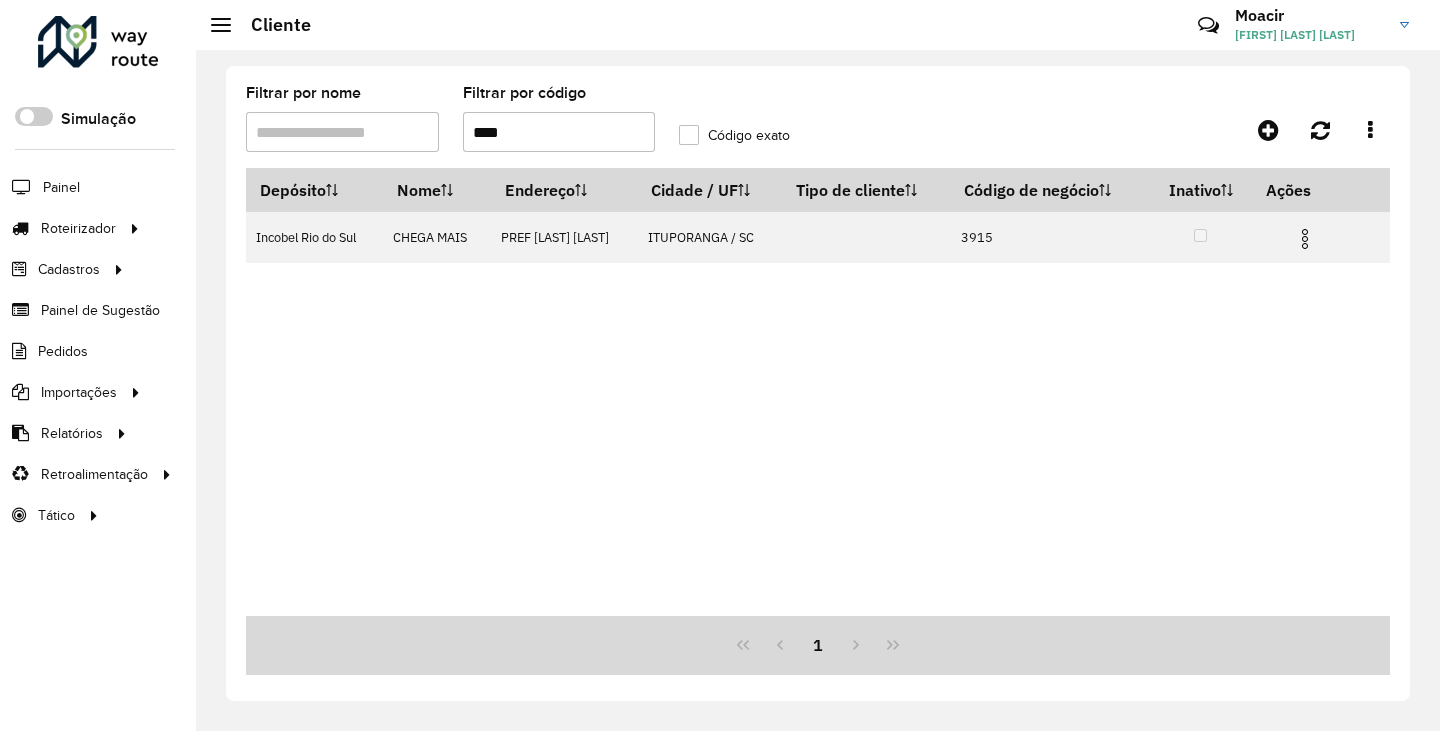 scroll, scrollTop: 0, scrollLeft: 0, axis: both 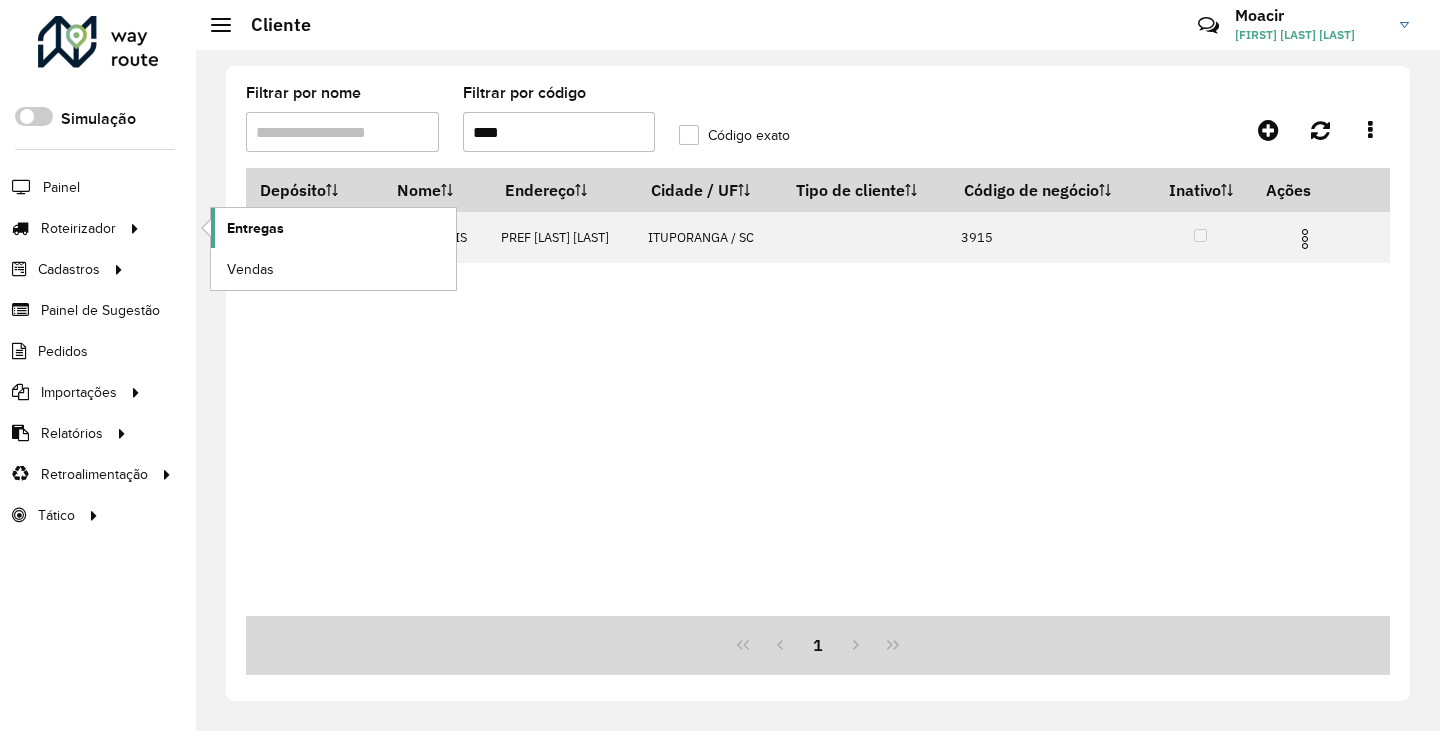 click on "Entregas" 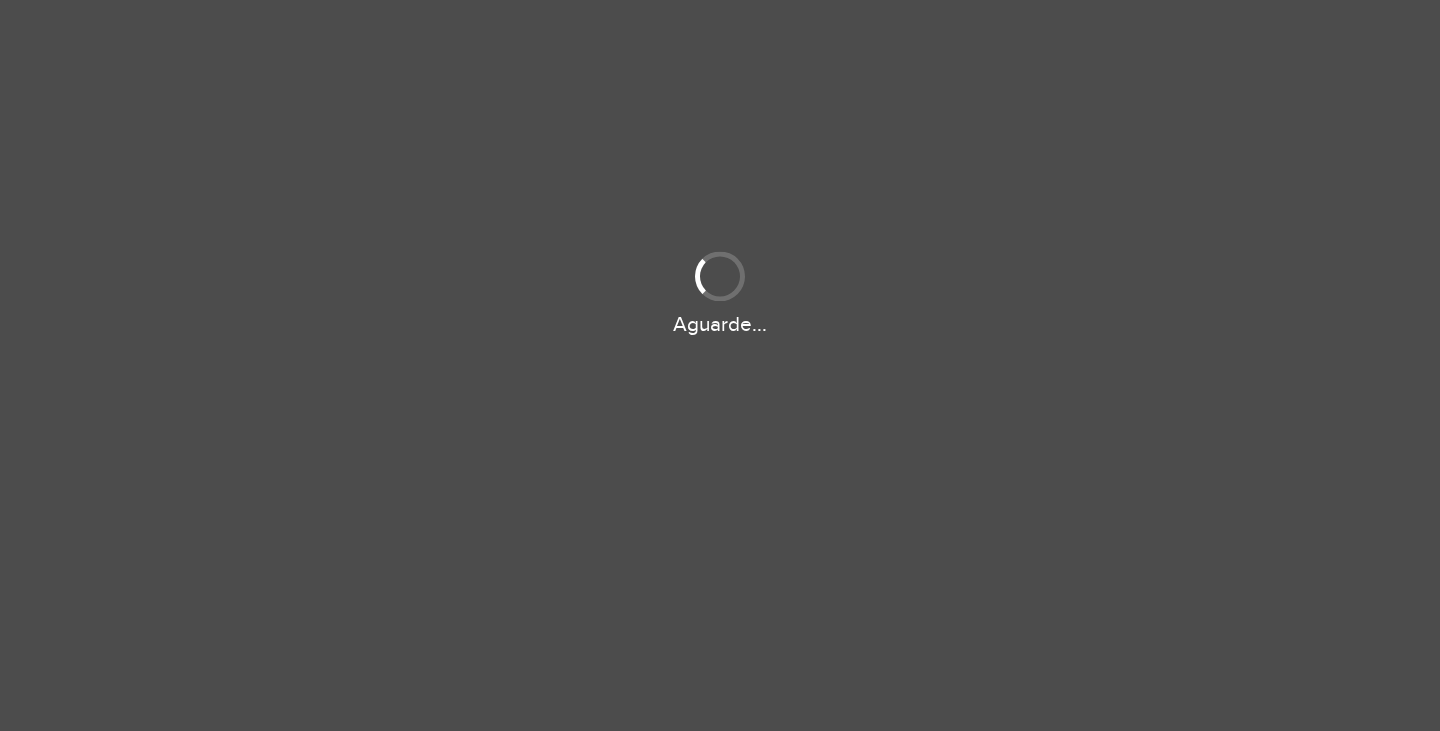 scroll, scrollTop: 0, scrollLeft: 0, axis: both 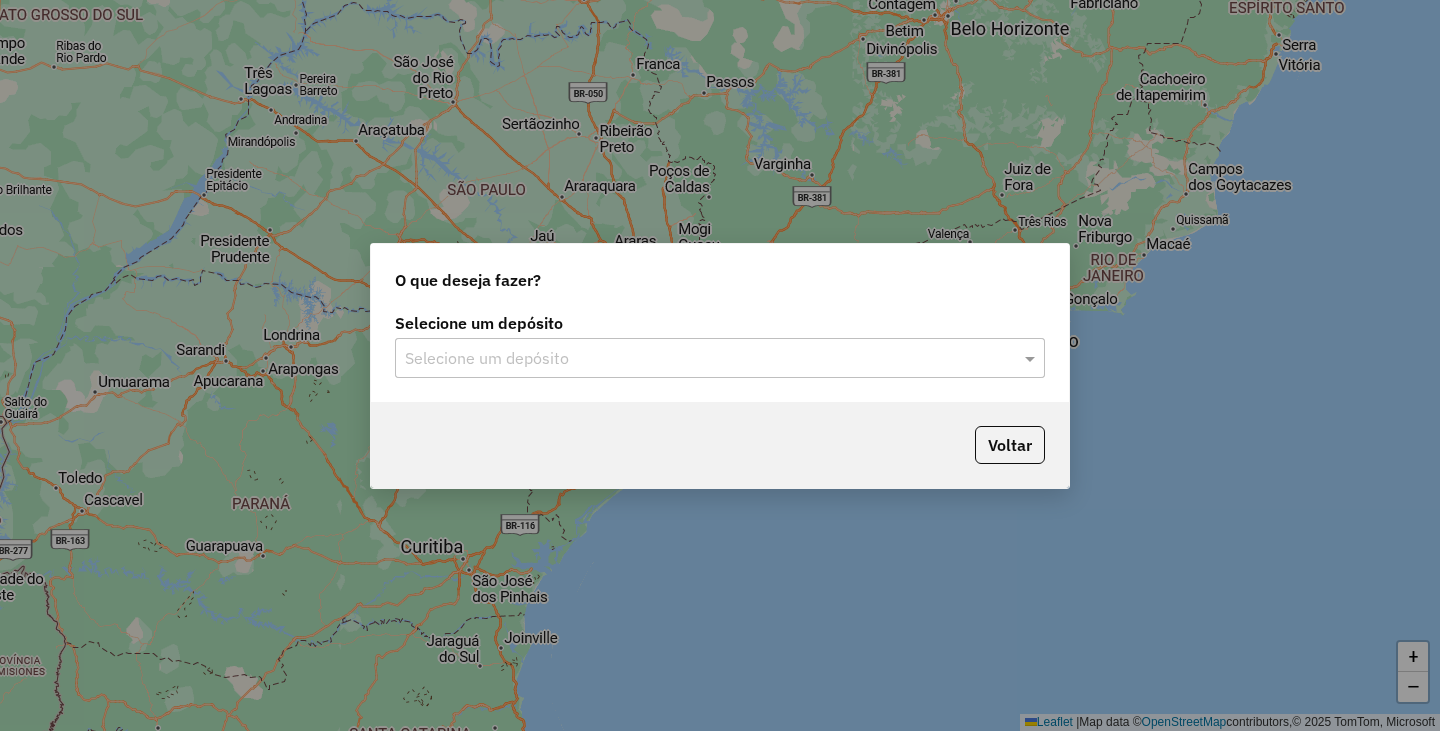 click 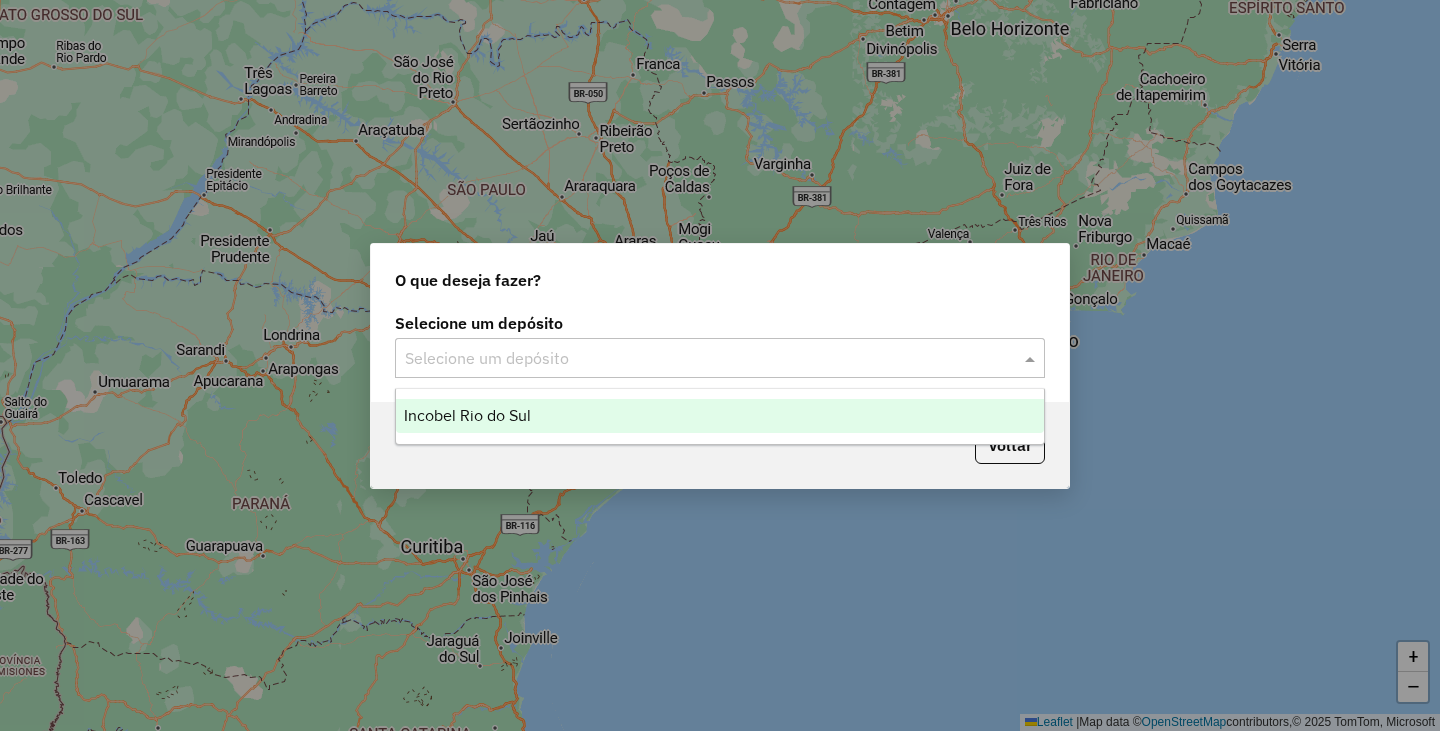 click on "Incobel Rio do Sul" at bounding box center [720, 416] 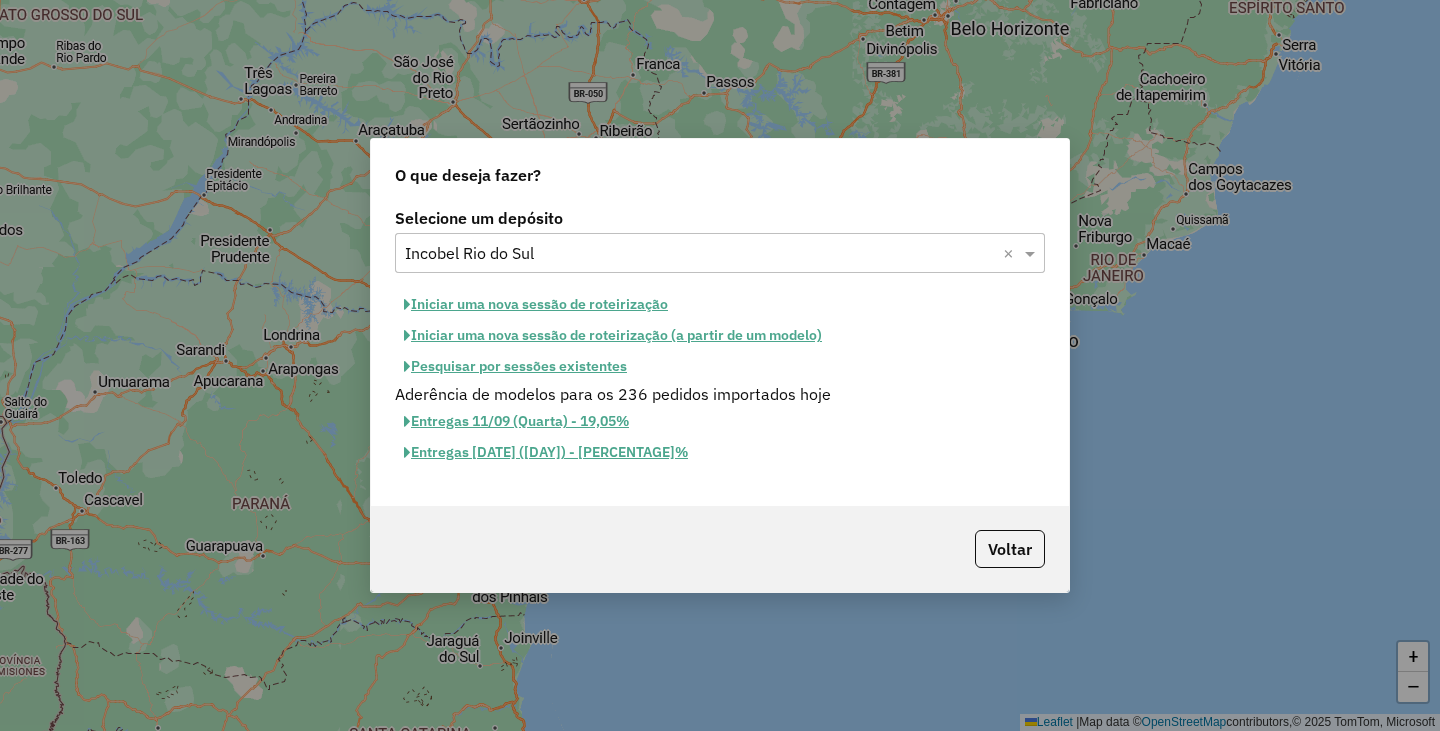 click on "Iniciar uma nova sessão de roteirização" 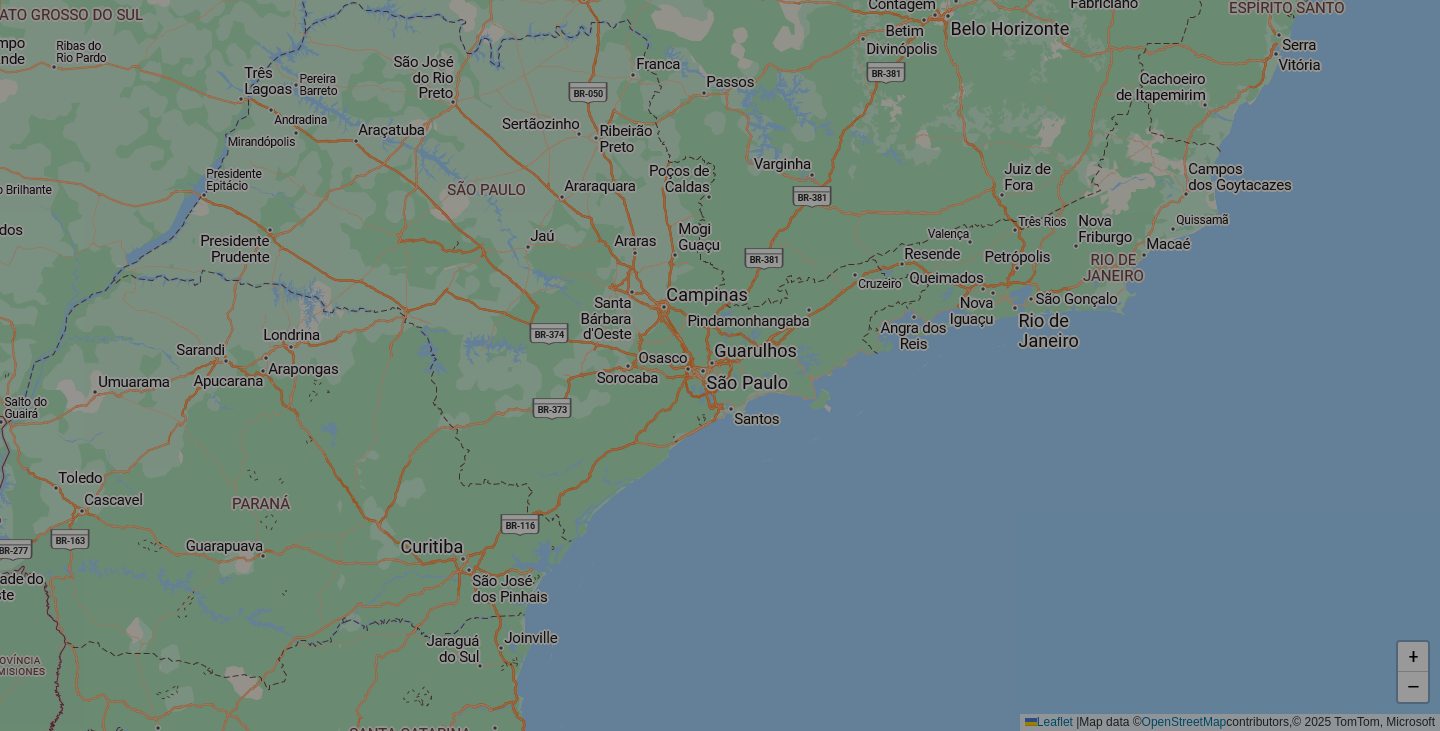 select on "*" 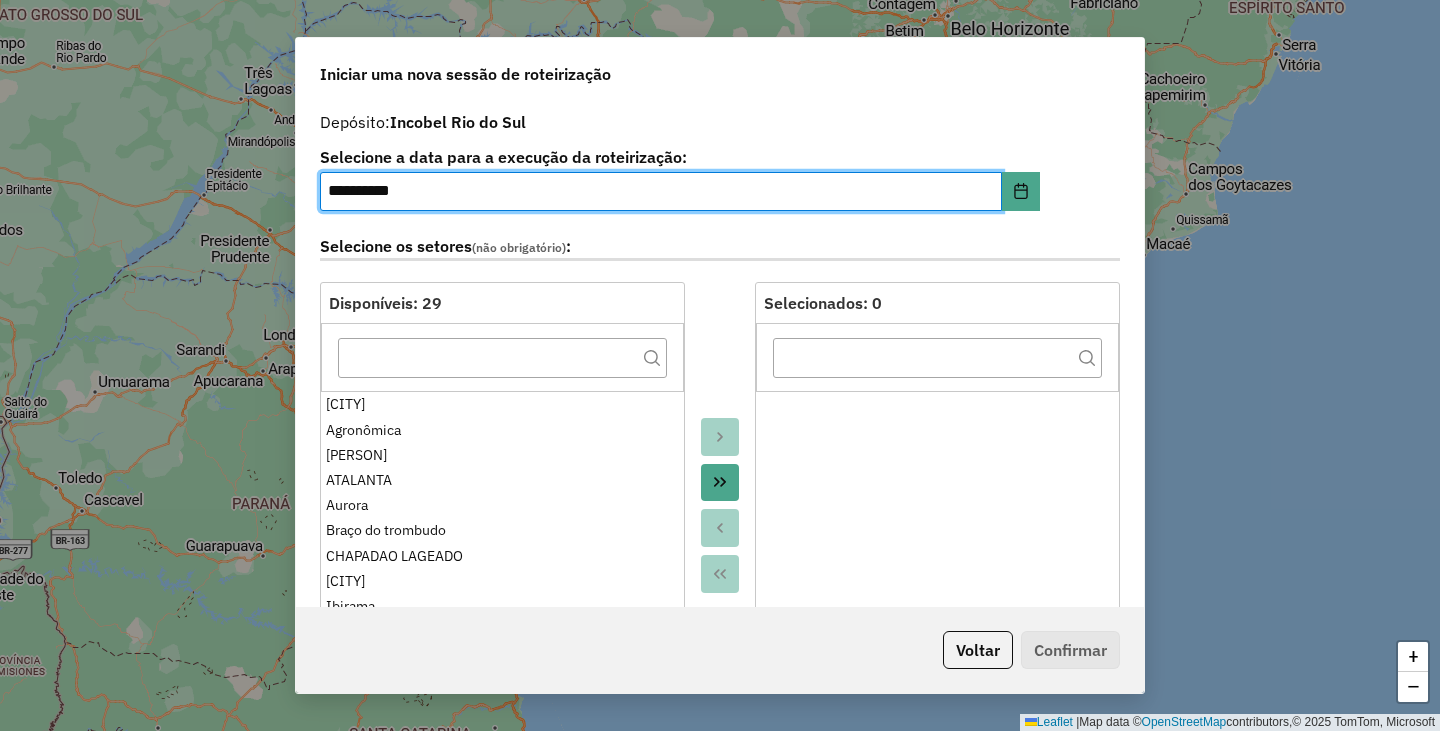 click 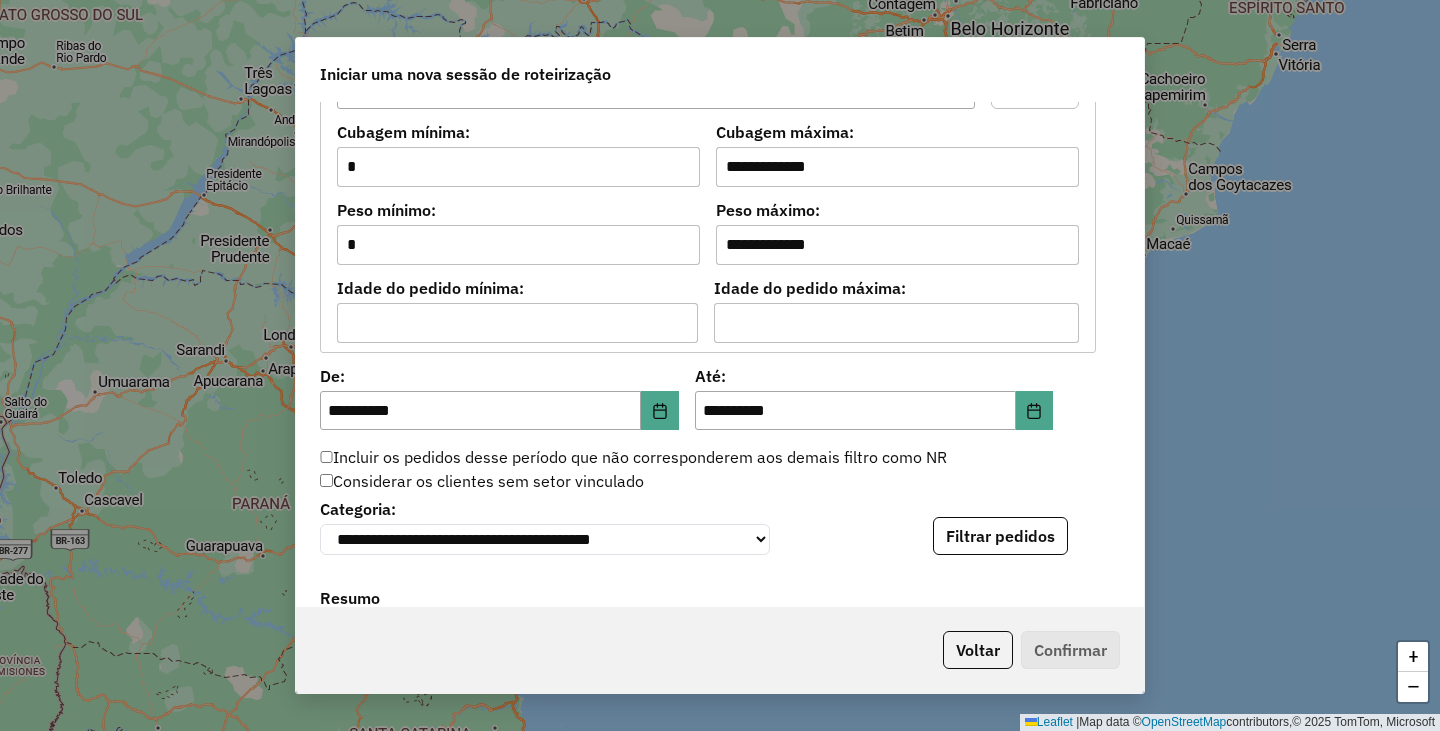 scroll, scrollTop: 1698, scrollLeft: 0, axis: vertical 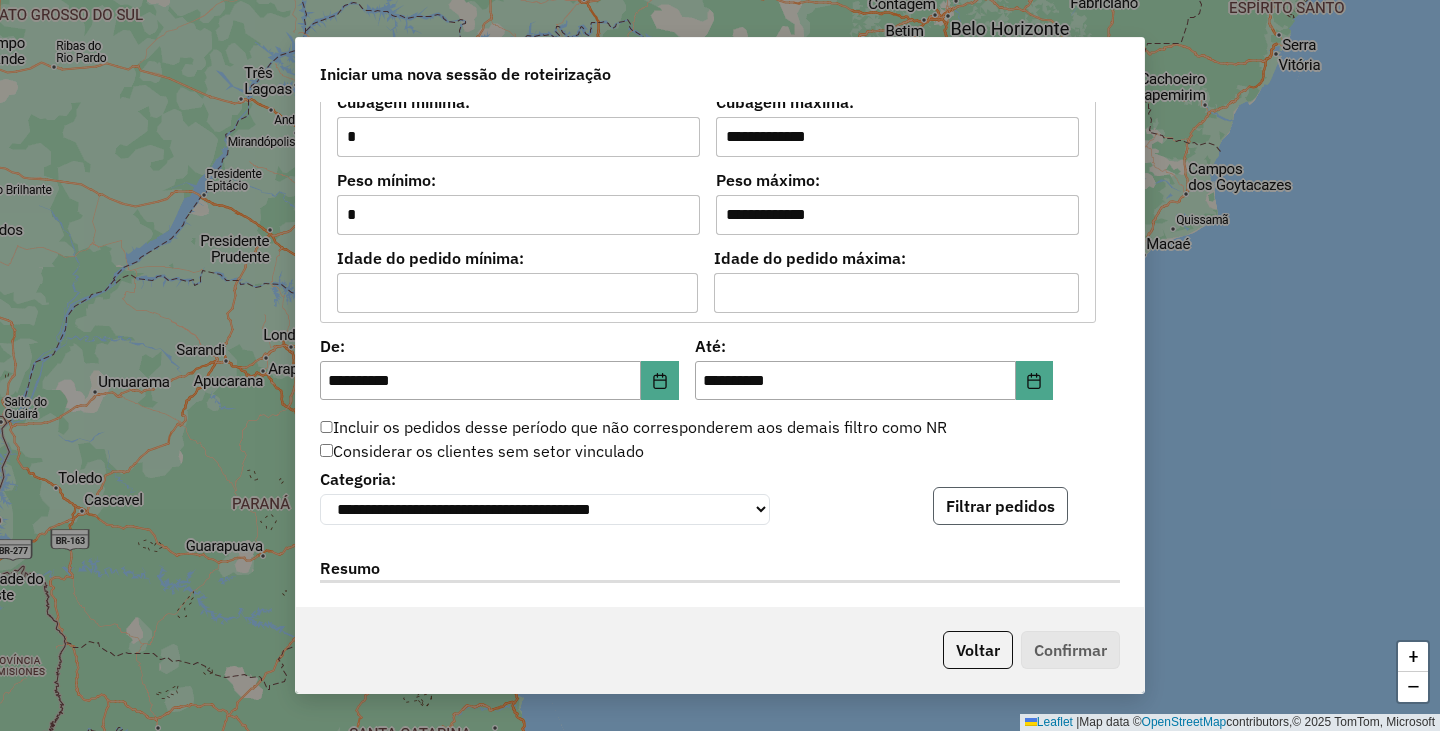 click on "Filtrar pedidos" 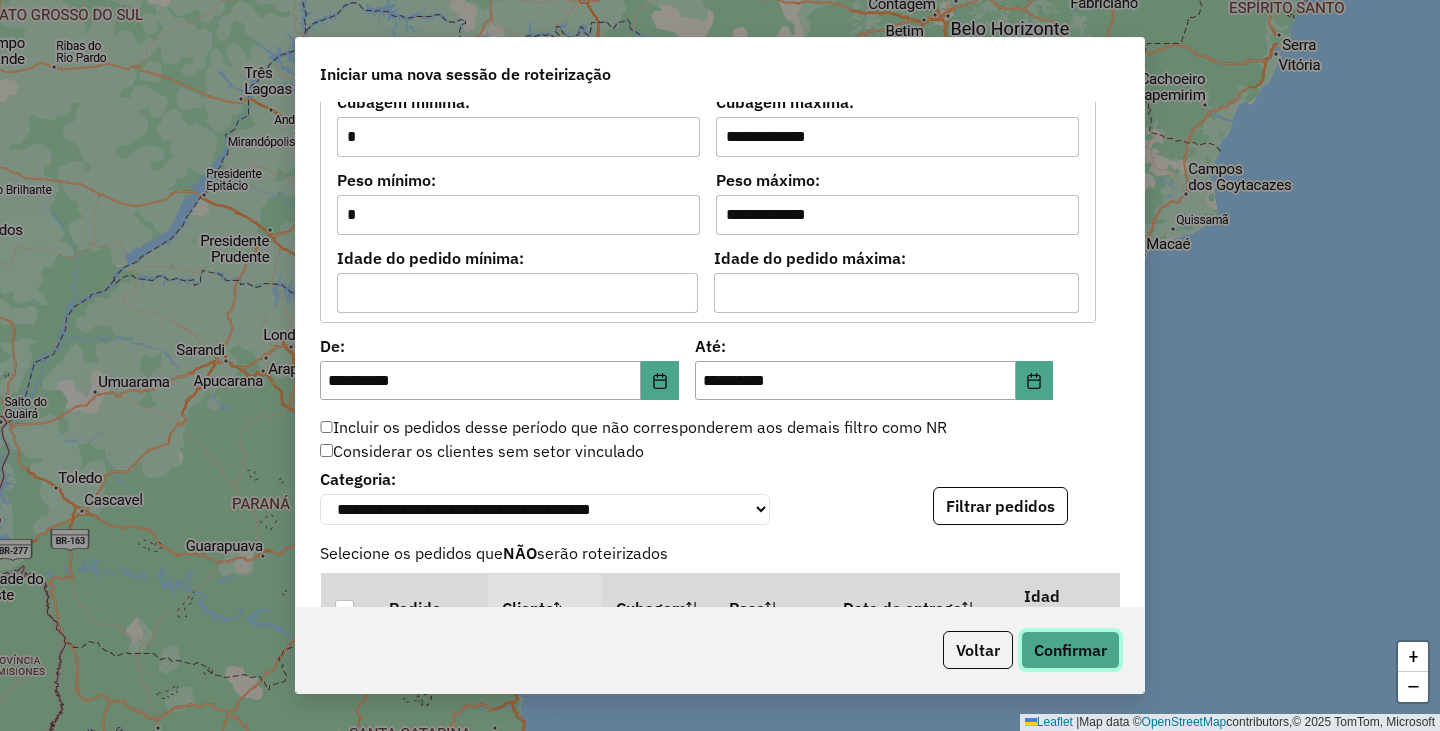 click on "Confirmar" 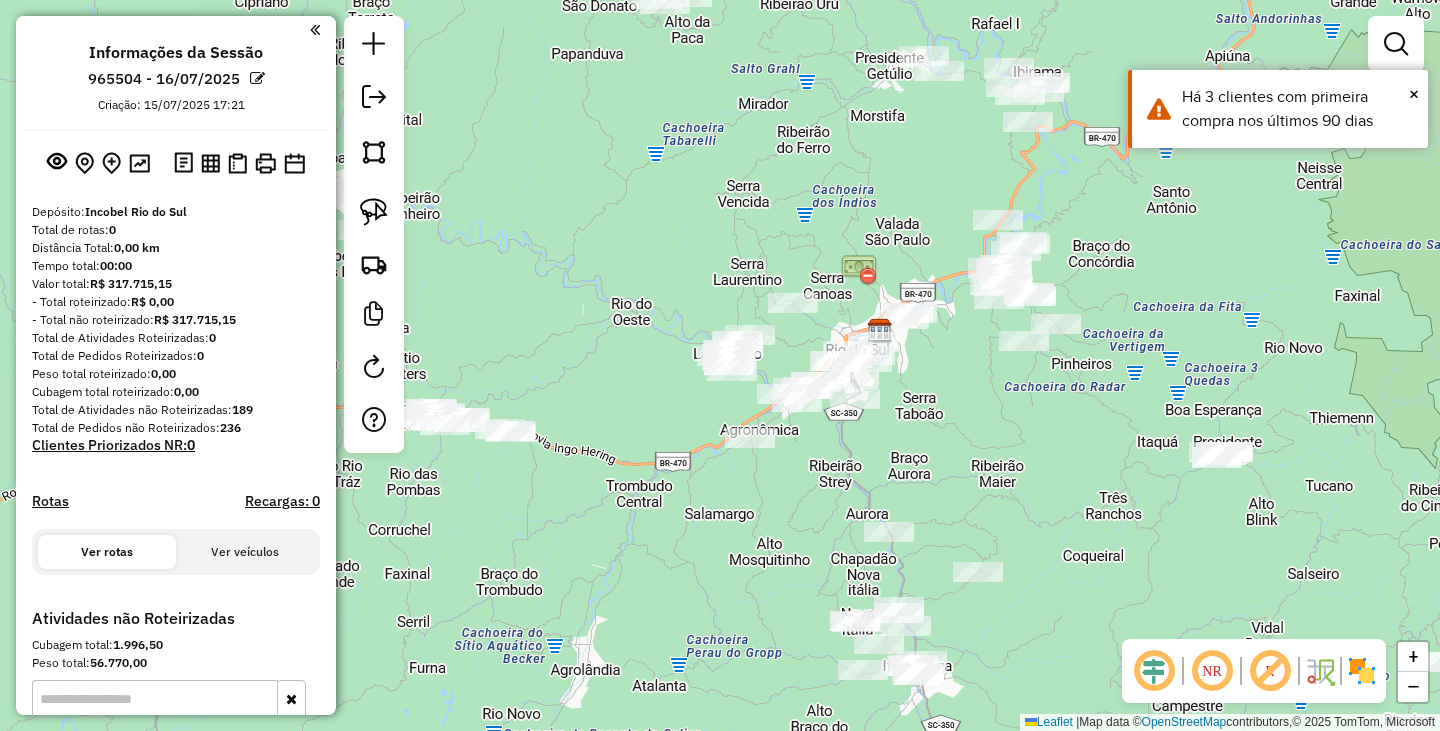 drag, startPoint x: 668, startPoint y: 441, endPoint x: 826, endPoint y: 481, distance: 162.98466 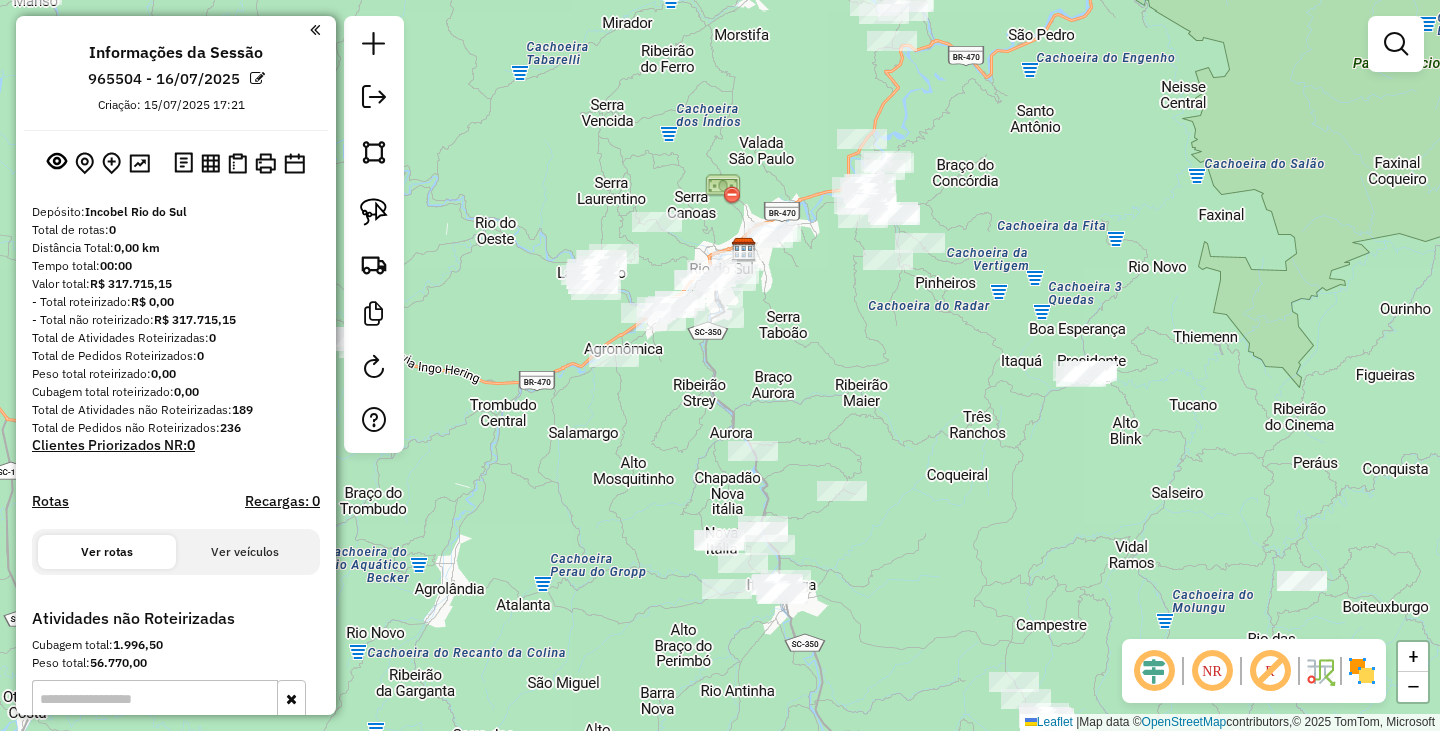 drag, startPoint x: 955, startPoint y: 463, endPoint x: 795, endPoint y: 383, distance: 178.88544 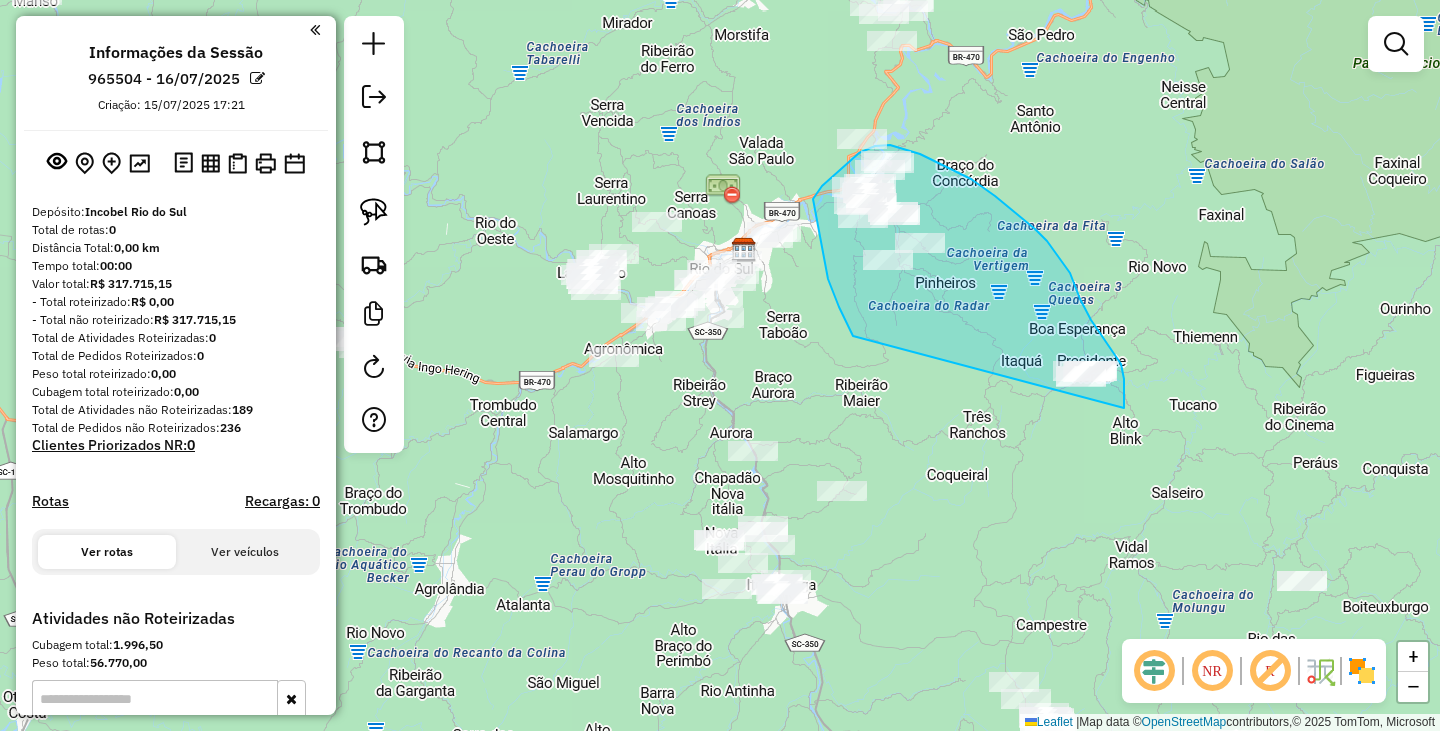 drag, startPoint x: 853, startPoint y: 336, endPoint x: 1124, endPoint y: 408, distance: 280.4015 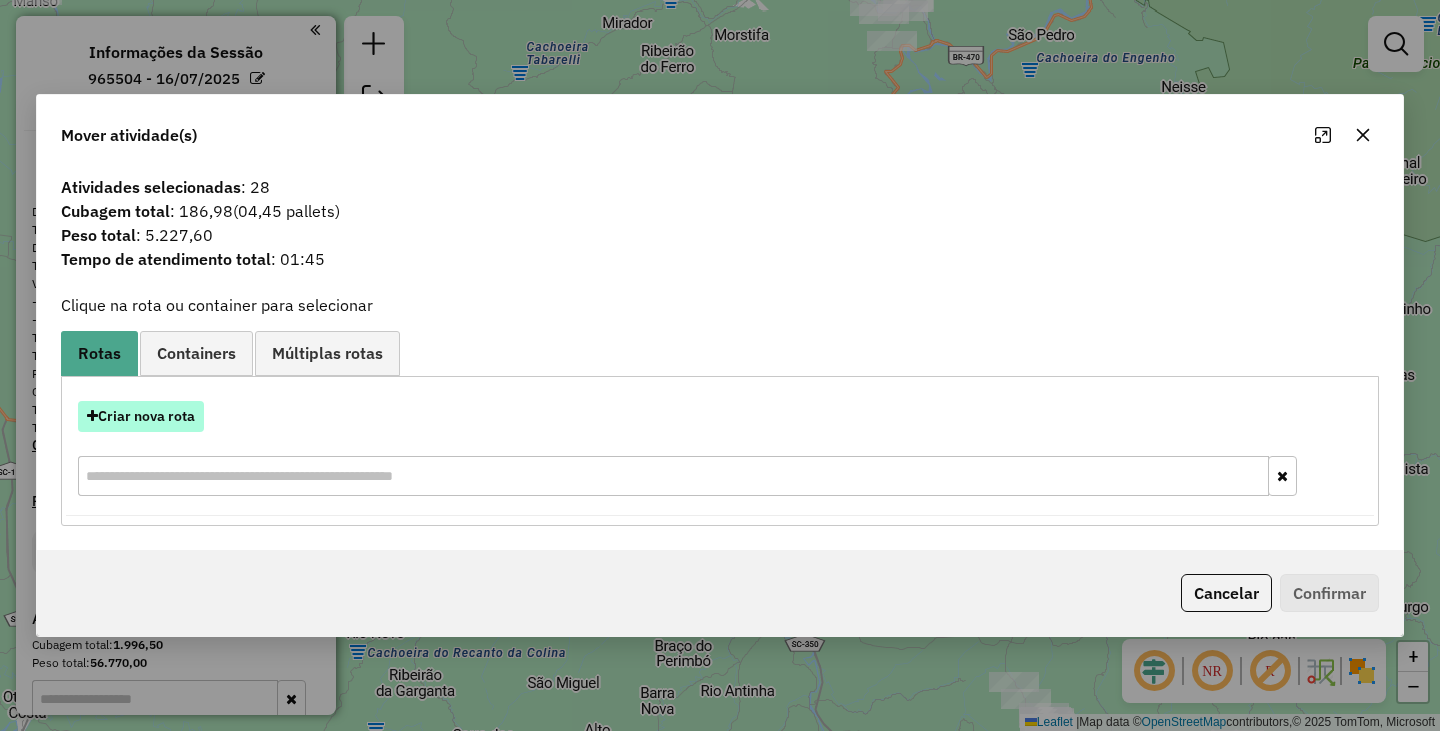 click on "Criar nova rota" at bounding box center [141, 416] 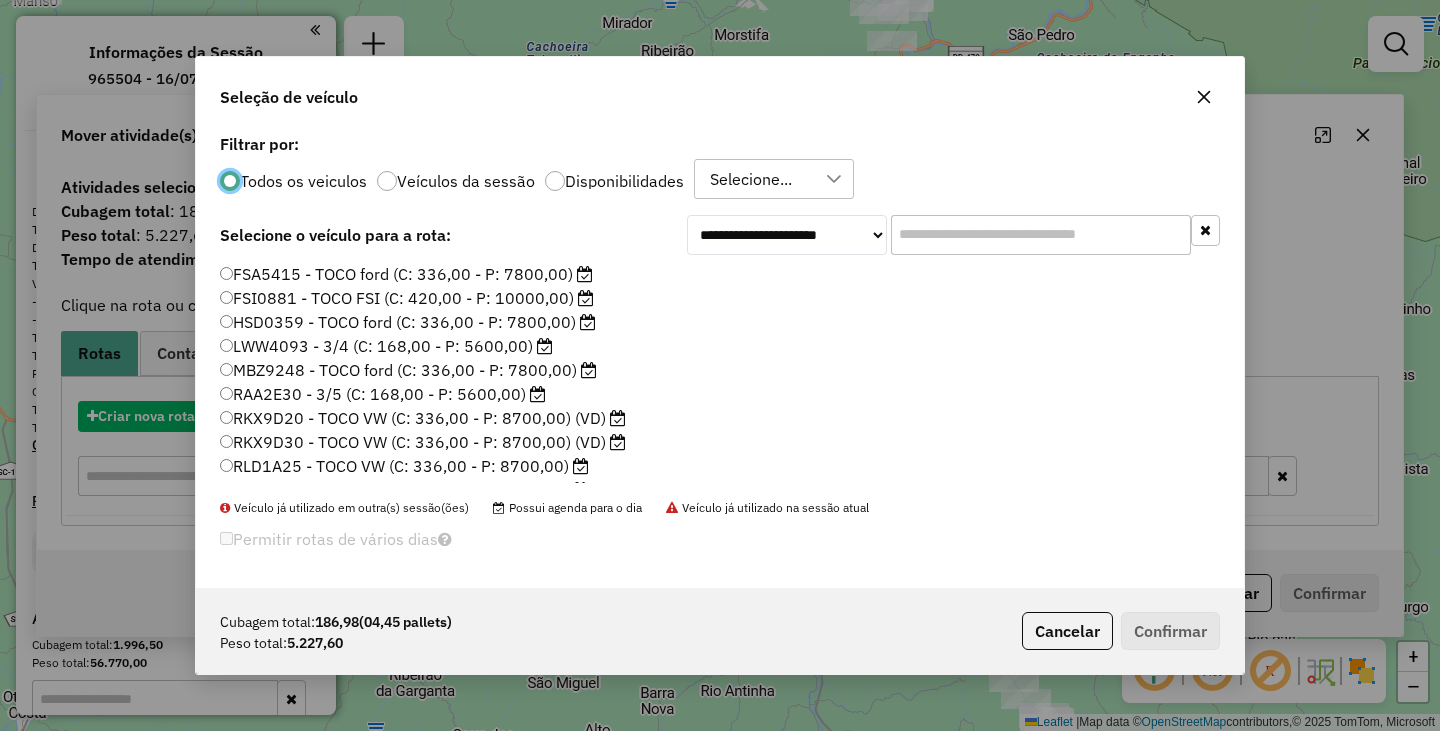 scroll, scrollTop: 11, scrollLeft: 6, axis: both 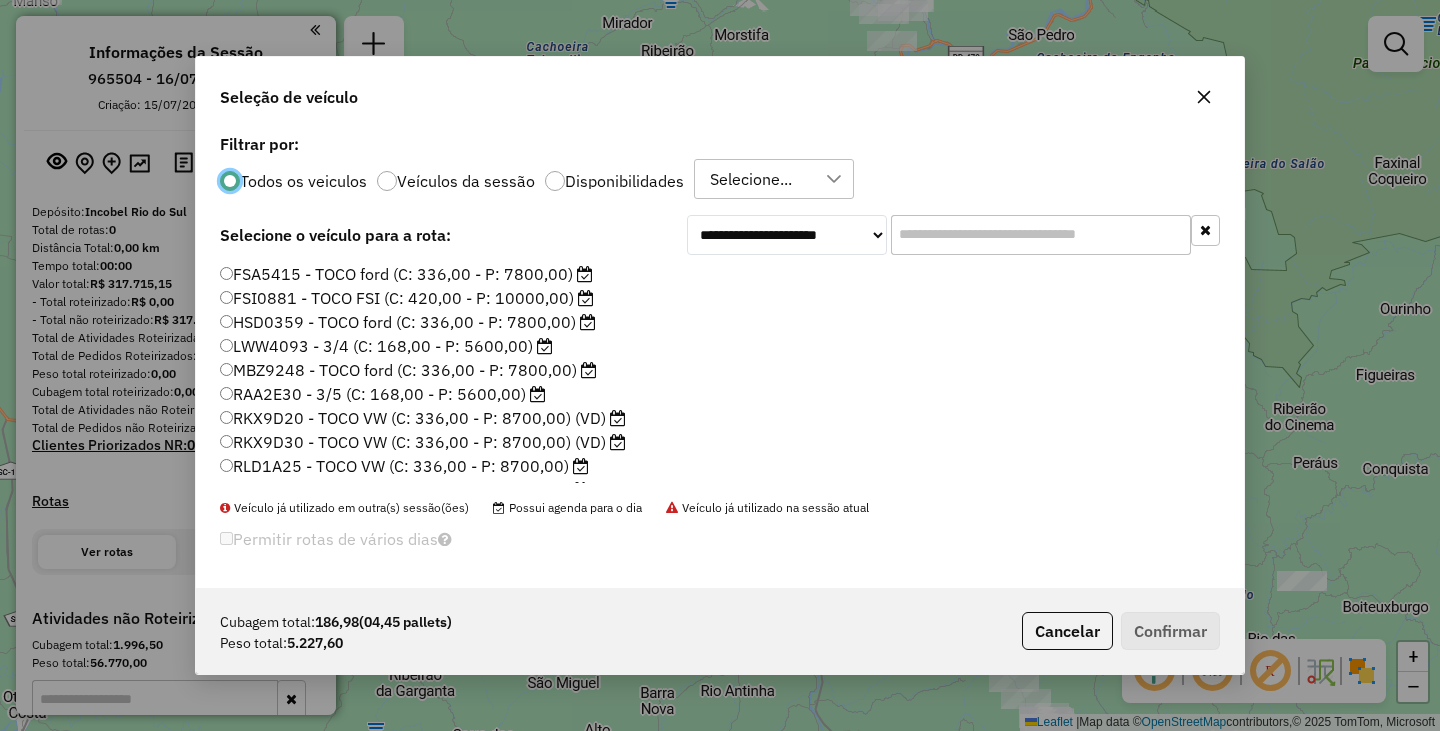click on "RAA2E30 - 3/5 (C: 168,00 - P: 5600,00)" 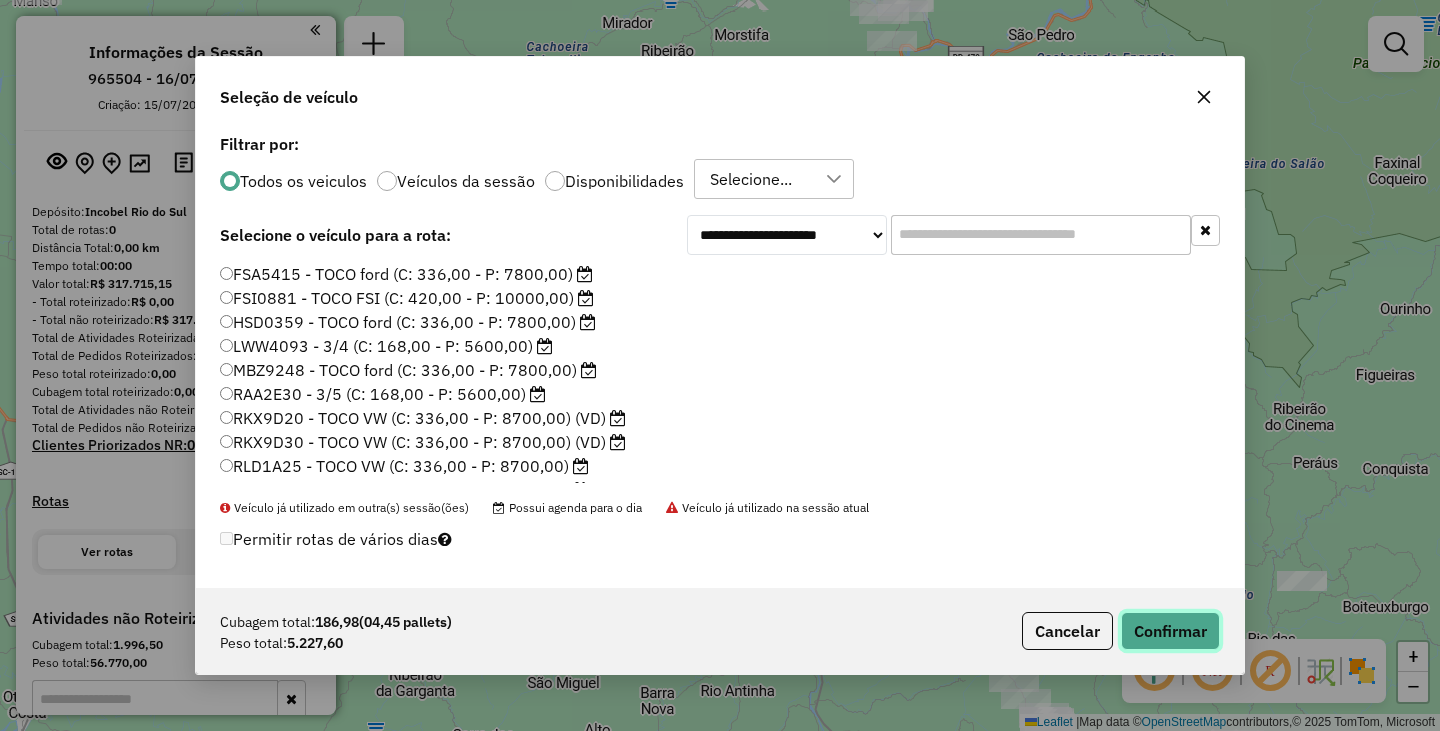 click on "Confirmar" 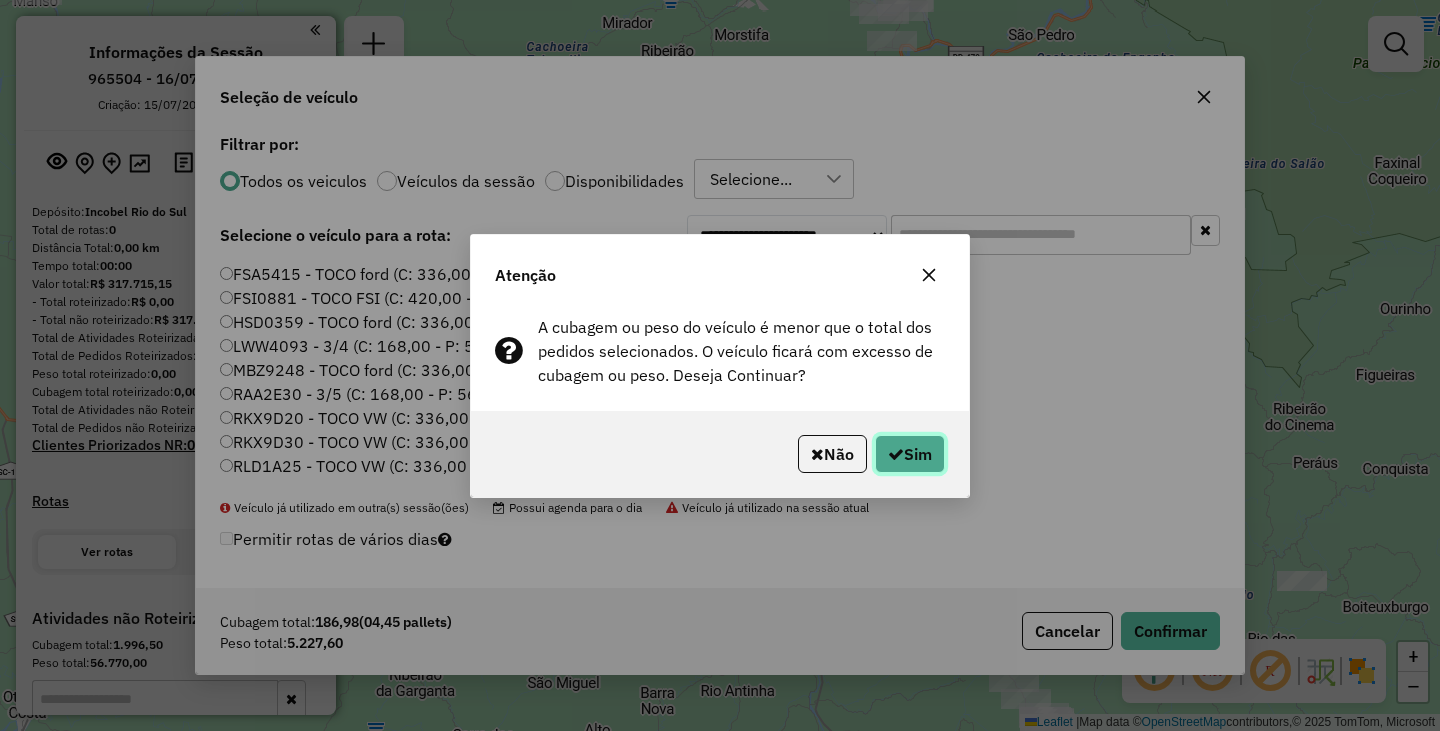 click on "Sim" 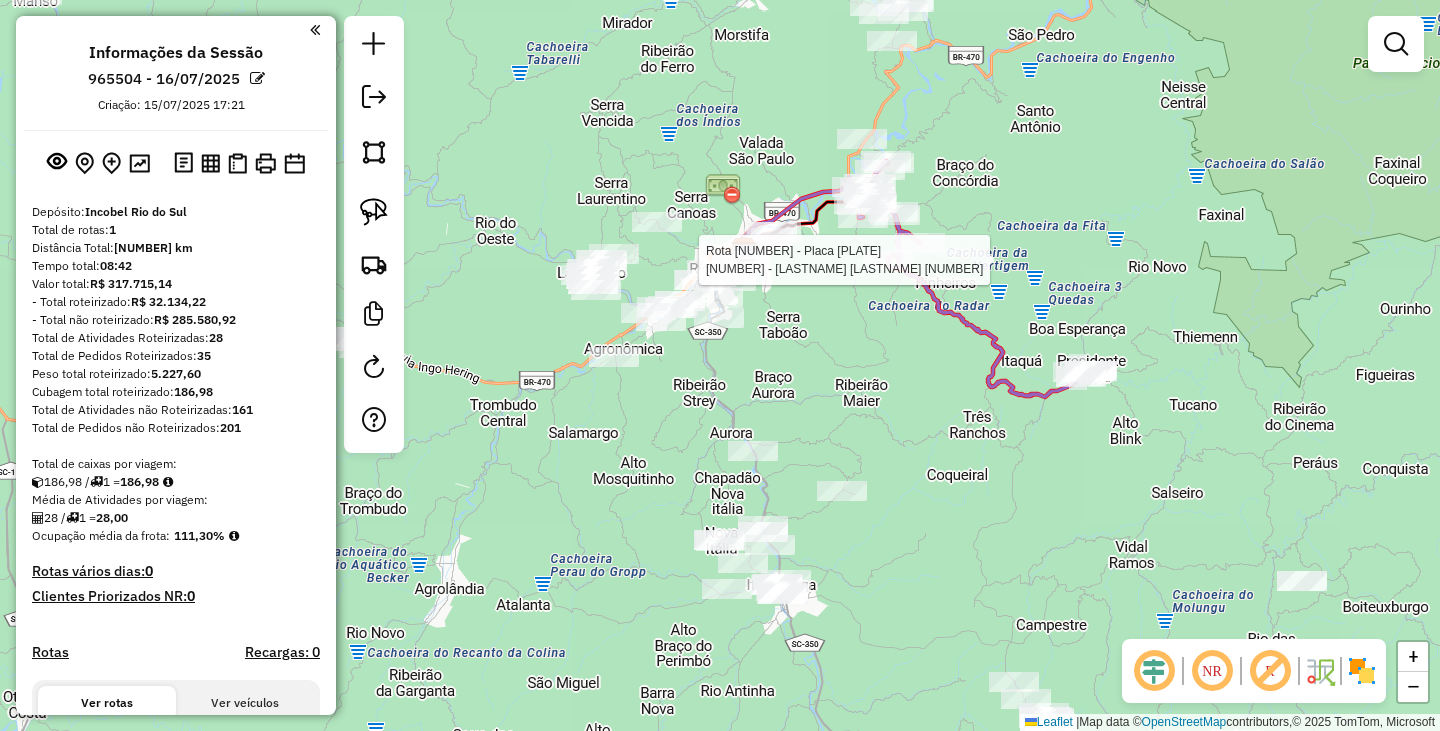 select on "**********" 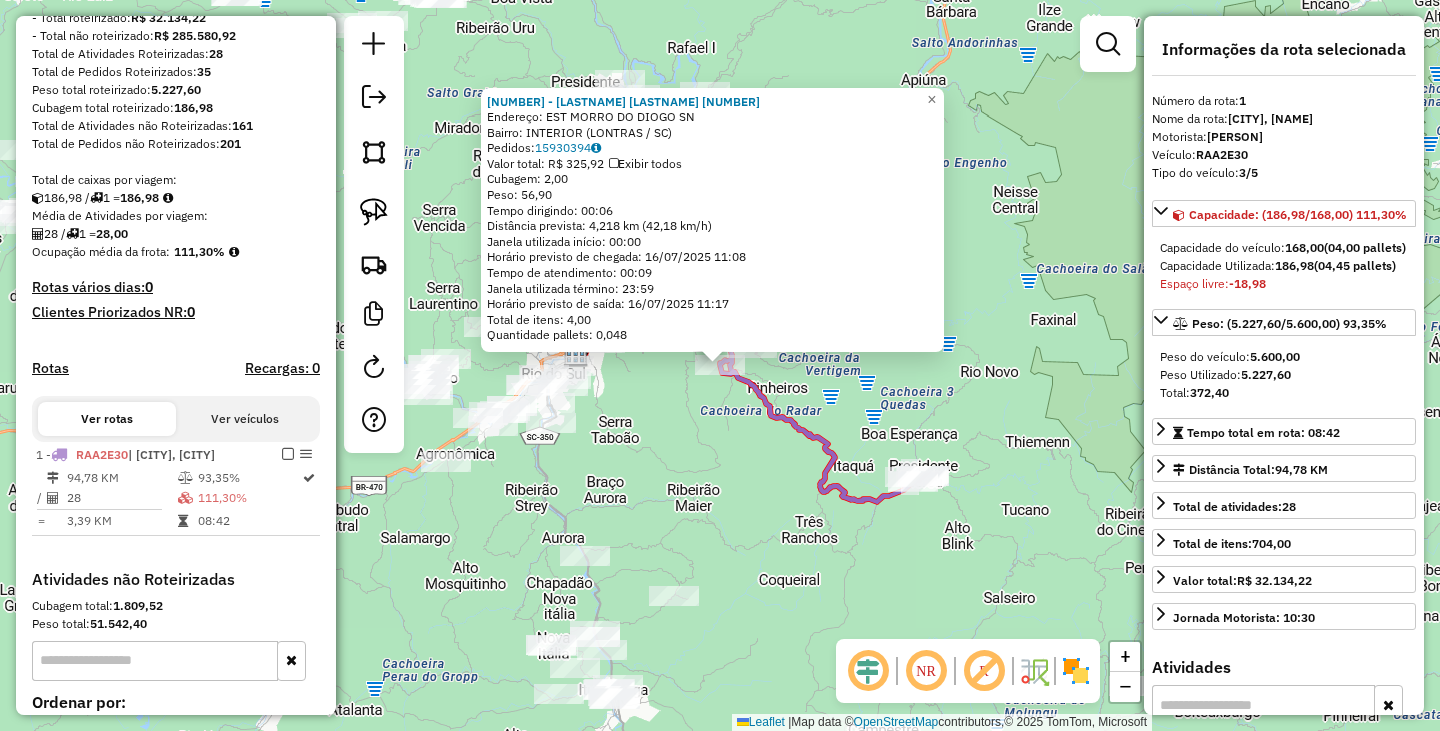 scroll, scrollTop: 516, scrollLeft: 0, axis: vertical 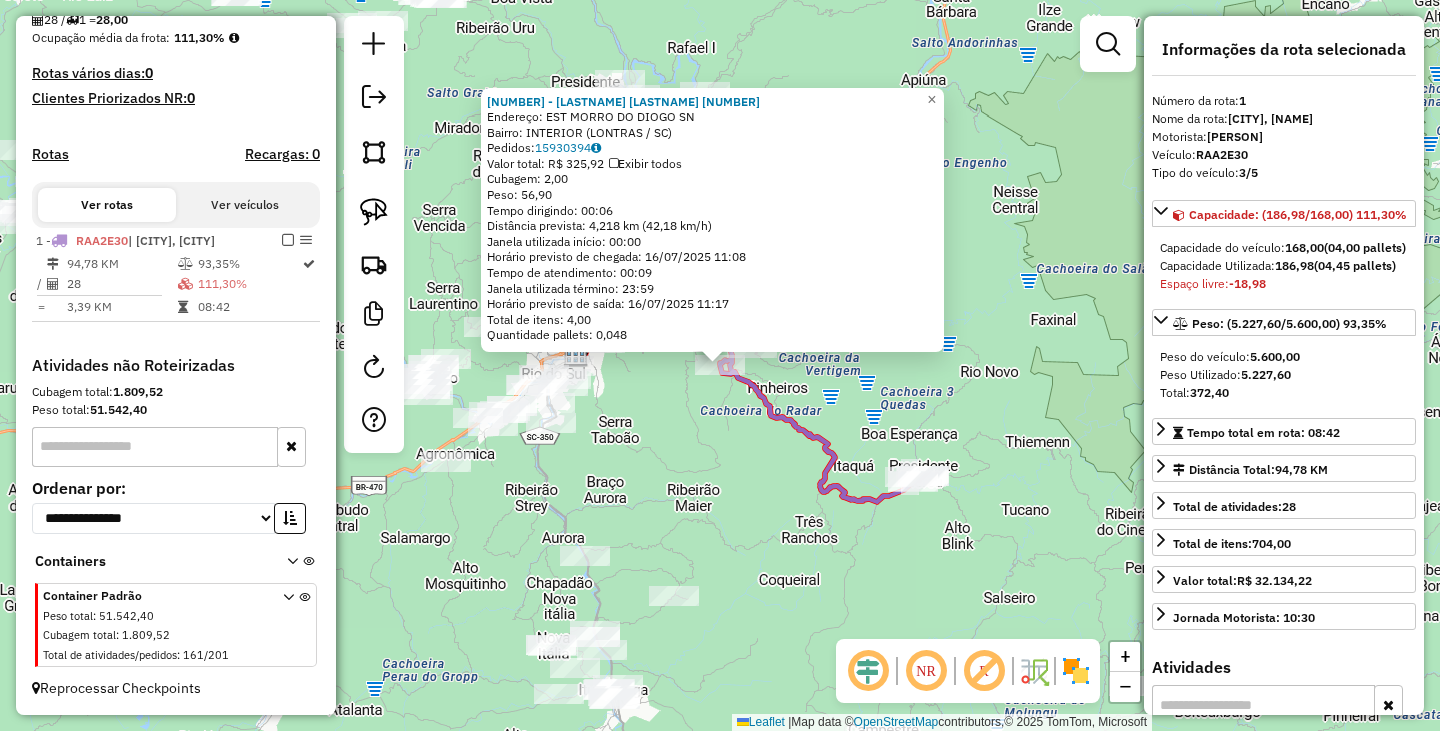 click on "[NUMBER] - [NAME]  Endereço: EST MORRO DO DIOGO                SN   Bairro: INTERIOR ([CITY] / [STATE])   Pedidos:  [NUMBER]   Valor total: R$ 325,92   Exibir todos   Cubagem: 2,00  Peso: 56,90  Tempo dirigindo: 00:06   Distância prevista: 4,218 km (42,18 km/h)   Janela utilizada início: 00:00   Horário previsto de chegada: [DATE] [TIME]   Tempo de atendimento: 00:09   Janela utilizada término: 23:59   Horário previsto de saída: [DATE] [TIME]   Total de itens: 4,00   Quantidade pallets: 0,048  × Janela de atendimento Grade de atendimento Capacidade Transportadoras Veículos Cliente Pedidos  Rotas Selecione os dias de semana para filtrar as janelas de atendimento  Seg   Ter   Qua   Qui   Sex   Sáb   Dom  Informe o período da janela de atendimento: De: Até:  Filtrar exatamente a janela do cliente  Considerar janela de atendimento padrão  Selecione os dias de semana para filtrar as grades de atendimento  Seg   Ter   Qua   Qui   Sex   Sáb   Dom   Peso mínimo:   Peso máximo:  De:" 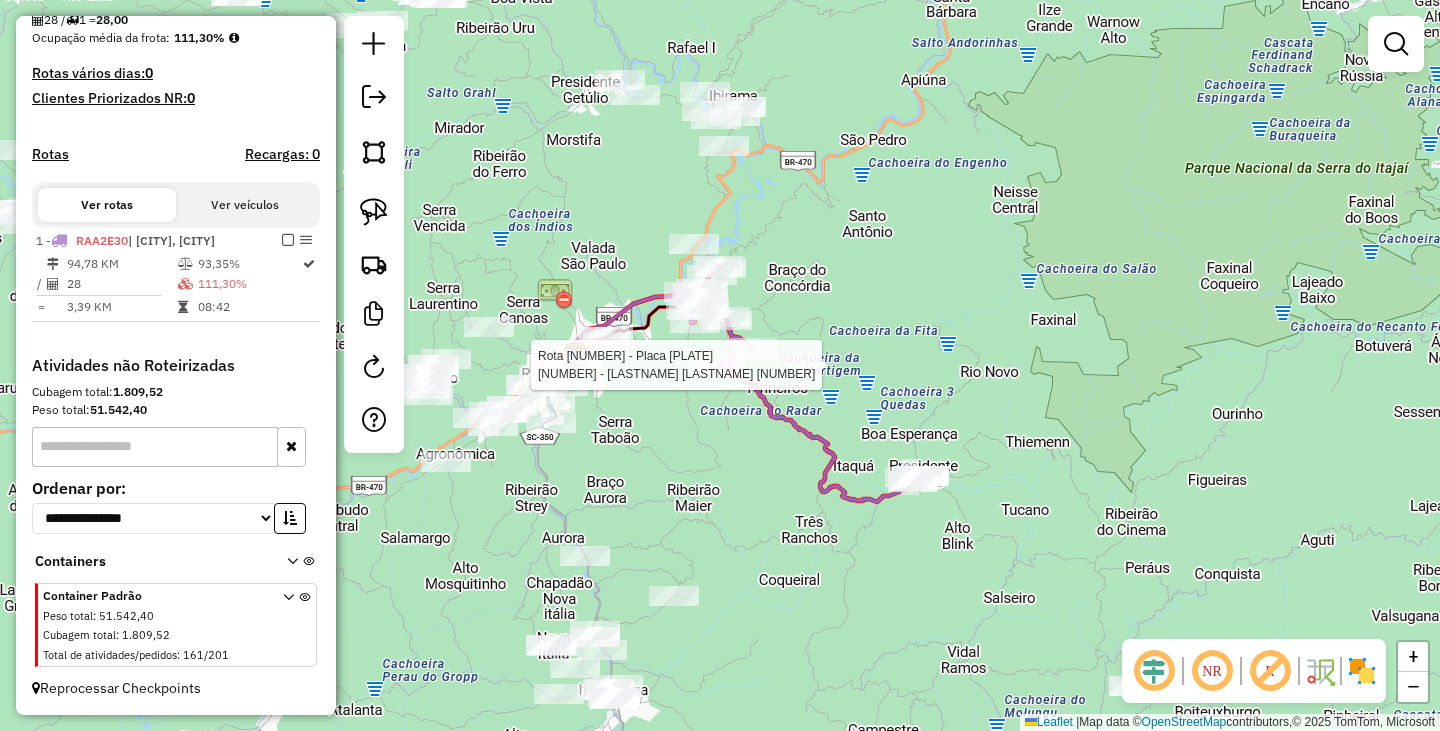 select on "**********" 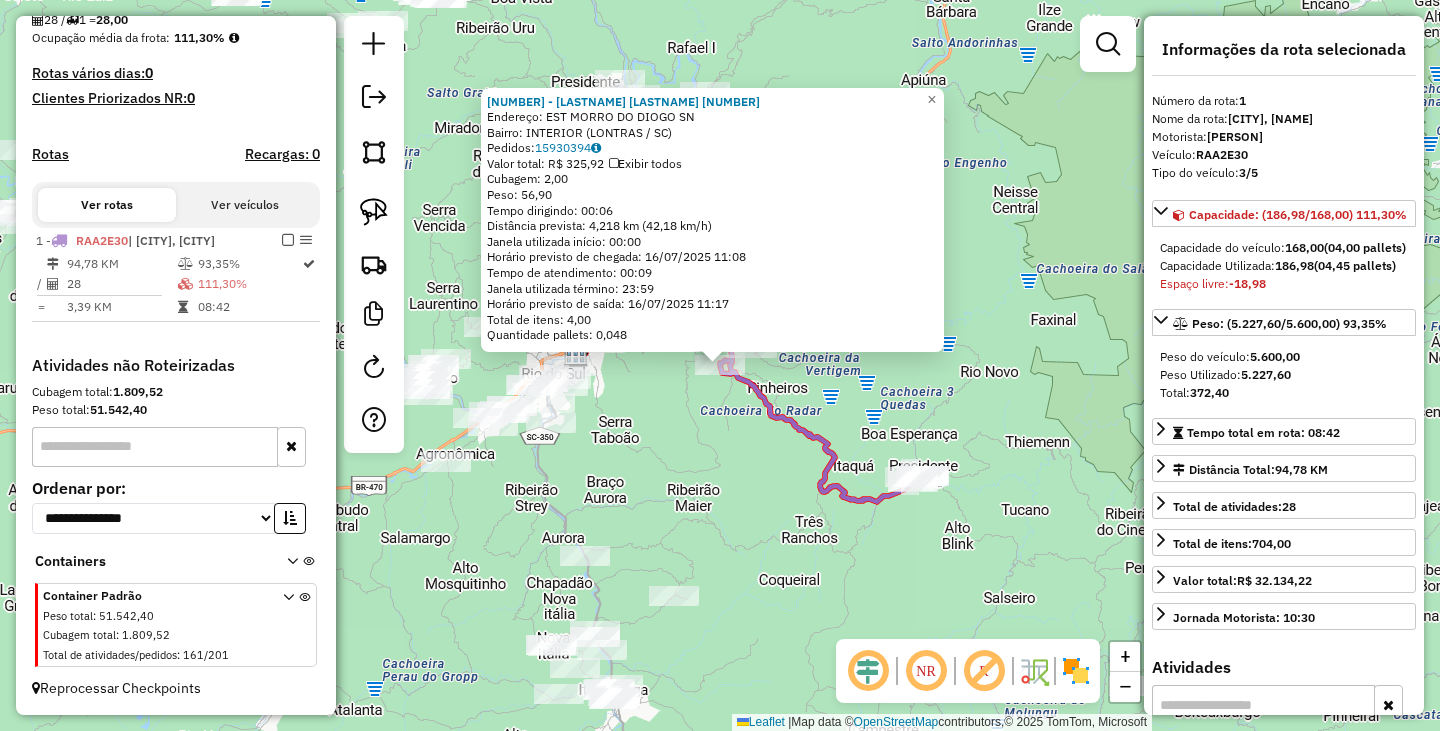 click at bounding box center [288, 240] 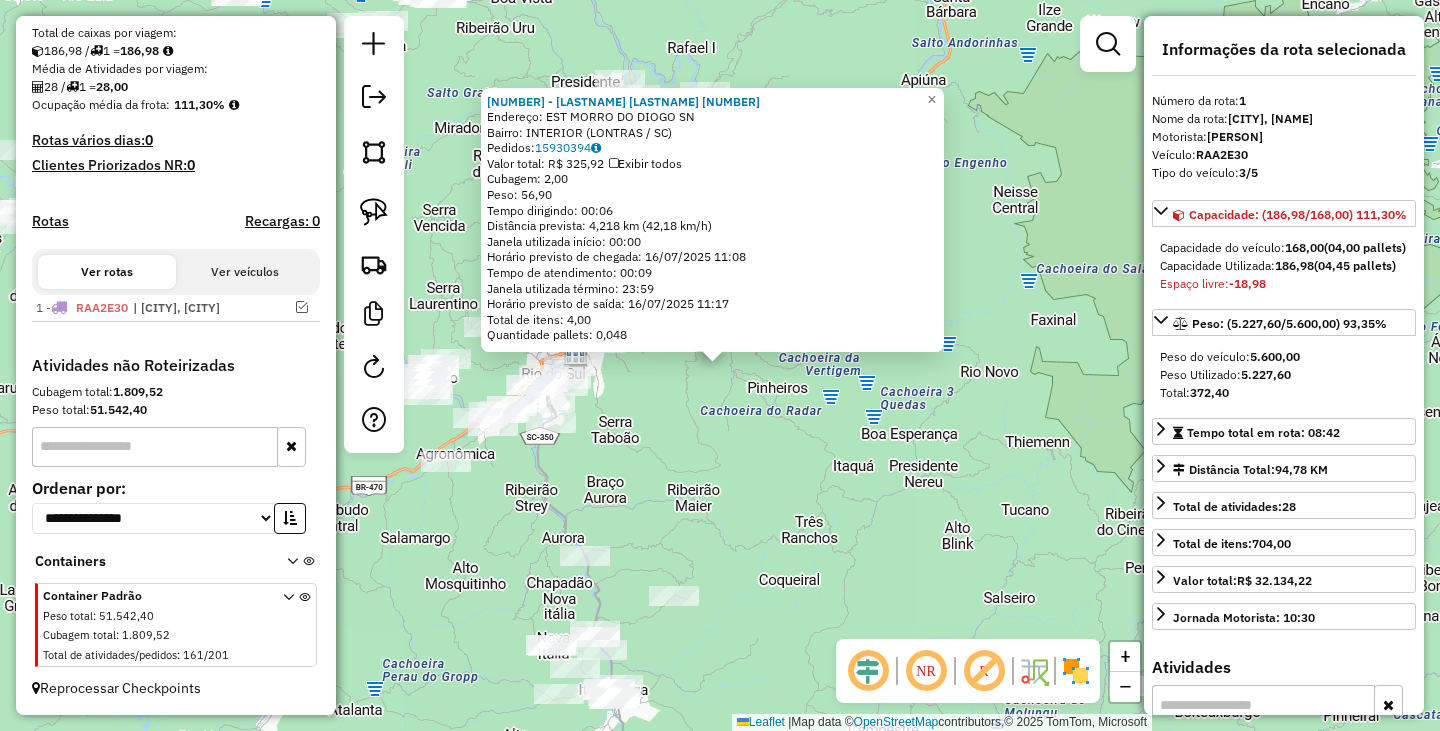 scroll, scrollTop: 431, scrollLeft: 0, axis: vertical 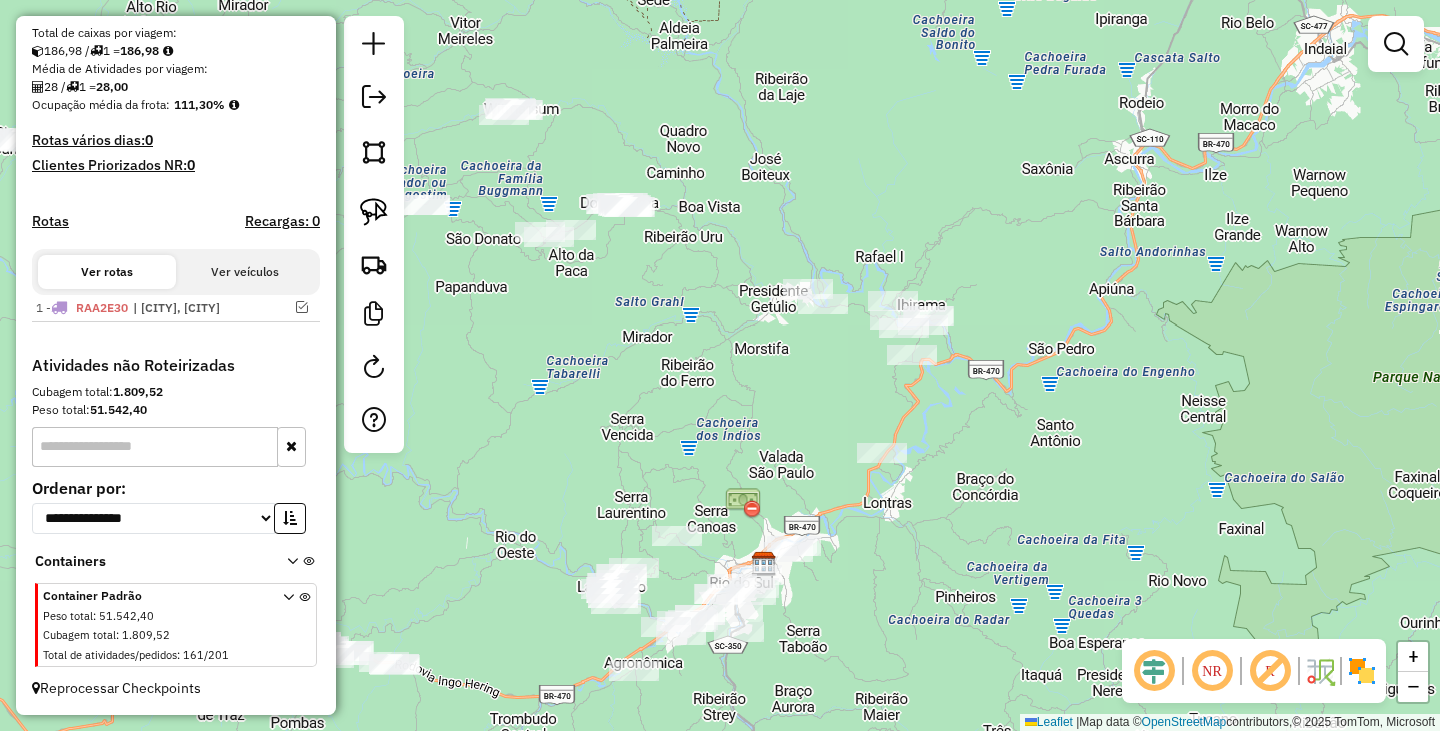 drag, startPoint x: 747, startPoint y: 473, endPoint x: 870, endPoint y: 560, distance: 150.65855 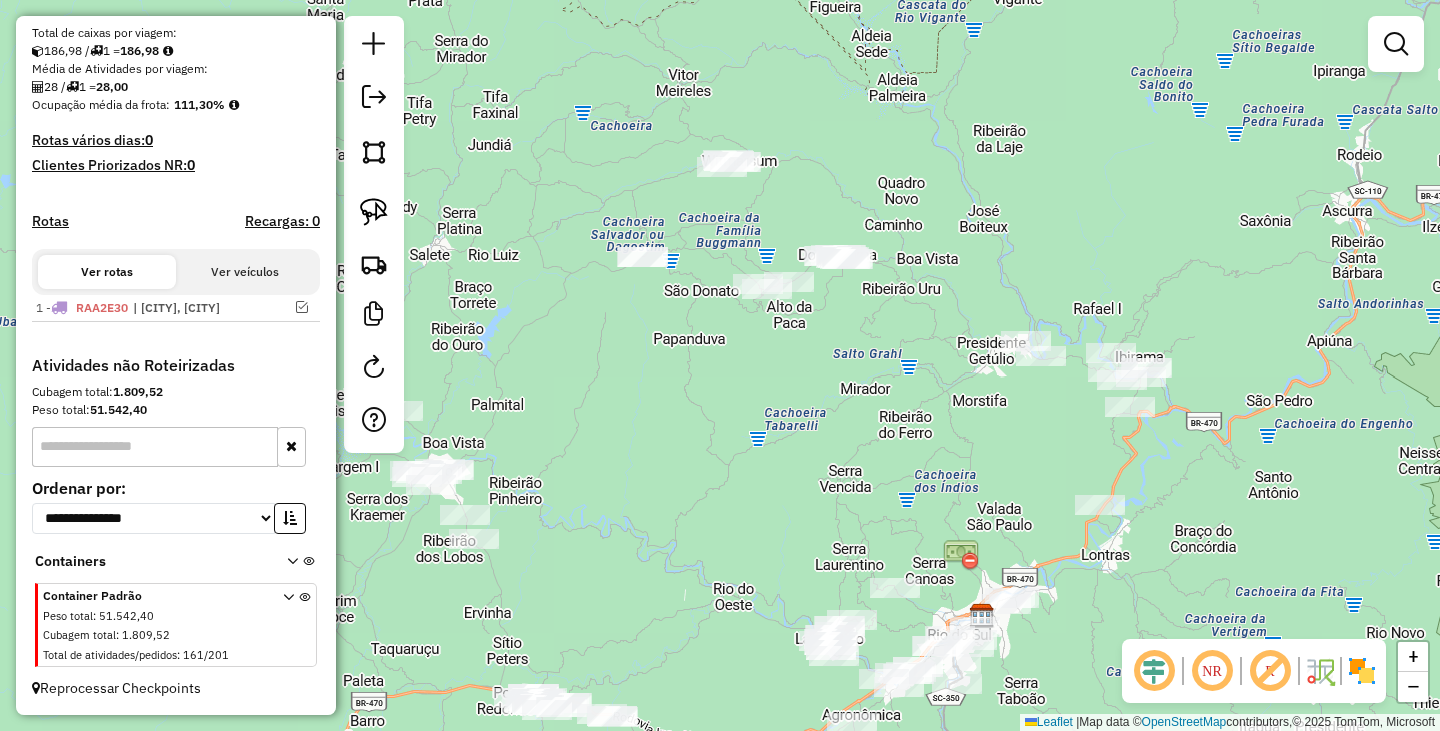 drag, startPoint x: 800, startPoint y: 480, endPoint x: 941, endPoint y: 517, distance: 145.7738 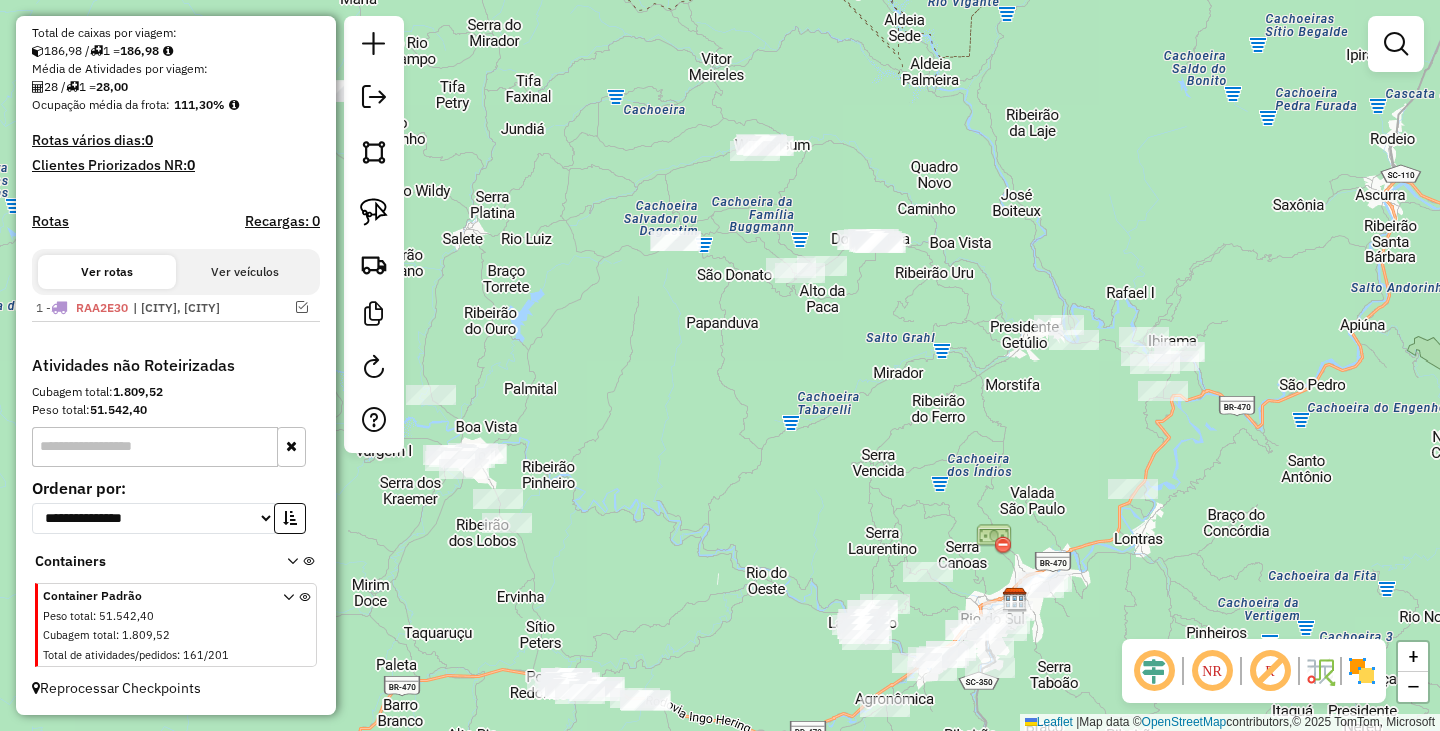 drag, startPoint x: 932, startPoint y: 522, endPoint x: 965, endPoint y: 505, distance: 37.12142 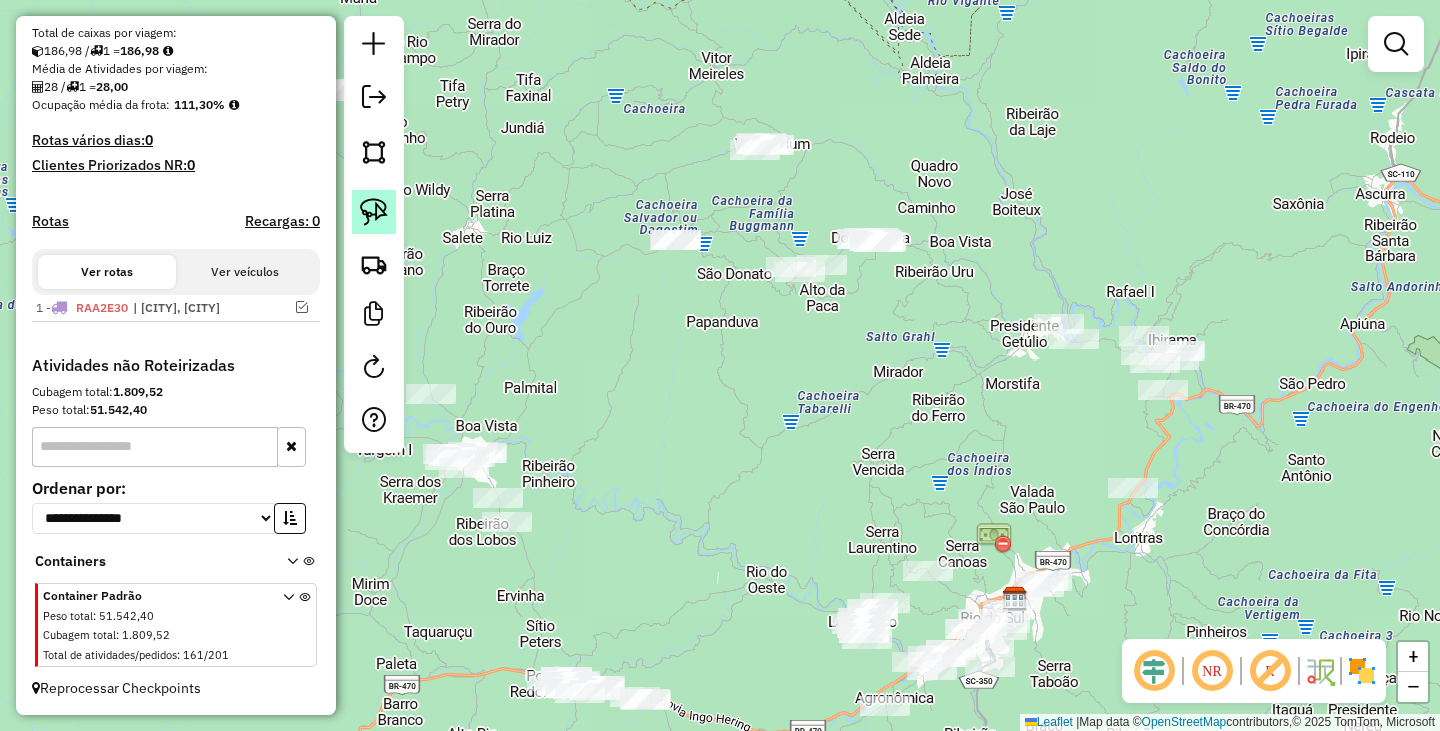 click 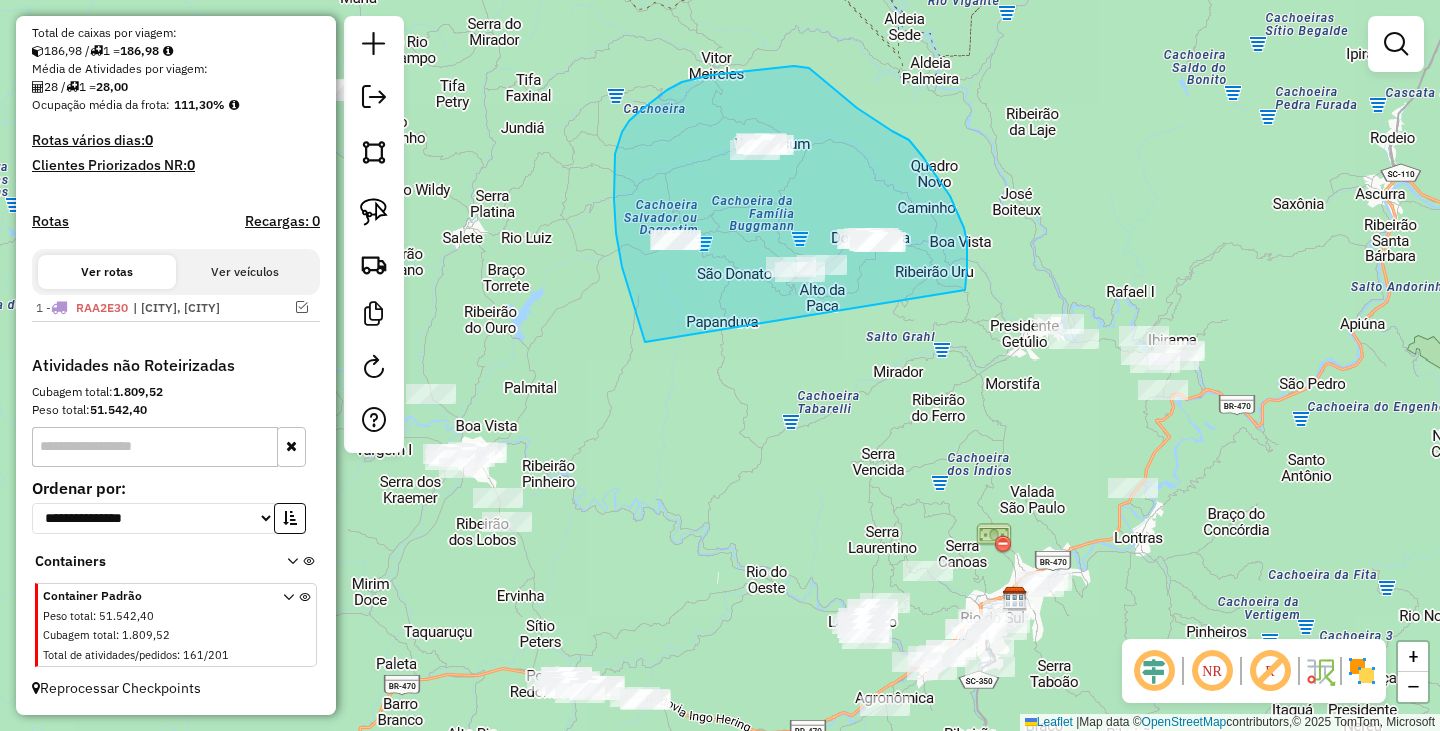 drag, startPoint x: 645, startPoint y: 342, endPoint x: 965, endPoint y: 293, distance: 323.72983 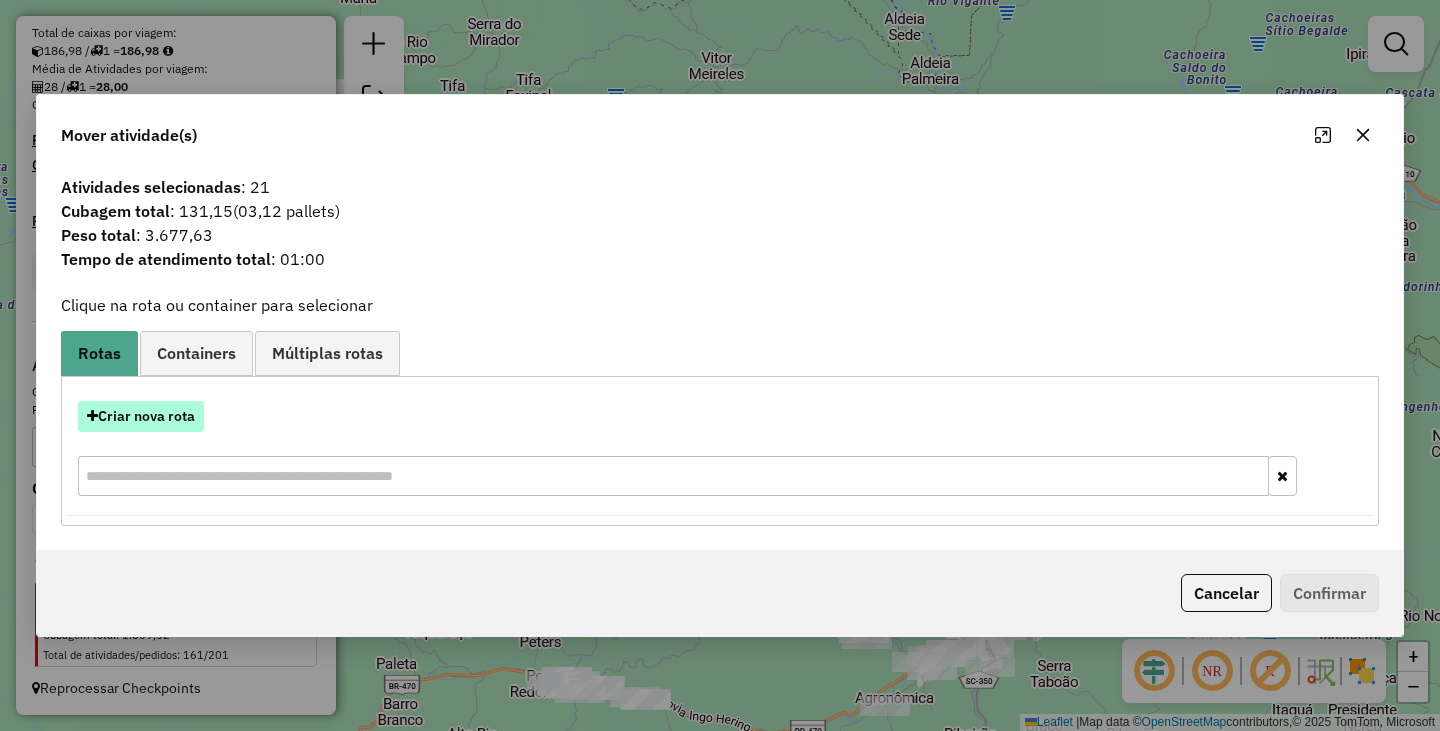 click on "Criar nova rota" at bounding box center [141, 416] 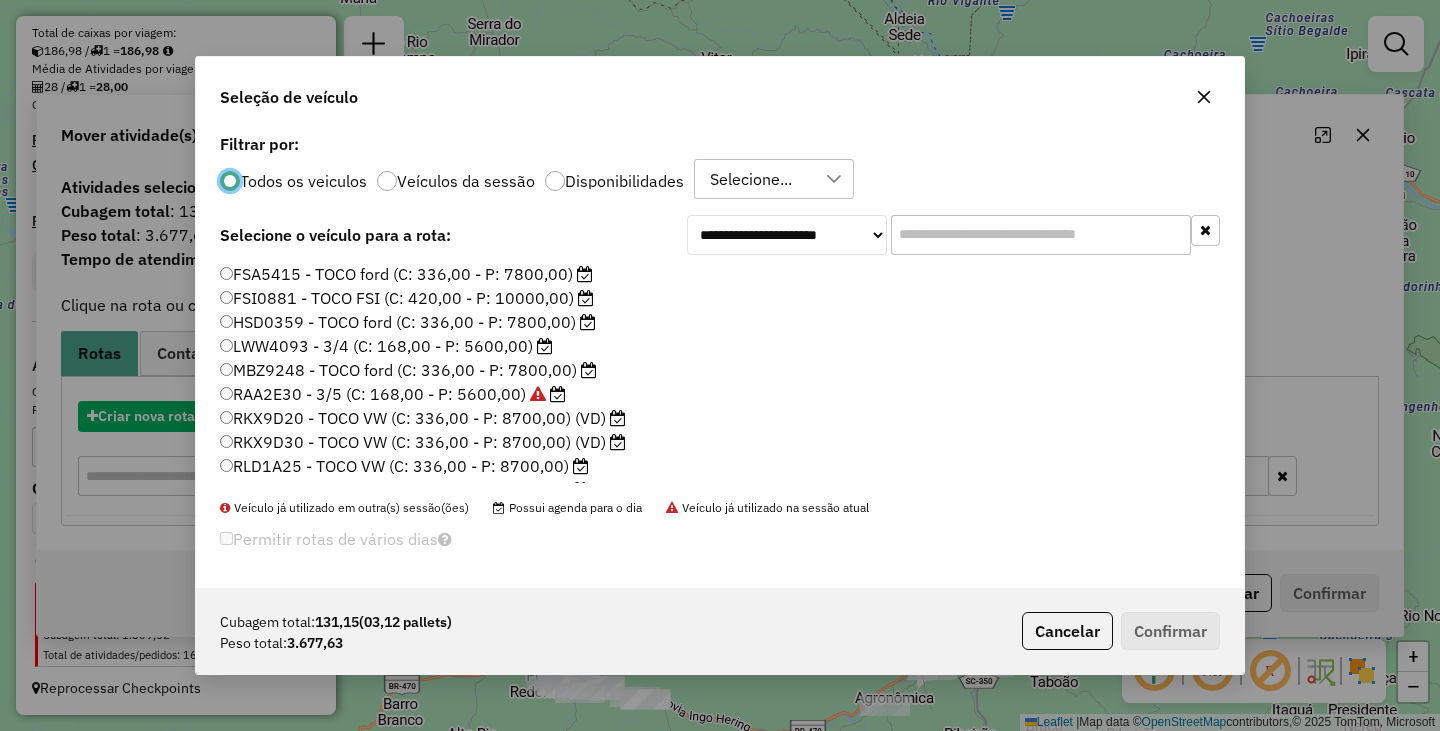scroll, scrollTop: 11, scrollLeft: 6, axis: both 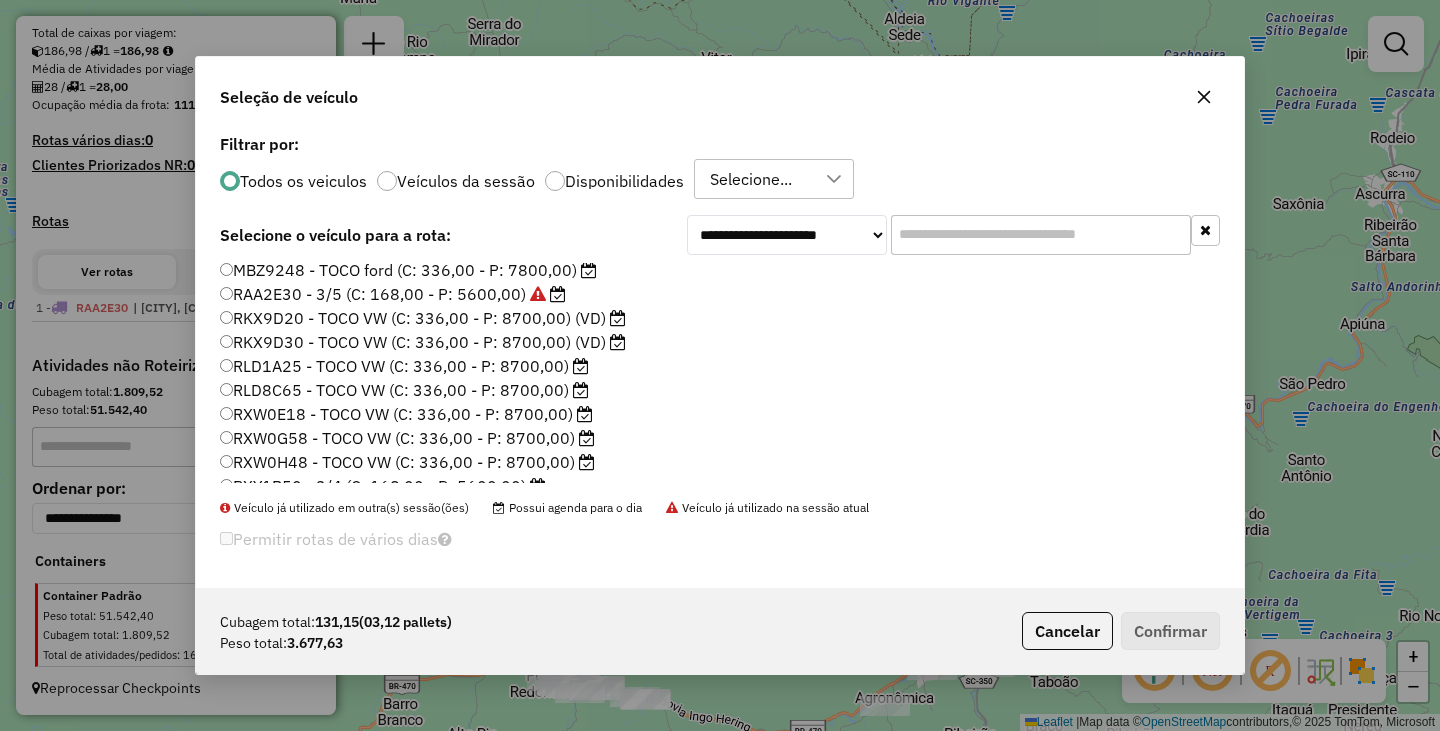 click on "RLD8C65 - TOCO VW (C: 336,00 - P: 8700,00)" 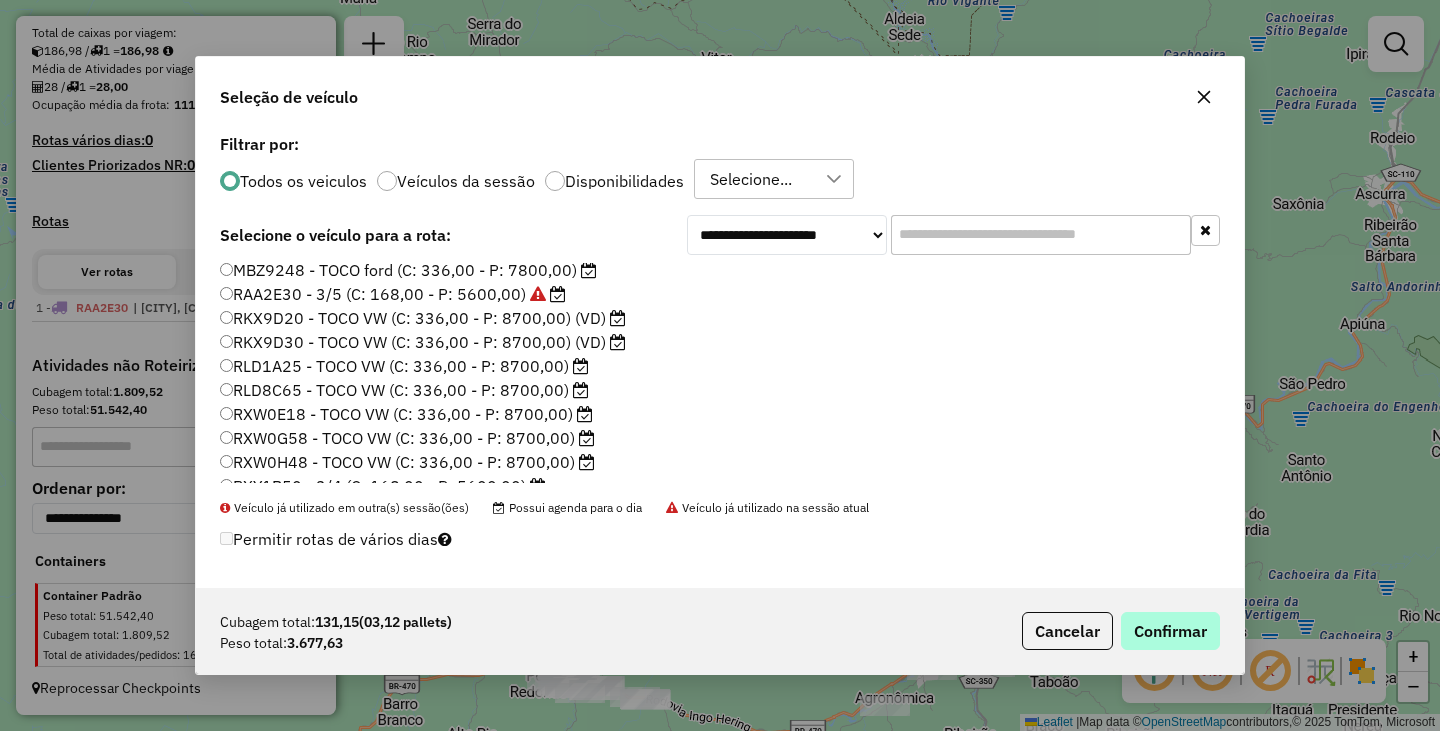 click on "Cubagem total:  131,15   (03,12 pallets)  Peso total: 3.677,63  Cancelar   Confirmar" 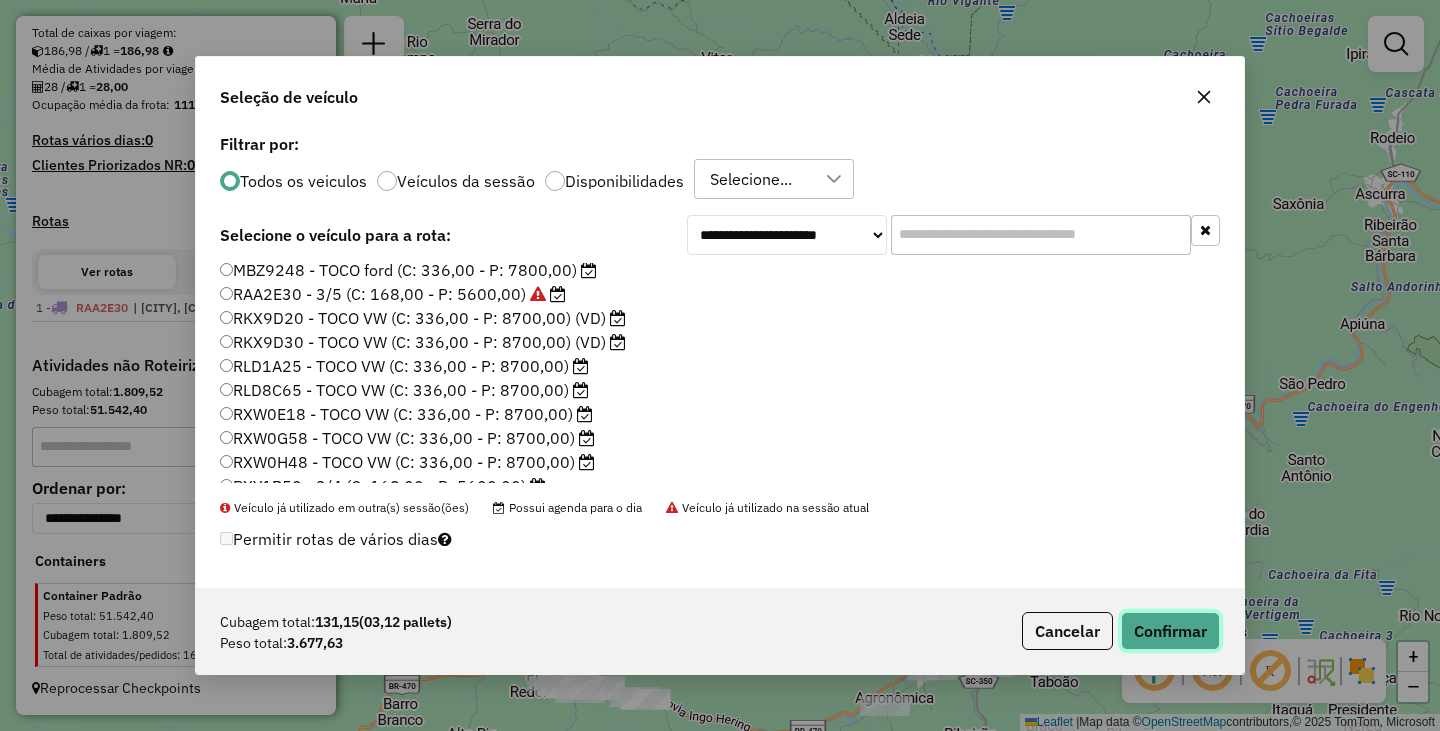 click on "Confirmar" 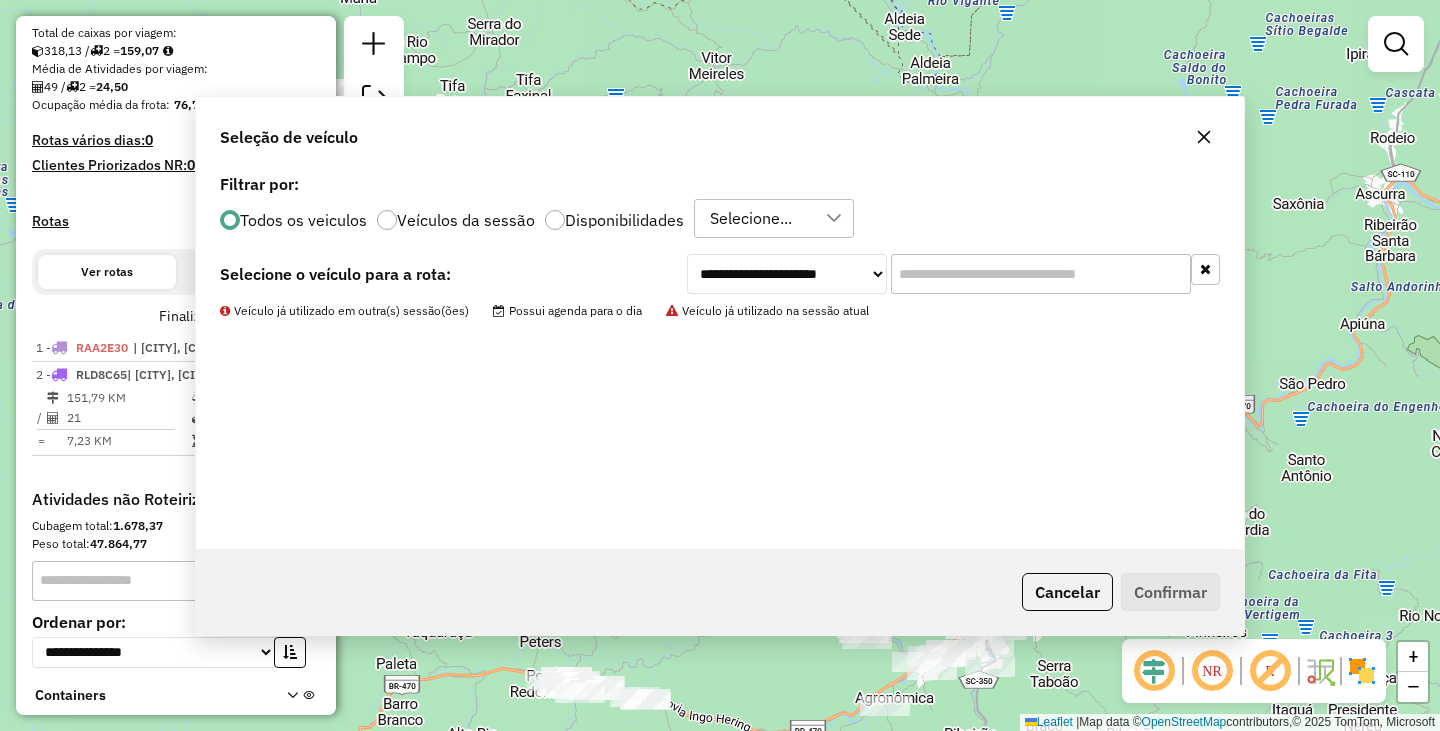 scroll, scrollTop: 516, scrollLeft: 0, axis: vertical 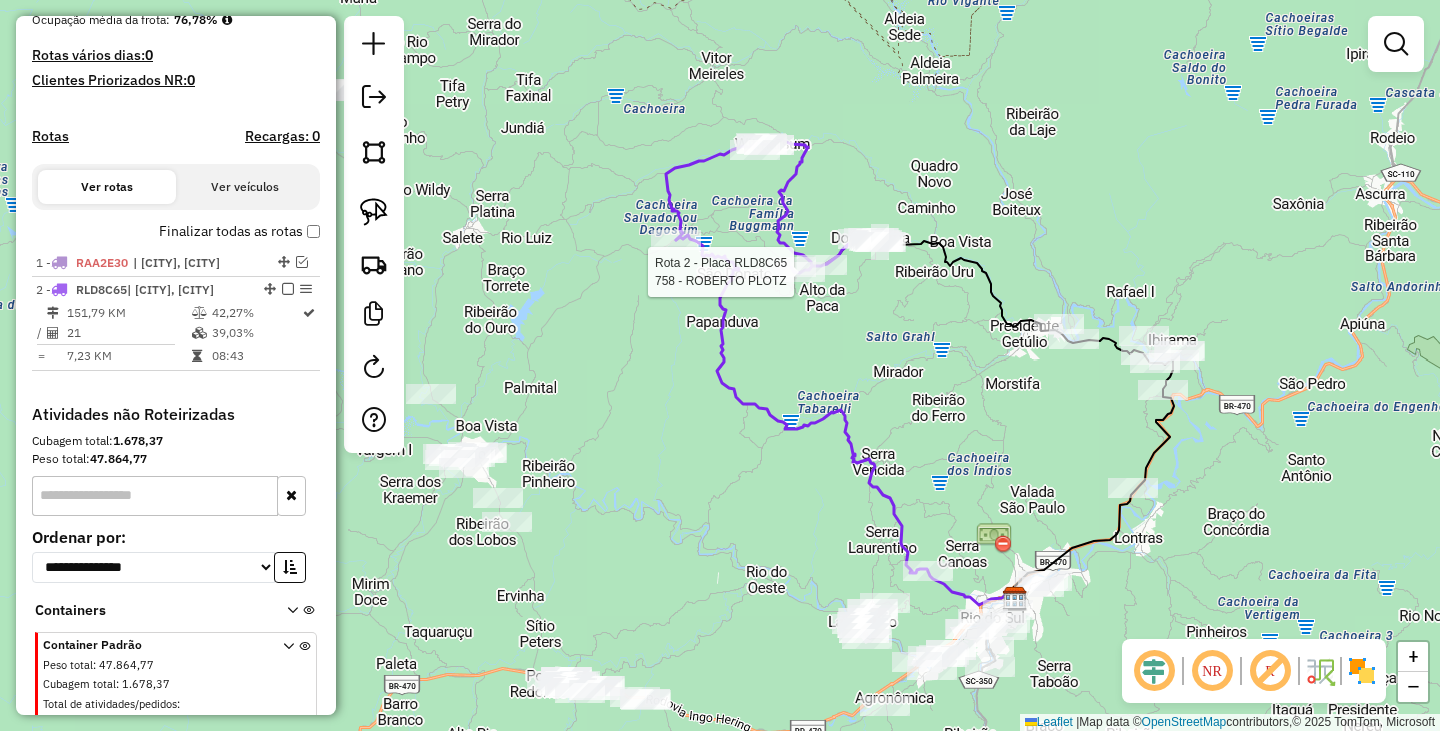 select on "**********" 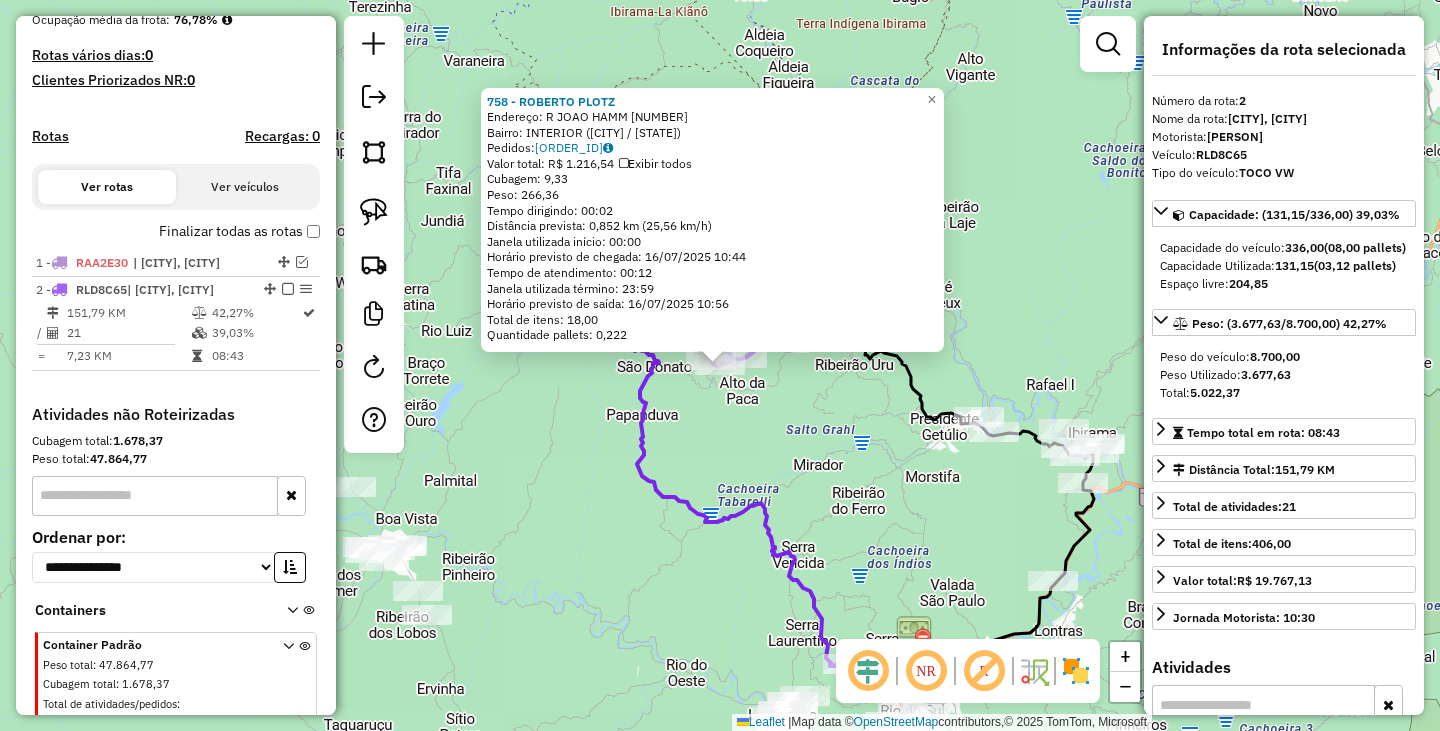 scroll, scrollTop: 583, scrollLeft: 0, axis: vertical 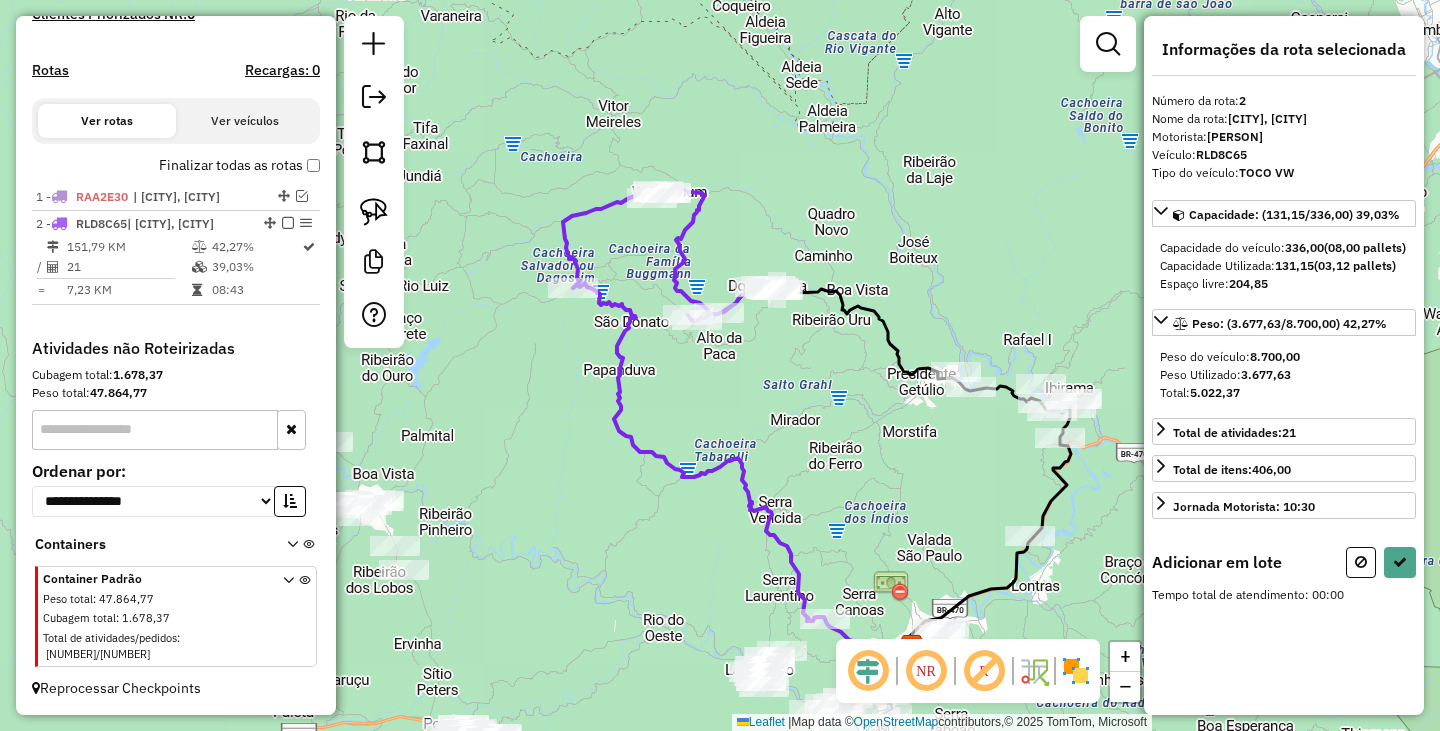 drag, startPoint x: 948, startPoint y: 527, endPoint x: 925, endPoint y: 482, distance: 50.537113 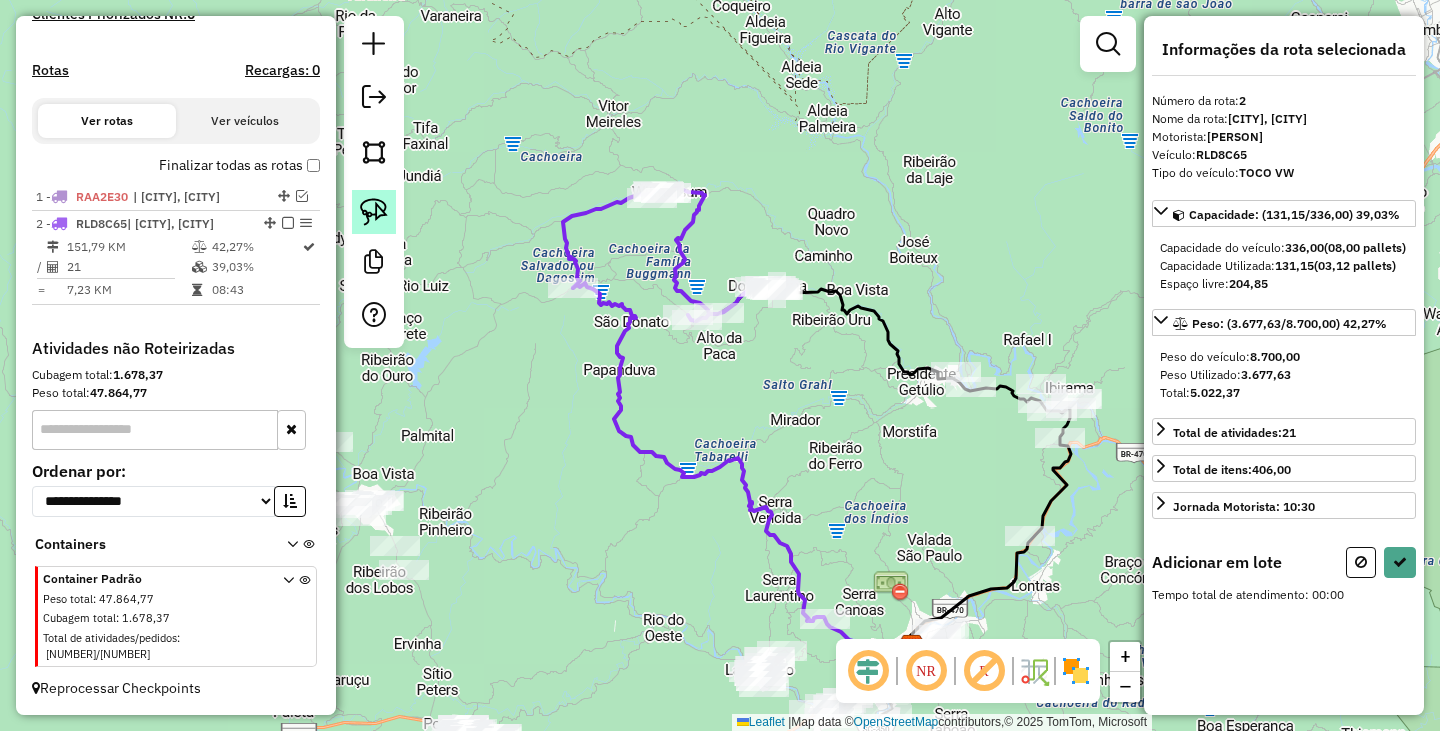click 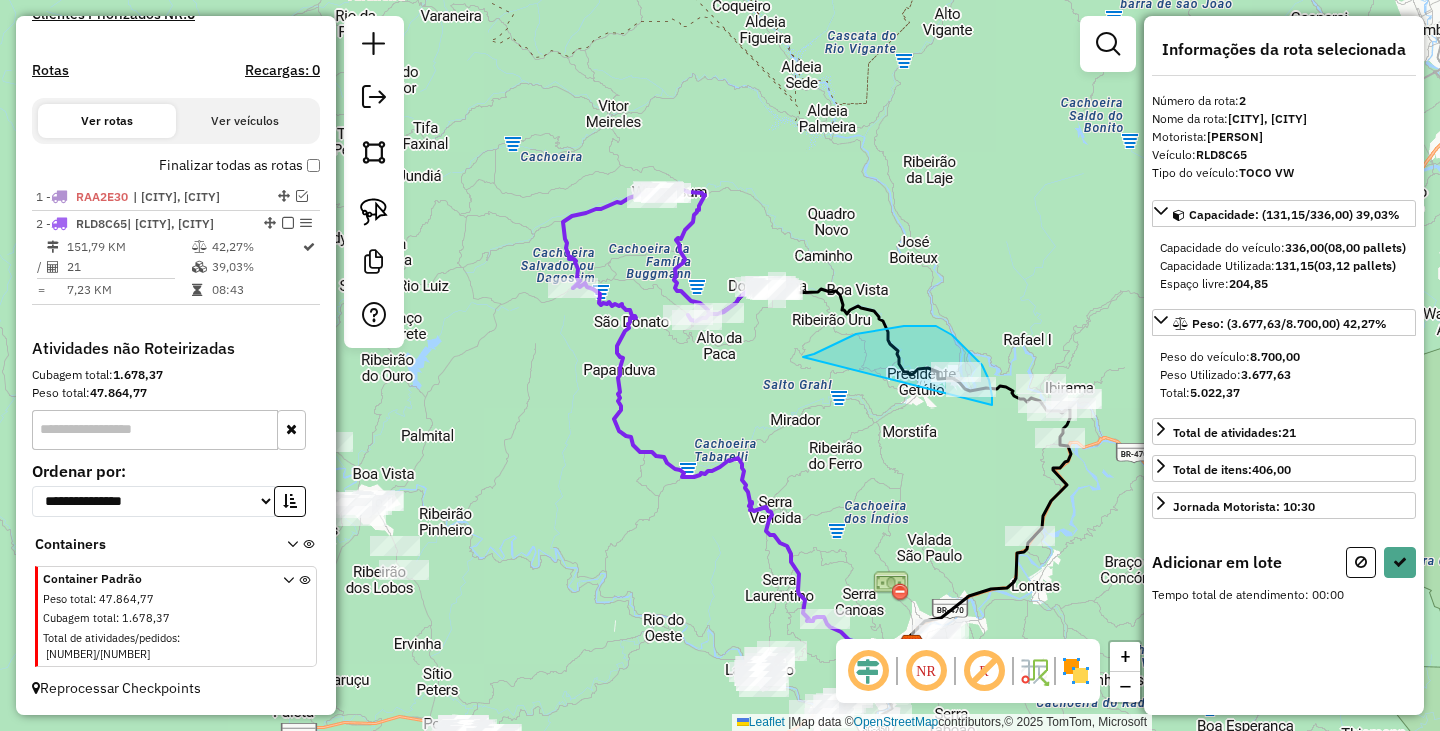 drag, startPoint x: 803, startPoint y: 357, endPoint x: 992, endPoint y: 405, distance: 195 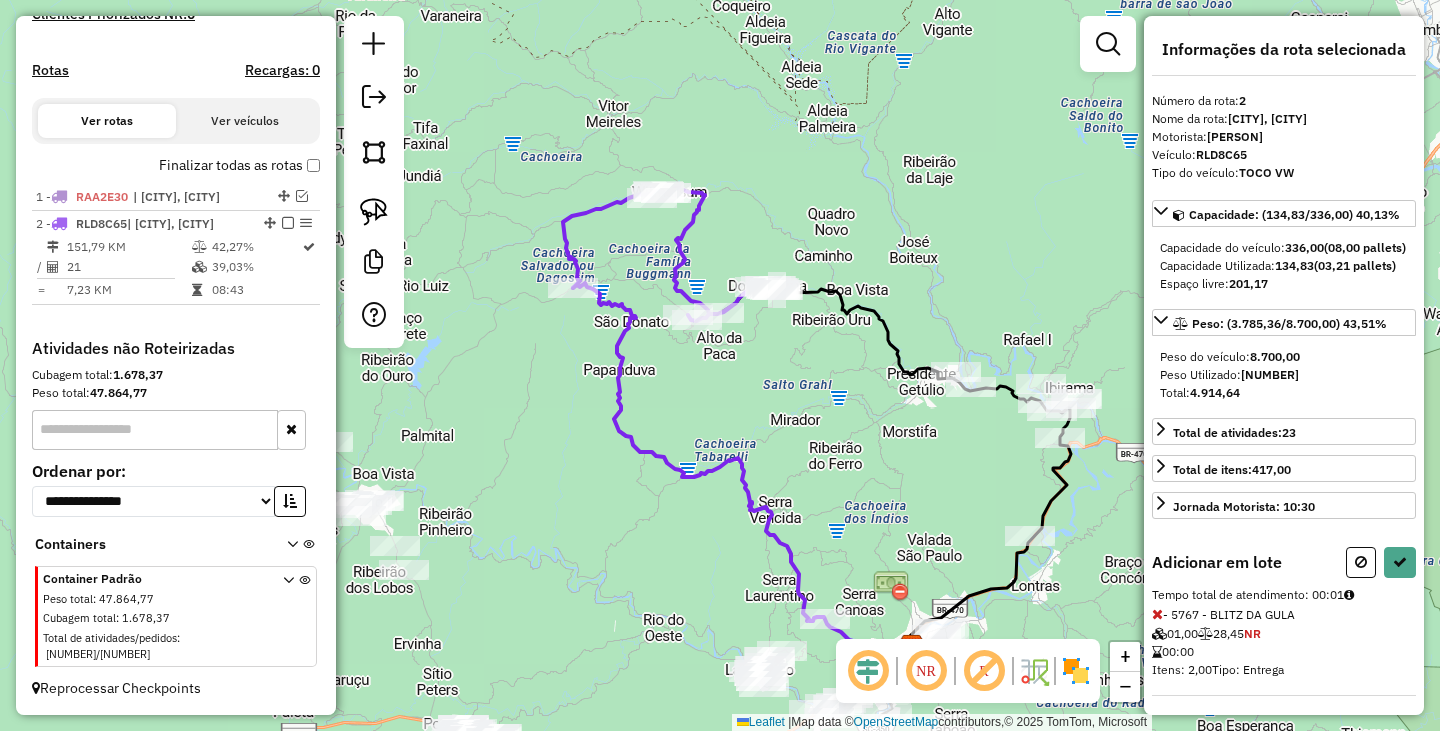 select on "**********" 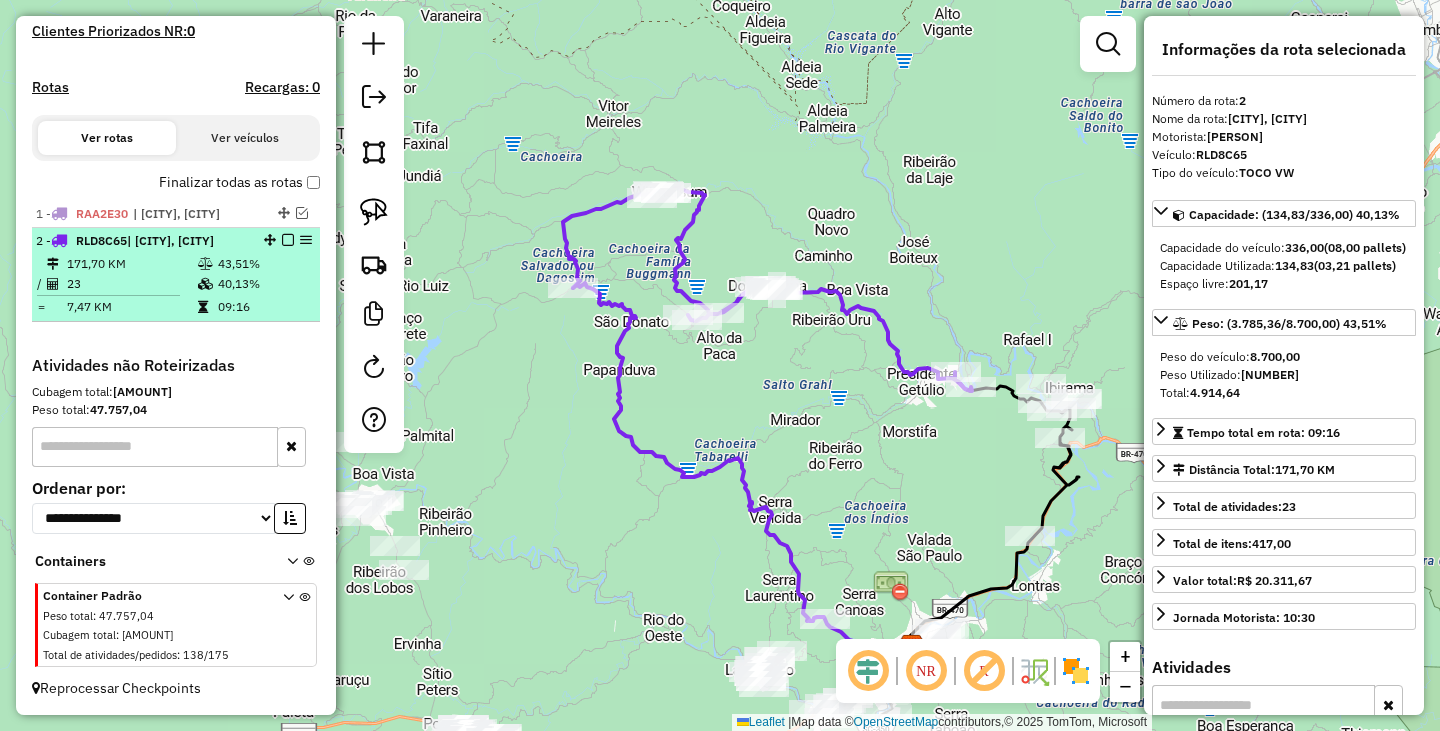 click at bounding box center (288, 240) 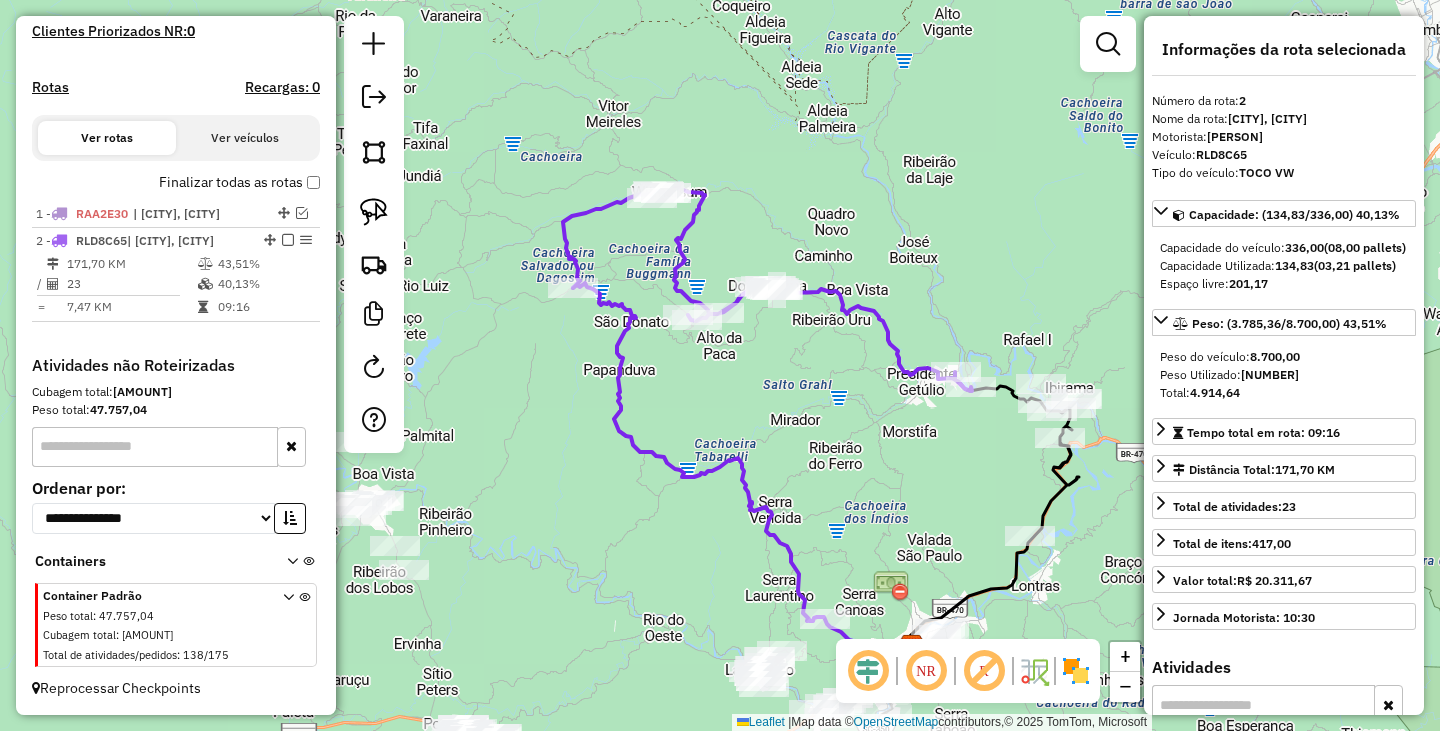 scroll, scrollTop: 498, scrollLeft: 0, axis: vertical 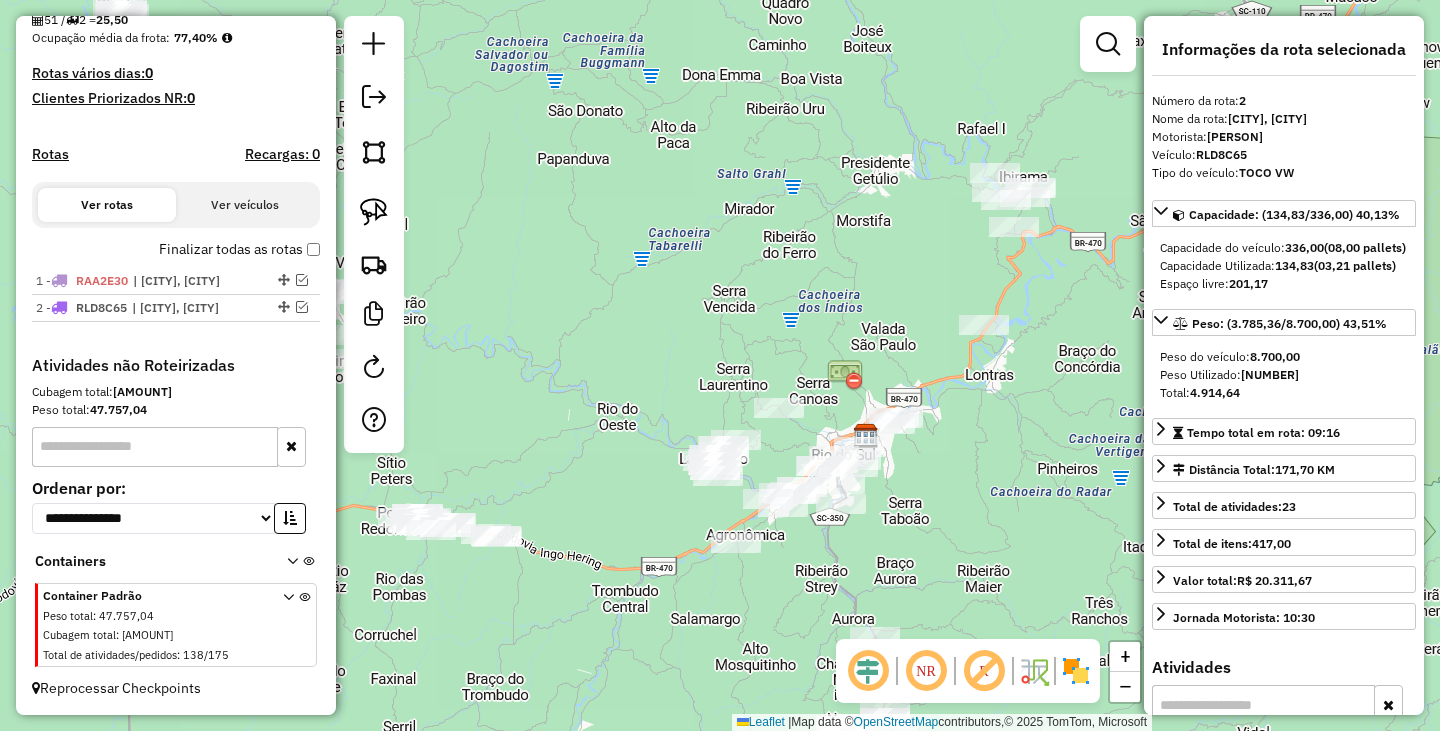 drag, startPoint x: 708, startPoint y: 407, endPoint x: 696, endPoint y: 315, distance: 92.779305 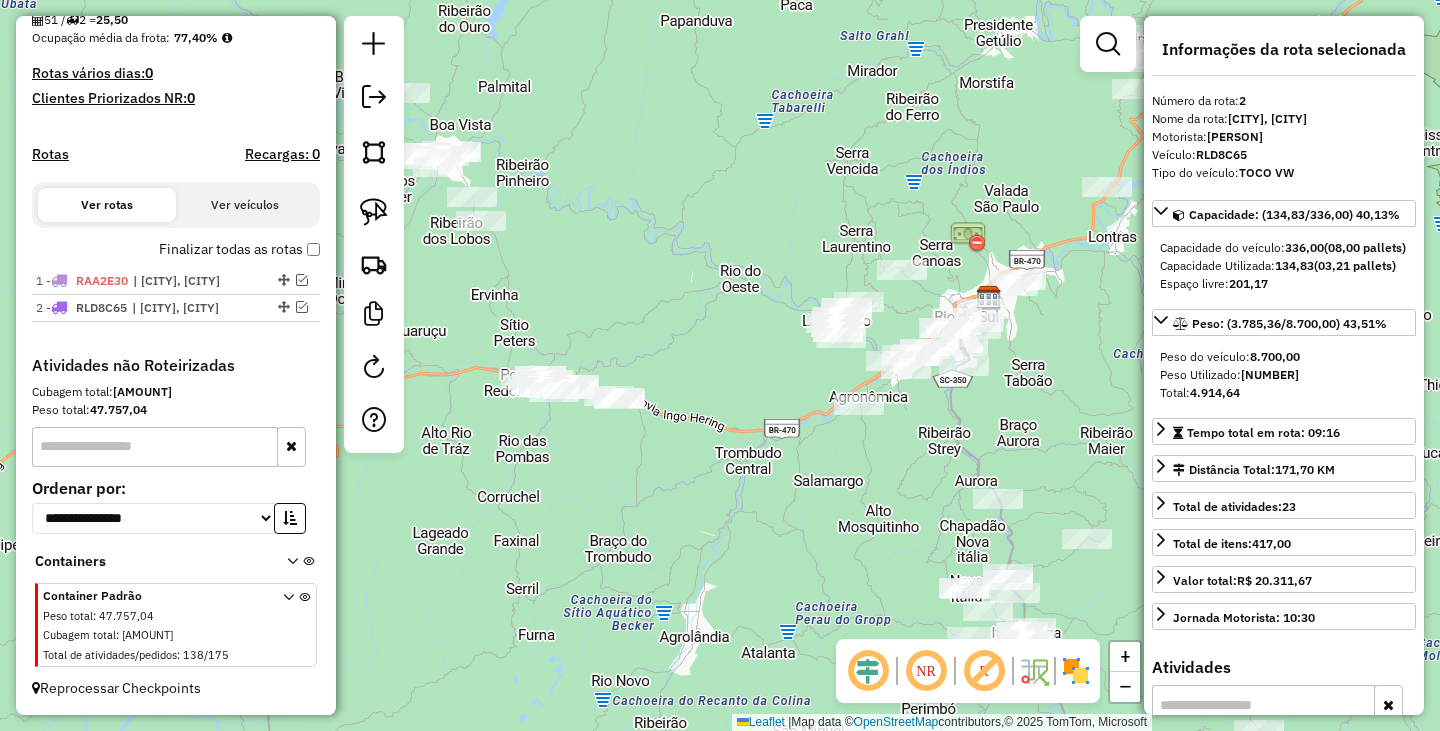 drag, startPoint x: 760, startPoint y: 553, endPoint x: 852, endPoint y: 433, distance: 151.20847 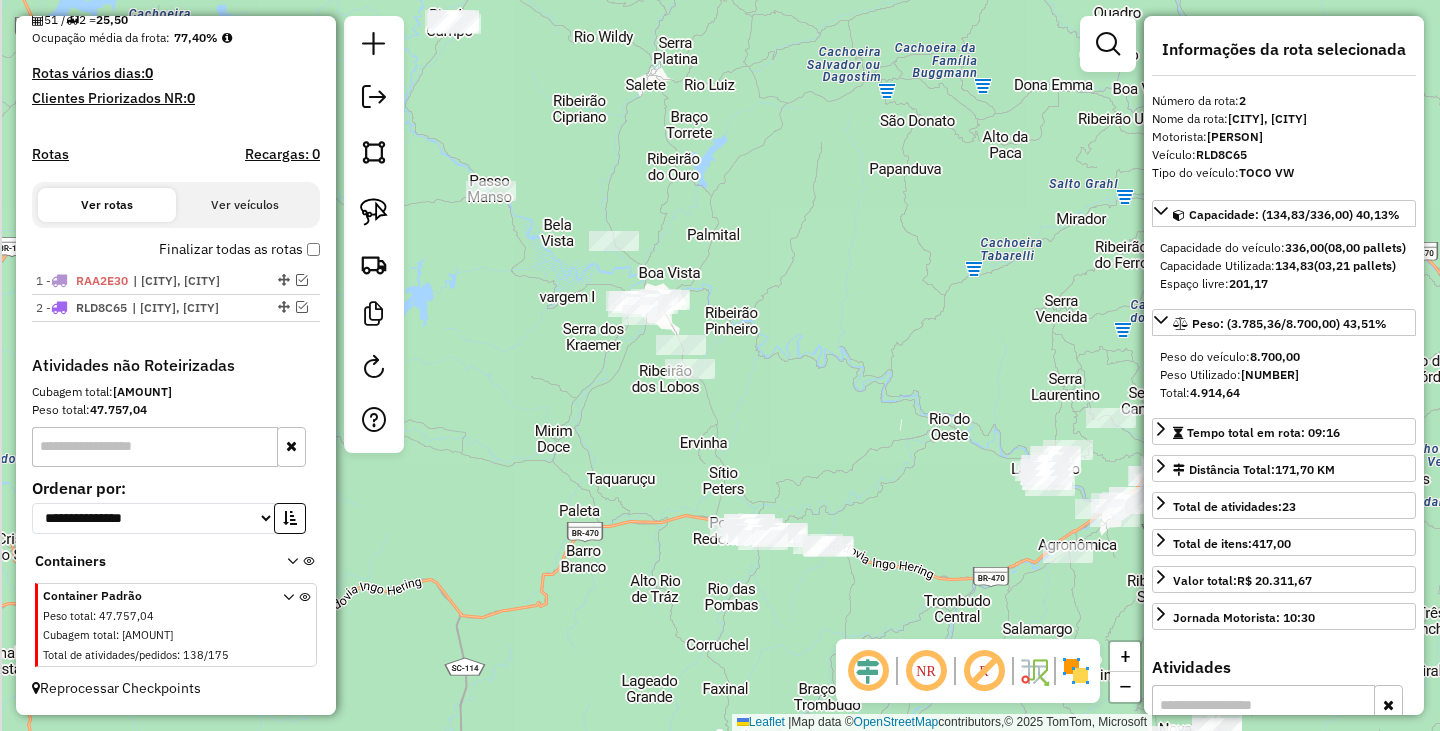 drag, startPoint x: 652, startPoint y: 217, endPoint x: 963, endPoint y: 503, distance: 422.51273 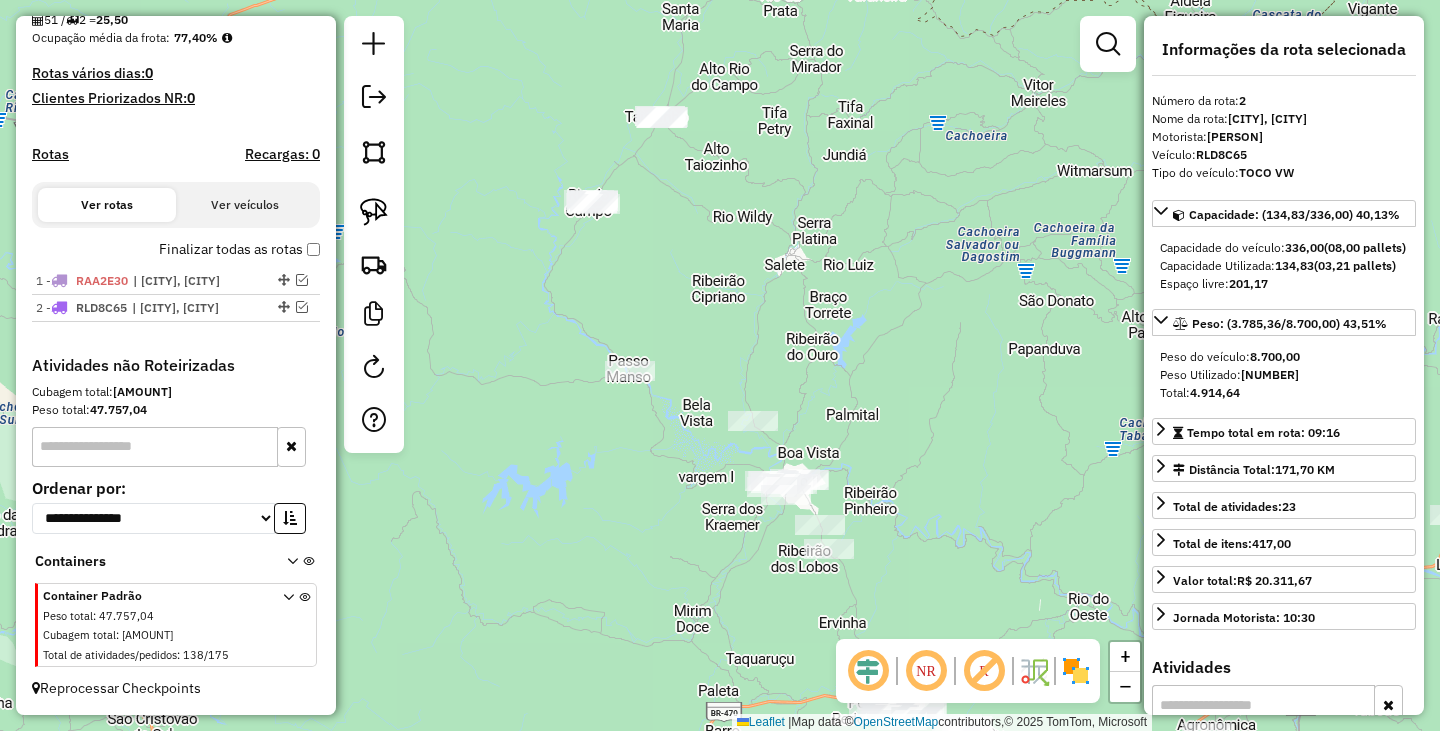 drag, startPoint x: 648, startPoint y: 614, endPoint x: 616, endPoint y: 540, distance: 80.622574 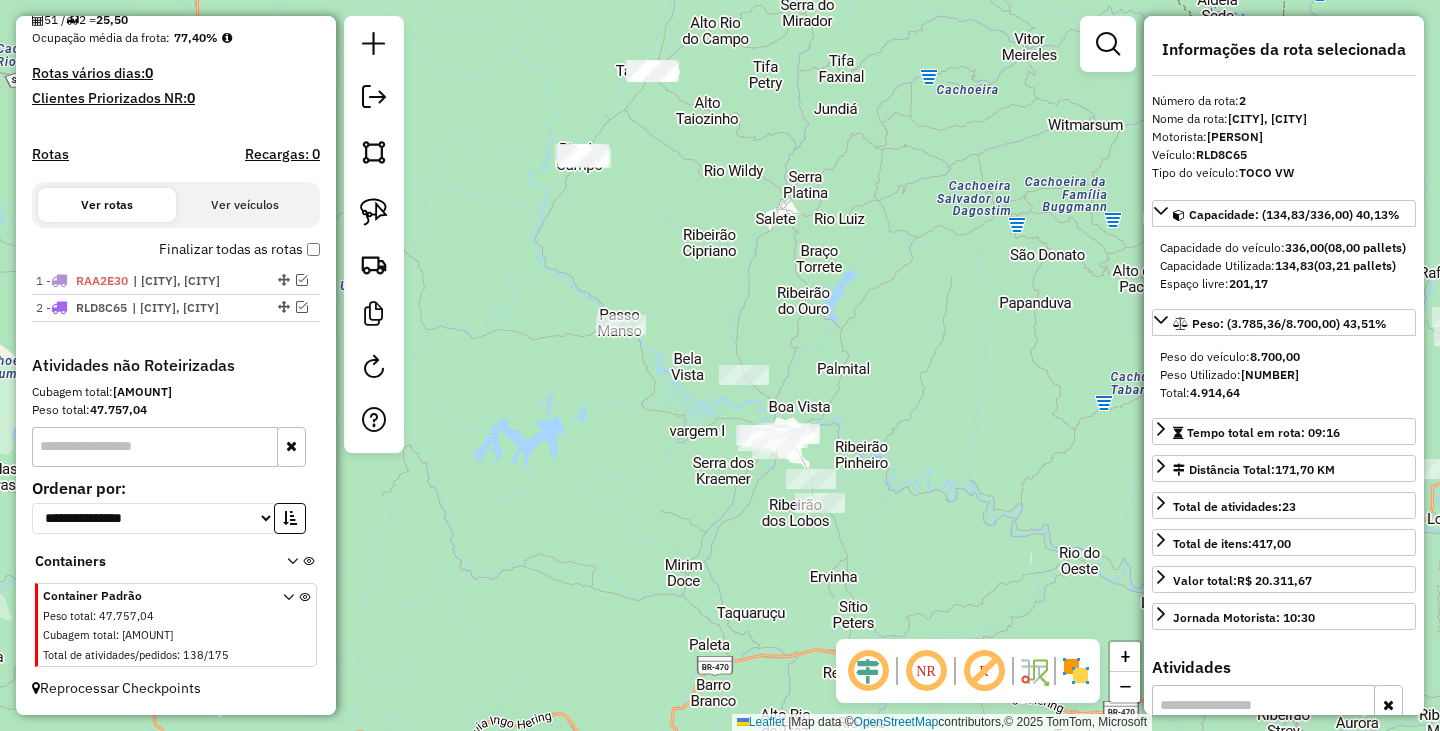 drag, startPoint x: 616, startPoint y: 540, endPoint x: 607, endPoint y: 494, distance: 46.872166 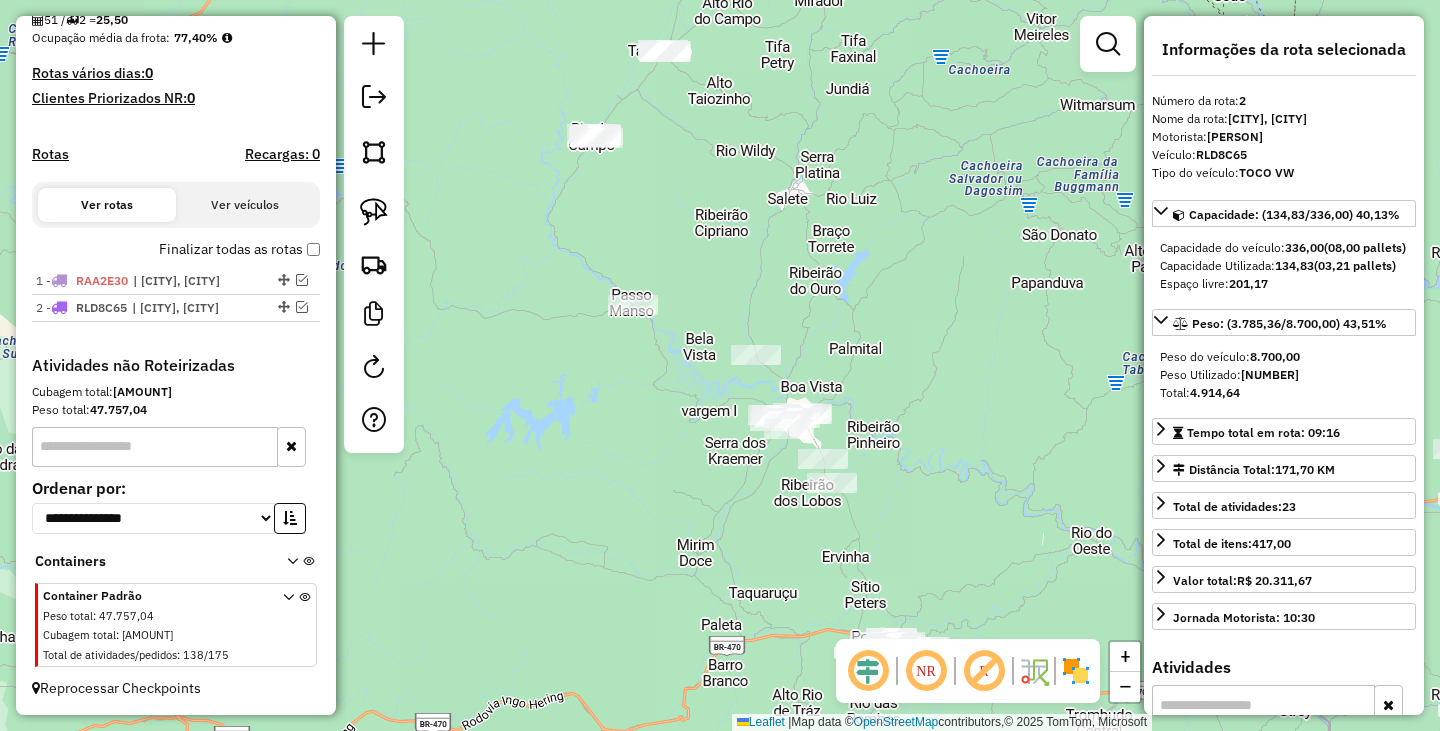 drag, startPoint x: 672, startPoint y: 518, endPoint x: 687, endPoint y: 539, distance: 25.806976 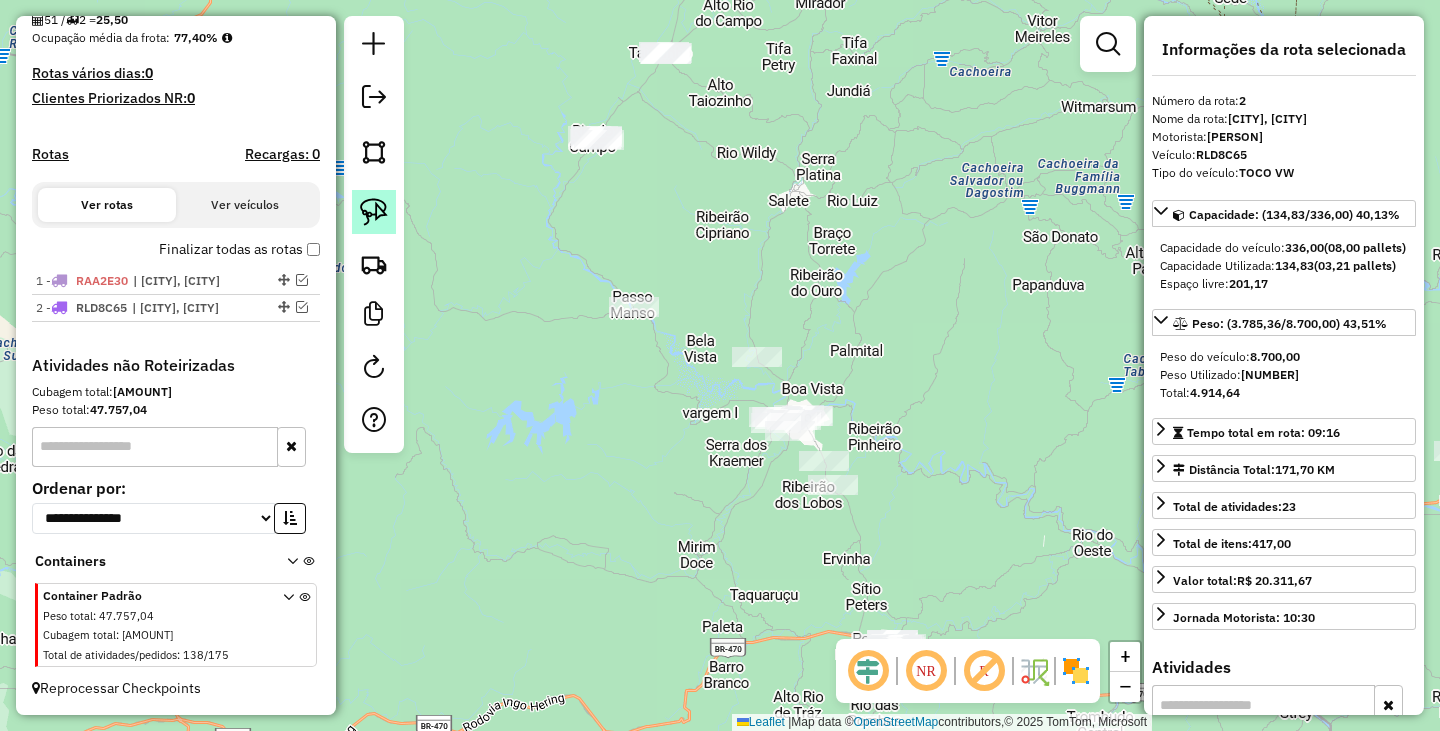 click 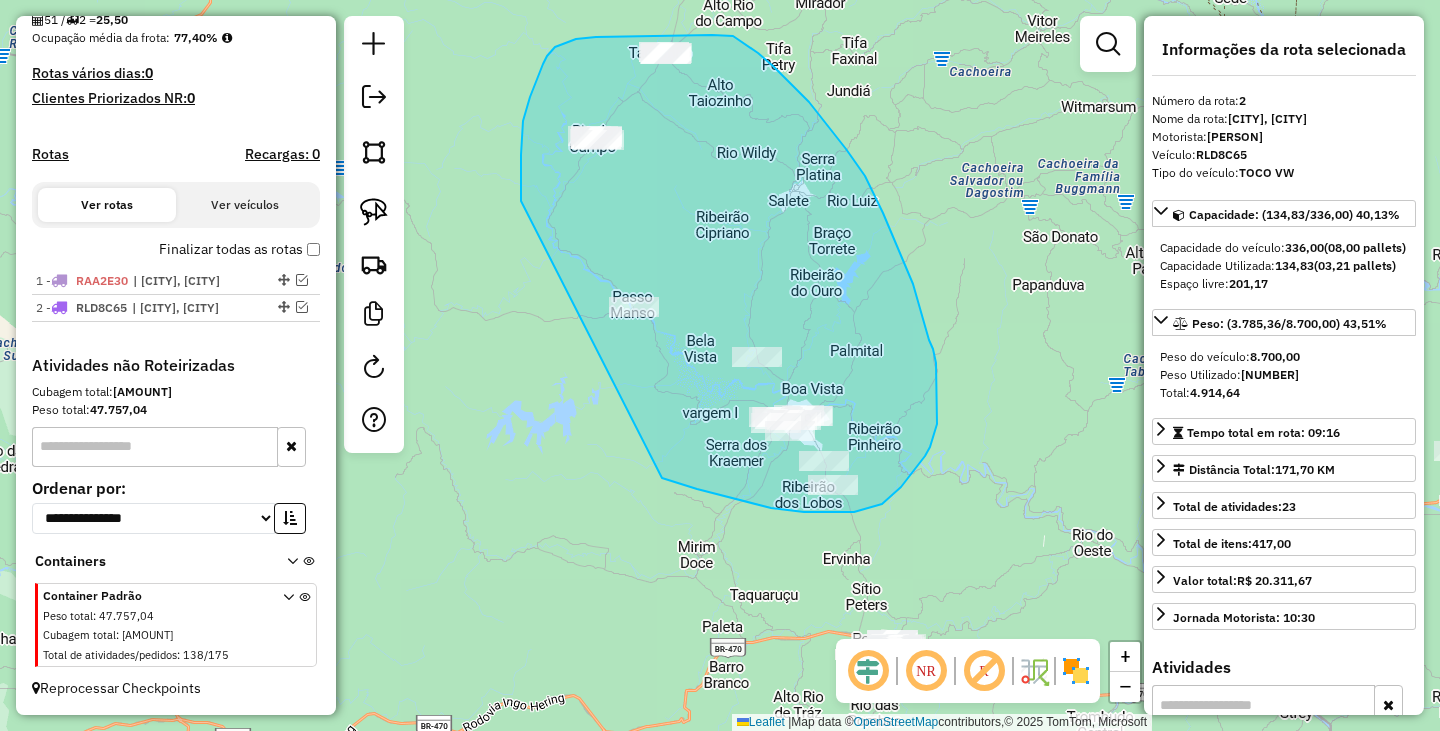 drag, startPoint x: 522, startPoint y: 132, endPoint x: 601, endPoint y: 388, distance: 267.9123 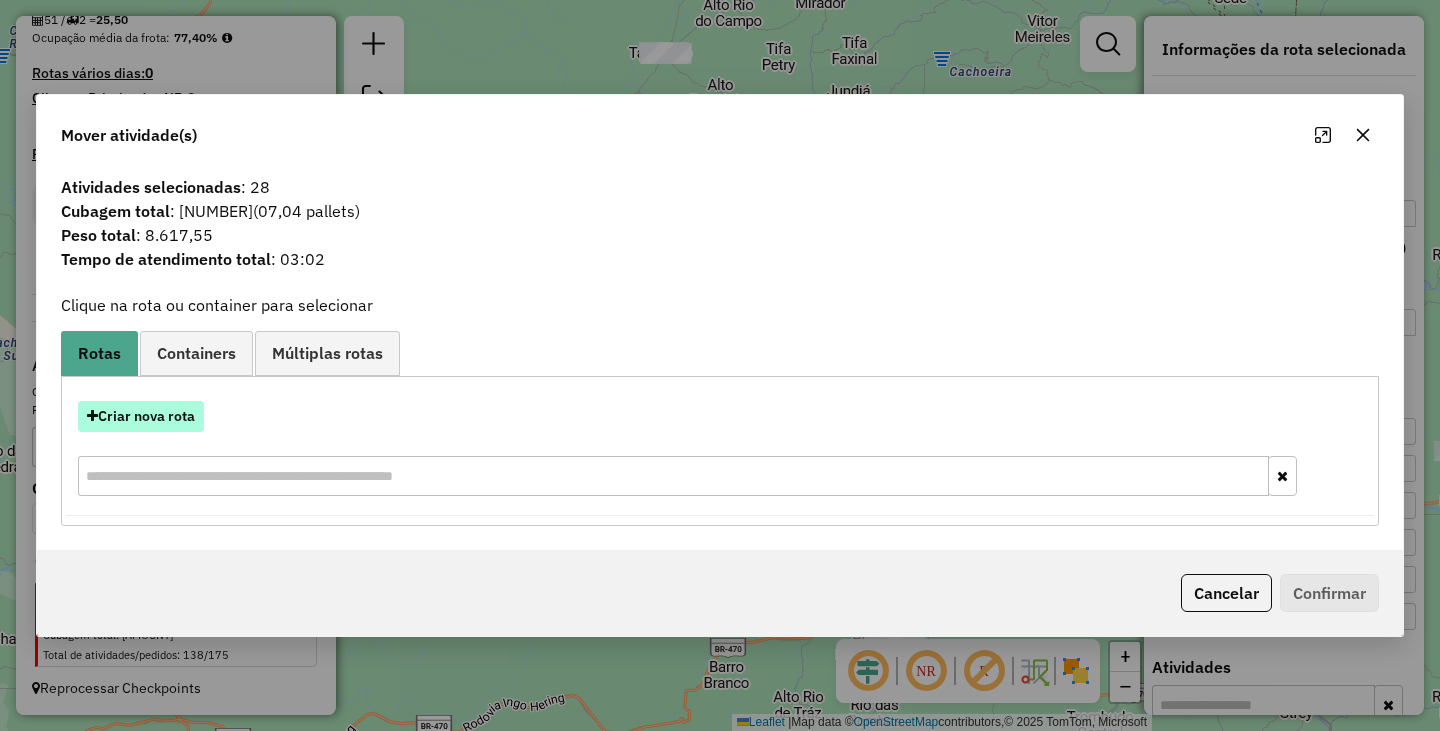 click on "Criar nova rota" at bounding box center [141, 416] 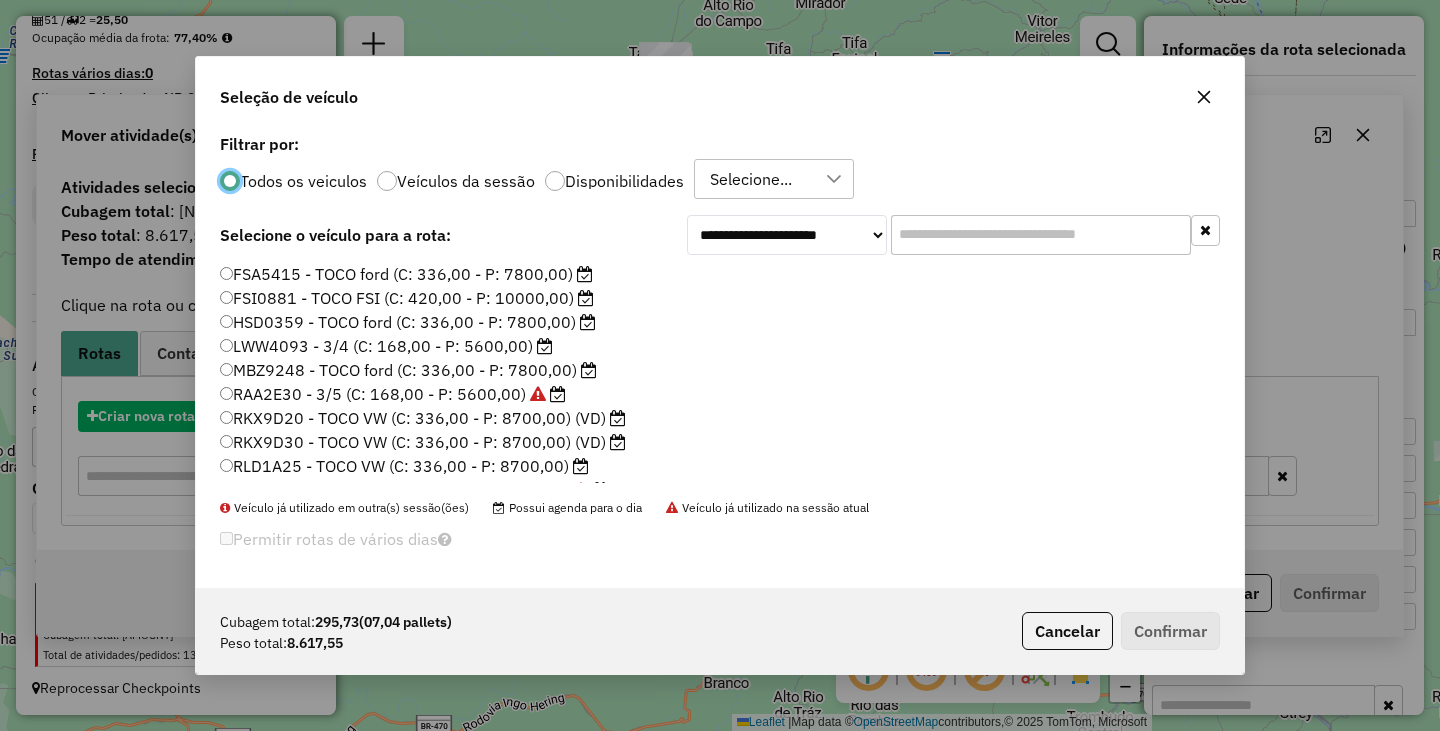 scroll, scrollTop: 11, scrollLeft: 6, axis: both 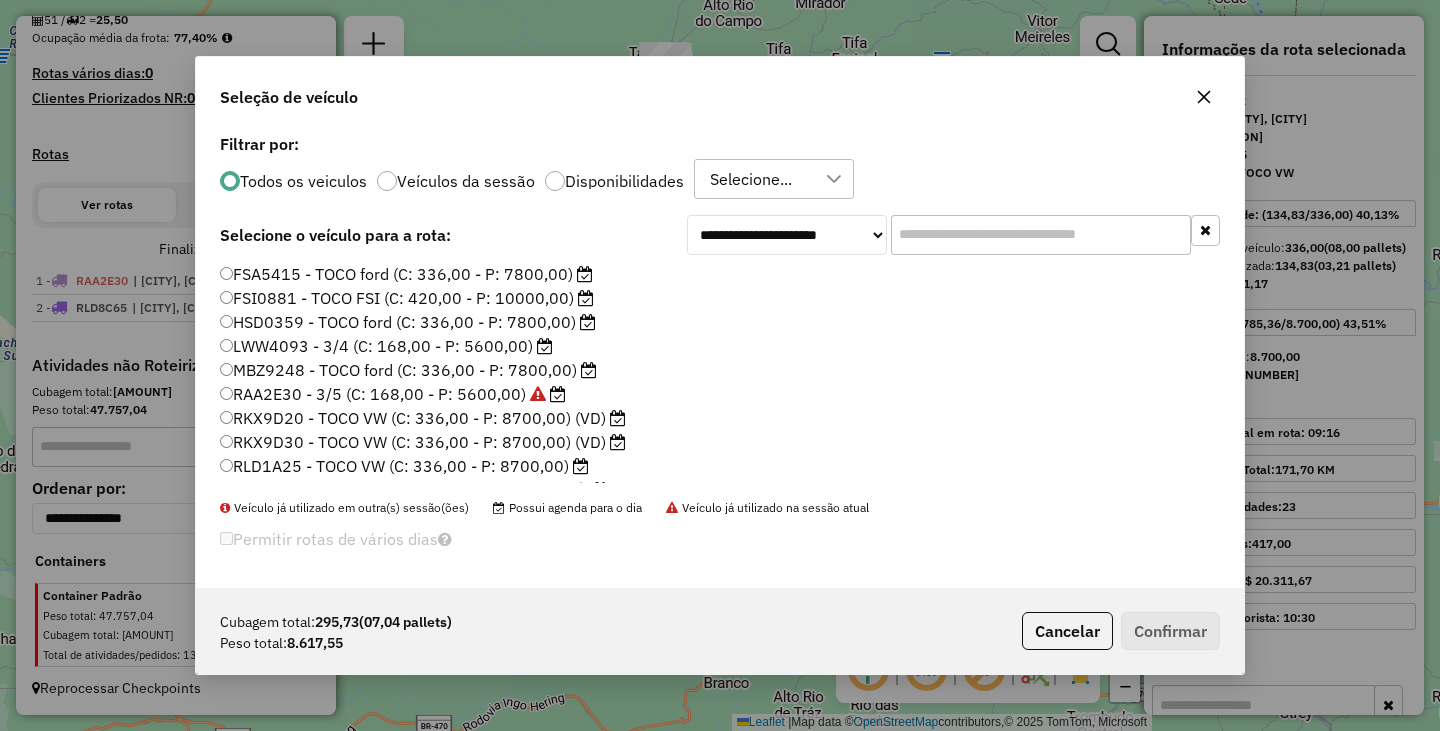 click on "RKX9D20 - TOCO VW (C: 336,00 - P: 8700,00) (VD)" 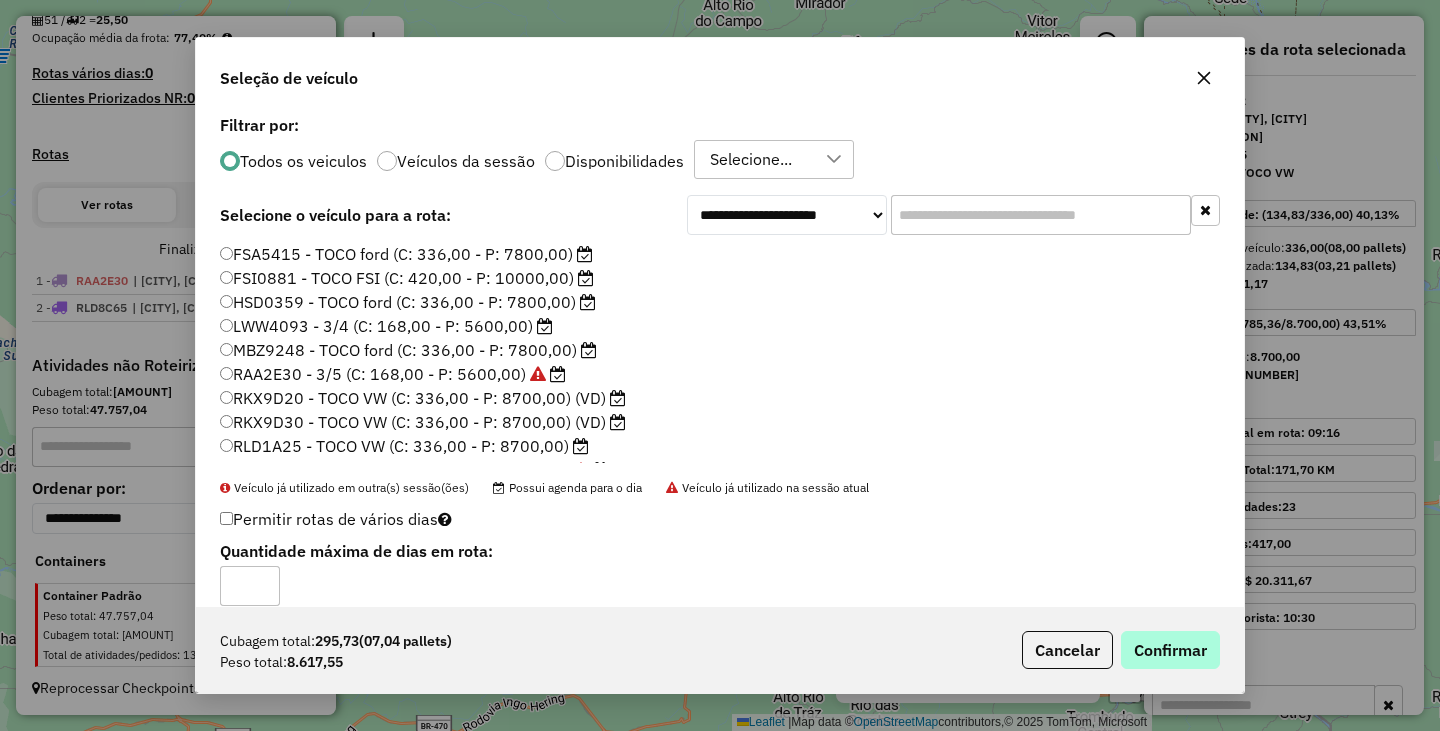 click on "Cubagem total:  295,73   (07,04 pallets)  Peso total: 8.617,55  Cancelar   Confirmar" 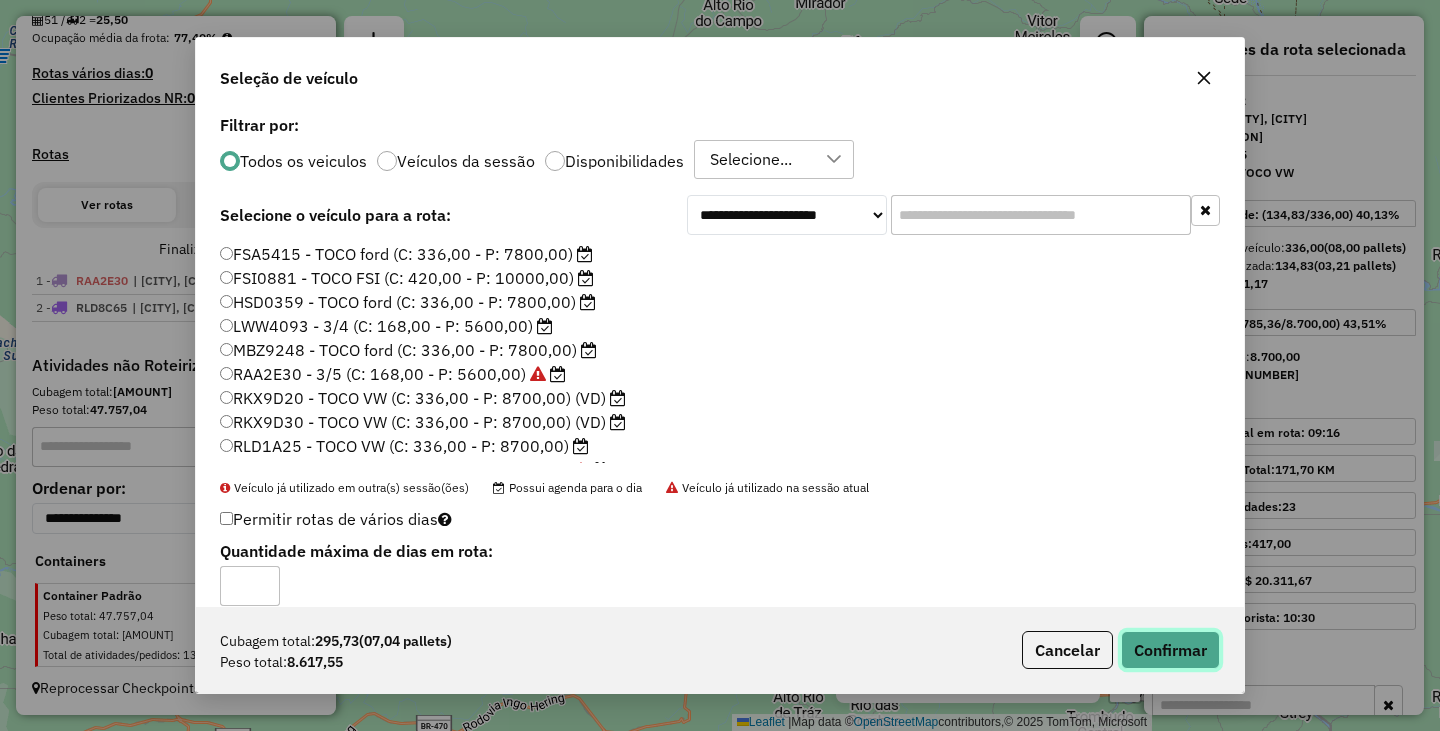 click on "Confirmar" 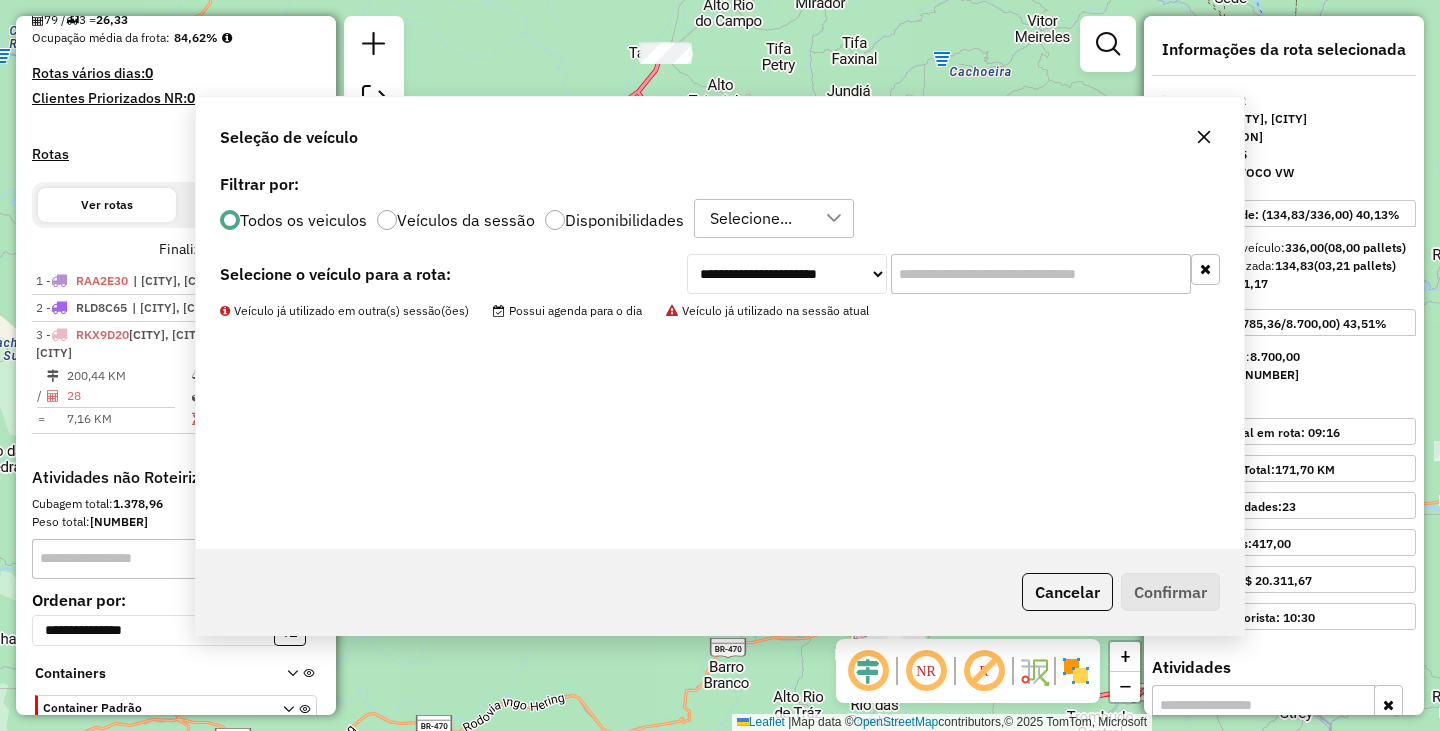 scroll, scrollTop: 610, scrollLeft: 0, axis: vertical 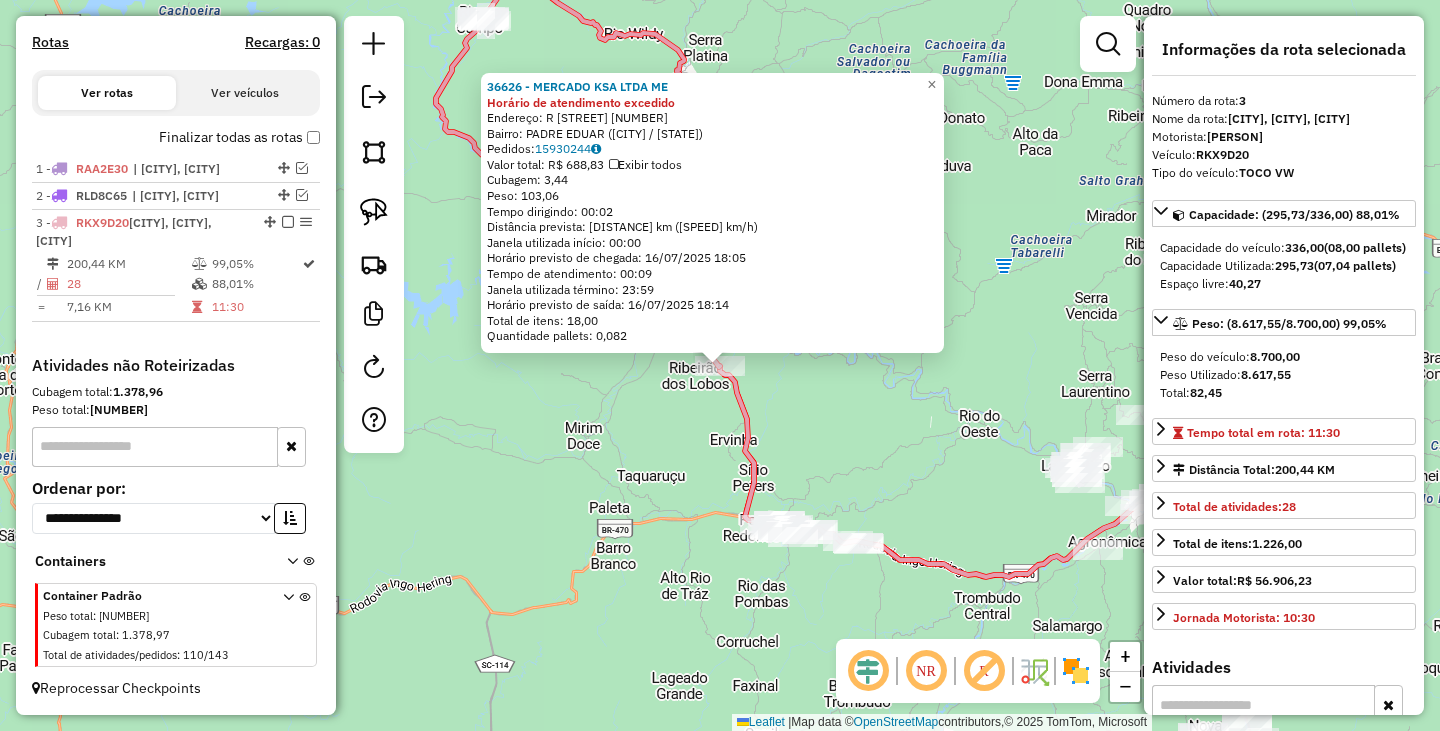 click on "36626 - MERCADO KSA LTDA ME Horário de atendimento excedido  Endereço: R   EMILIO TAMBOSI                25   Bairro: PADRE EDUAR ([CITY] / [STATE])   Pedidos:  [NUMBER]   Valor total: R$ 688,83   Exibir todos   Cubagem: 3,44  Peso: 103,06  Tempo dirigindo: 00:02   Distância prevista: 1,976 km (59,28 km/h)   Janela utilizada início: 00:00   Horário previsto de chegada: [DATE] [TIME]   Tempo de atendimento: 00:09   Janela utilizada término: 23:59   Horário previsto de saída: [DATE] [TIME]   Total de itens: 18,00   Quantidade pallets: 0,082  × Janela de atendimento Grade de atendimento Capacidade Transportadoras Veículos Cliente Pedidos  Rotas Selecione os dias de semana para filtrar as janelas de atendimento  Seg   Ter   Qua   Qui   Sex   Sáb   Dom  Informe o período da janela de atendimento: De: Até:  Filtrar exatamente a janela do cliente  Considerar janela de atendimento padrão   Seg   Ter   Qua   Qui   Sex   Sáb   Dom   De:  +" 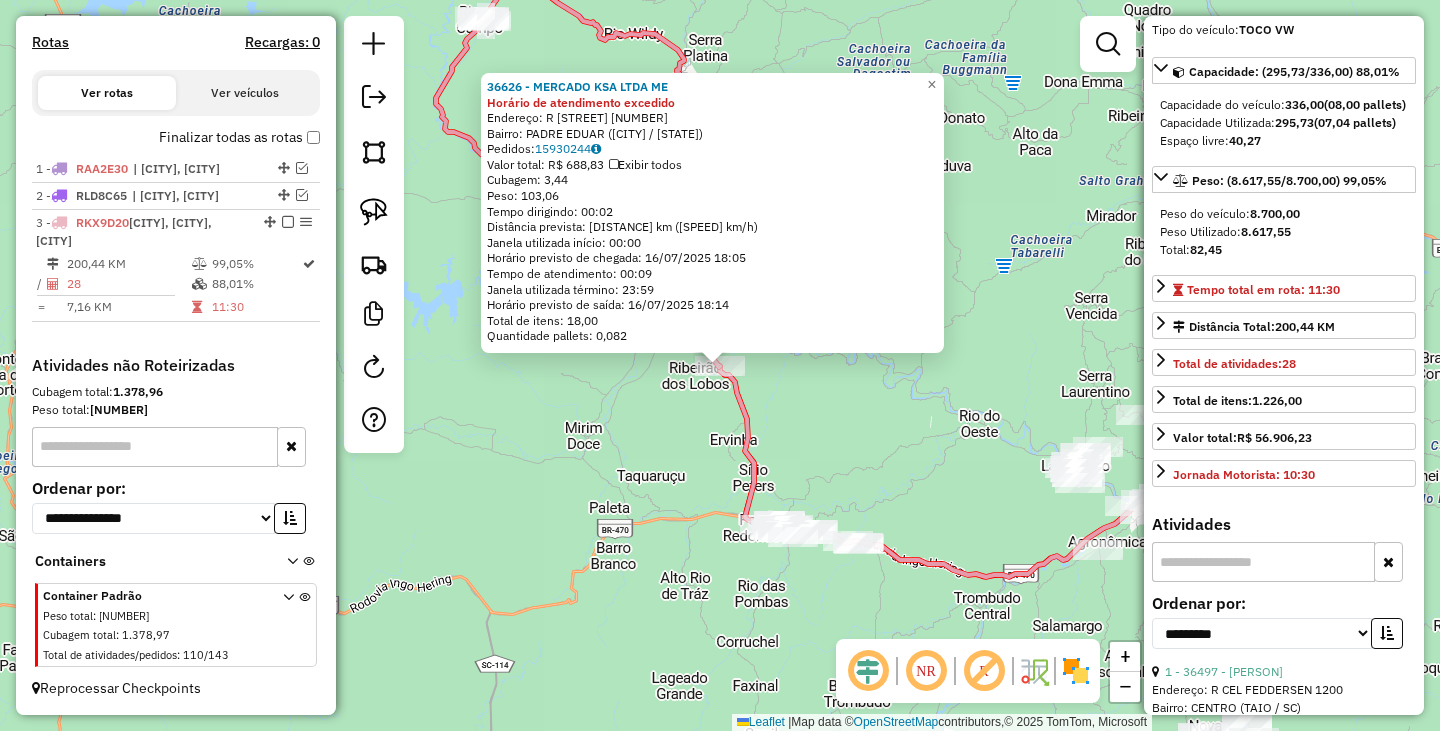 scroll, scrollTop: 300, scrollLeft: 0, axis: vertical 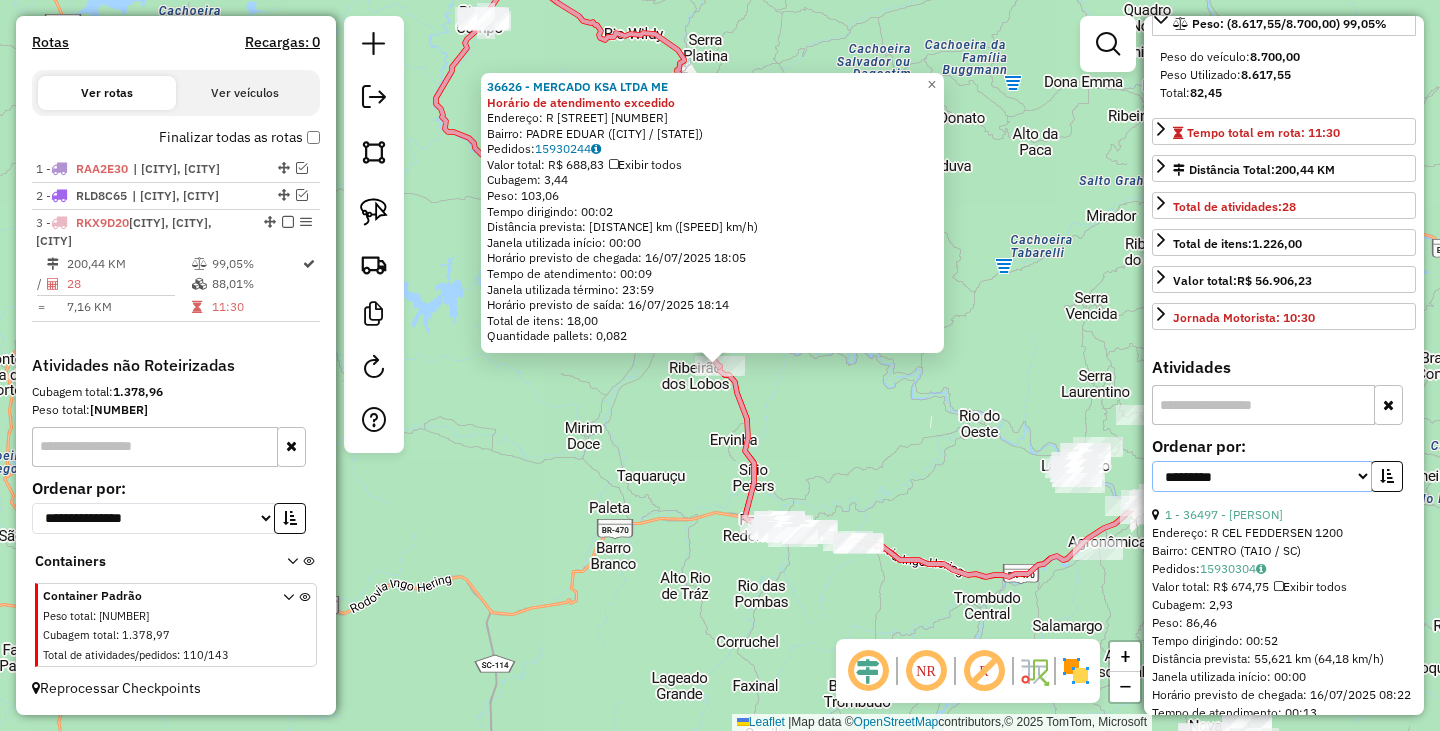 click on "**********" at bounding box center (1262, 476) 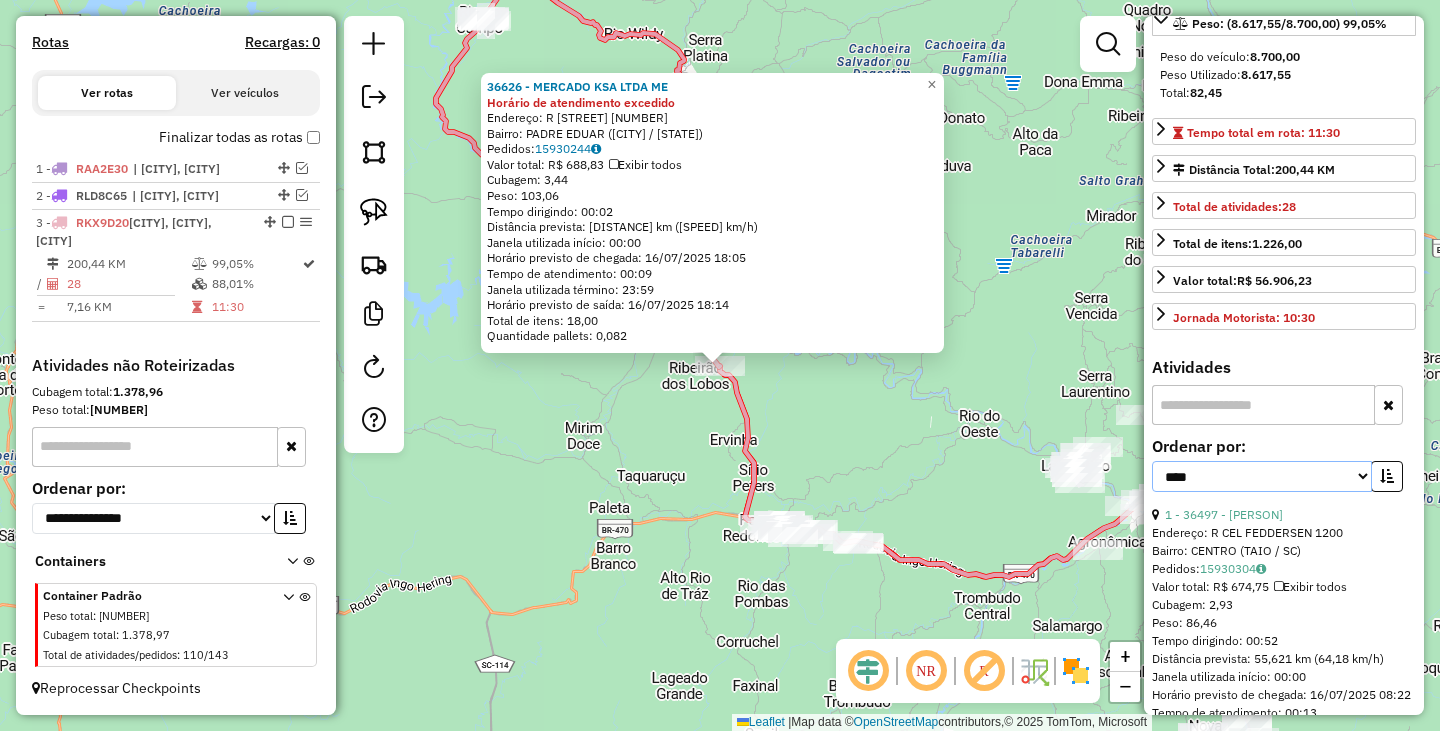 click on "**********" at bounding box center [1262, 476] 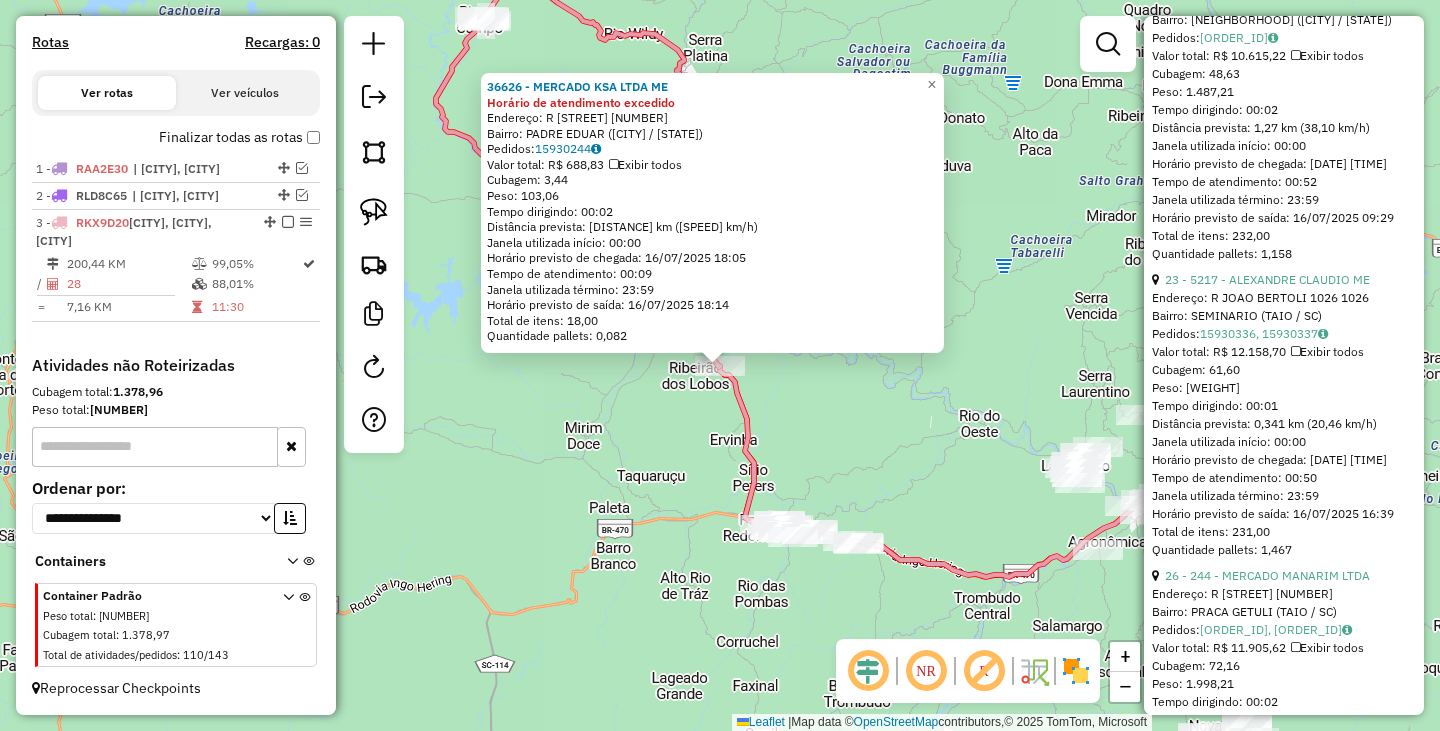 scroll, scrollTop: 9025, scrollLeft: 0, axis: vertical 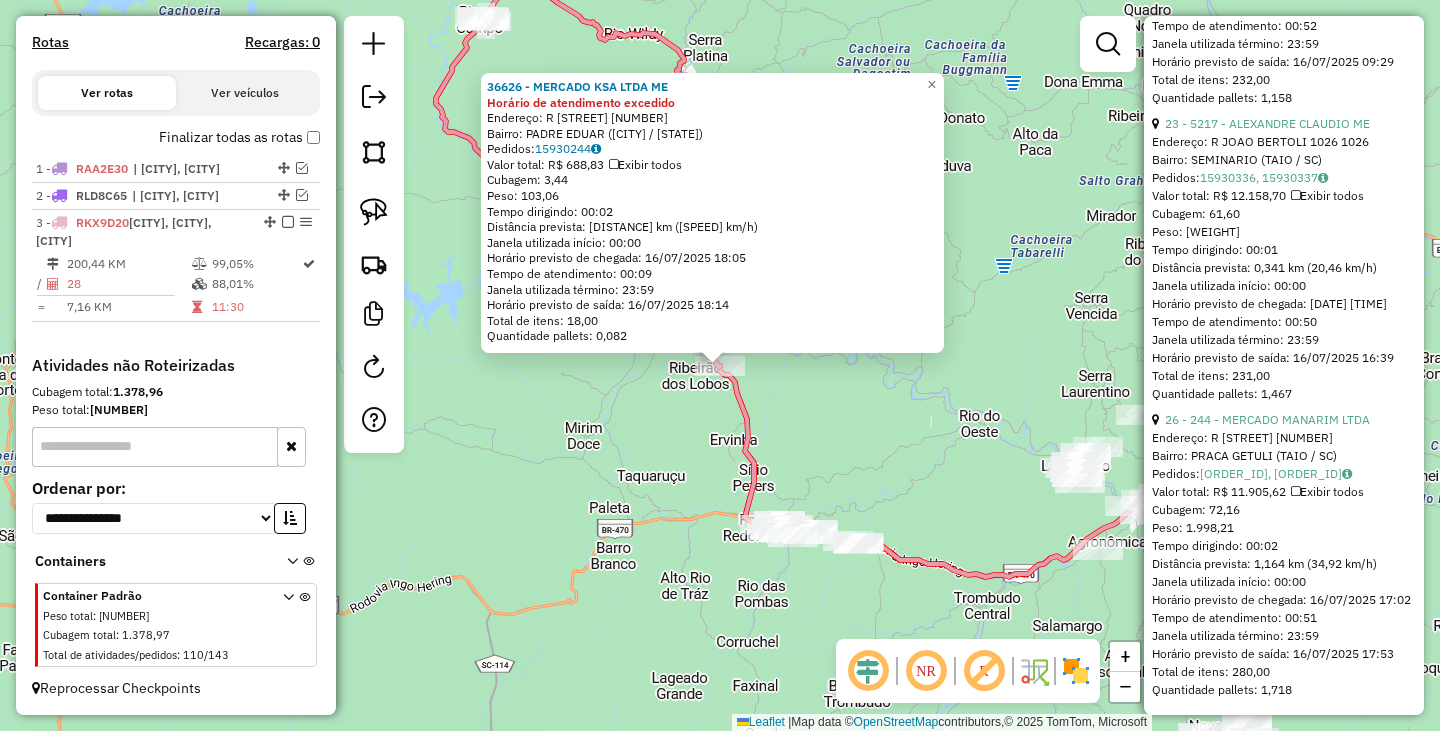 click on "36626 - MERCADO KSA LTDA ME Horário de atendimento excedido  Endereço: R   EMILIO TAMBOSI                25   Bairro: PADRE EDUAR ([CITY] / [STATE])   Pedidos:  [NUMBER]   Valor total: R$ 688,83   Exibir todos   Cubagem: 3,44  Peso: 103,06  Tempo dirigindo: 00:02   Distância prevista: 1,976 km (59,28 km/h)   Janela utilizada início: 00:00   Horário previsto de chegada: [DATE] [TIME]   Tempo de atendimento: 00:09   Janela utilizada término: 23:59   Horário previsto de saída: [DATE] [TIME]   Total de itens: 18,00   Quantidade pallets: 0,082  × Janela de atendimento Grade de atendimento Capacidade Transportadoras Veículos Cliente Pedidos  Rotas Selecione os dias de semana para filtrar as janelas de atendimento  Seg   Ter   Qua   Qui   Sex   Sáb   Dom  Informe o período da janela de atendimento: De: Até:  Filtrar exatamente a janela do cliente  Considerar janela de atendimento padrão   Seg   Ter   Qua   Qui   Sex   Sáb   Dom   De:  +" 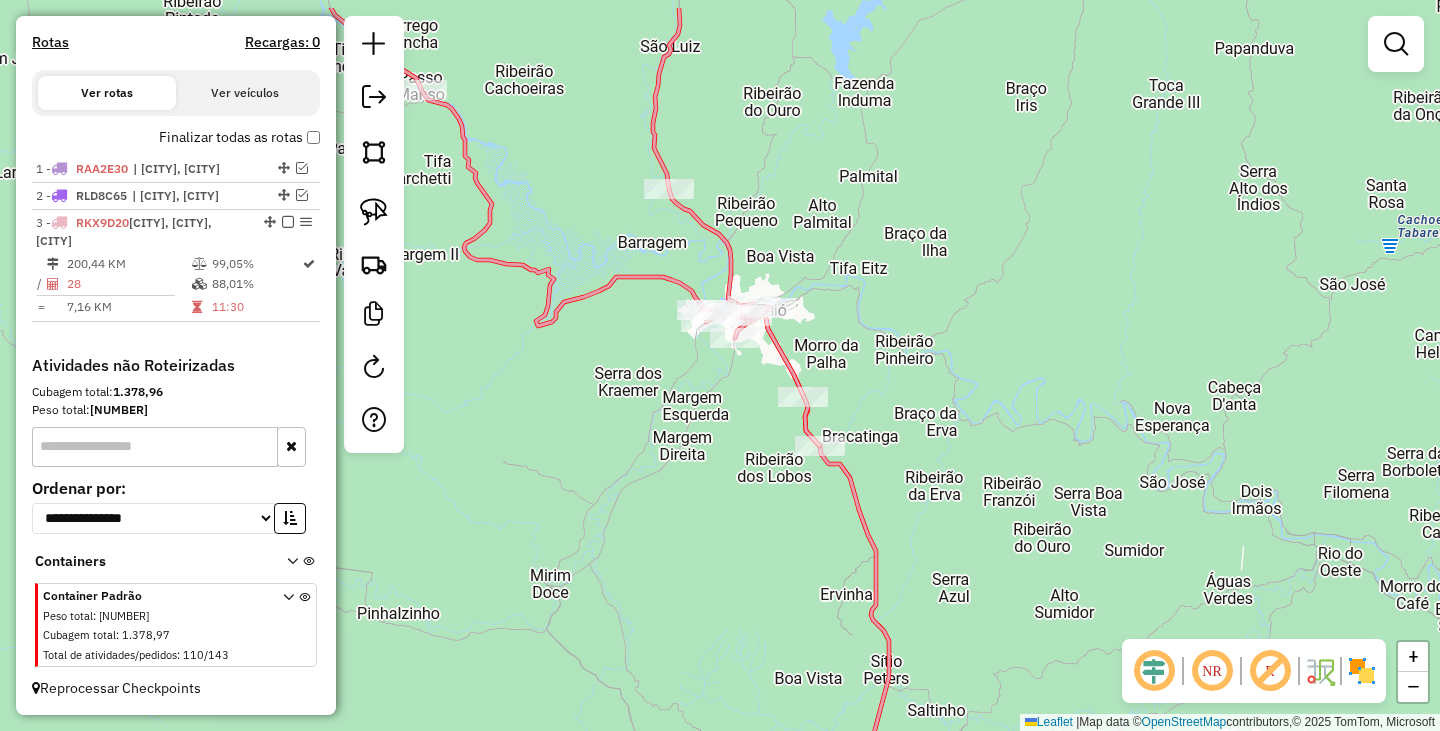 drag, startPoint x: 742, startPoint y: 368, endPoint x: 738, endPoint y: 433, distance: 65.12296 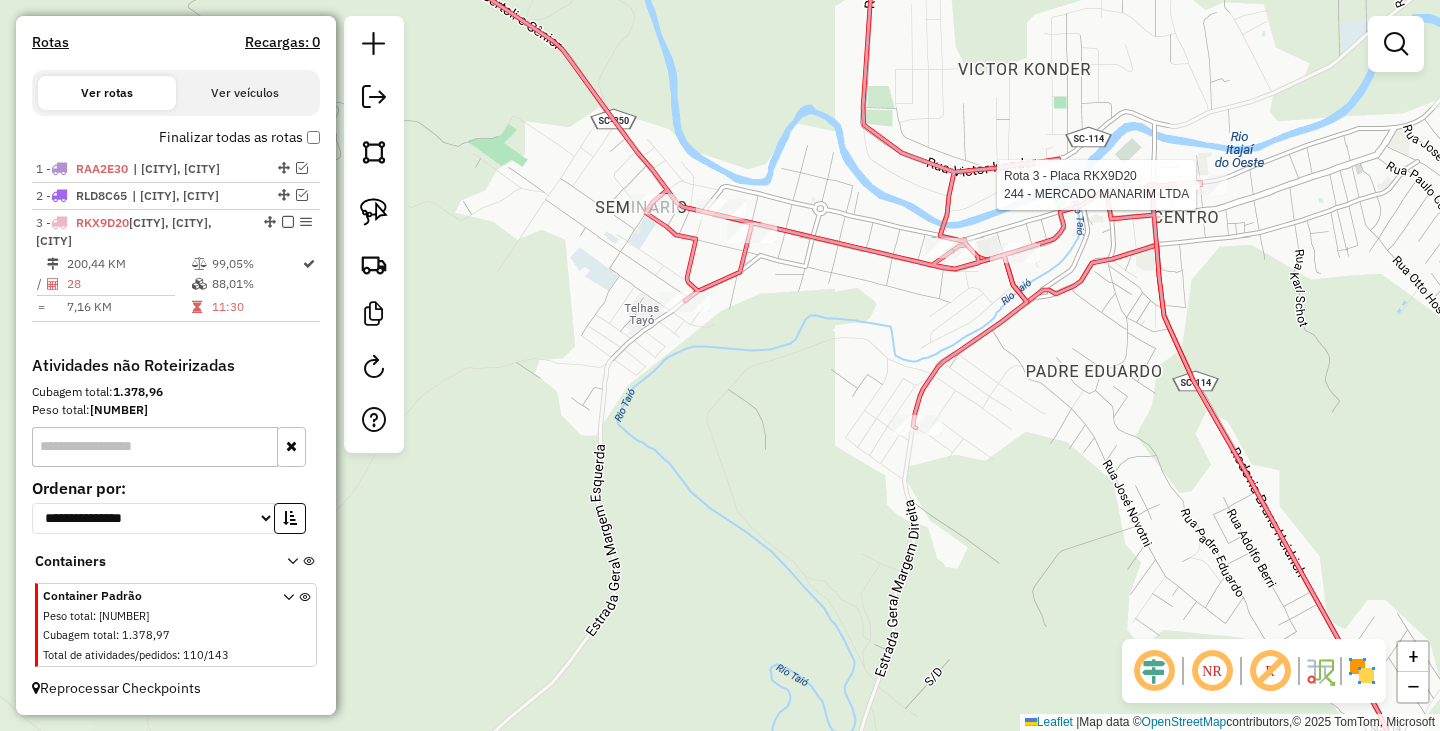 select on "*********" 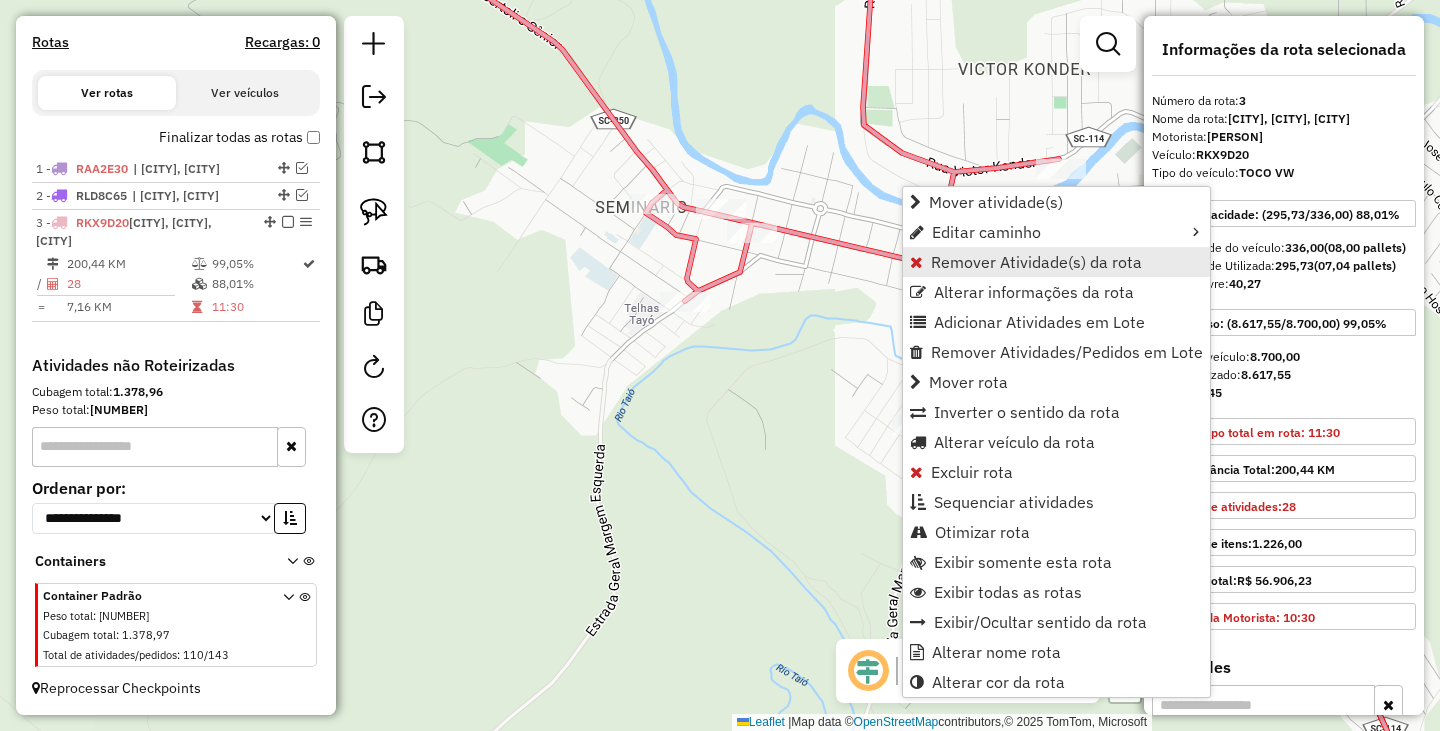 click on "Remover Atividade(s) da rota" at bounding box center [1036, 262] 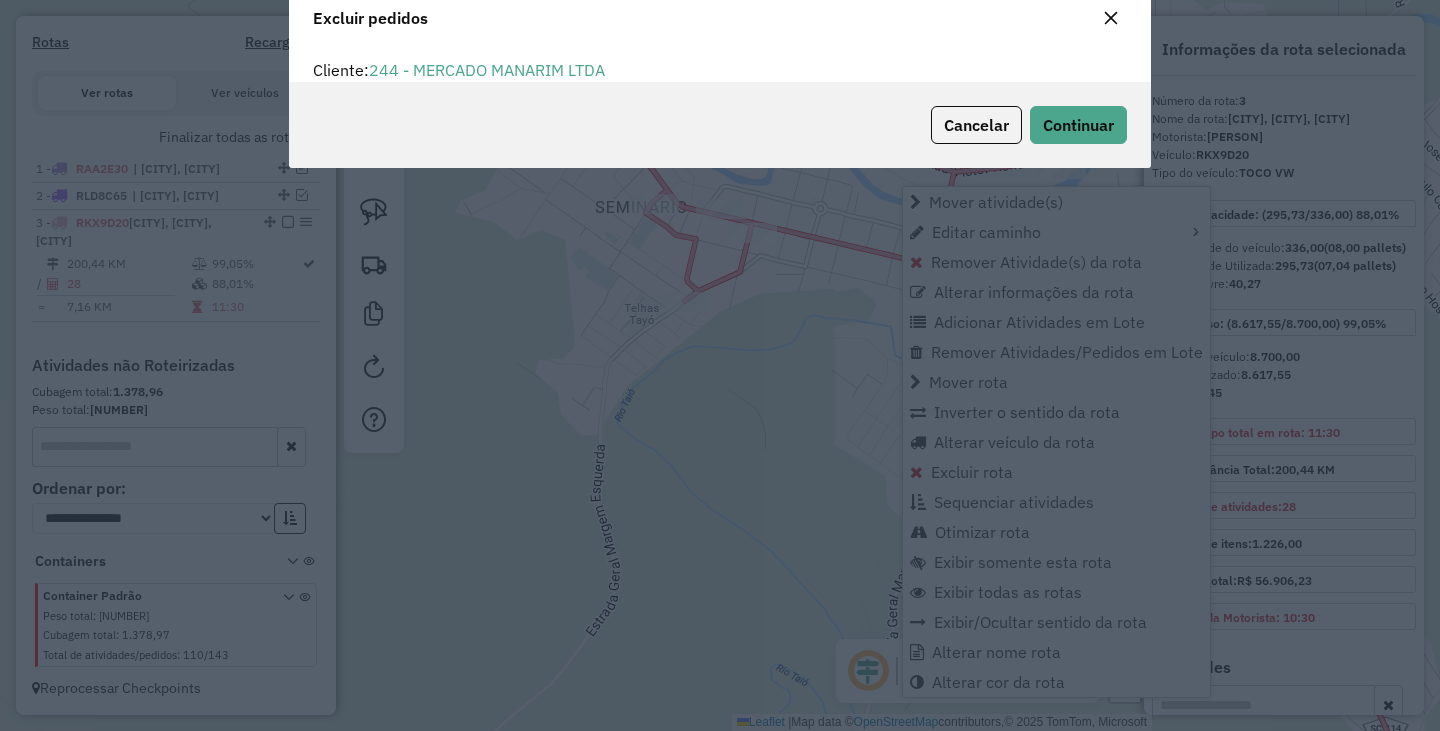 scroll, scrollTop: 12, scrollLeft: 6, axis: both 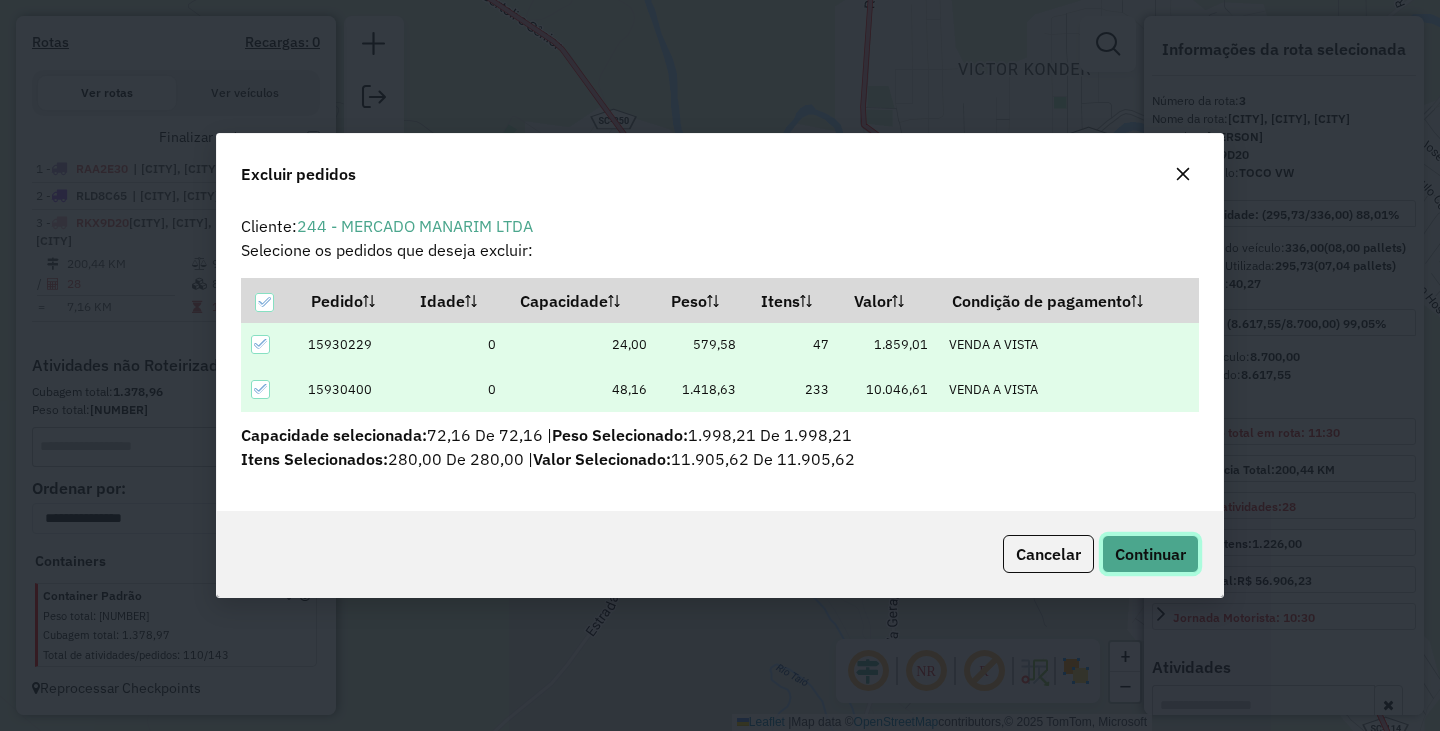 drag, startPoint x: 1141, startPoint y: 545, endPoint x: 1138, endPoint y: 525, distance: 20.22375 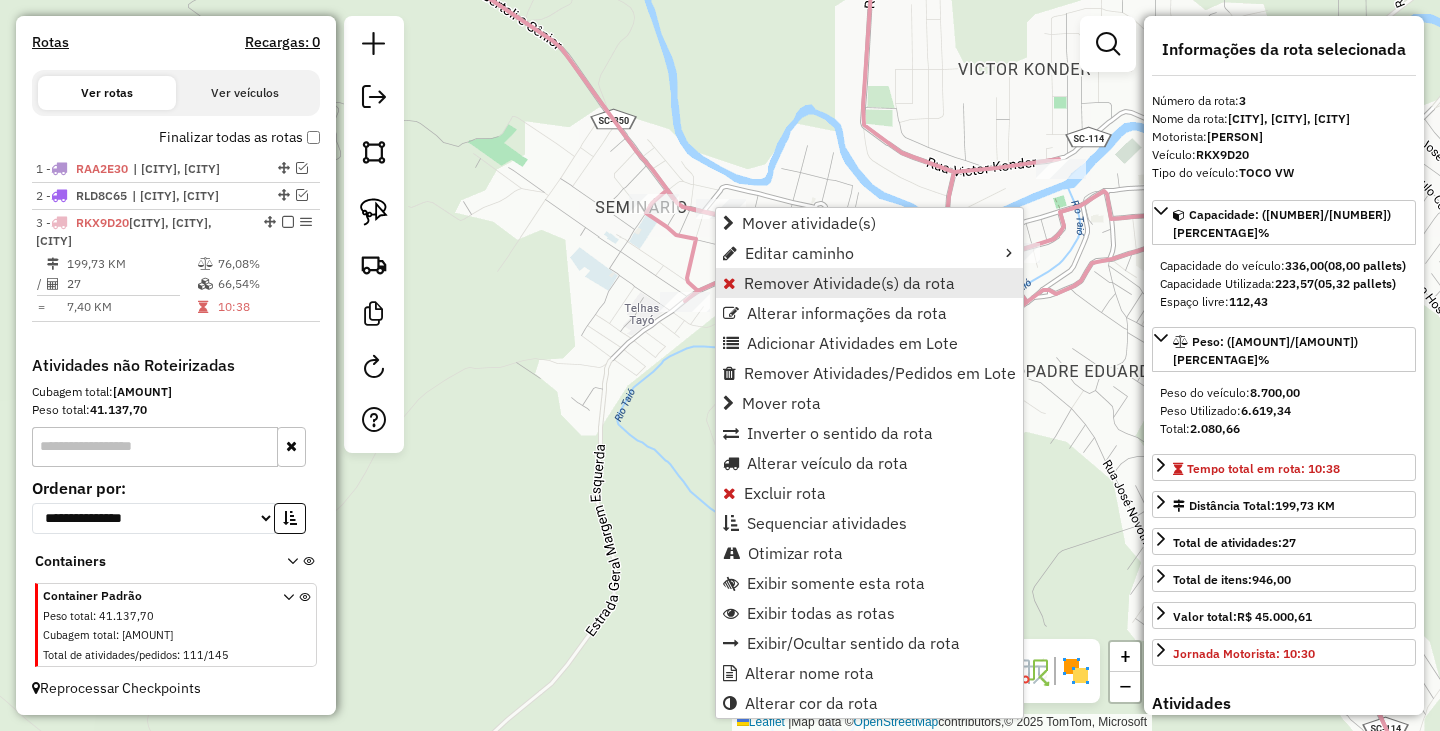 click on "Remover Atividade(s) da rota" at bounding box center (849, 283) 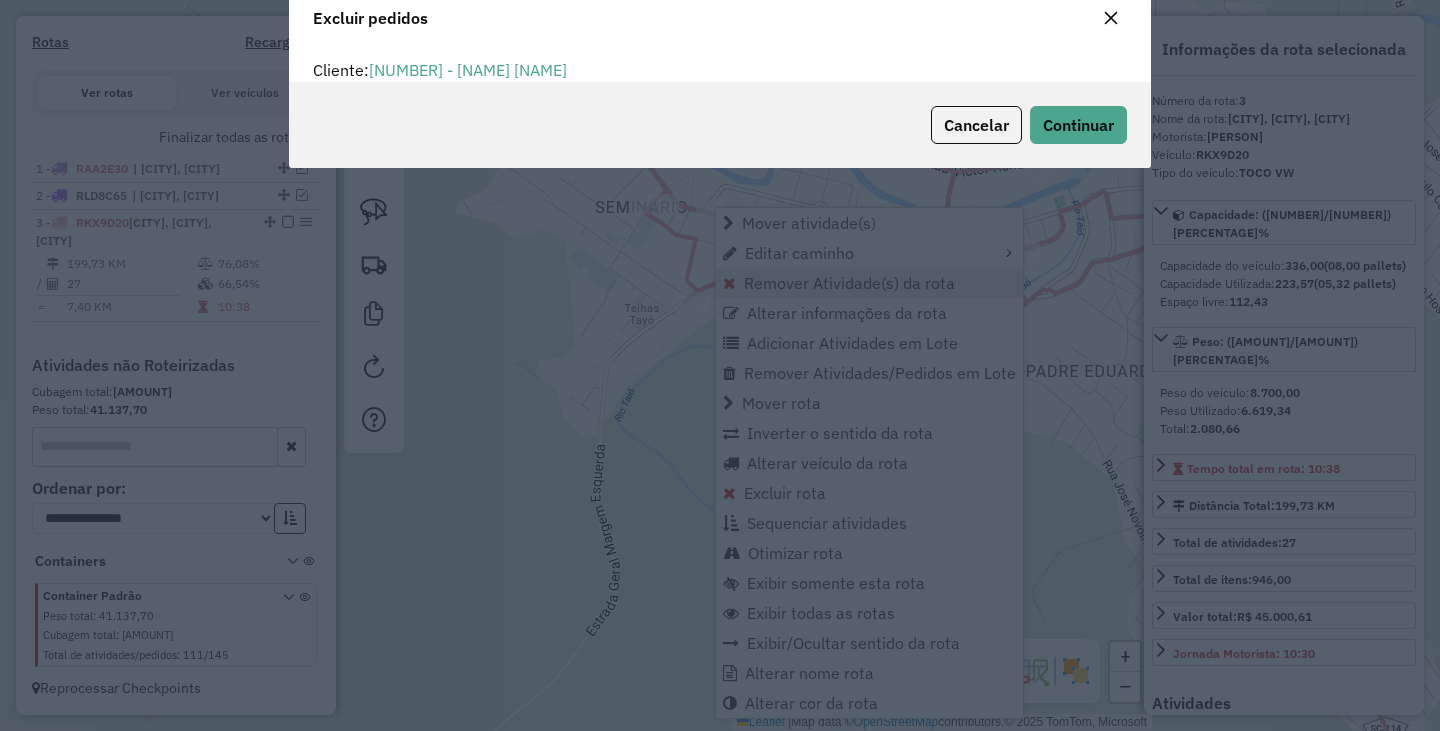 scroll, scrollTop: 12, scrollLeft: 6, axis: both 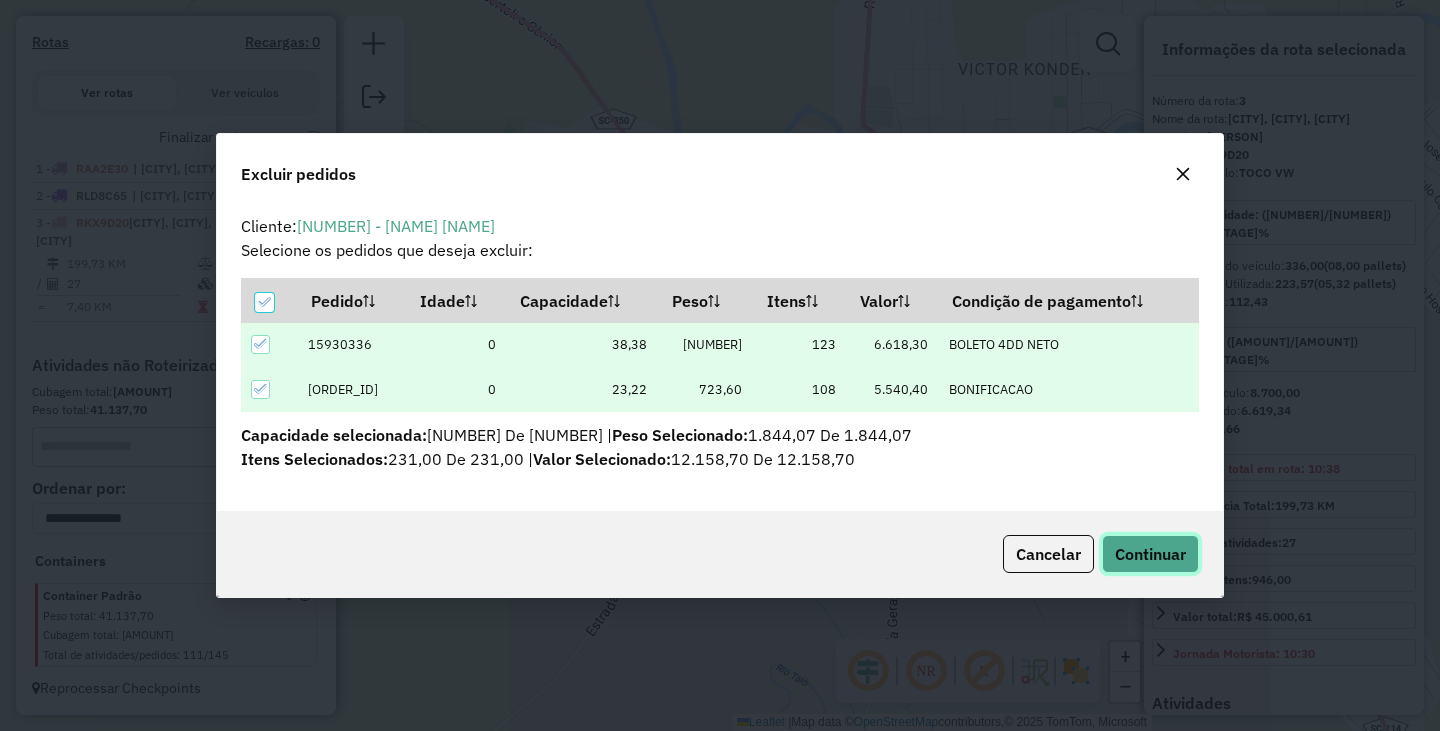 click on "Continuar" 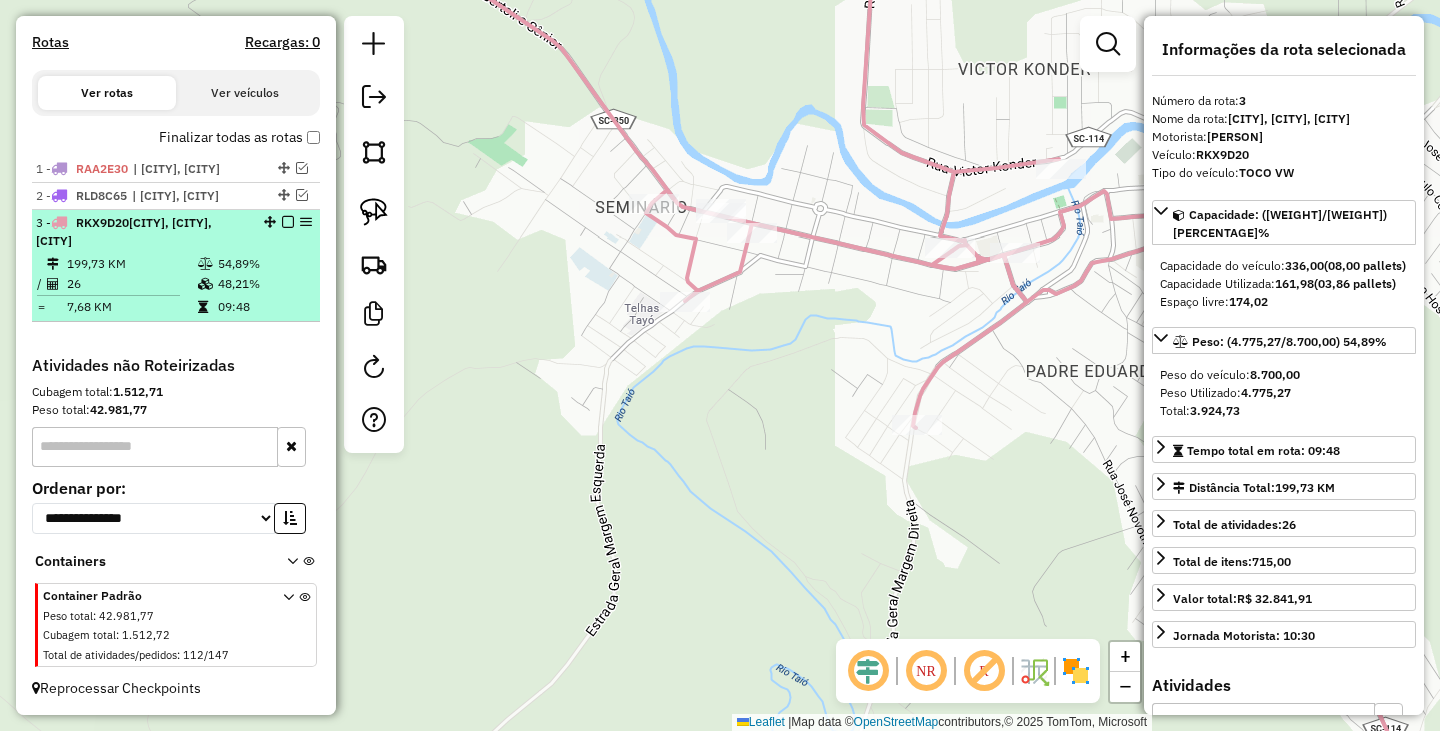 click at bounding box center [288, 222] 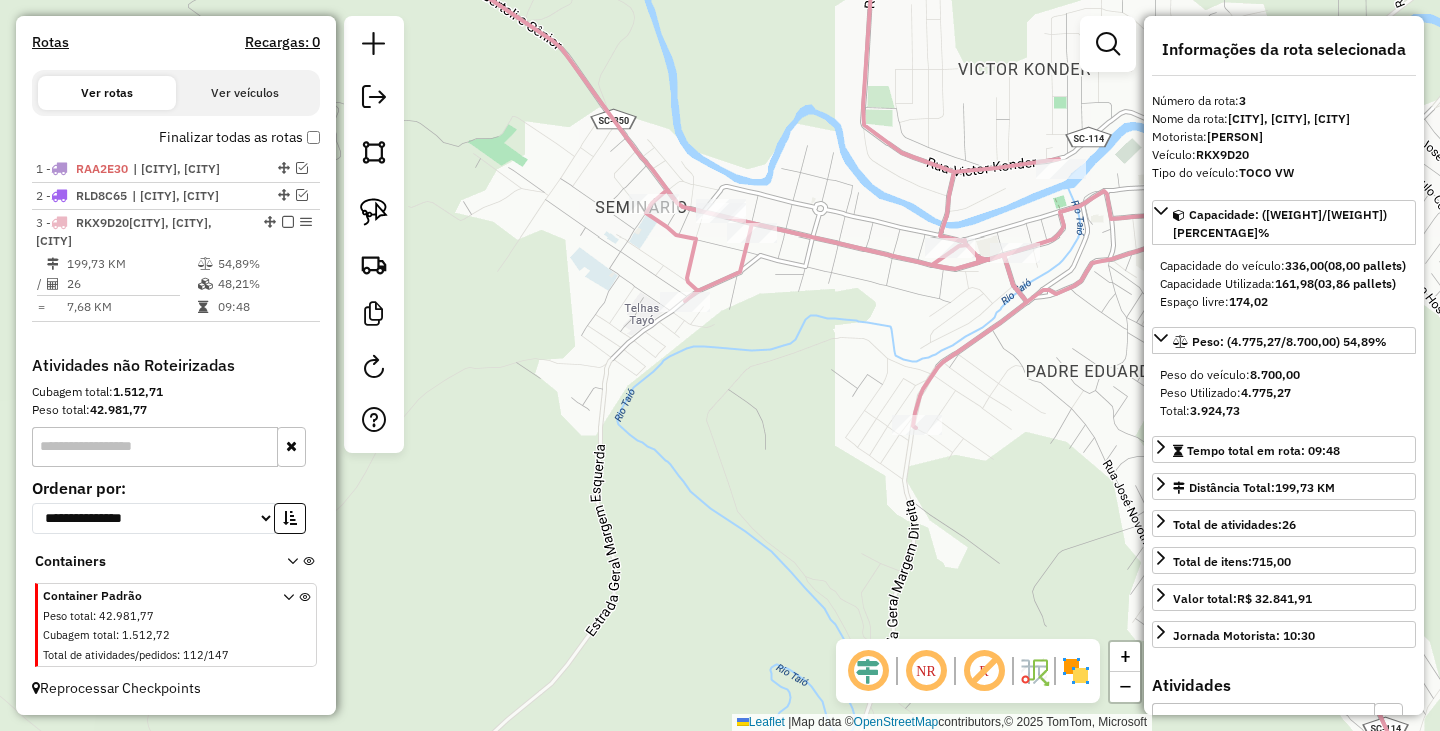 scroll, scrollTop: 525, scrollLeft: 0, axis: vertical 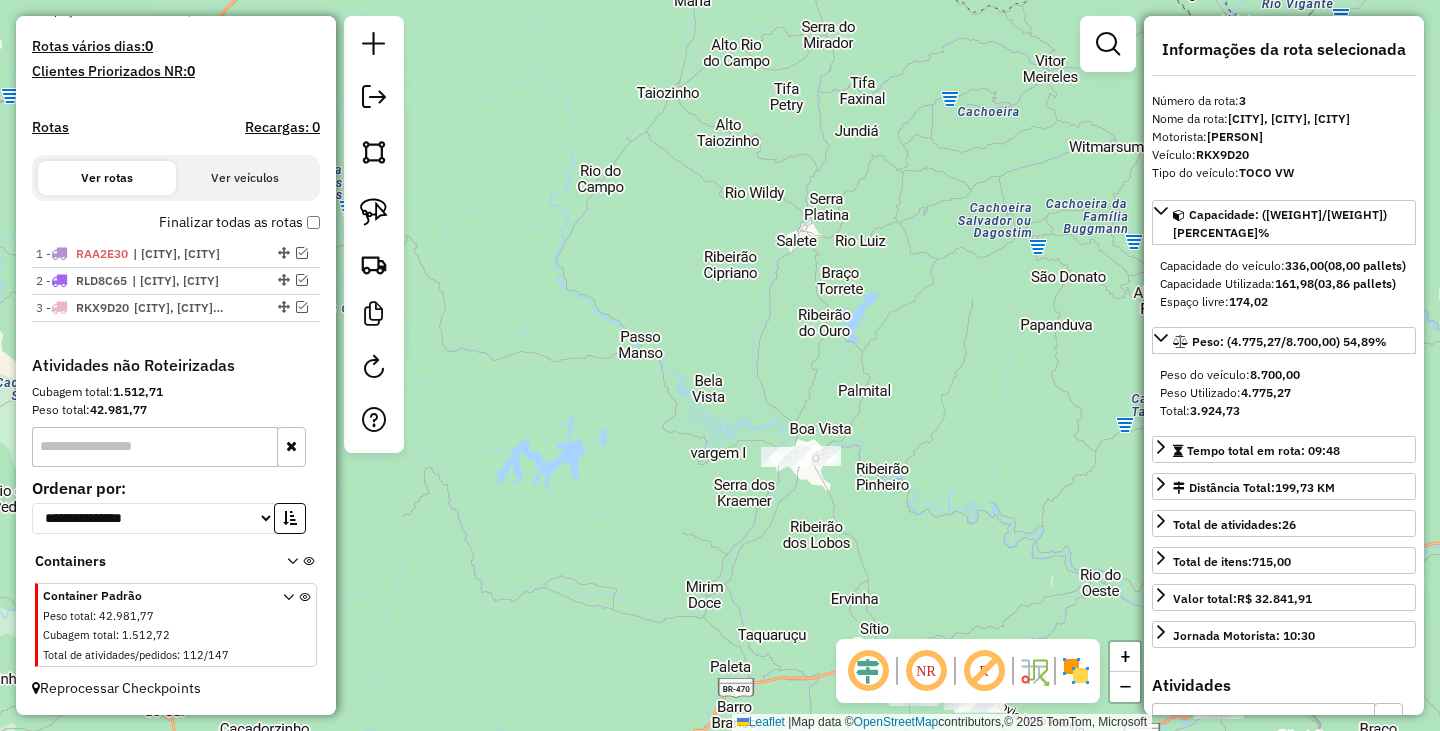 drag, startPoint x: 887, startPoint y: 550, endPoint x: 760, endPoint y: 188, distance: 383.63135 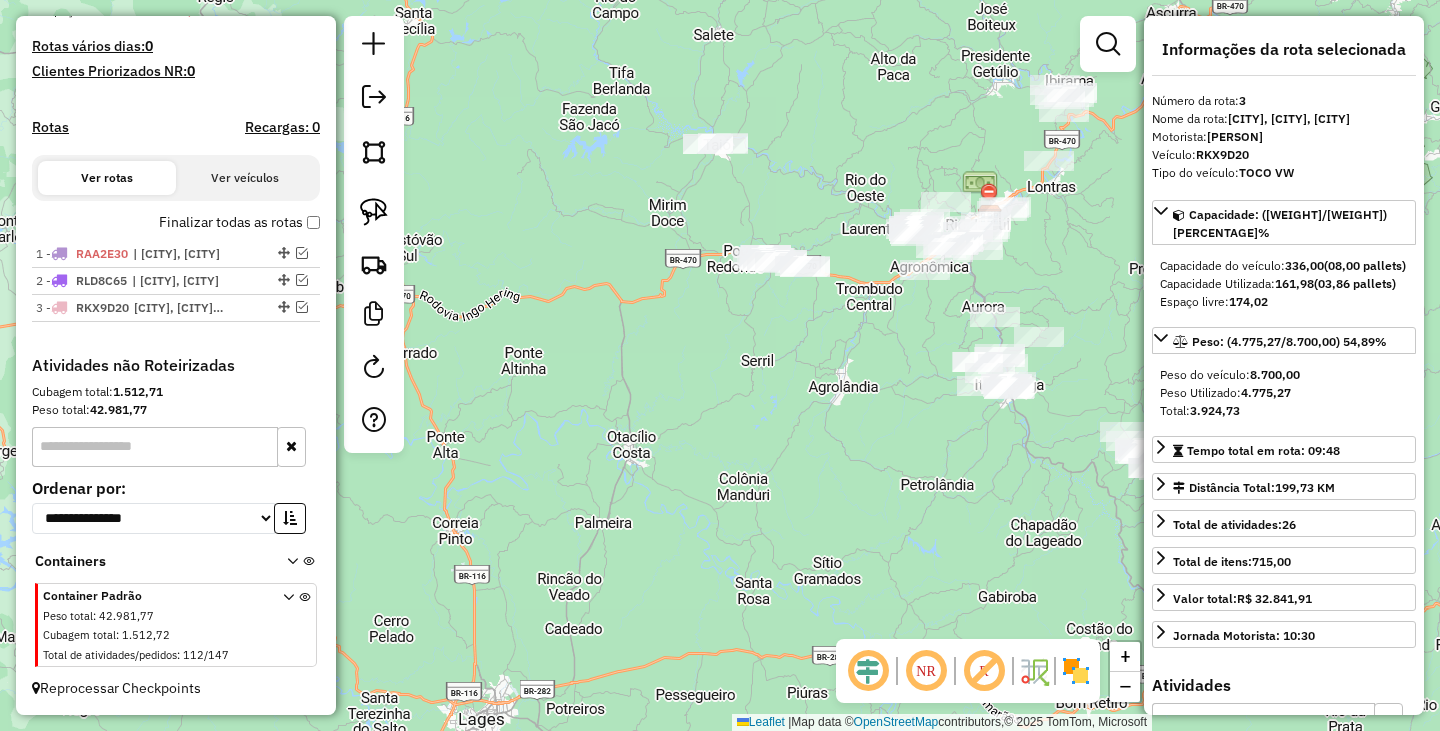 drag, startPoint x: 386, startPoint y: 213, endPoint x: 523, endPoint y: 295, distance: 159.66527 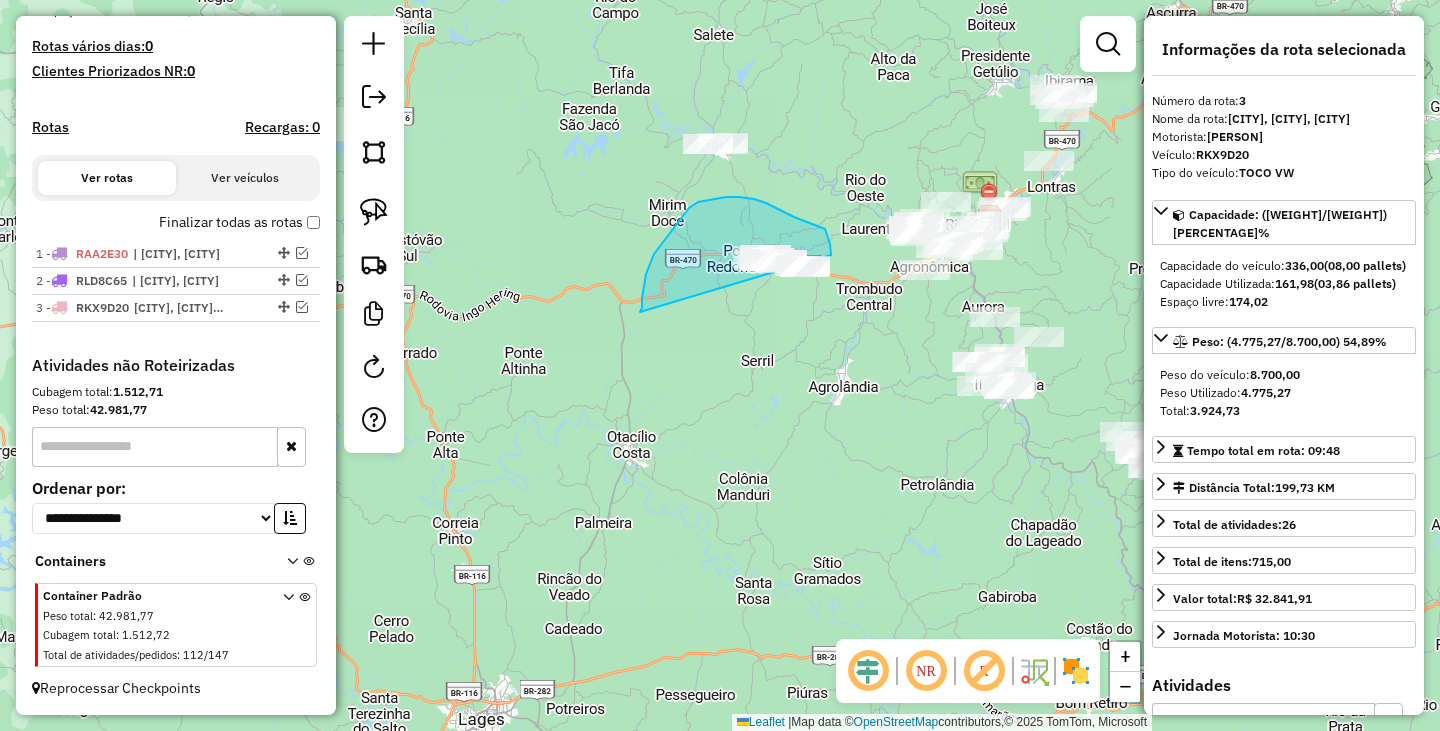 drag, startPoint x: 640, startPoint y: 312, endPoint x: 831, endPoint y: 298, distance: 191.5124 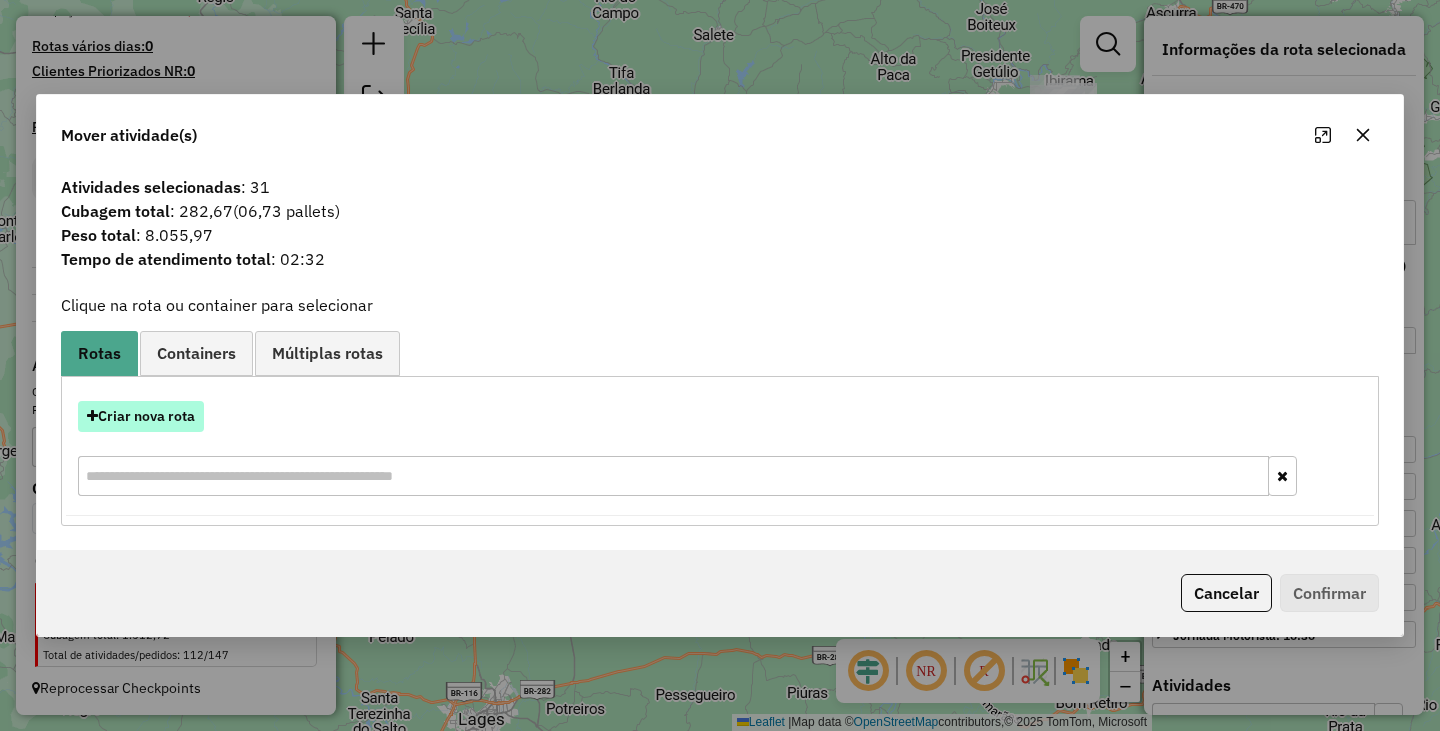 click on "Criar nova rota" at bounding box center [141, 416] 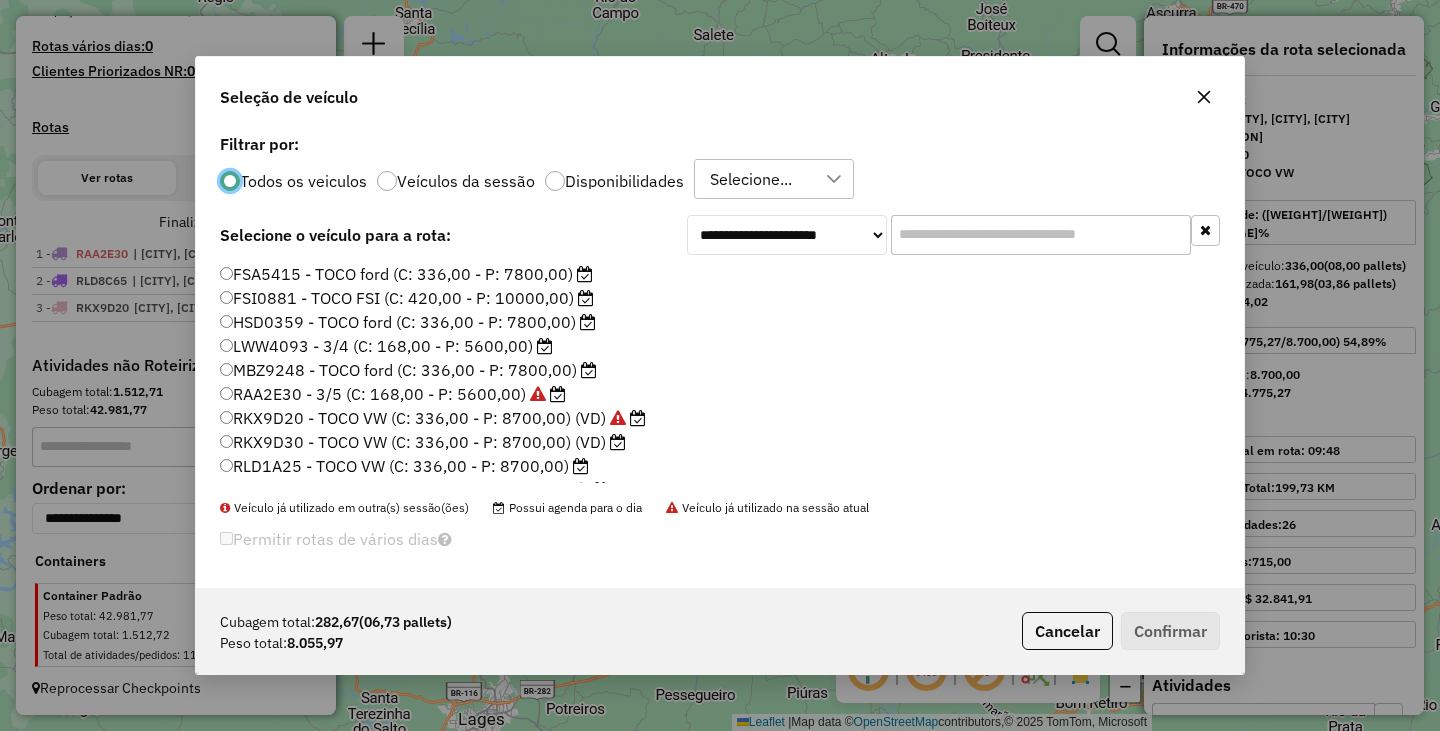 scroll, scrollTop: 11, scrollLeft: 6, axis: both 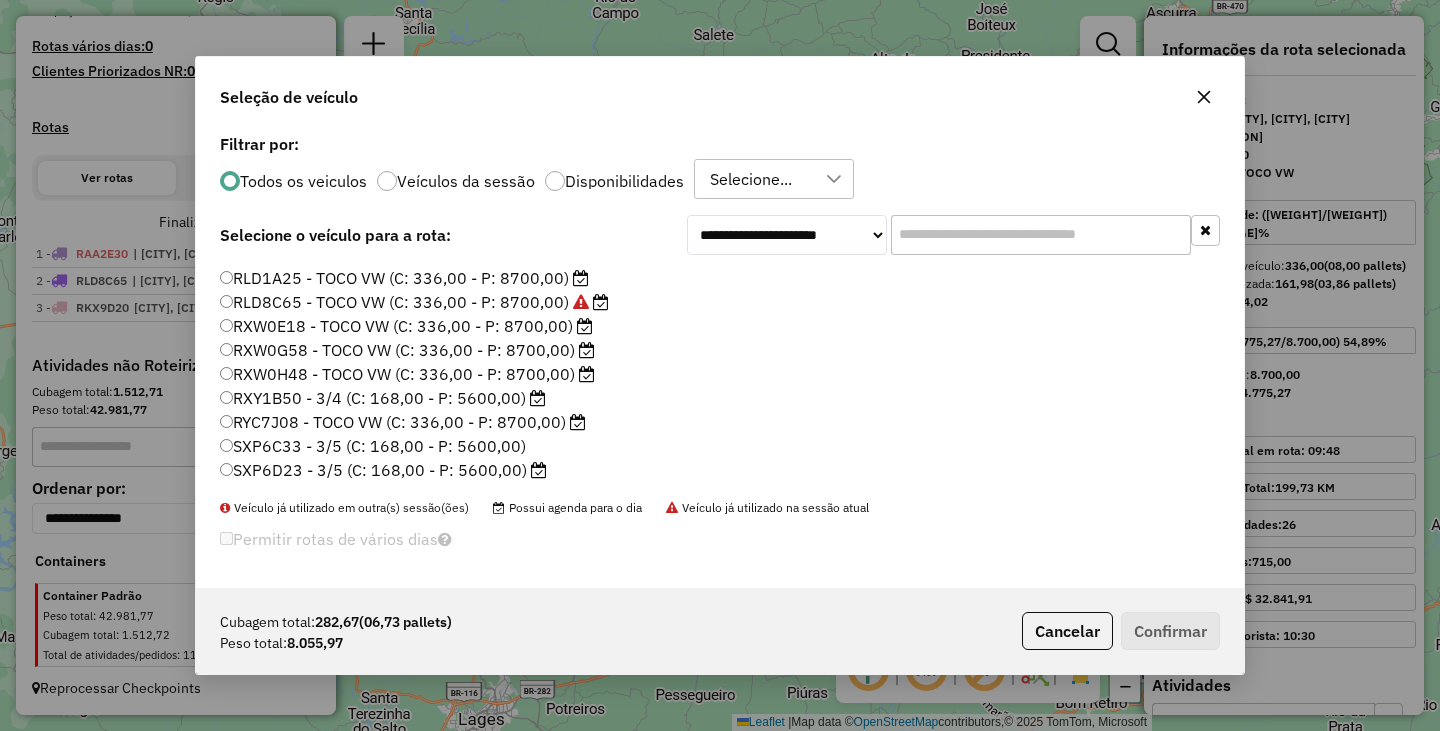 click on "RXW0G58 - TOCO VW (C: 336,00 - P: 8700,00)" 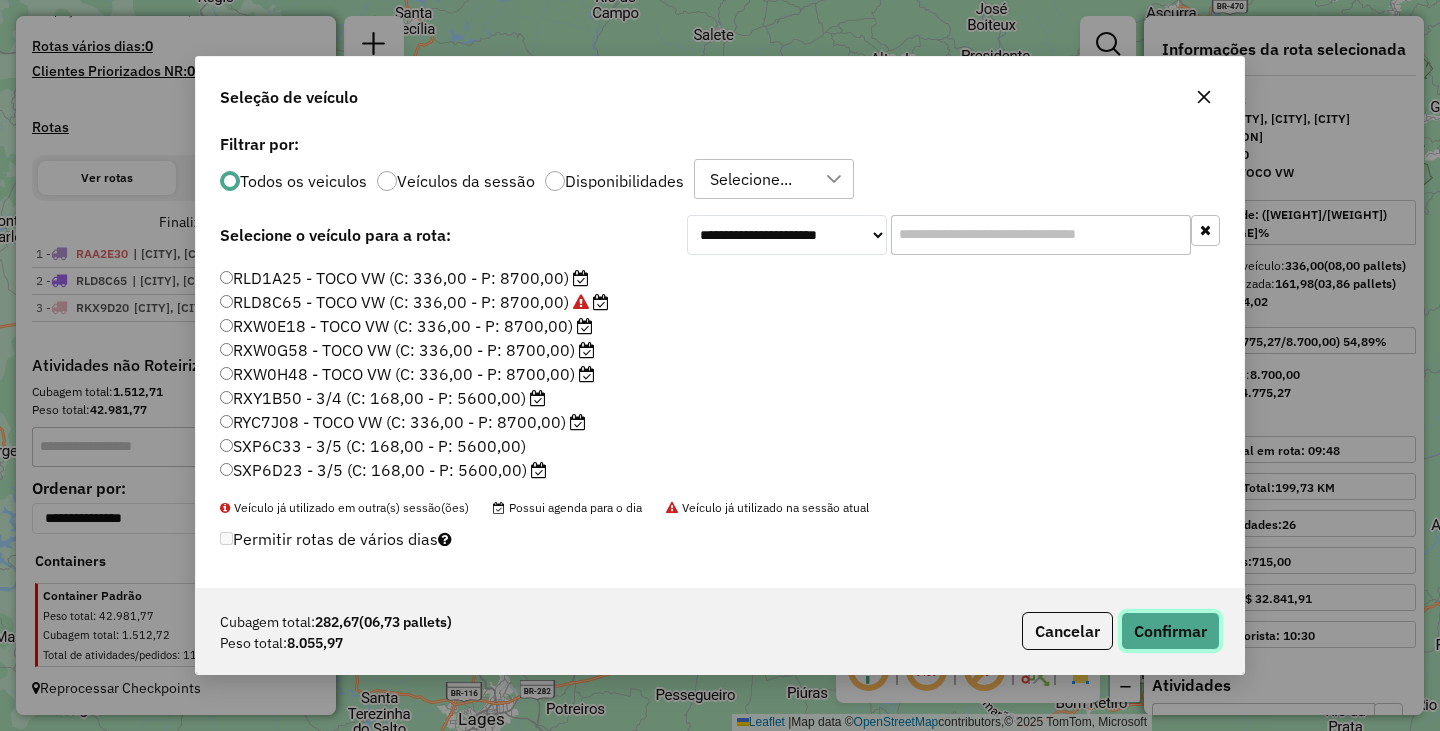 click on "Confirmar" 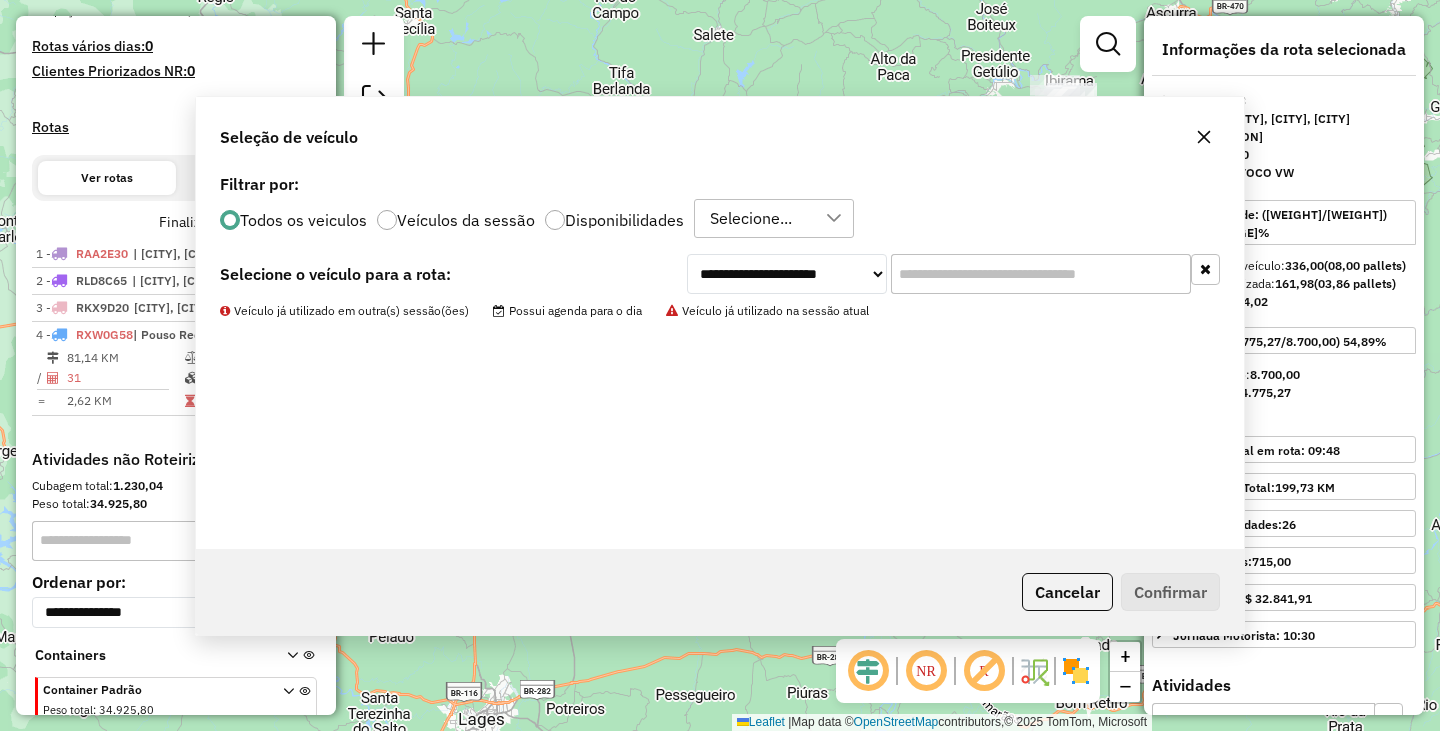 scroll, scrollTop: 619, scrollLeft: 0, axis: vertical 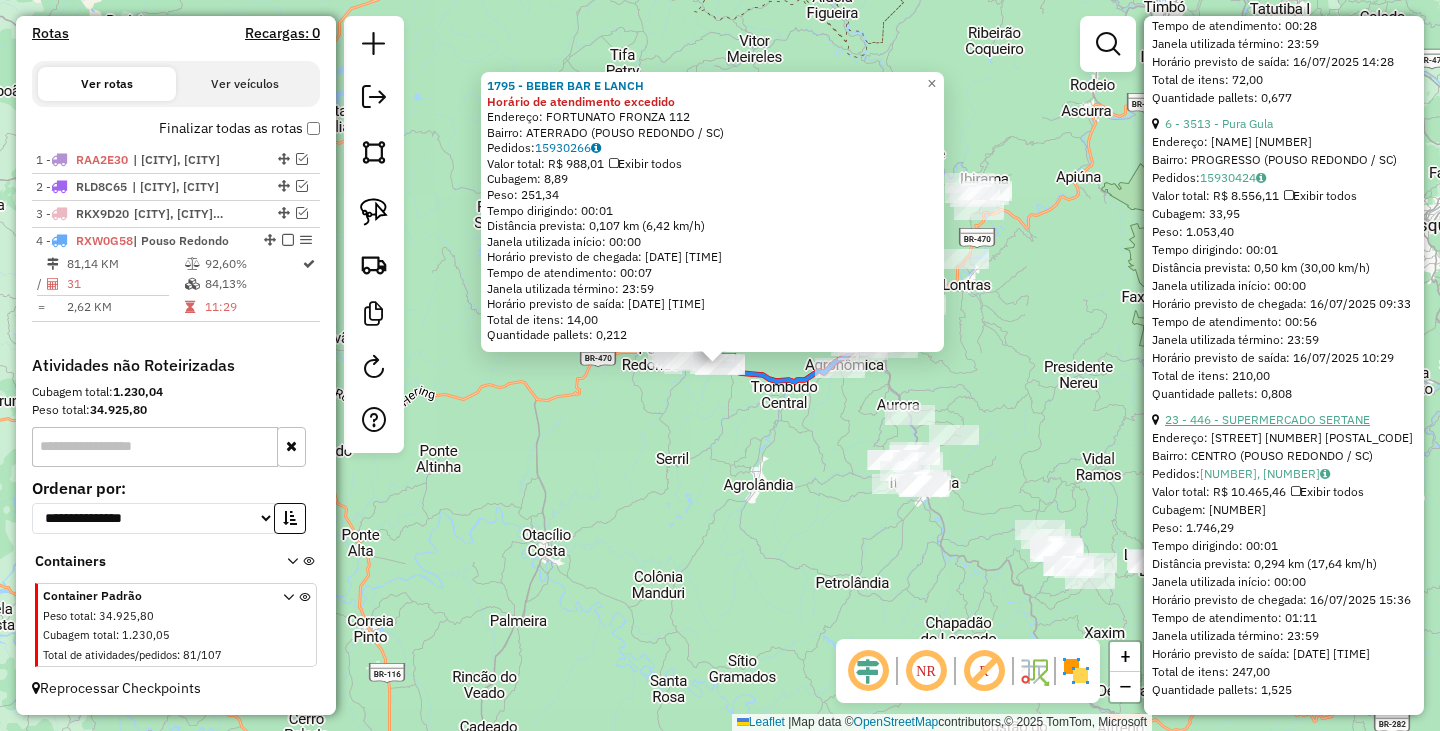 click on "23 - 446 - SUPERMERCADO SERTANE" at bounding box center (1267, 419) 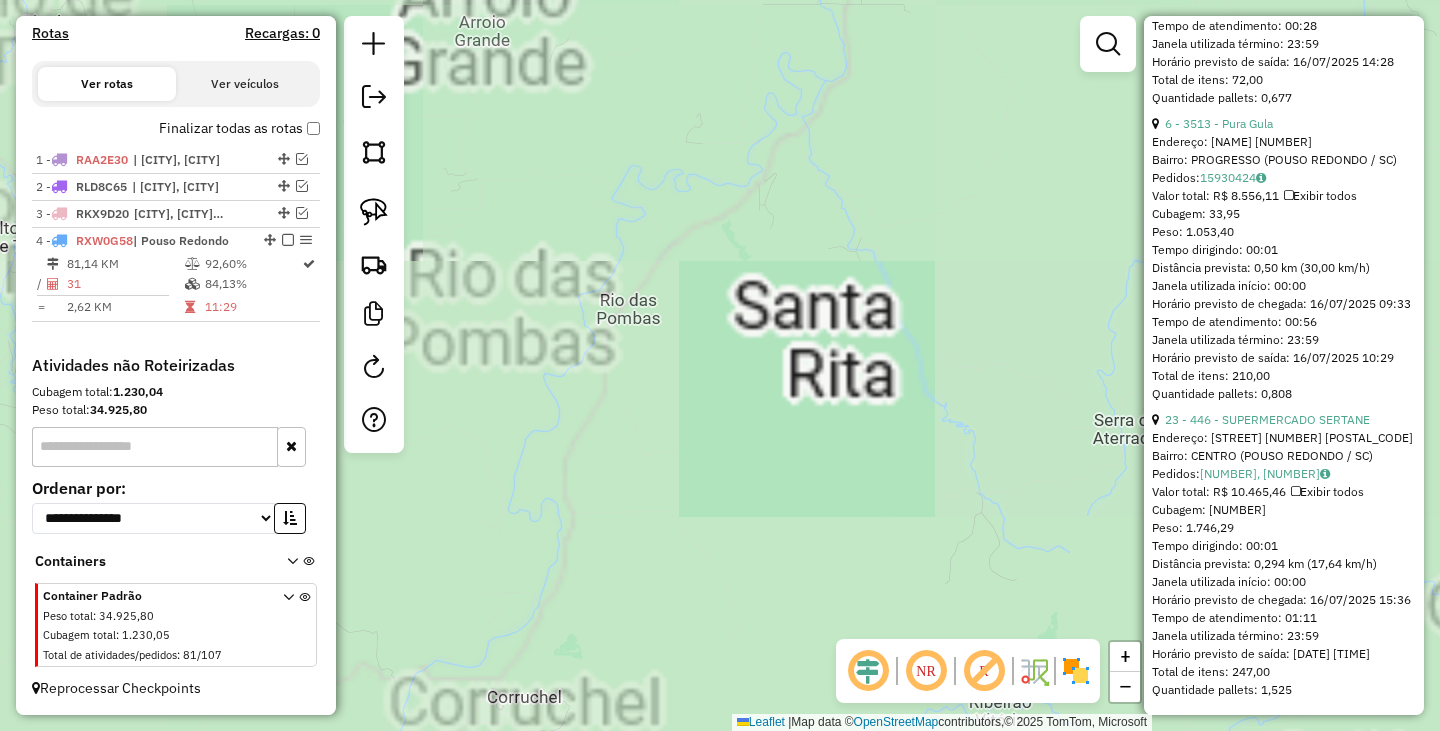 drag, startPoint x: 745, startPoint y: 242, endPoint x: 736, endPoint y: 553, distance: 311.1302 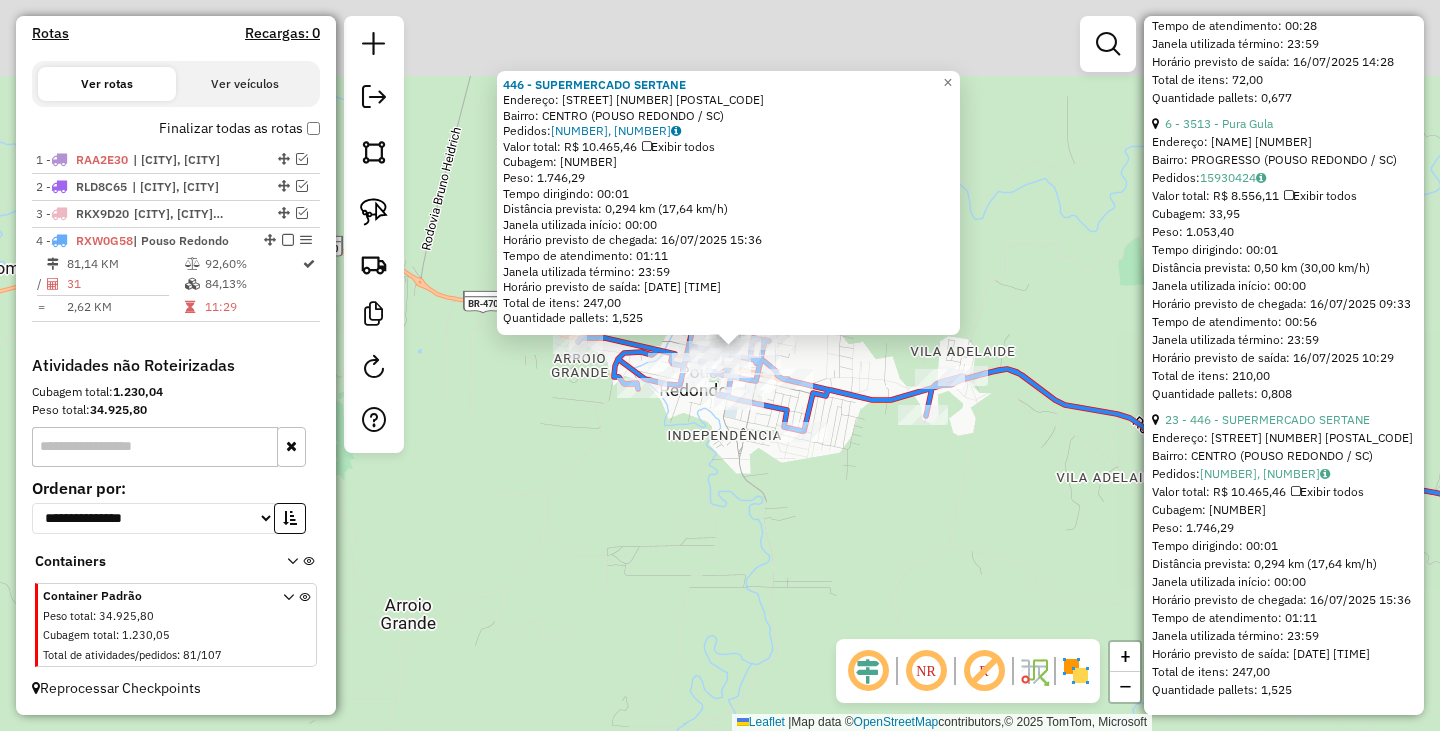 drag, startPoint x: 778, startPoint y: 383, endPoint x: 733, endPoint y: 596, distance: 217.70163 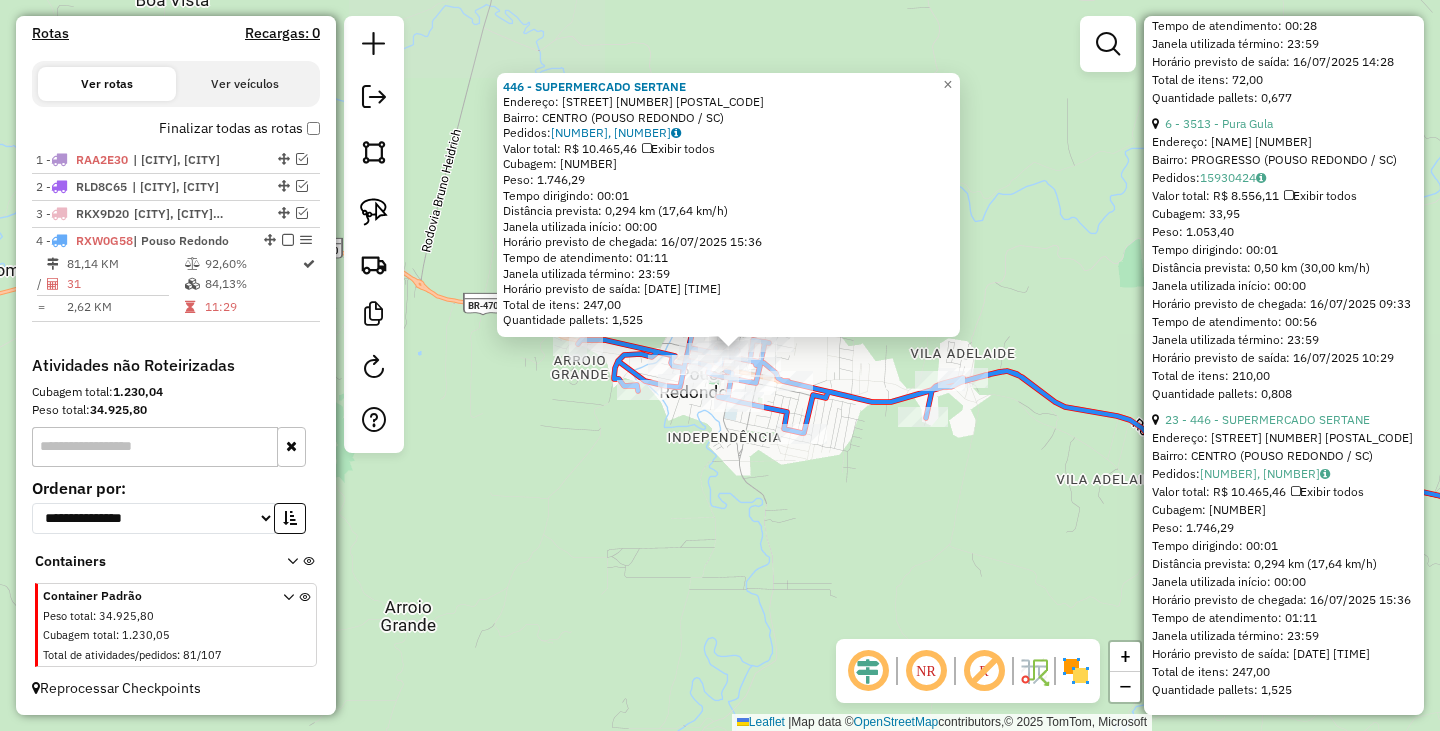 drag, startPoint x: 707, startPoint y: 508, endPoint x: 693, endPoint y: 621, distance: 113.86395 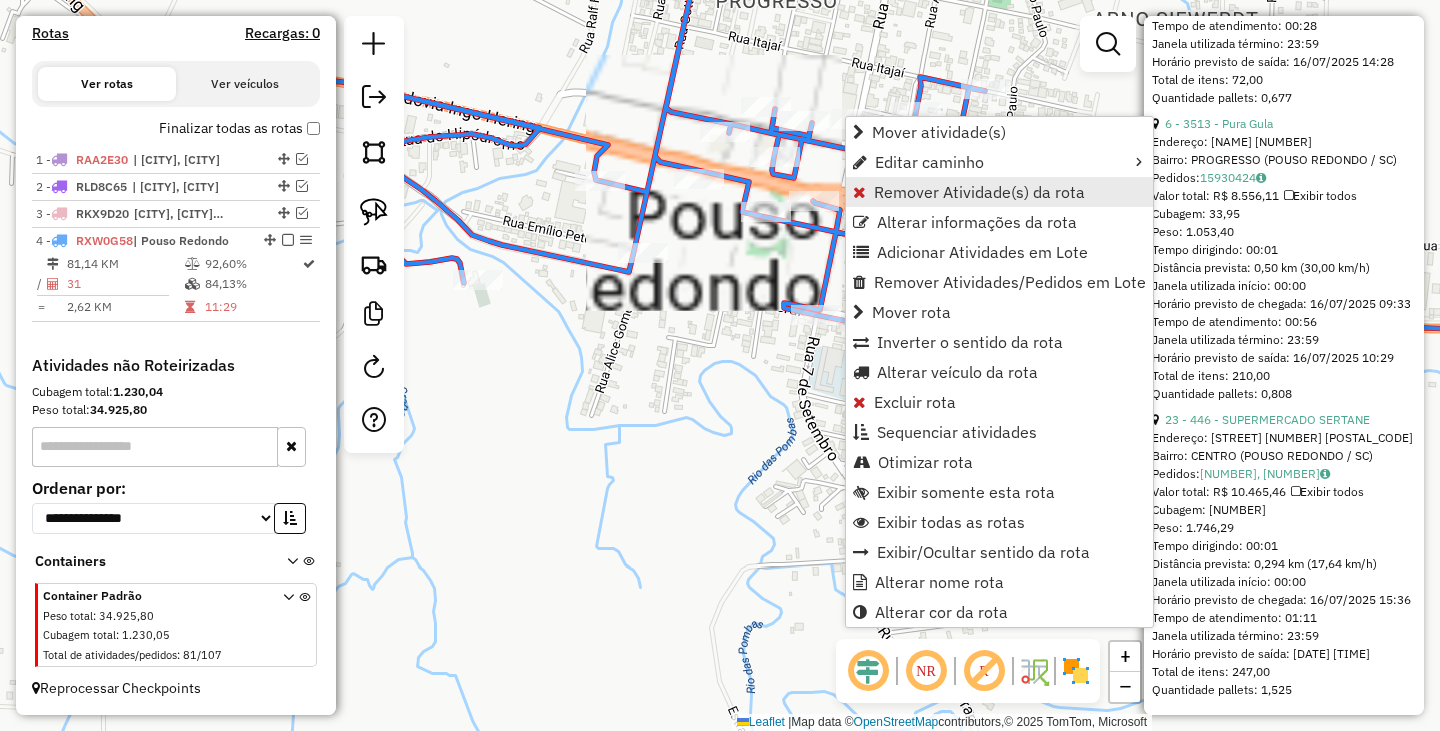 click on "Remover Atividade(s) da rota" at bounding box center (979, 192) 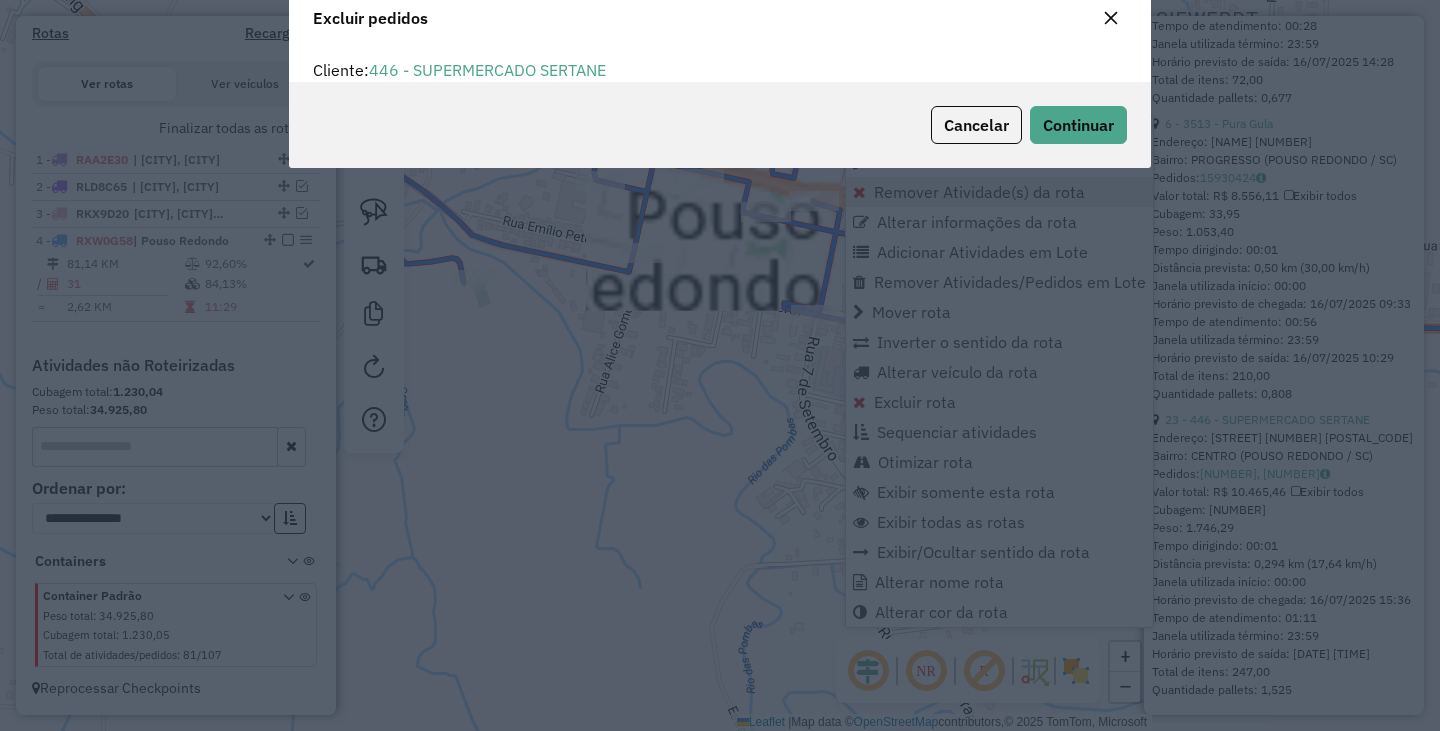 scroll, scrollTop: 12, scrollLeft: 6, axis: both 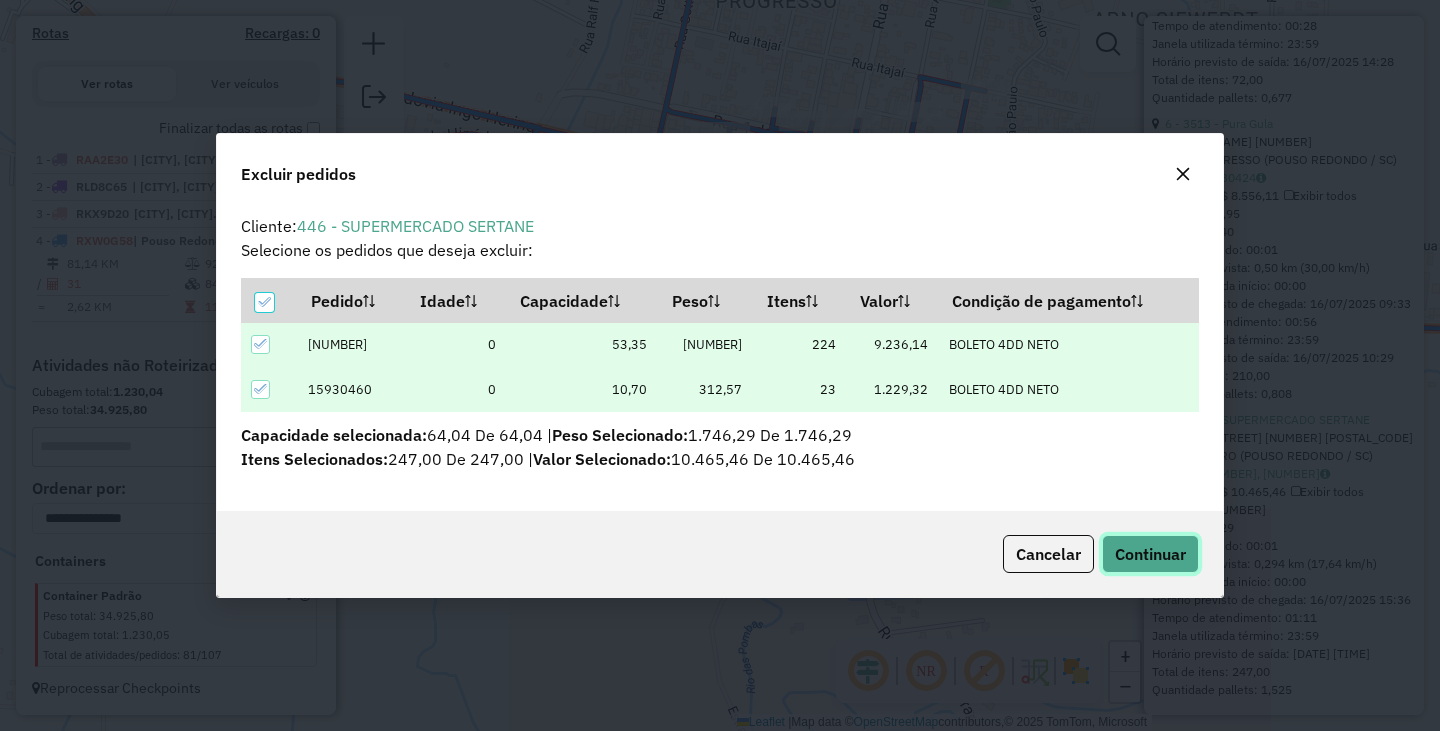click on "Continuar" 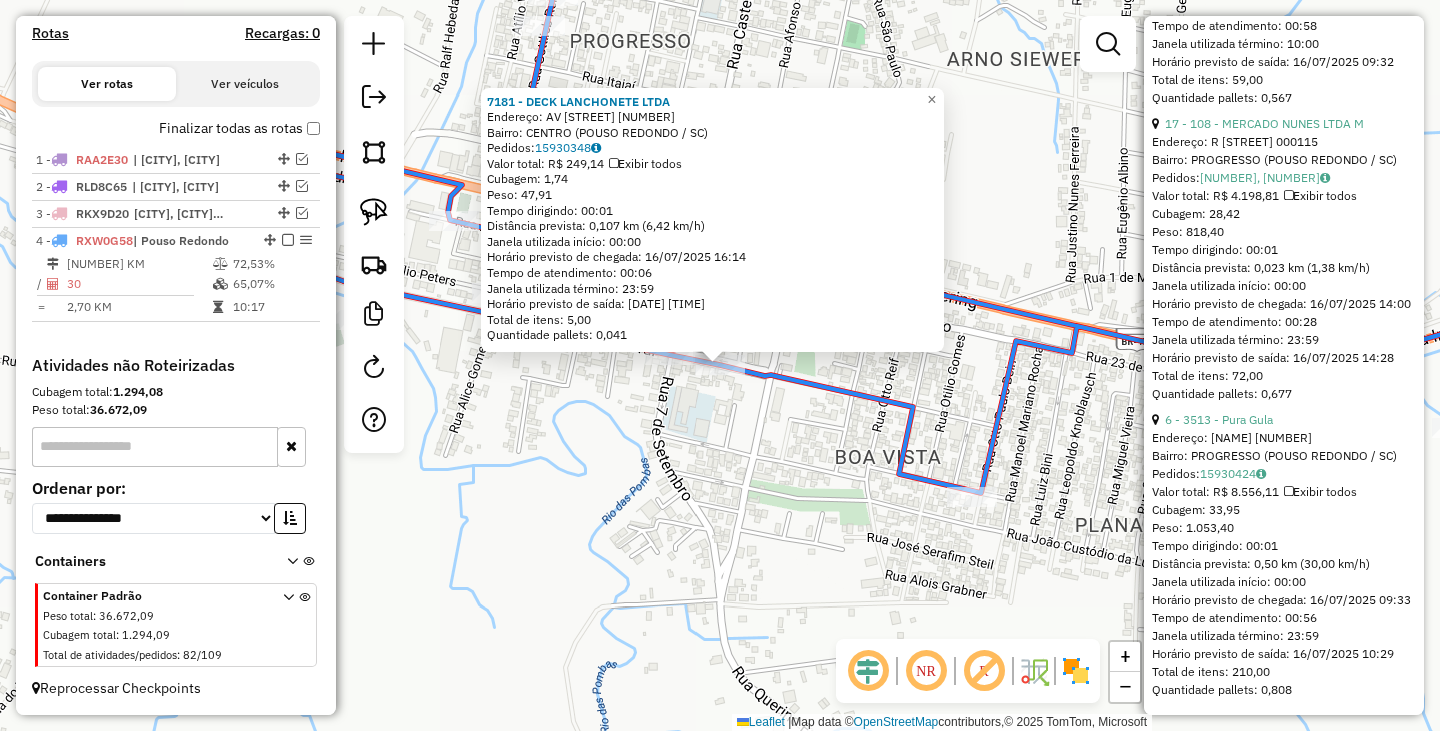 scroll, scrollTop: 9743, scrollLeft: 0, axis: vertical 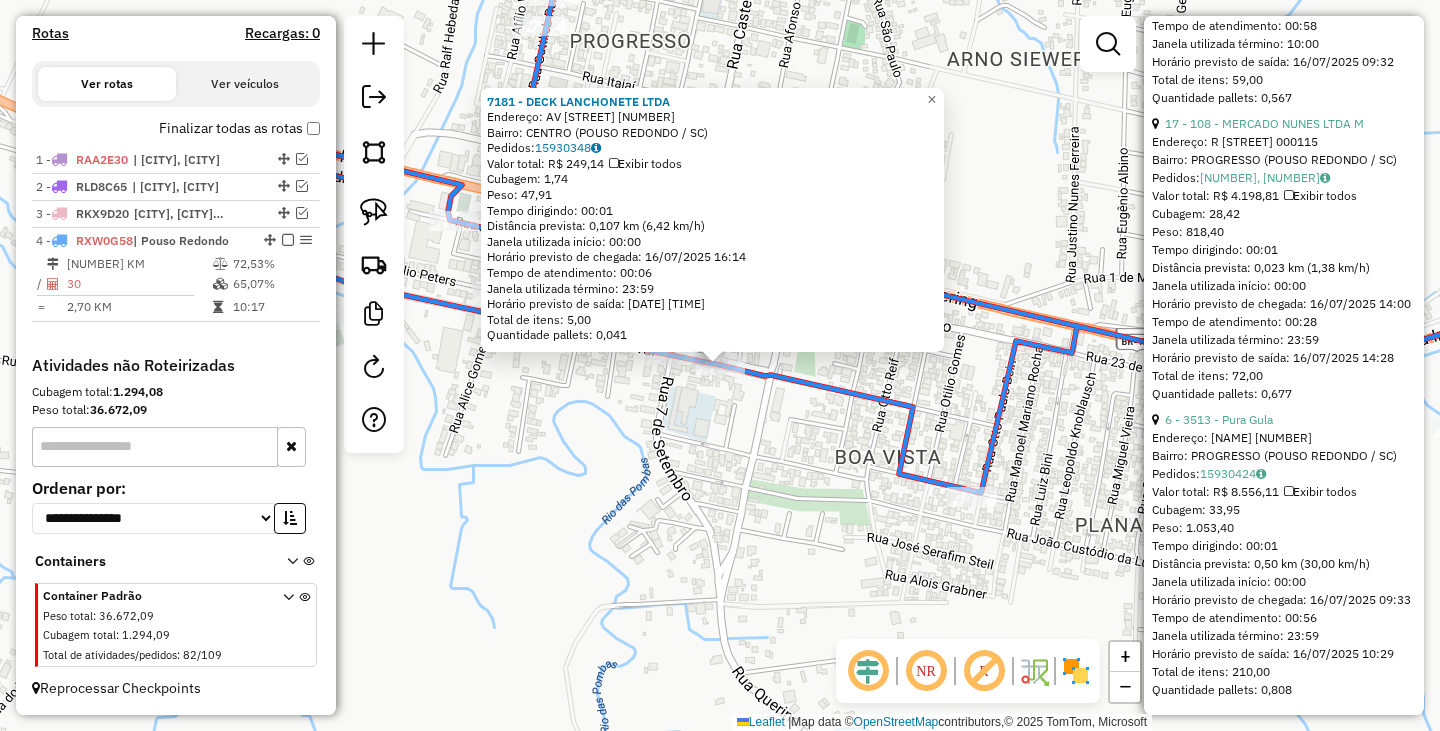 click on "[NUMBER] - [BRAND] [BRAND] Endereço: AV [LASTNAME] [LASTNAME] [NUMBER] Bairro: [NEIGHBORHOOD] ([CITY] / [STATE]) Pedidos: [NUMBER] Valor total: R$ [PRICE] Exibir todos Cubagem: [NUMBER] Peso: [NUMBER] Tempo dirigindo: [TIME] Distância prevista: [NUMBER] km ([NUMBER] km/h) Janela utilizada início: [TIME] Horário previsto de chegada: [DATE] [TIME] Tempo de atendimento: [TIME] Janela utilizada término: [TIME] Horário previsto de saída: [DATE] [TIME] Total de itens: [NUMBER] Quantidade pallets: [NUMBER] × Janela de atendimento Grade de atendimento Capacidade Transportadoras Veículos Cliente Pedidos Rotas Selecione os dias de semana para filtrar as janelas de atendimento Seg Ter Qua Qui Sex Sáb Dom Informe o período da janela de atendimento: De: Até: Filtrar exatamente a janela do cliente Considerar janela de atendimento padrão Selecione os dias de semana para filtrar as grades de atendimento Seg Ter Qua Qui Sex Sáb Dom Peso mínimo: Peso máximo: De: +" 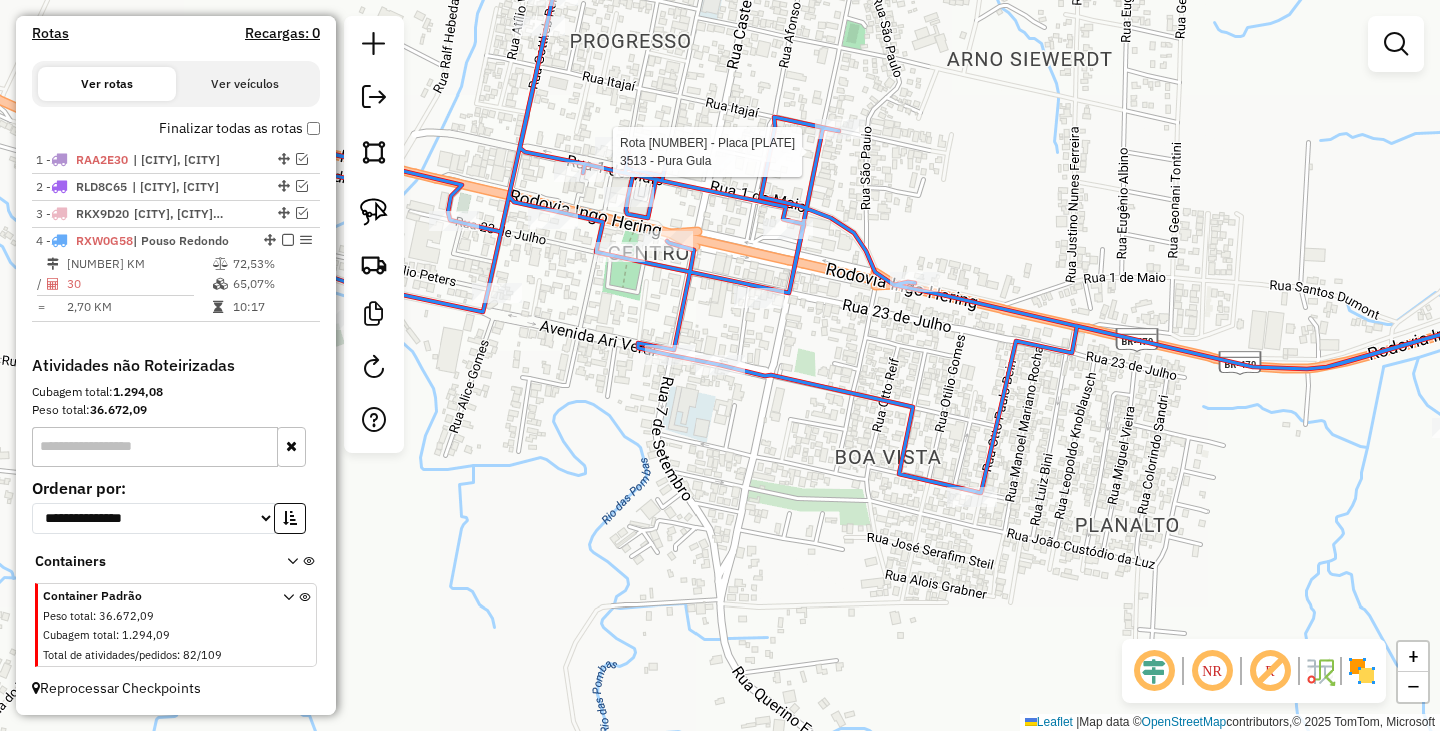 select on "*********" 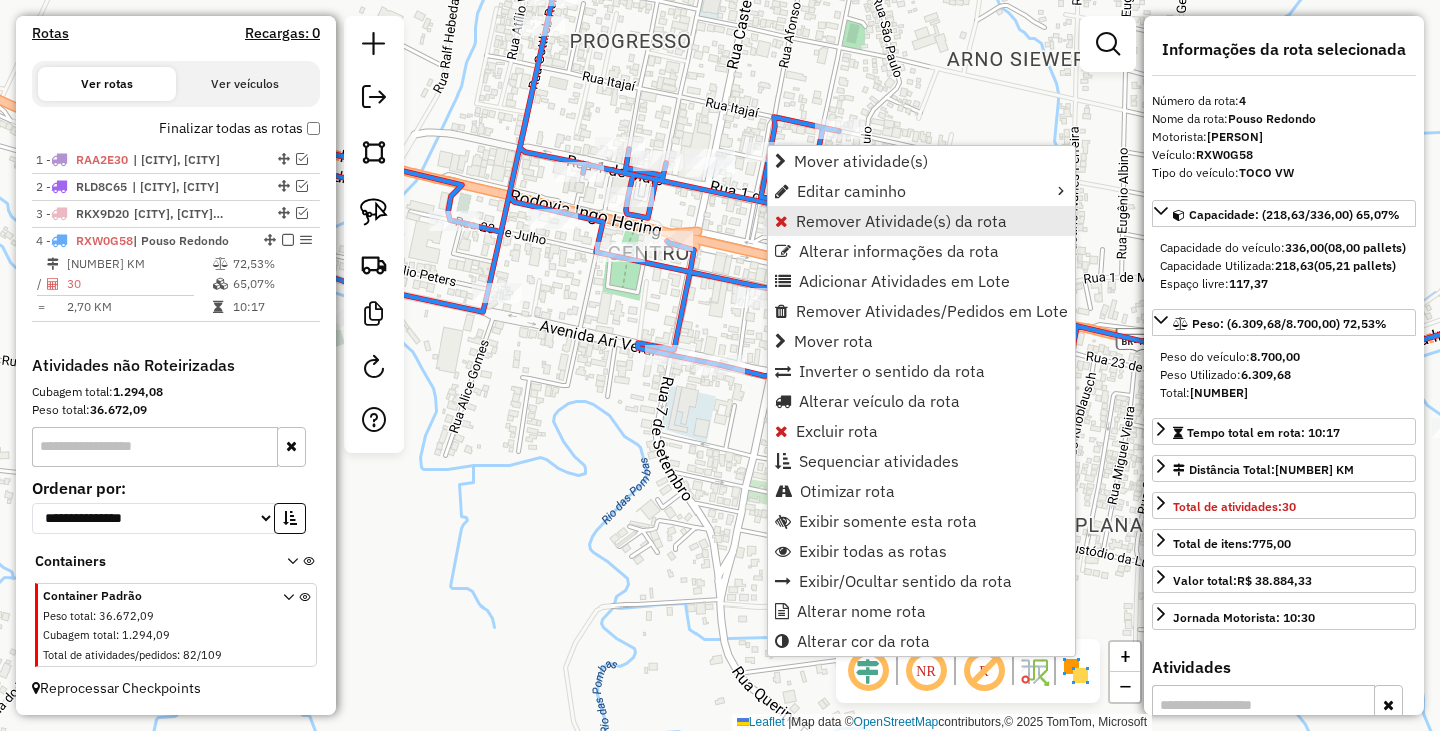 click on "Remover Atividade(s) da rota" at bounding box center [901, 221] 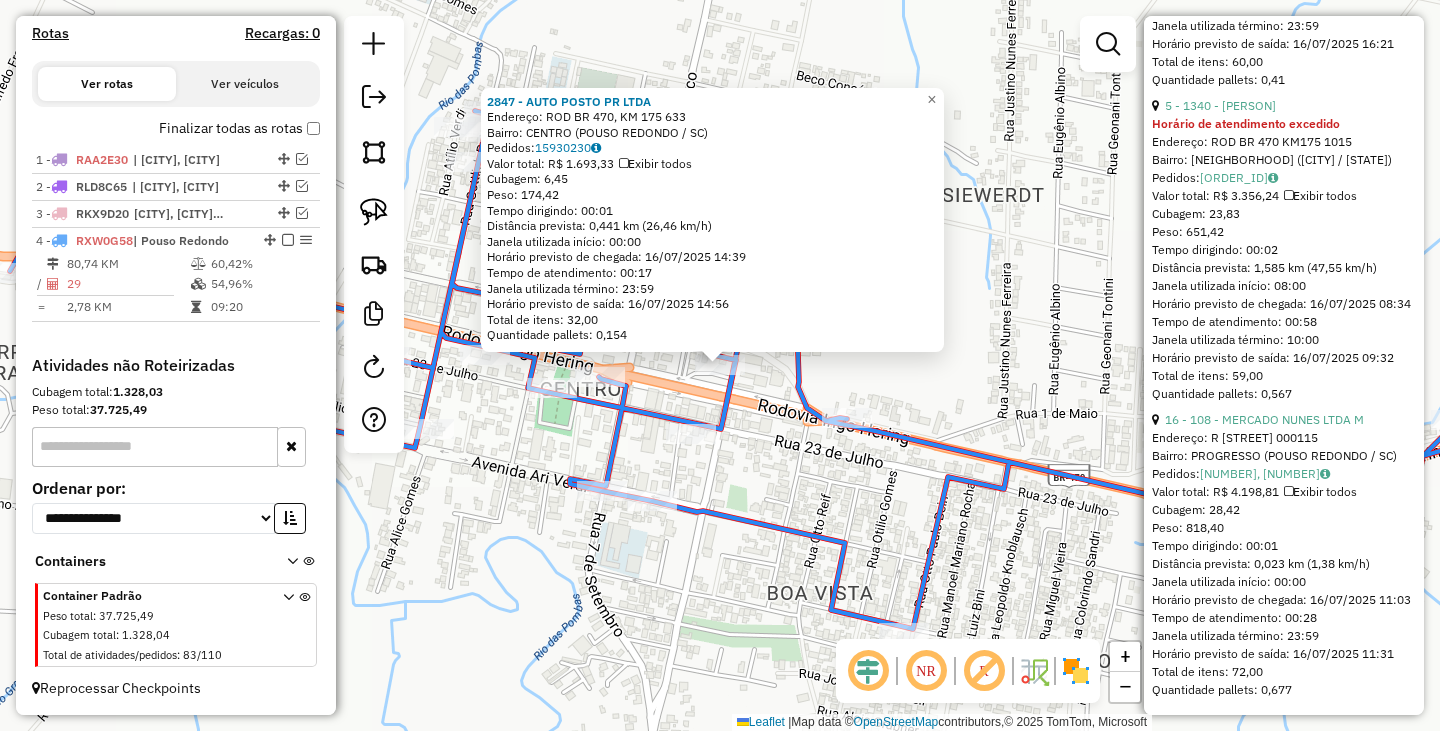 scroll, scrollTop: 9129, scrollLeft: 0, axis: vertical 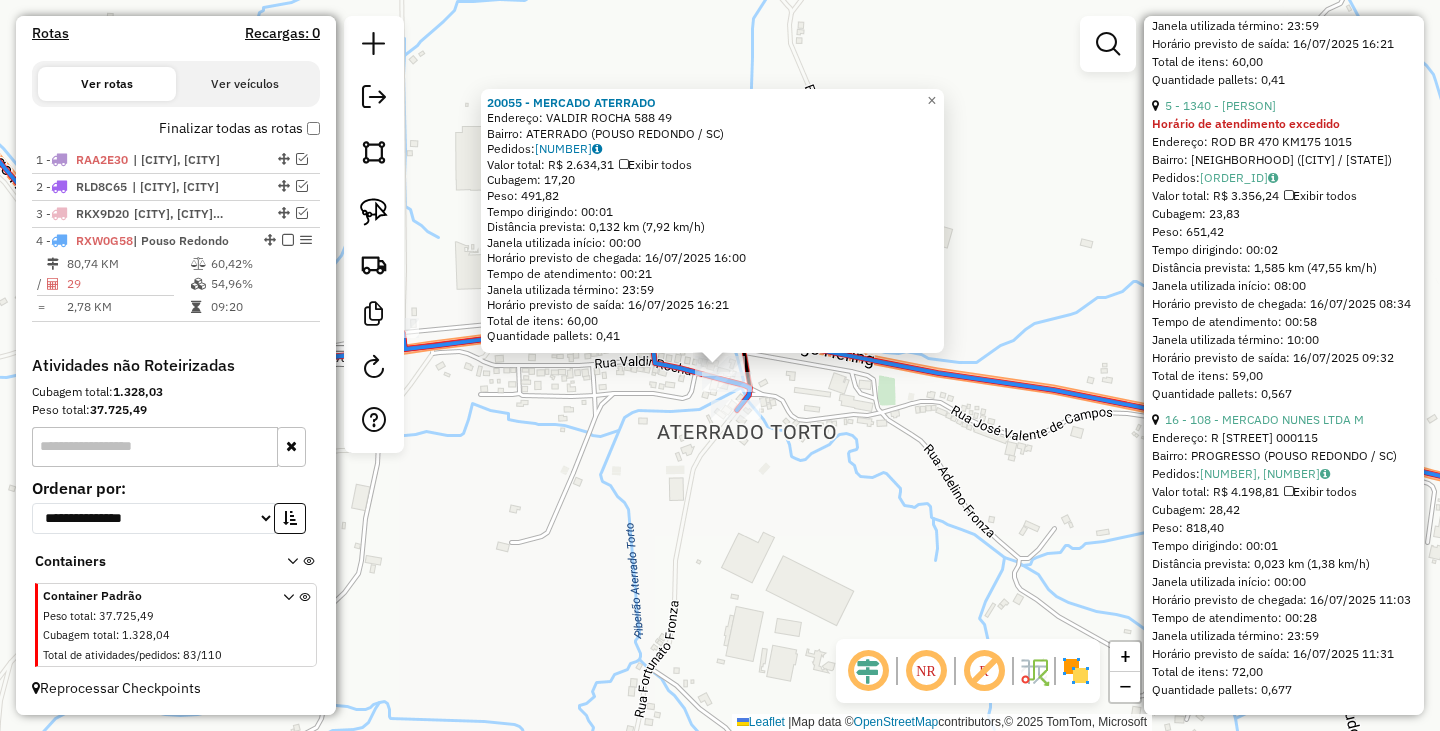 click on "20055 - MERCADO ATERRADO Endereço: VALDIR ROCHA 588 49 Bairro: ATERRADO ([CITY] / [STATE]) Pedidos: 15930241 Valor total: R$ 2.634,31 Exibir todos Cubagem: 17,20 Peso: 491,82 Tempo dirigindo: 00:01 Distância prevista: 0,132 km (7,92 km/h) Janela utilizada início: 00:00 Horário previsto de chegada: 16/07/2025 16:00 Tempo de atendimento: 00:21 Janela utilizada término: 23:59 Horário previsto de saída: 16/07/2025 16:21 Total de itens: 60,00 Quantidade pallets: 0,41 × Janela de atendimento Grade de atendimento Capacidade Transportadoras Veículos Cliente Pedidos Rotas Selecione os dias de semana para filtrar as janelas de atendimento Seg Ter Qua Qui Sex Sáb Dom Informe o período da janela de atendimento: De: Até: Filtrar exatamente a janela do cliente Considerar janela de atendimento padrão Selecione os dias de semana para filtrar as grades de atendimento Seg Ter Qua Qui Sex Sáb Dom Clientes fora do dia de atendimento selecionado De:" 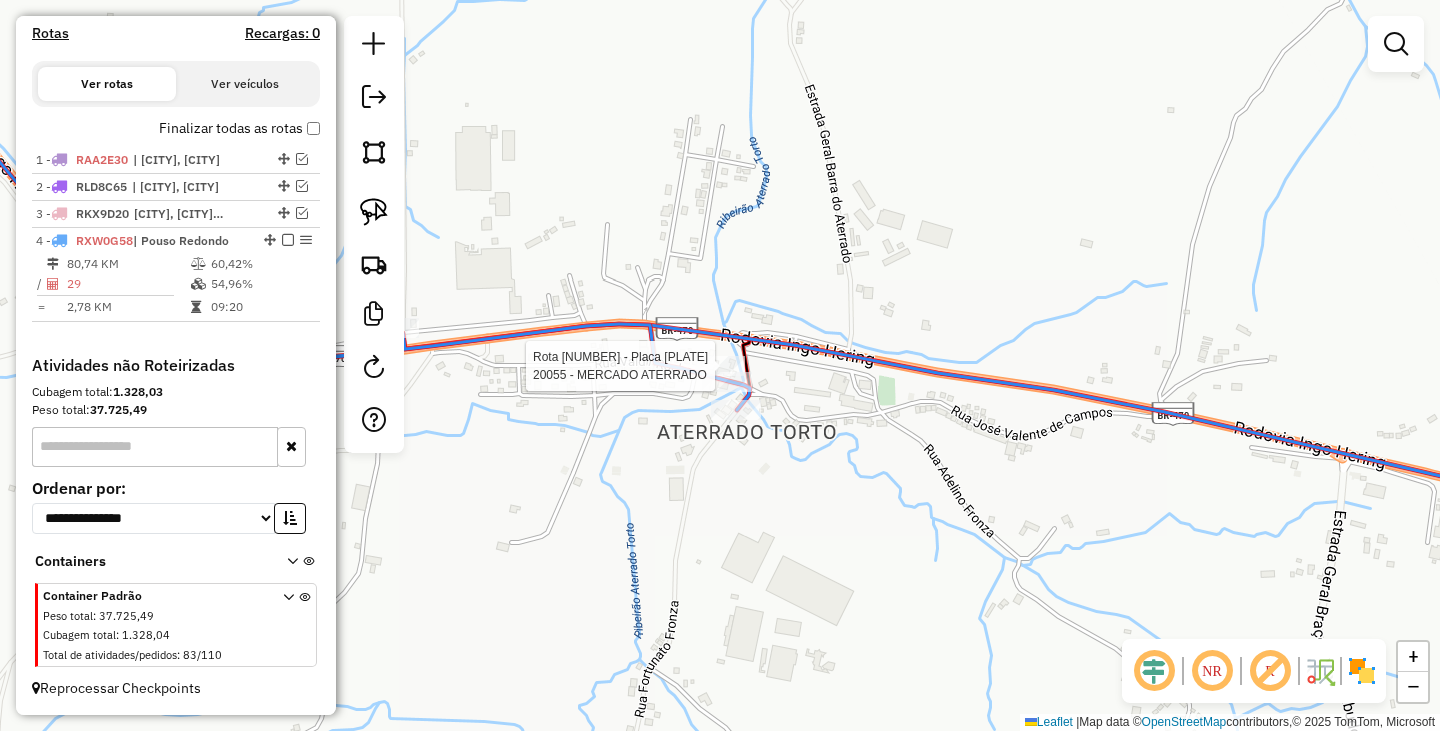 select on "*********" 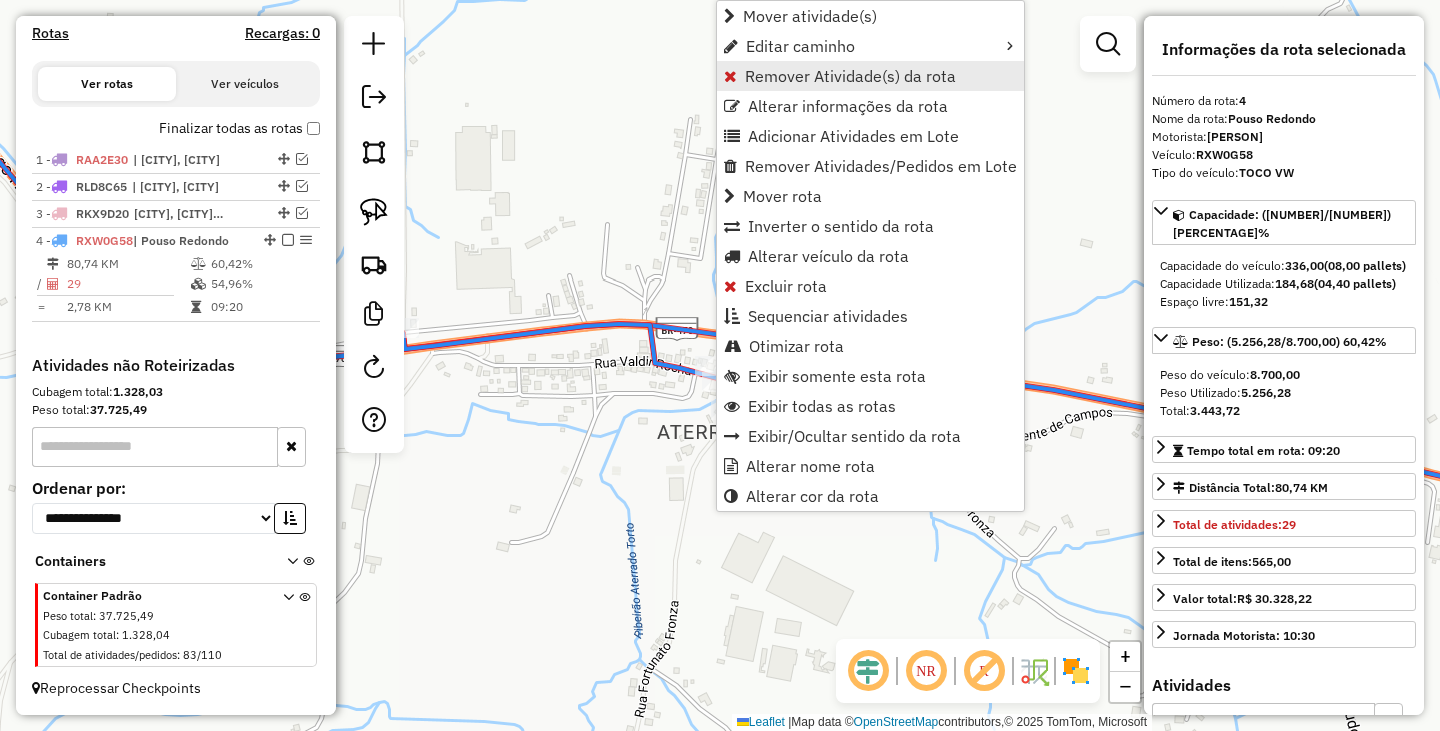 click on "Remover Atividade(s) da rota" at bounding box center [850, 76] 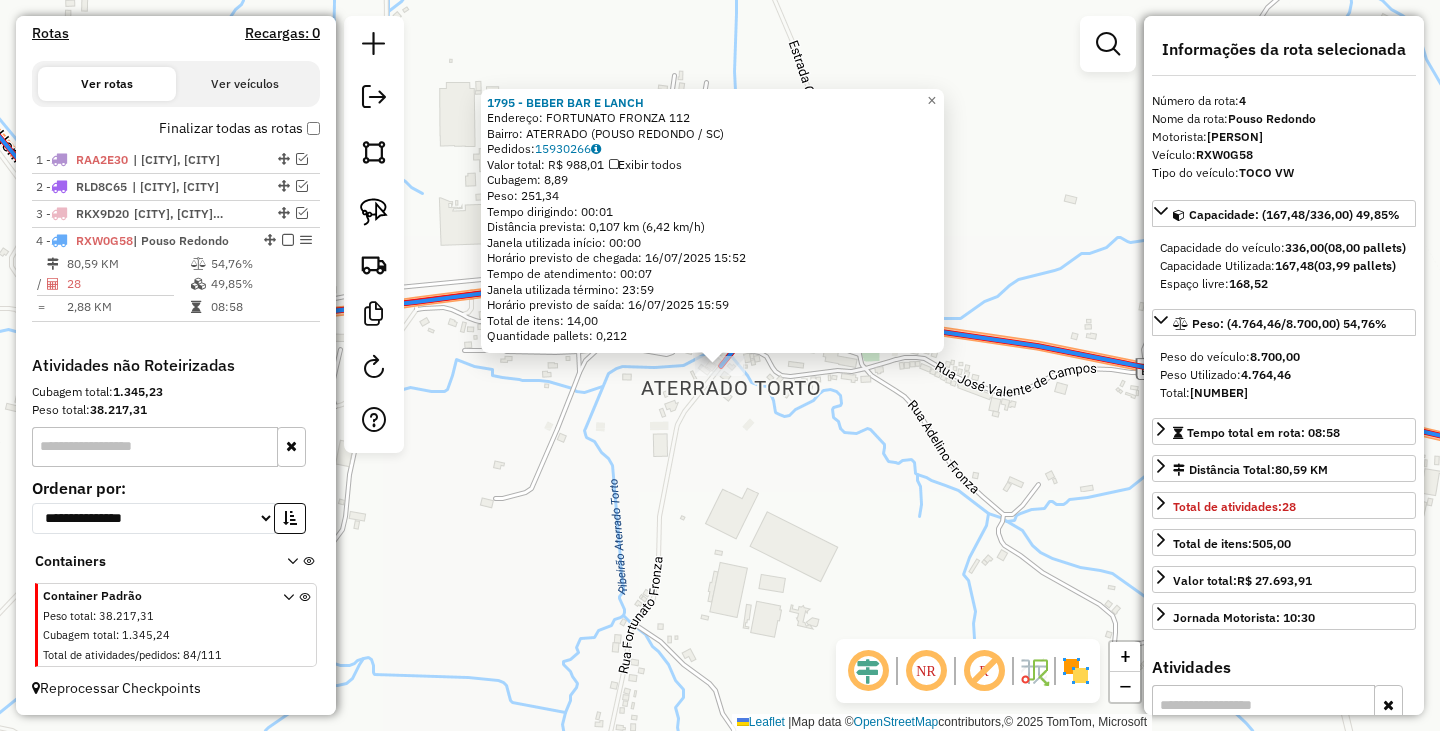 click on "[NUMBER] - [NAME]  Endereço:  [STREET] [NUMBER]   Bairro: [NEIGHBORHOOD] ([CITY] / [STATE])   Pedidos:  [ORDER_ID]   Valor total: R$ [PRICE]   Exibir todos   Cubagem: [CUBAGE]  Peso: [WEIGHT]  Tempo dirigindo: [TIME]   Distância prevista: [DISTANCE] ([SPEED])   Janela utilizada início: [TIME]   Horário previsto de chegada: [DATE] [TIME]   Tempo de atendimento: [TIME]   Janela utilizada término: [TIME]   Horário previsto de saída: [DATE] [TIME]   Total de itens: [ITEMS]   Quantidade pallets: [PALLETS]  × Janela de atendimento Grade de atendimento Capacidade Transportadoras Veículos Cliente Pedidos  Rotas Selecione os dias de semana para filtrar as janelas de atendimento  Seg   Ter   Qua   Qui   Sex   Sáb   Dom  Informe o período da janela de atendimento: De: [TIME] Até: [TIME]  Filtrar exatamente a janela do cliente  Considerar janela de atendimento padrão  Selecione os dias de semana para filtrar as grades de atendimento  Seg   Ter   Qua   Qui   Sex   Sáb   Dom   Considerar clientes sem dia de atendimento cadastrado" 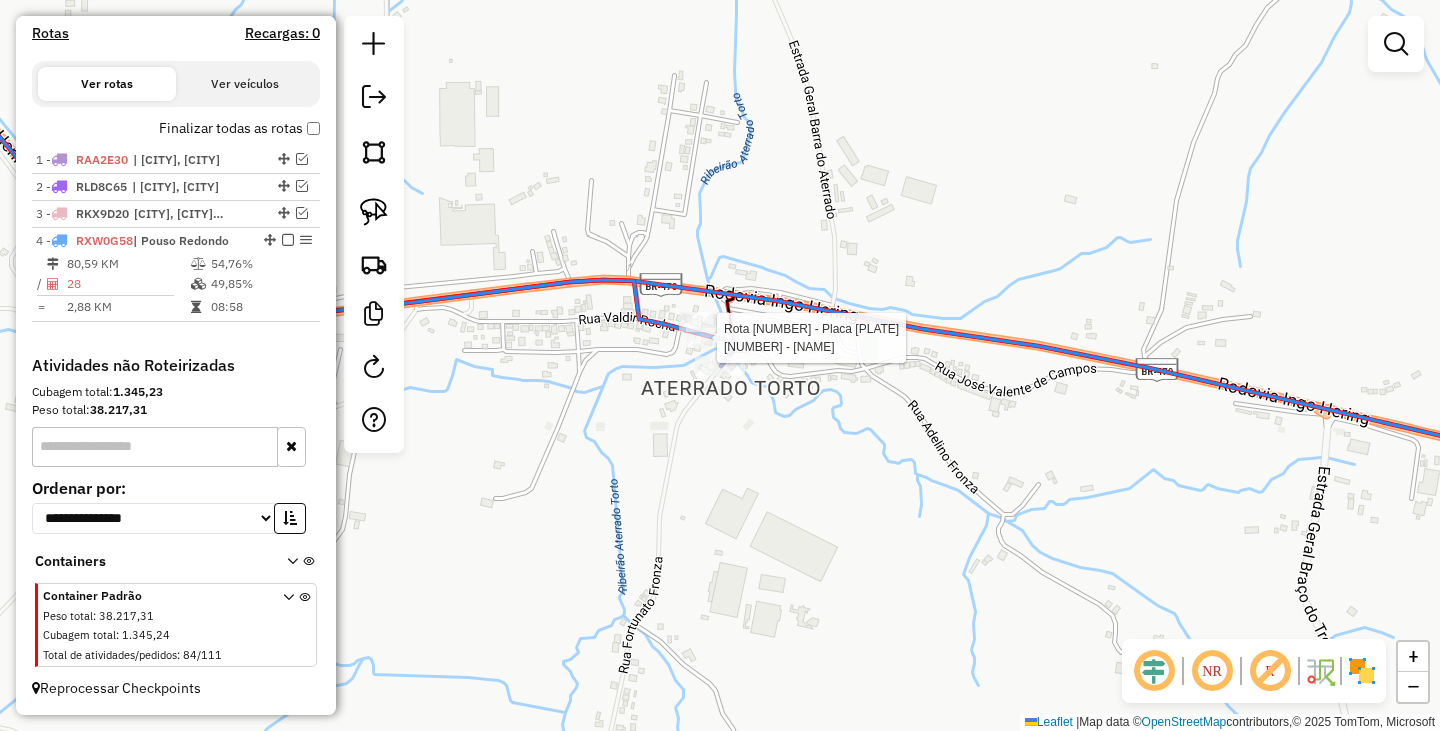 select on "*********" 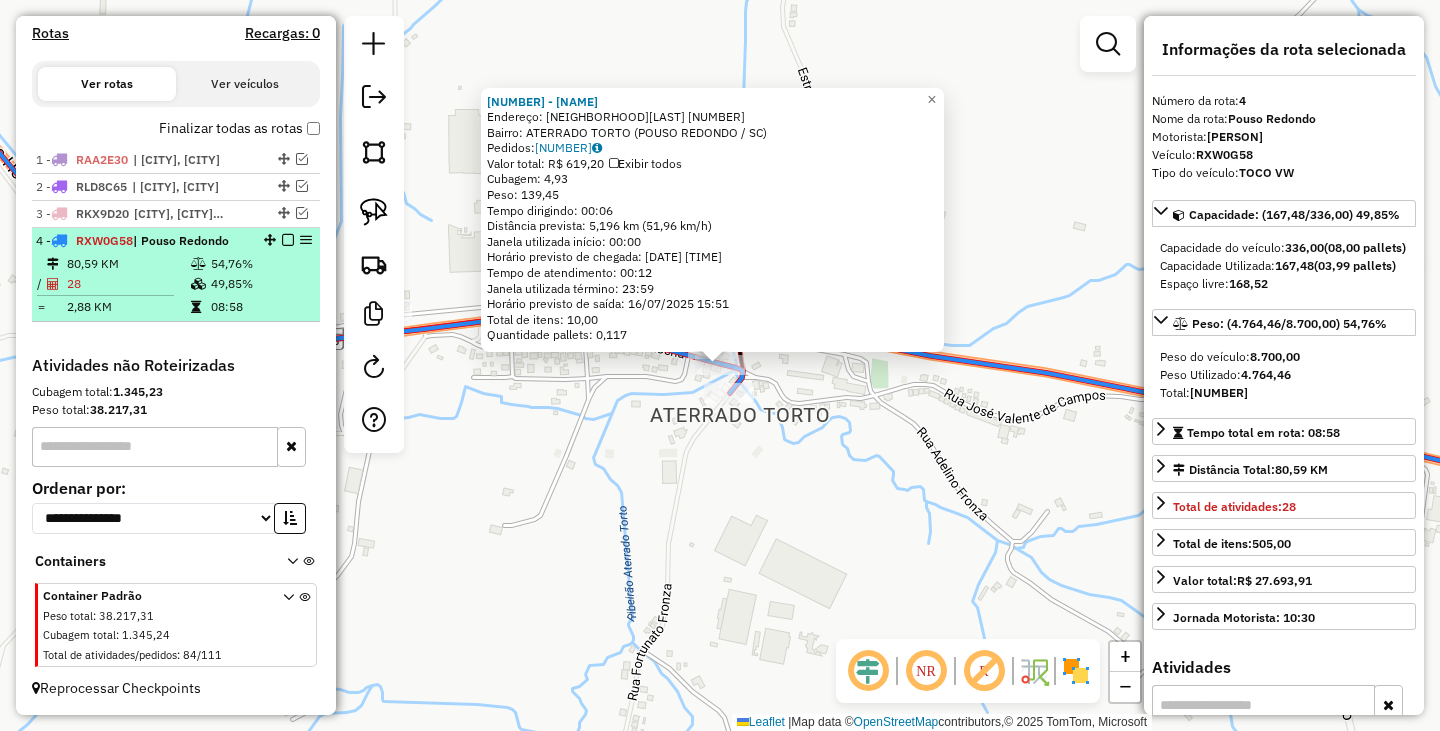 click at bounding box center [288, 240] 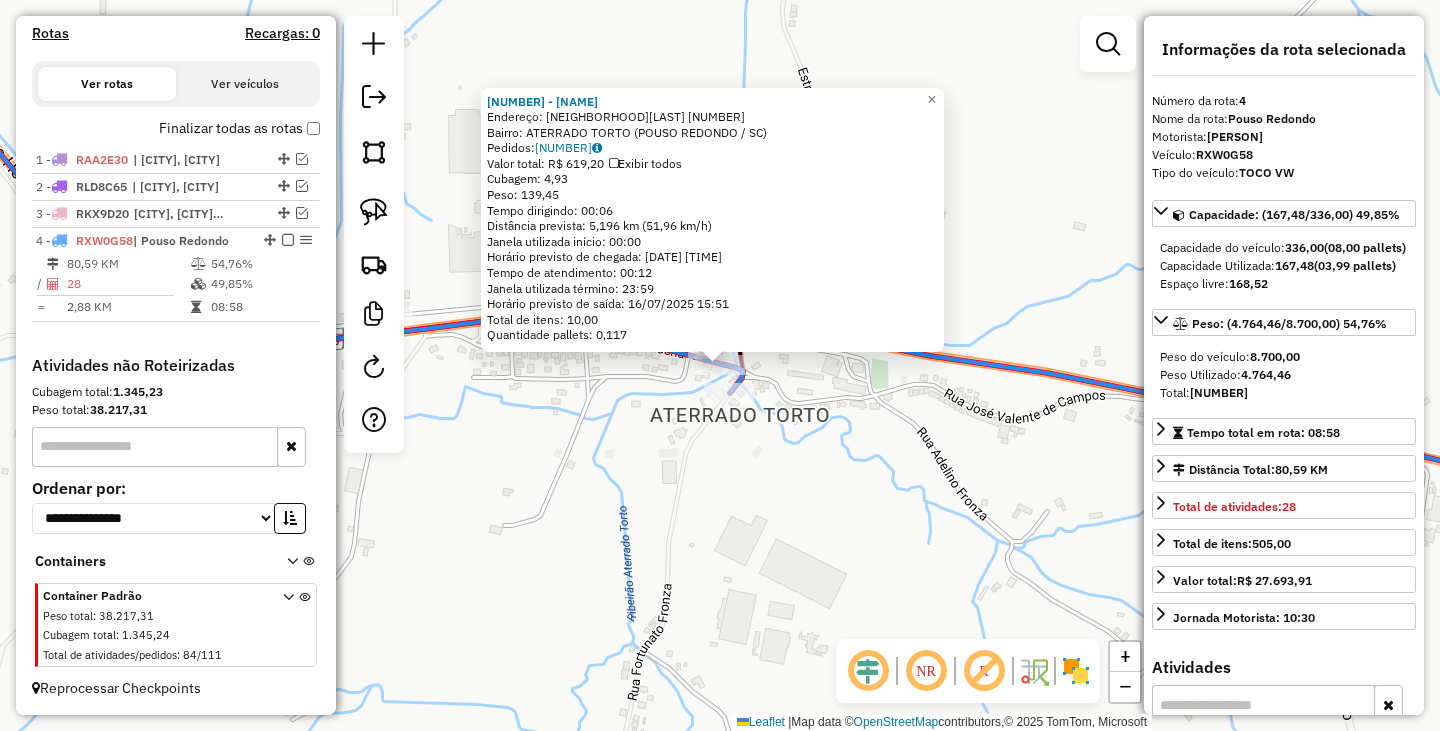 scroll, scrollTop: 552, scrollLeft: 0, axis: vertical 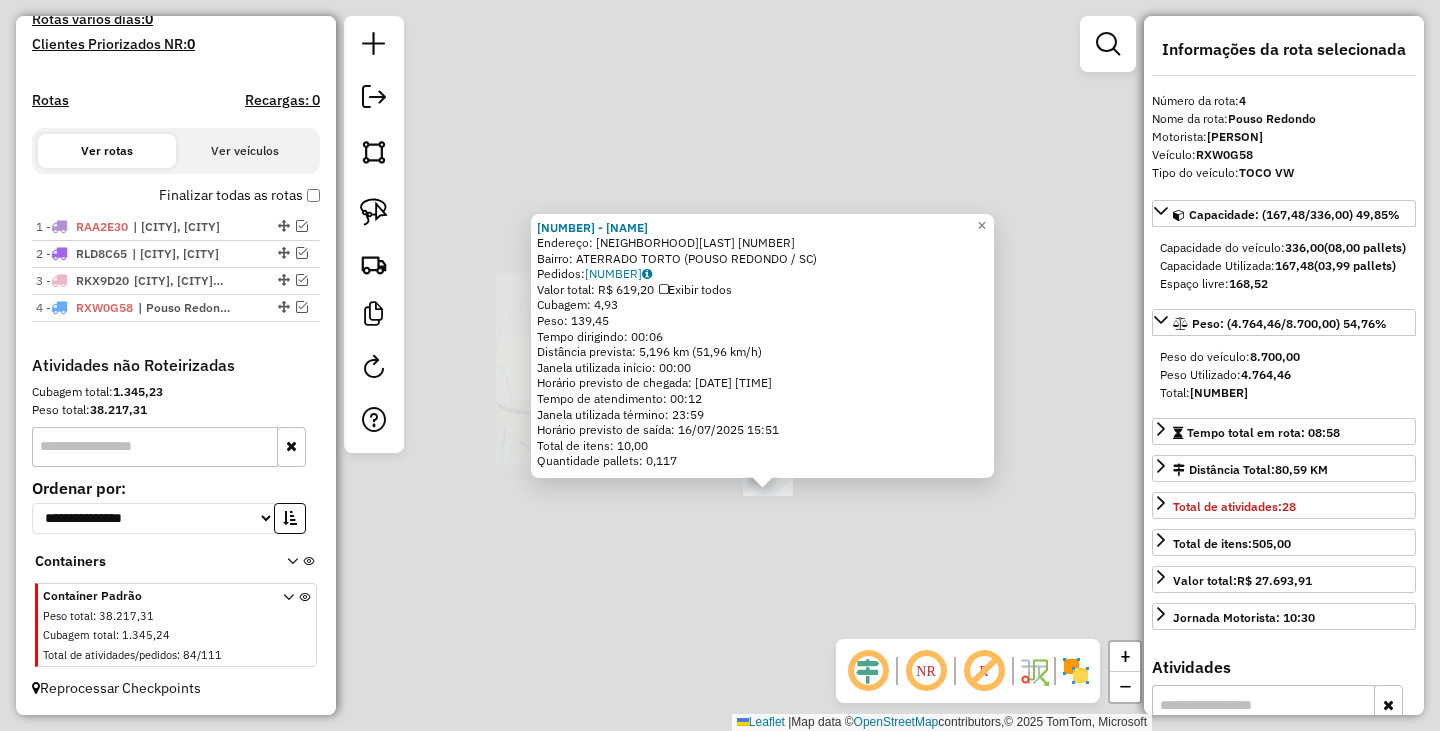 click on "1572 - [NAME] Endereço: CONDSANTA ISABEL 17 Bairro: ATERRADO TORTO ([CITY] / [STATE]) Pedidos: 15930260 Valor total: R$ 619,20 Exibir todos Cubagem: 4,93 Peso: 139,45 Tempo dirigindo: 00:06 Distância prevista: 5,196 km (51,96 km/h) Janela utilizada início: 00:00 Horário previsto de chegada: 16/07/2025 15:39 Tempo de atendimento: 00:12 Janela utilizada término: 23:59 Horário previsto de saída: 16/07/2025 15:51 Total de itens: 10,00 Quantidade pallets: 0,117 × Janela de atendimento Grade de atendimento Capacidade Transportadoras Veículos Cliente Pedidos Rotas Selecione os dias de semana para filtrar as janelas de atendimento Seg Ter Qua Qui Sex Sáb Dom Informe o período da janela de atendimento: De: Até: Filtrar exatamente a janela do cliente Considerar janela de atendimento padrão Selecione os dias de semana para filtrar as grades de atendimento Seg Ter Qua Qui Sex Sáb Dom Peso mínimo: Peso máximo: De:" 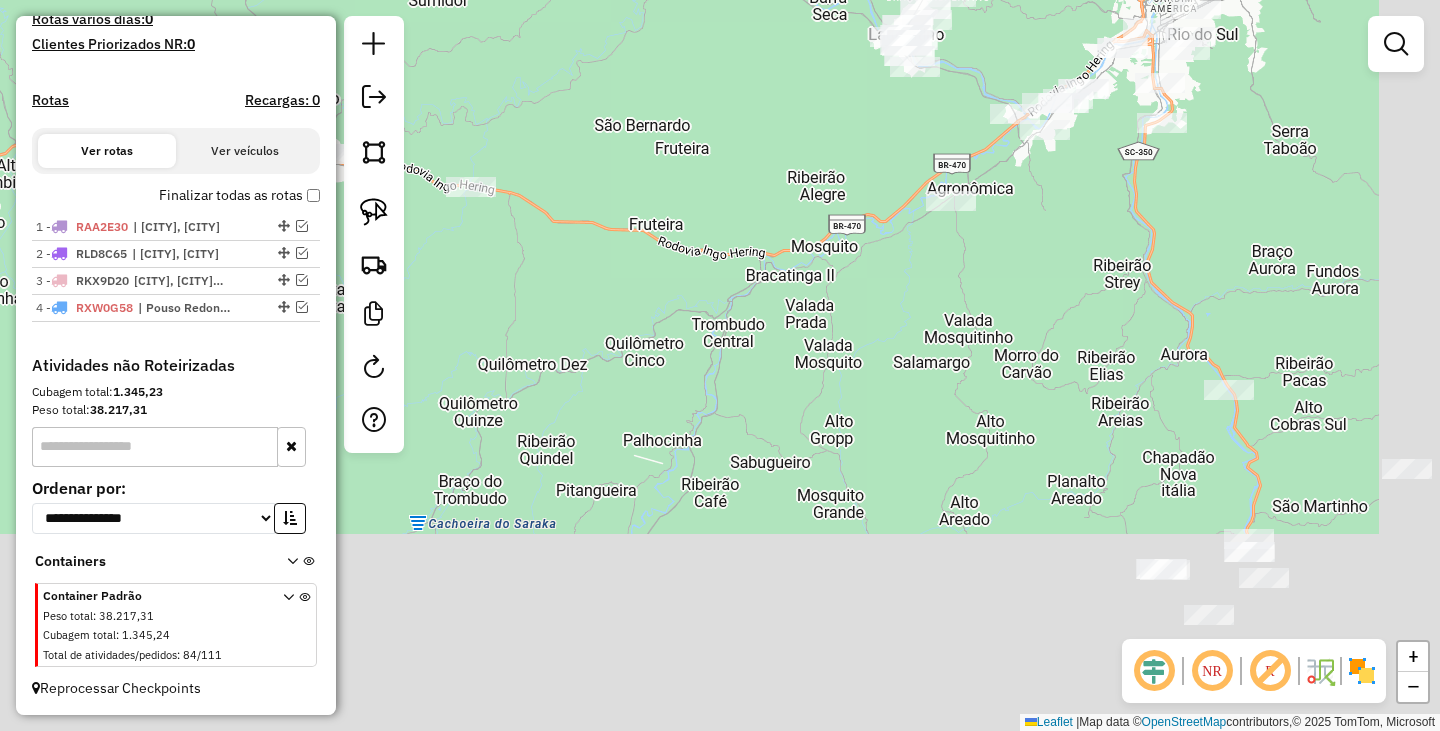 drag, startPoint x: 743, startPoint y: 333, endPoint x: 610, endPoint y: 225, distance: 171.32718 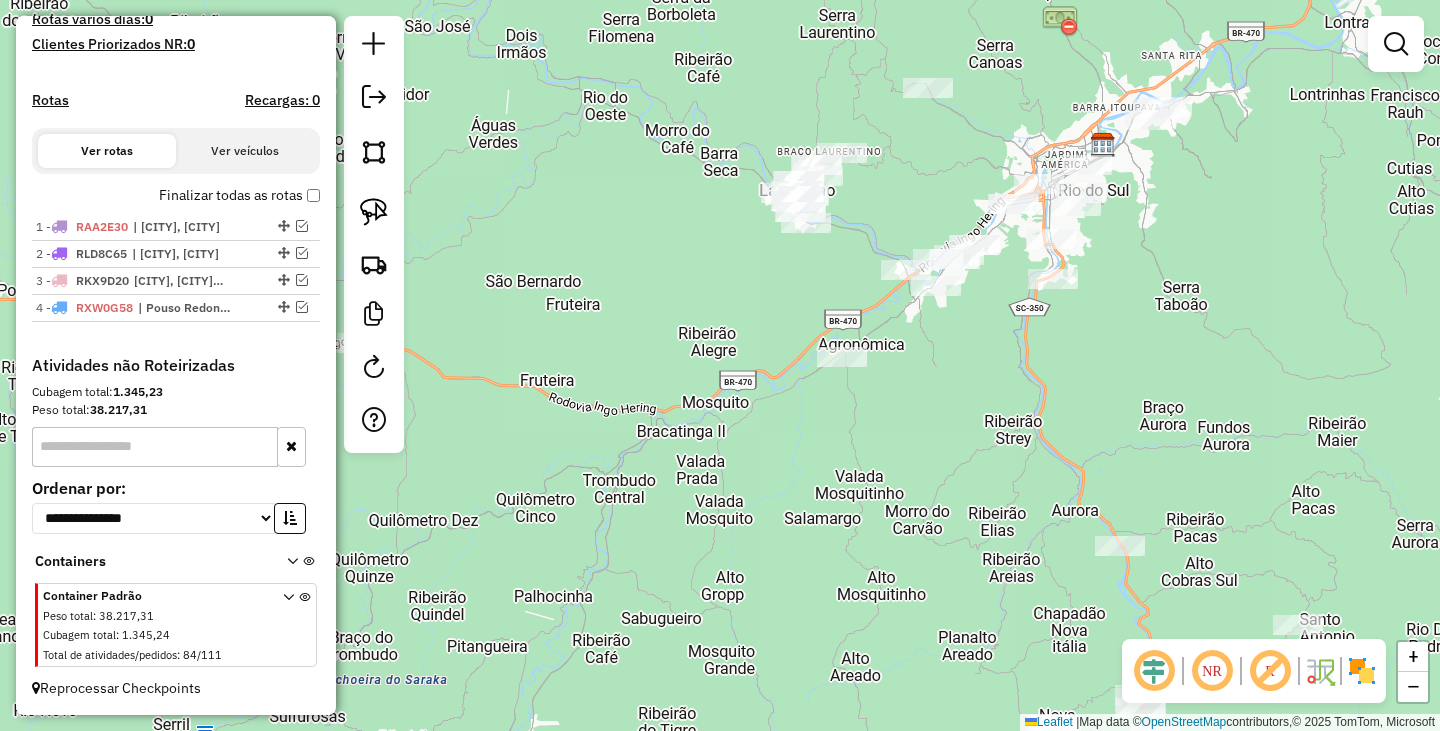 drag, startPoint x: 766, startPoint y: 424, endPoint x: 717, endPoint y: 516, distance: 104.23531 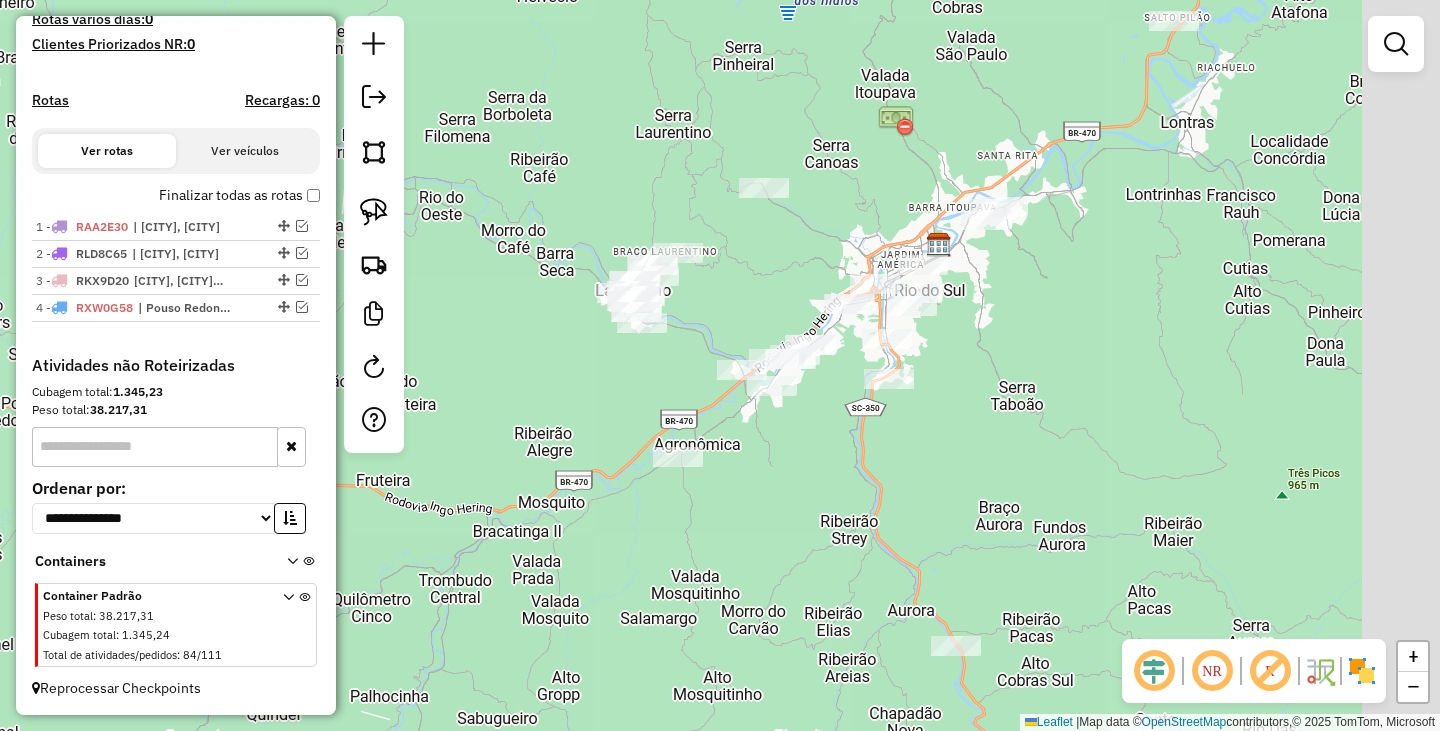 drag, startPoint x: 942, startPoint y: 491, endPoint x: 822, endPoint y: 499, distance: 120.26637 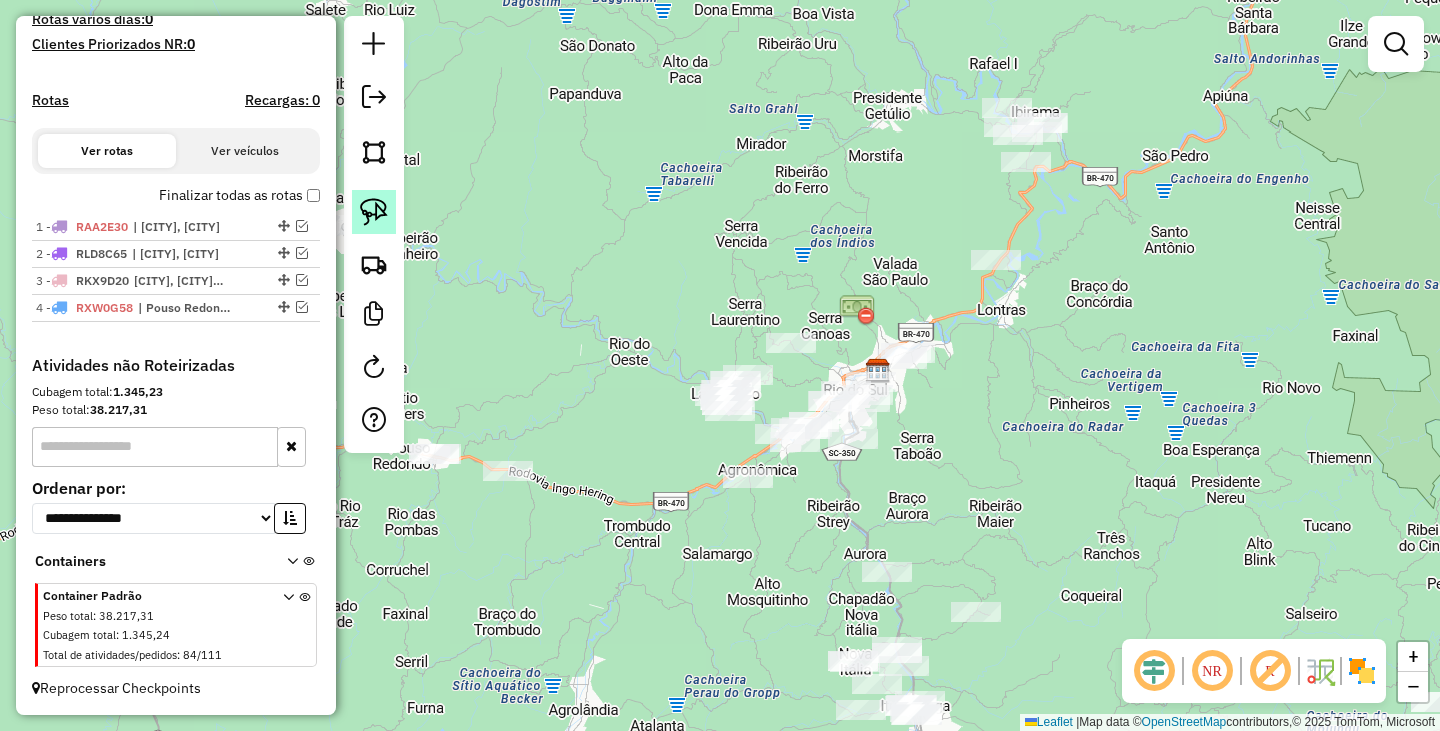 click 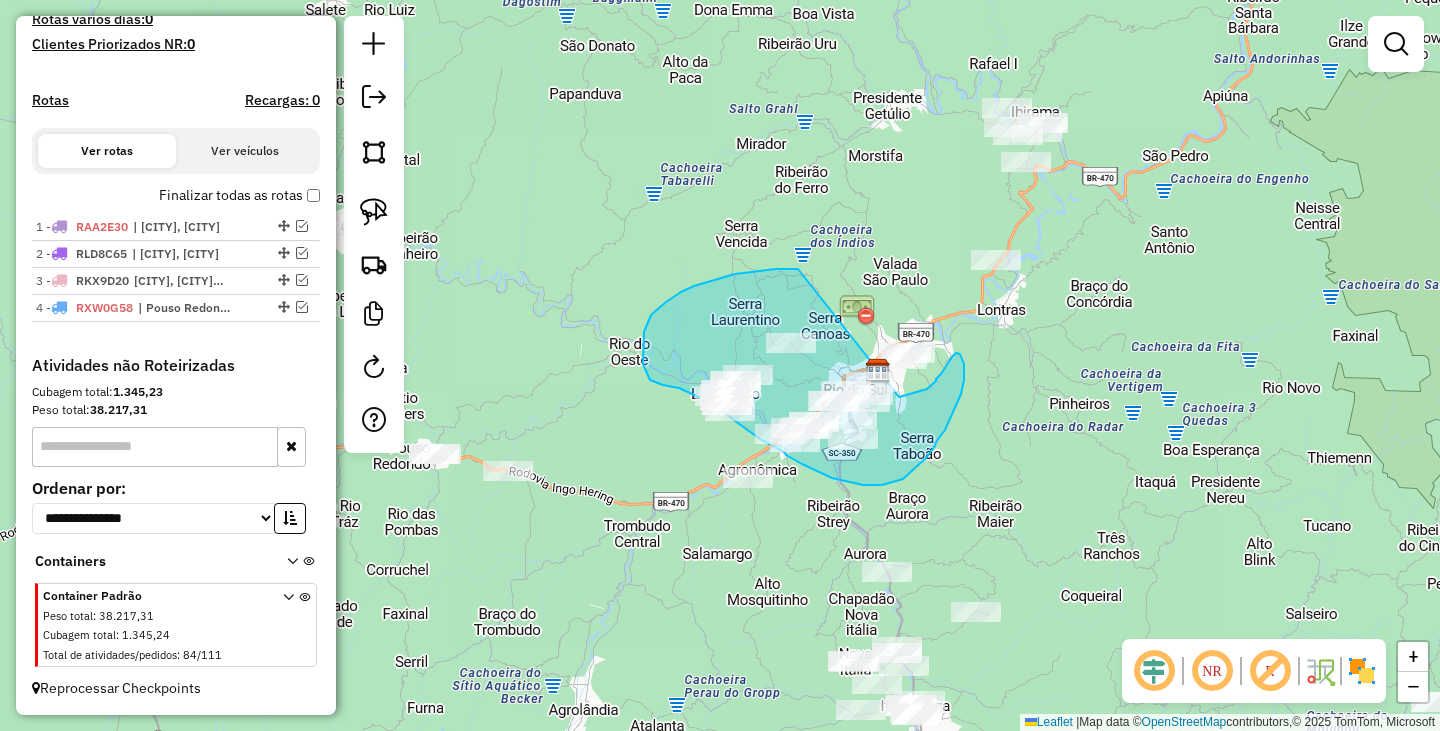 drag, startPoint x: 798, startPoint y: 269, endPoint x: 899, endPoint y: 397, distance: 163.04907 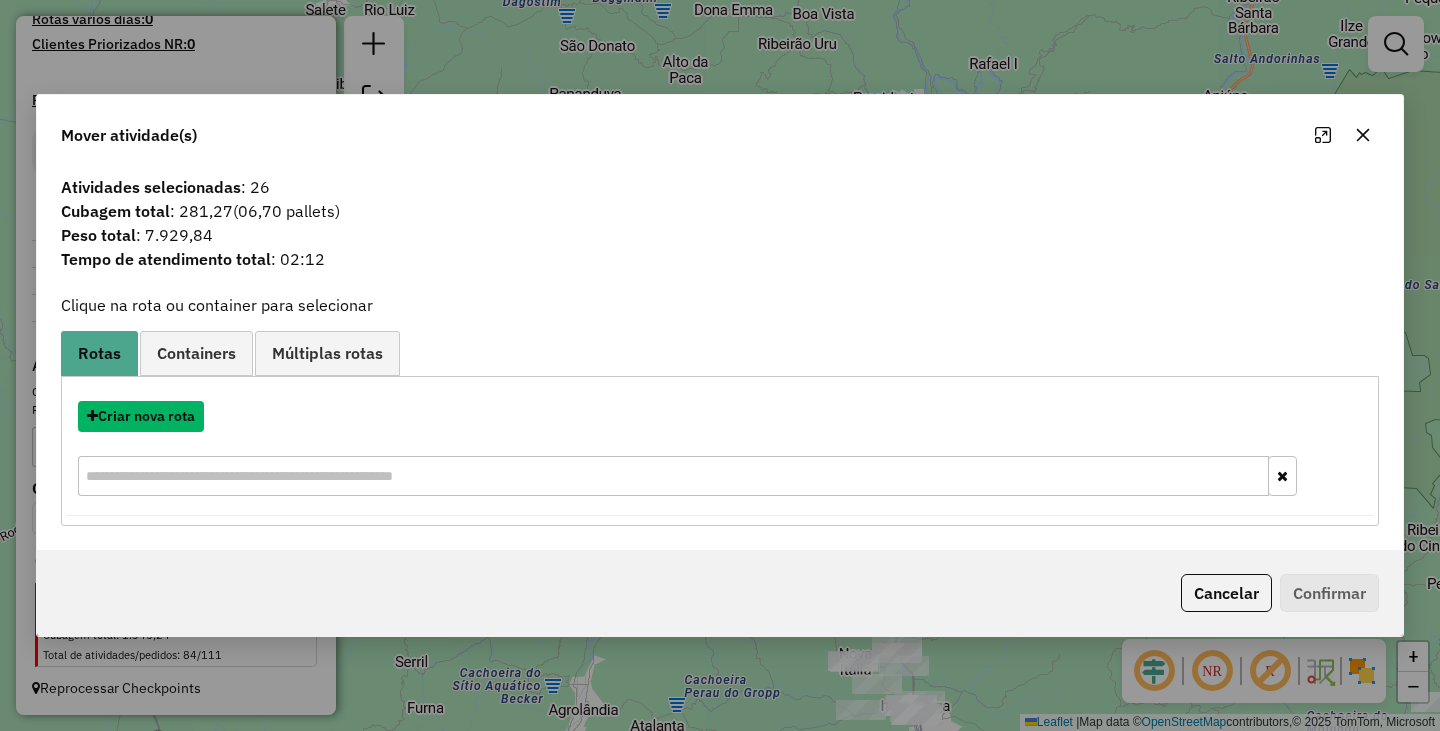 click on "Criar nova rota" at bounding box center [141, 416] 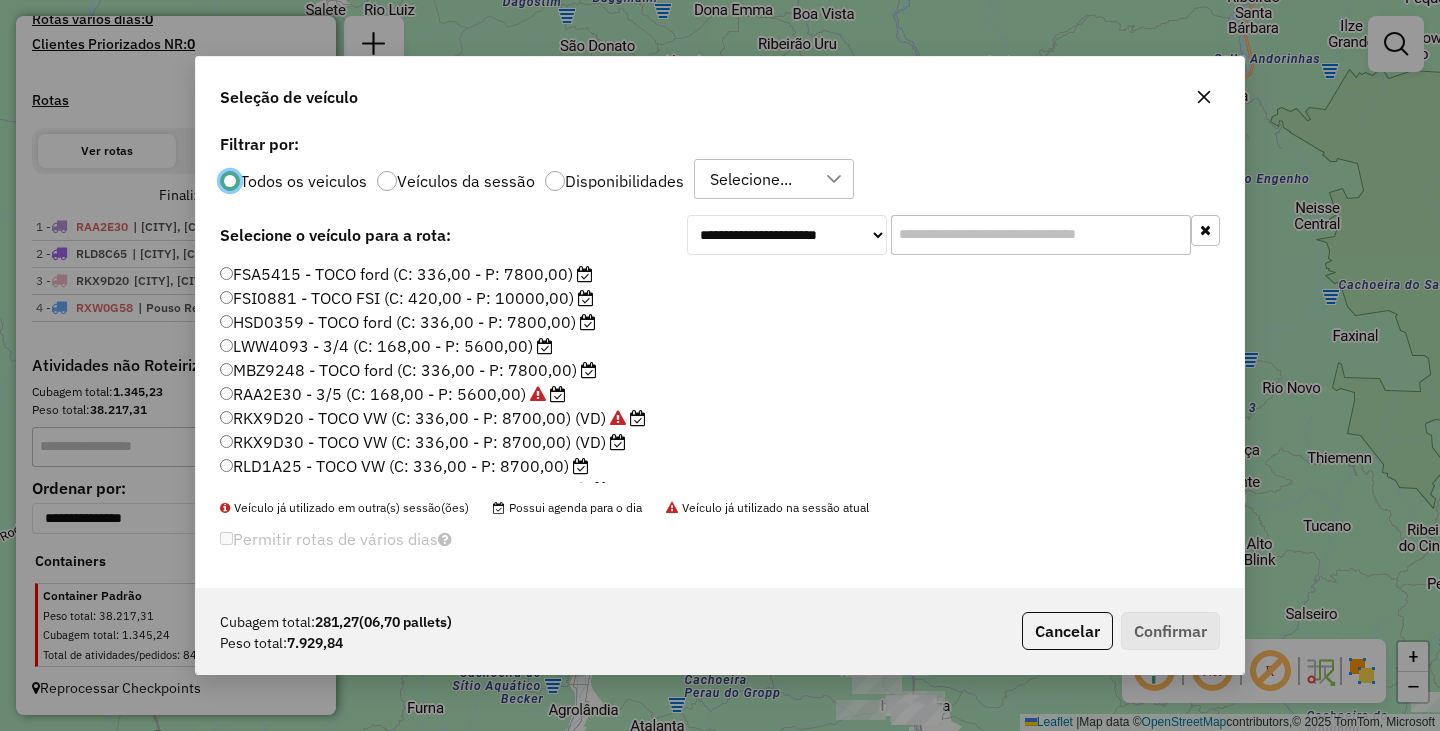 scroll, scrollTop: 11, scrollLeft: 6, axis: both 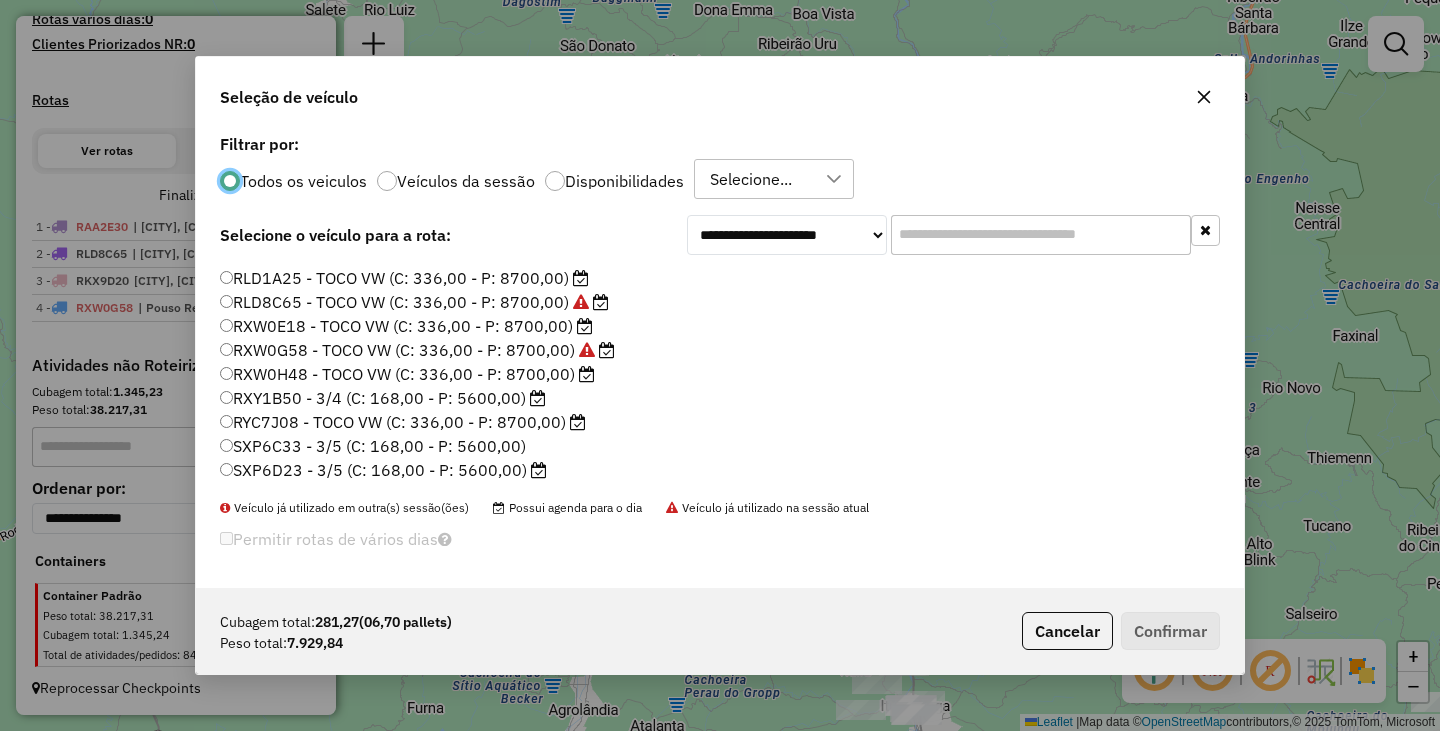 click on "RXY1B50 - 3/4 (C: 168,00 - P: 5600,00)" 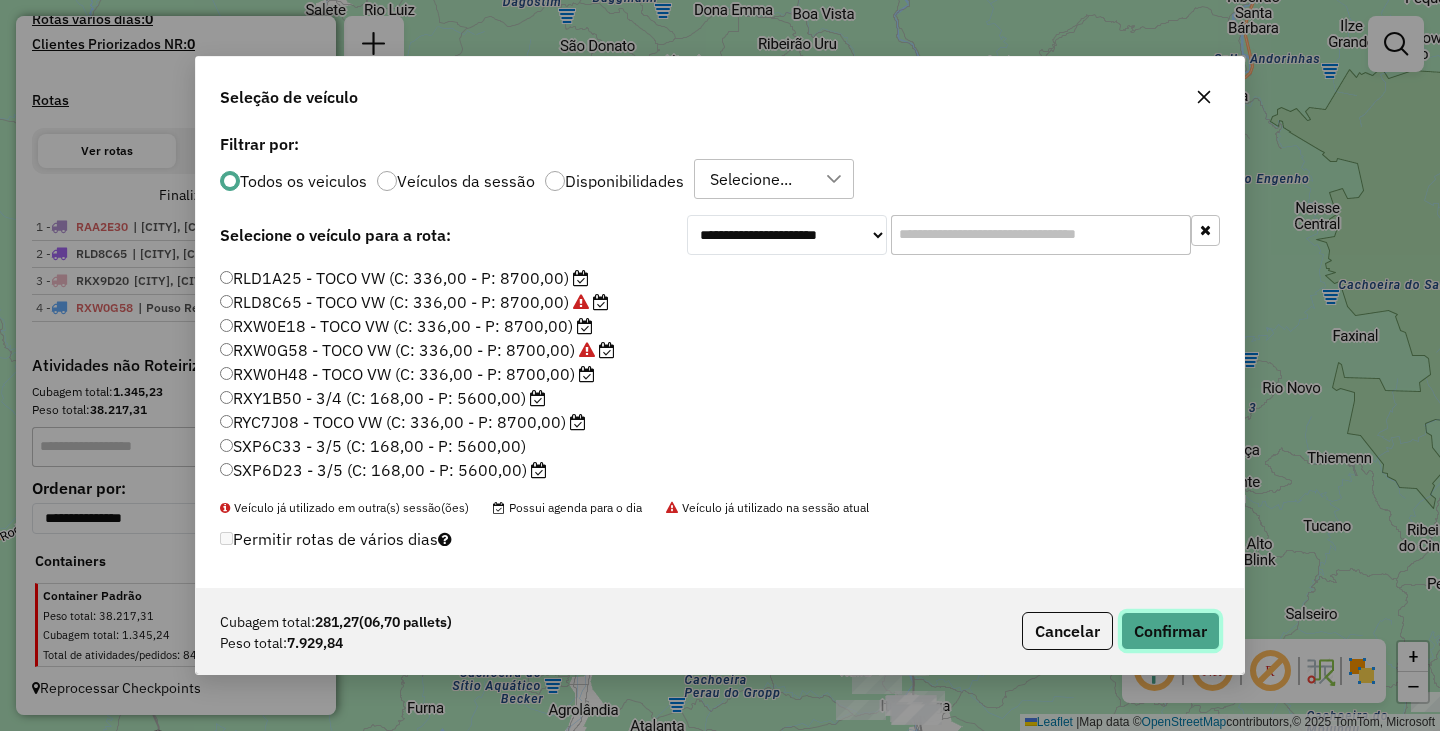 click on "Confirmar" 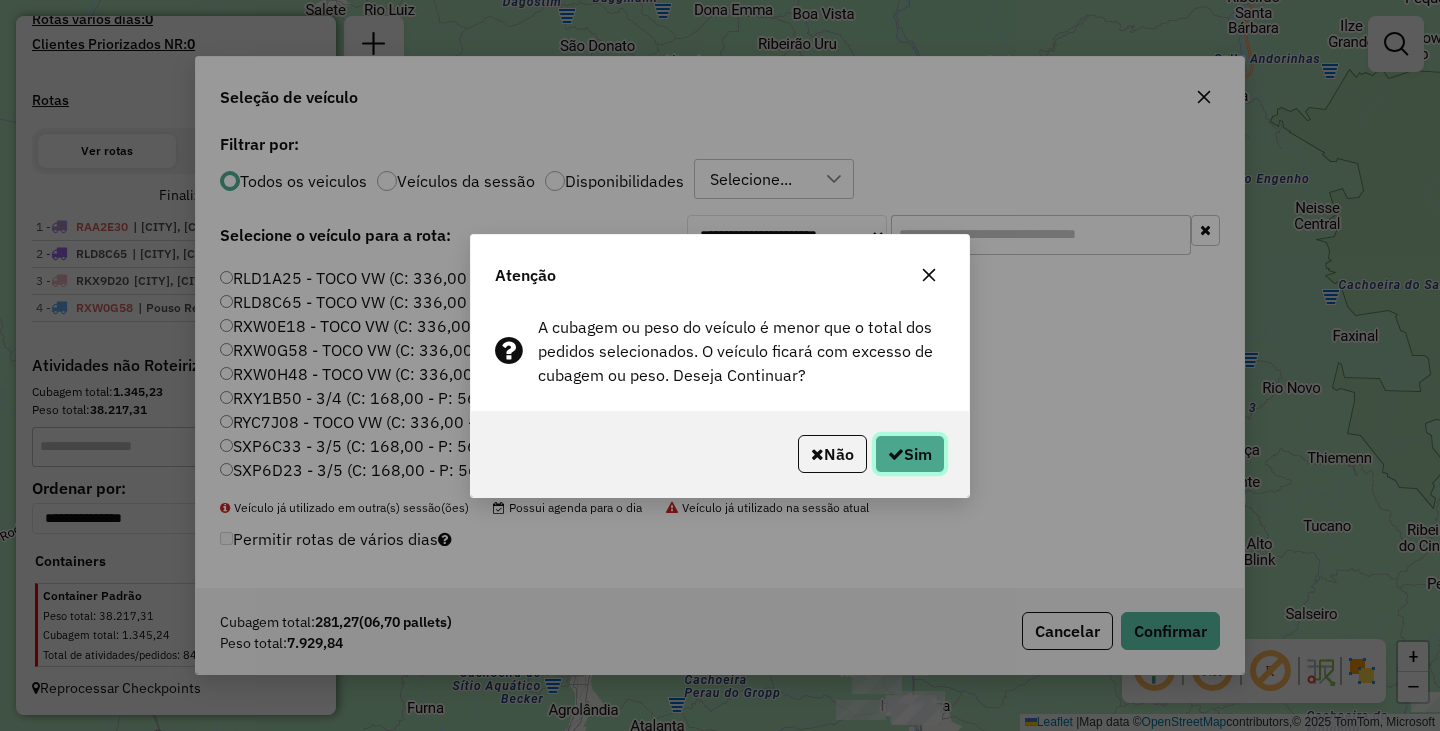 click on "Sim" 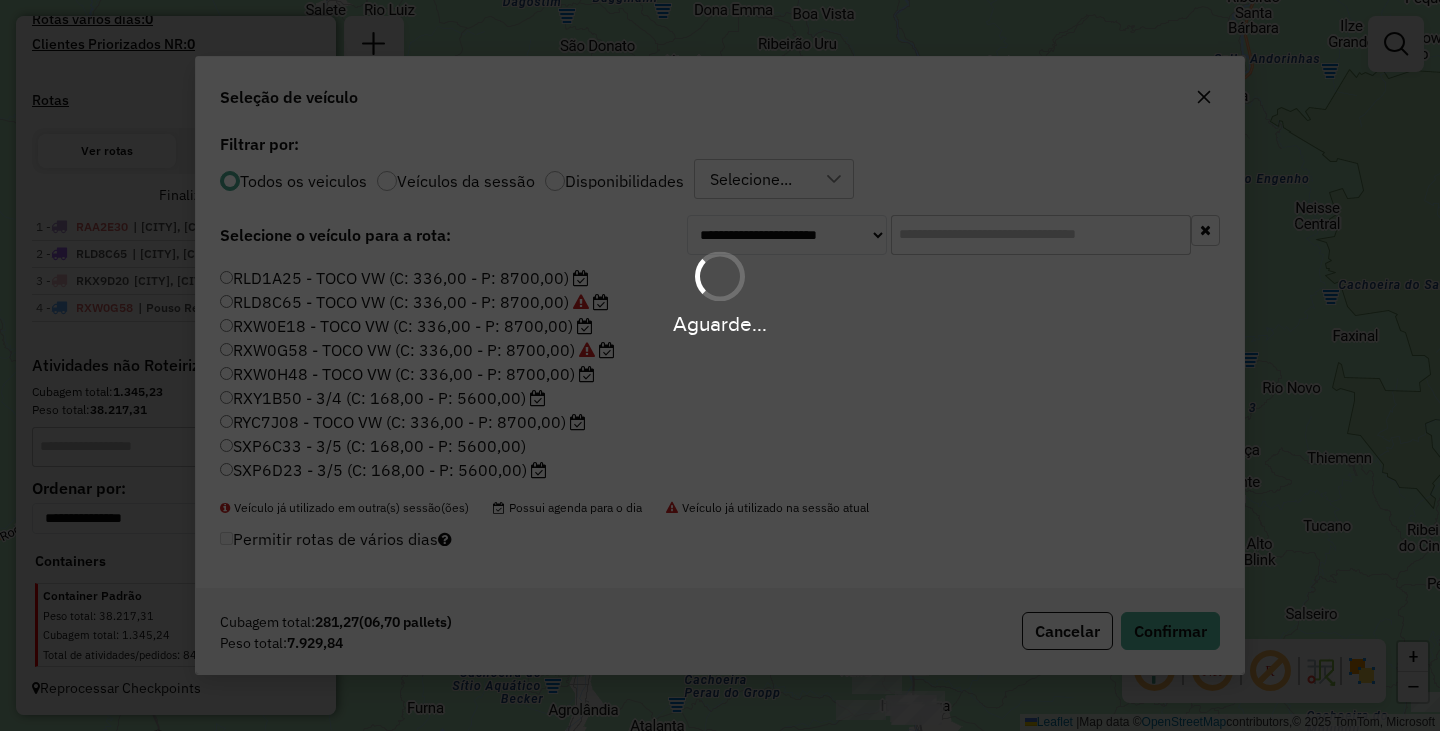 scroll, scrollTop: 619, scrollLeft: 0, axis: vertical 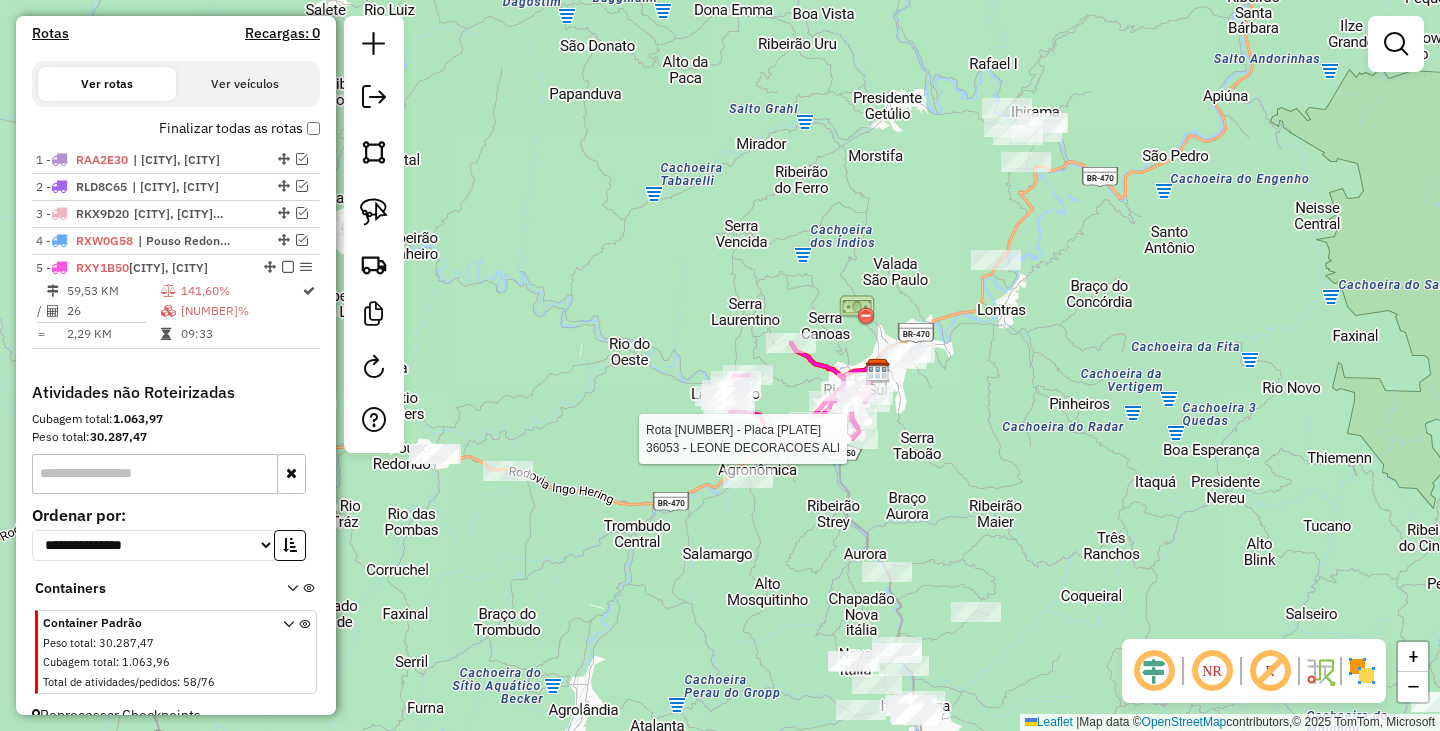 select on "*********" 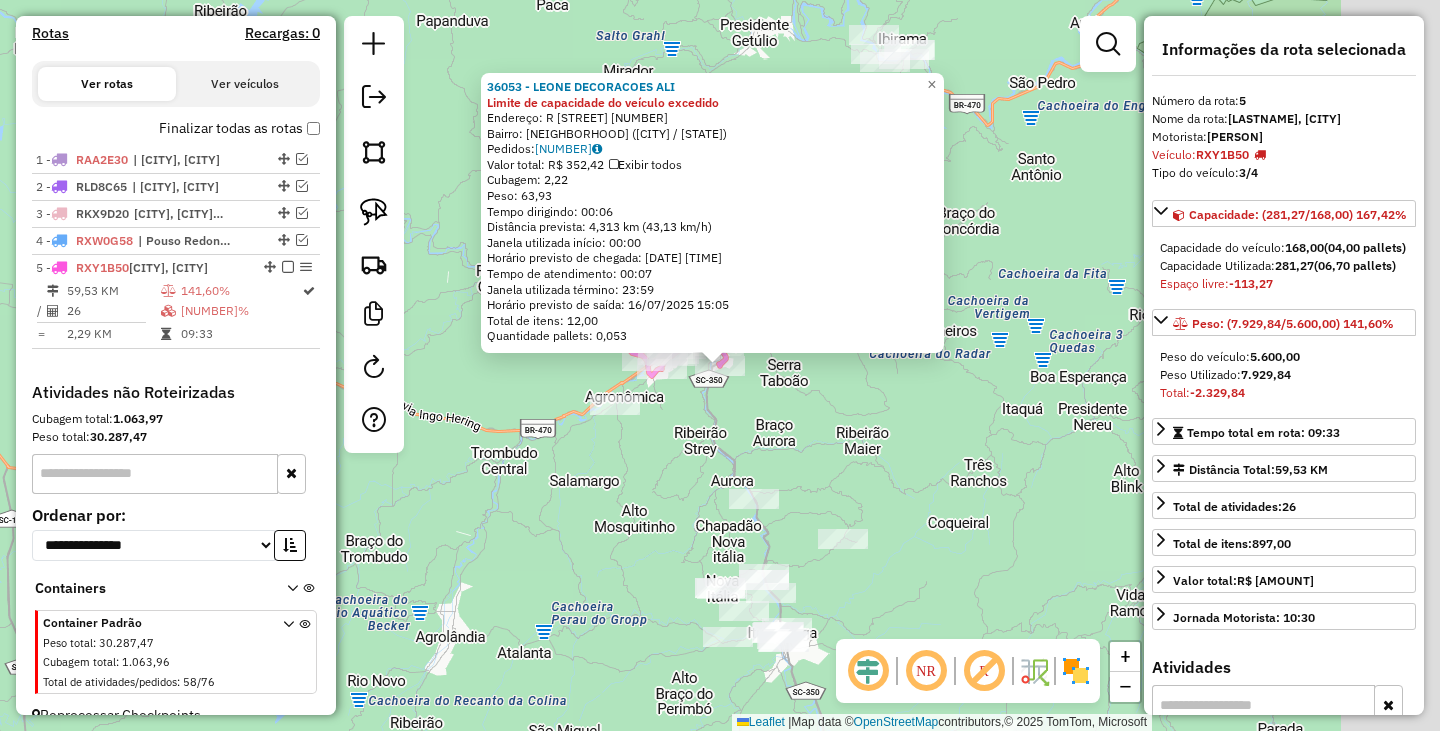 scroll, scrollTop: 664, scrollLeft: 0, axis: vertical 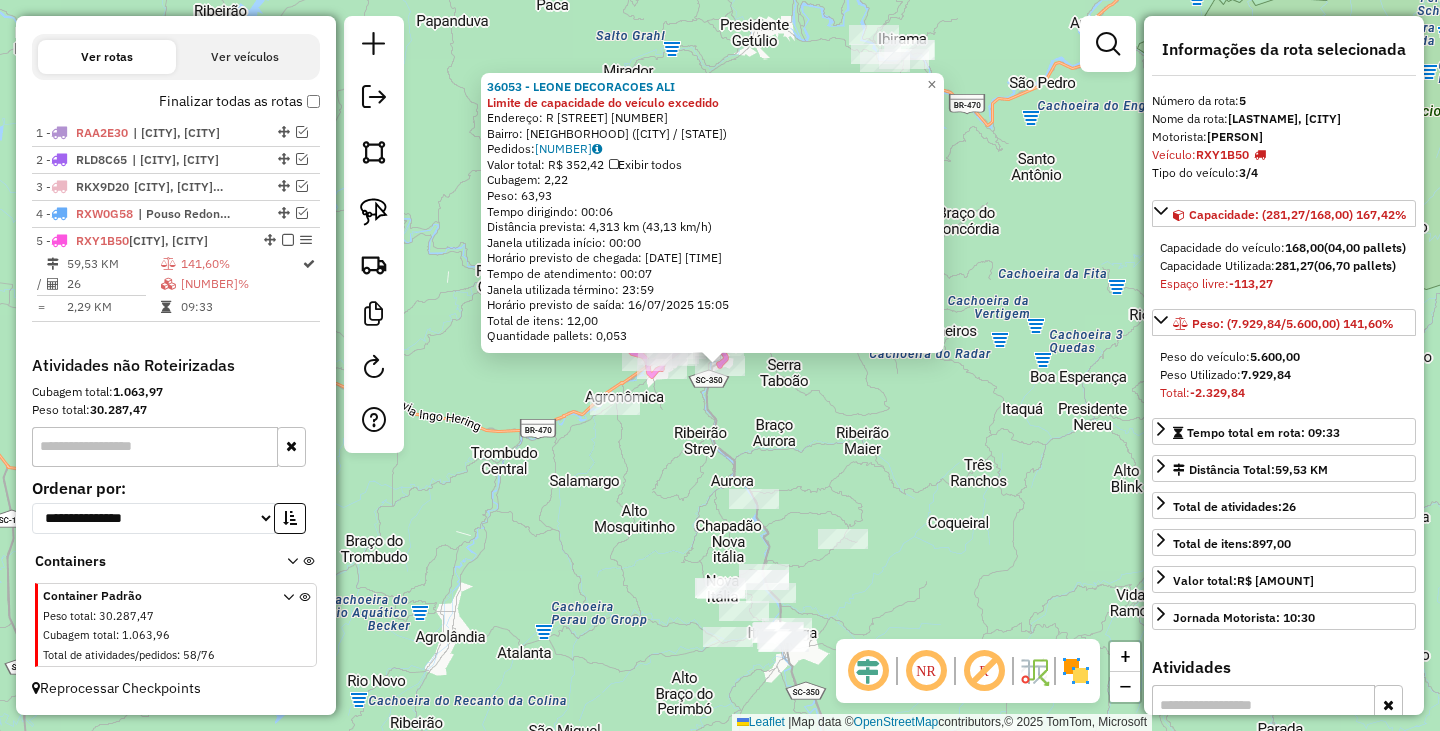 click on "[NUMBER] - [NUMBER] - [NAME] [NAME] [NAME] Limite de capacidade do veículo excedido  Endereço: R   [STREET]  [NUMBER]   Bairro: [NEIGHBORHOOD] ([CITY] / [STATE])   Pedidos:  [ORDER_ID]   Valor total: R$ [PRICE]   Exibir todos   Cubagem: [CUBAGE]  Peso: [WEIGHT]  Tempo dirigindo: [TIME]   Distância prevista: [DISTANCE] ([SPEED])   Janela utilizada início: [TIME]   Horário previsto de chegada: [DATE] [TIME]   Tempo de atendimento: [TIME]   Janela utilizada término: [TIME]   Horário previsto de saída: [DATE] [TIME]   Total de itens: [ITEMS]   Quantidade pallets: [PALLETS]  × Janela de atendimento Grade de atendimento Capacidade Transportadoras Veículos Cliente Pedidos  Rotas Selecione os dias de semana para filtrar as janelas de atendimento  Seg   Ter   Qua   Qui   Sex   Sáb   Dom  Informe o período da janela de atendimento: De: [TIME] Até: [TIME]  Filtrar exatamente a janela do cliente  Considerar janela de atendimento padrão  Selecione os dias de semana para filtrar as grades de atendimento  Seg   Ter   Qua   Qui   Sex   Sáb  +" 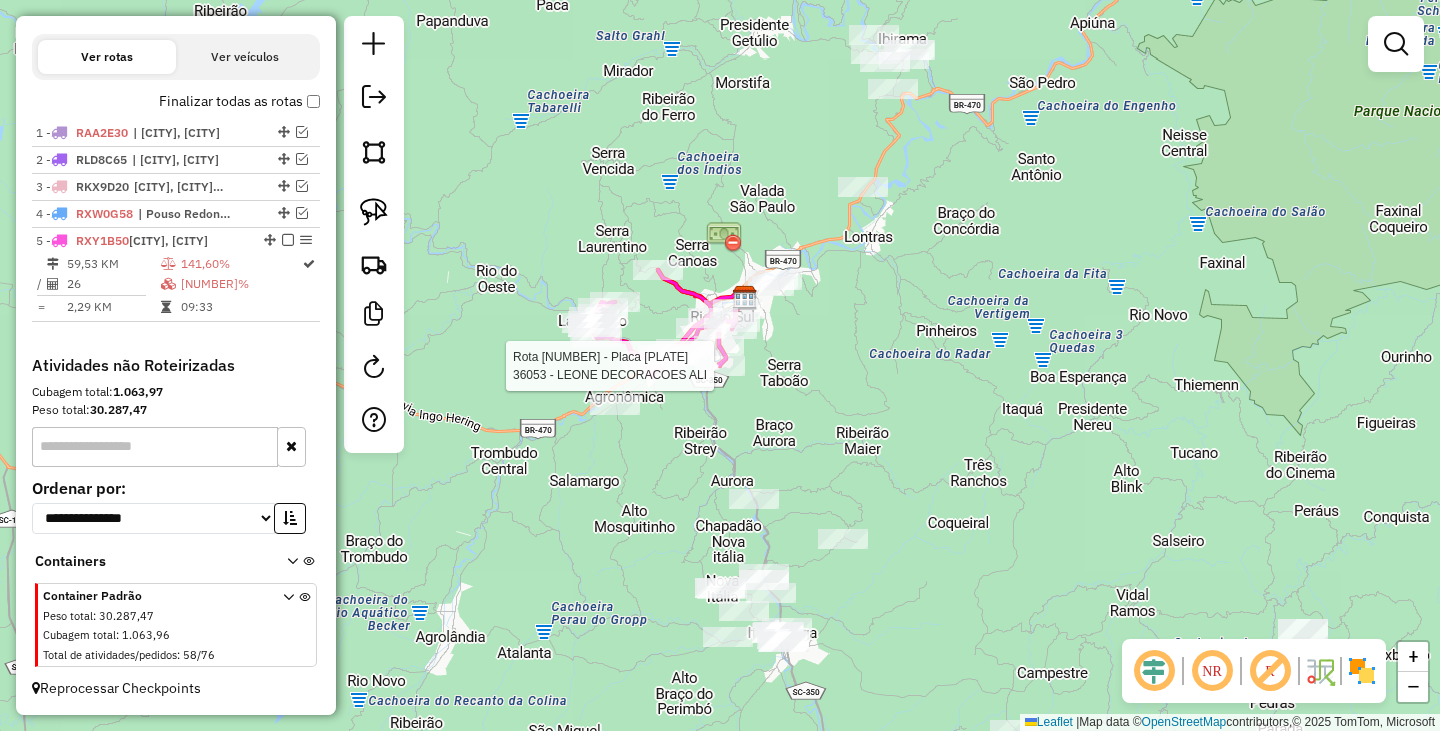 select on "*********" 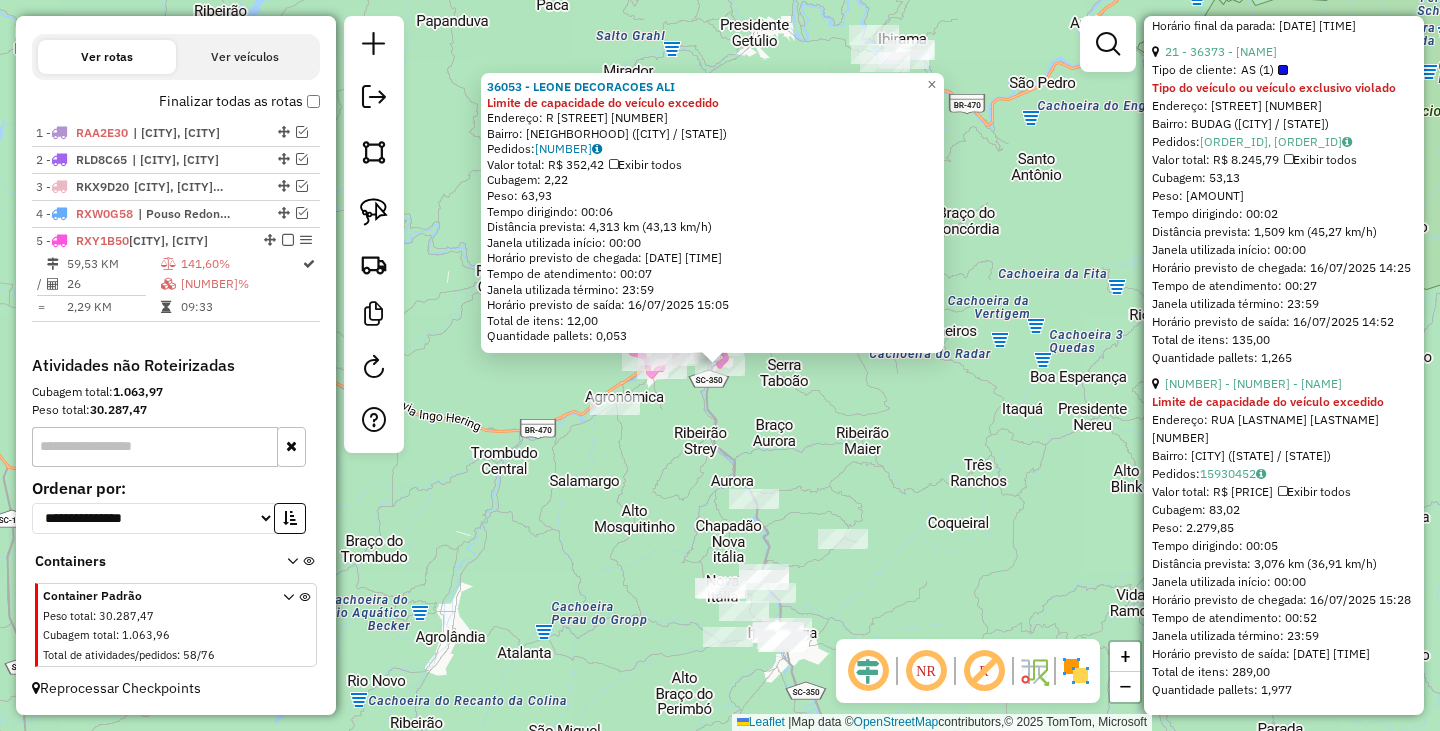 scroll, scrollTop: 8559, scrollLeft: 0, axis: vertical 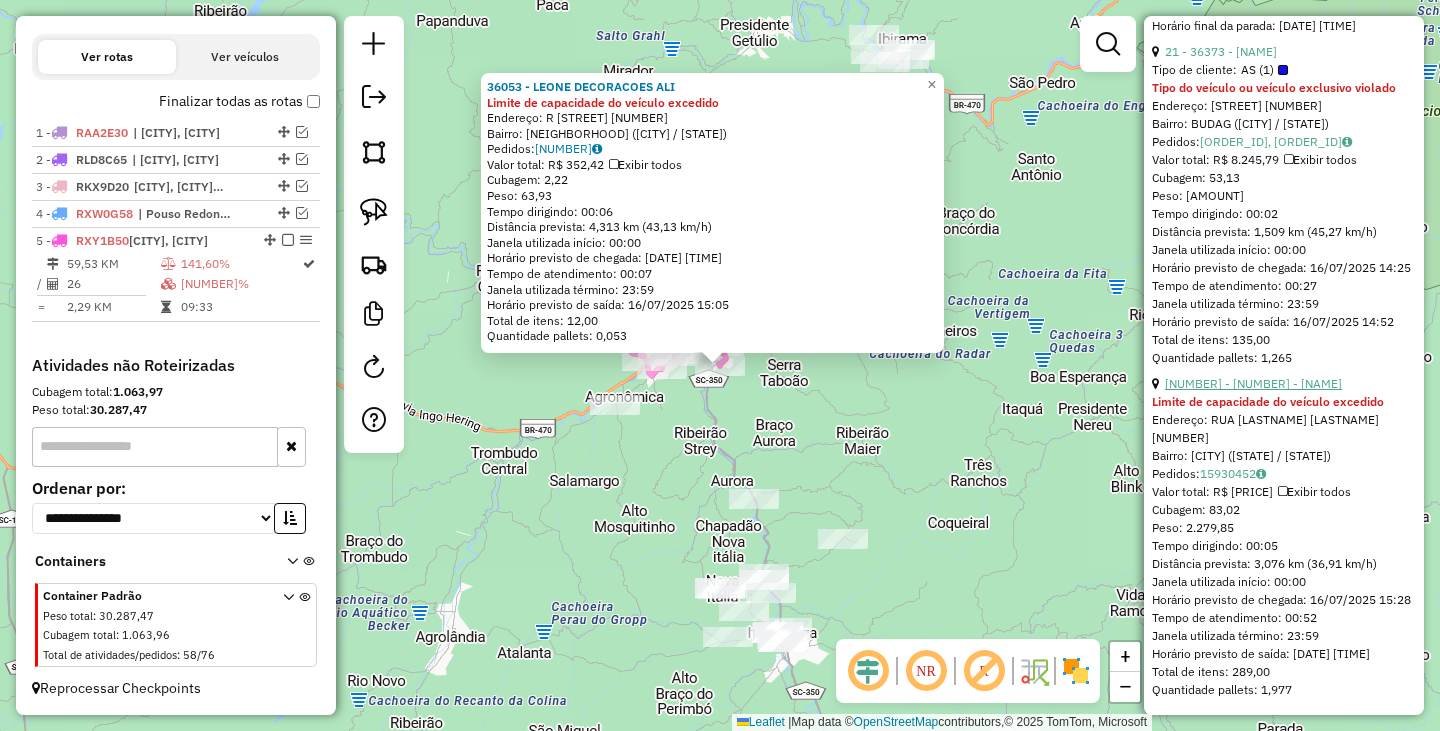 click on "[NUMBER] - [NUMBER] - [NAME]" at bounding box center (1253, 383) 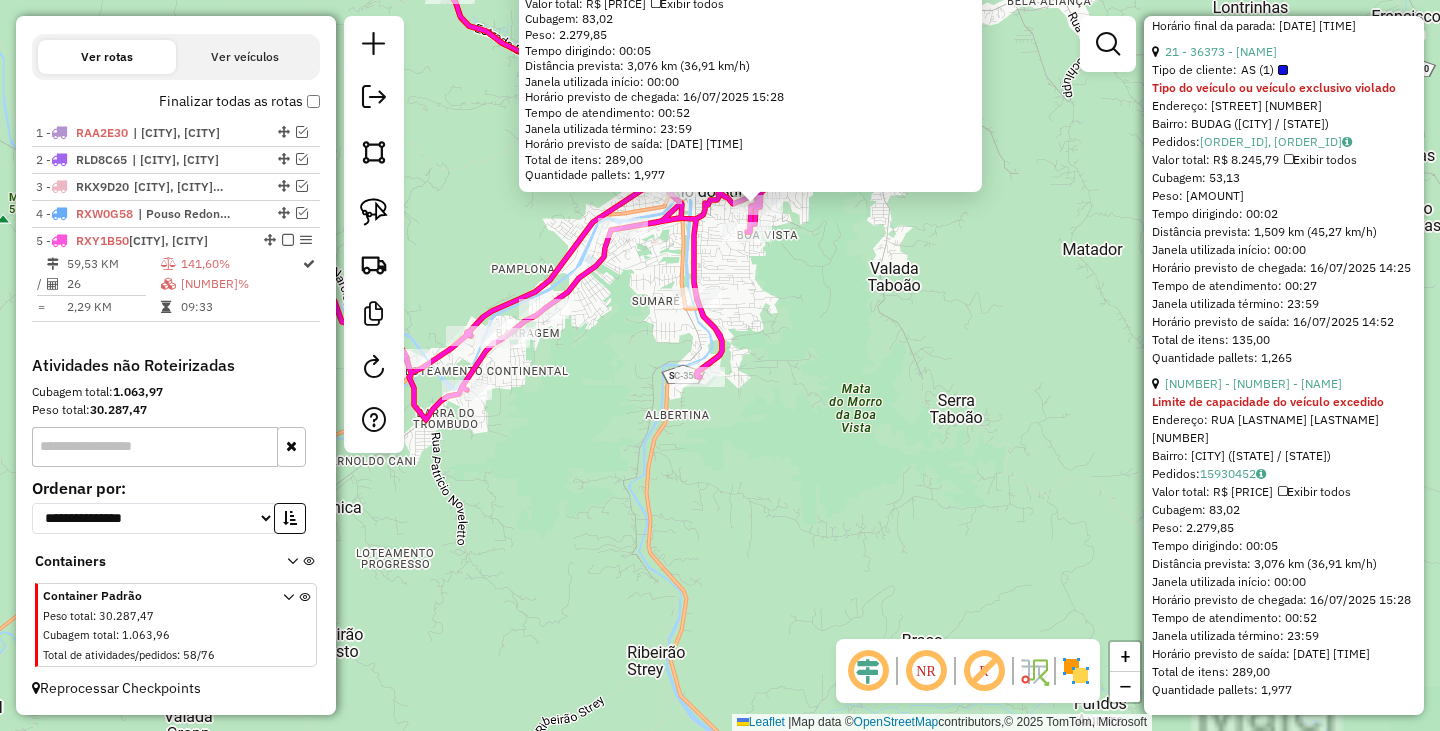 drag, startPoint x: 749, startPoint y: 302, endPoint x: 754, endPoint y: 417, distance: 115.10864 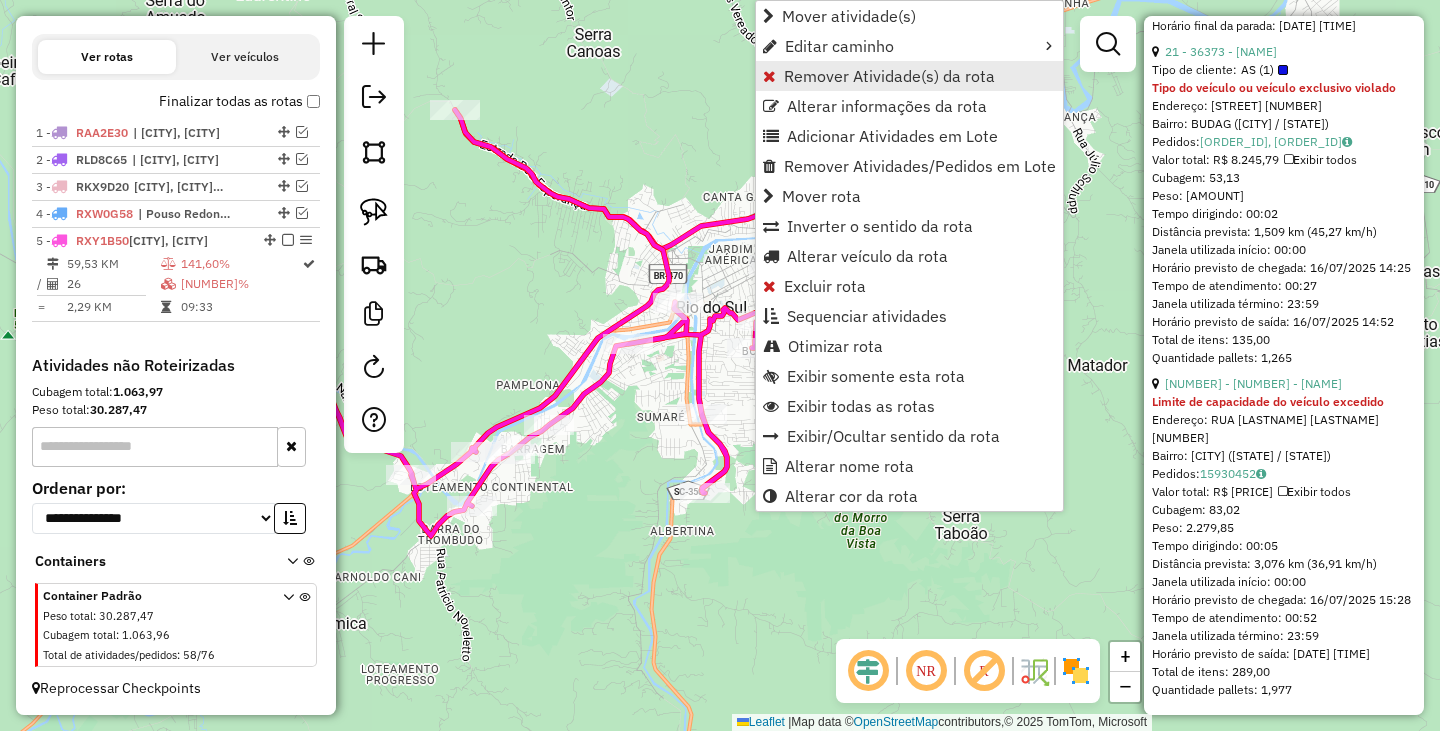 click on "Remover Atividade(s) da rota" at bounding box center [889, 76] 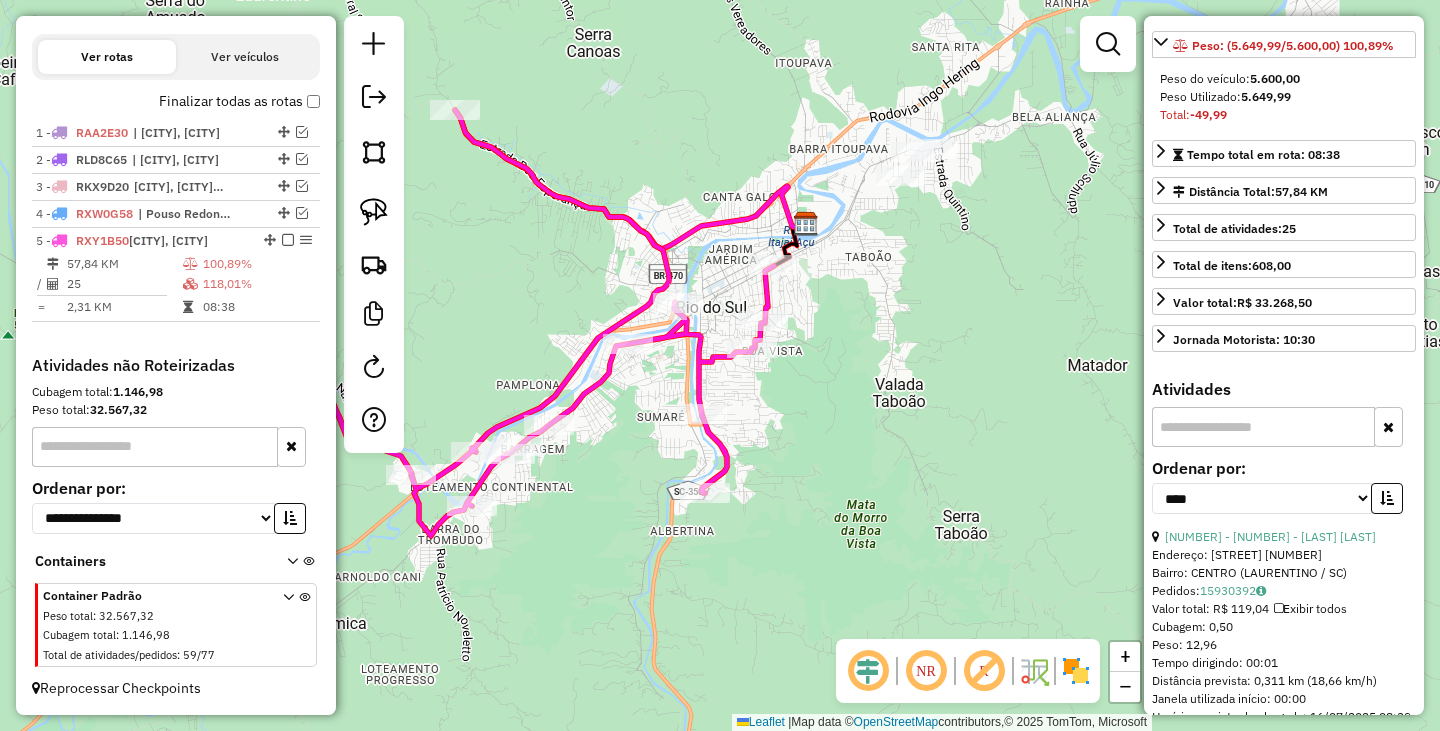 scroll, scrollTop: 0, scrollLeft: 0, axis: both 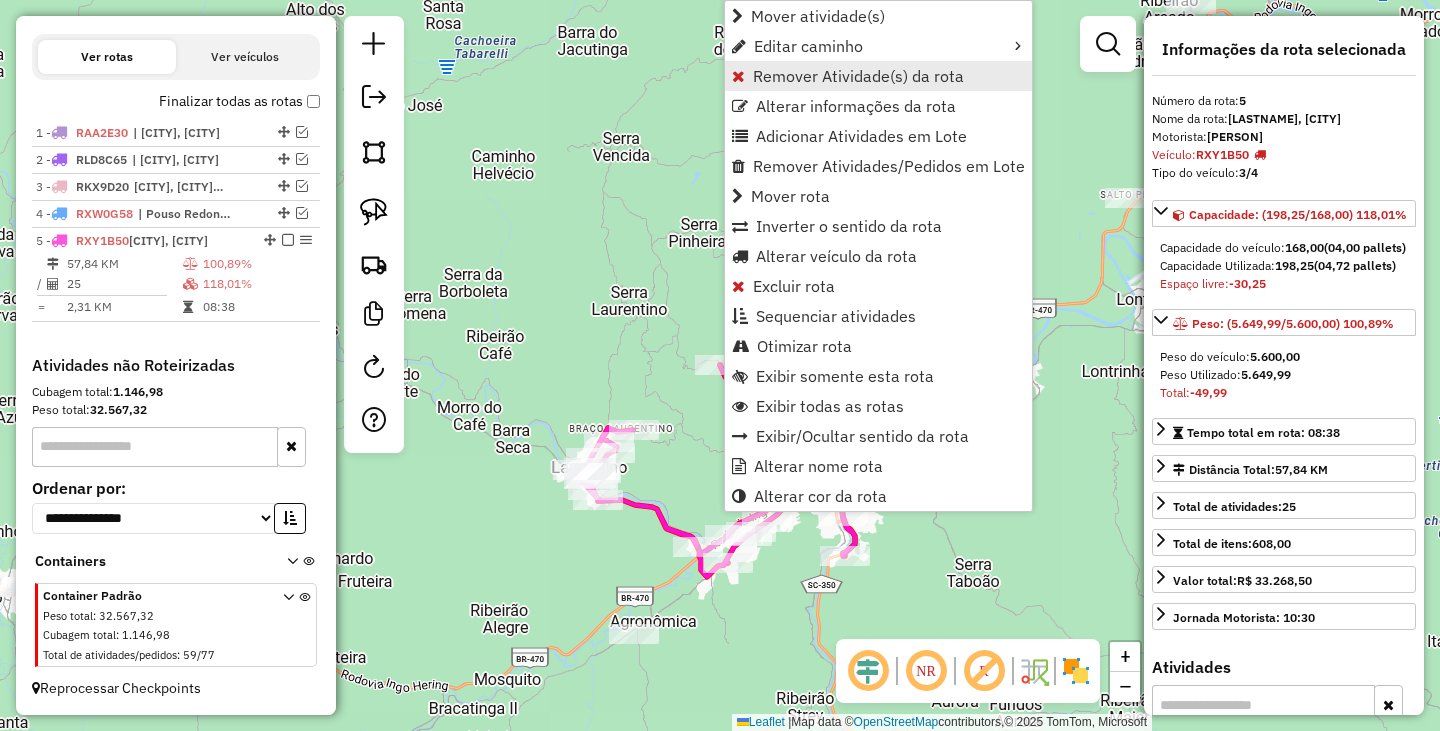 click on "Remover Atividade(s) da rota" at bounding box center [858, 76] 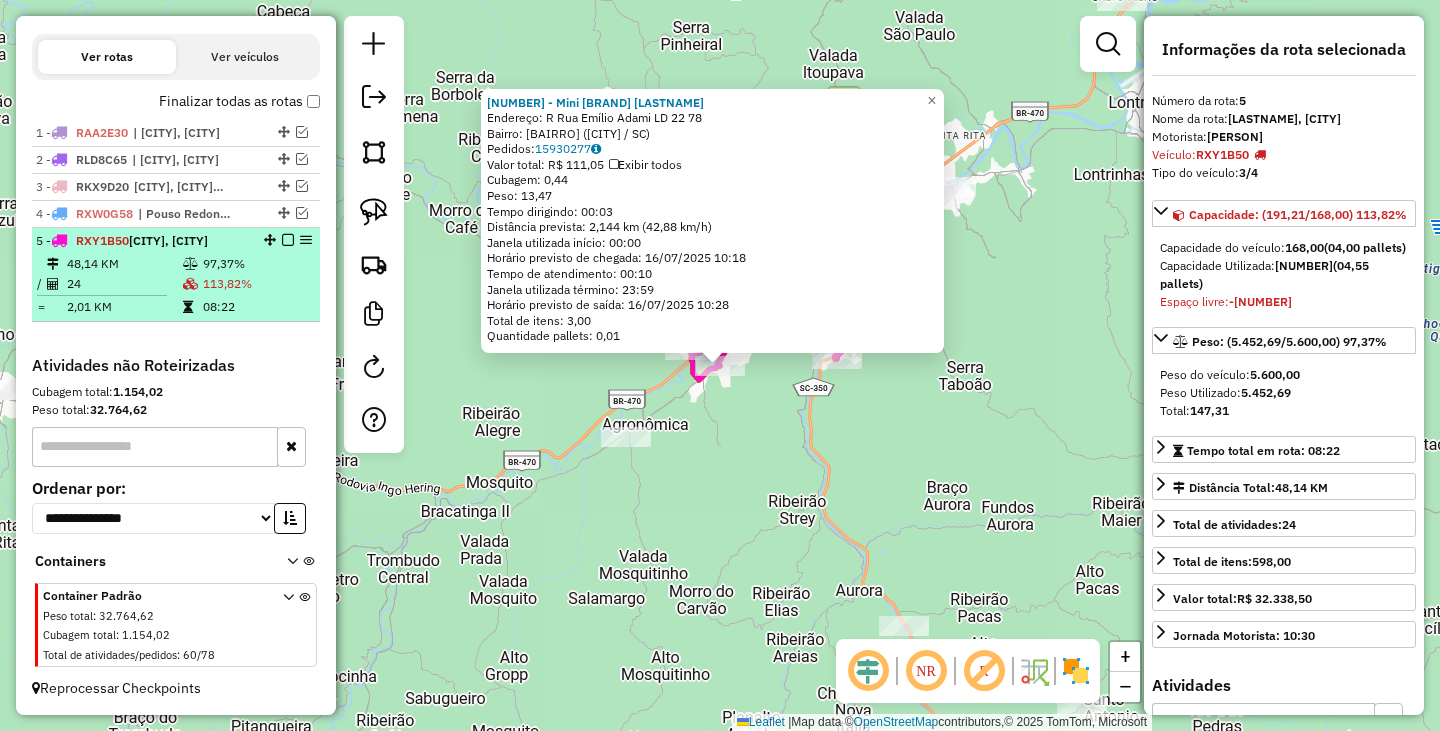 click at bounding box center (288, 240) 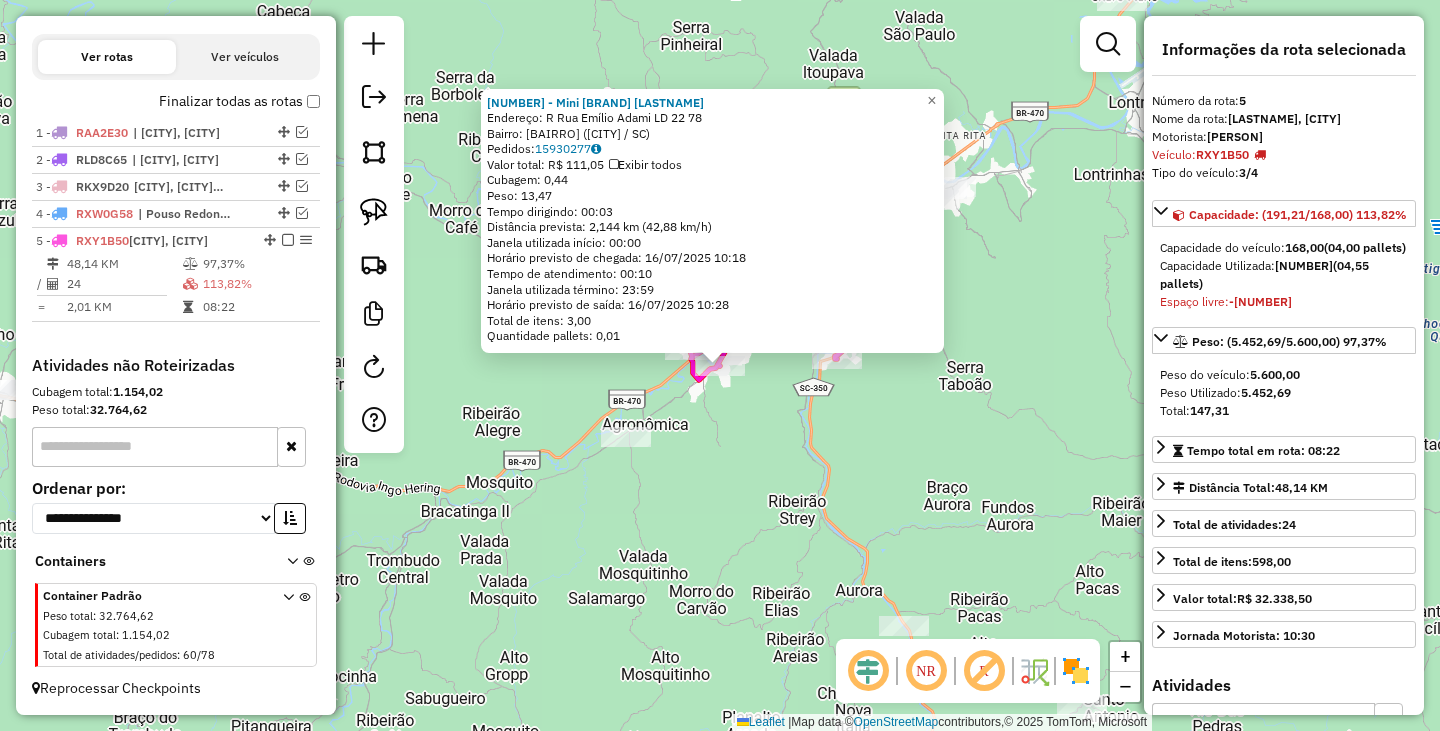 scroll, scrollTop: 579, scrollLeft: 0, axis: vertical 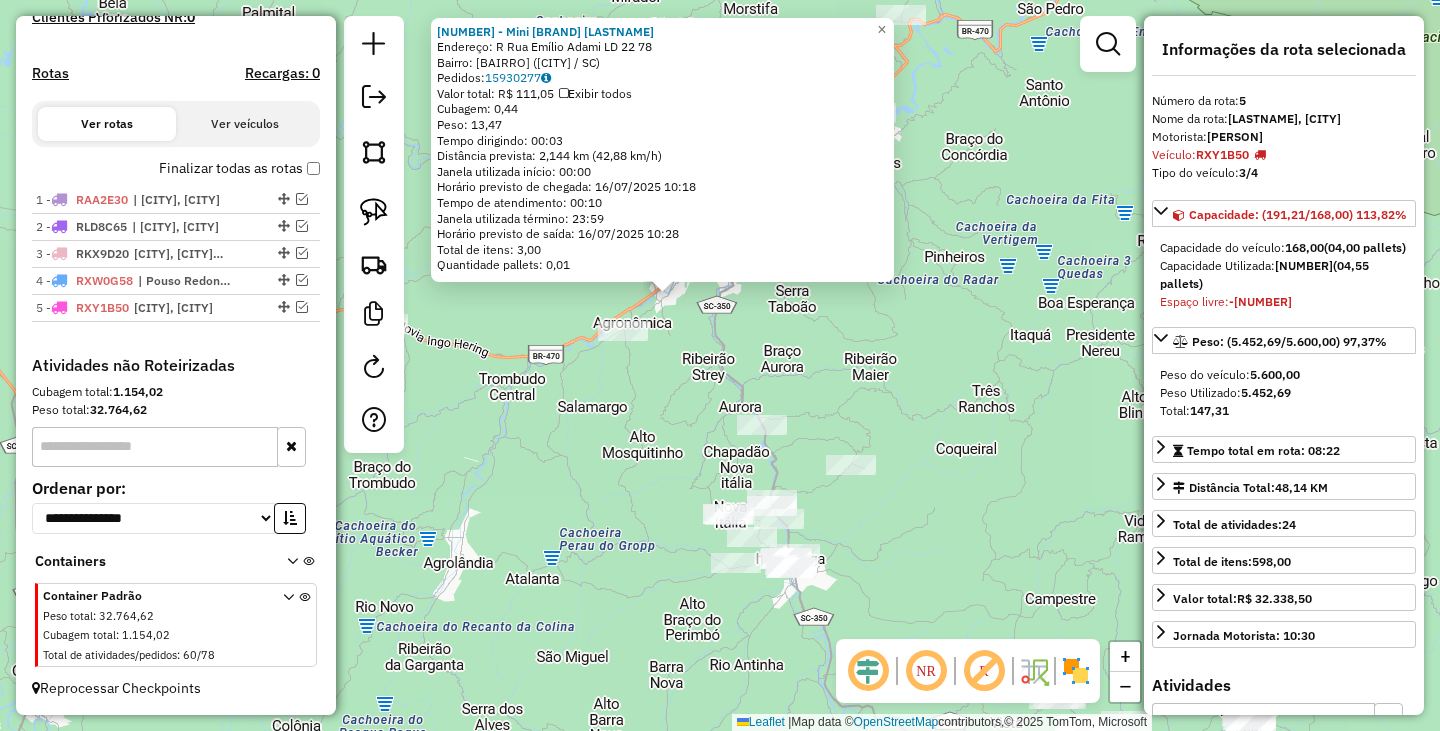 drag, startPoint x: 708, startPoint y: 508, endPoint x: 715, endPoint y: 419, distance: 89.27486 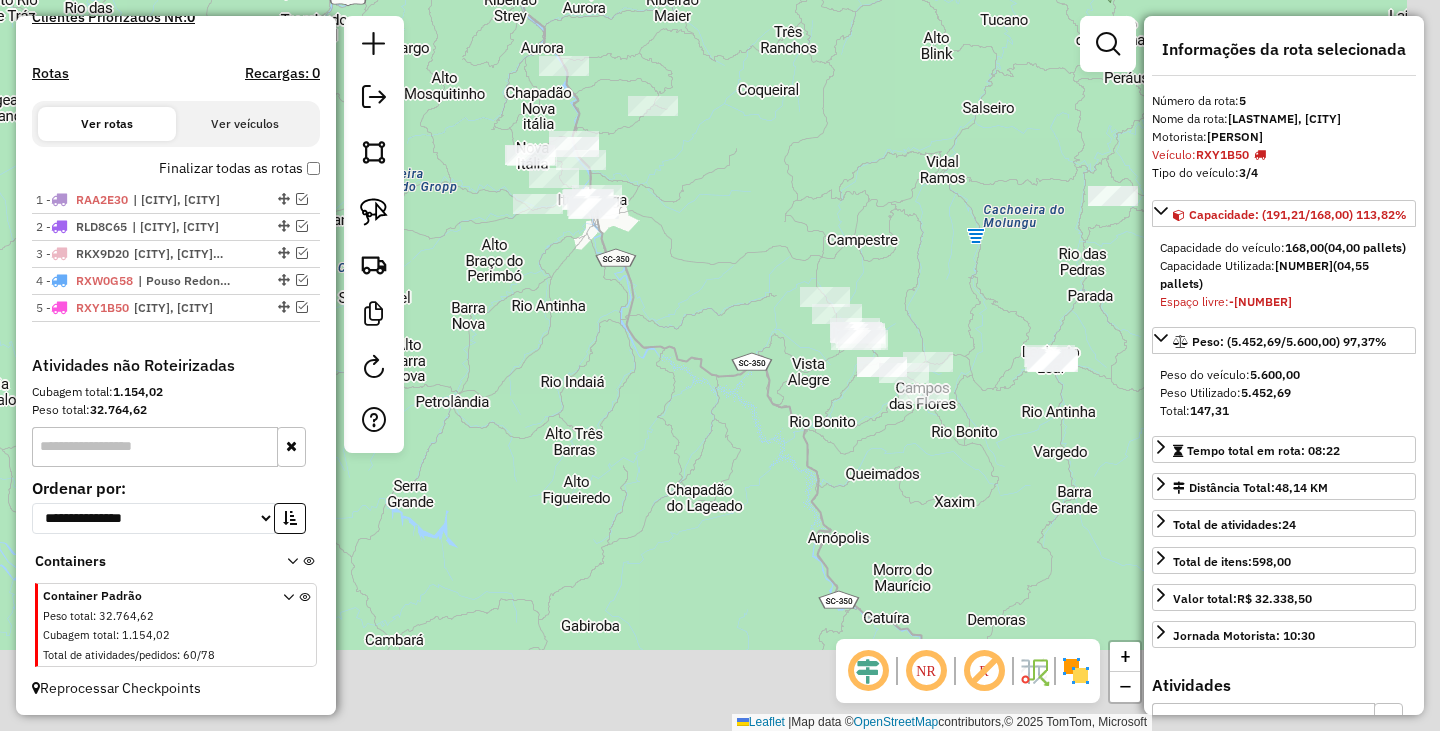 drag, startPoint x: 782, startPoint y: 375, endPoint x: 710, endPoint y: 286, distance: 114.47707 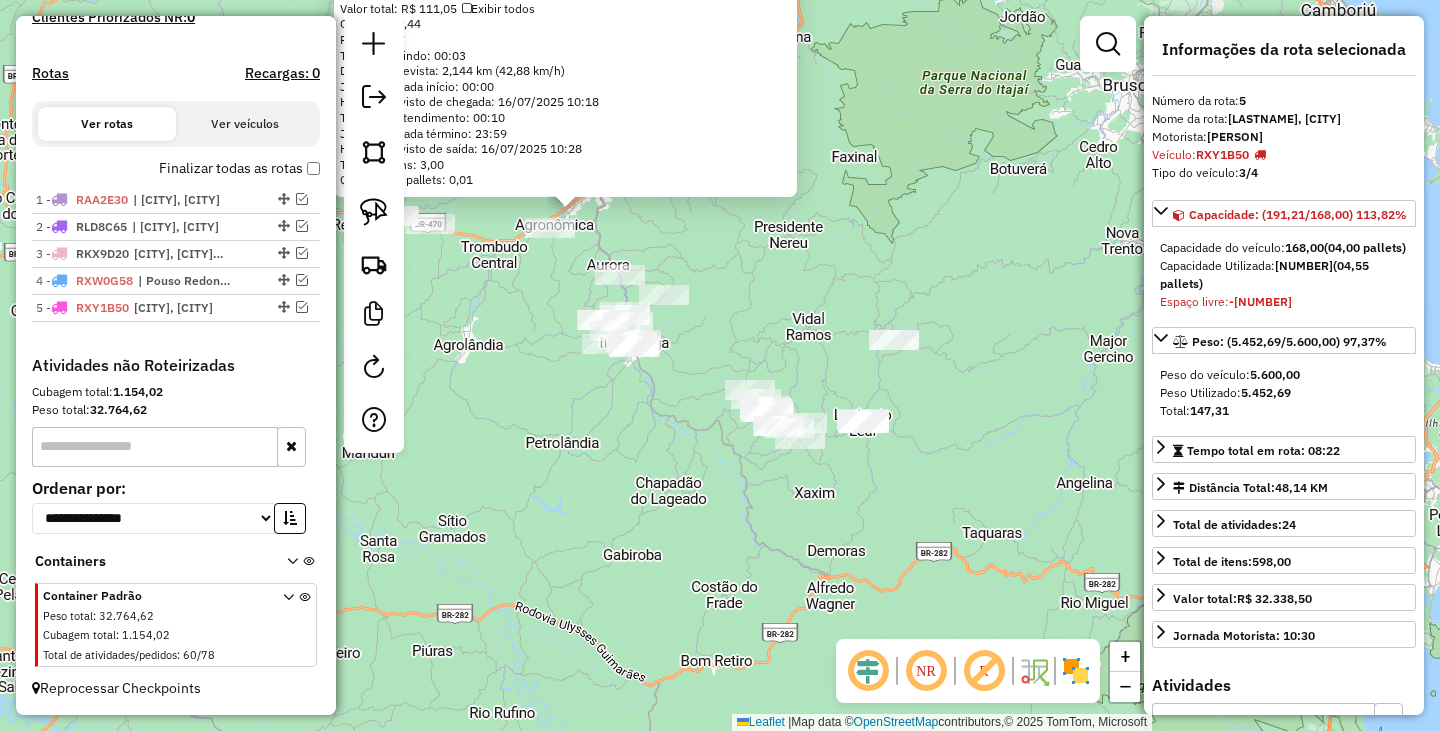 drag, startPoint x: 747, startPoint y: 293, endPoint x: 839, endPoint y: 360, distance: 113.81125 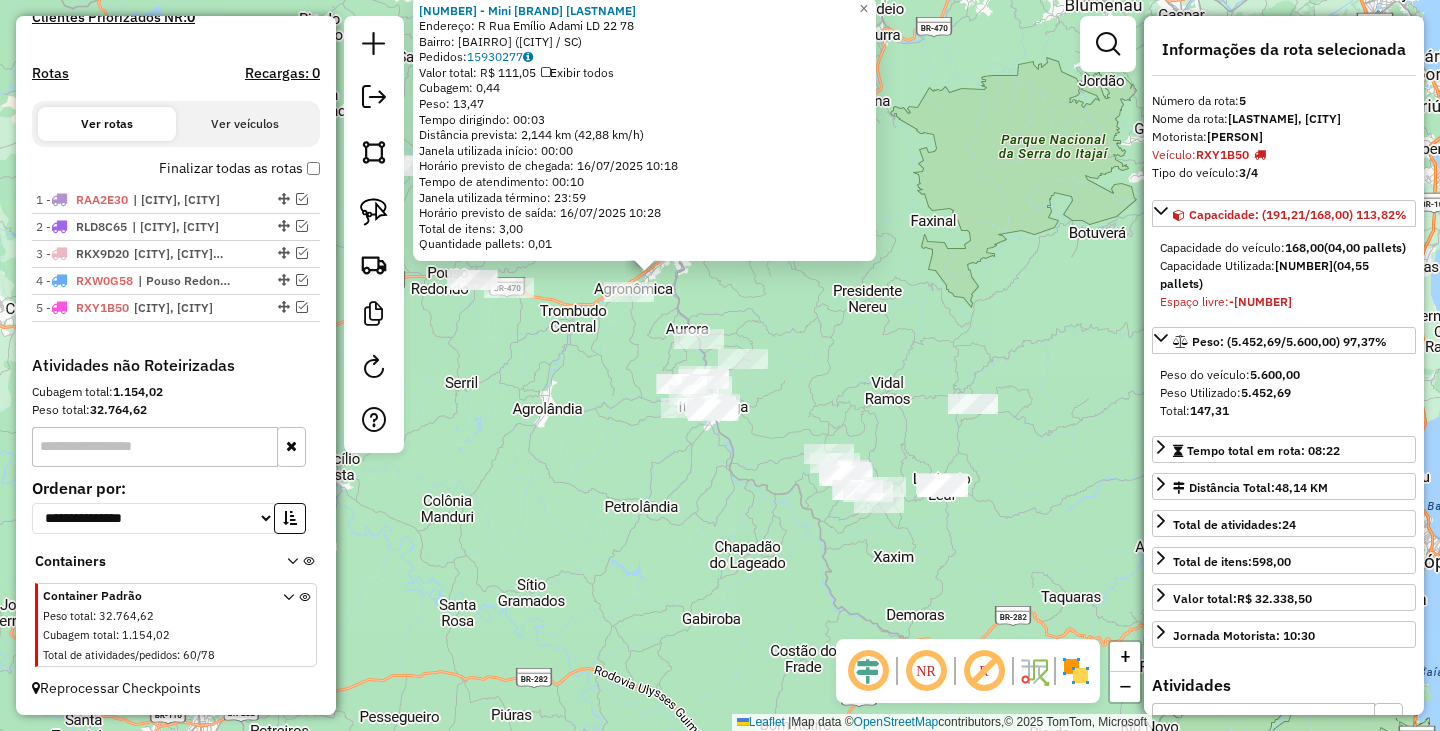 click on "[NUMBER] - [NAME]  Endereço: R   [STREET] [NAME]        [NUMBER]   Bairro: [NEIGHBORHOOD] ([CITY] / [STATE])   Pedidos:  [ORDER_ID]   Valor total: R$ [PRICE]   Exibir todos   Cubagem: [CUBAGE]  Peso: [WEIGHT]  Tempo dirigindo: [TIME]   Distância prevista: [DISTANCE] ([SPEED])   Janela utilizada início: [TIME]   Horário previsto de chegada: [DATE] [TIME]   Tempo de atendimento: [TIME]   Janela utilizada término: [TIME]   Horário previsto de saída: [DATE] [TIME]   Total de itens: [ITEMS]   Quantidade pallets: [PALLETS]  × Janela de atendimento Grade de atendimento Capacidade Transportadoras Veículos Cliente Pedidos  Rotas Selecione os dias de semana para filtrar as janelas de atendimento  Seg   Ter   Qua   Qui   Sex   Sáb   Dom  Informe o período da janela de atendimento: De: [TIME] Até: [TIME]  Filtrar exatamente a janela do cliente  Considerar janela de atendimento padrão  Selecione os dias de semana para filtrar as grades de atendimento  Seg   Ter   Qua   Qui   Sex   Sáb   Dom   Peso mínimo:   Peso máximo:   De: [WEIGHT]" 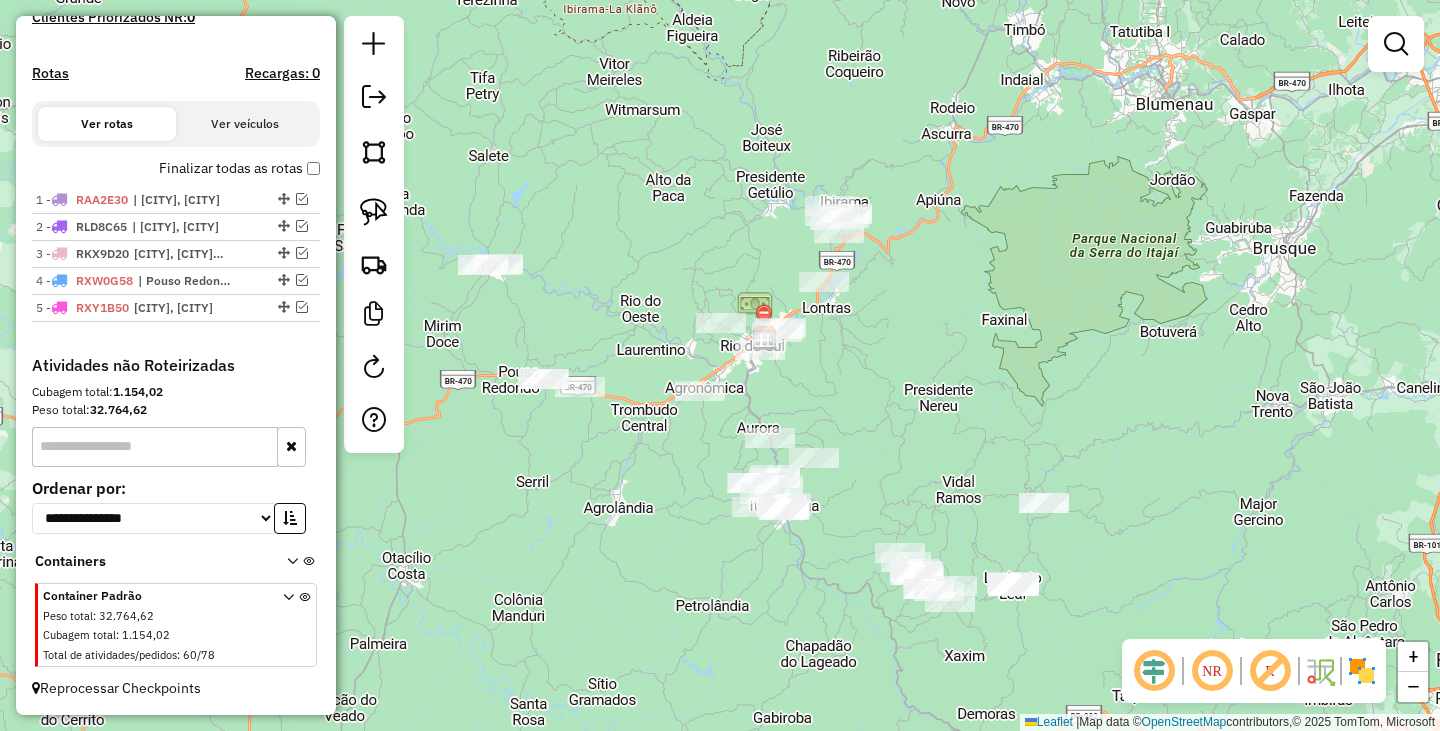 drag, startPoint x: 834, startPoint y: 338, endPoint x: 888, endPoint y: 416, distance: 94.86833 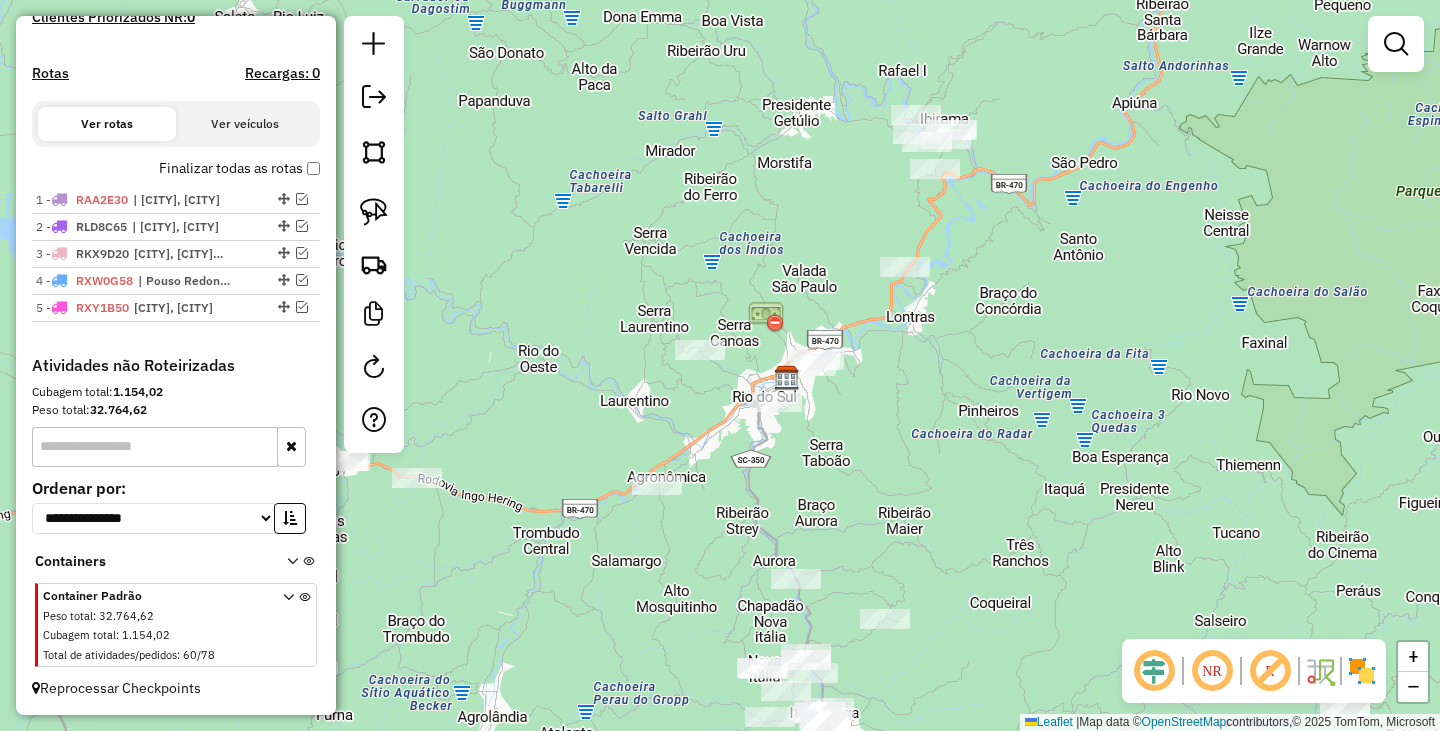 drag, startPoint x: 917, startPoint y: 336, endPoint x: 933, endPoint y: 431, distance: 96.337944 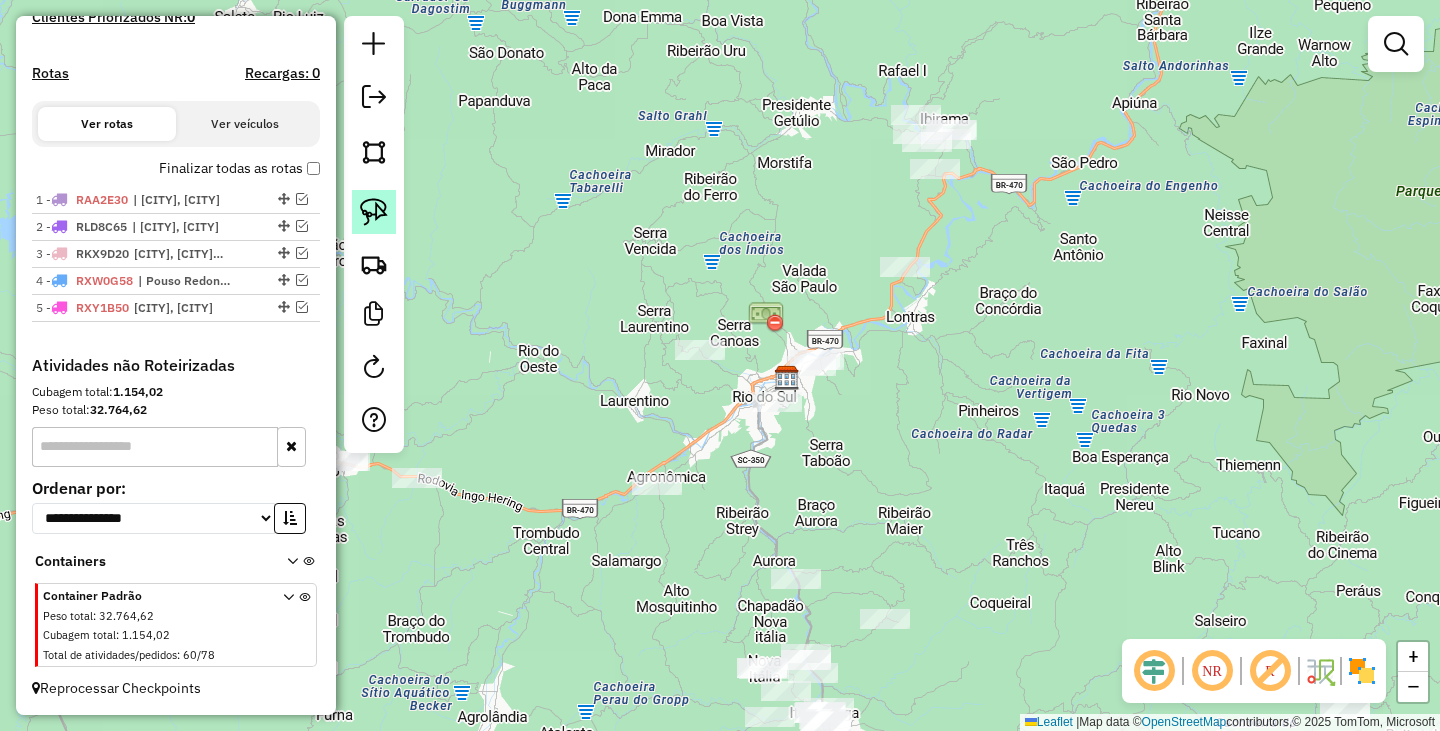click 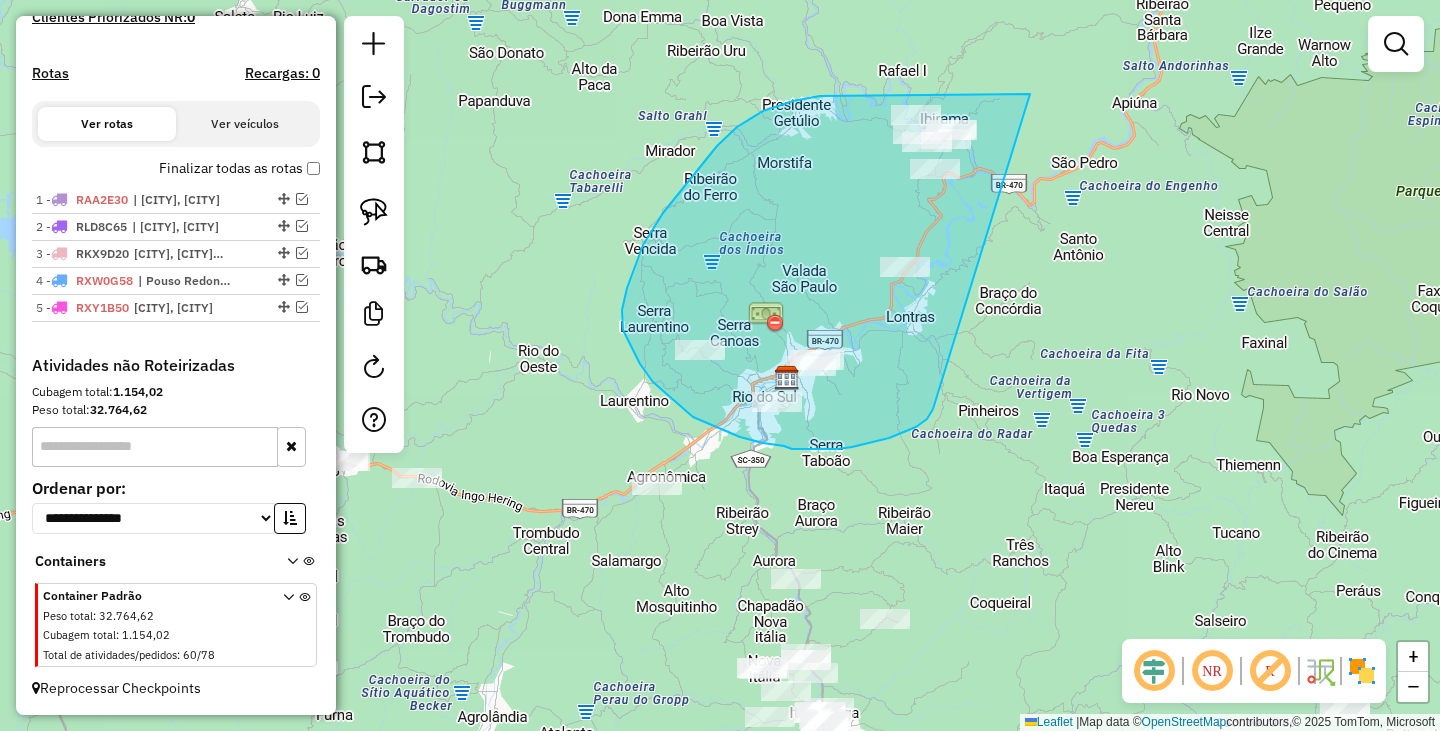 drag, startPoint x: 933, startPoint y: 409, endPoint x: 1030, endPoint y: 94, distance: 329.5967 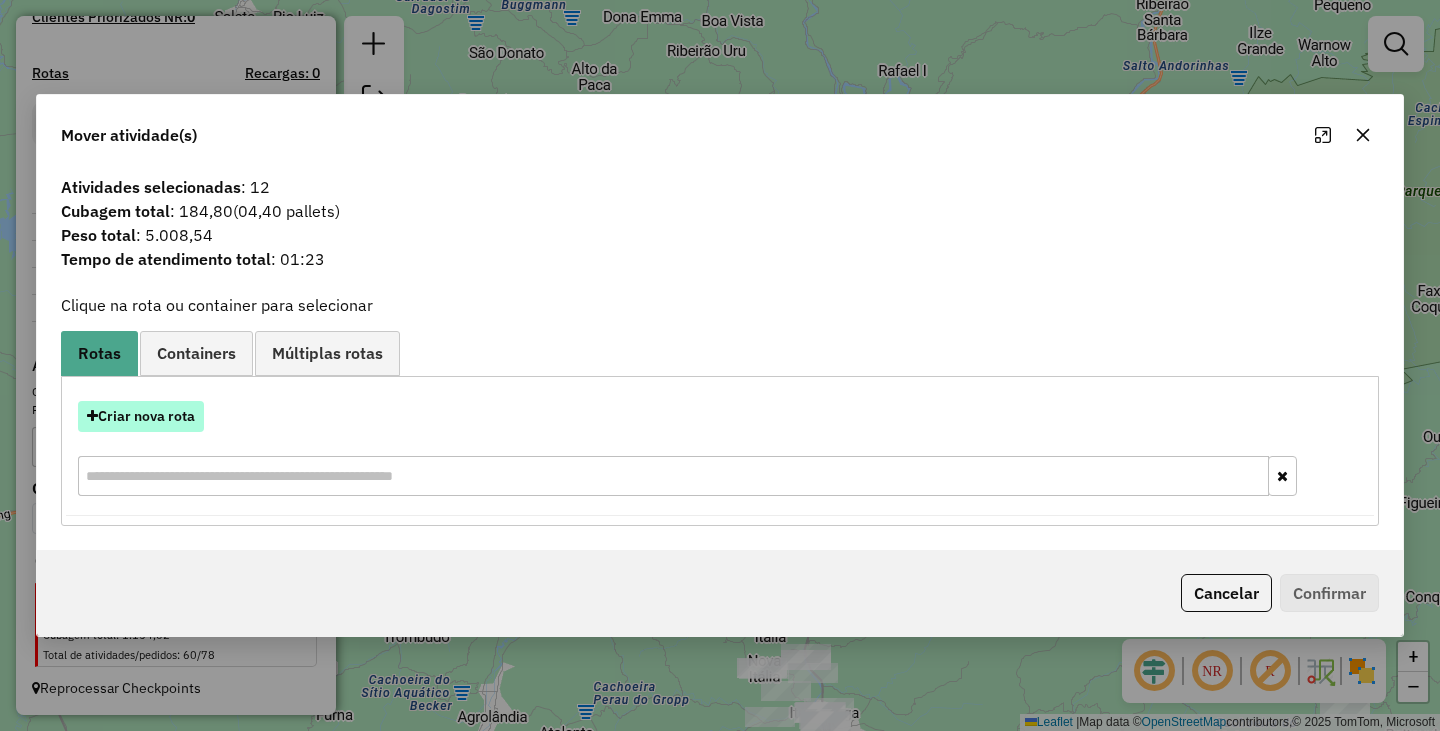 click on "Criar nova rota" at bounding box center [141, 416] 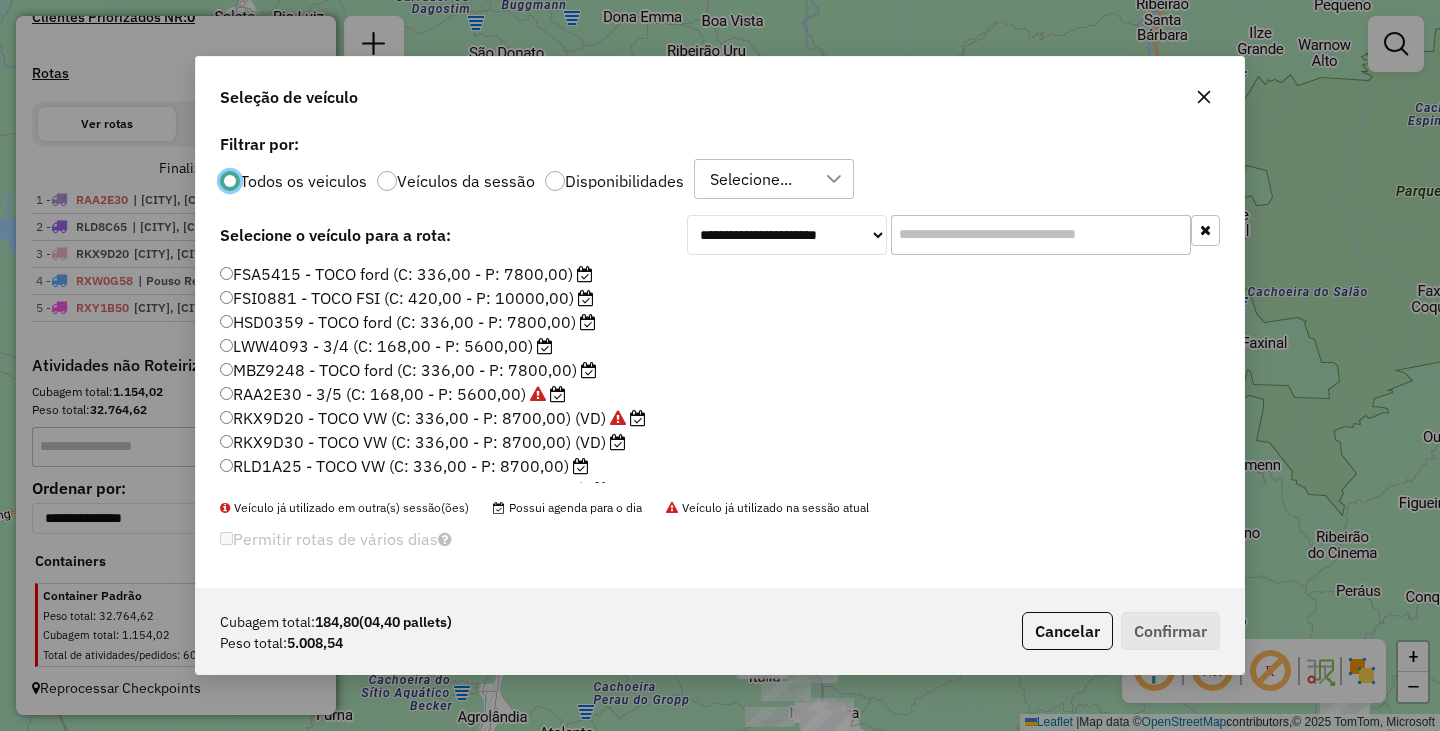 scroll, scrollTop: 11, scrollLeft: 6, axis: both 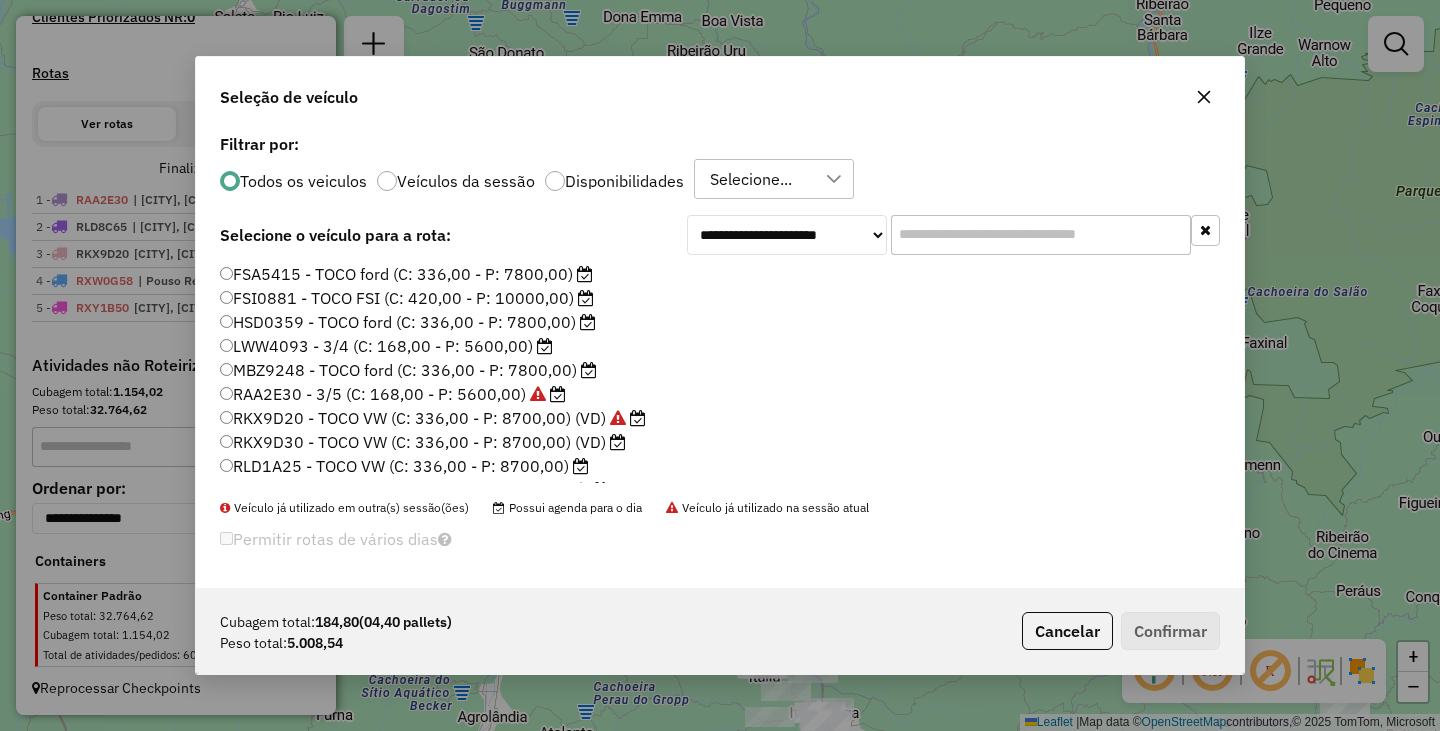 click on "RLD1A25 - TOCO VW (C: 336,00 - P: 8700,00)" 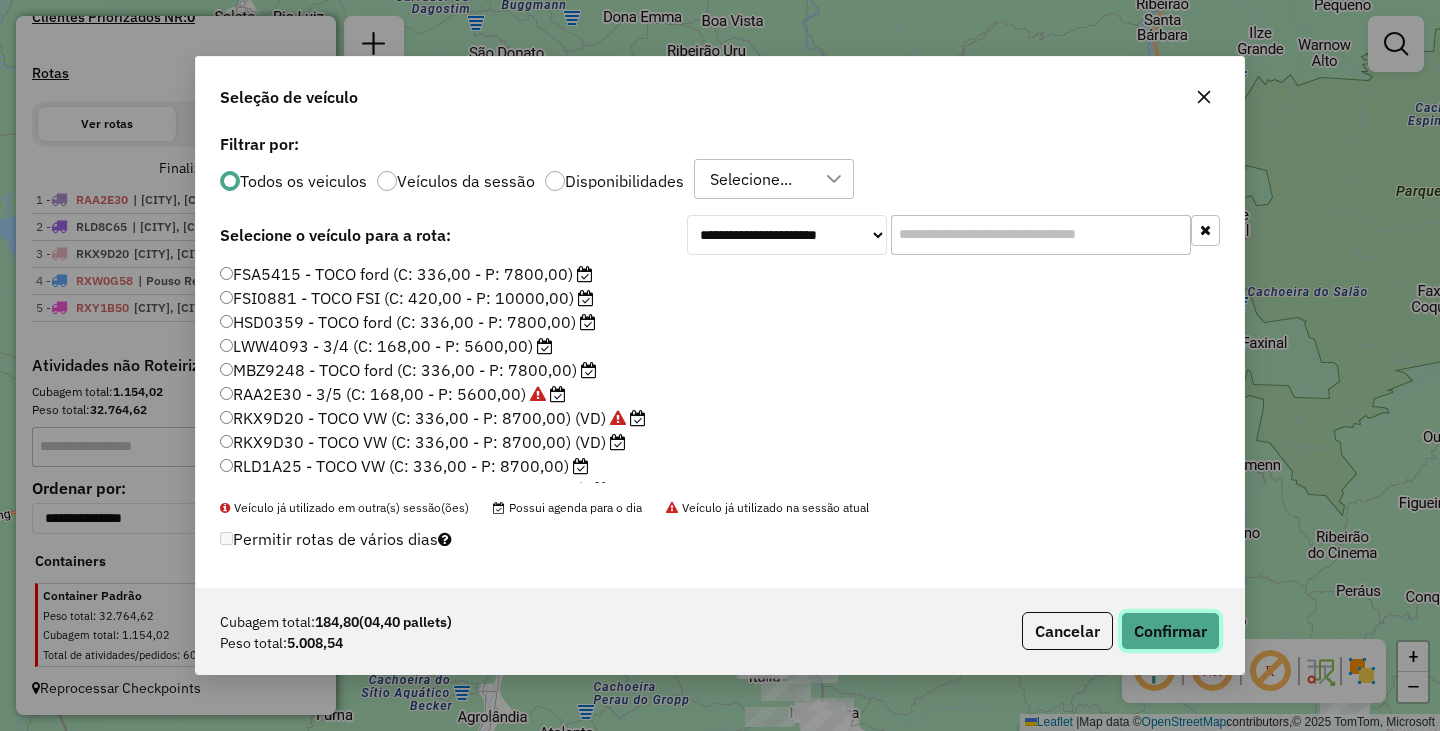 click on "Confirmar" 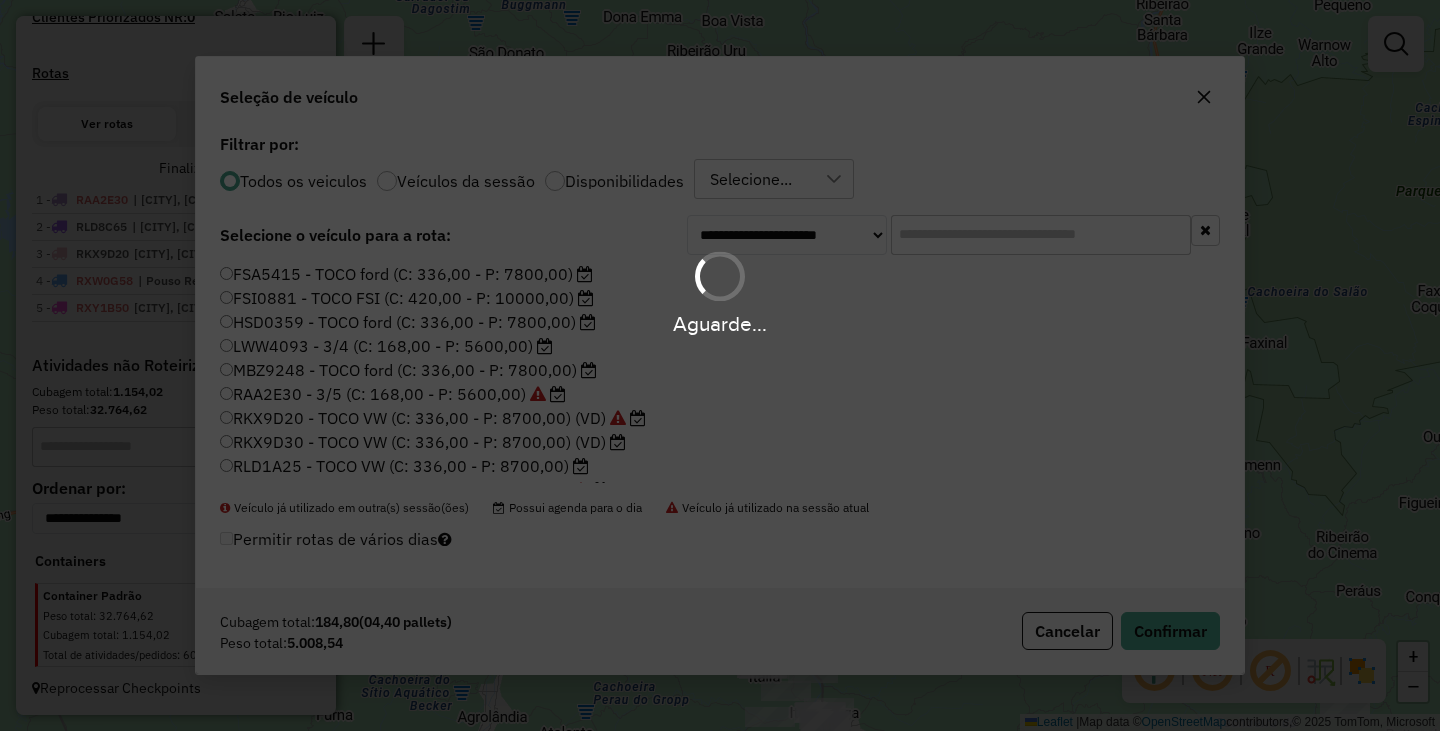 scroll, scrollTop: 664, scrollLeft: 0, axis: vertical 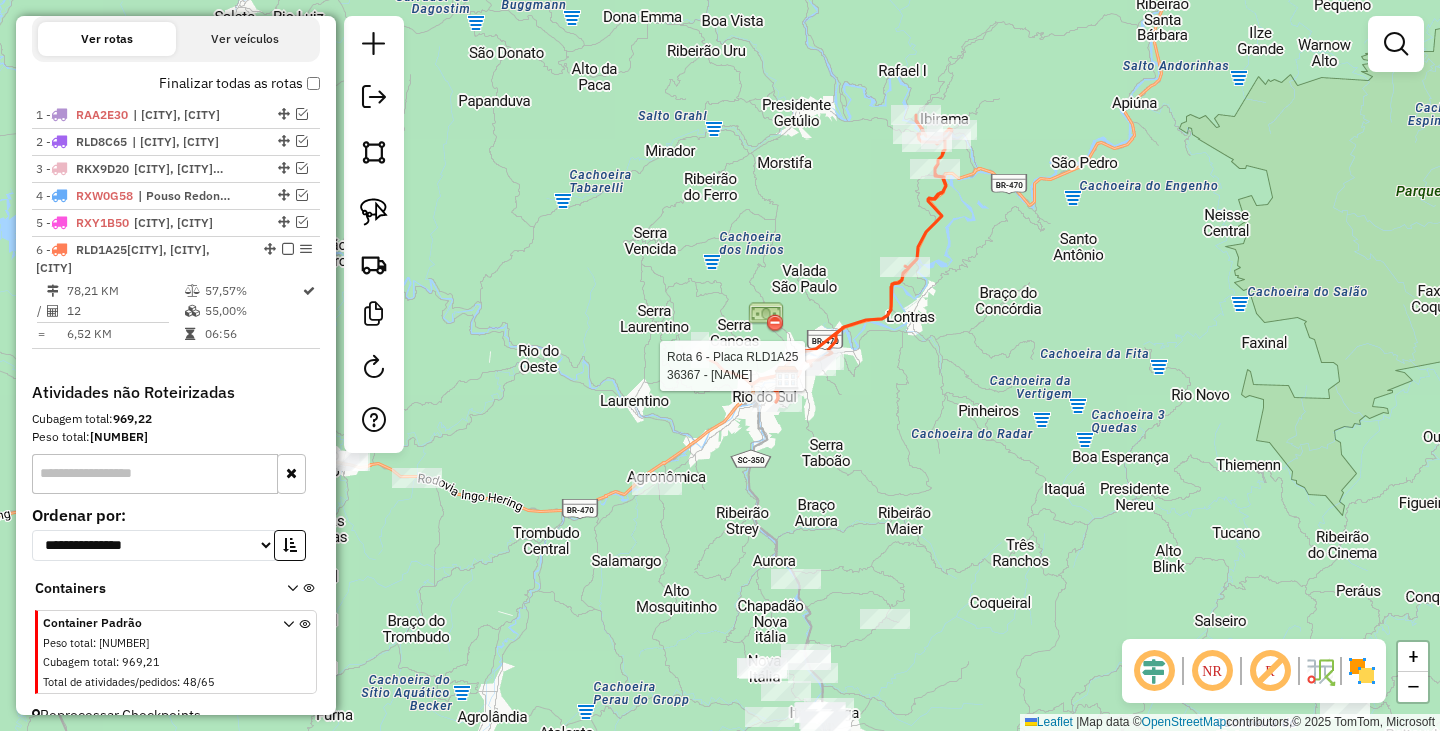select on "*********" 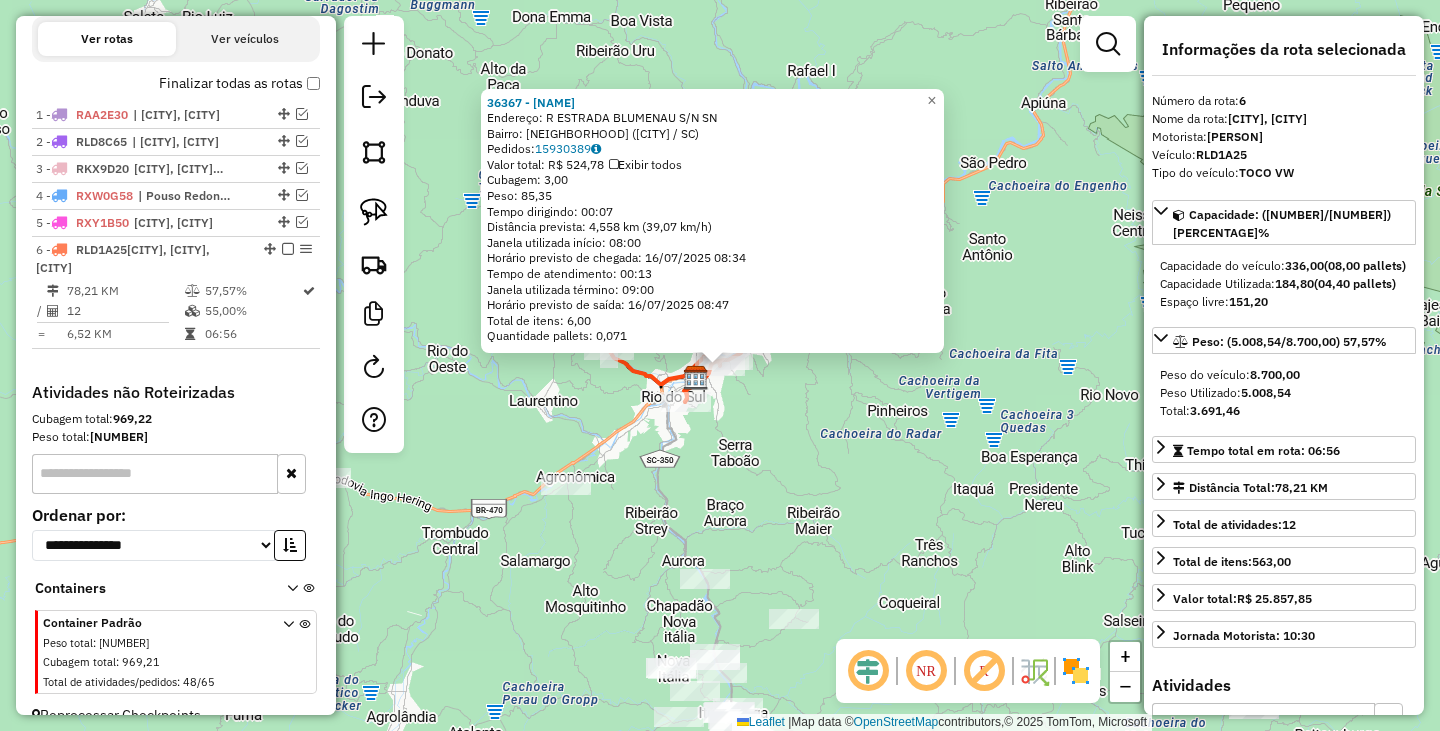scroll, scrollTop: 691, scrollLeft: 0, axis: vertical 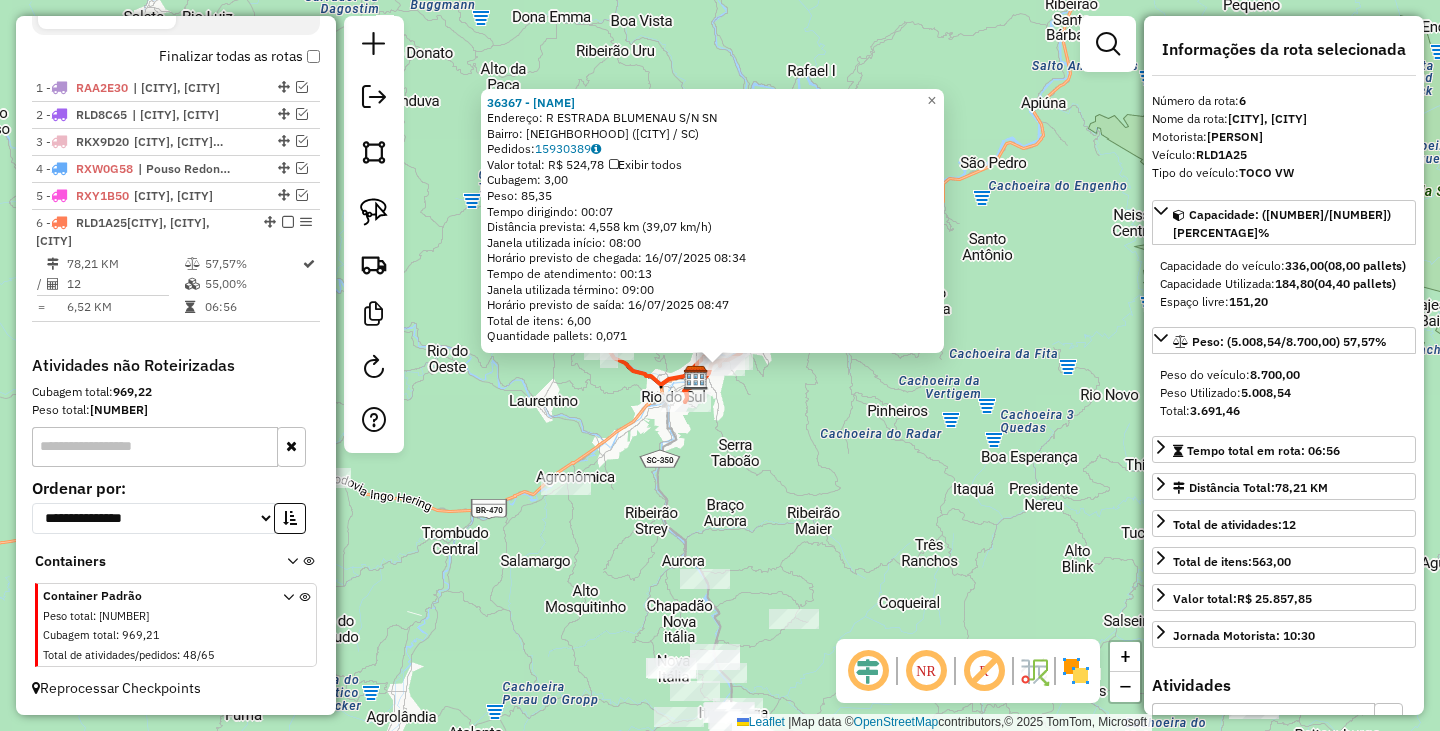 drag, startPoint x: 847, startPoint y: 418, endPoint x: 846, endPoint y: 430, distance: 12.0415945 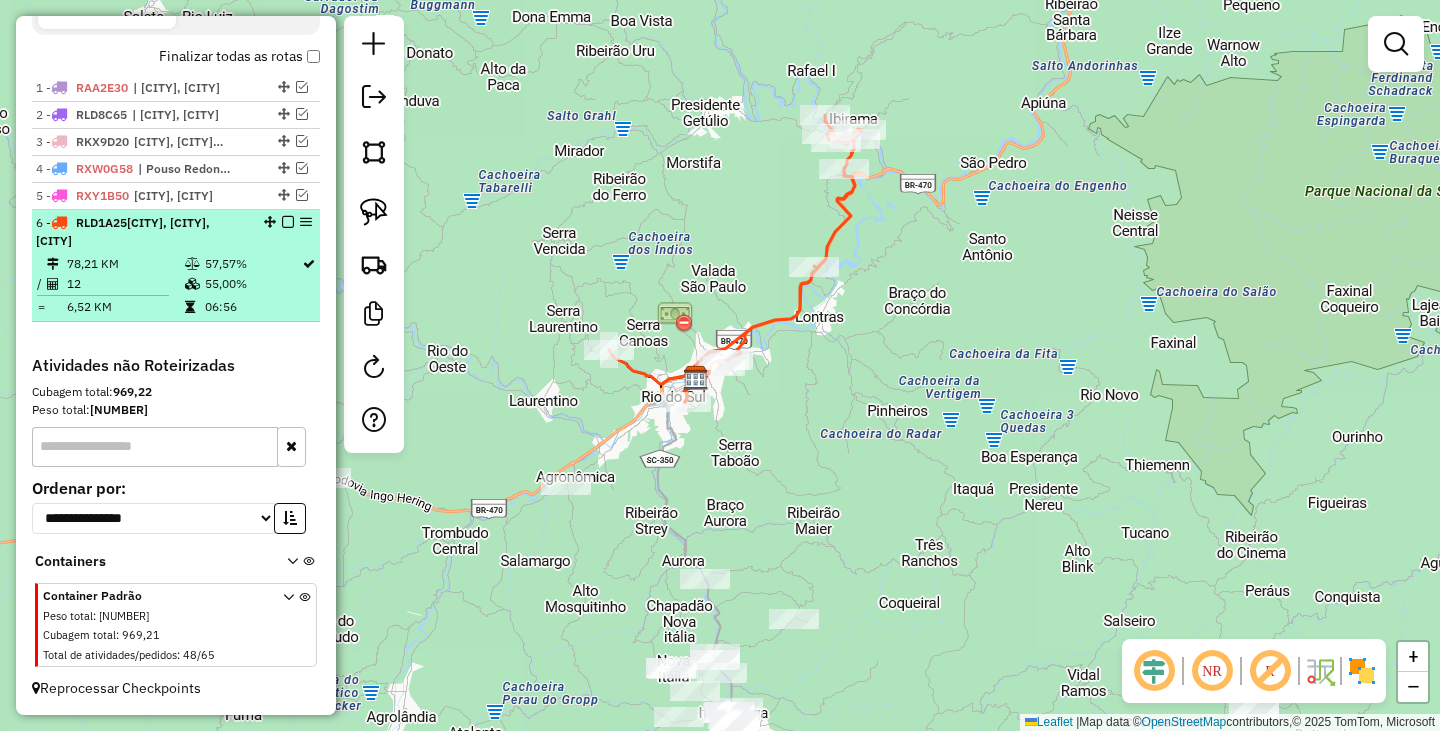 click at bounding box center [288, 222] 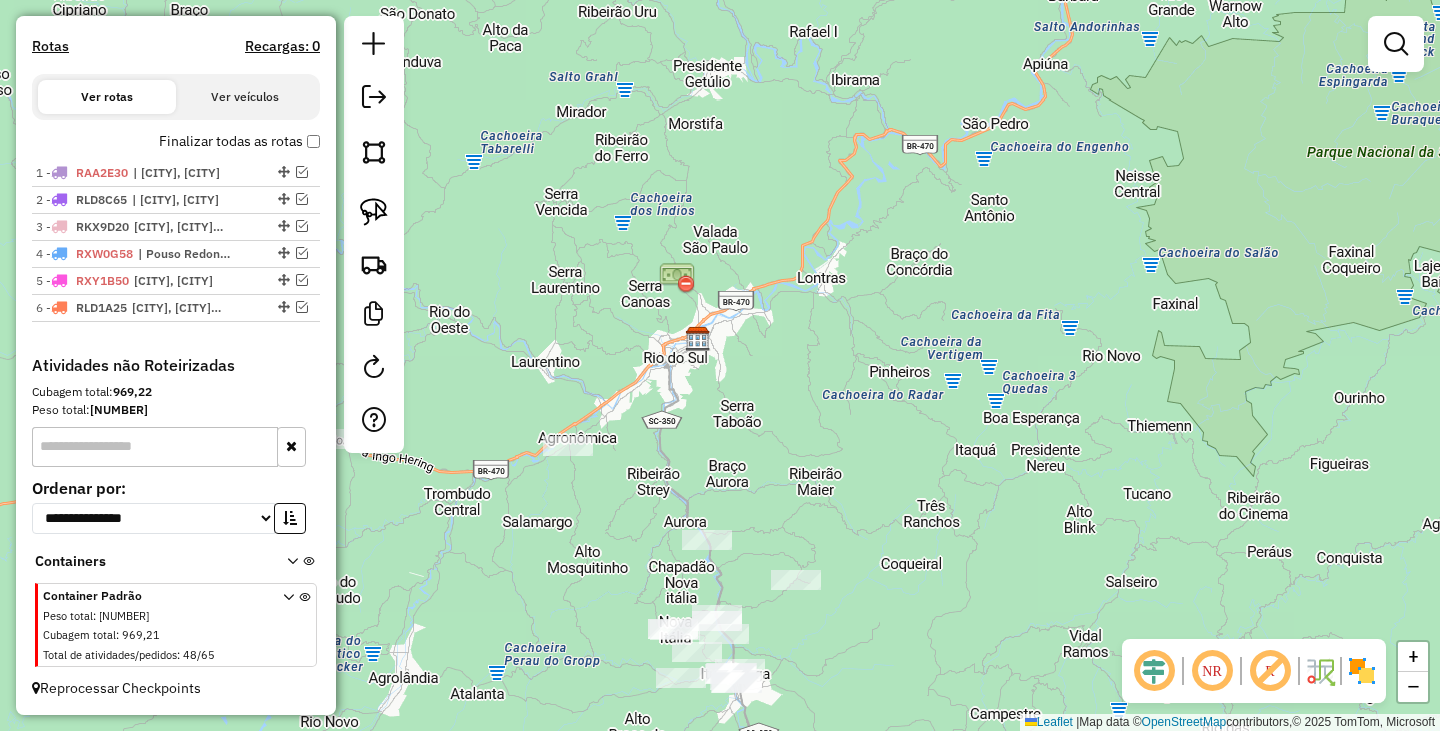 drag, startPoint x: 928, startPoint y: 581, endPoint x: 945, endPoint y: 237, distance: 344.4198 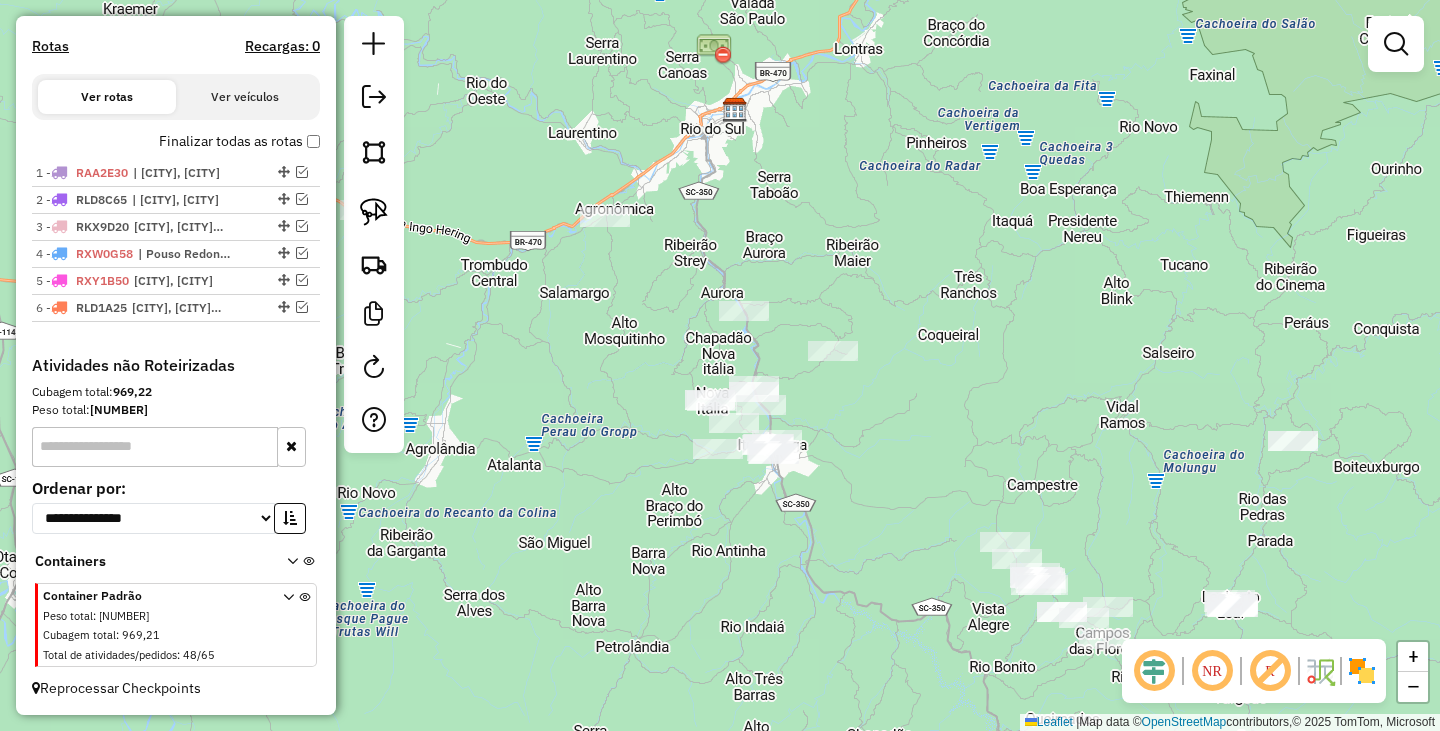 drag, startPoint x: 891, startPoint y: 321, endPoint x: 912, endPoint y: 433, distance: 113.951744 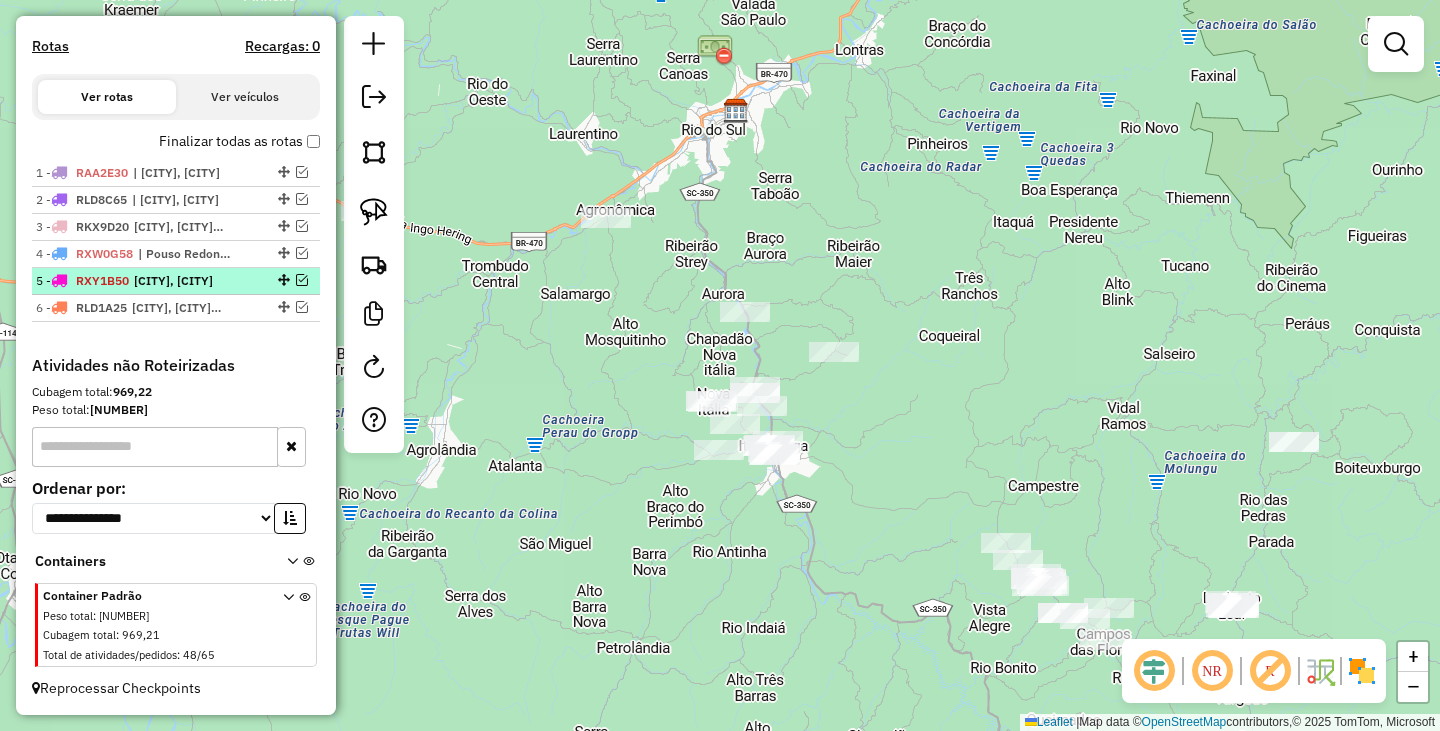 click at bounding box center [302, 280] 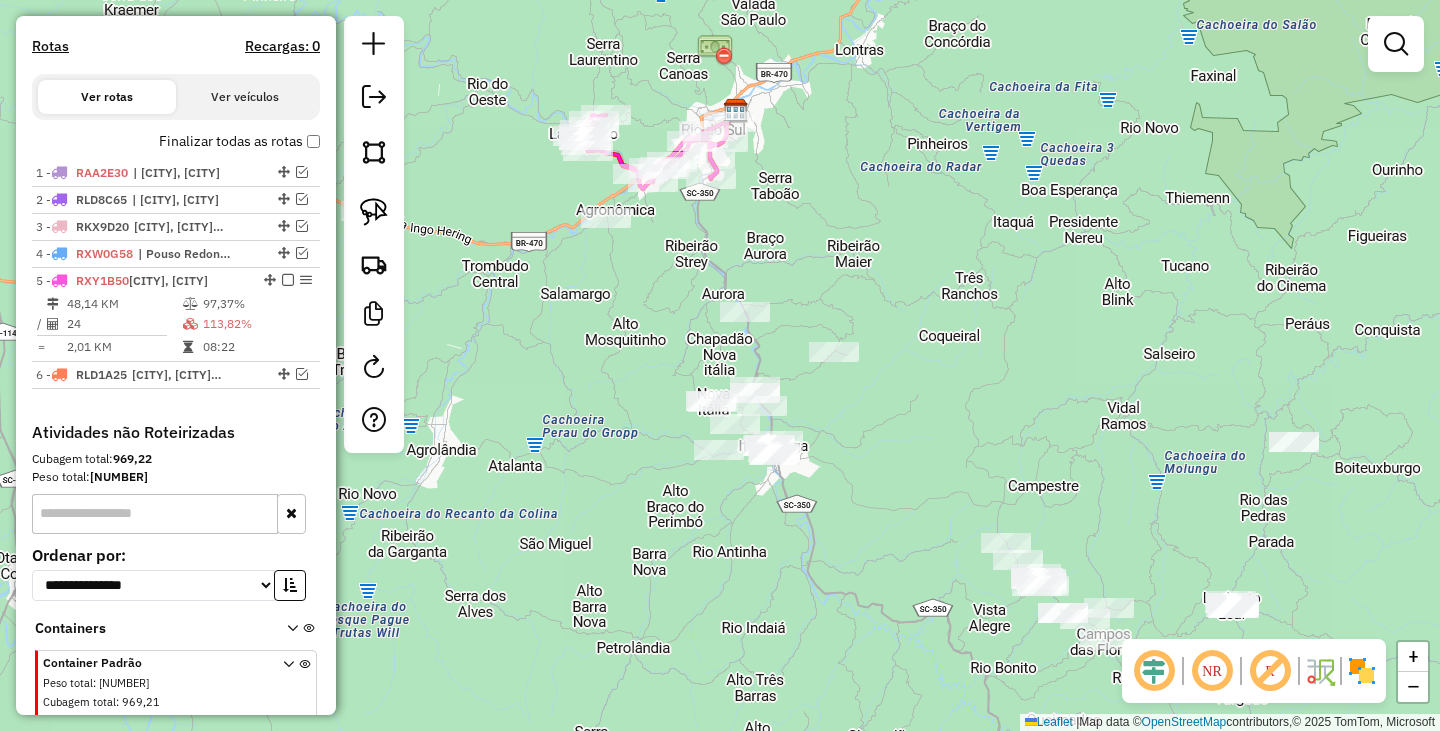 scroll, scrollTop: 691, scrollLeft: 0, axis: vertical 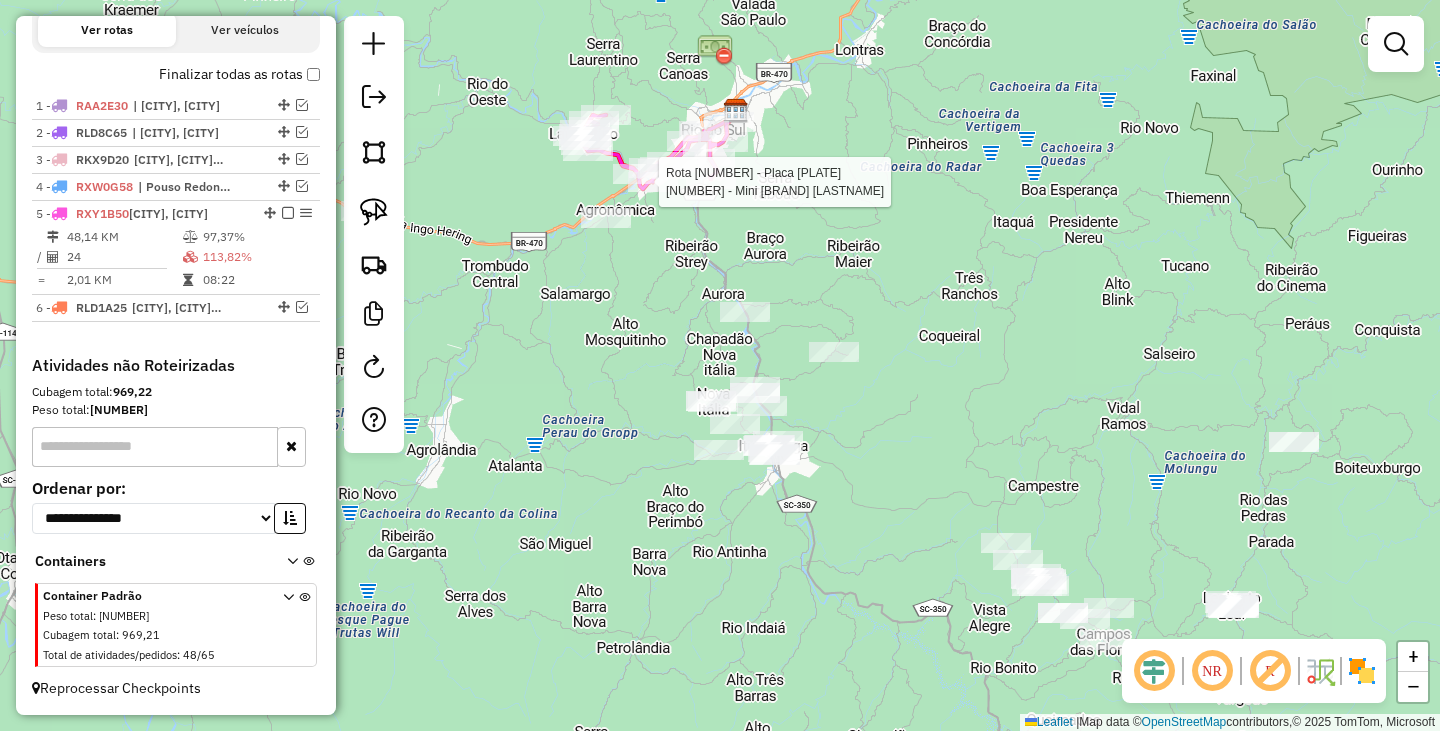 select on "*********" 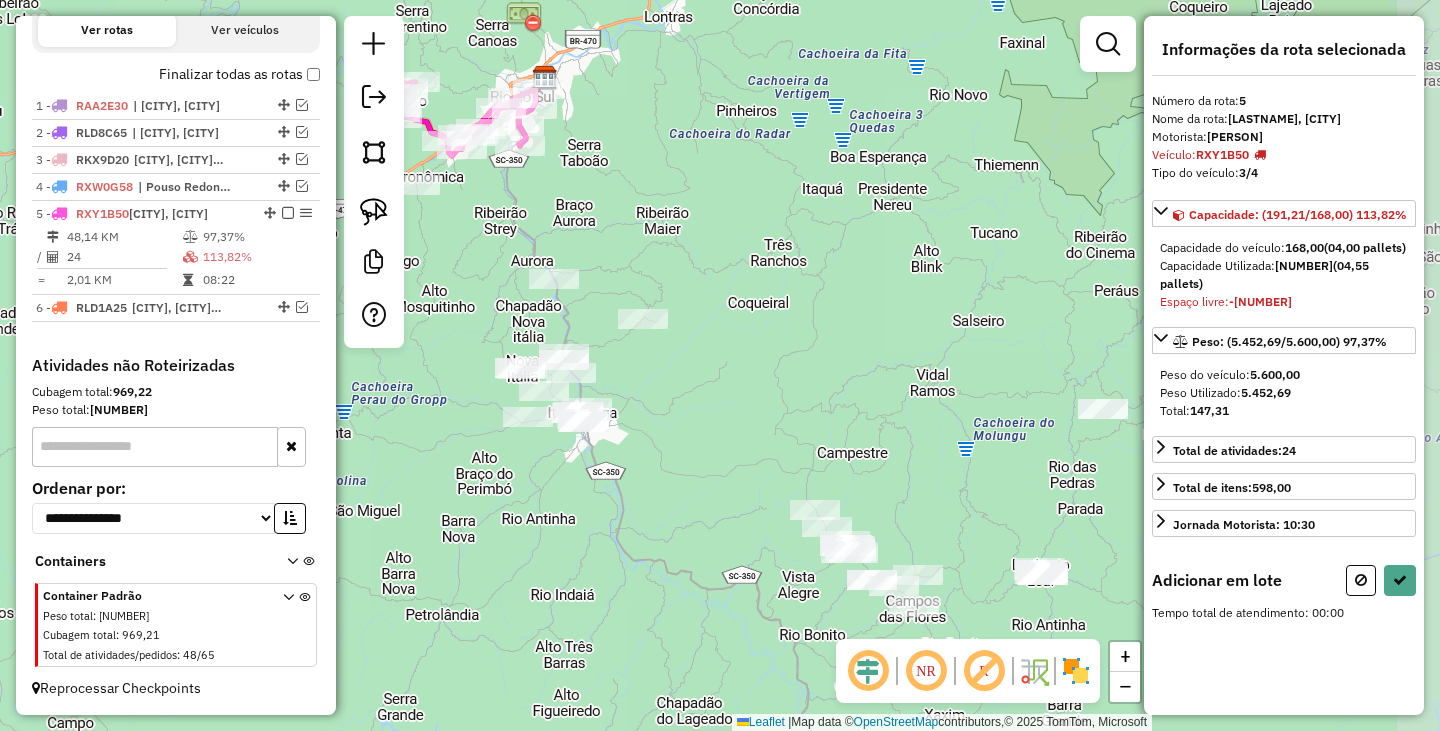 drag, startPoint x: 922, startPoint y: 380, endPoint x: 629, endPoint y: 159, distance: 367.00137 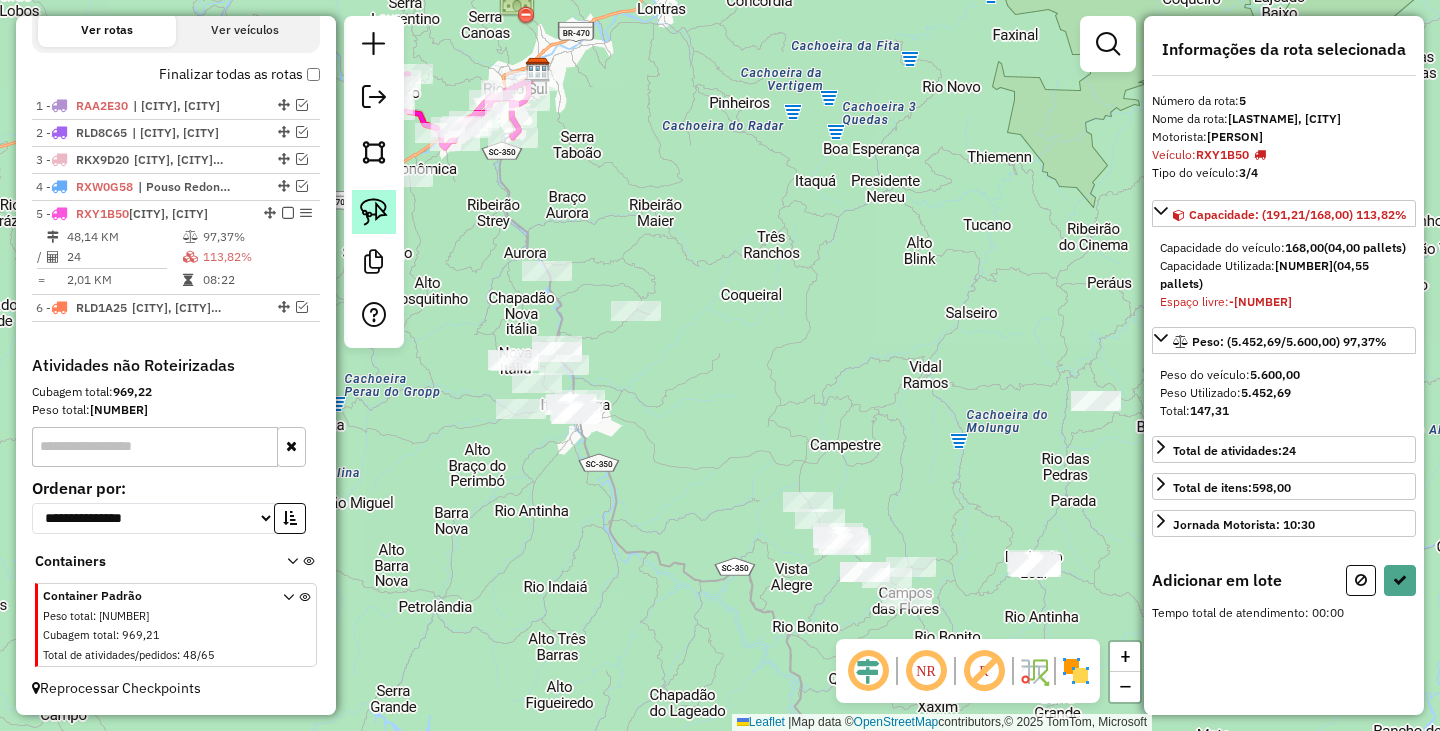 click 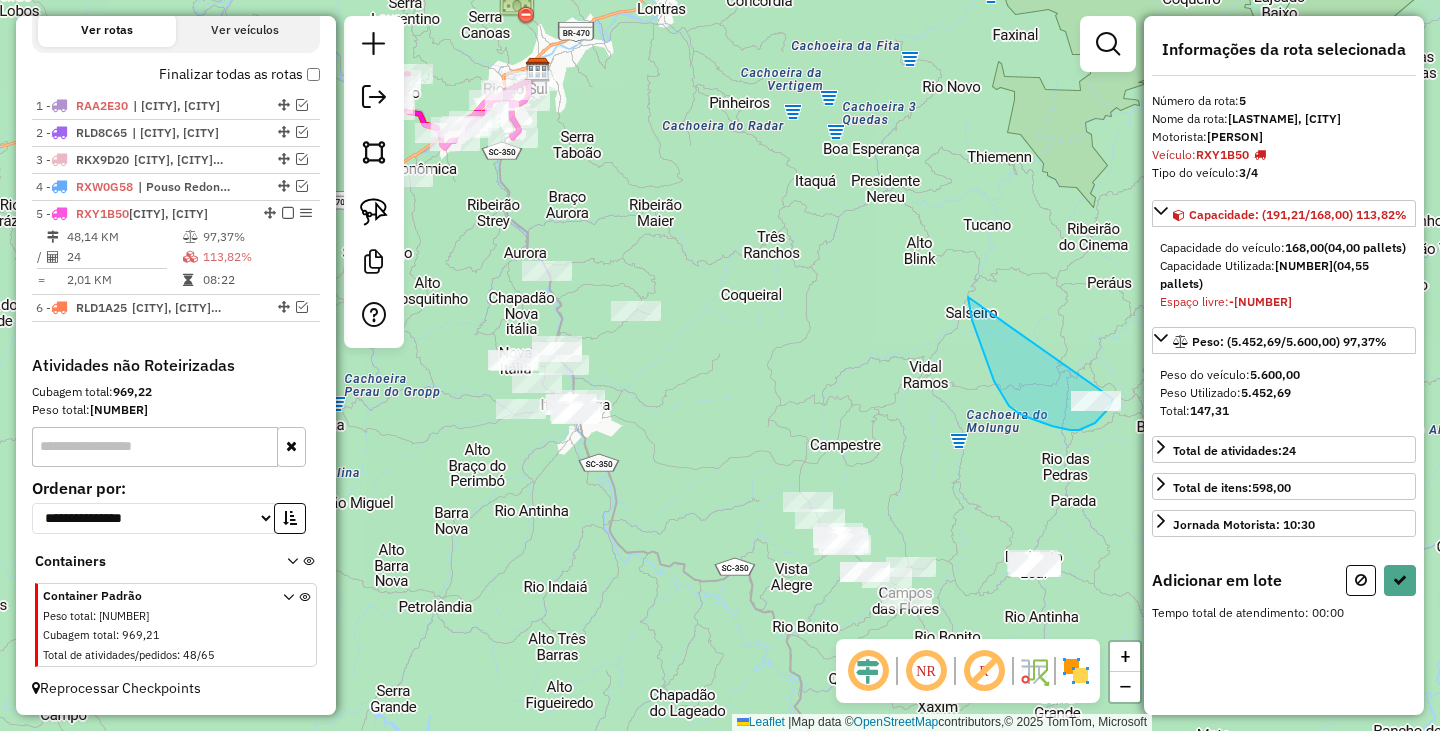 drag, startPoint x: 968, startPoint y: 297, endPoint x: 1114, endPoint y: 375, distance: 165.52945 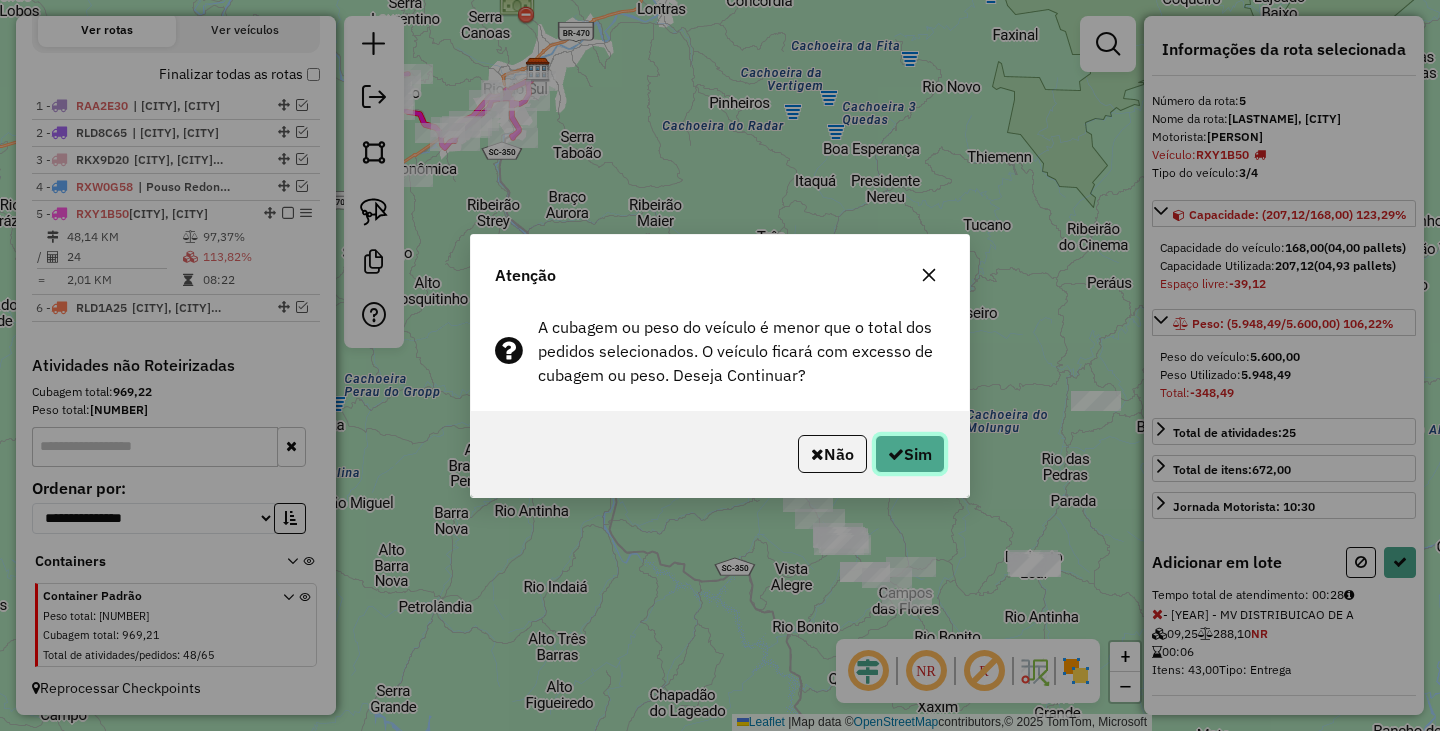 click on "Sim" 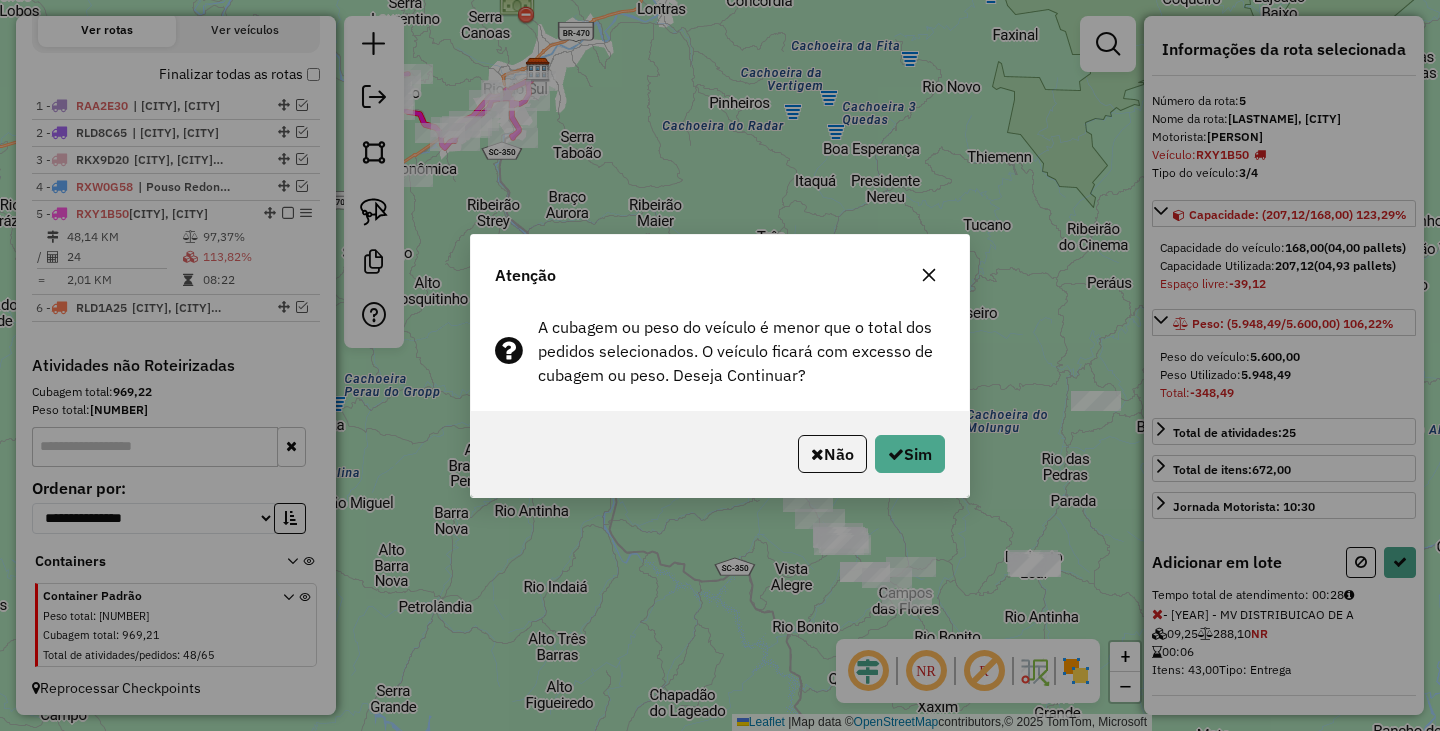 select on "*********" 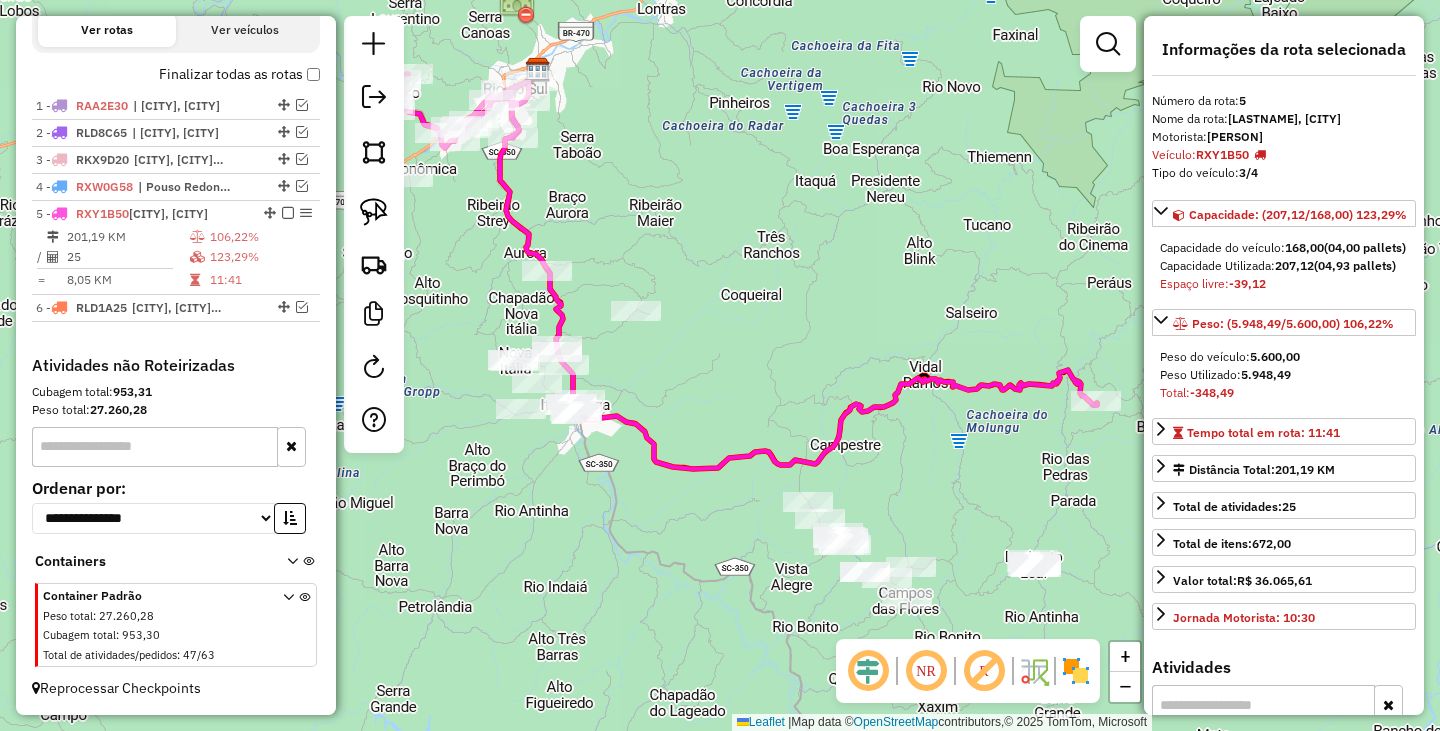 click on "Janela de atendimento Grade de atendimento Capacidade Transportadoras Veículos Cliente Pedidos  Rotas Selecione os dias de semana para filtrar as janelas de atendimento  Seg   Ter   Qua   Qui   Sex   Sáb   Dom  Informe o período da janela de atendimento: De: Até:  Filtrar exatamente a janela do cliente  Considerar janela de atendimento padrão  Selecione os dias de semana para filtrar as grades de atendimento  Seg   Ter   Qua   Qui   Sex   Sáb   Dom   Considerar clientes sem dia de atendimento cadastrado  Clientes fora do dia de atendimento selecionado Filtrar as atividades entre os valores definidos abaixo:  Peso mínimo:   Peso máximo:   Cubagem mínima:   Cubagem máxima:   De:   Até:  Filtrar as atividades entre o tempo de atendimento definido abaixo:  De:   Até:   Considerar capacidade total dos clientes não roteirizados Transportadora: Selecione um ou mais itens Tipo de veículo: Selecione um ou mais itens Veículo: Selecione um ou mais itens Motorista: Selecione um ou mais itens Nome: Rótulo:" 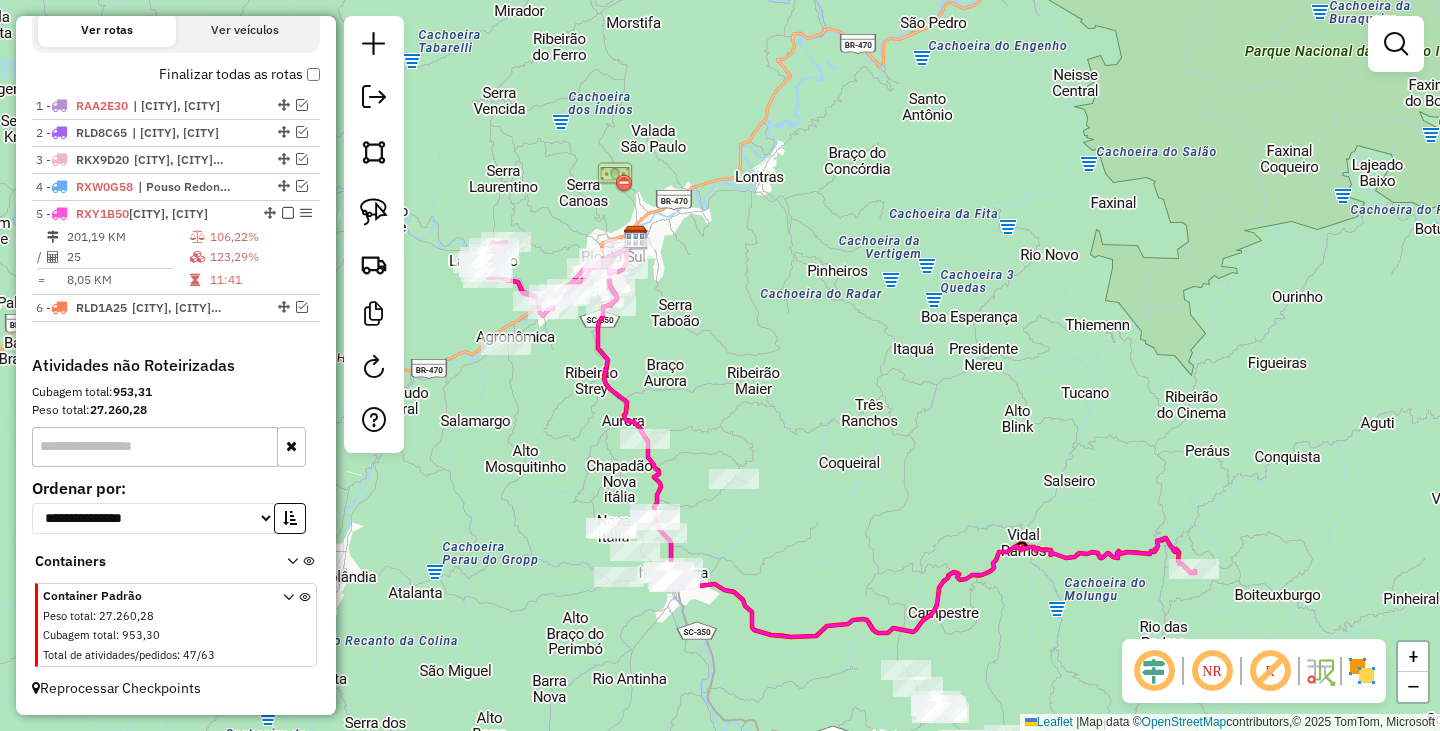 drag, startPoint x: 667, startPoint y: 153, endPoint x: 765, endPoint y: 321, distance: 194.49422 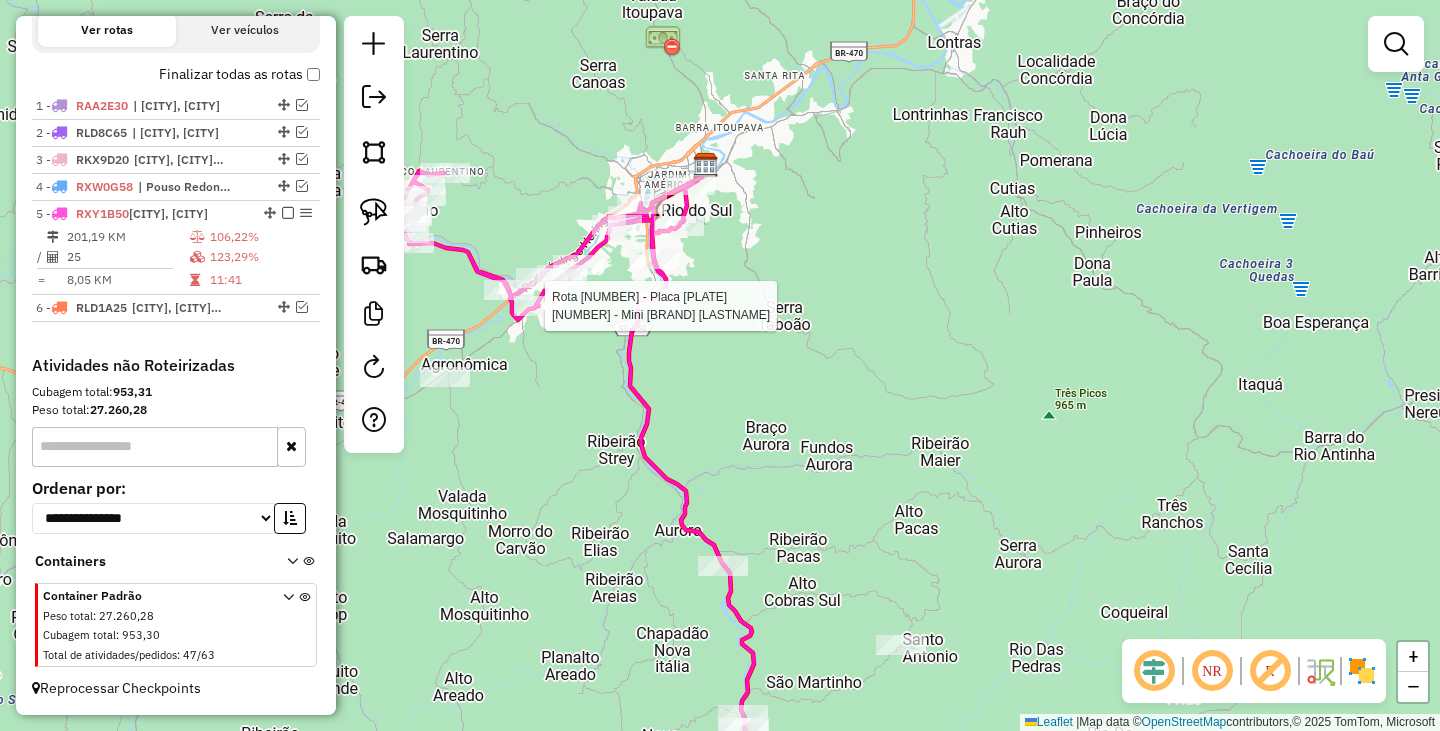 select on "*********" 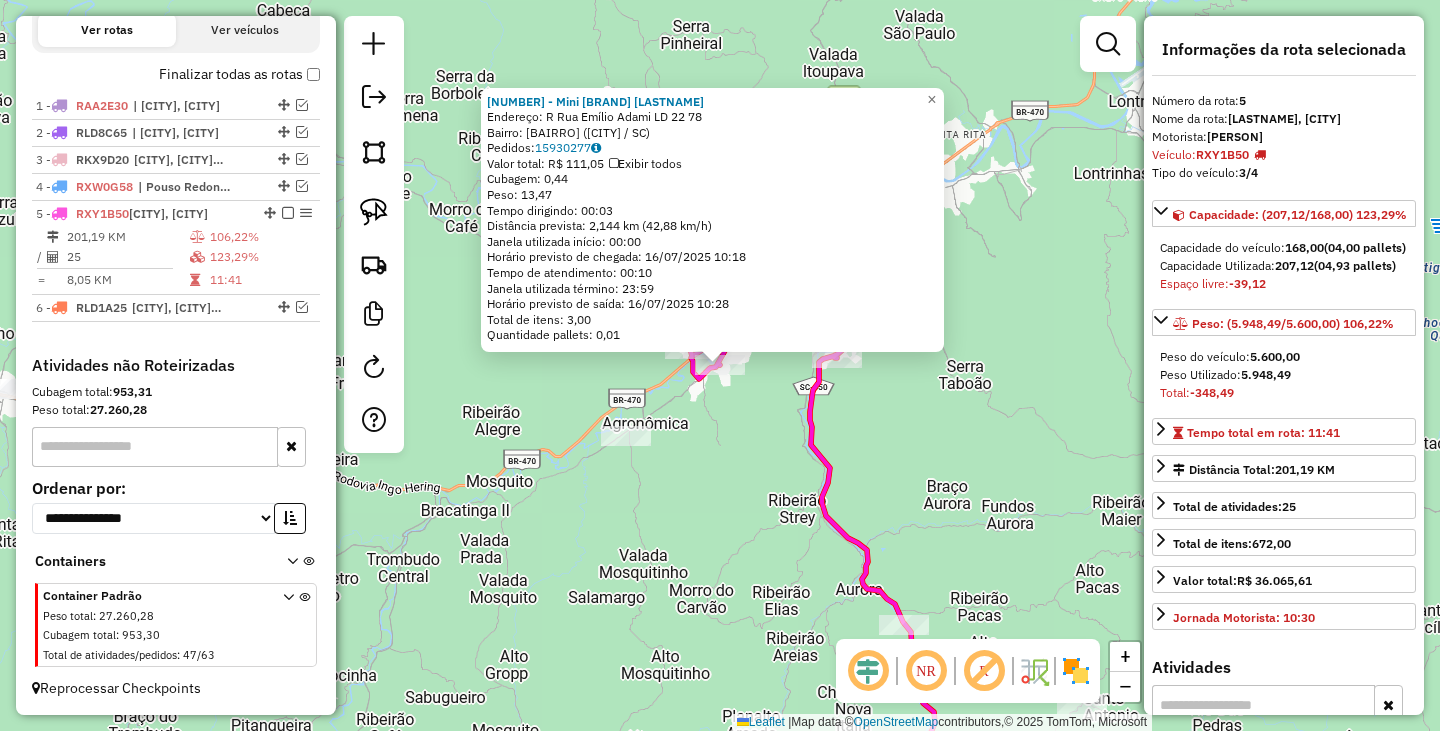 click on "[NUMBER] - [NAME]  Endereço: R   [STREET] [NAME]        [NUMBER]   Bairro: [NEIGHBORHOOD] ([CITY] / [STATE])   Pedidos:  [ORDER_ID]   Valor total: R$ [PRICE]   Exibir todos   Cubagem: [CUBAGE]  Peso: [WEIGHT]  Tempo dirigindo: [TIME]   Distância prevista: [DISTANCE] ([SPEED])   Janela utilizada início: [TIME]   Horário previsto de chegada: [DATE] [TIME]   Tempo de atendimento: [TIME]   Janela utilizada término: [TIME]   Horário previsto de saída: [DATE] [TIME]   Total de itens: [ITEMS]   Quantidade pallets: [PALLETS]  × Janela de atendimento Grade de atendimento Capacidade Transportadoras Veículos Cliente Pedidos  Rotas Selecione os dias de semana para filtrar as janelas de atendimento  Seg   Ter   Qua   Qui   Sex   Sáb   Dom  Informe o período da janela de atendimento: De: [TIME] Até: [TIME]  Filtrar exatamente a janela do cliente  Considerar janela de atendimento padrão  Selecione os dias de semana para filtrar as grades de atendimento  Seg   Ter   Qua   Qui   Sex   Sáb   Dom   Peso mínimo:   Peso máximo:   De: [WEIGHT]" 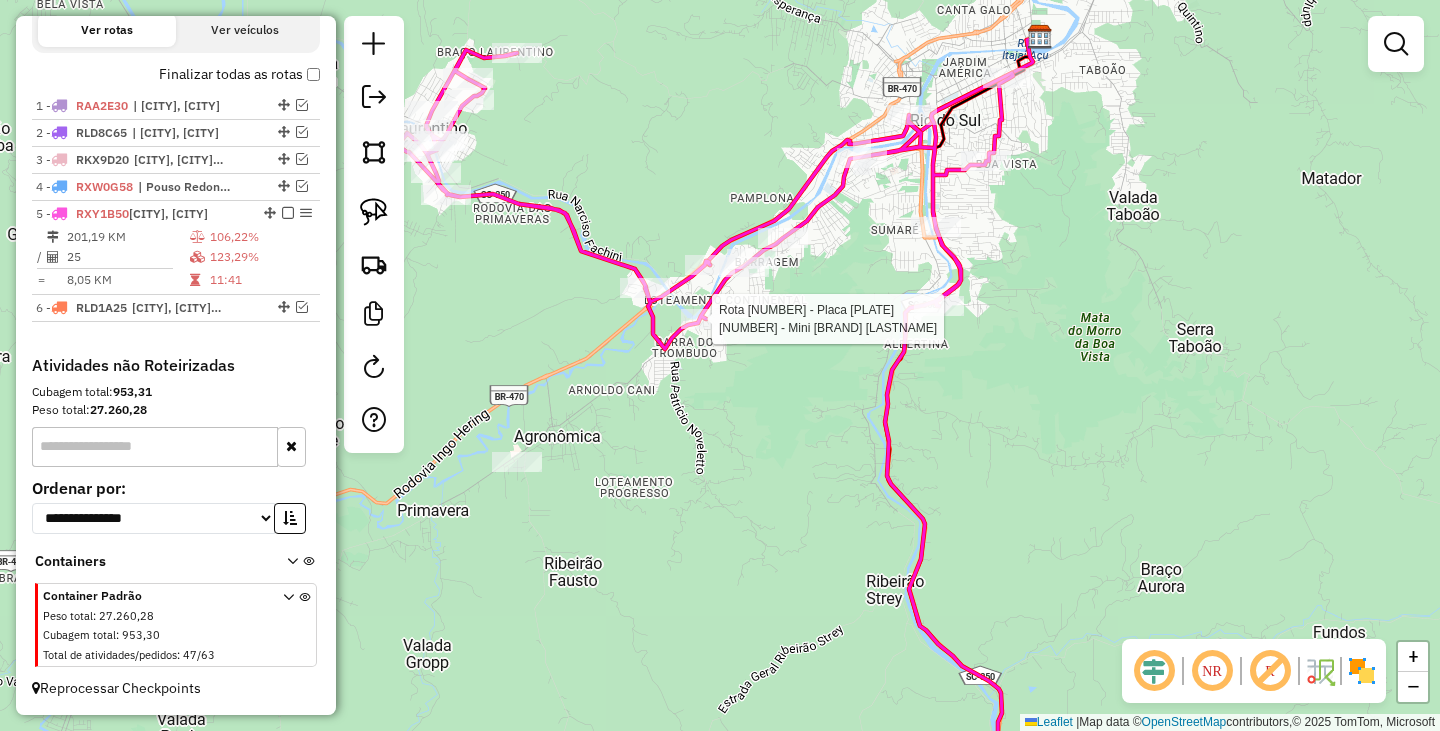 select on "*********" 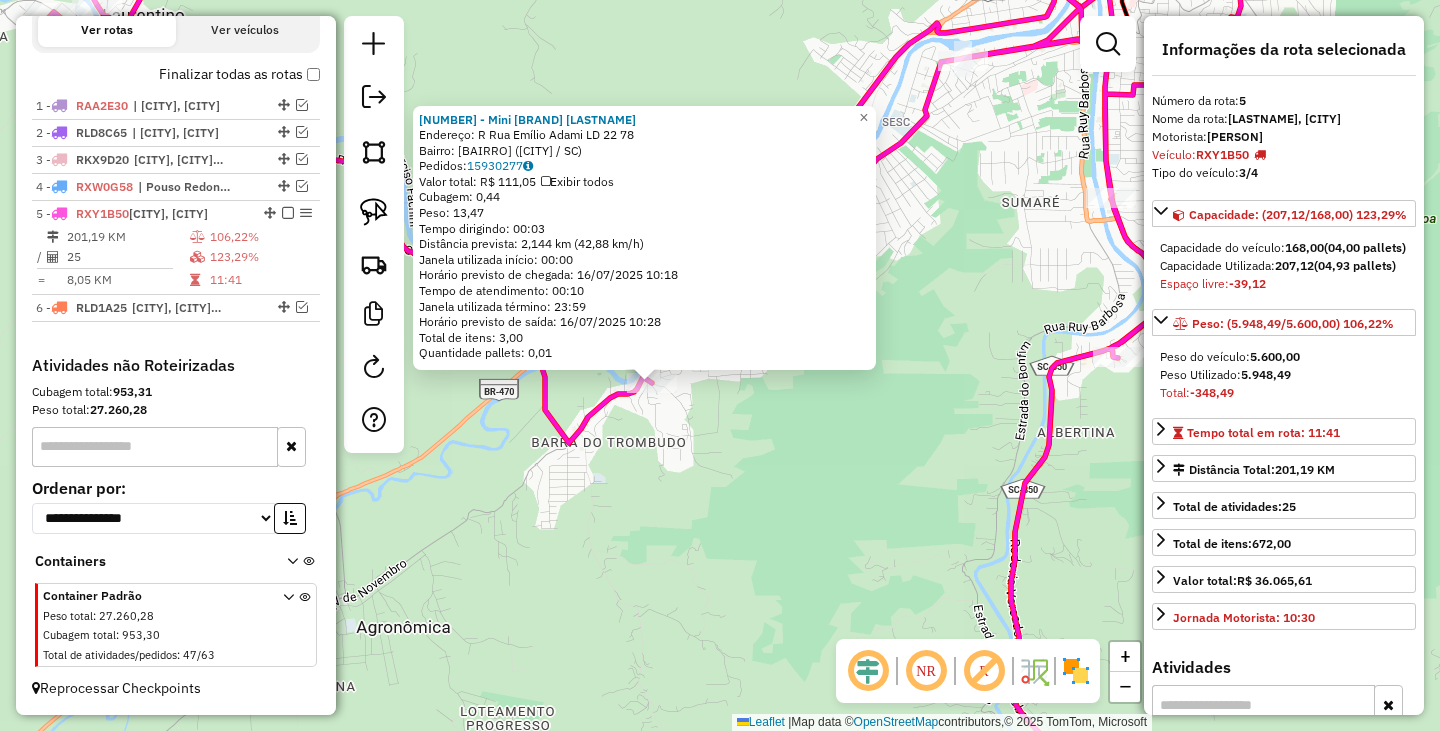 click on "[NUMBER] - [NAME]  Endereço: R   [STREET] [NAME]        [NUMBER]   Bairro: [NEIGHBORHOOD] ([CITY] / [STATE])   Pedidos:  [ORDER_ID]   Valor total: R$ [PRICE]   Exibir todos   Cubagem: [CUBAGE]  Peso: [WEIGHT]  Tempo dirigindo: [TIME]   Distância prevista: [DISTANCE] ([SPEED])   Janela utilizada início: [TIME]   Horário previsto de chegada: [DATE] [TIME]   Tempo de atendimento: [TIME]   Janela utilizada término: [TIME]   Horário previsto de saída: [DATE] [TIME]   Total de itens: [ITEMS]   Quantidade pallets: [PALLETS]  × Janela de atendimento Grade de atendimento Capacidade Transportadoras Veículos Cliente Pedidos  Rotas Selecione os dias de semana para filtrar as janelas de atendimento  Seg   Ter   Qua   Qui   Sex   Sáb   Dom  Informe o período da janela de atendimento: De: [TIME] Até: [TIME]  Filtrar exatamente a janela do cliente  Considerar janela de atendimento padrão  Selecione os dias de semana para filtrar as grades de atendimento  Seg   Ter   Qua   Qui   Sex   Sáb   Dom   Peso mínimo:   Peso máximo:   De: [WEIGHT]" 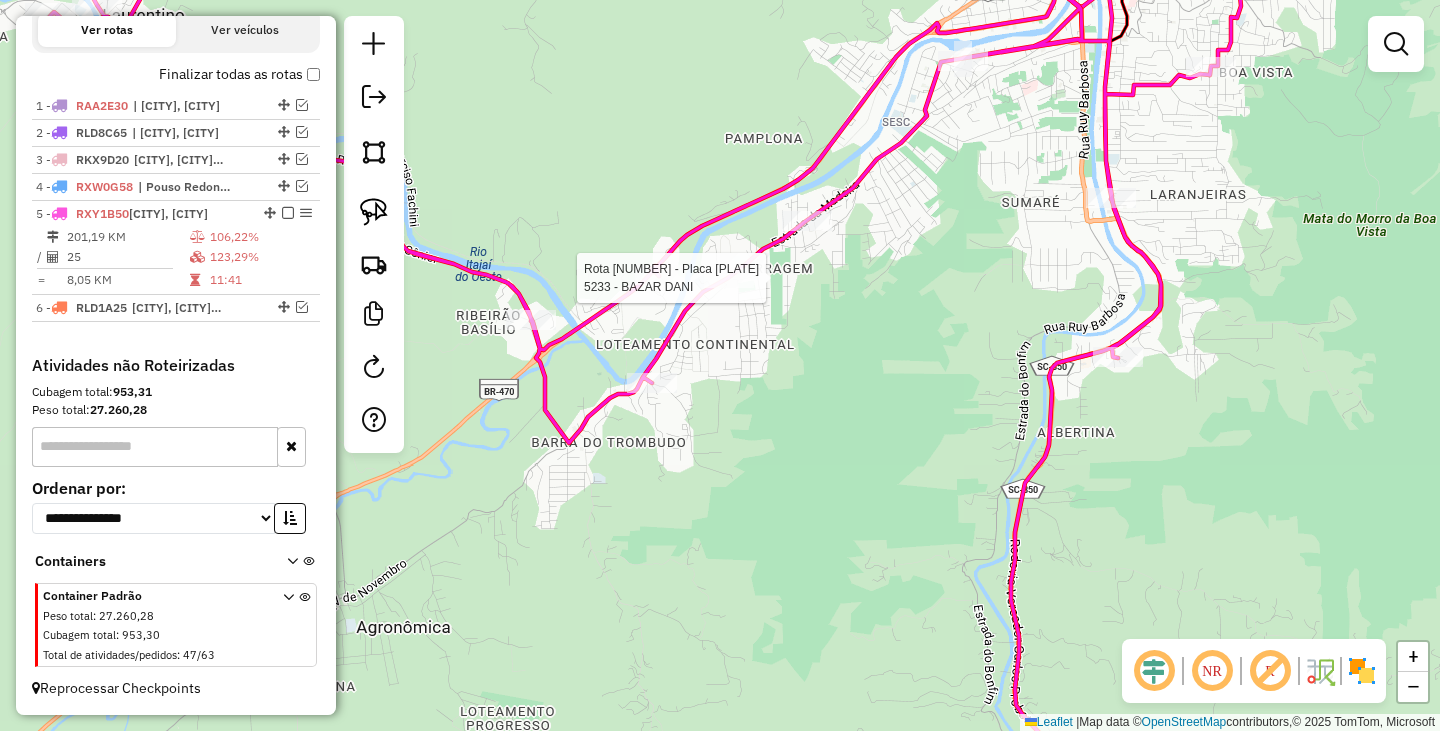 select on "*********" 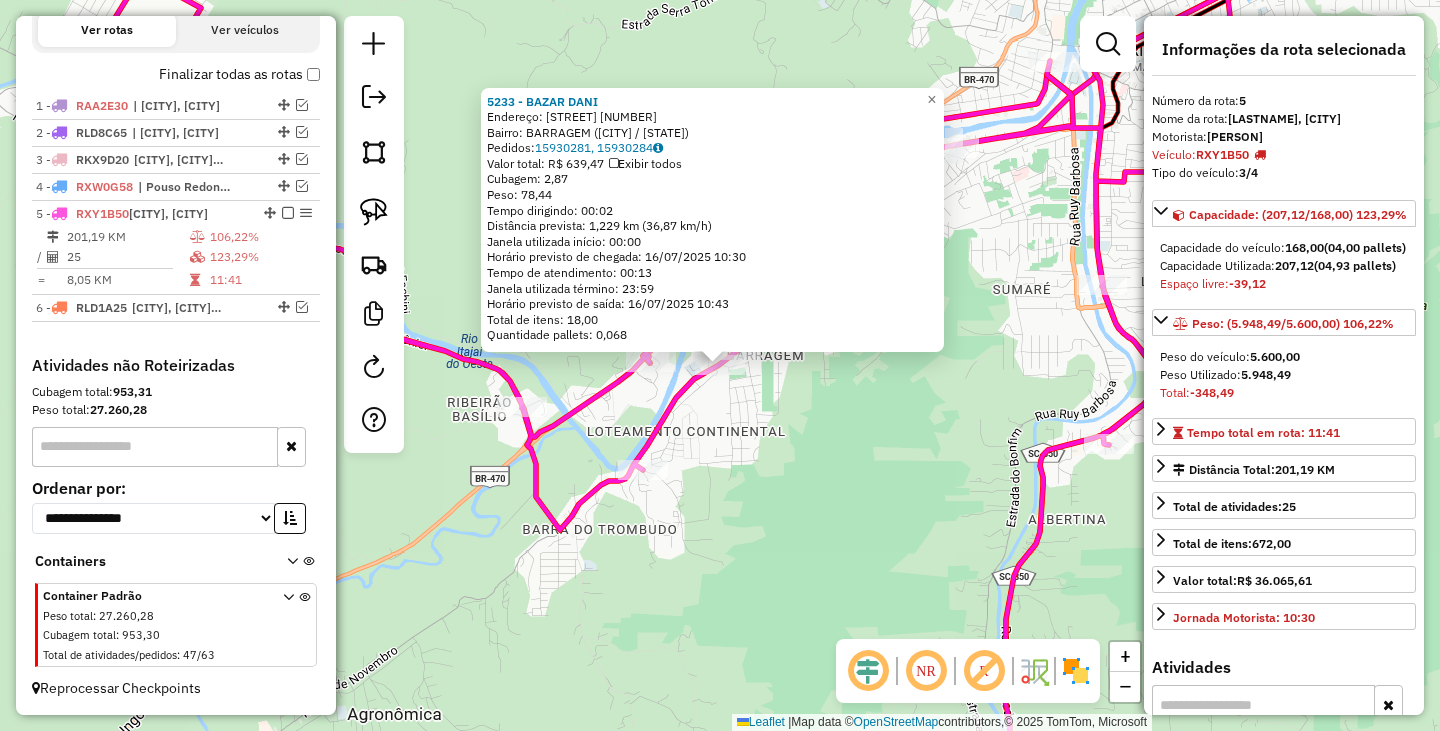 click on "Rota [NUMBER] - Placa [PLATE]  [NUMBER] - [LAST] [LAST] [NUMBER] - [LAST] [LAST]  Endereço:  ESTRADA DA MADEIRA [NUMBER]   Bairro: [NEIGHBORHOOD] ([CITY] / [STATE])   Pedidos:  [ORDER_ID], [ORDER_ID]   Valor total: R$ 639,47   Exibir todos   Cubagem: 2,87  Peso: 78,44  Tempo dirigindo: 00:02   Distância prevista: 1,229 km (36,87 km/h)   Janela utilizada início: 00:00   Horário previsto de chegada: 16/07/2025 10:30   Tempo de atendimento: 00:13   Janela utilizada término: 23:59   Horário previsto de saída: 16/07/2025 10:43   Total de itens: 18,00   Quantidade pallets: 0,068  × Janela de atendimento Grade de atendimento Capacidade Transportadoras Veículos Cliente Pedidos  Rotas Selecione os dias de semana para filtrar as janelas de atendimento  Seg   Ter   Qua   Qui   Sex   Sáb   Dom  Informe o período da janela de atendimento: De: Até:  Filtrar exatamente a janela do cliente  Considerar janela de atendimento padrão  Selecione os dias de semana para filtrar as grades de atendimento  Seg   Ter   Qua   Qui   Sex   Sáb   Dom  De:" 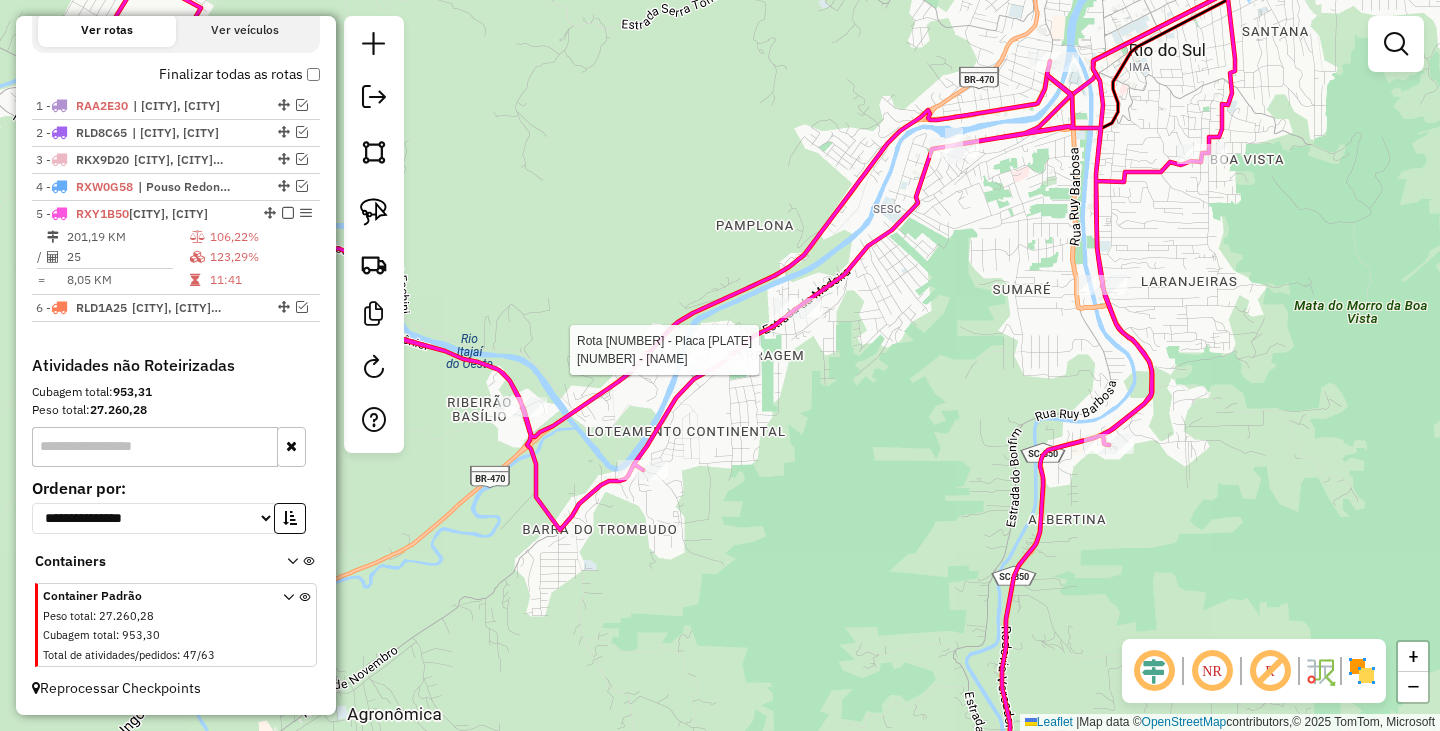 select on "*********" 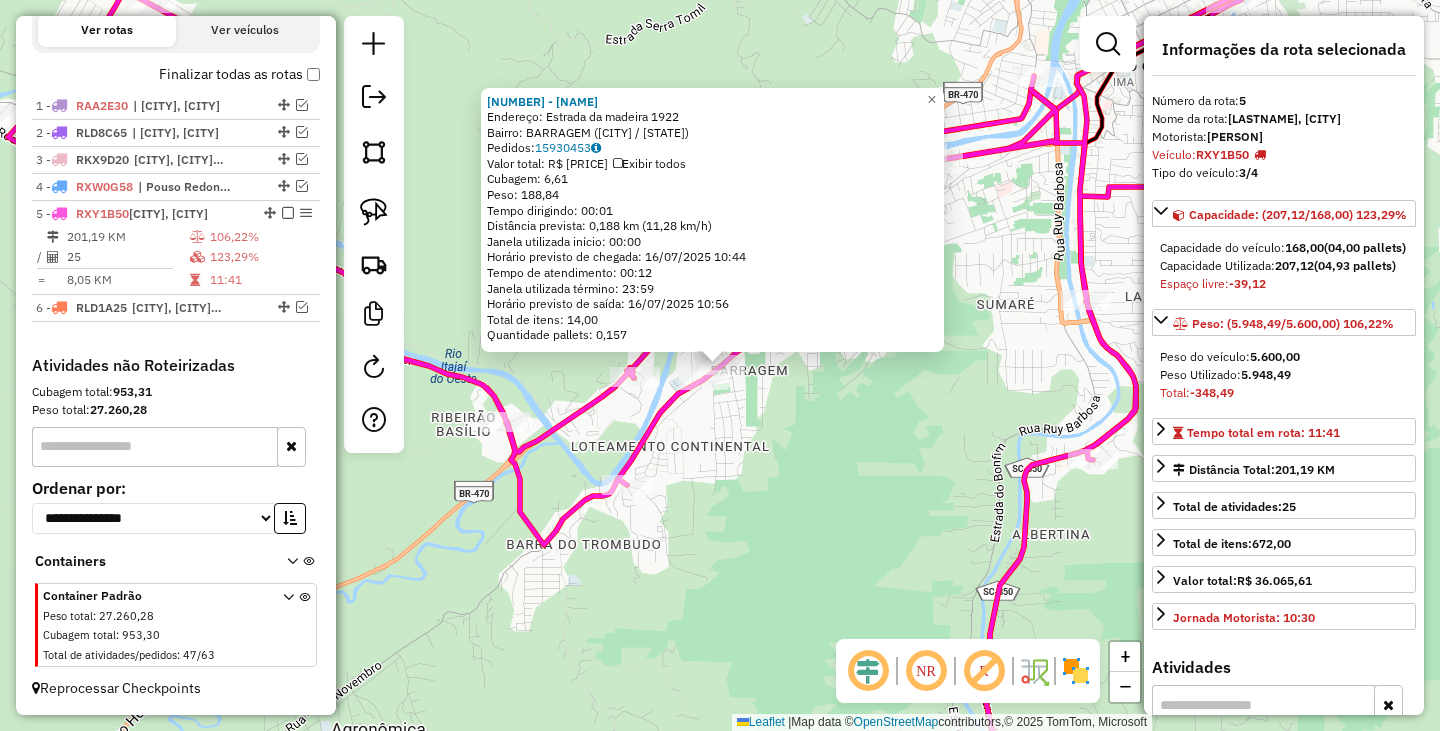 click on "[NUMBER] - [NAME]  Endereço:  [STREET] [NUMBER]   Bairro: [CITY] ([STATE] / [STATE])   Pedidos:  [ORDER_ID]   Valor total: [CURRENCY] [AMOUNT]   Exibir todos   Cubagem: [AMOUNT]  Peso: [AMOUNT]  Tempo dirigindo: [TIME]   Distância prevista: [DISTANCE] km ([SPEED] km/h)   Janela utilizada início: [TIME]   Horário previsto de chegada: [DATE] [TIME]   Tempo de atendimento: [TIME]   Janela utilizada término: [TIME]   Horário previsto de saída: [DATE] [TIME]   Total de itens: [AMOUNT]   Quantidade pallets: [AMOUNT]  × Janela de atendimento Grade de atendimento Capacidade Transportadoras Veículos Cliente Pedidos  Rotas Selecione os dias de semana para filtrar as janelas de atendimento  Seg   Ter   Qua   Qui   Sex   Sáb   Dom  Informe o período da janela de atendimento: De: [TIME]   Até: [TIME]  Filtrar exatamente a janela do cliente  Considerar janela de atendimento padrão  Selecione os dias de semana para filtrar as grades de atendimento  Seg   Ter   Qua   Qui   Sex   Sáb   Dom   Clientes fora do dia de atendimento selecionado De: [TIME]" 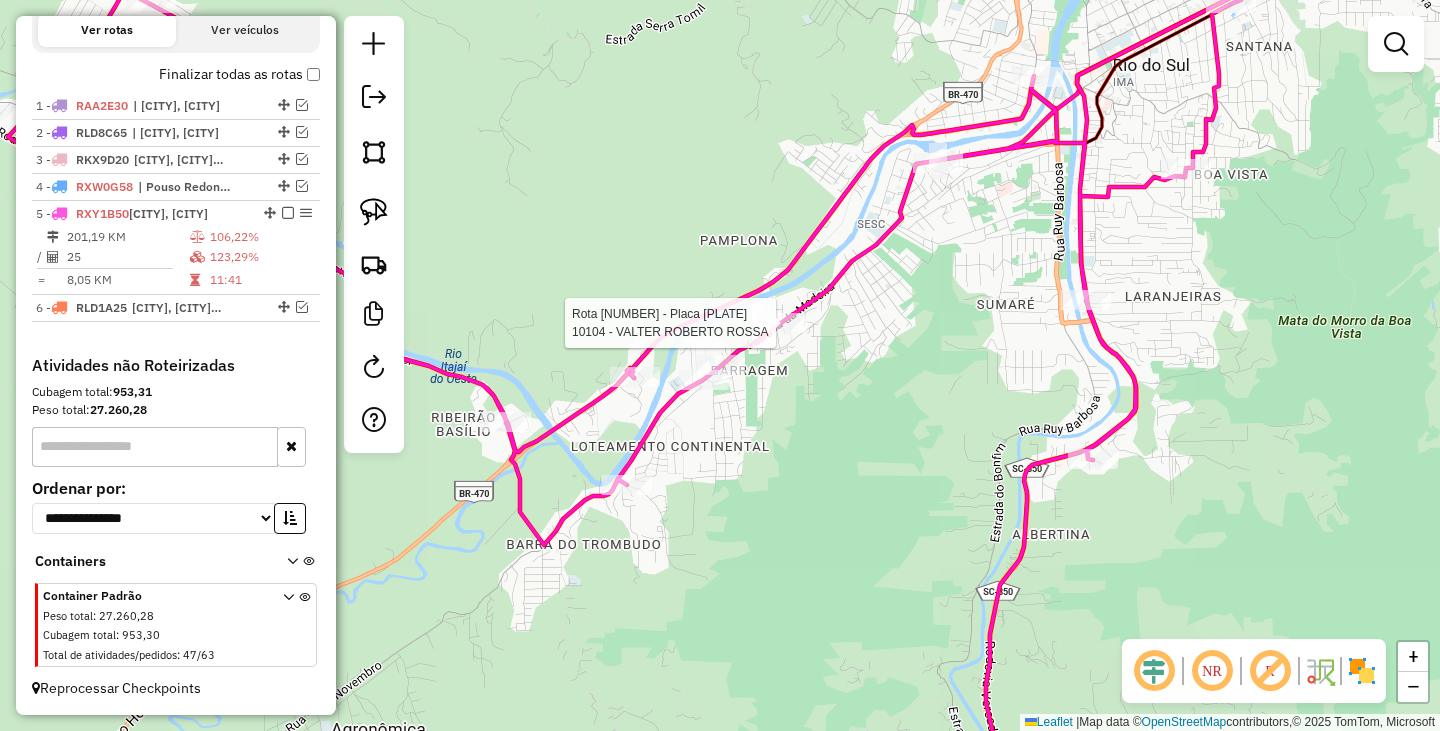 select on "*********" 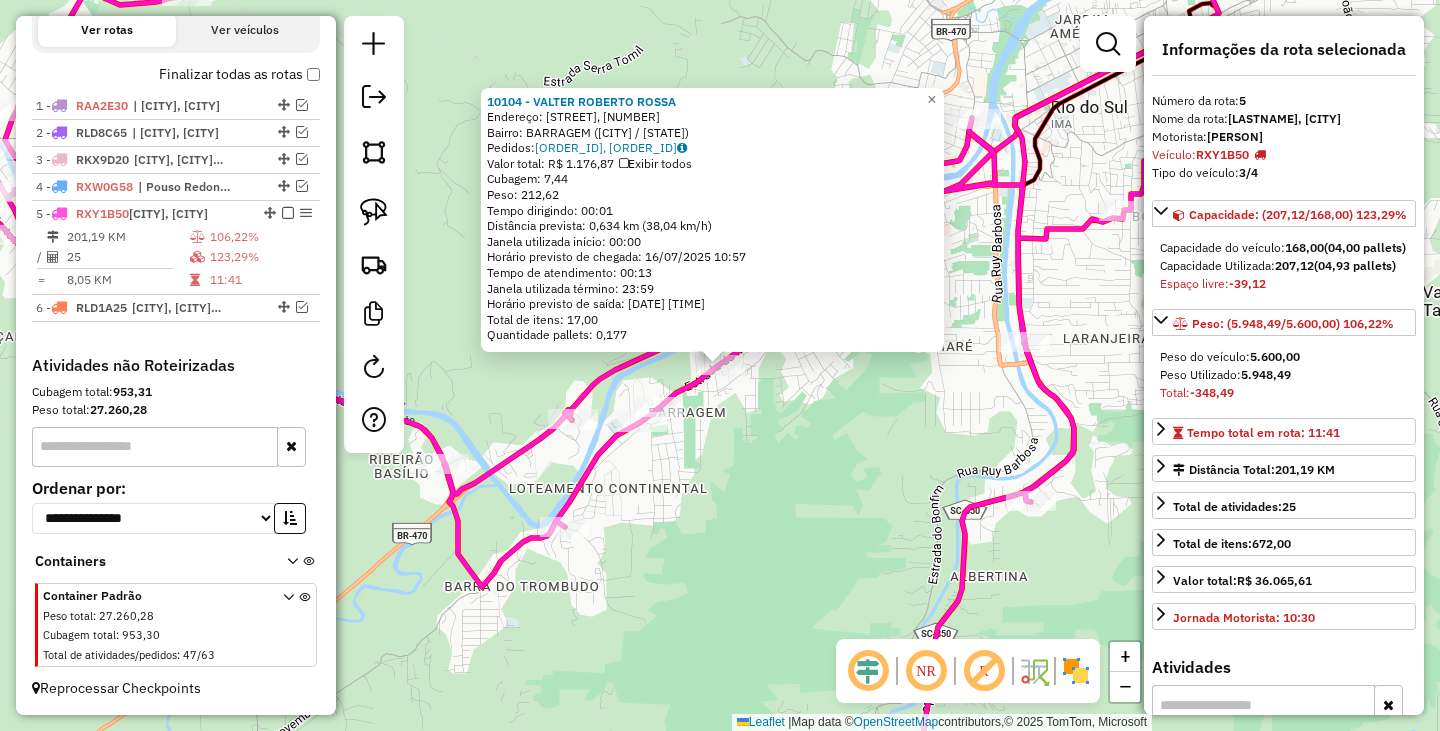 click on "[NUMBER] - [NAME]  Endereço:  estrada da madeira, 1316   Bairro: BARRAGEM ([CITY] / [STATE])   Pedidos:  [NUMBER], [NUMBER]   Valor total: R$ 1.176,87   Exibir todos   Cubagem: 7,44  Peso: 212,62  Tempo dirigindo: 00:01   Distância prevista: 0,634 km (38,04 km/h)   Janela utilizada início: 00:00   Horário previsto de chegada: [DATE] [TIME]   Tempo de atendimento: 00:13   Janela utilizada término: 23:59   Horário previsto de saída: [DATE] [TIME]   Total de itens: 17,00   Quantidade pallets: 0,177  × Janela de atendimento Grade de atendimento Capacidade Transportadoras Veículos Cliente Pedidos  Rotas Selecione os dias de semana para filtrar as janelas de atendimento  Seg   Ter   Qua   Qui   Sex   Sáb   Dom  Informe o período da janela de atendimento: De: Até:  Filtrar exatamente a janela do cliente  Considerar janela de atendimento padrão  Selecione os dias de semana para filtrar as grades de atendimento  Seg   Ter   Qua   Qui   Sex   Sáb   Dom   Peso mínimo:   Peso máximo:  De:" 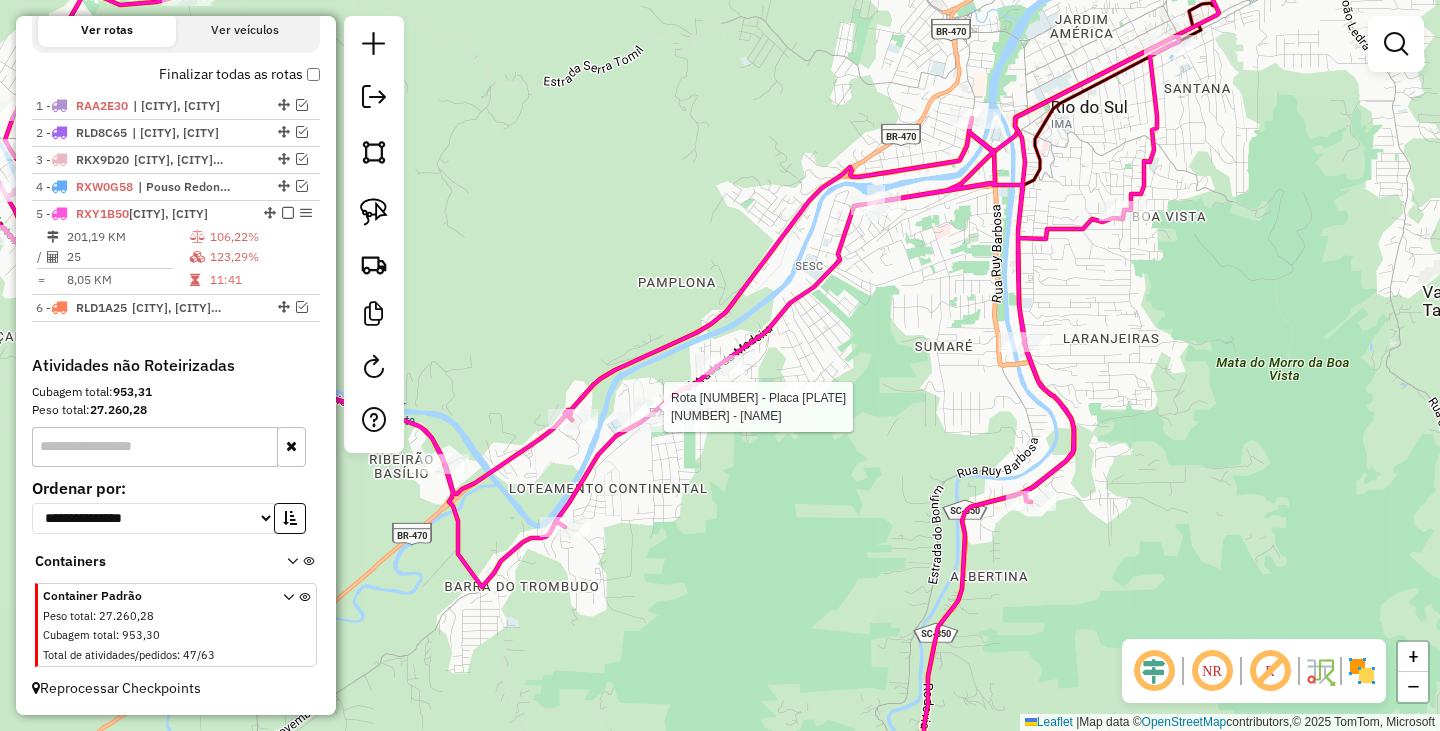 select on "*********" 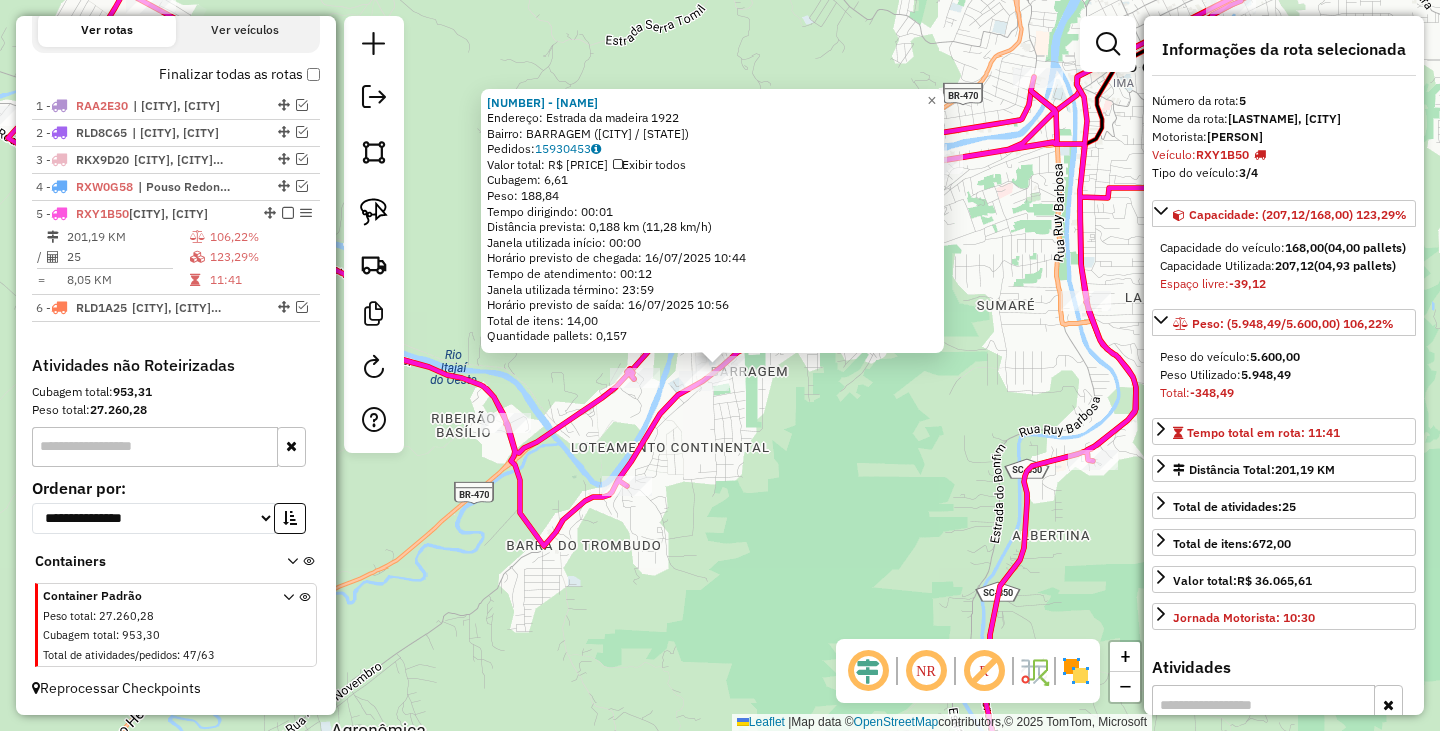 click on "[NUMBER] - [NAME]  Endereço:  [STREET] [NUMBER]   Bairro: [CITY] ([STATE] / [STATE])   Pedidos:  [ORDER_ID]   Valor total: [CURRENCY] [AMOUNT]   Exibir todos   Cubagem: [AMOUNT]  Peso: [AMOUNT]  Tempo dirigindo: [TIME]   Distância prevista: [DISTANCE] km ([SPEED] km/h)   Janela utilizada início: [TIME]   Horário previsto de chegada: [DATE] [TIME]   Tempo de atendimento: [TIME]   Janela utilizada término: [TIME]   Horário previsto de saída: [DATE] [TIME]   Total de itens: [AMOUNT]   Quantidade pallets: [AMOUNT]  × Janela de atendimento Grade de atendimento Capacidade Transportadoras Veículos Cliente Pedidos  Rotas Selecione os dias de semana para filtrar as janelas de atendimento  Seg   Ter   Qua   Qui   Sex   Sáb   Dom  Informe o período da janela de atendimento: De: [TIME]   Até: [TIME]  Filtrar exatamente a janela do cliente  Considerar janela de atendimento padrão  Selecione os dias de semana para filtrar as grades de atendimento  Seg   Ter   Qua   Qui   Sex   Sáb   Dom   Clientes fora do dia de atendimento selecionado De: [TIME]" 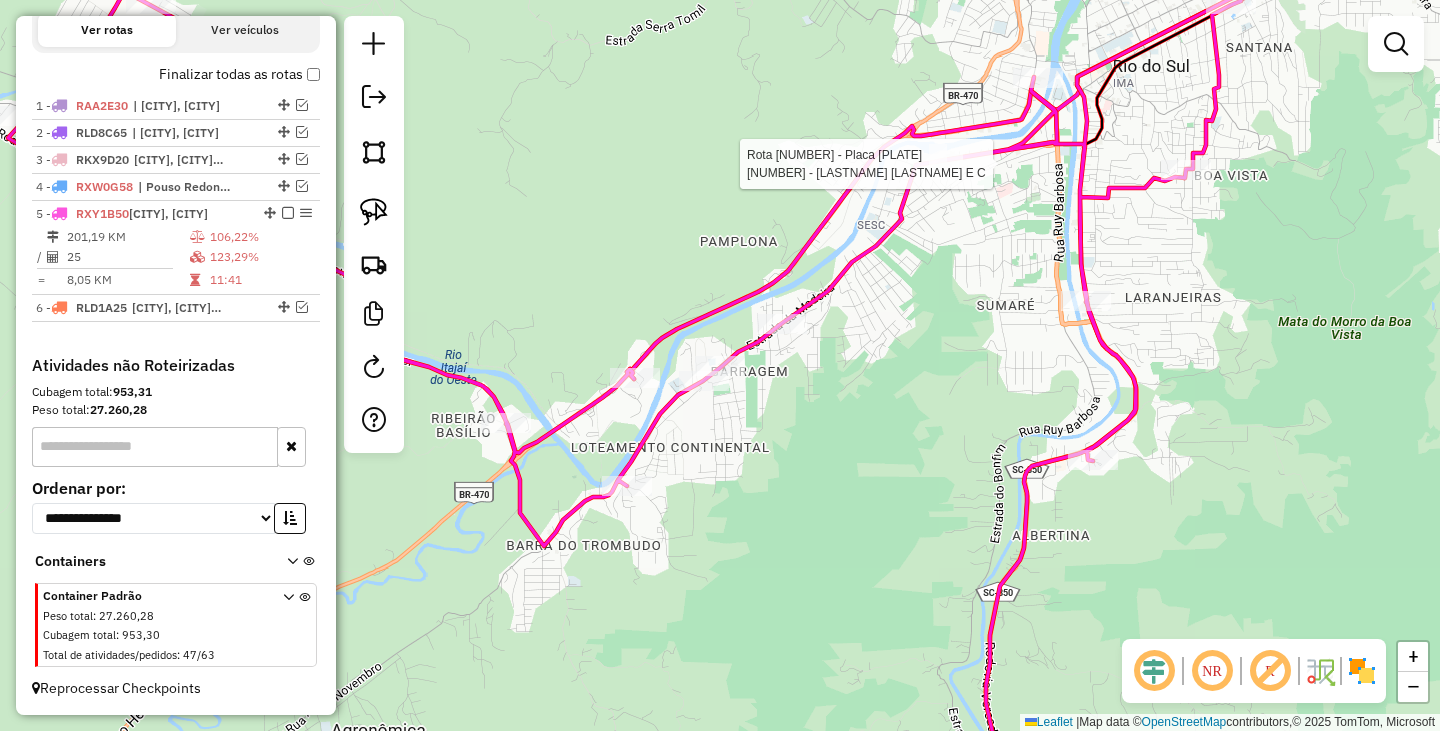 select on "*********" 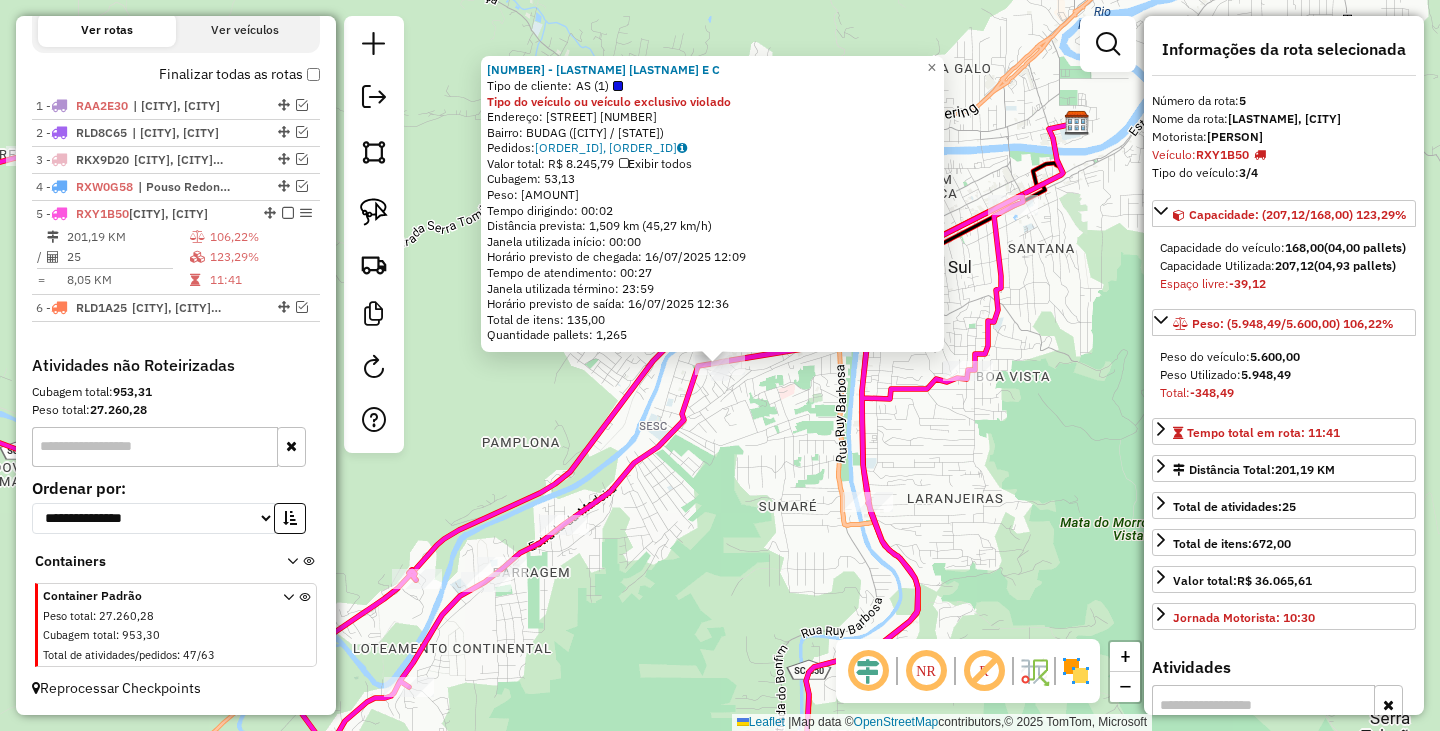 click on "[NUMBER] - [NAME] Tipo de cliente: [CLIENT_TYPE] ([NUMBER]) Tipo do veículo ou veículo exclusivo violado  Endereço: [STREET] [NUMBER]  Bairro: [CITY] ([STATE] / [STATE])  Pedidos:  [ORDER_ID], [ORDER_ID]   Valor total: [CURRENCY] [AMOUNT]   Exibir todos   Cubagem: [AMOUNT]  Peso: [AMOUNT]  Tempo dirigindo: [TIME]   Distância prevista: [DISTANCE] km ([SPEED] km/h)   Janela utilizada início: [TIME]   Horário previsto de chegada: [DATE] [TIME]   Tempo de atendimento: [TIME]   Janela utilizada término: [TIME]   Horário previsto de saída: [DATE] [TIME]   Total de itens: [AMOUNT]   Quantidade pallets: [AMOUNT]  × Janela de atendimento Grade de atendimento Capacidade Transportadoras Veículos Cliente Pedidos  Rotas Selecione os dias de semana para filtrar as janelas de atendimento  Seg   Ter   Qua   Qui   Sex   Sáb   Dom  Informe o período da janela de atendimento: De: [TIME]   Até: [TIME]  Filtrar exatamente a janela do cliente  Considerar janela de atendimento padrão   Seg   Ter   Qua   Qui   Sex   Sáb   Dom   De: [TIME]   Até: [TIME]" 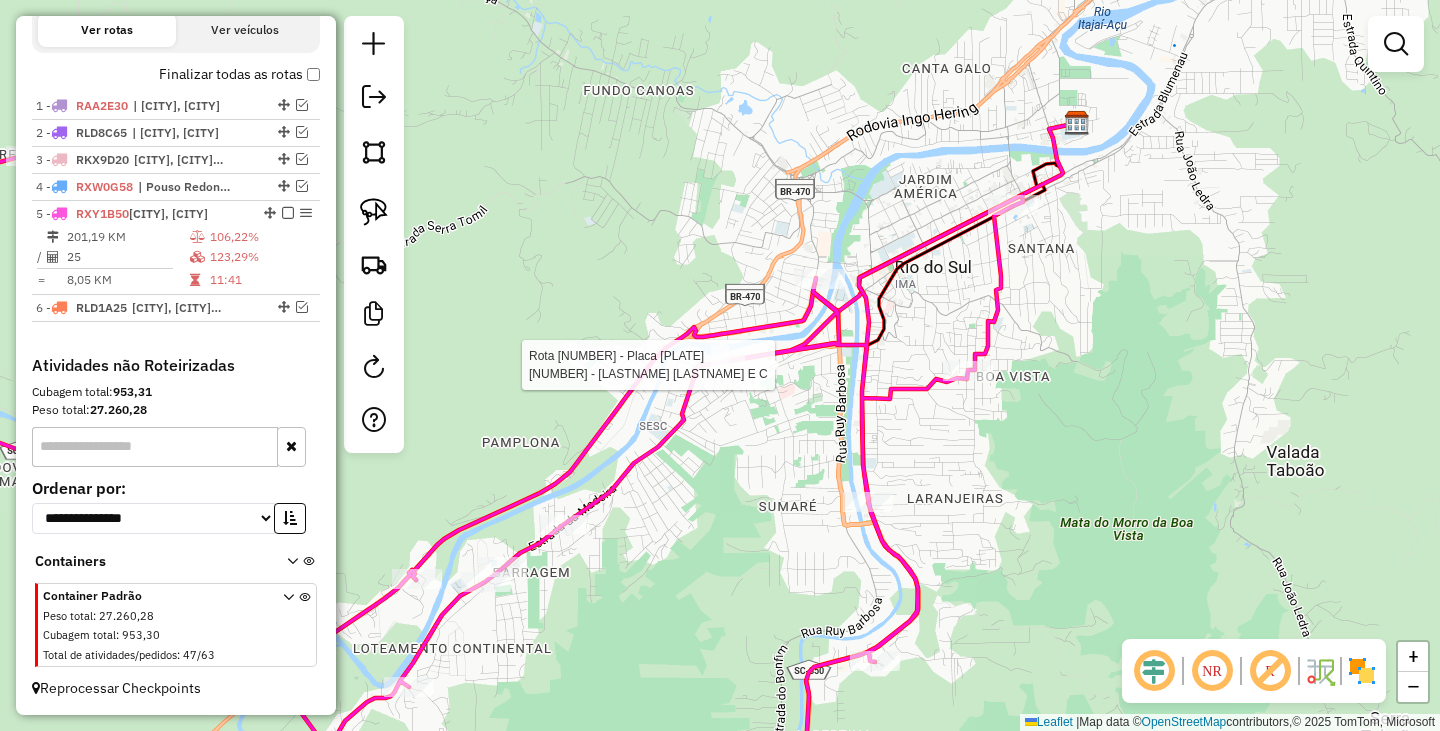 select on "*********" 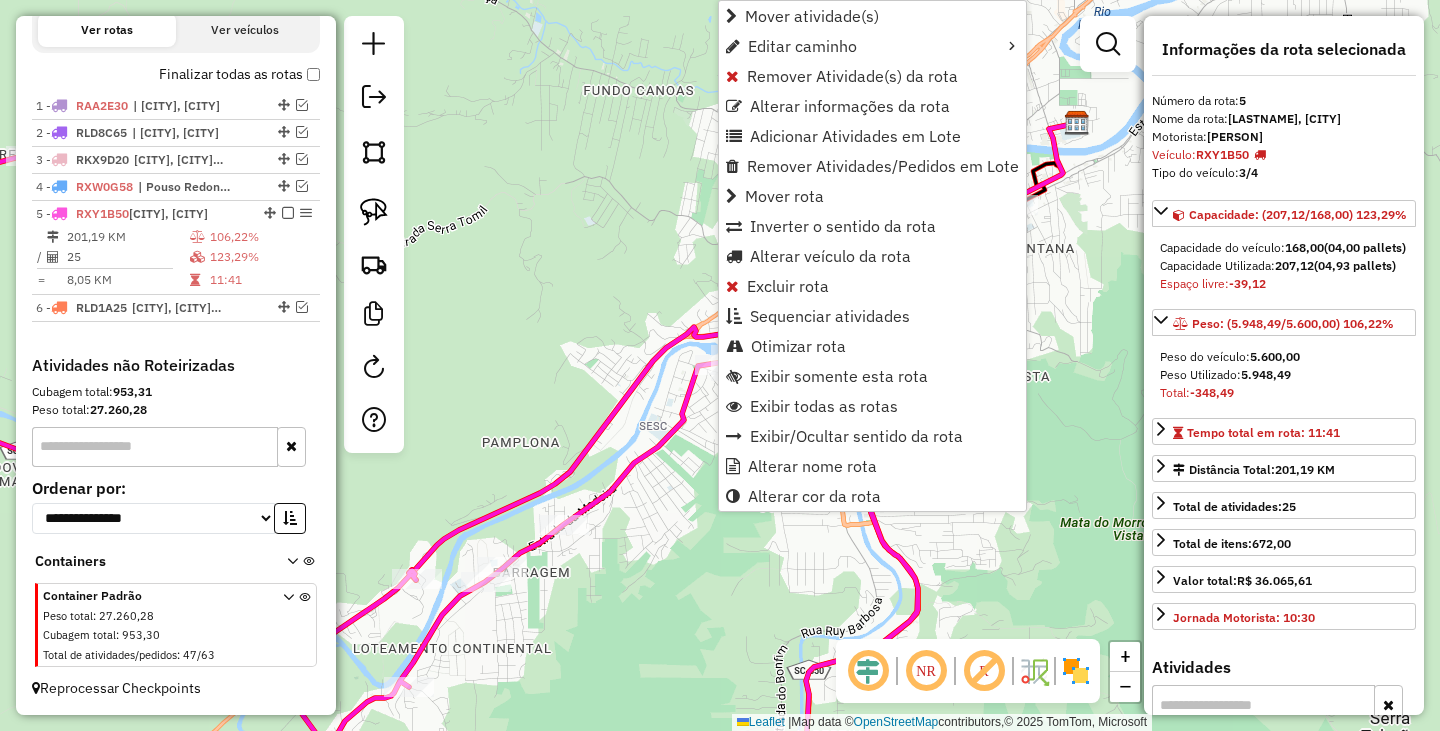 click on "Janela de atendimento Grade de atendimento Capacidade Transportadoras Veículos Cliente Pedidos  Rotas Selecione os dias de semana para filtrar as janelas de atendimento  Seg   Ter   Qua   Qui   Sex   Sáb   Dom  Informe o período da janela de atendimento: De: Até:  Filtrar exatamente a janela do cliente  Considerar janela de atendimento padrão  Selecione os dias de semana para filtrar as grades de atendimento  Seg   Ter   Qua   Qui   Sex   Sáb   Dom   Considerar clientes sem dia de atendimento cadastrado  Clientes fora do dia de atendimento selecionado Filtrar as atividades entre os valores definidos abaixo:  Peso mínimo:   Peso máximo:   Cubagem mínima:   Cubagem máxima:   De:   Até:  Filtrar as atividades entre o tempo de atendimento definido abaixo:  De:   Até:   Considerar capacidade total dos clientes não roteirizados Transportadora: Selecione um ou mais itens Tipo de veículo: Selecione um ou mais itens Veículo: Selecione um ou mais itens Motorista: Selecione um ou mais itens Nome: Rótulo:" 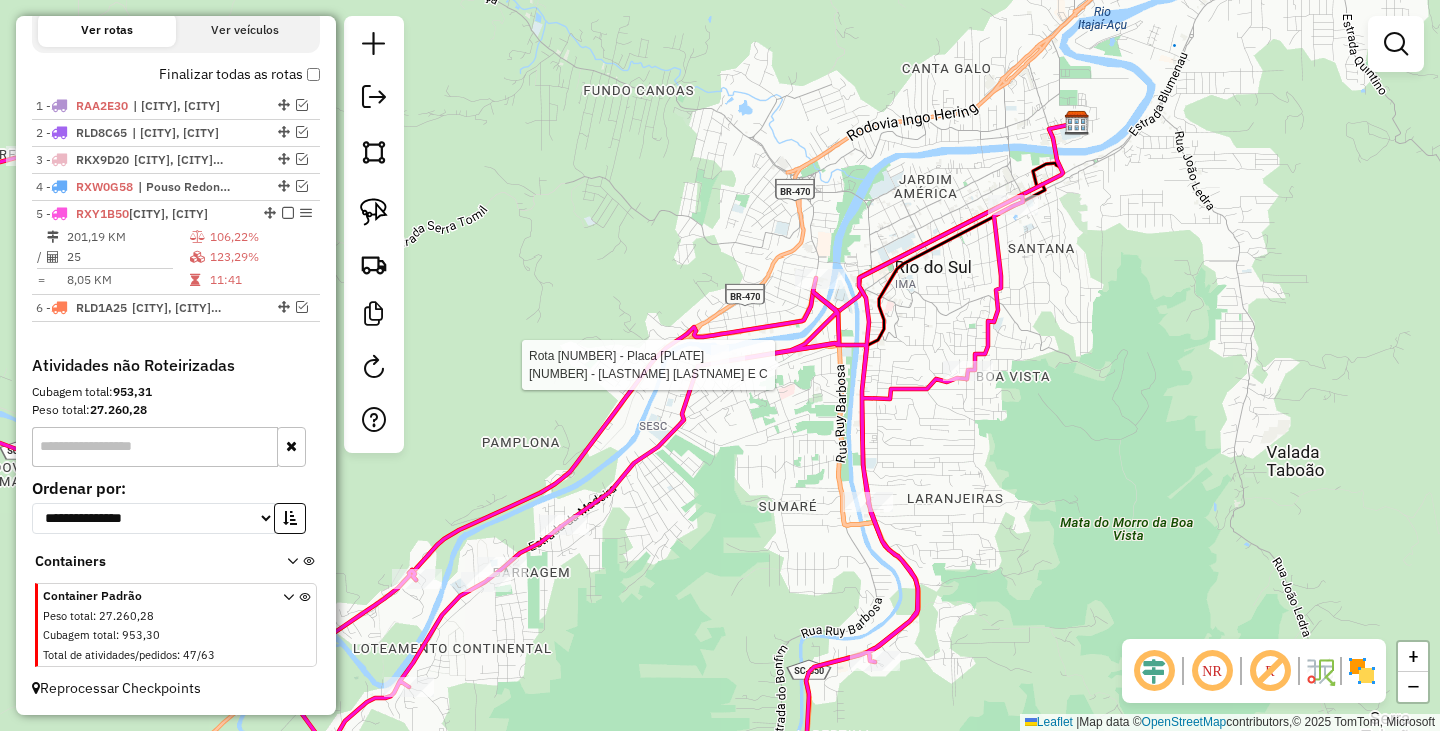 select on "*********" 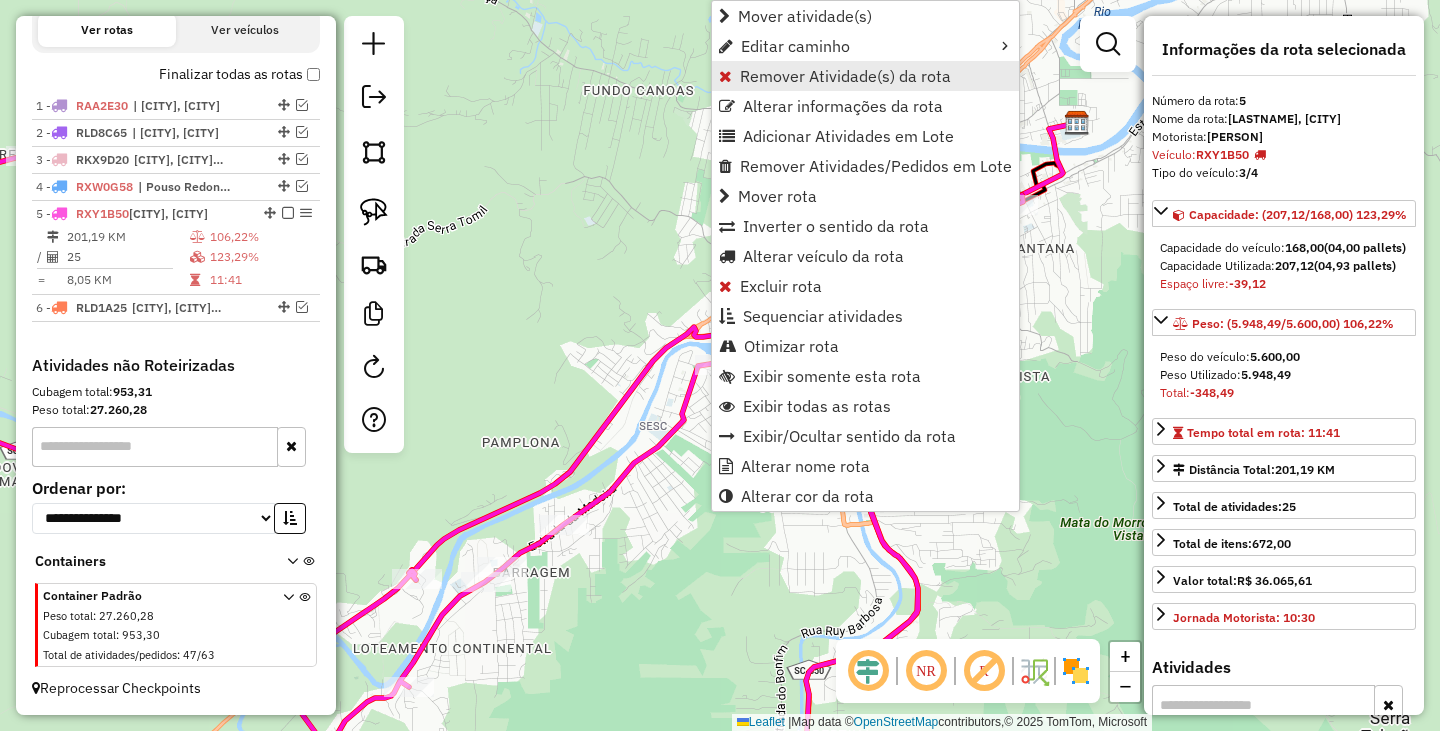 click on "Remover Atividade(s) da rota" at bounding box center [845, 76] 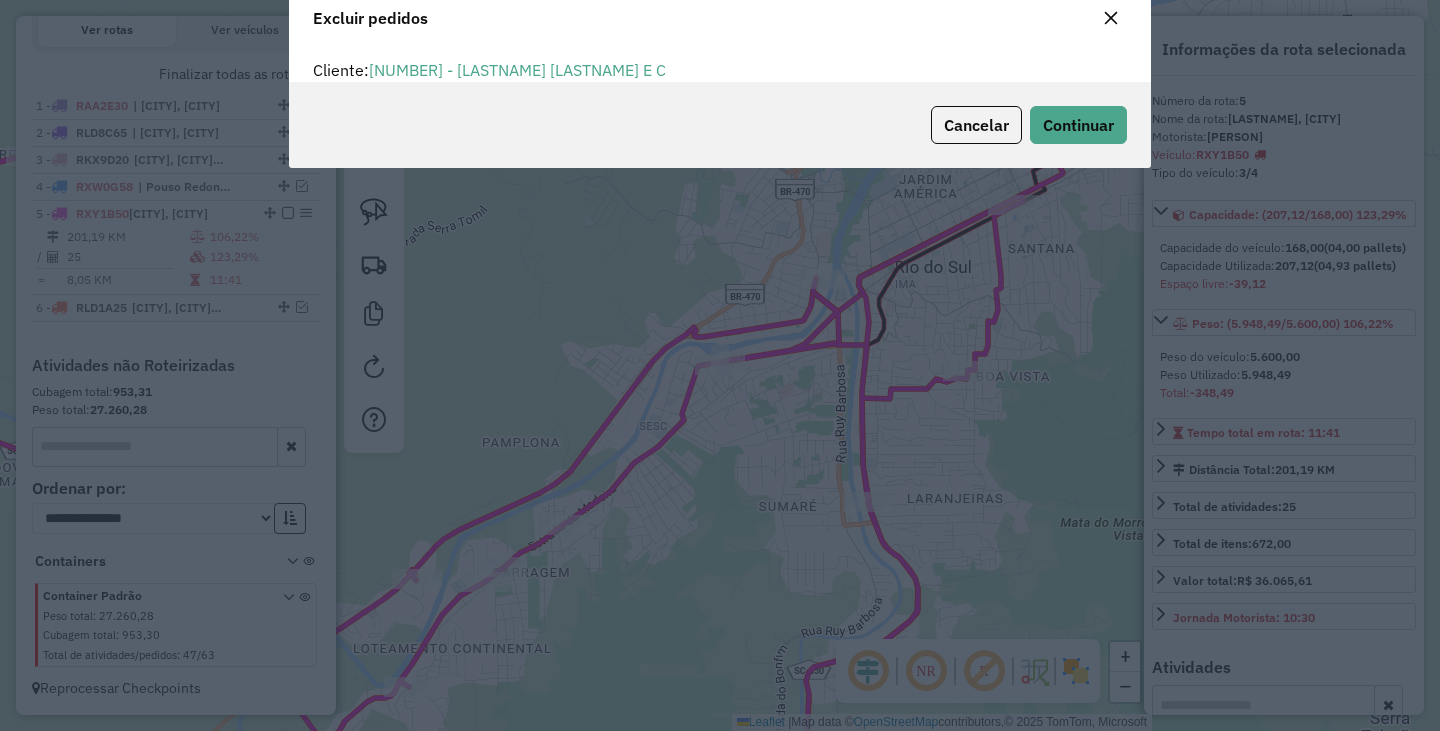 scroll, scrollTop: 0, scrollLeft: 0, axis: both 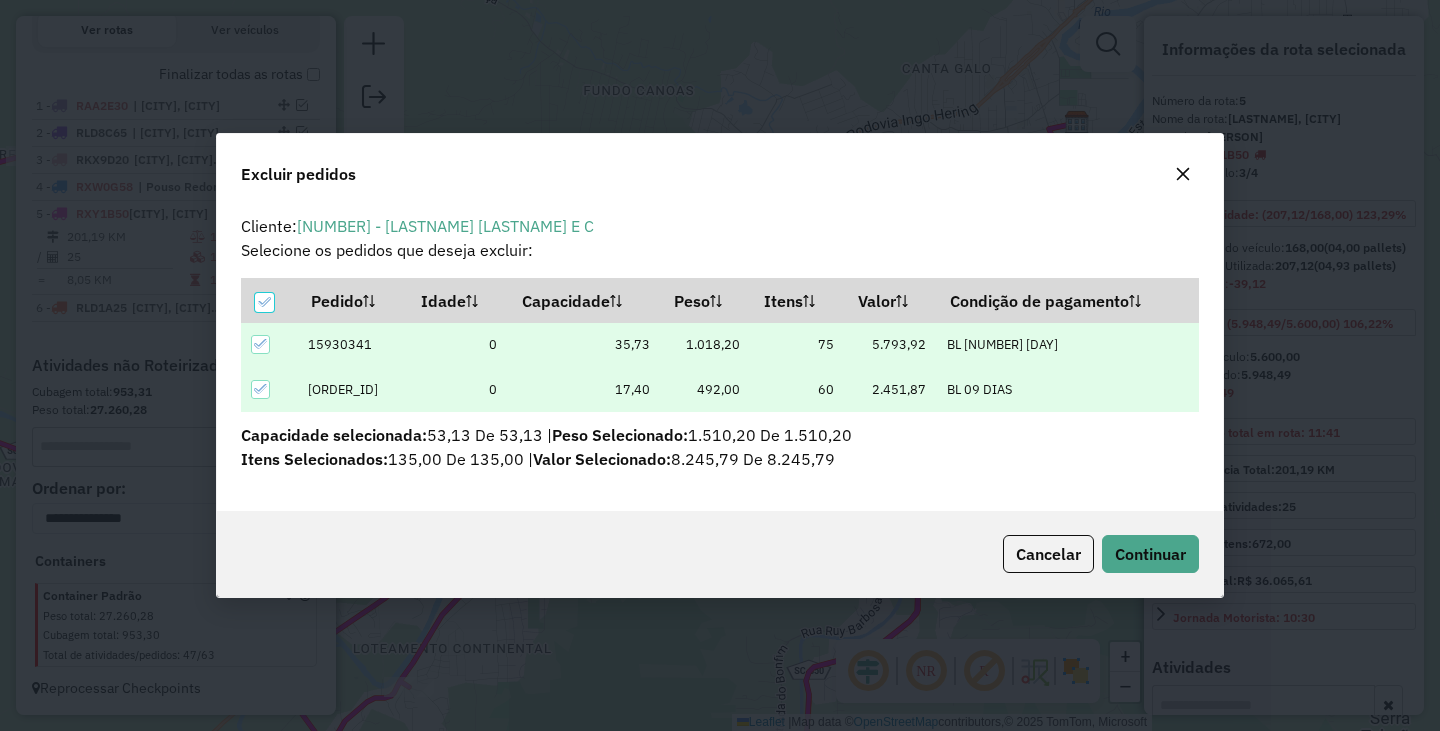 click on "Cancelar  Continuar" 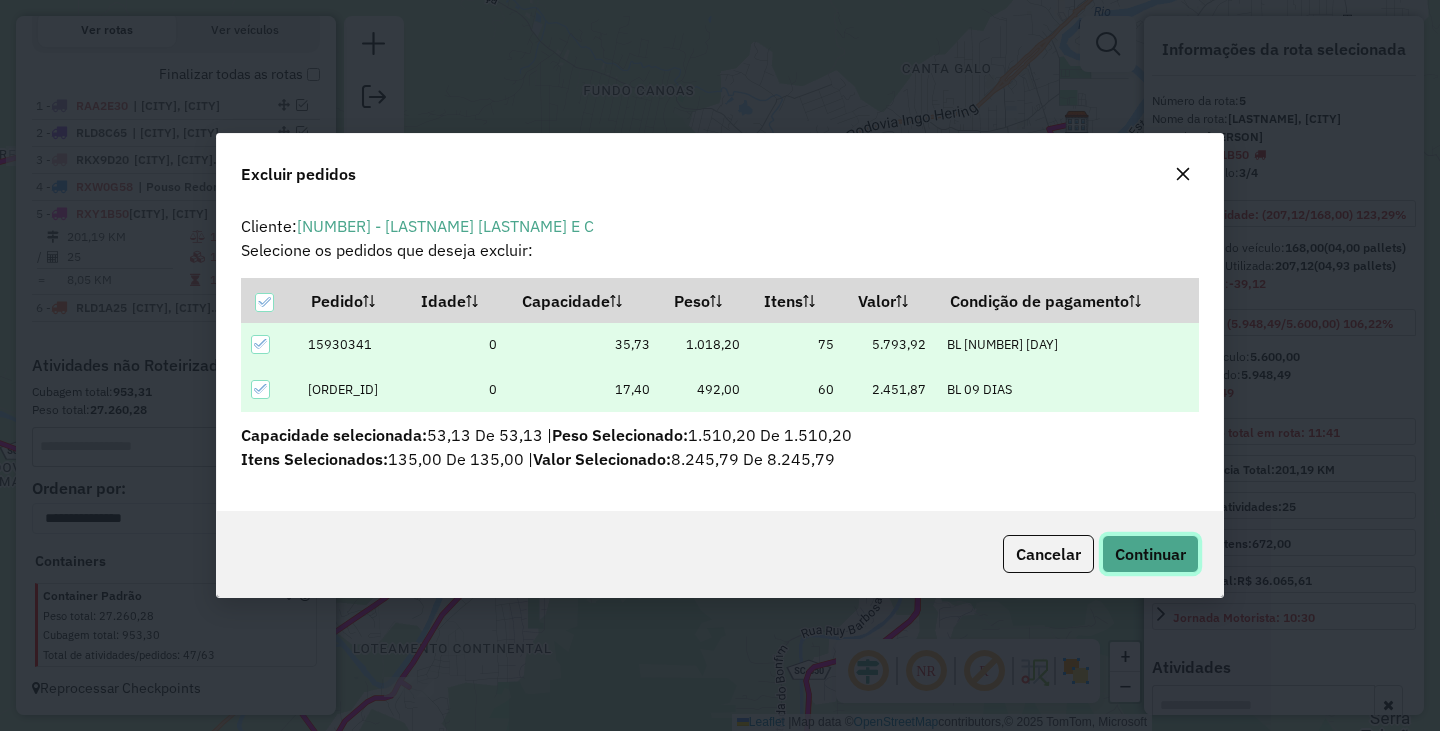 click on "Continuar" 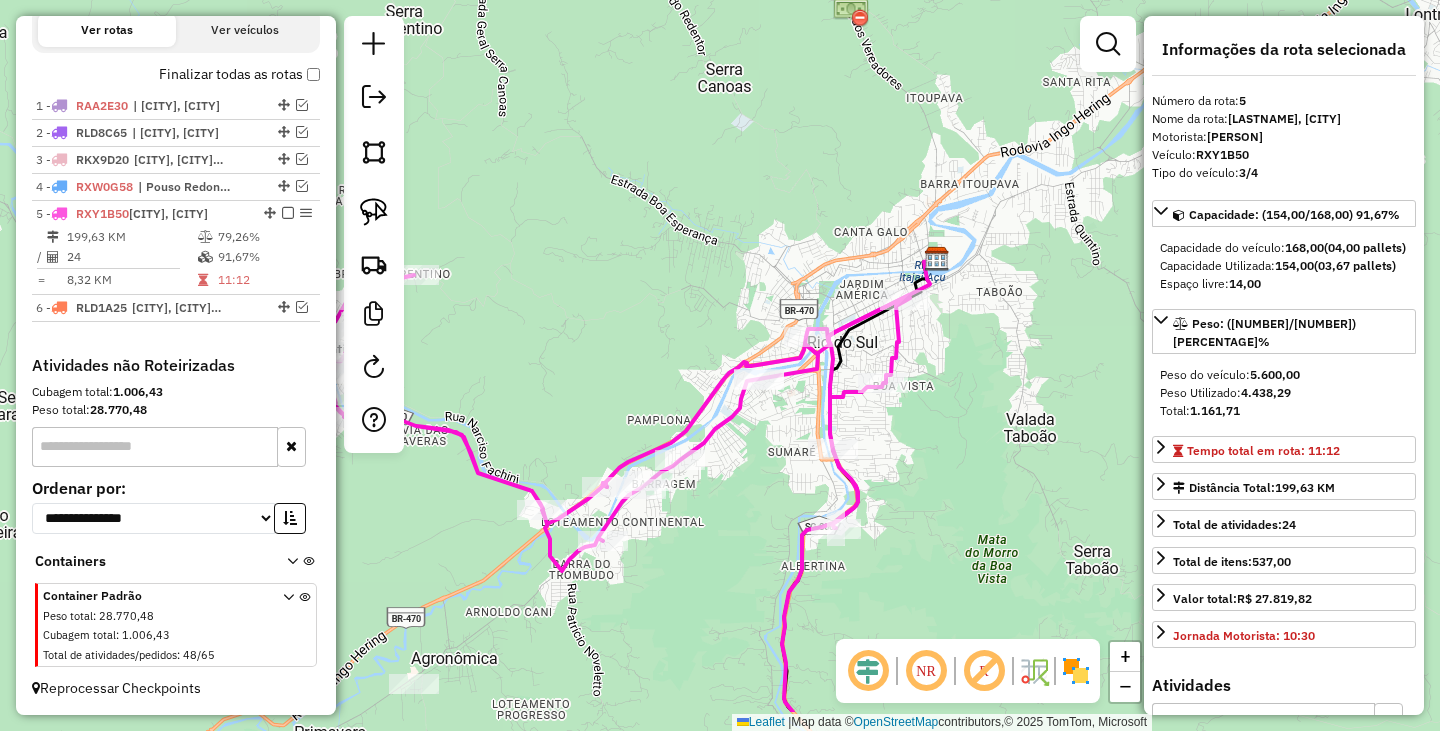 drag, startPoint x: 694, startPoint y: 615, endPoint x: 886, endPoint y: 353, distance: 324.81995 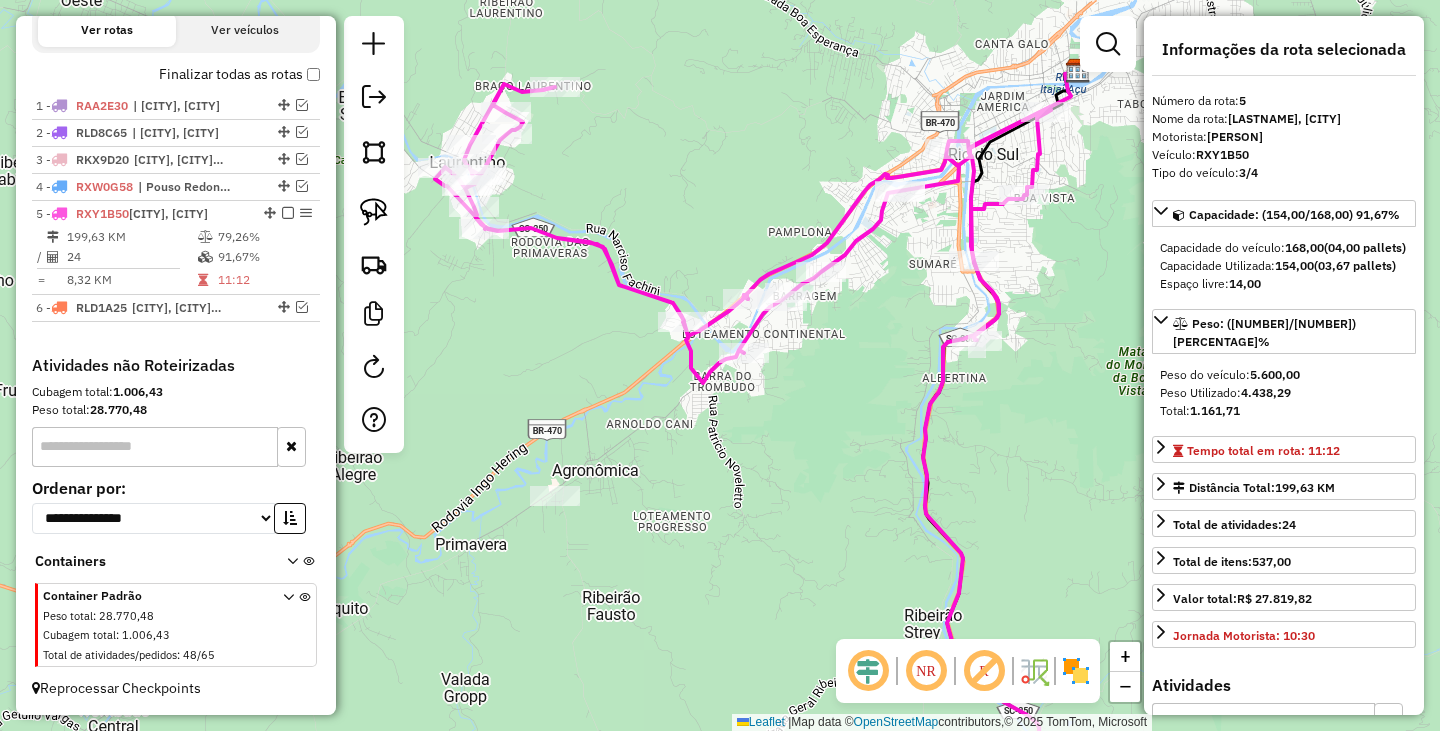 drag, startPoint x: 886, startPoint y: 422, endPoint x: 755, endPoint y: 489, distance: 147.13939 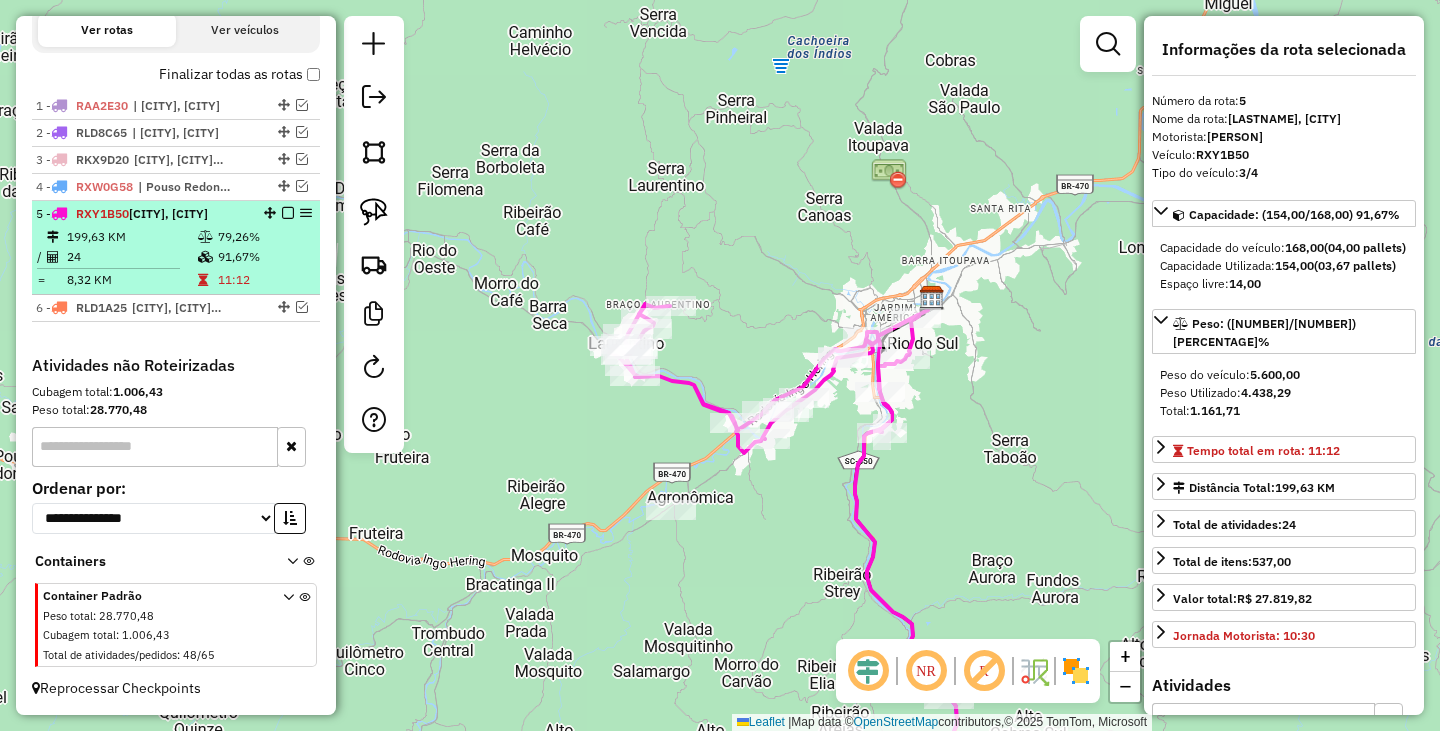 click at bounding box center (288, 213) 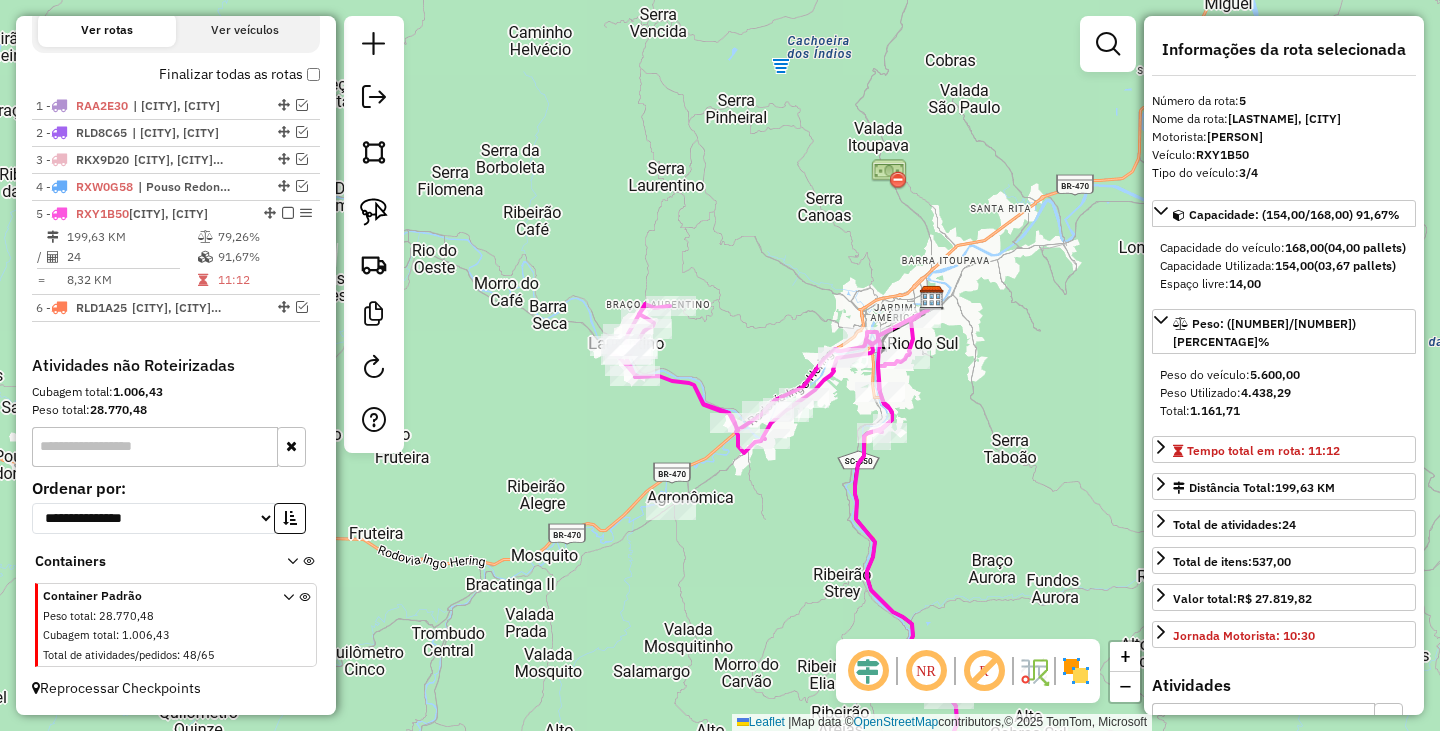 scroll, scrollTop: 606, scrollLeft: 0, axis: vertical 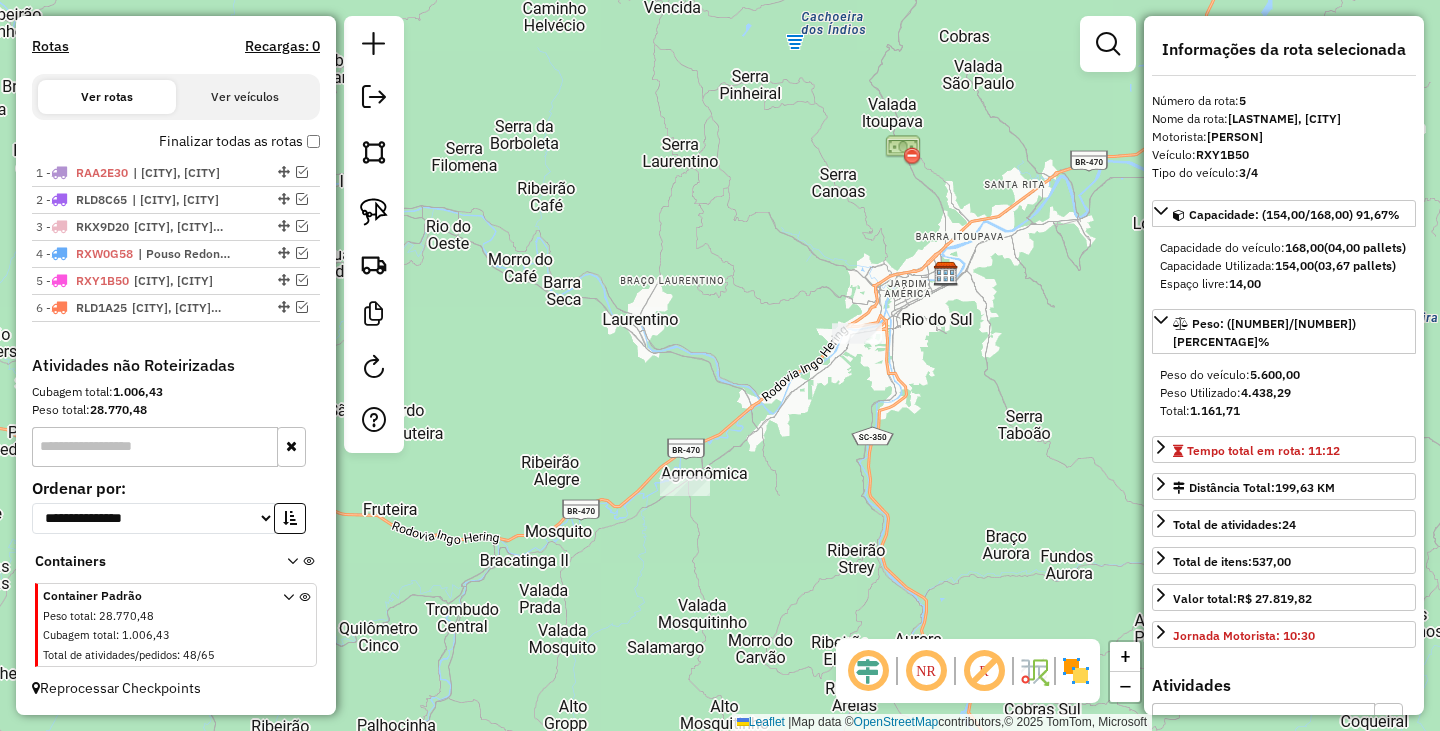 drag, startPoint x: 779, startPoint y: 533, endPoint x: 854, endPoint y: 434, distance: 124.20145 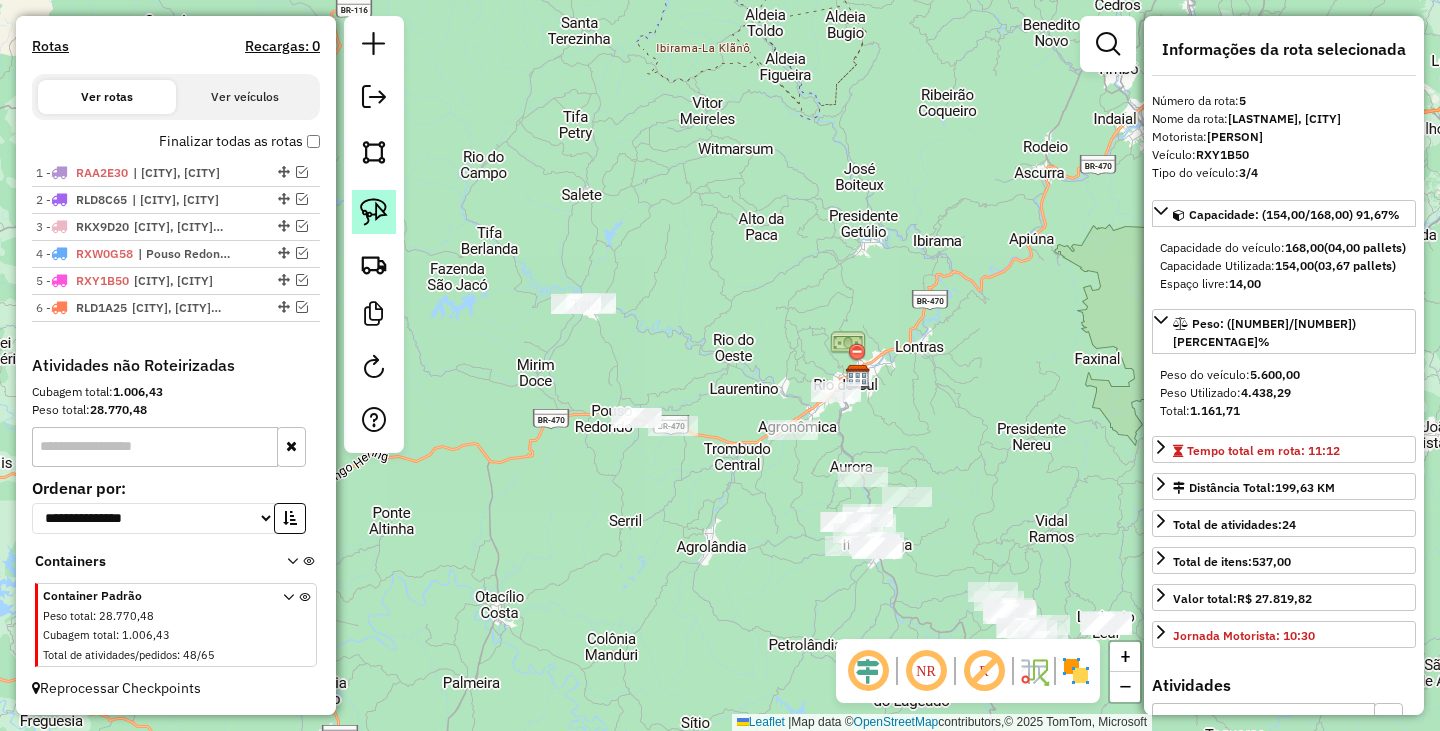click 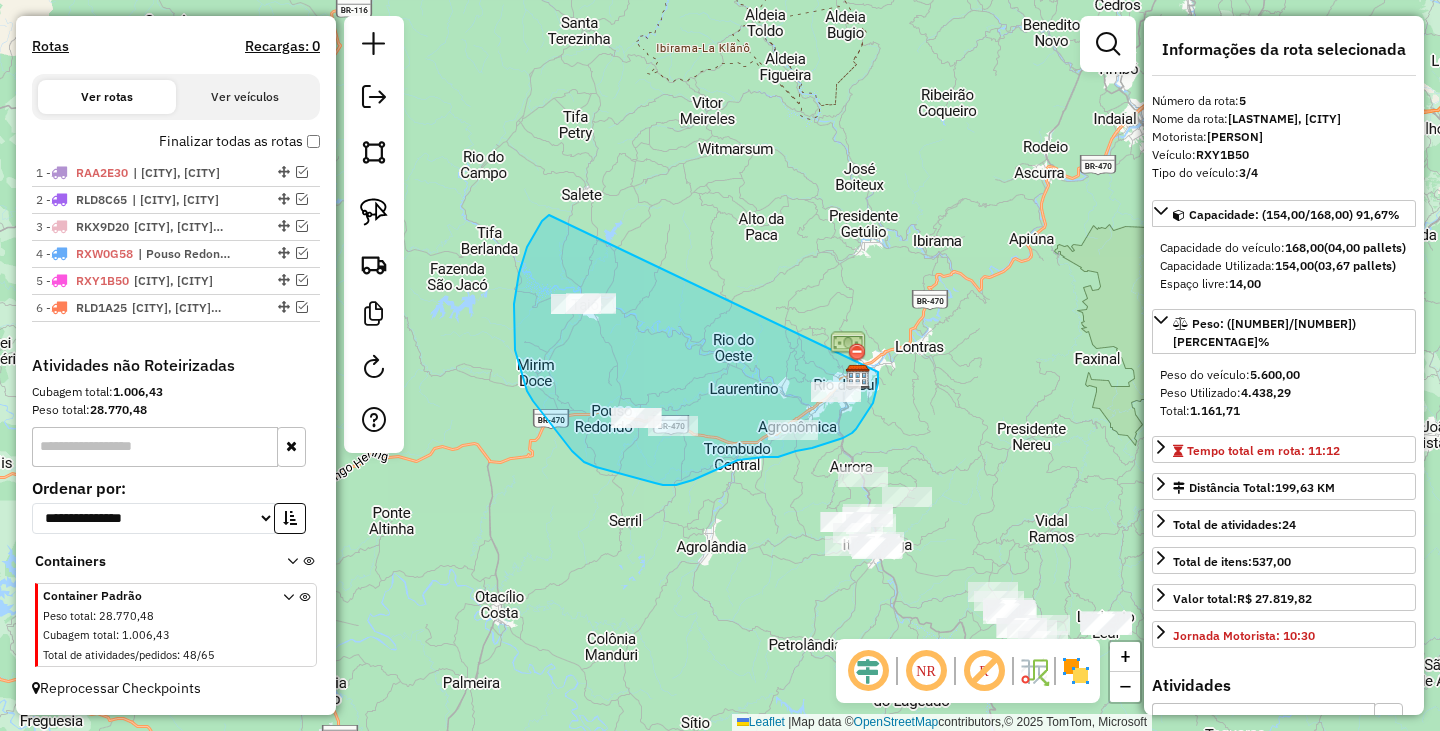 drag, startPoint x: 542, startPoint y: 221, endPoint x: 878, endPoint y: 372, distance: 368.37073 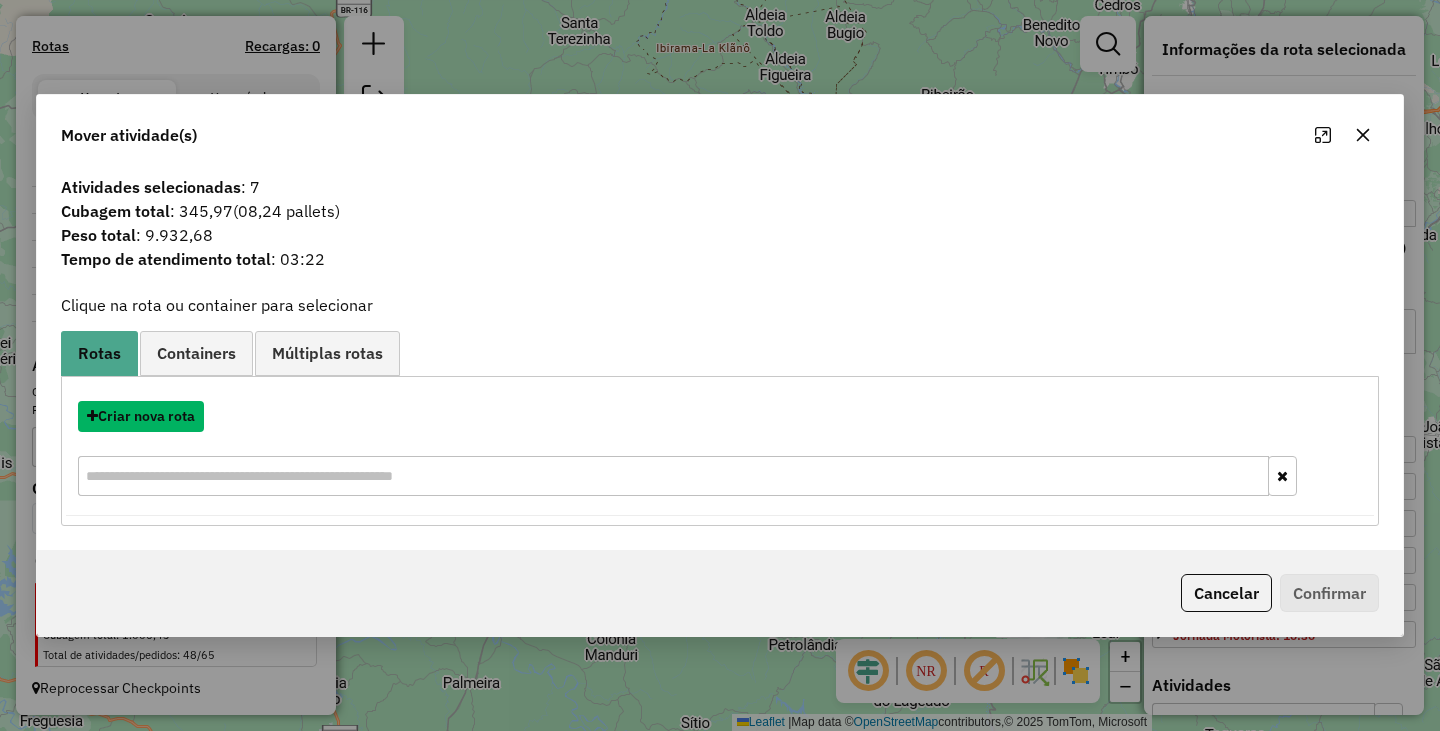 click on "Criar nova rota" at bounding box center (141, 416) 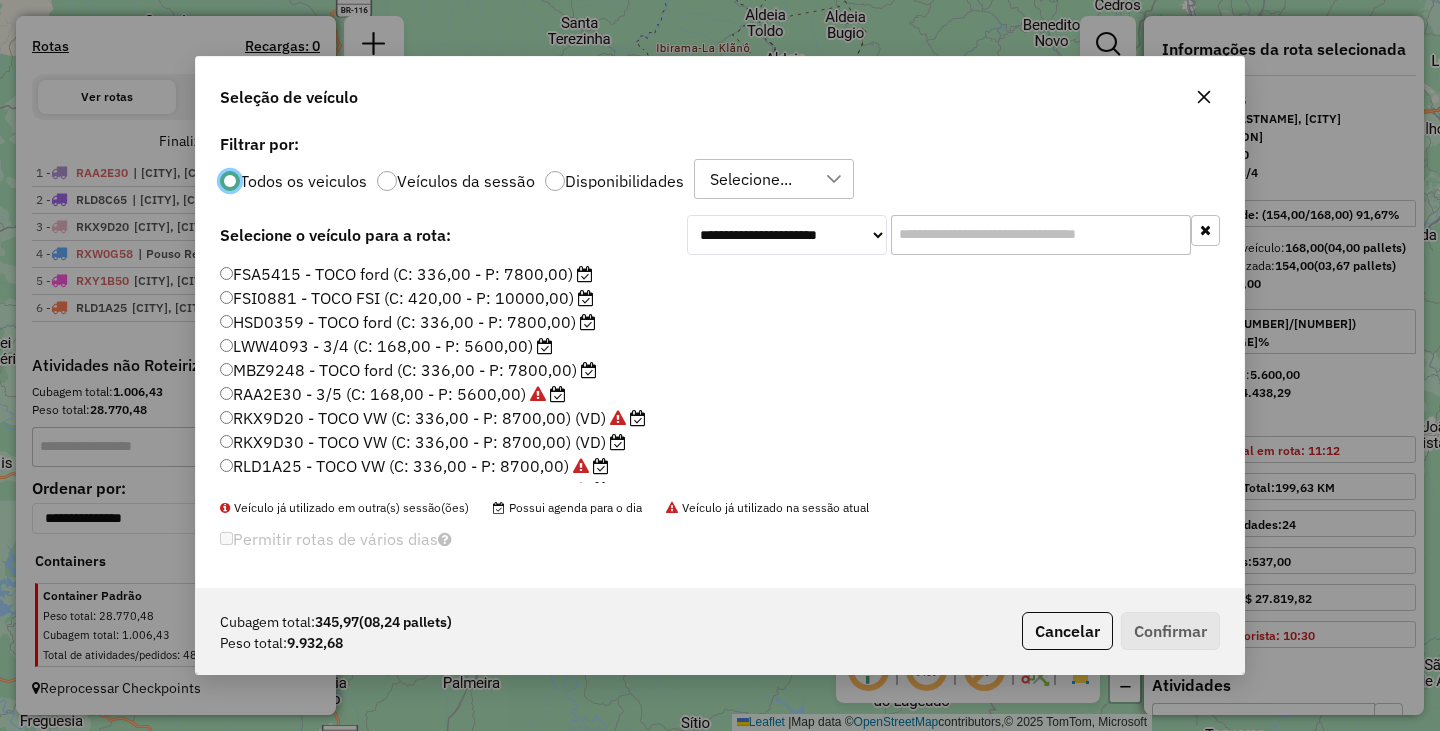 scroll, scrollTop: 11, scrollLeft: 6, axis: both 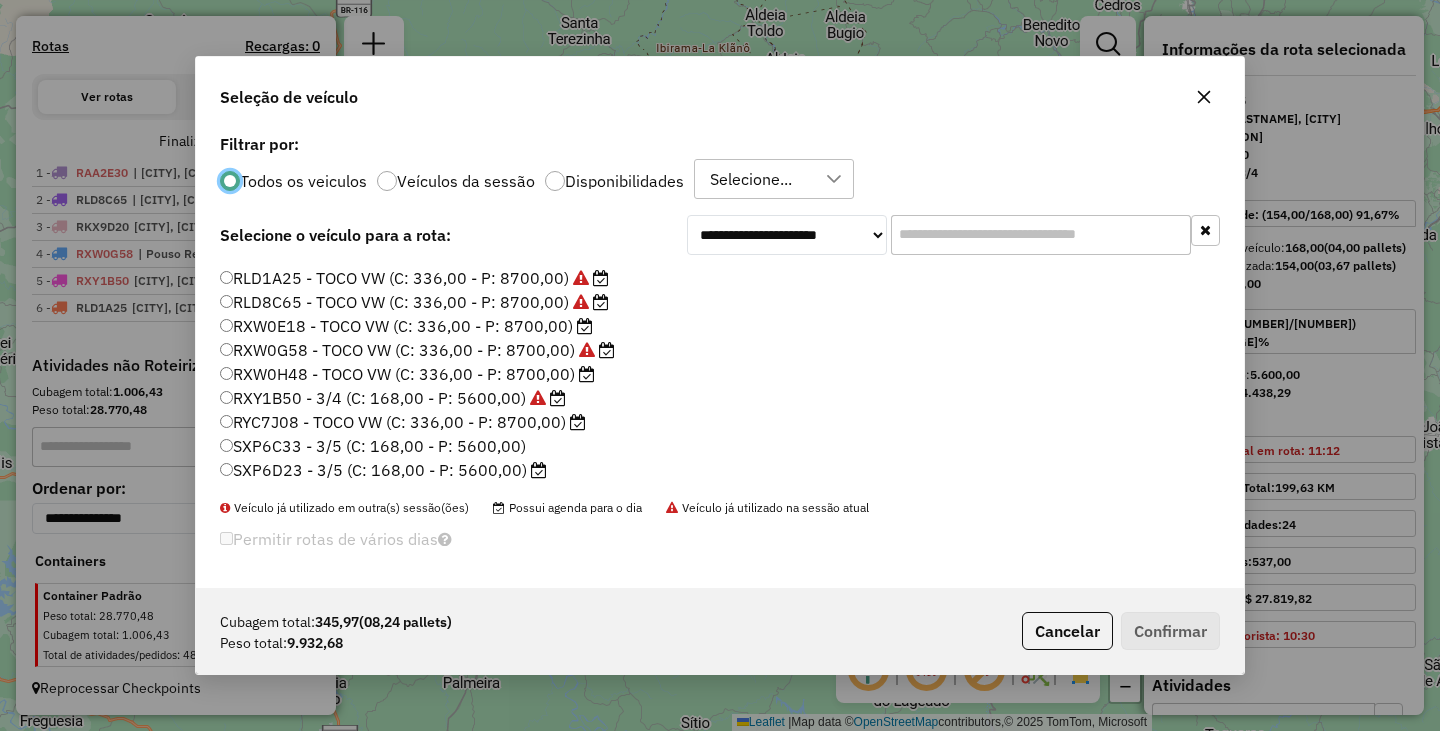 click on "RYC7J08 - TOCO VW (C: 336,00 - P: 8700,00)" 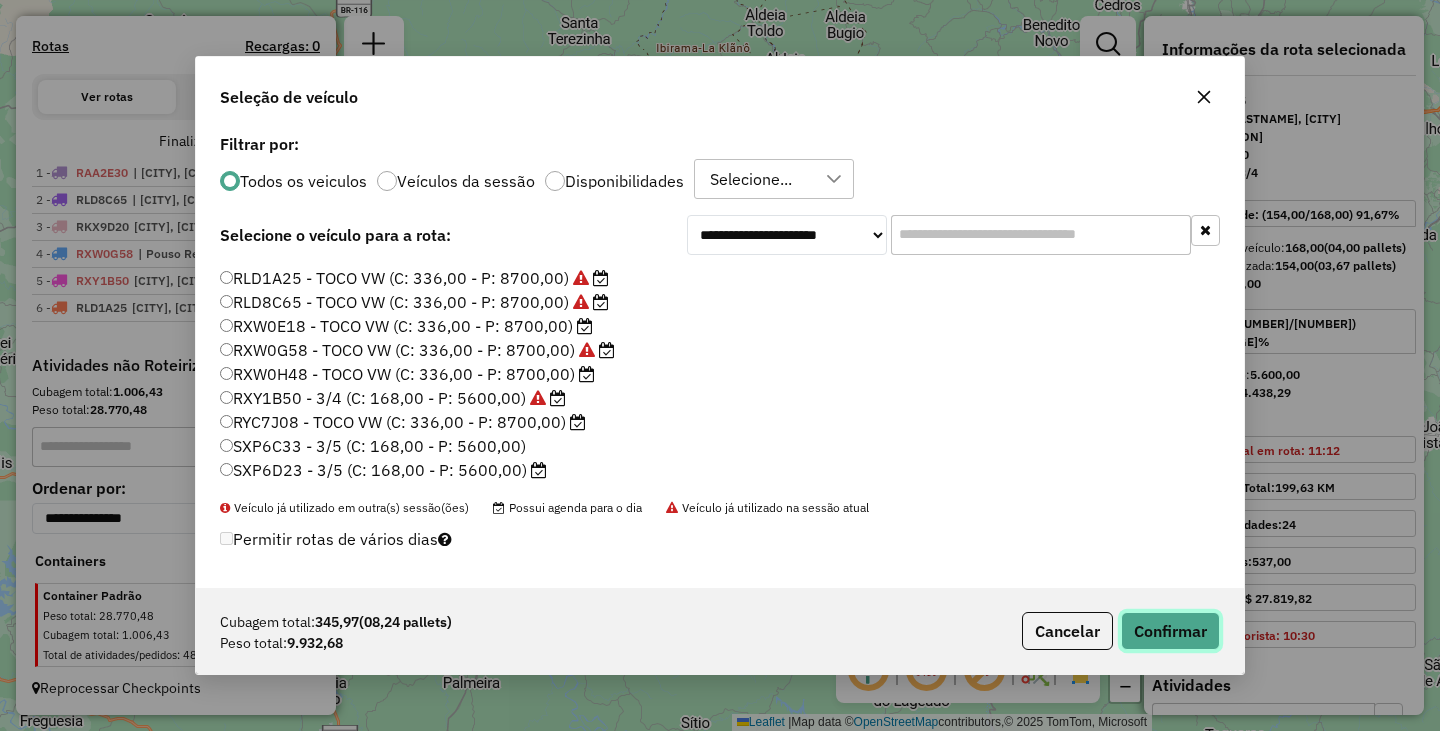 click on "Confirmar" 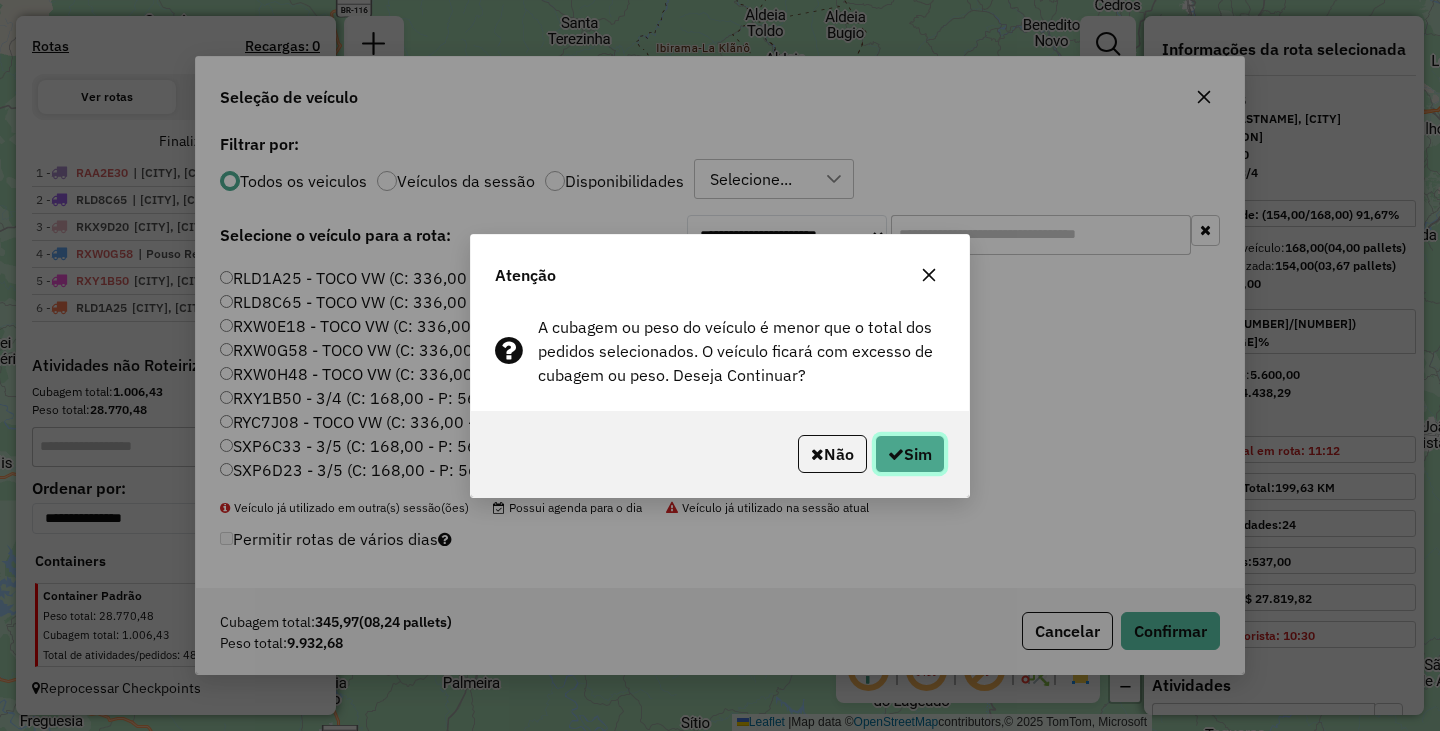 click on "Sim" 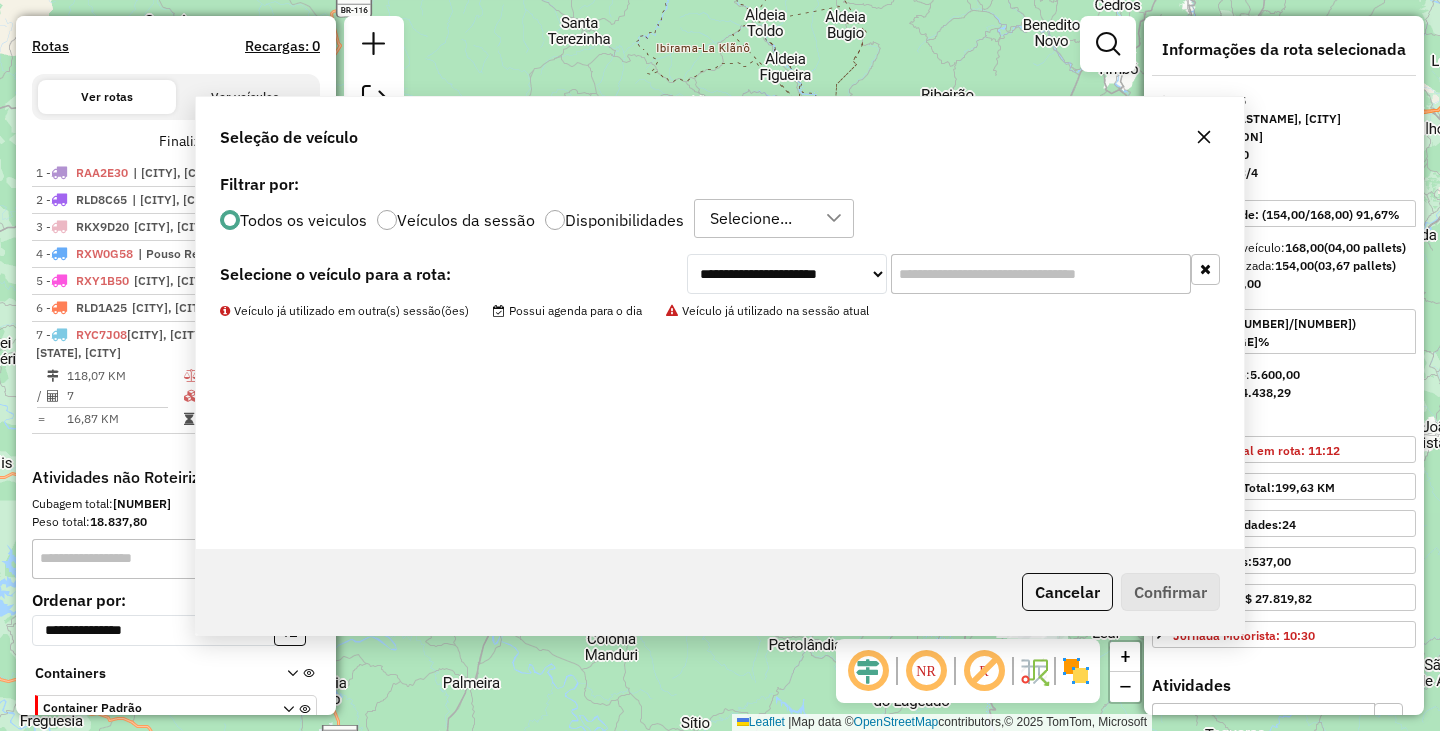 scroll, scrollTop: 718, scrollLeft: 0, axis: vertical 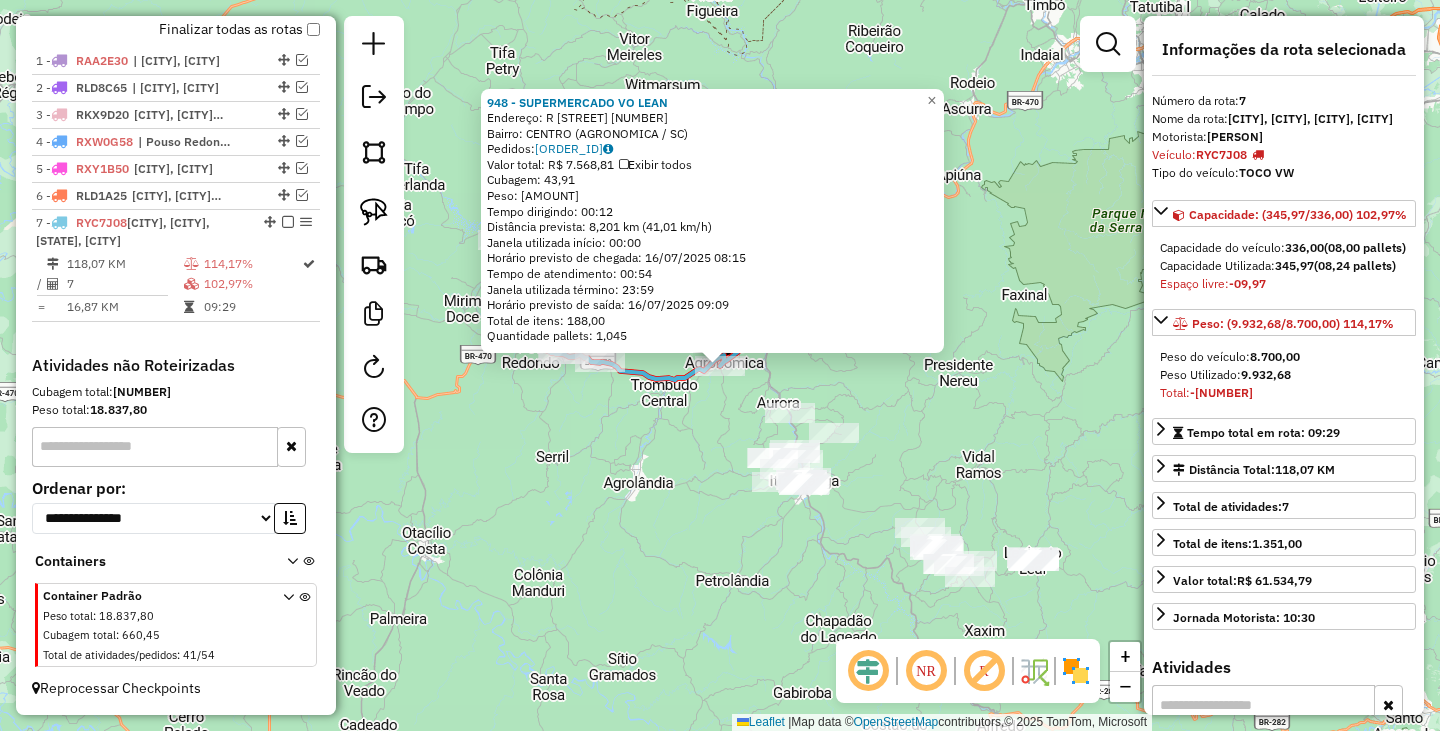 click on "Endereço: R EGON RUDLF 157 Bairro: CENTRO ([CITY] / [STATE]) Pedidos: 15930298 Valor total: R$ 7.568,81 Exibir todos Cubagem: 43,91 Peso: 1.288,69 Tempo dirigindo: 00:12 Distância prevista: 8,201 km (41,01 km/h) Janela utilizada início: 00:00 Horário previsto de chegada: 16/07/2025 08:15 Tempo de atendimento: 00:54 Janela utilizada término: 23:59 Horário previsto de saída: 16/07/2025 09:09 Total de itens: 188,00 Quantidade pallets: 1,045 × Janela de atendimento Grade de atendimento Capacidade Transportadoras Veículos Cliente Pedidos Rotas Selecione os dias de semana para filtrar as janelas de atendimento Seg Ter Qua Qui Sex Sáb Dom Informe o período da janela de atendimento: De: Até: Filtrar exatamente a janela do cliente Considerar janela de atendimento padrão Seg Ter Qua Qui Sex Sáb Dom Peso mínimo: Peso máximo: De:" 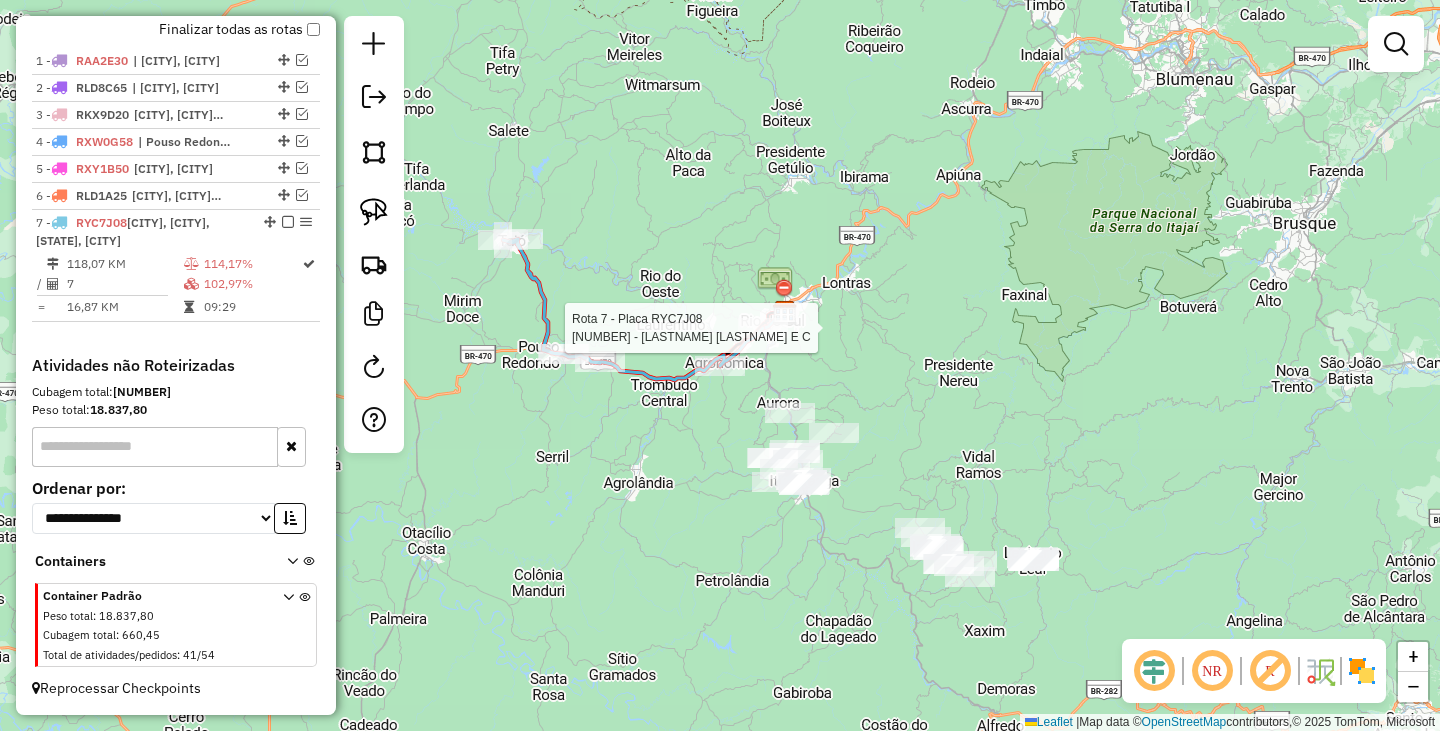select on "*********" 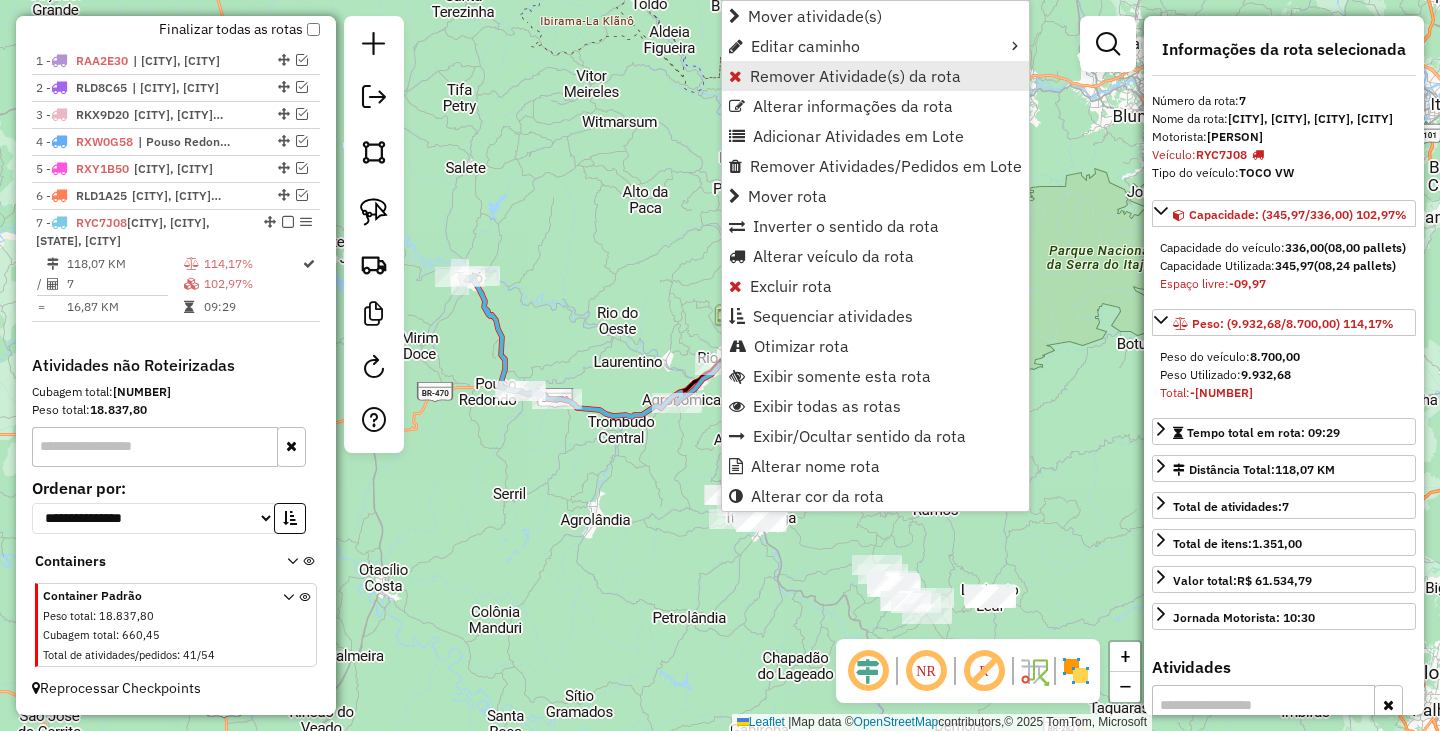 click on "Remover Atividade(s) da rota" at bounding box center [875, 76] 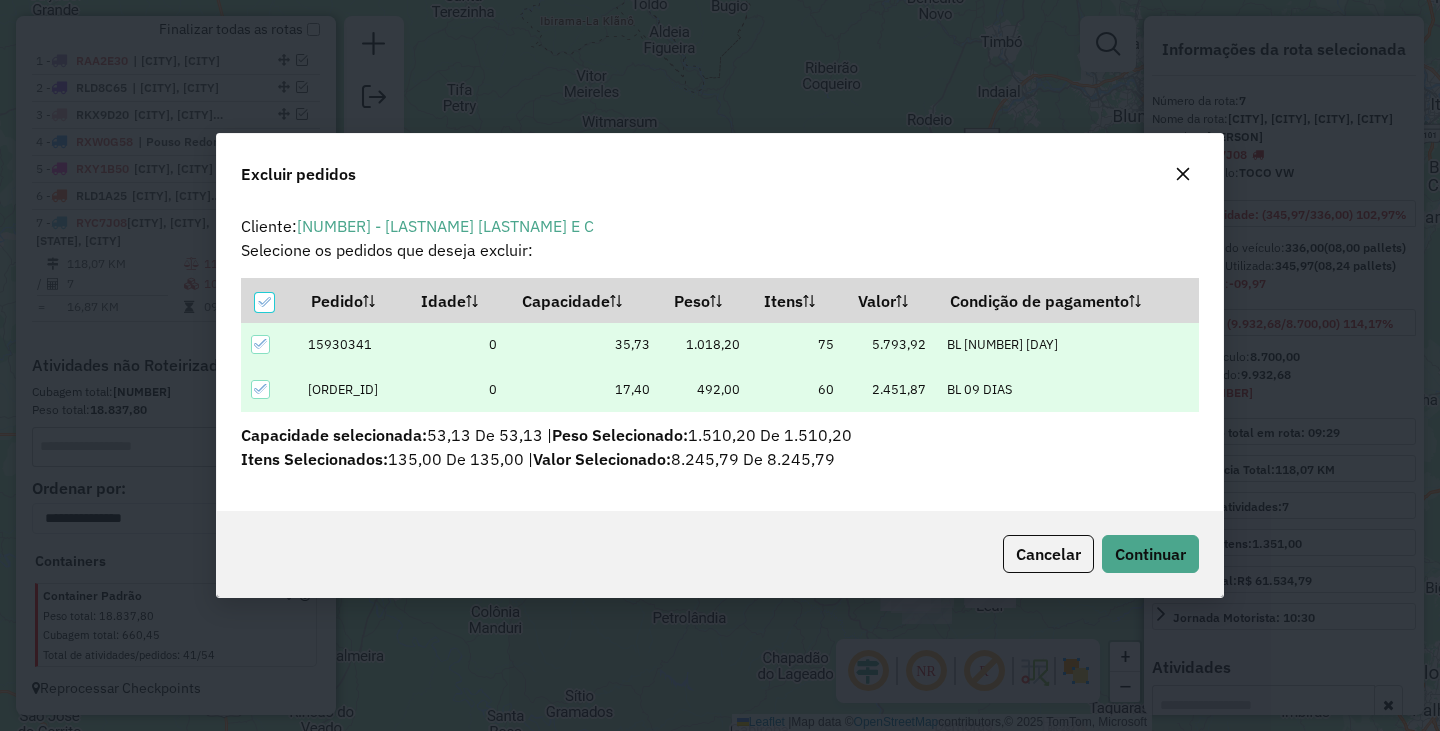 scroll, scrollTop: 0, scrollLeft: 0, axis: both 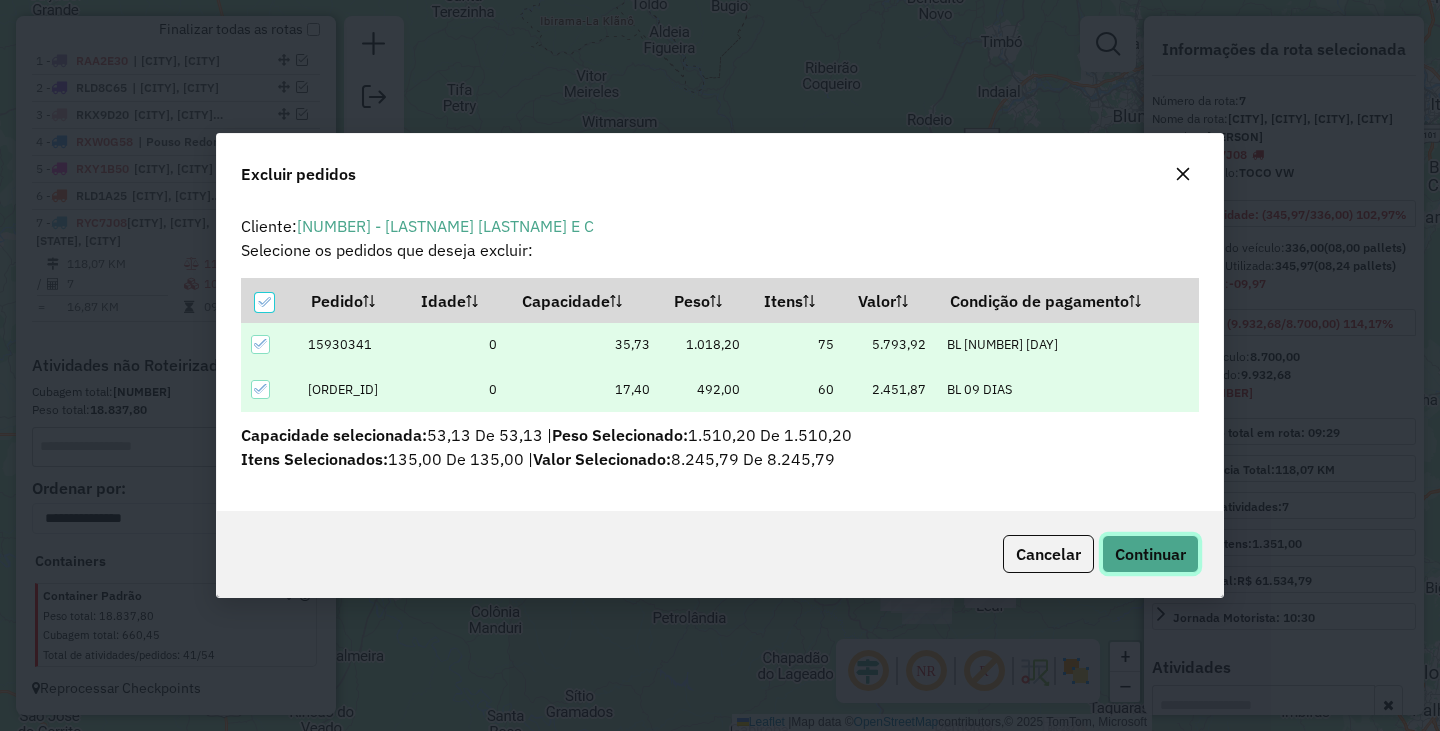 click on "Continuar" 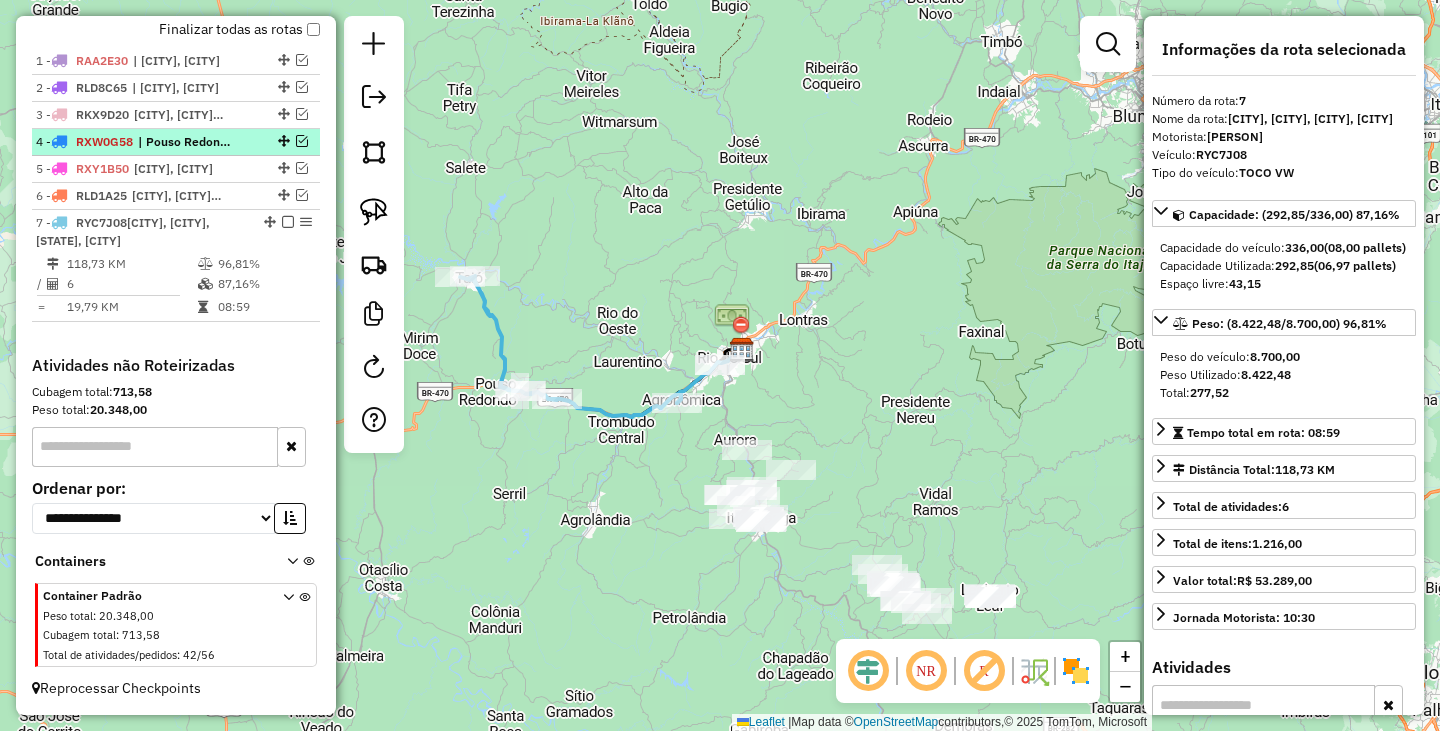 click at bounding box center [288, 222] 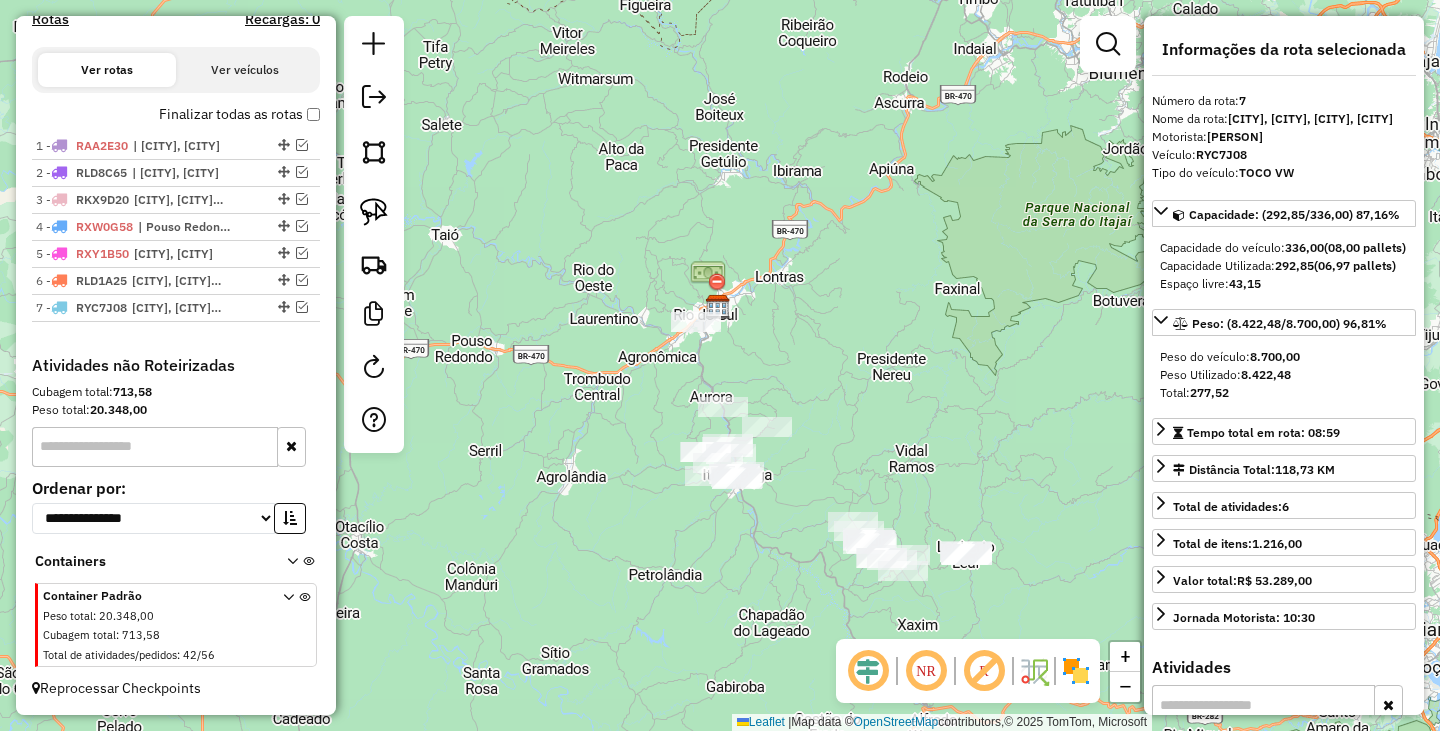 drag, startPoint x: 558, startPoint y: 480, endPoint x: 490, endPoint y: 345, distance: 151.15886 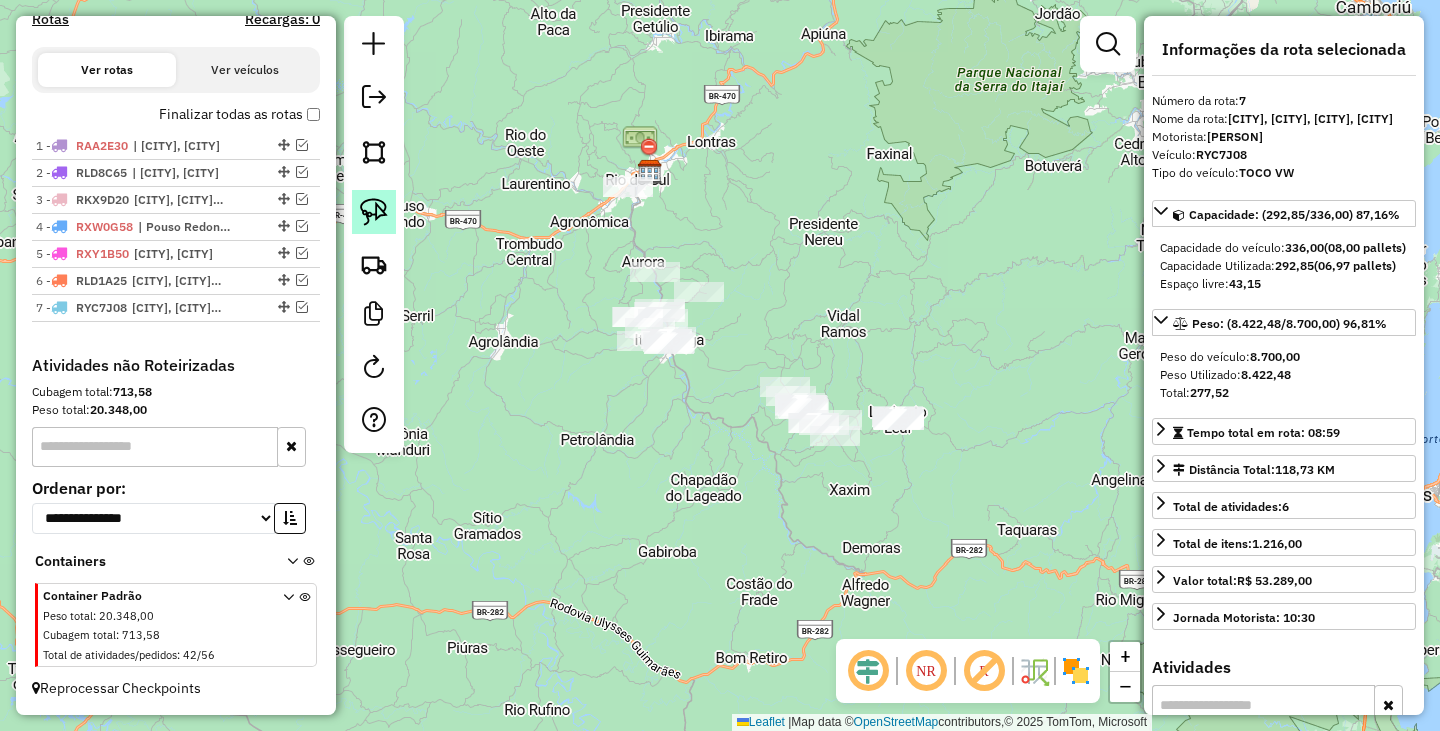 click 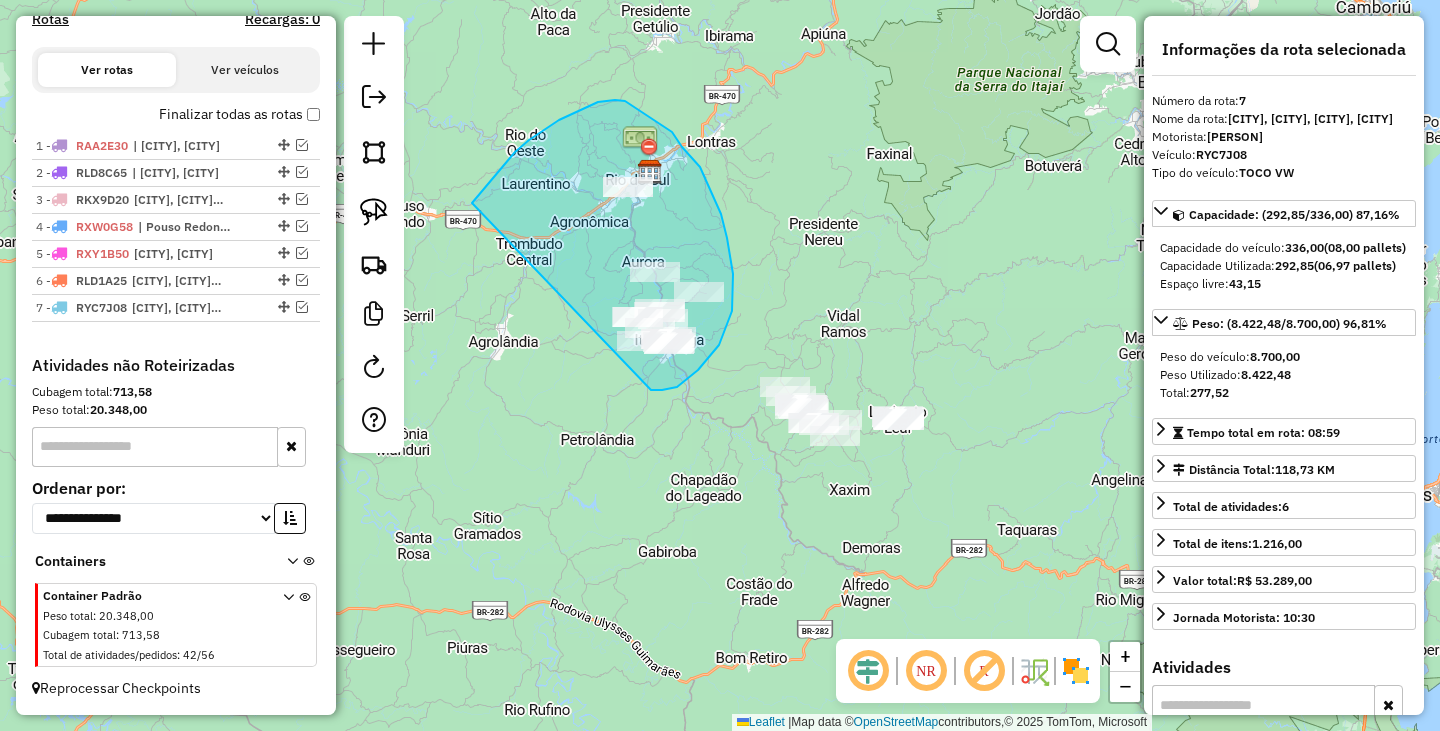 drag, startPoint x: 543, startPoint y: 130, endPoint x: 650, endPoint y: 390, distance: 281.15656 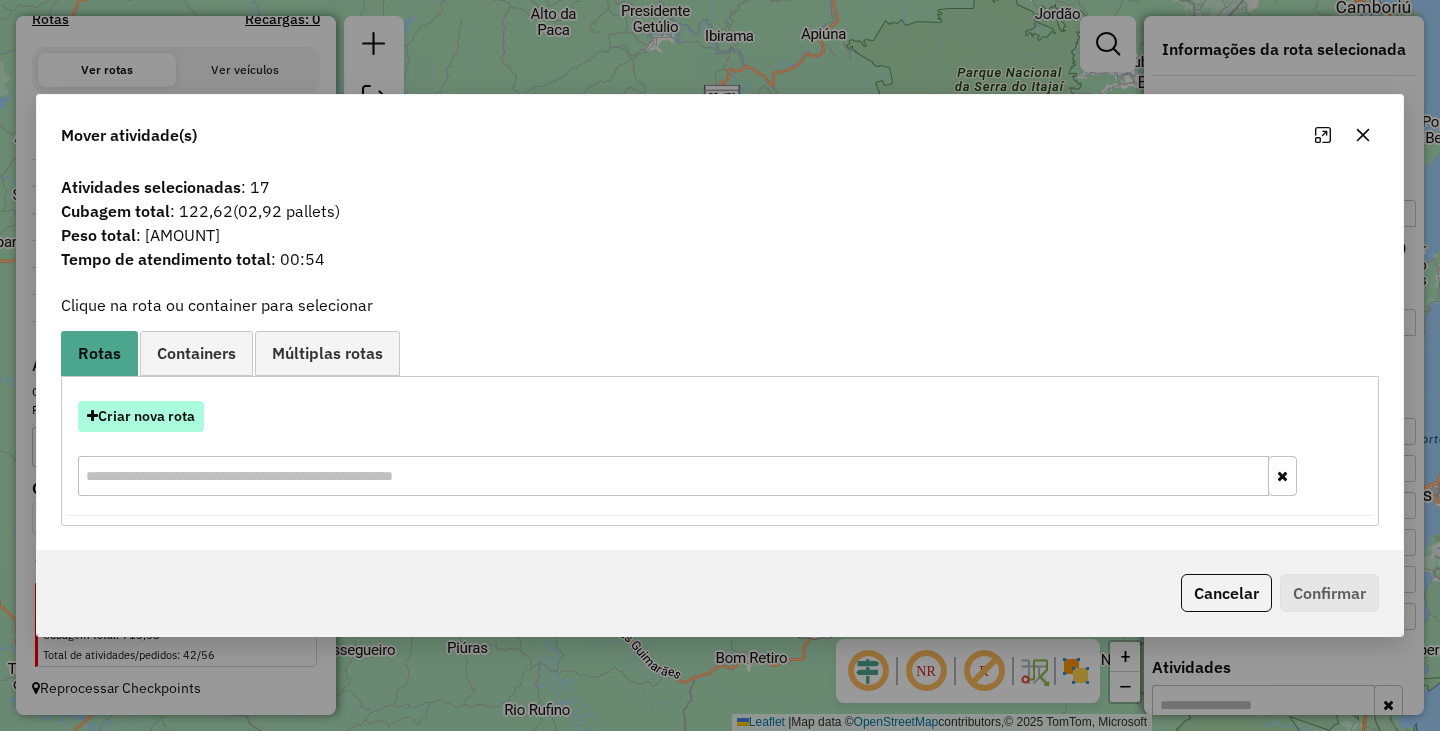 click on "Criar nova rota" at bounding box center (141, 416) 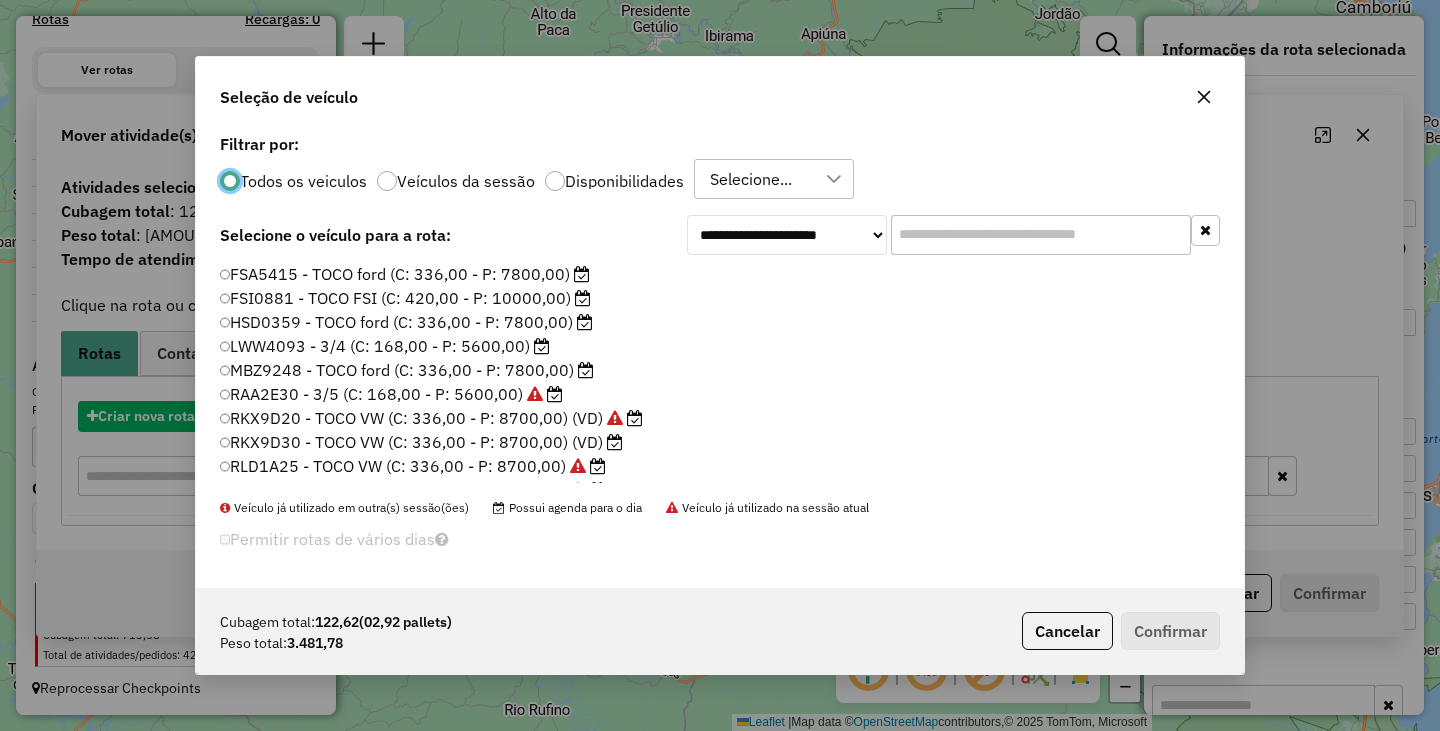 scroll, scrollTop: 11, scrollLeft: 6, axis: both 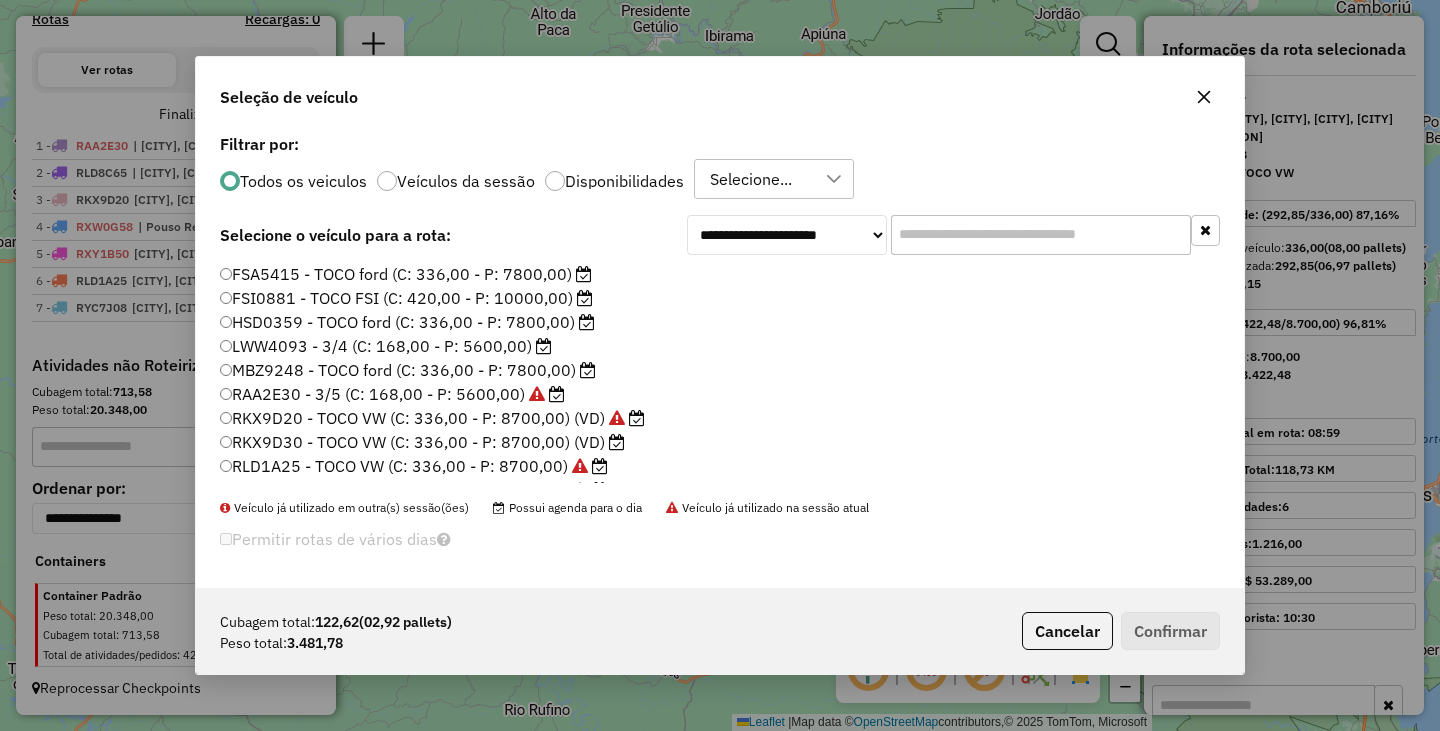 click on "RKX9D20 - TOCO VW (C: 336,00 - P: 8700,00) (VD)" 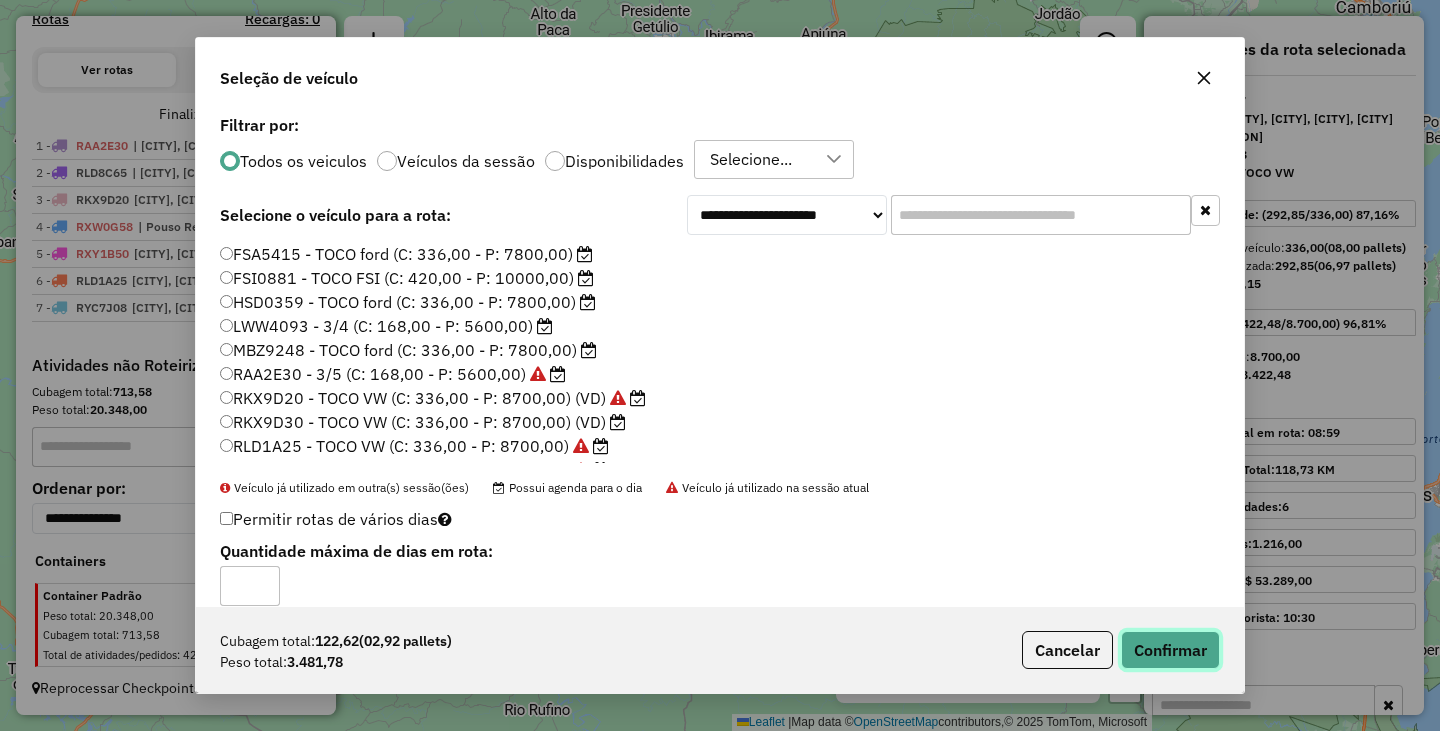 click on "Confirmar" 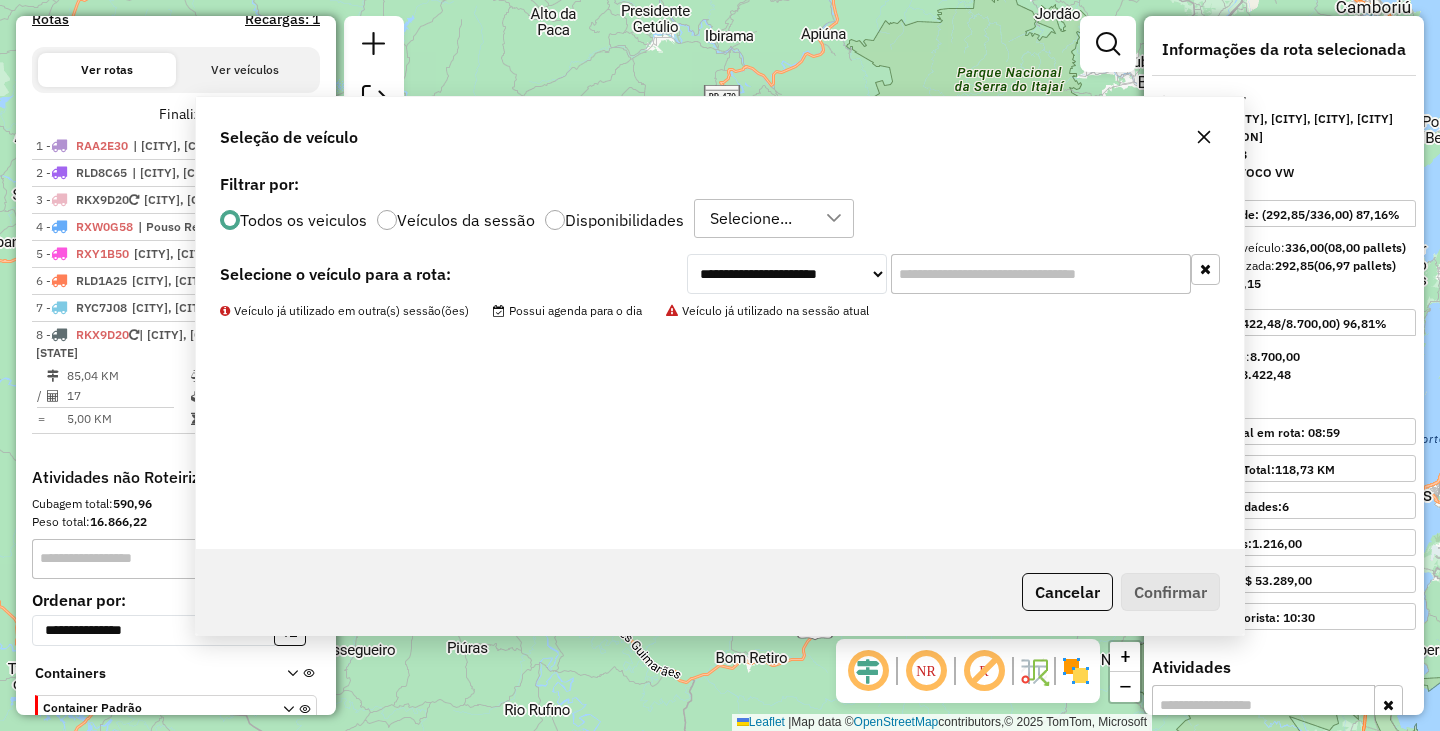 scroll, scrollTop: 745, scrollLeft: 0, axis: vertical 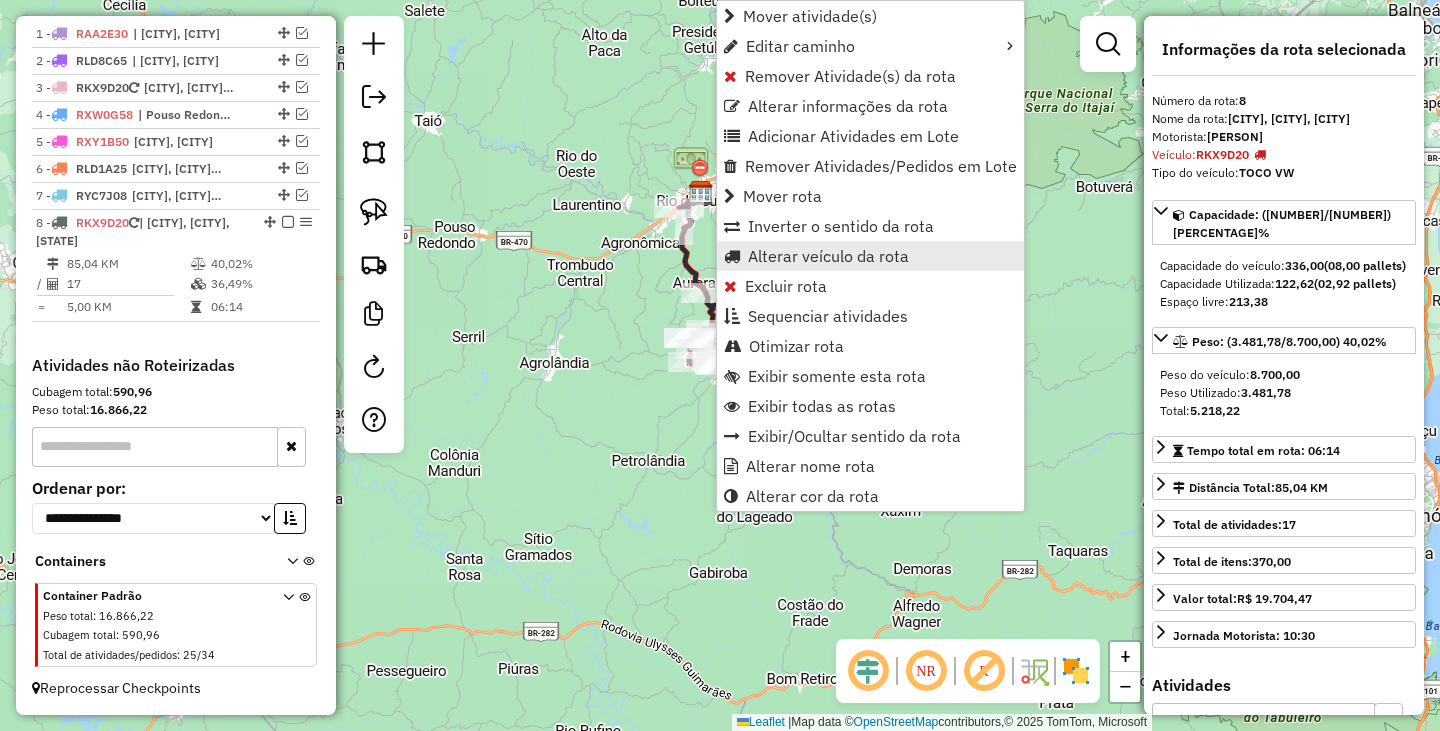 click on "Alterar veículo da rota" at bounding box center (828, 256) 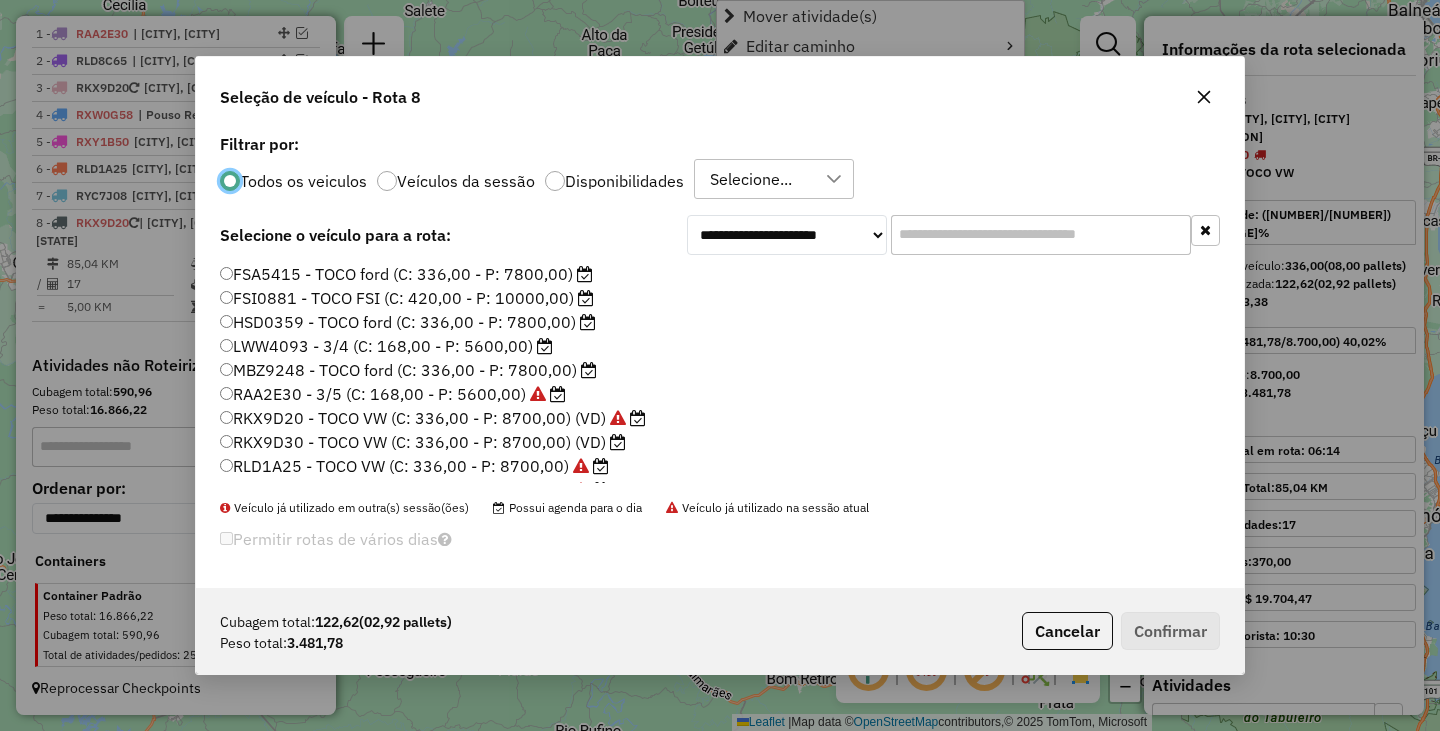 scroll, scrollTop: 11, scrollLeft: 6, axis: both 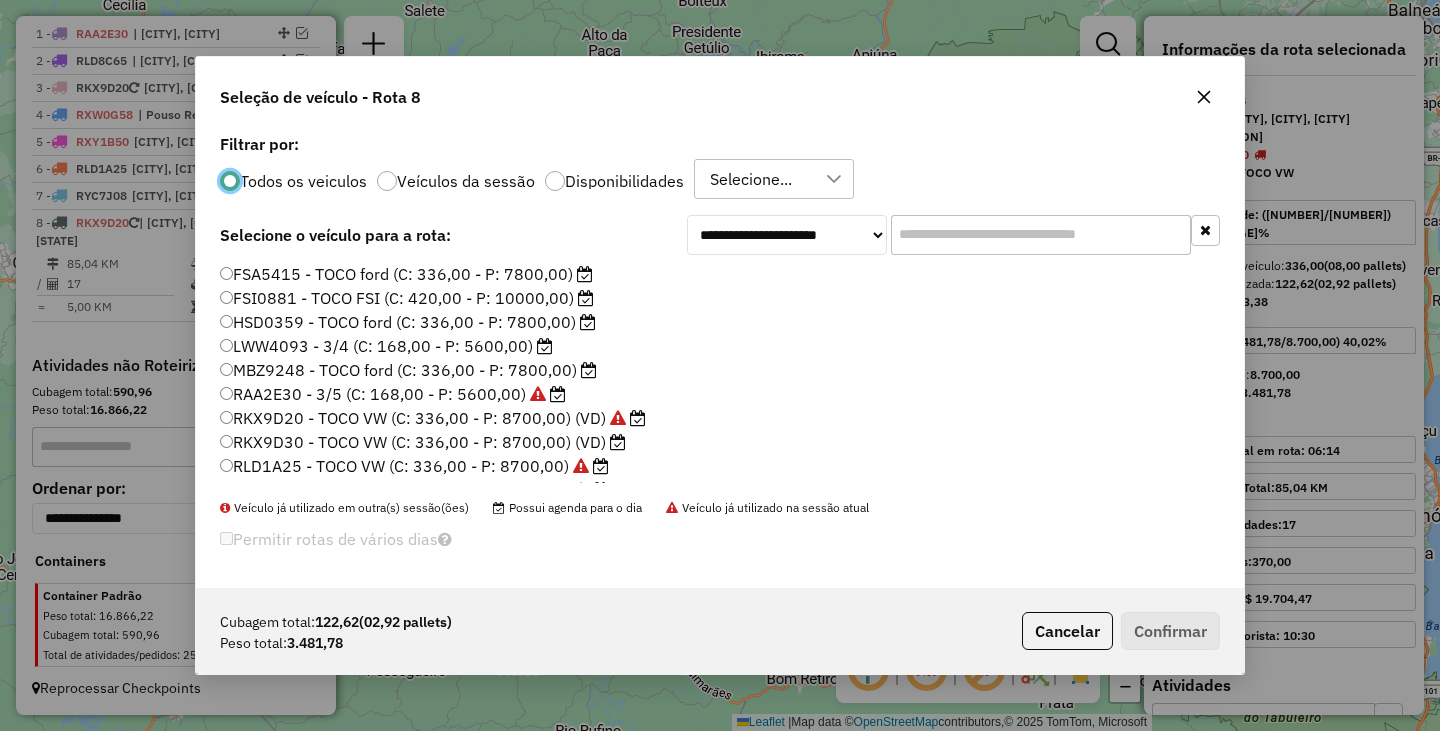 click on "RKX9D30 - TOCO VW (C: 336,00 - P: 8700,00) (VD)" 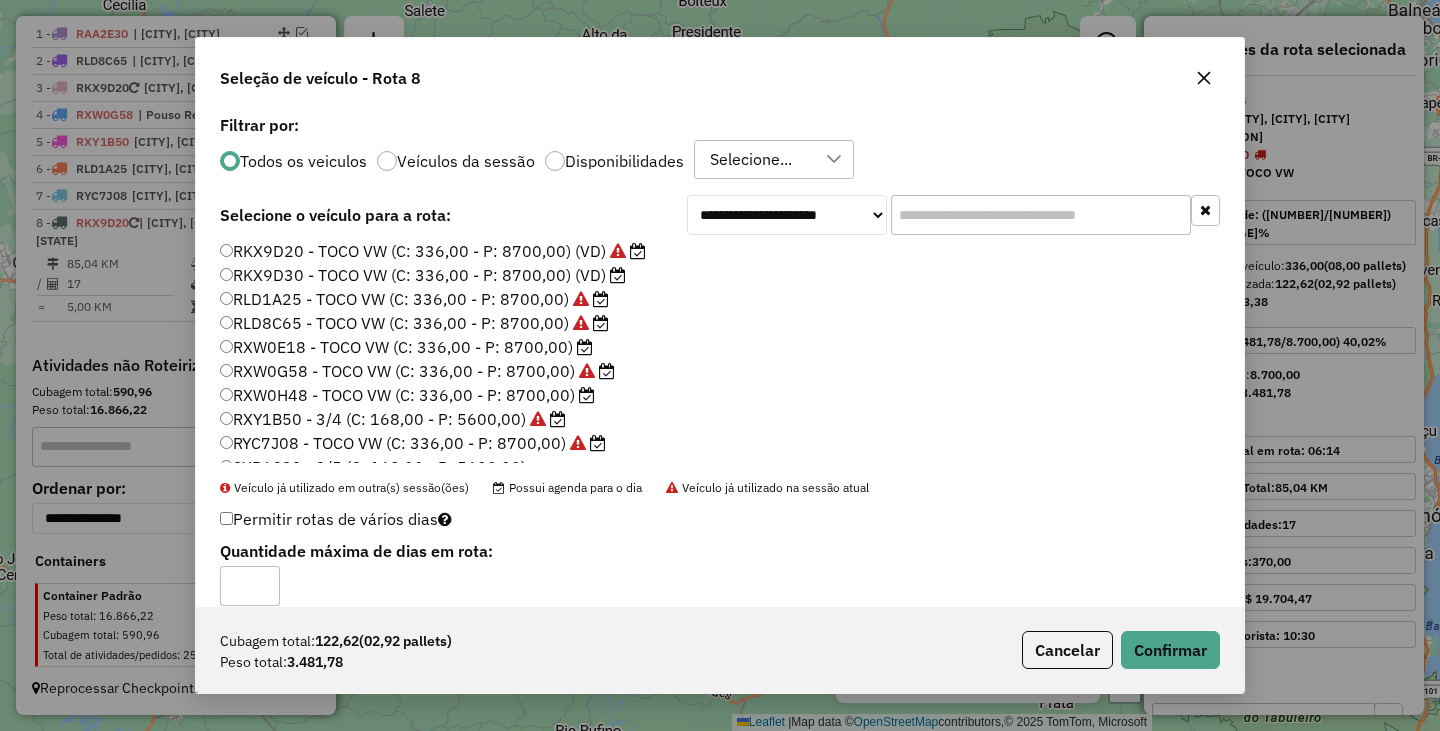 scroll, scrollTop: 188, scrollLeft: 0, axis: vertical 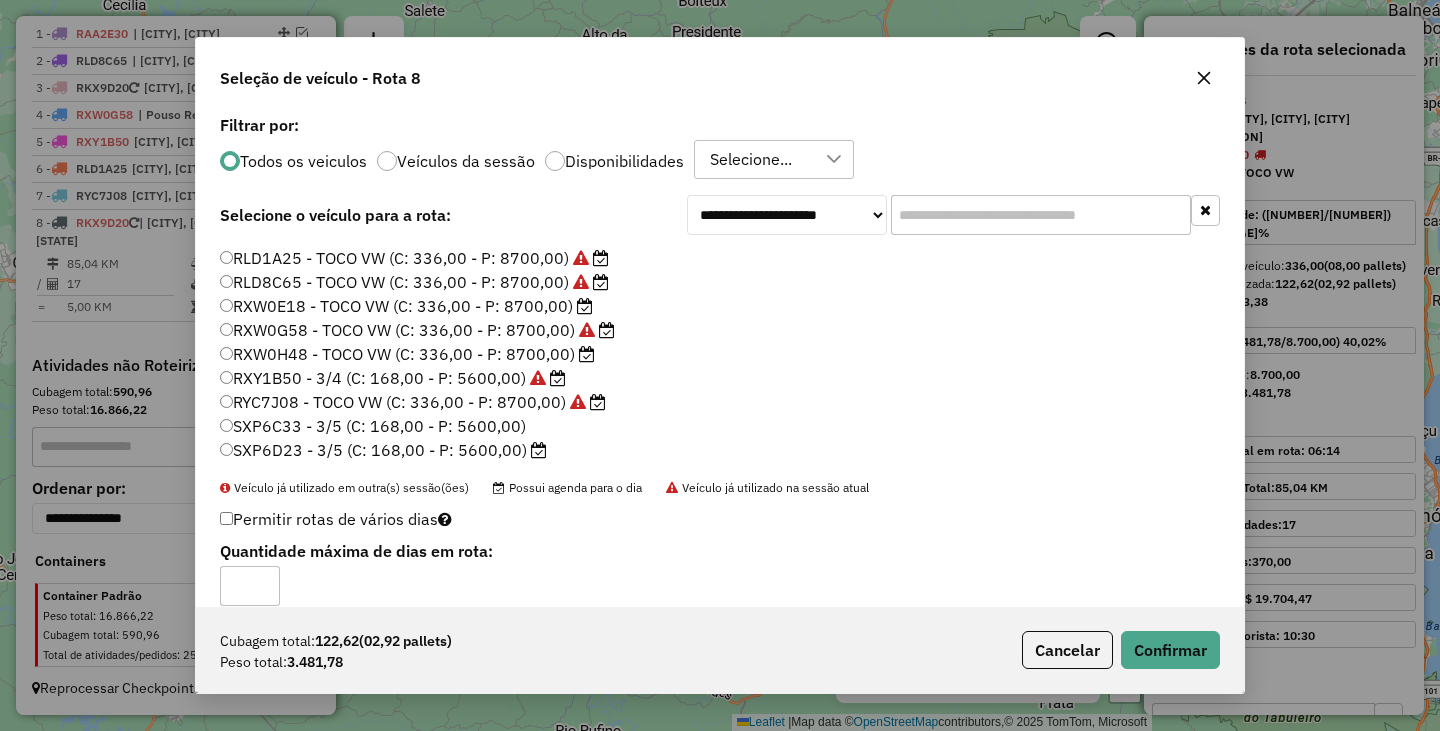 click on "RYC7J08 - TOCO VW (C: 336,00 - P: 8700,00)" 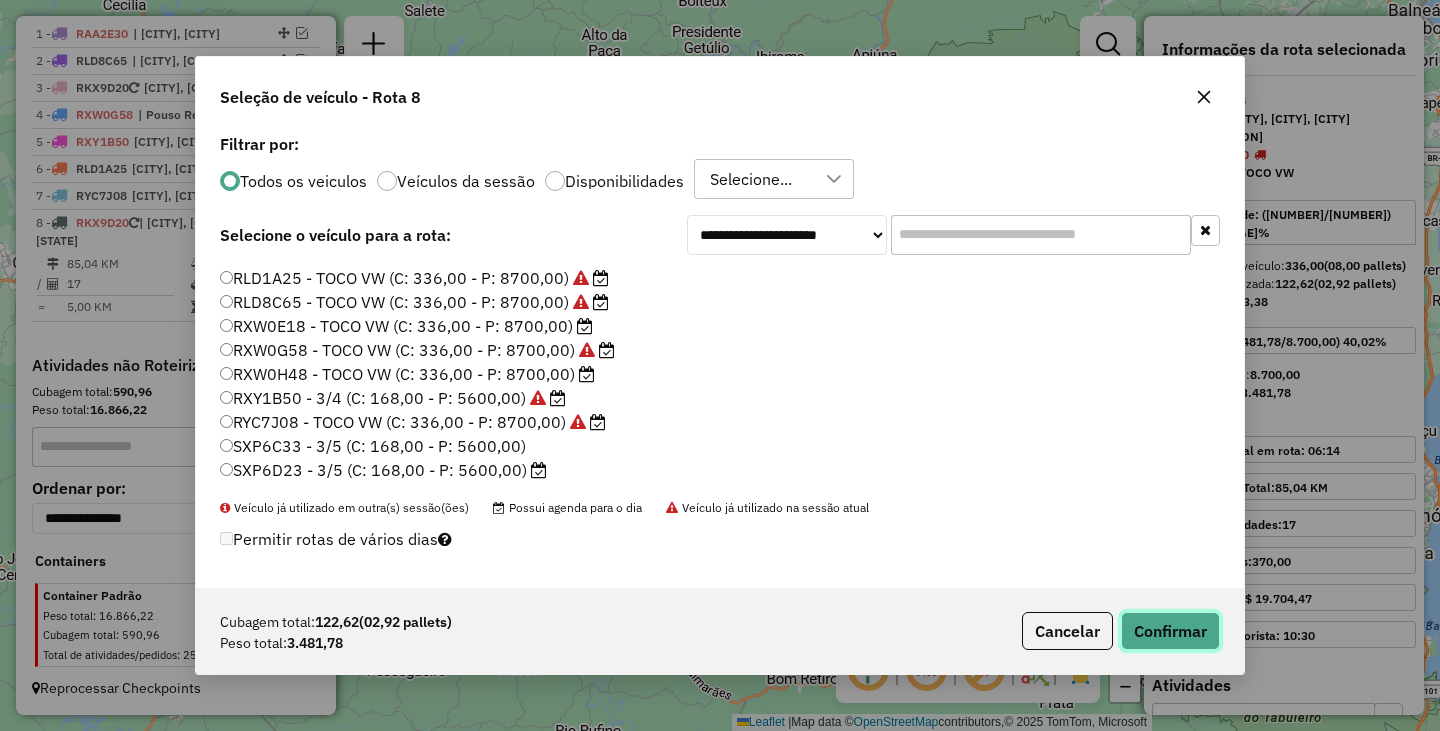 click on "Confirmar" 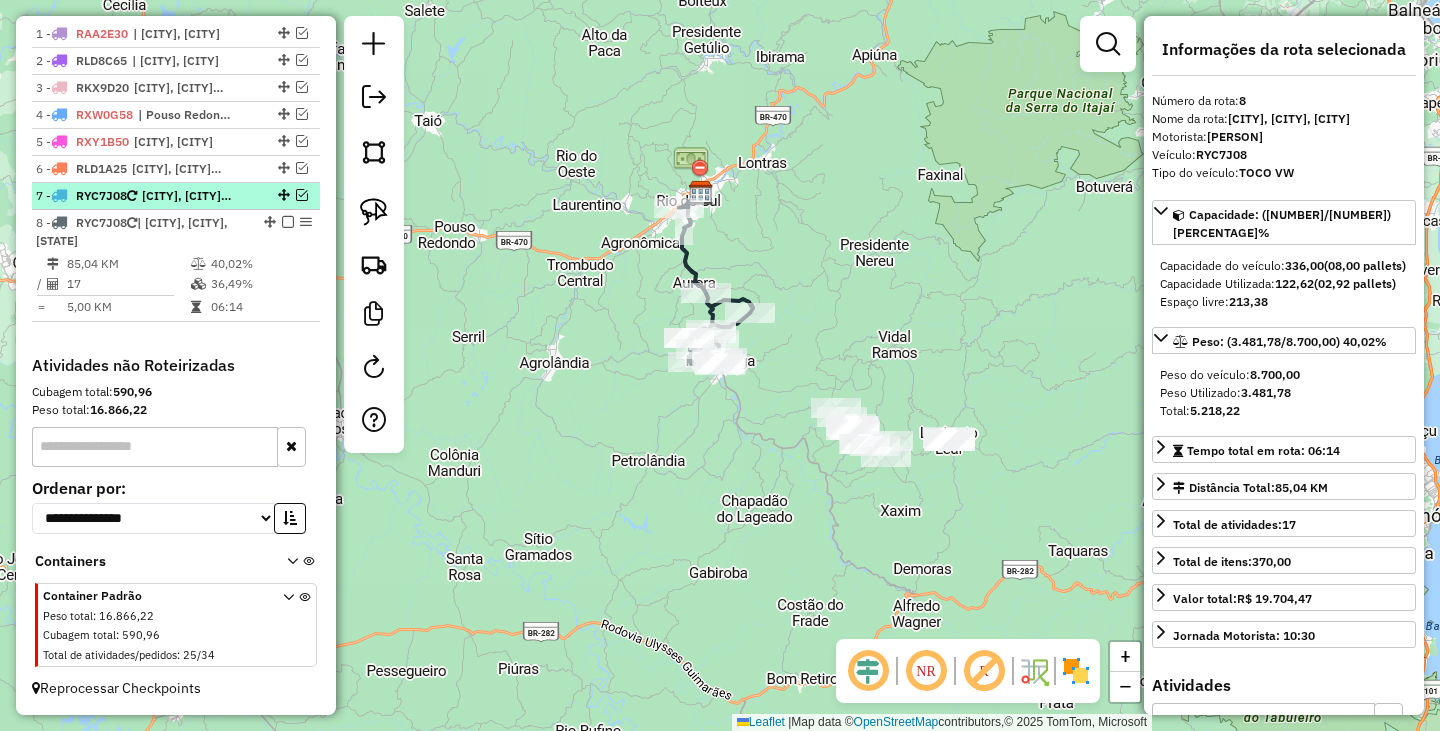 click at bounding box center (302, 195) 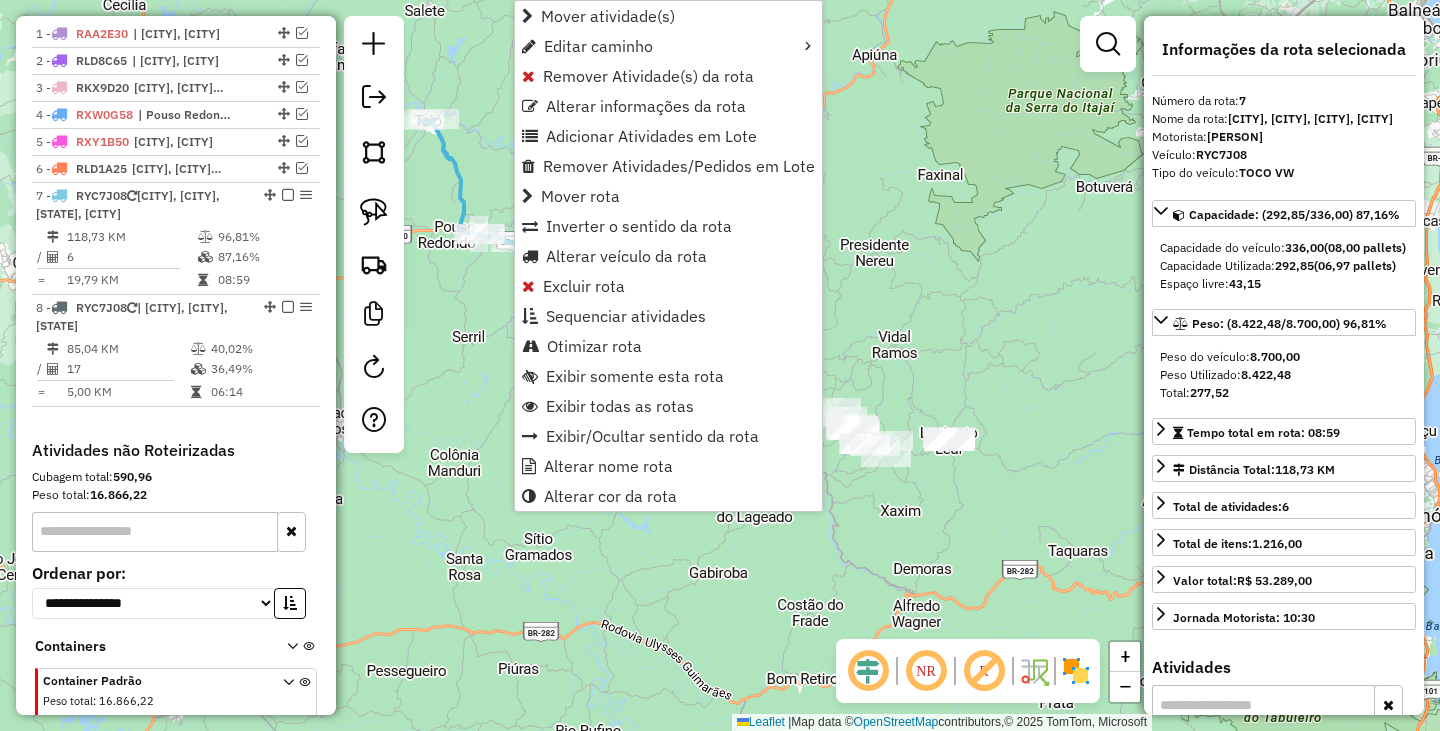 scroll, scrollTop: 830, scrollLeft: 0, axis: vertical 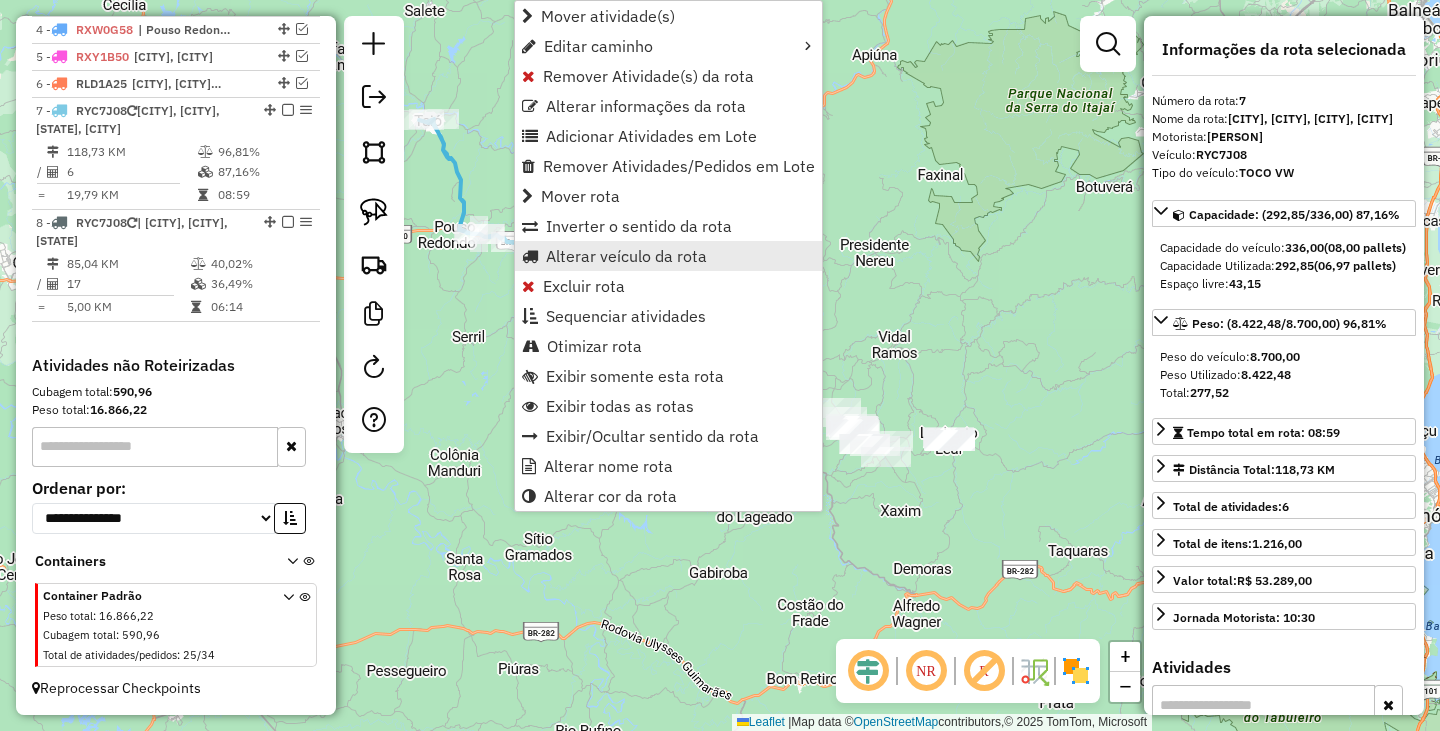 click on "Alterar veículo da rota" at bounding box center (626, 256) 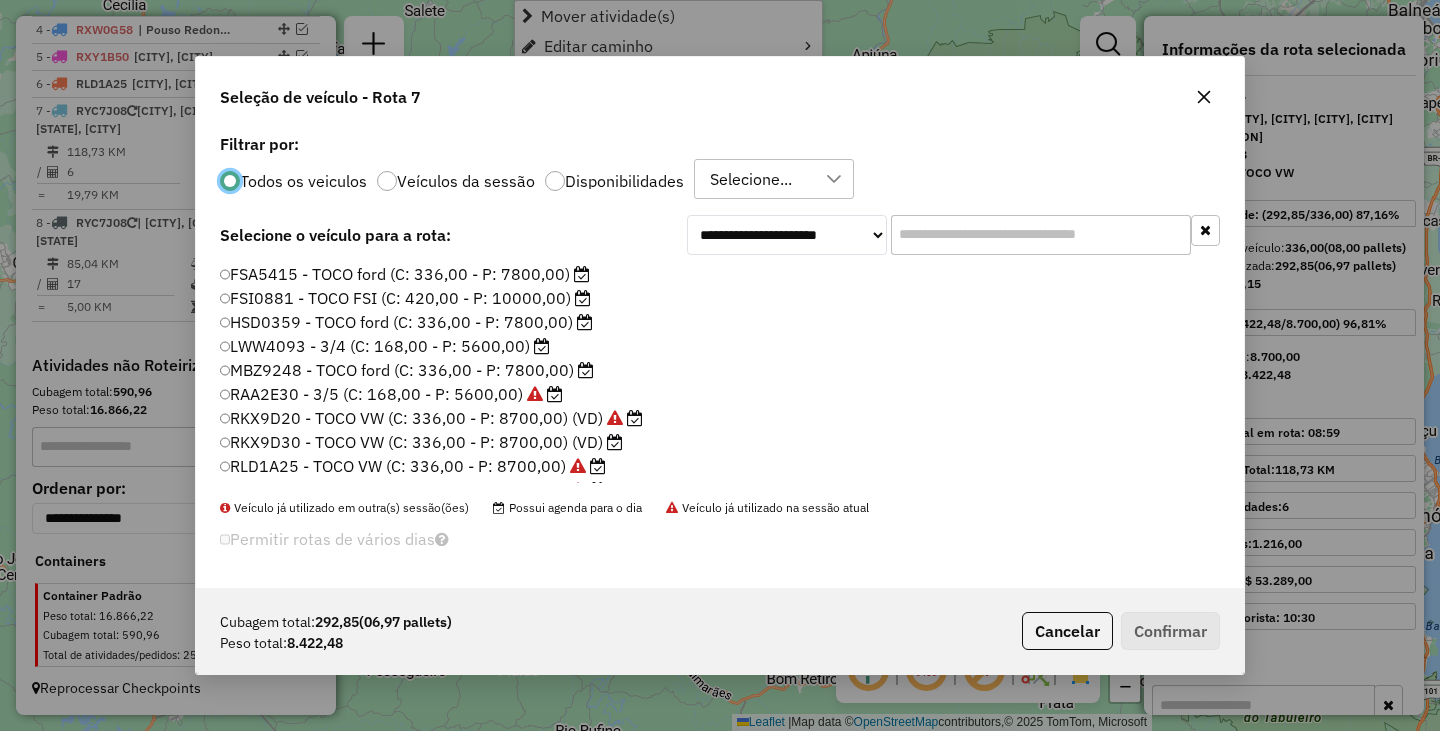 scroll, scrollTop: 11, scrollLeft: 6, axis: both 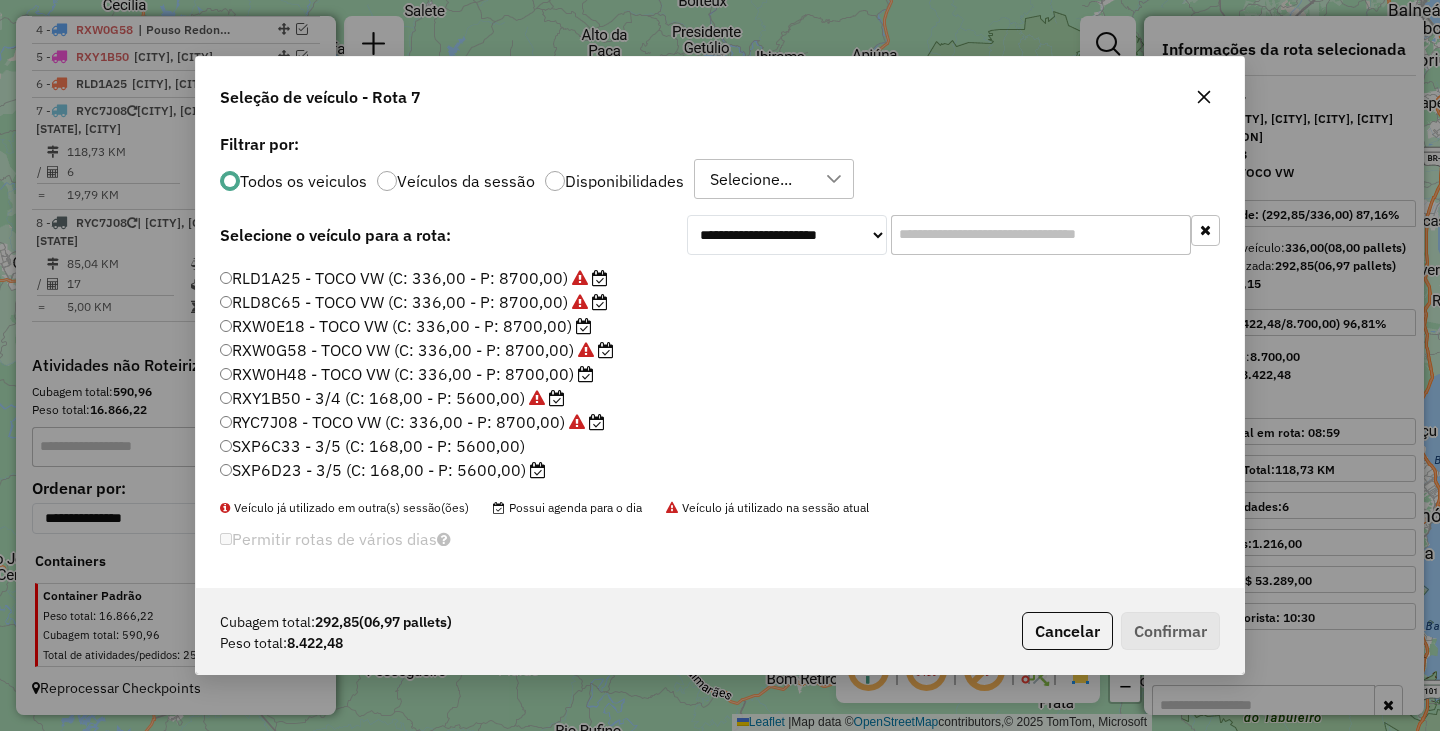 click on "RXW0E18 - TOCO VW (C: 336,00 - P: 8700,00)" 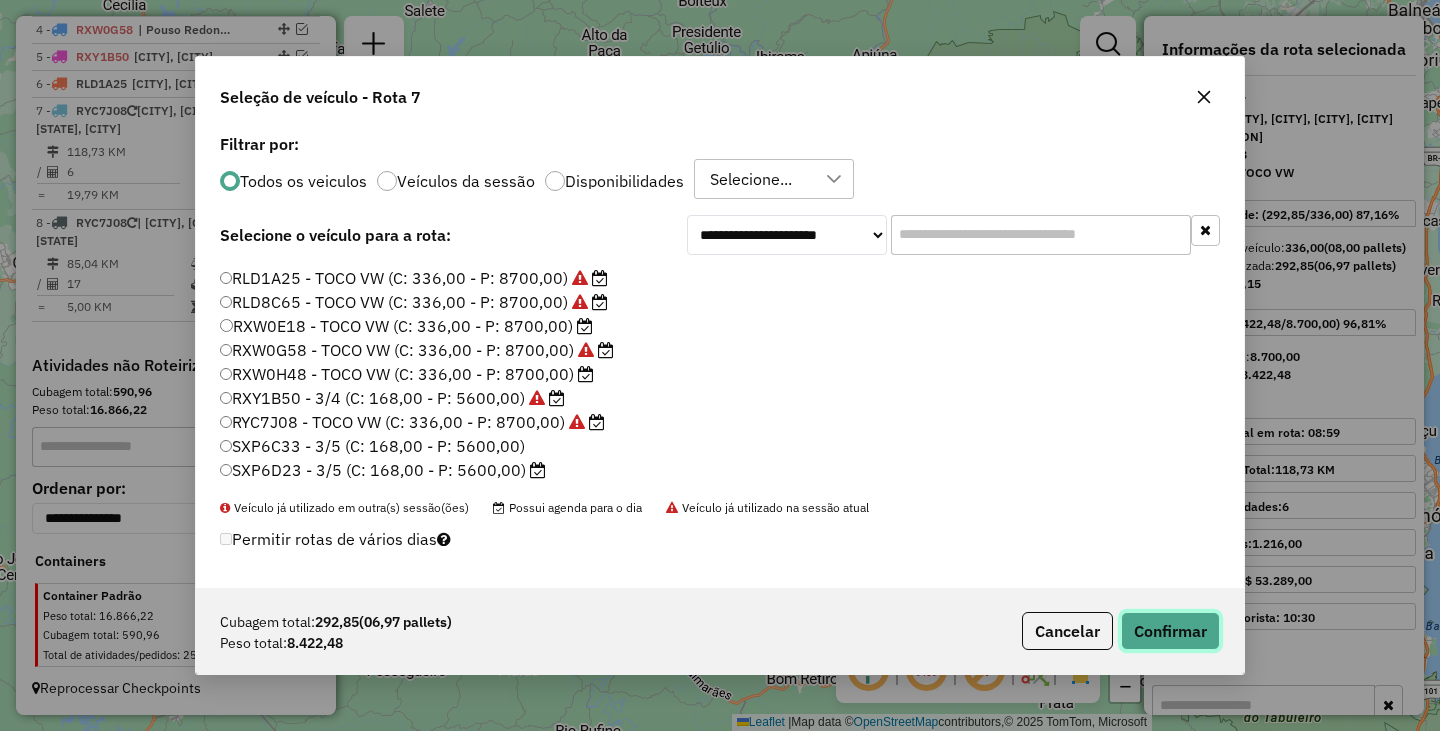 click on "Confirmar" 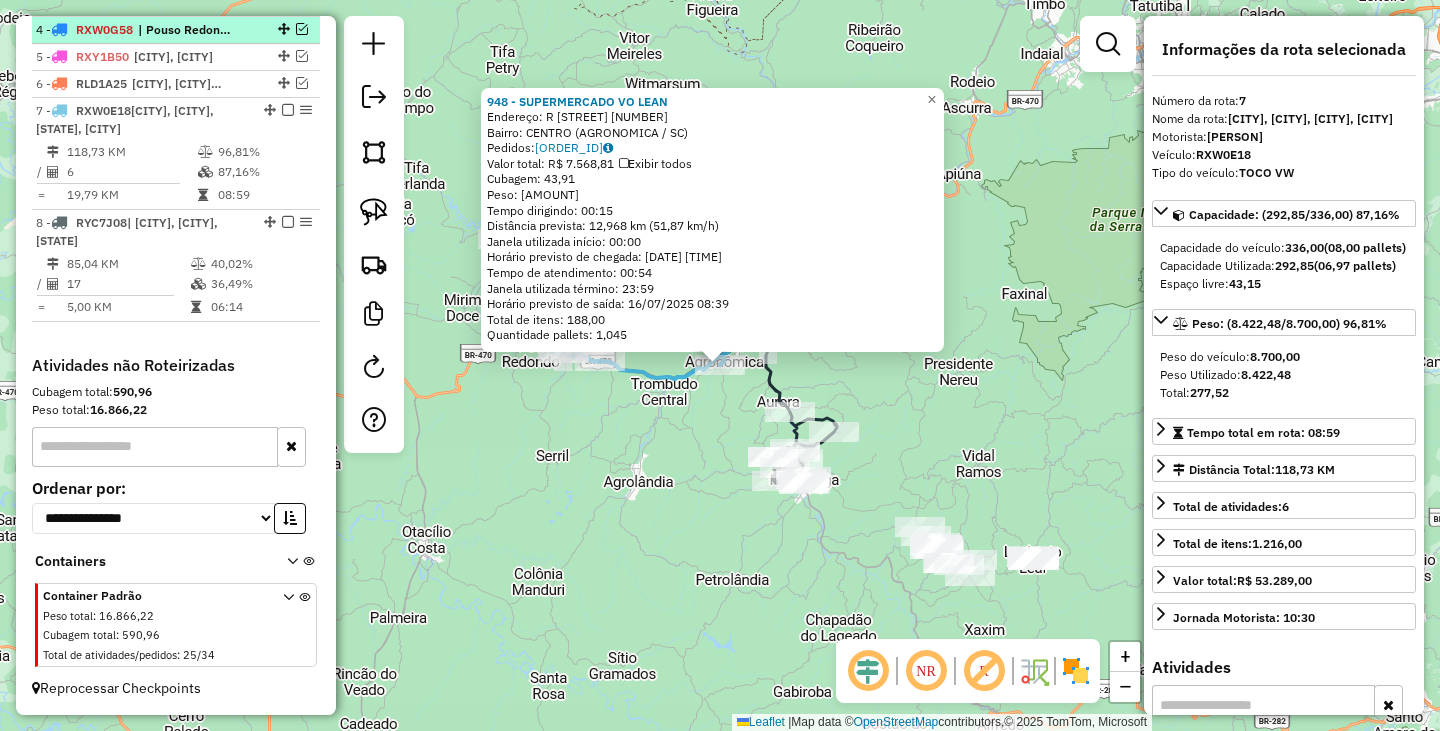 click at bounding box center [288, 110] 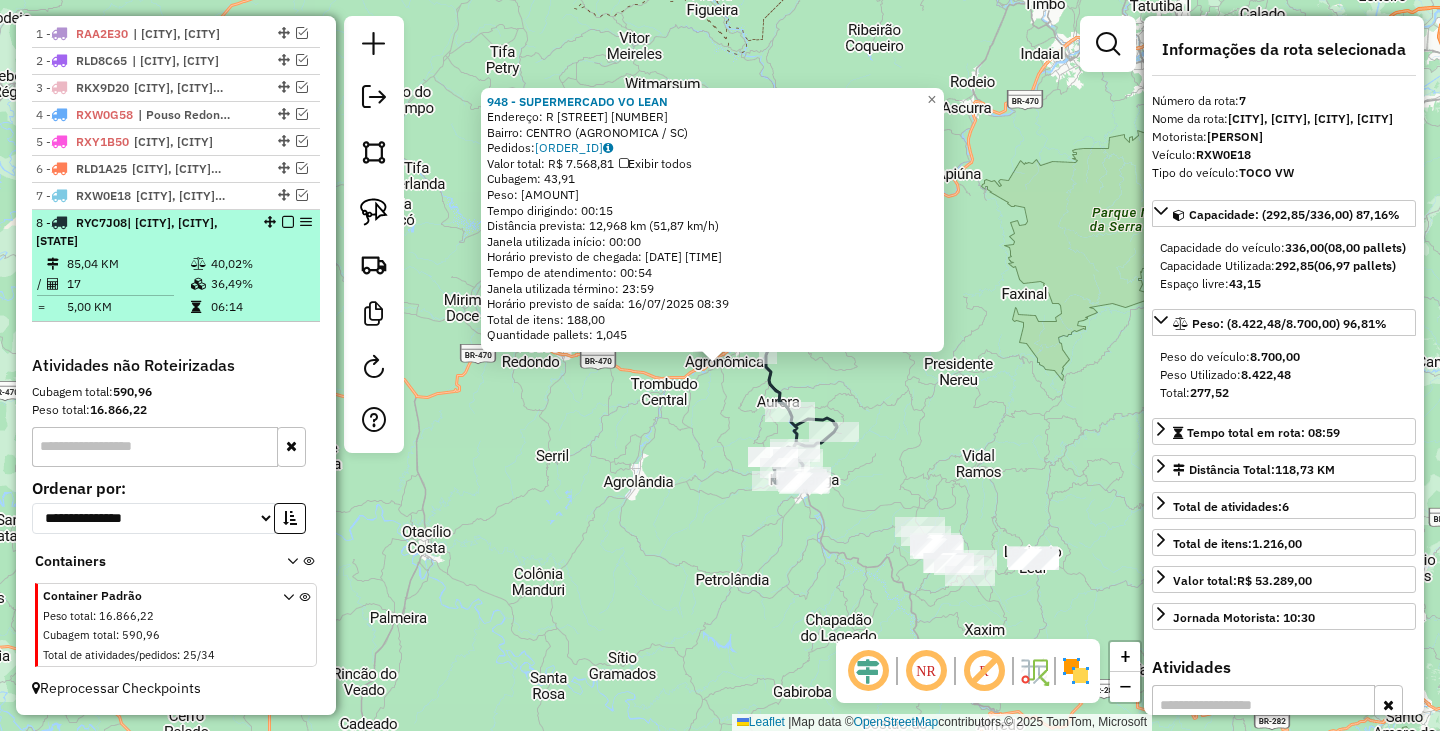 click at bounding box center (288, 222) 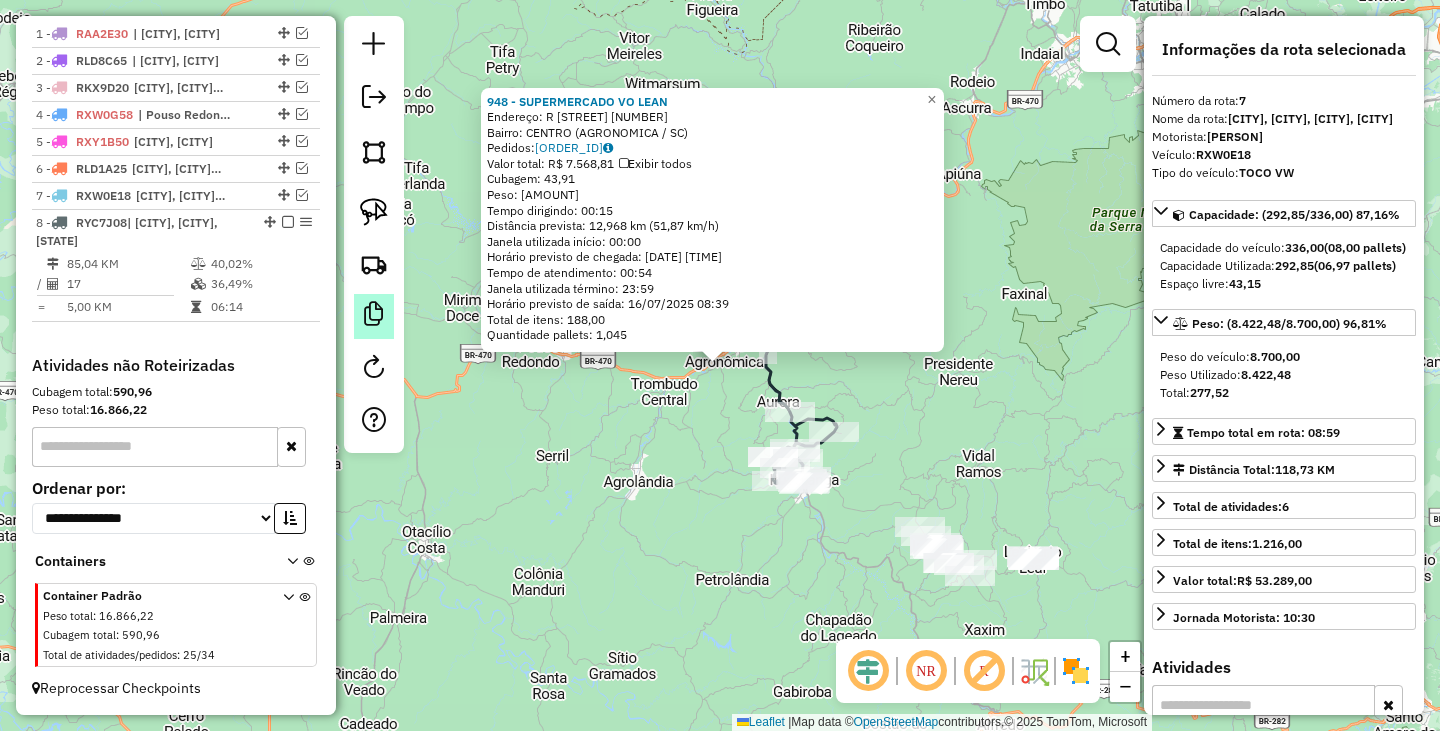scroll, scrollTop: 660, scrollLeft: 0, axis: vertical 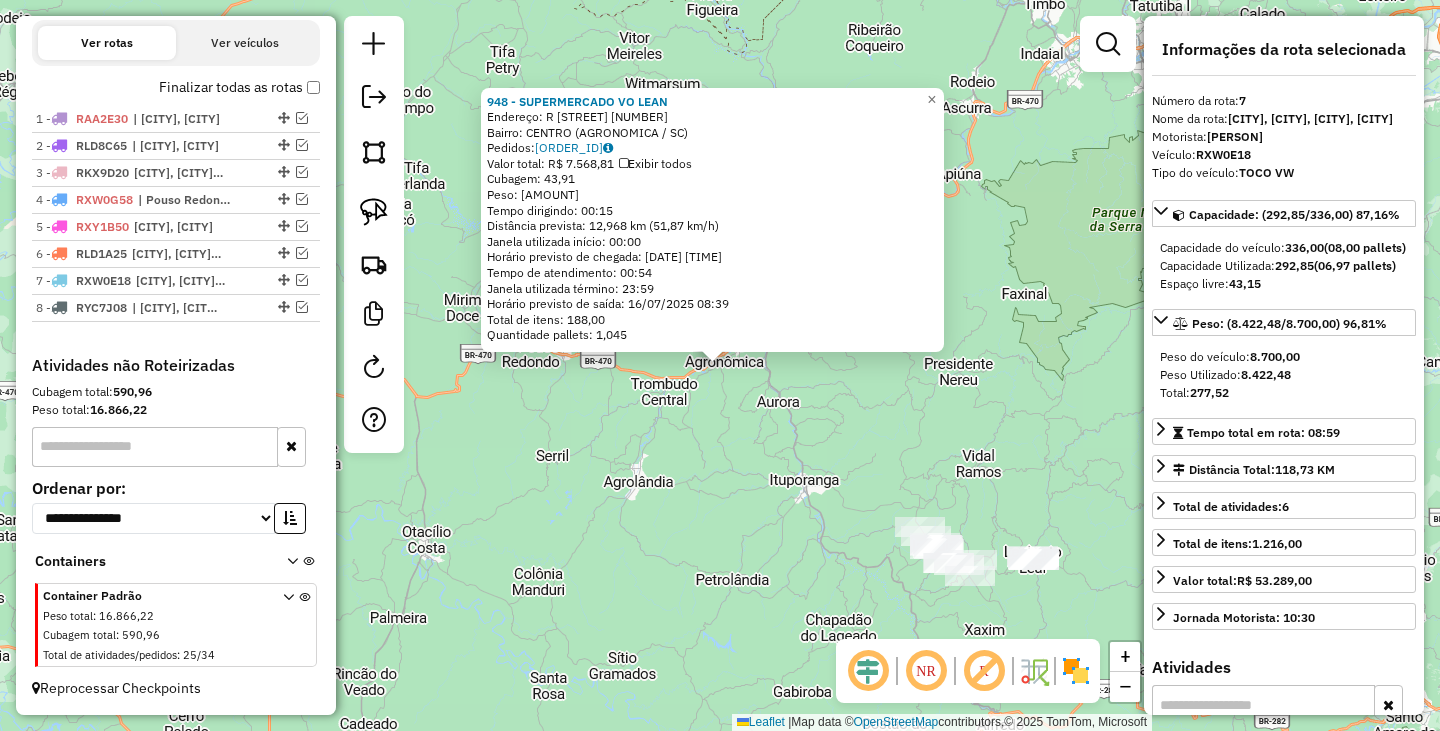 click on "948 - SUPERMERCADO VO LEAN  Endereço: R   EGON RUDLF                    157   Bairro: CENTRO ([CITY] / [STATE])   Pedidos:  15930298   Valor total: R$ 7.568,81   Exibir todos   Cubagem: 43,91  Peso: 1.288,69  Tempo dirigindo: 00:15   Distância prevista: 12,968 km (51,87 km/h)   Janela utilizada início: 00:00   Horário previsto de chegada: [DATE] [TIME]   Tempo de atendimento: 00:54   Janela utilizada término: 23:59   Horário previsto de saída: [DATE] [TIME]   Total de itens: 188,00   Quantidade pallets: 1,045  × Janela de atendimento Grade de atendimento Capacidade Transportadoras Veículos Cliente Pedidos  Rotas Selecione os dias de semana para filtrar as janelas de atendimento  Seg   Ter   Qua   Qui   Sex   Sáb   Dom  Informe o período da janela de atendimento: De: Até:  Filtrar exatamente a janela do cliente  Considerar janela de atendimento padrão  Selecione os dias de semana para filtrar as grades de atendimento  Seg   Ter   Qua   Qui   Sex   Sáb   Dom   Peso mínimo:   Peso máximo:  +" 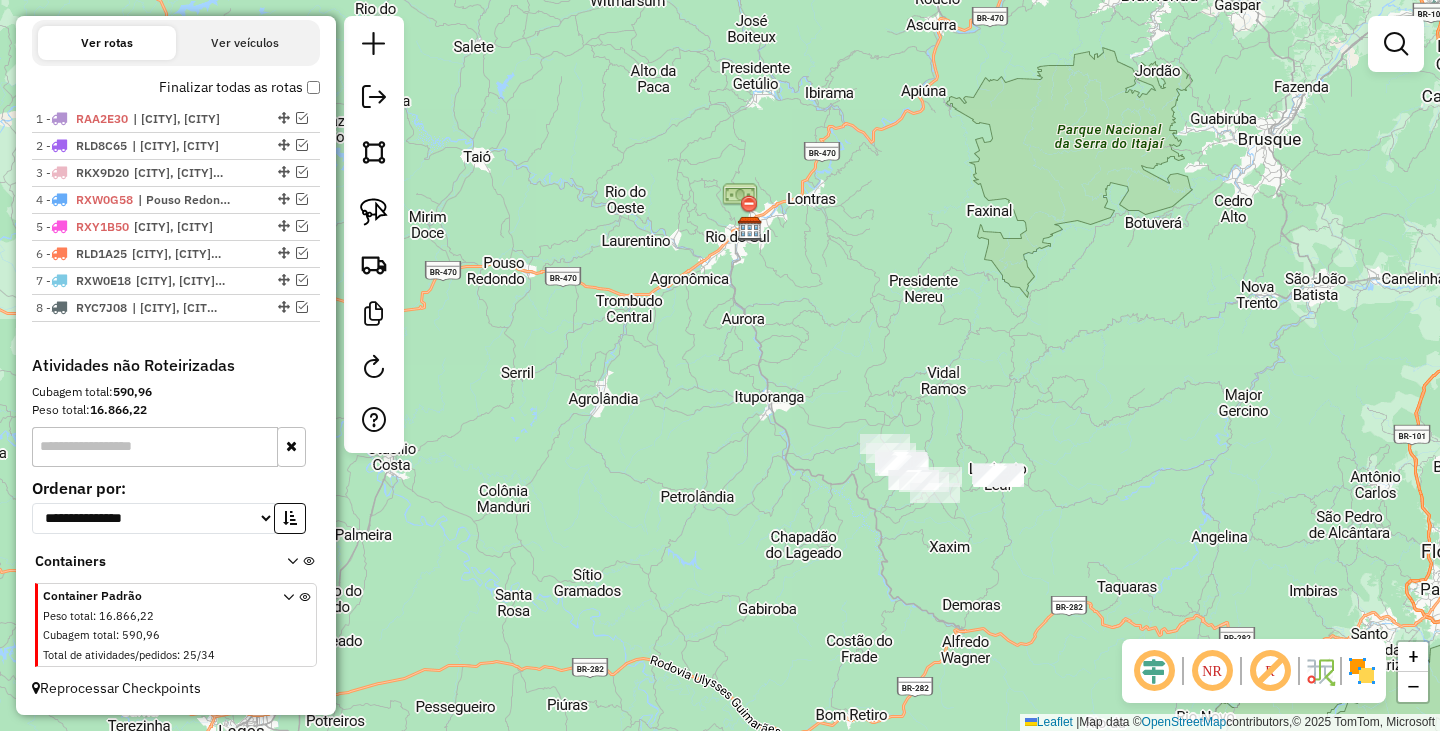 drag, startPoint x: 800, startPoint y: 490, endPoint x: 764, endPoint y: 416, distance: 82.29216 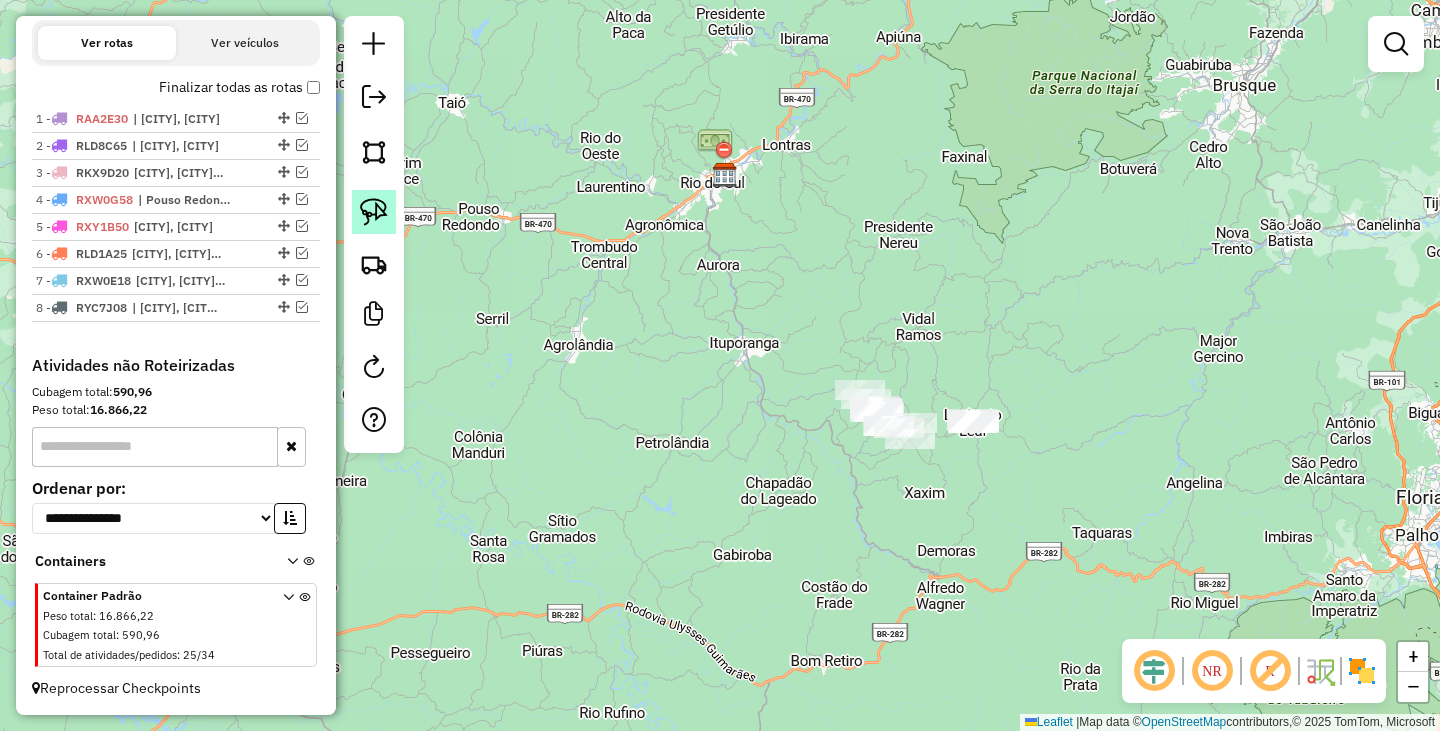 click 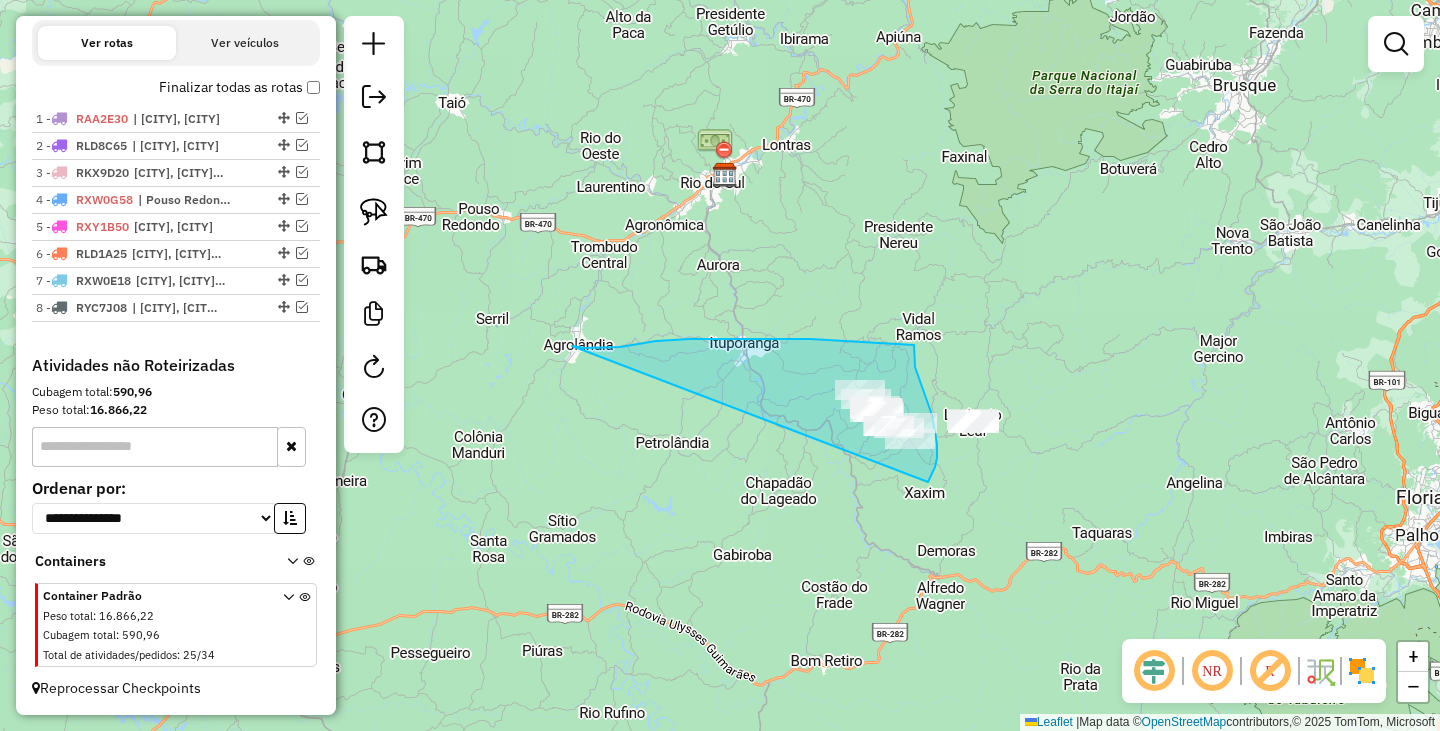 drag, startPoint x: 584, startPoint y: 348, endPoint x: 910, endPoint y: 483, distance: 352.847 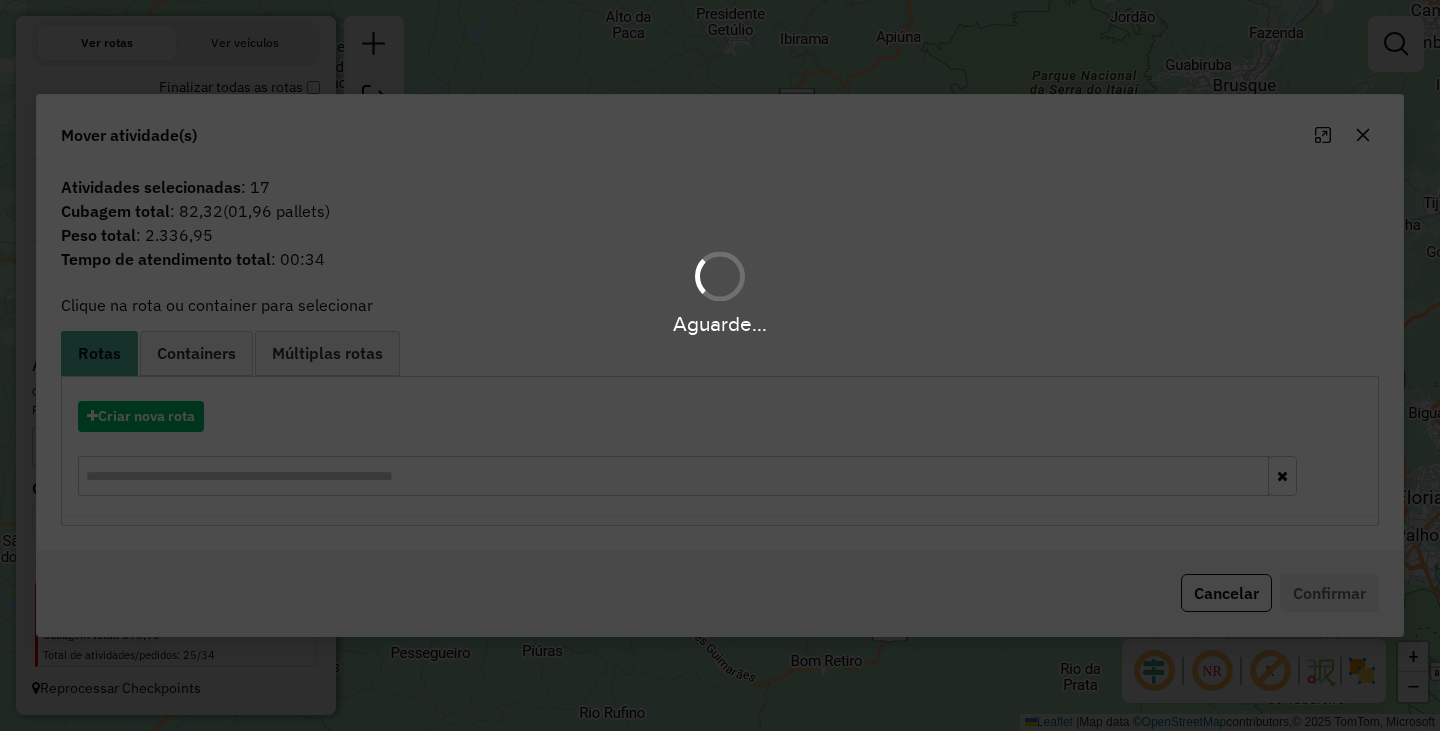 click on "Aguarde..." at bounding box center (720, 365) 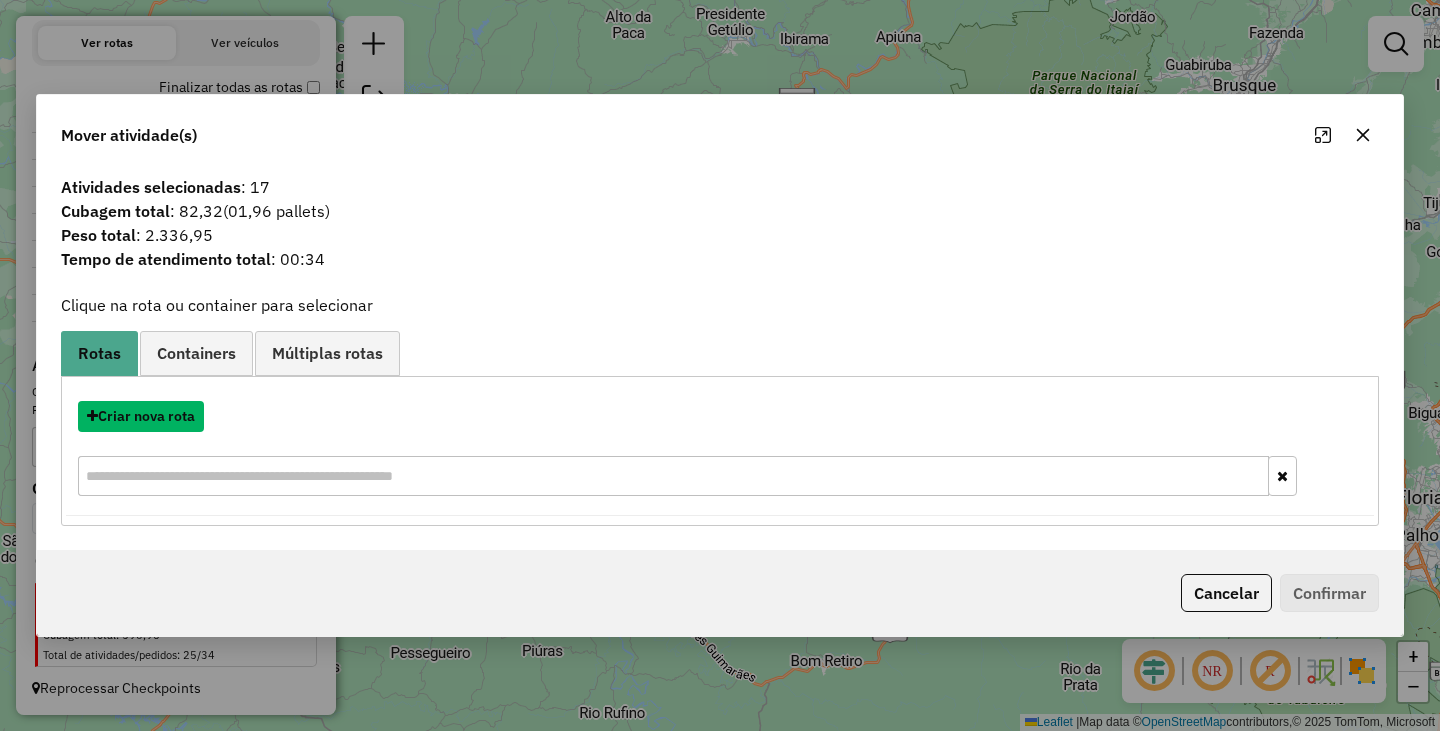 click on "Criar nova rota" at bounding box center [141, 416] 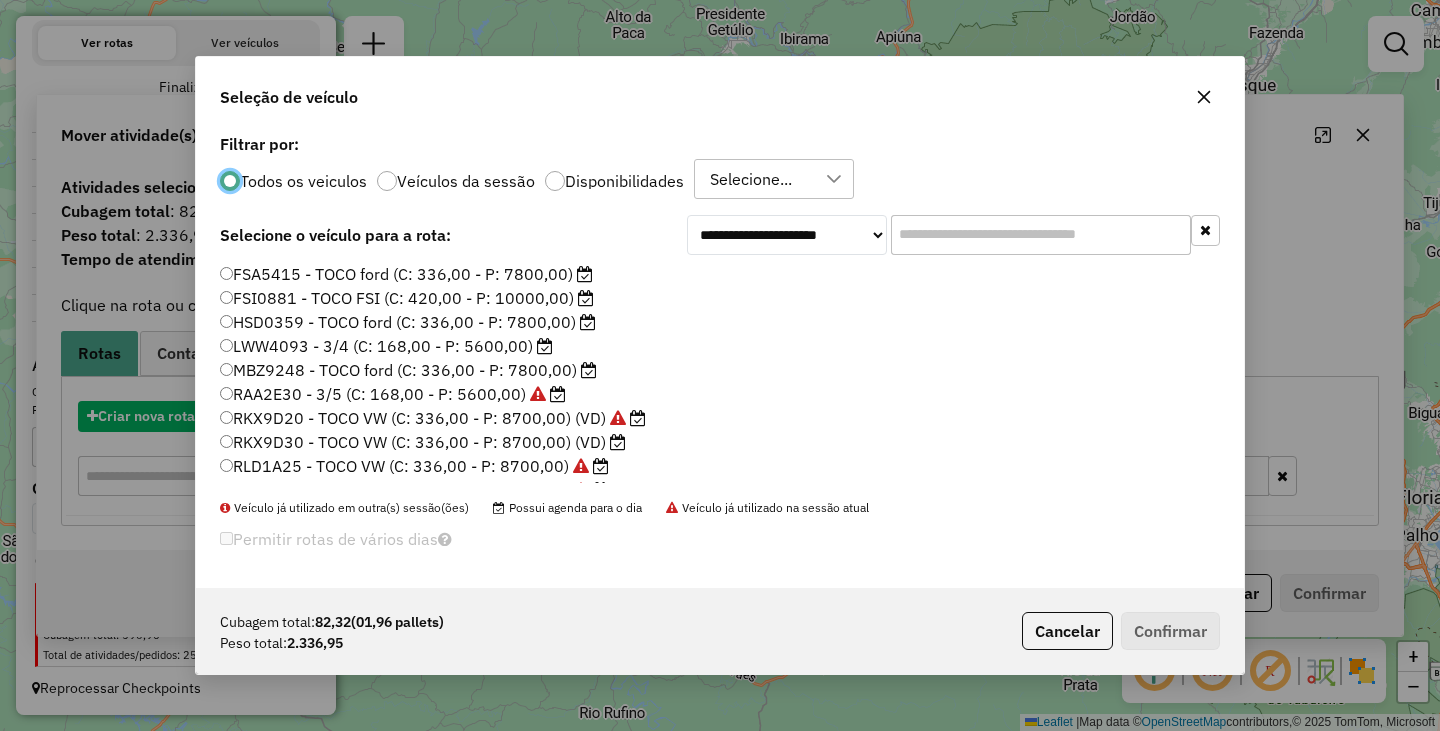 scroll, scrollTop: 11, scrollLeft: 6, axis: both 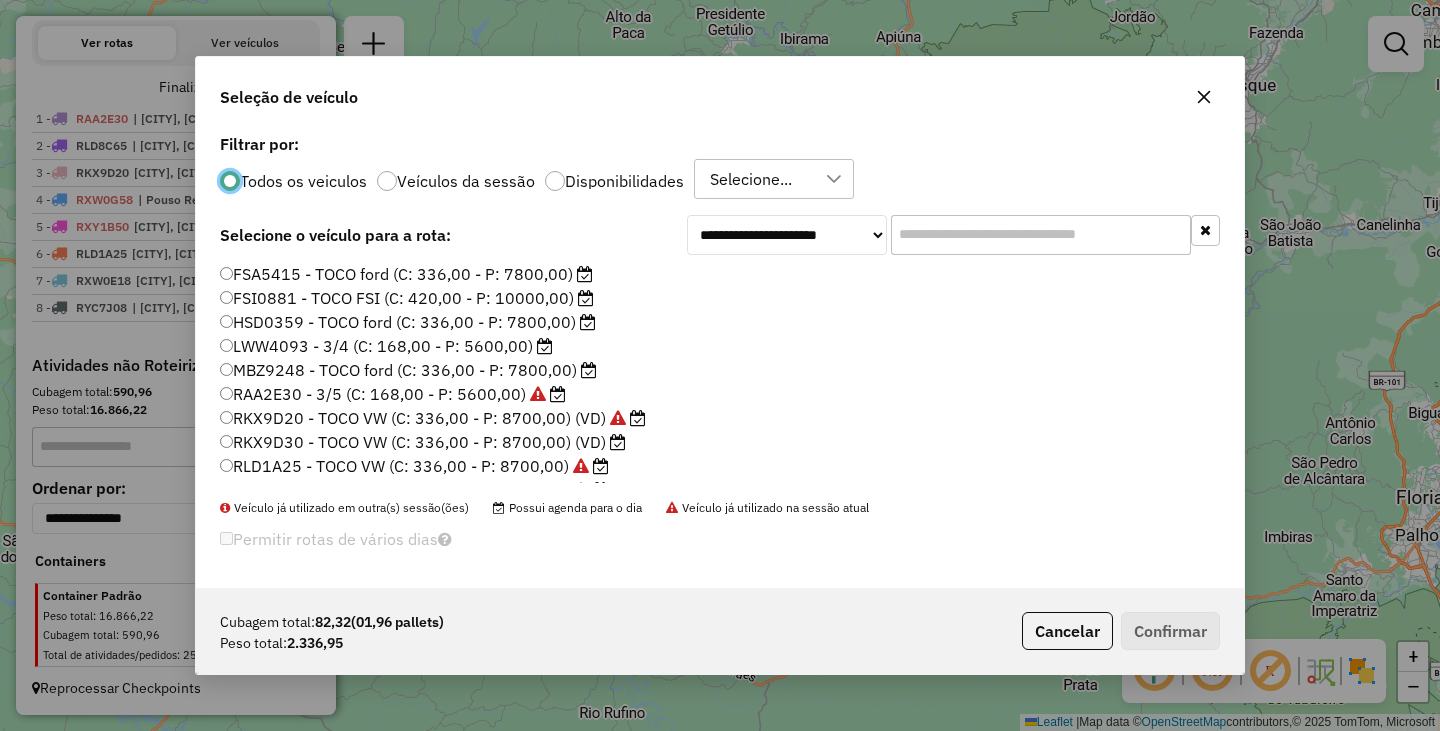 click on "RKX9D30 - TOCO VW (C: 336,00 - P: 8700,00) (VD)" 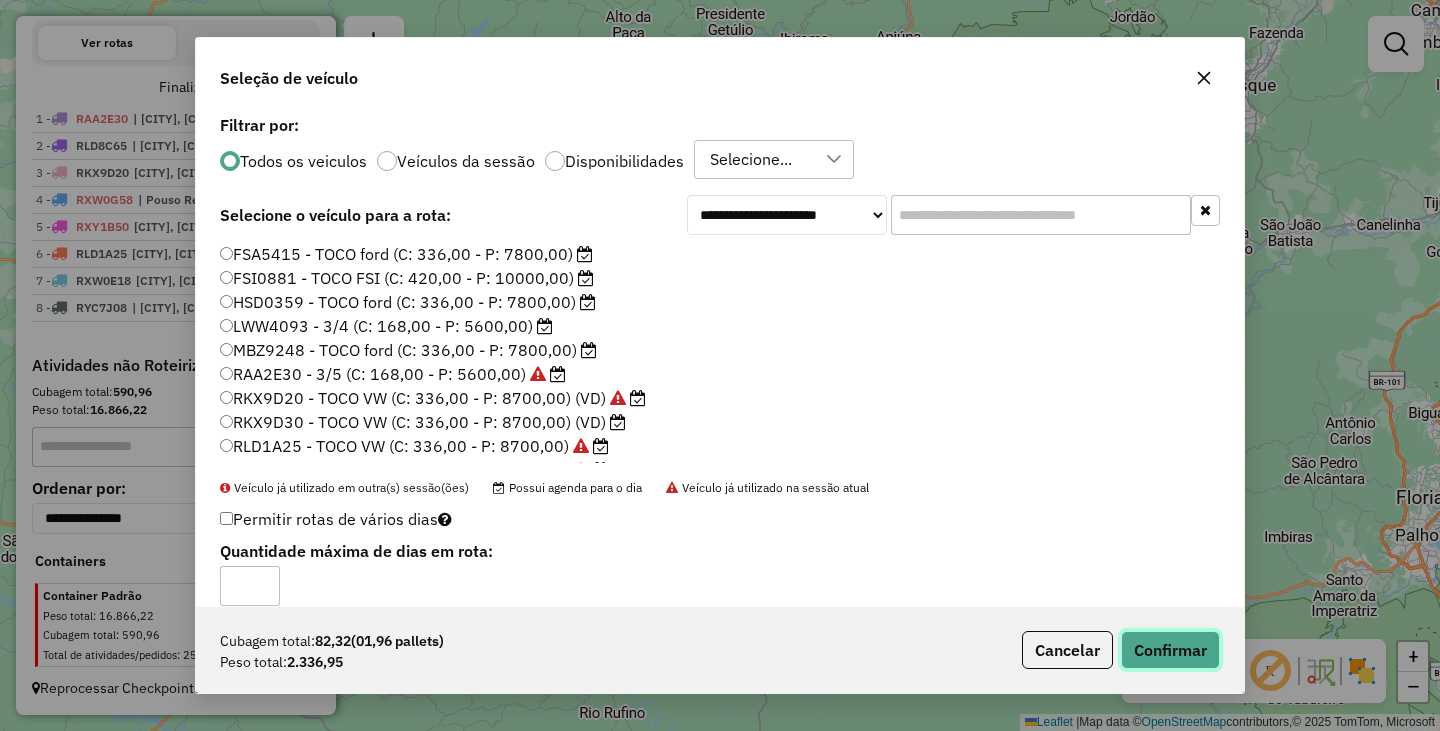 click on "Confirmar" 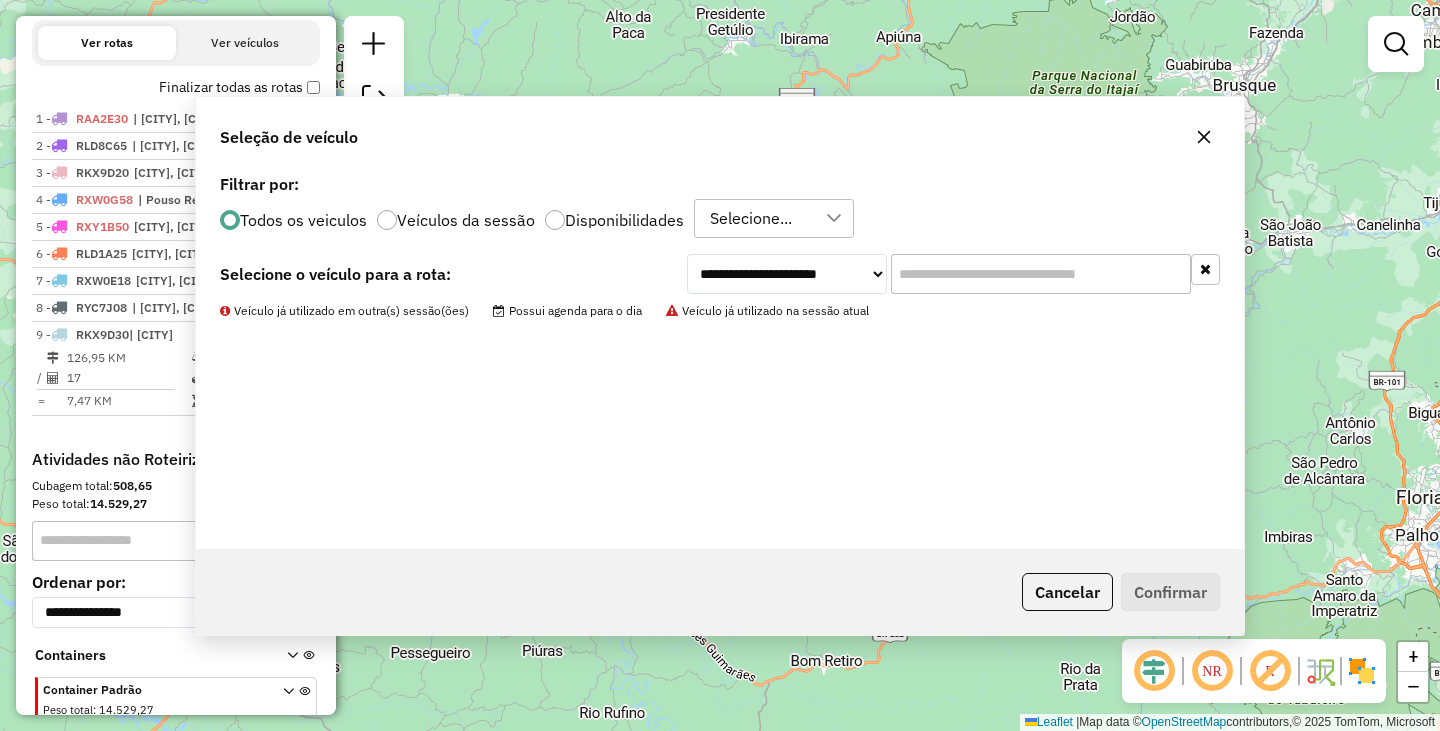 scroll, scrollTop: 754, scrollLeft: 0, axis: vertical 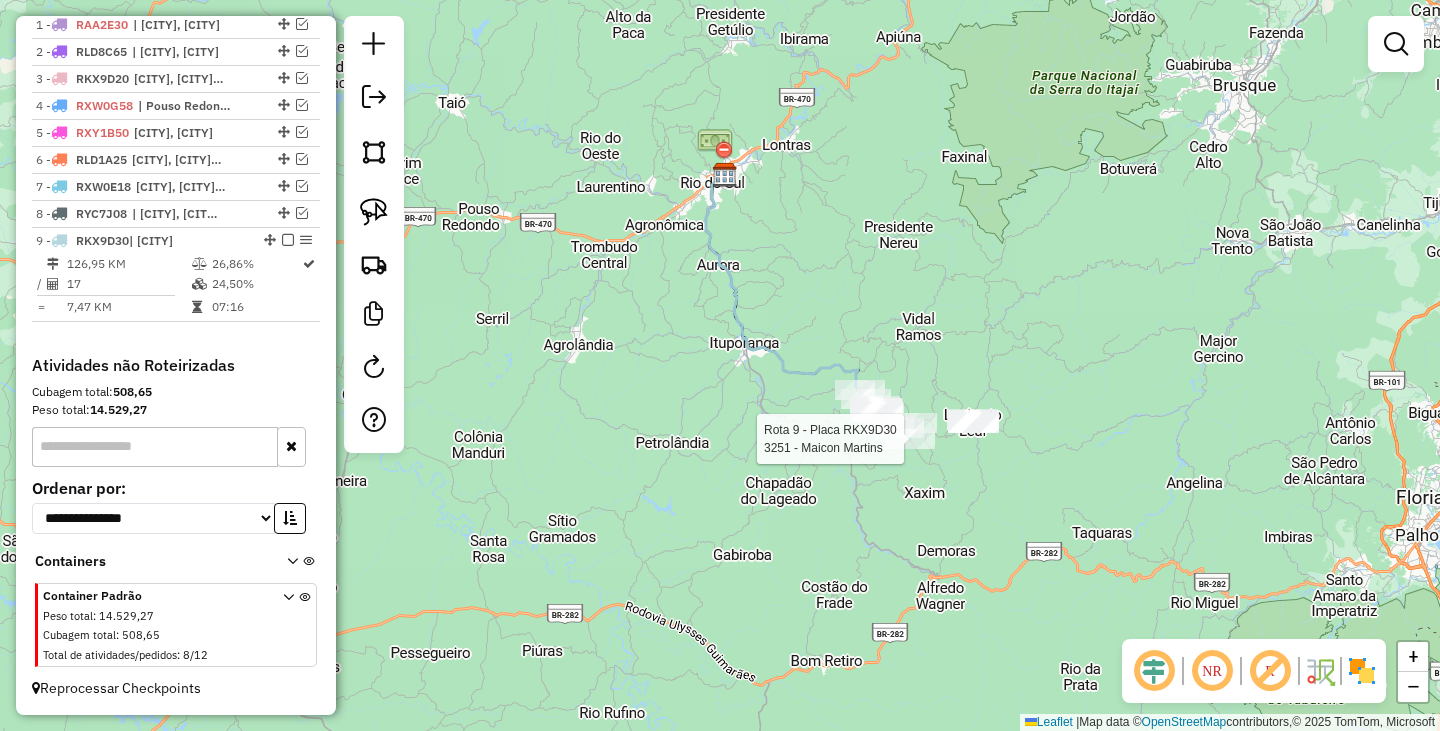 select on "*********" 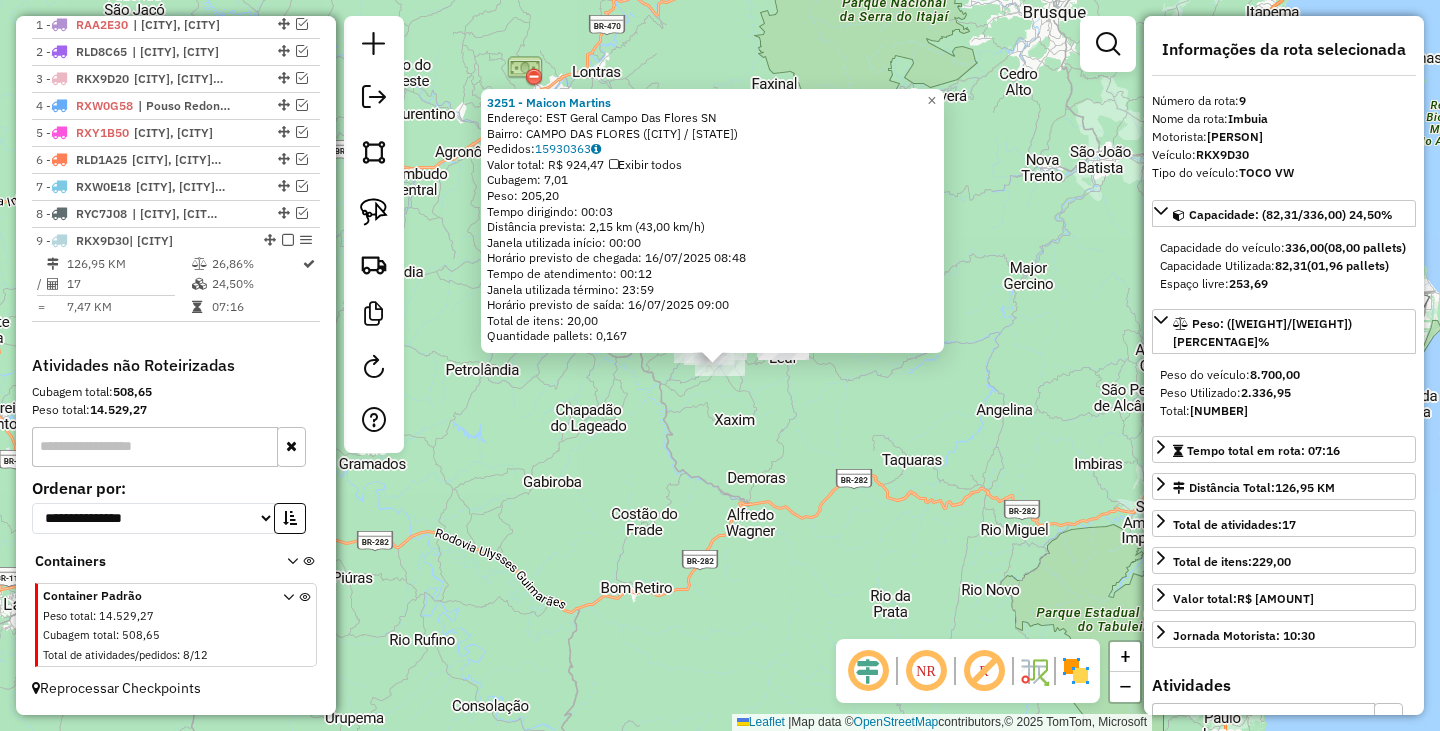 click on "[PERSON]  Endereço: [STREET]        SN   Bairro: [NEIGHBORHOOD] ([CITY] / SC)   Pedidos:  [NUMBER]   Valor total: R$ [PRICE]   Exibir todos   Cubagem: [WEIGHT]  Peso: [WEIGHT]  Tempo dirigindo: [TIME]   Distância prevista: [DISTANCE] km ([SPEED] km/h)   Janela utilizada início: [TIME]   Horário previsto de chegada: 16/07/2025 [TIME]   Tempo de atendimento: [TIME]   Janela utilizada término: 23:59   Horário previsto de saída: 16/07/2025 [TIME]   Total de itens: [QUANTITY]   Quantidade pallets: [QUANTITY]  × Janela de atendimento Grade de atendimento Capacidade Transportadoras Veículos Cliente Pedidos  Rotas Selecione os dias de semana para filtrar as janelas de atendimento  Seg   Ter   Qua   Qui   Sex   Sáb   Dom  Informe o período da janela de atendimento: De: Até:  Filtrar exatamente a janela do cliente  Considerar janela de atendimento padrão  Selecione os dias de semana para filtrar as grades de atendimento  Seg   Ter   Qua   Qui   Sex   Sáb   Dom  Peso mínimo:   Peso máximo:   De:  De:" 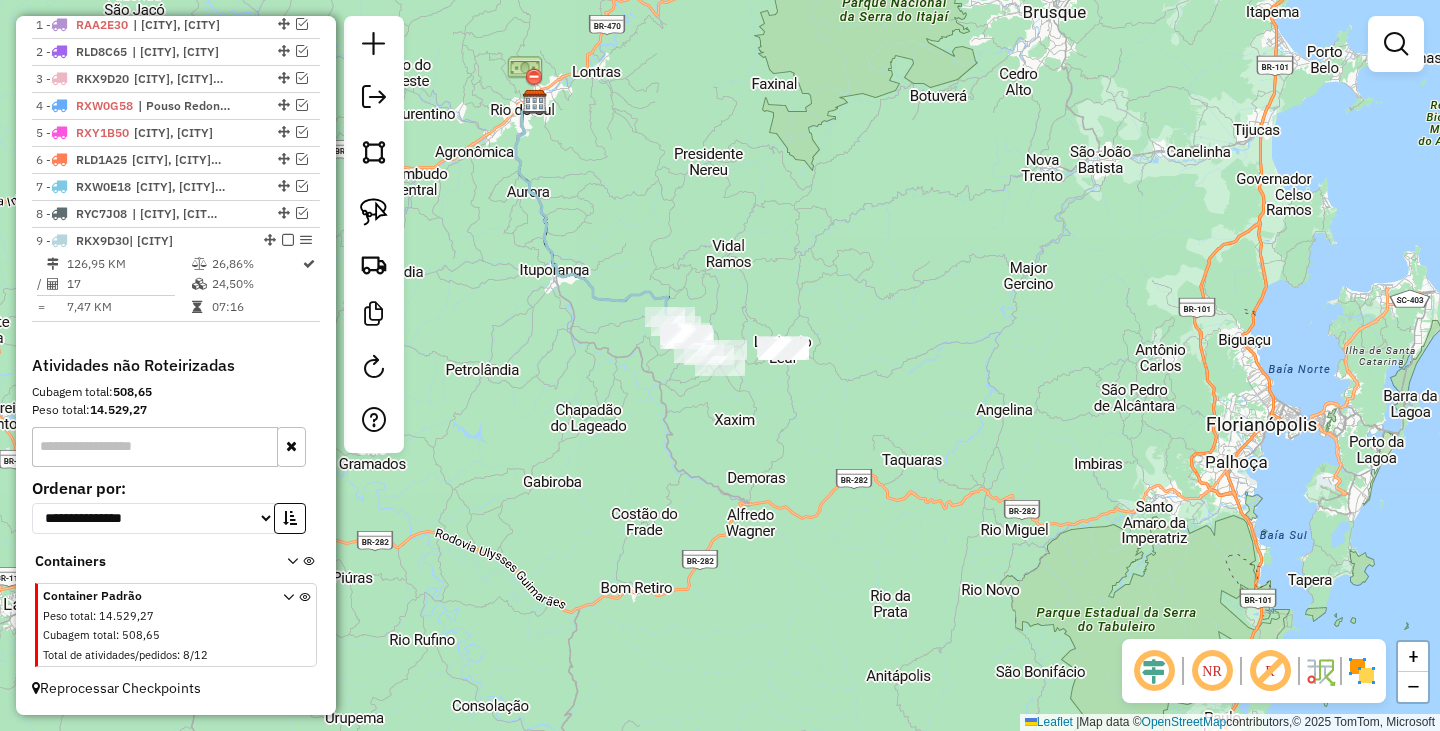 drag, startPoint x: 371, startPoint y: 213, endPoint x: 556, endPoint y: 242, distance: 187.25919 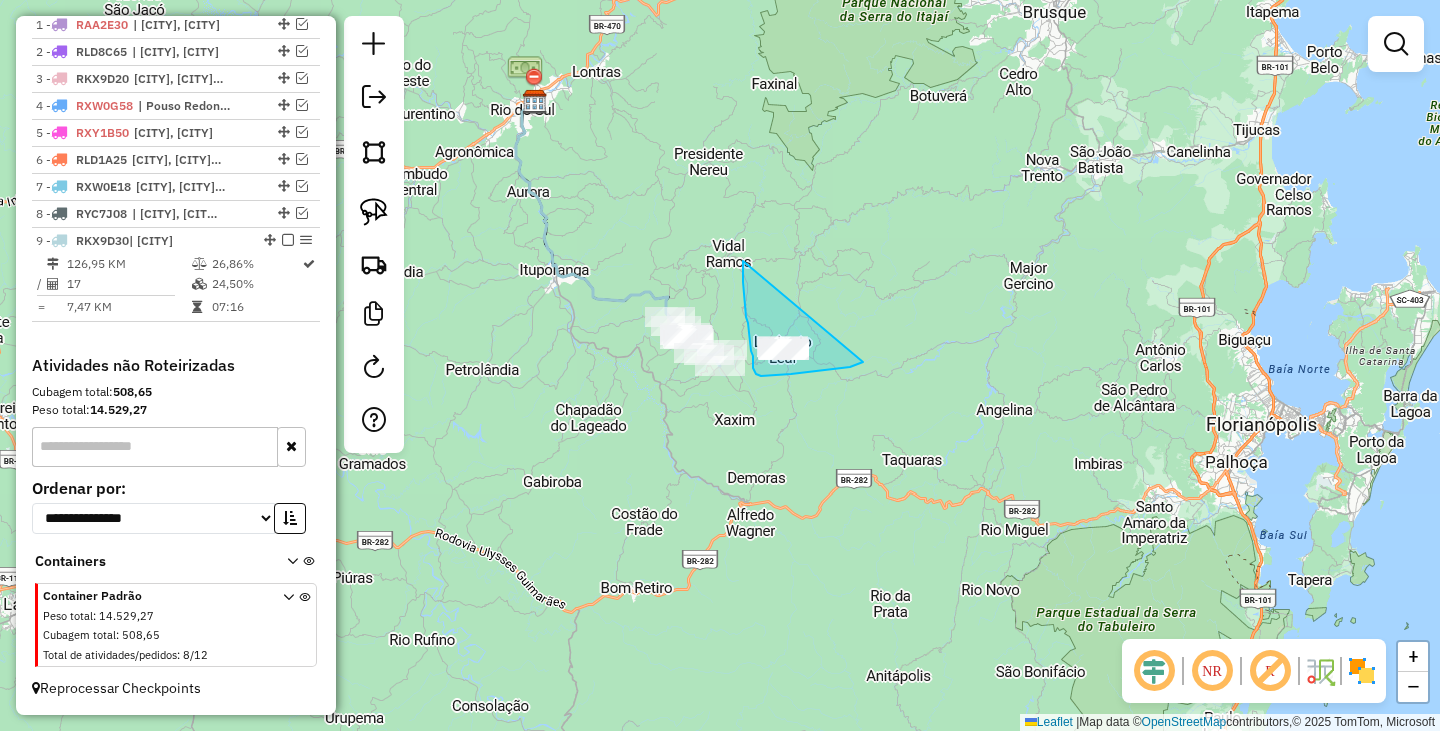 drag, startPoint x: 743, startPoint y: 261, endPoint x: 863, endPoint y: 362, distance: 156.84706 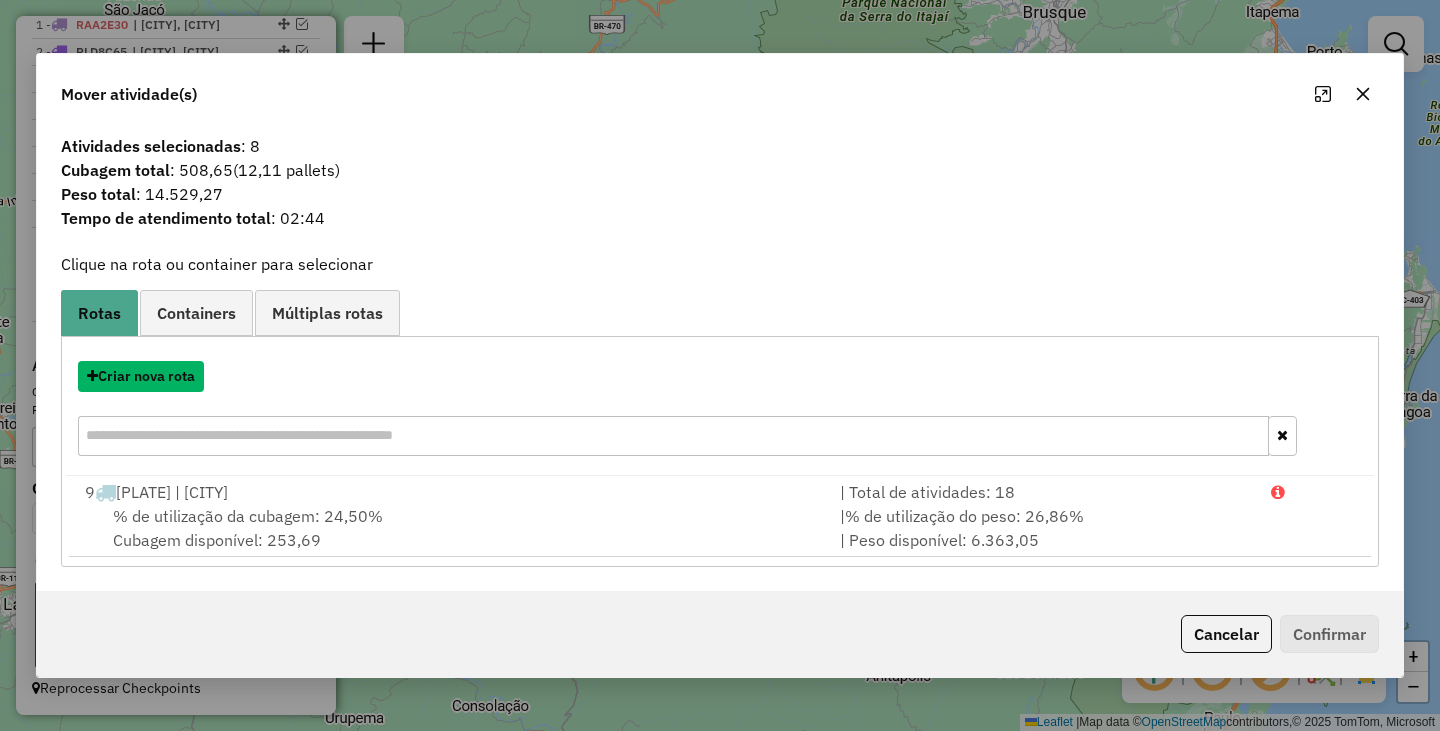 click on "Criar nova rota" at bounding box center (141, 376) 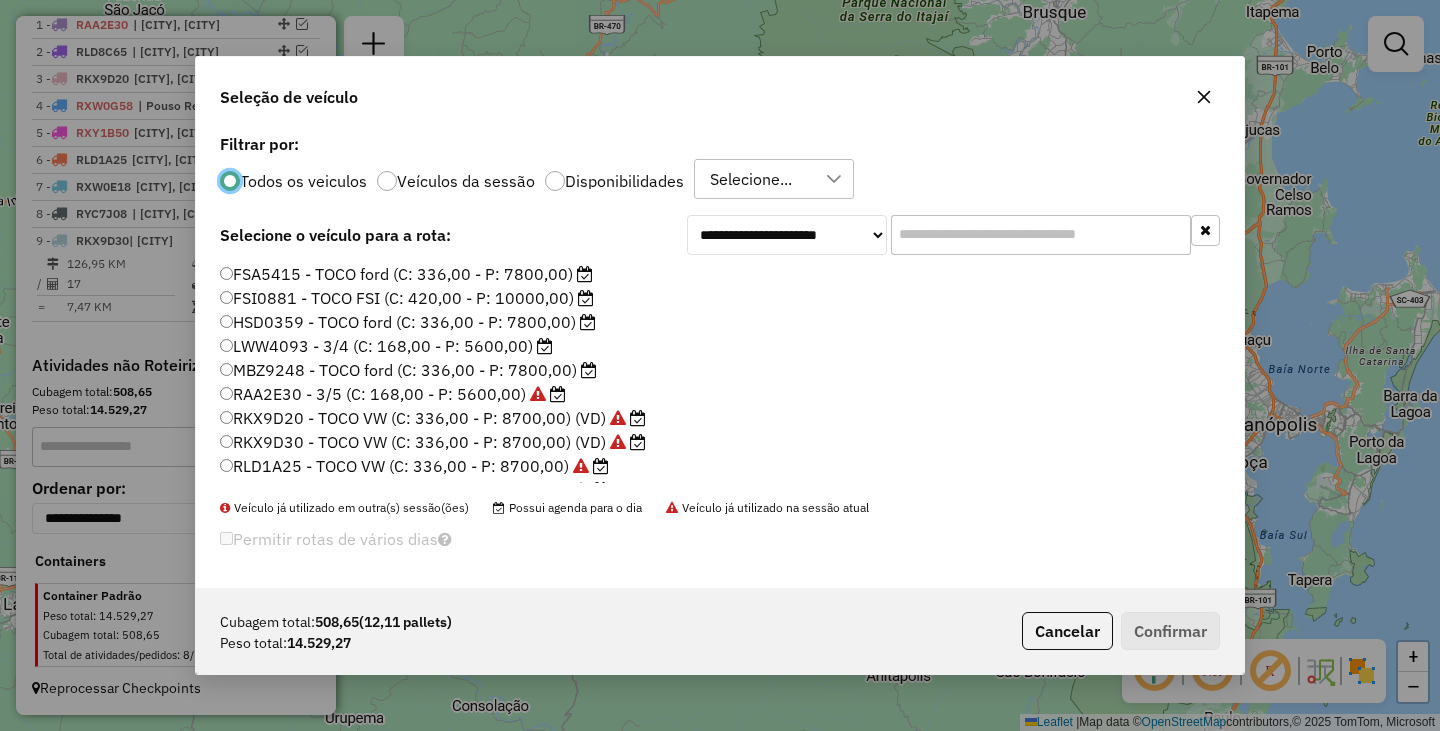 scroll, scrollTop: 11, scrollLeft: 6, axis: both 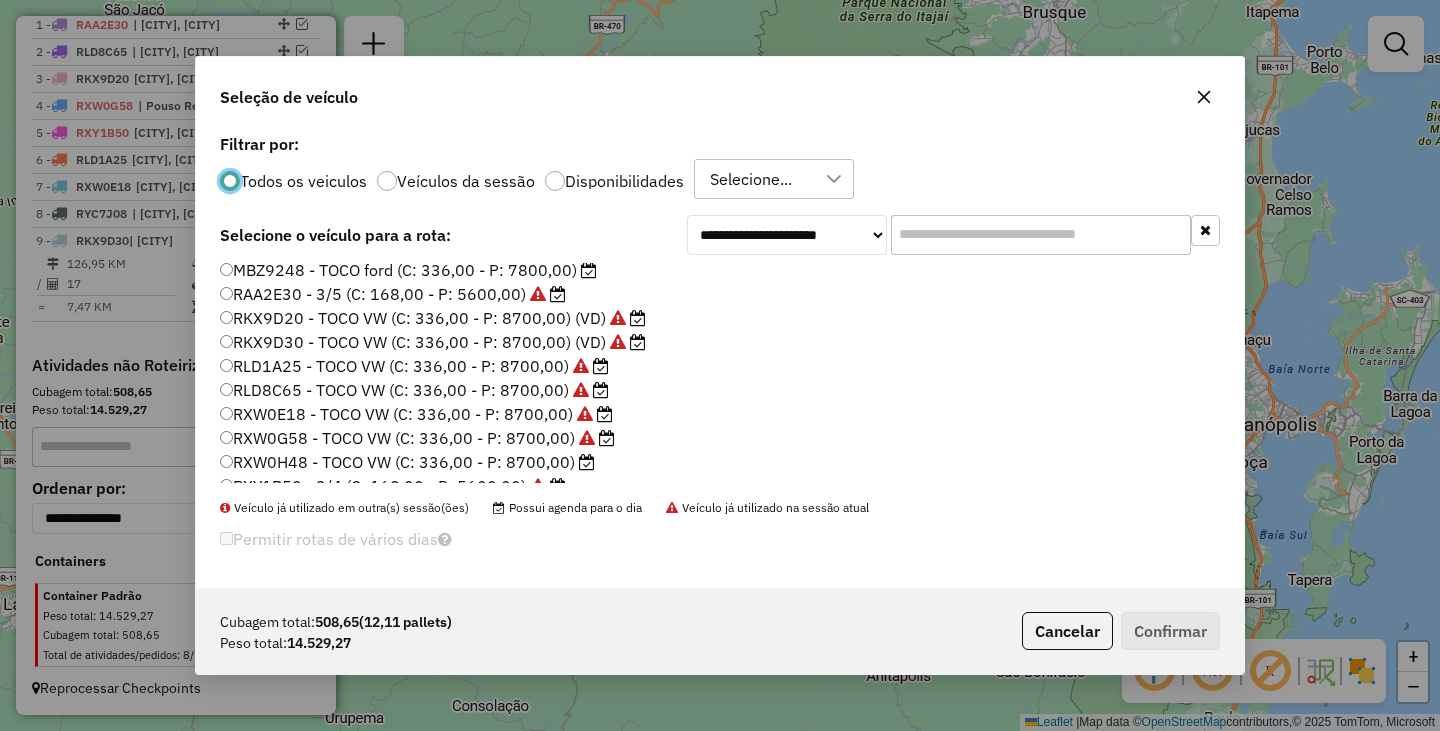 click on "RXW0H48 - TOCO VW (C: 336,00 - P: 8700,00)" 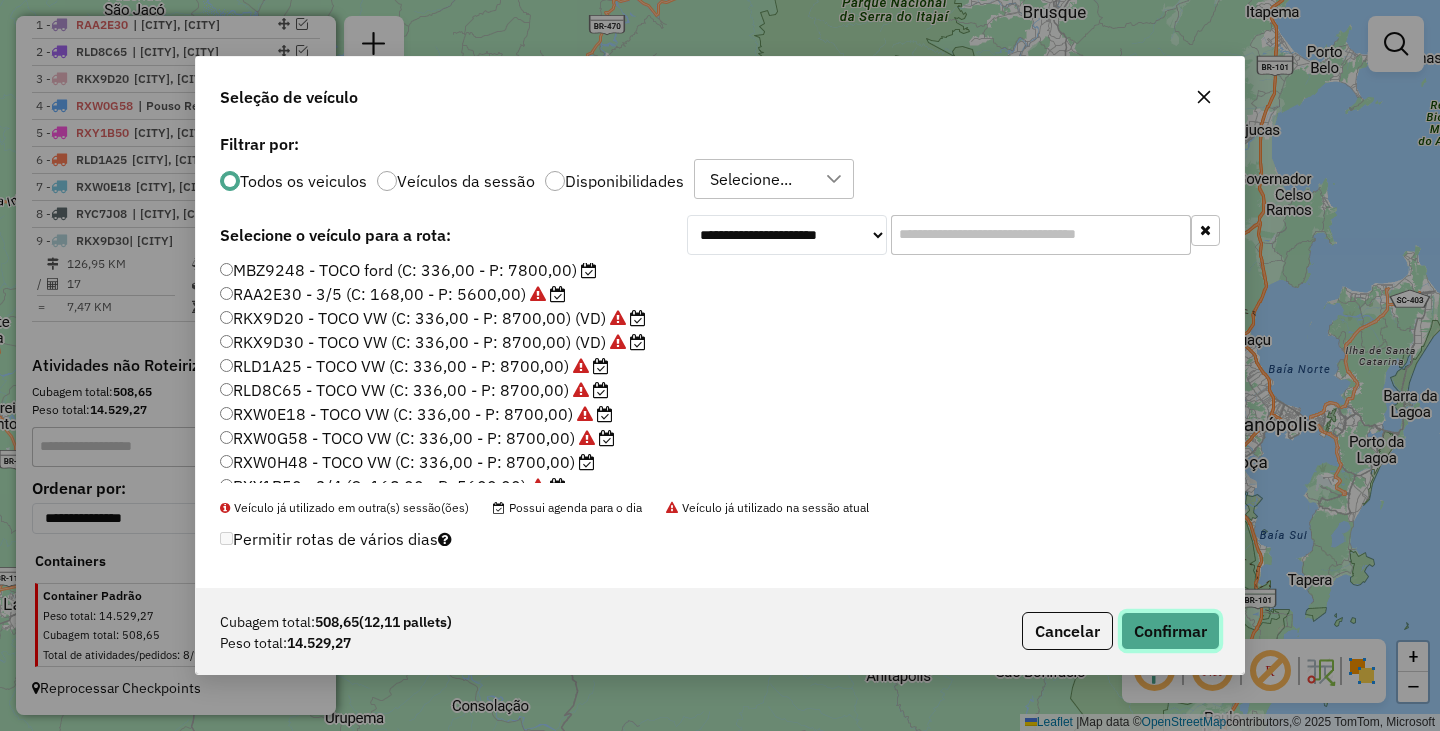 click on "Confirmar" 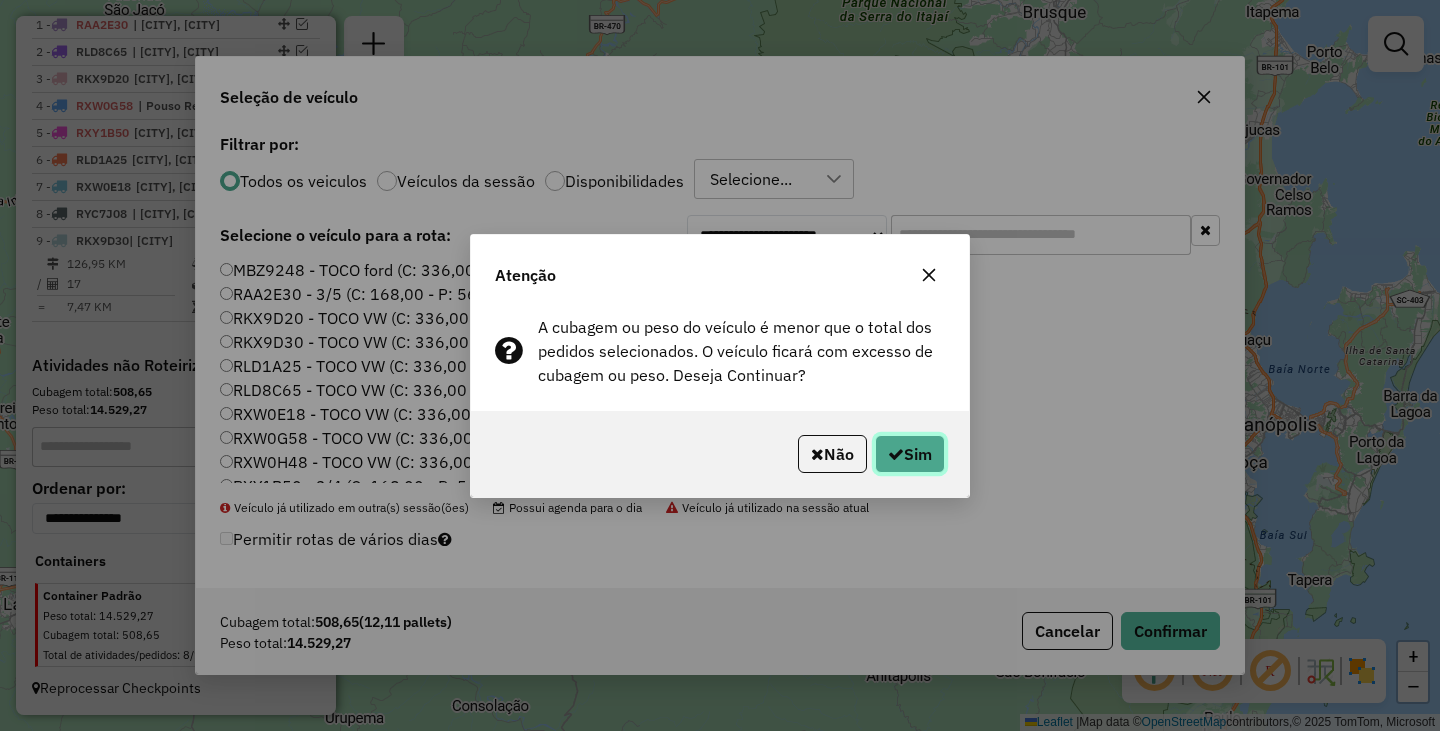 click on "Sim" 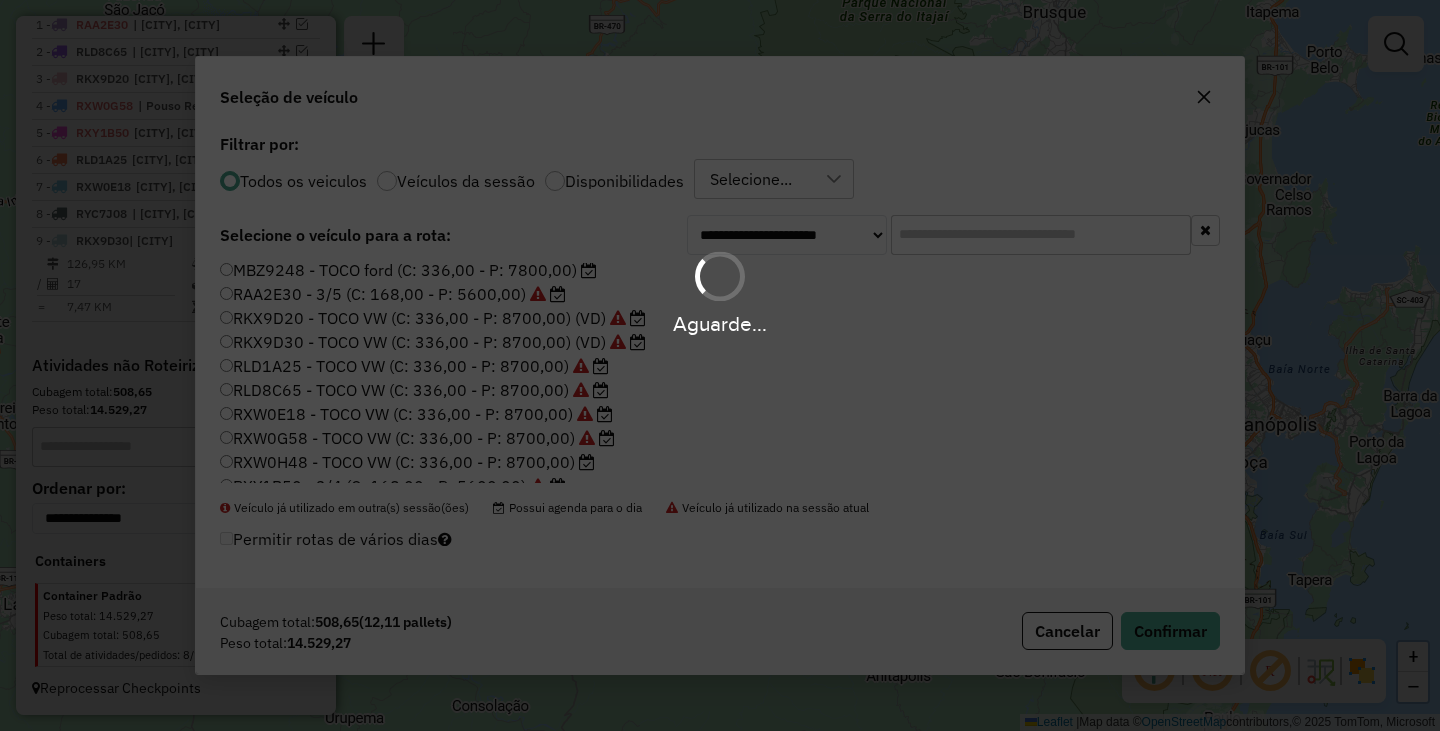 scroll, scrollTop: 552, scrollLeft: 0, axis: vertical 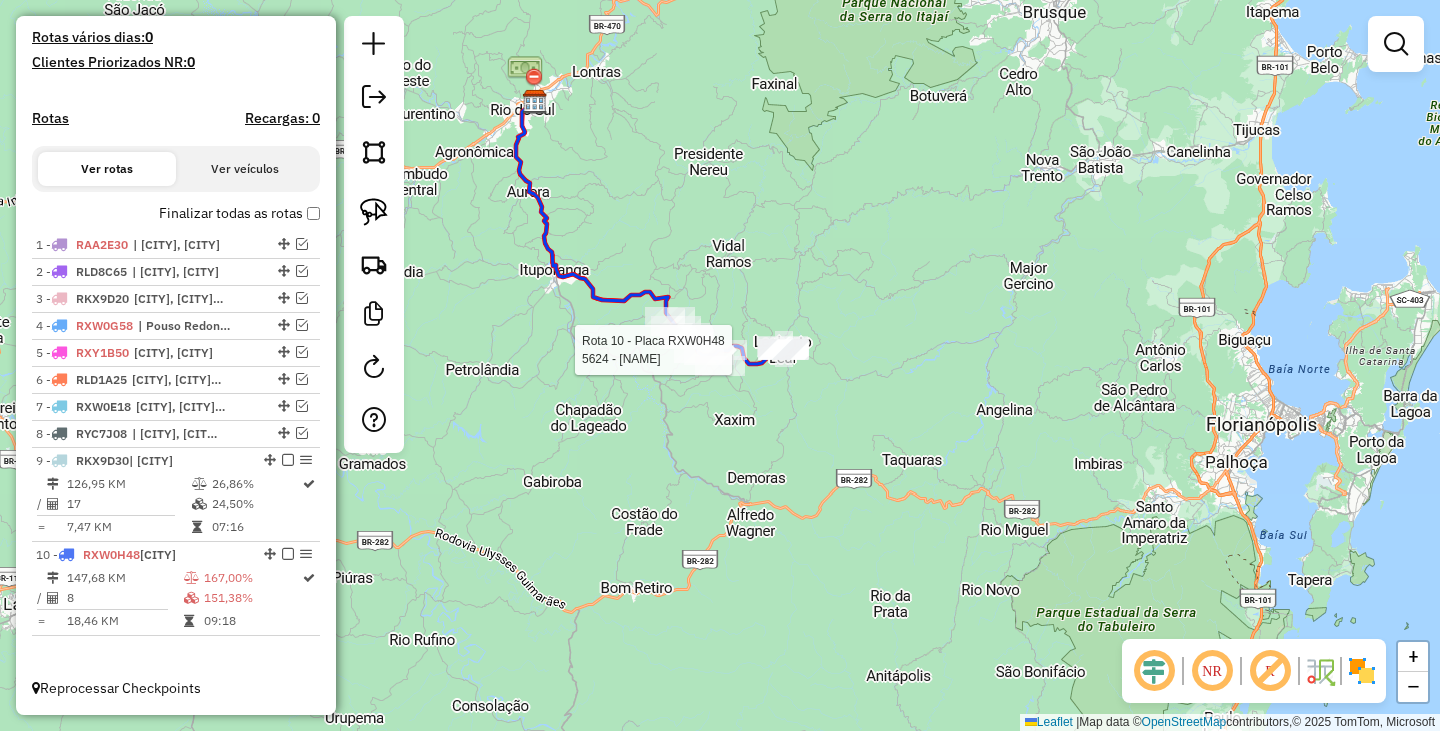 select on "*********" 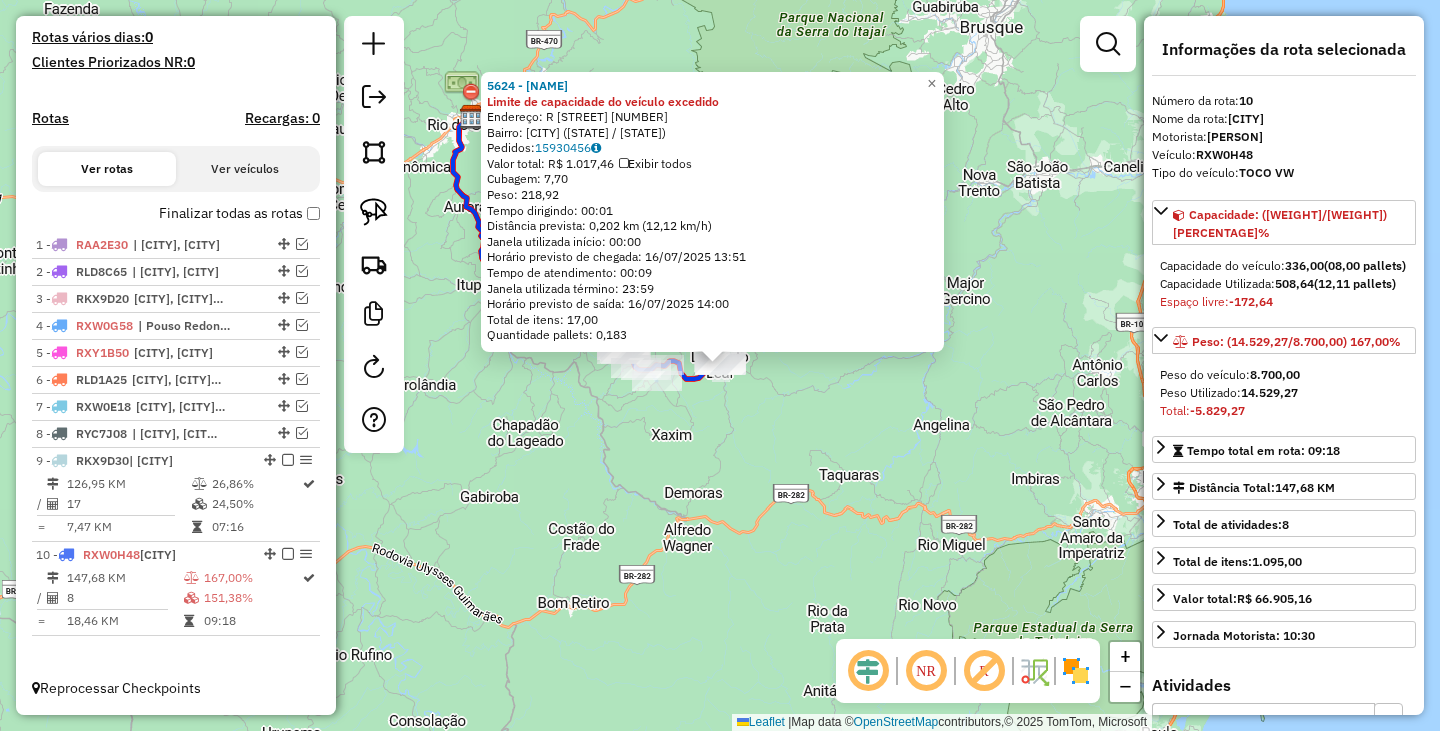 click on "[NUMBER] - [NAME] e [NAME] Limite de capacidade do veículo excedido  Endereço: R   [STREET]                     [NUMBER]   Bairro: [NEIGHBORHOOD] ([CITY] / [STATE])   Pedidos:  [ORDER_ID]   Valor total: R$ [PRICE]   Exibir todos   Cubagem: [CUBAGE]  Peso: [WEIGHT]  Tempo dirigindo: [TIME]   Distância prevista: [DISTANCE] ([SPEED])   Janela utilizada início: [TIME]   Horário previsto de chegada: [DATE] [TIME]   Tempo de atendimento: [TIME]   Janela utilizada término: [TIME]   Horário previsto de saída: [DATE] [TIME]   Total de itens: [ITEMS]   Quantidade pallets: [PALLETS]  × Janela de atendimento Grade de atendimento Capacidade Transportadoras Veículos Cliente Pedidos  Rotas Selecione os dias de semana para filtrar as janelas de atendimento  Seg   Ter   Qua   Qui   Sex   Sáb   Dom  Informe o período da janela de atendimento: De: [TIME] Até: [TIME]  Filtrar exatamente a janela do cliente  Considerar janela de atendimento padrão  Selecione os dias de semana para filtrar as grades de atendimento  Seg   Ter   Qua   Qui   Sex   Sáb" 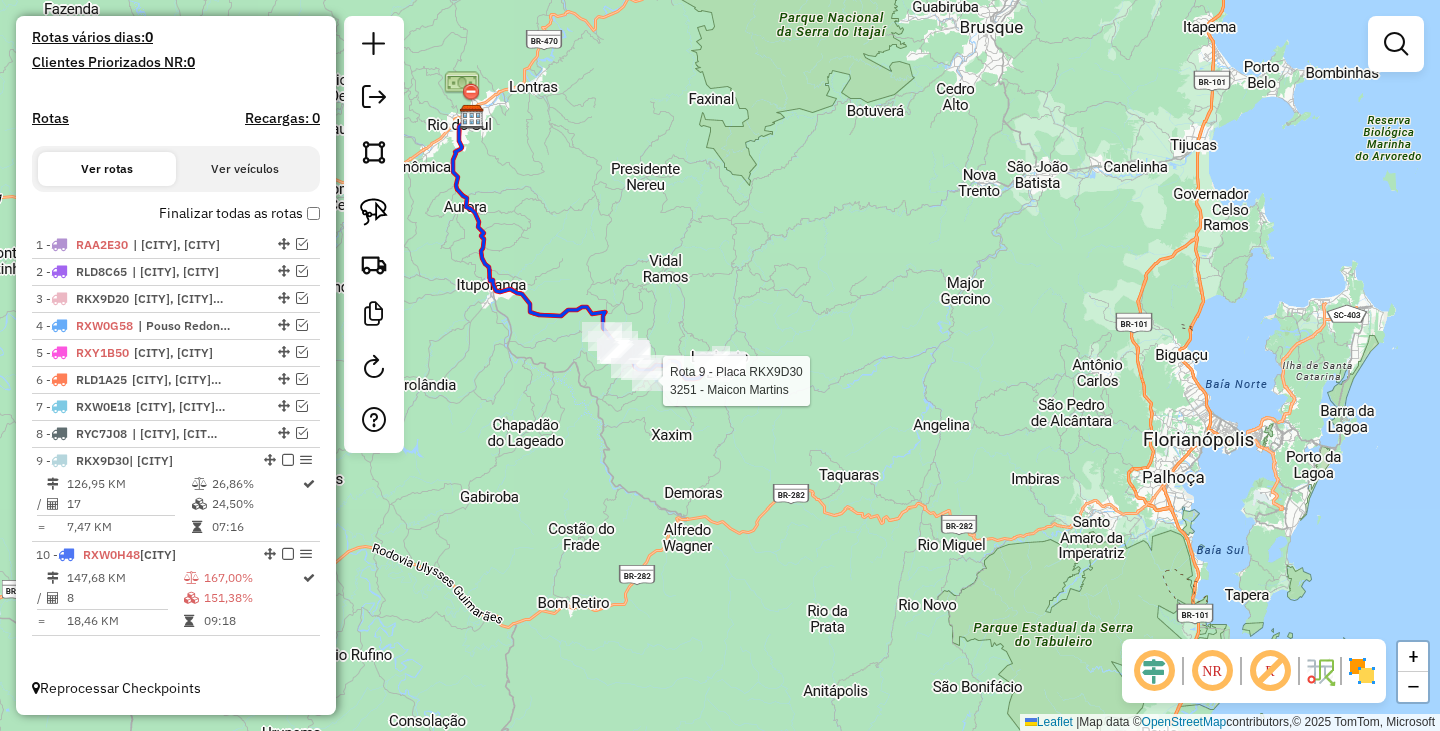 select on "*********" 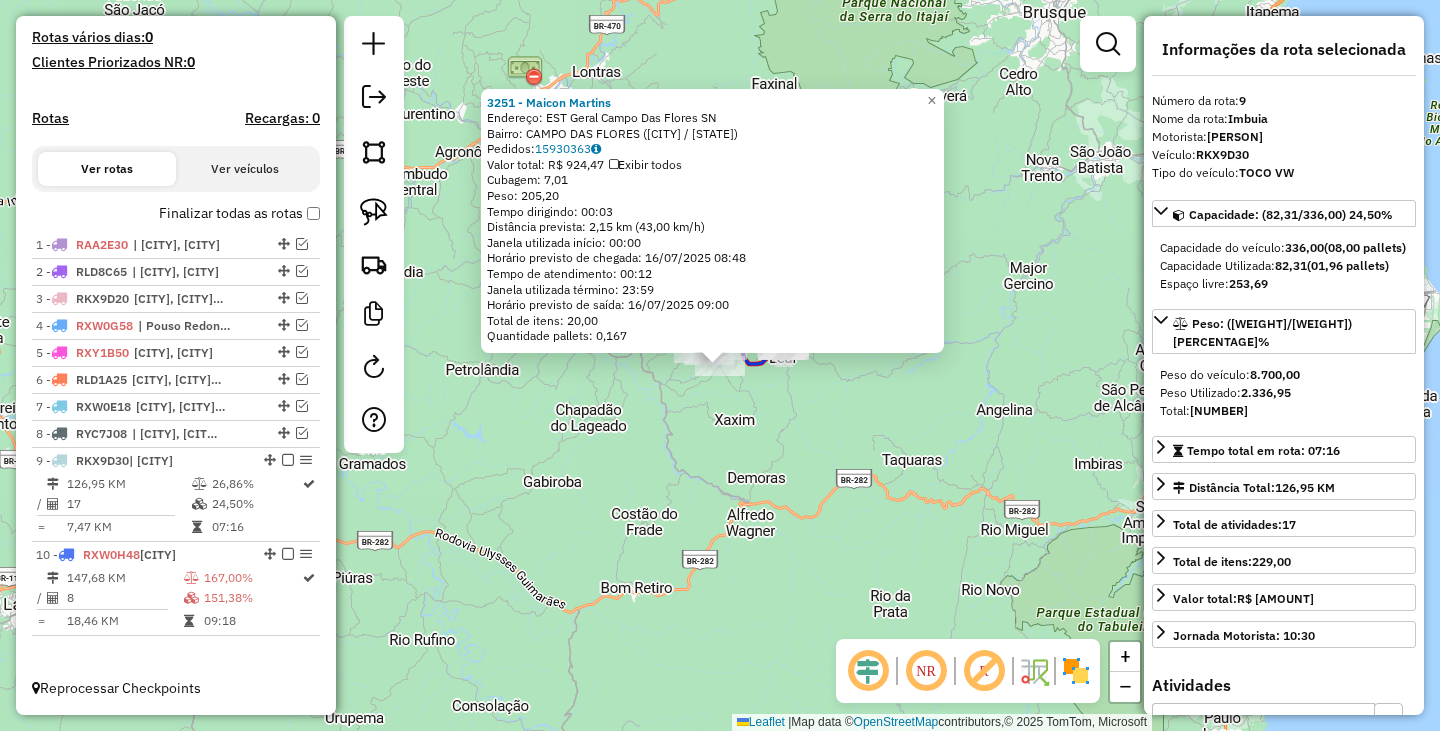 click on "[PERSON]  Endereço: [STREET]        SN   Bairro: [NEIGHBORHOOD] ([CITY] / SC)   Pedidos:  [NUMBER]   Valor total: R$ [PRICE]   Exibir todos   Cubagem: [WEIGHT]  Peso: [WEIGHT]  Tempo dirigindo: [TIME]   Distância prevista: [DISTANCE] km ([SPEED] km/h)   Janela utilizada início: [TIME]   Horário previsto de chegada: 16/07/2025 [TIME]   Tempo de atendimento: [TIME]   Janela utilizada término: 23:59   Horário previsto de saída: 16/07/2025 [TIME]   Total de itens: [QUANTITY]   Quantidade pallets: [QUANTITY]  × Janela de atendimento Grade de atendimento Capacidade Transportadoras Veículos Cliente Pedidos  Rotas Selecione os dias de semana para filtrar as janelas de atendimento  Seg   Ter   Qua   Qui   Sex   Sáb   Dom  Informe o período da janela de atendimento: De: Até:  Filtrar exatamente a janela do cliente  Considerar janela de atendimento padrão  Selecione os dias de semana para filtrar as grades de atendimento  Seg   Ter   Qua   Qui   Sex   Sáb   Dom  Peso mínimo:   Peso máximo:   De:  De:" 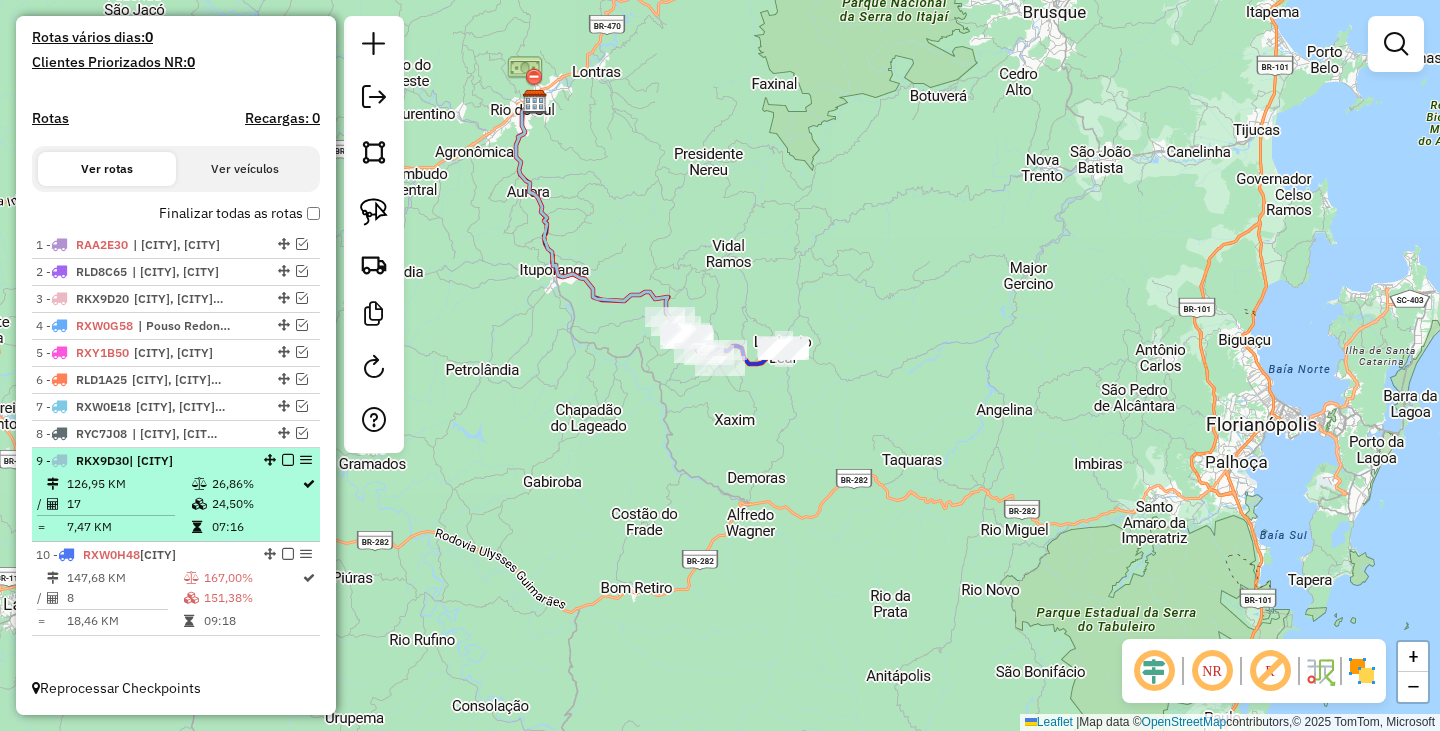 click at bounding box center (288, 460) 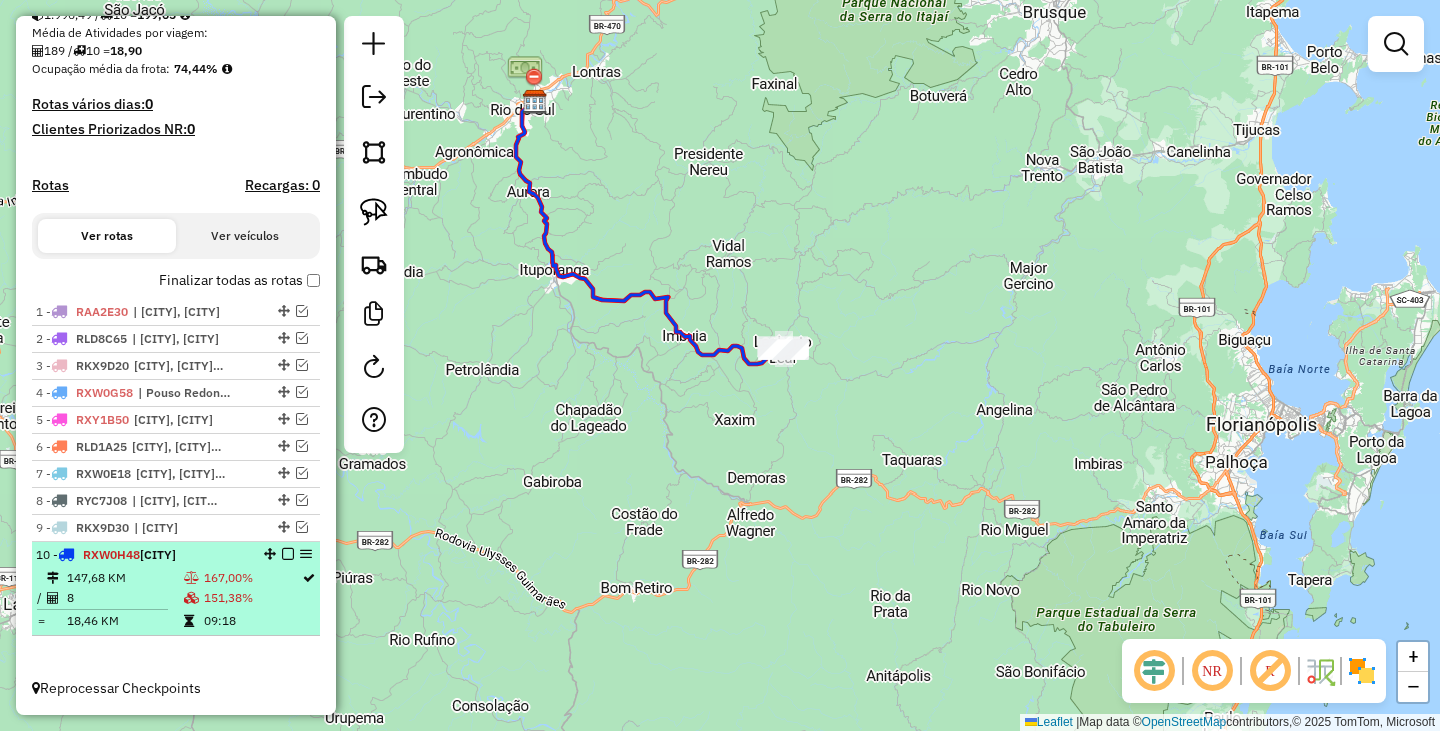click at bounding box center [288, 554] 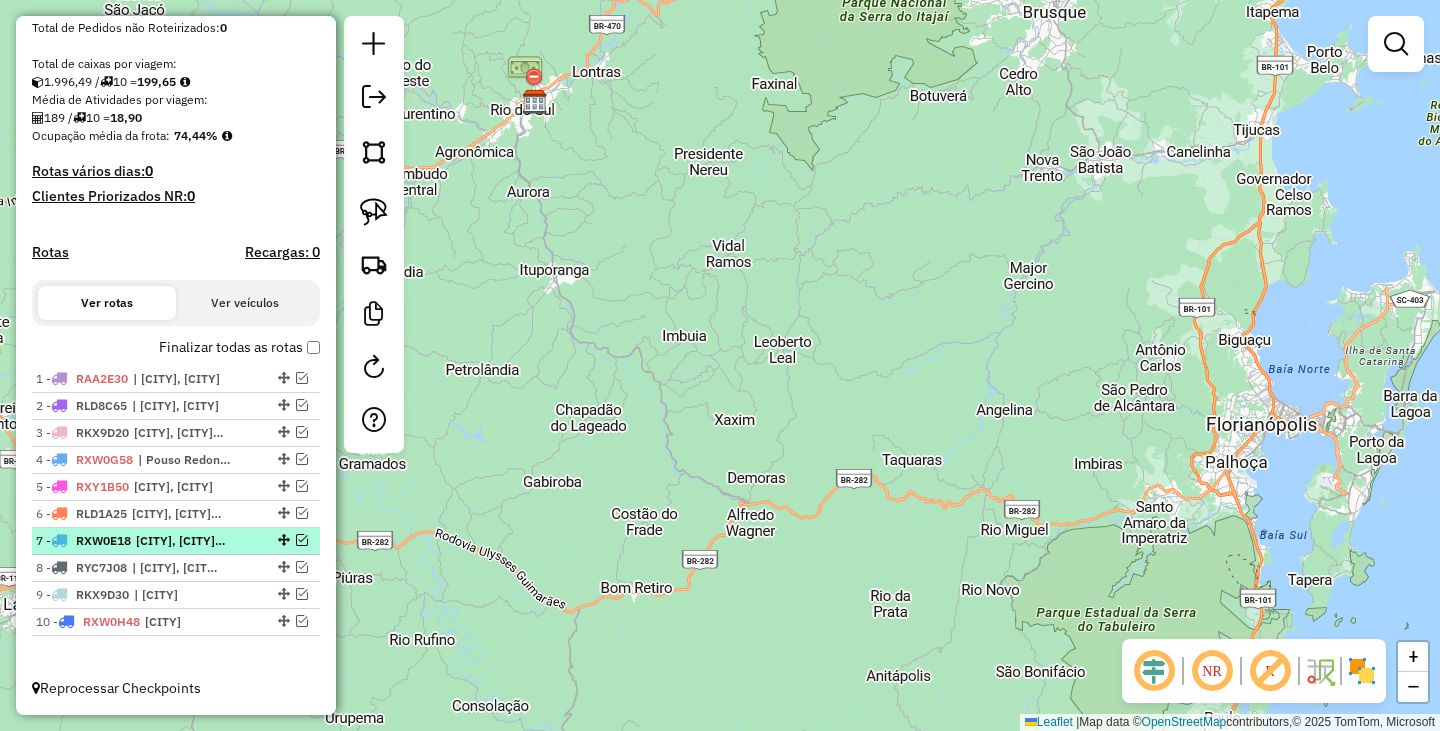 scroll, scrollTop: 400, scrollLeft: 0, axis: vertical 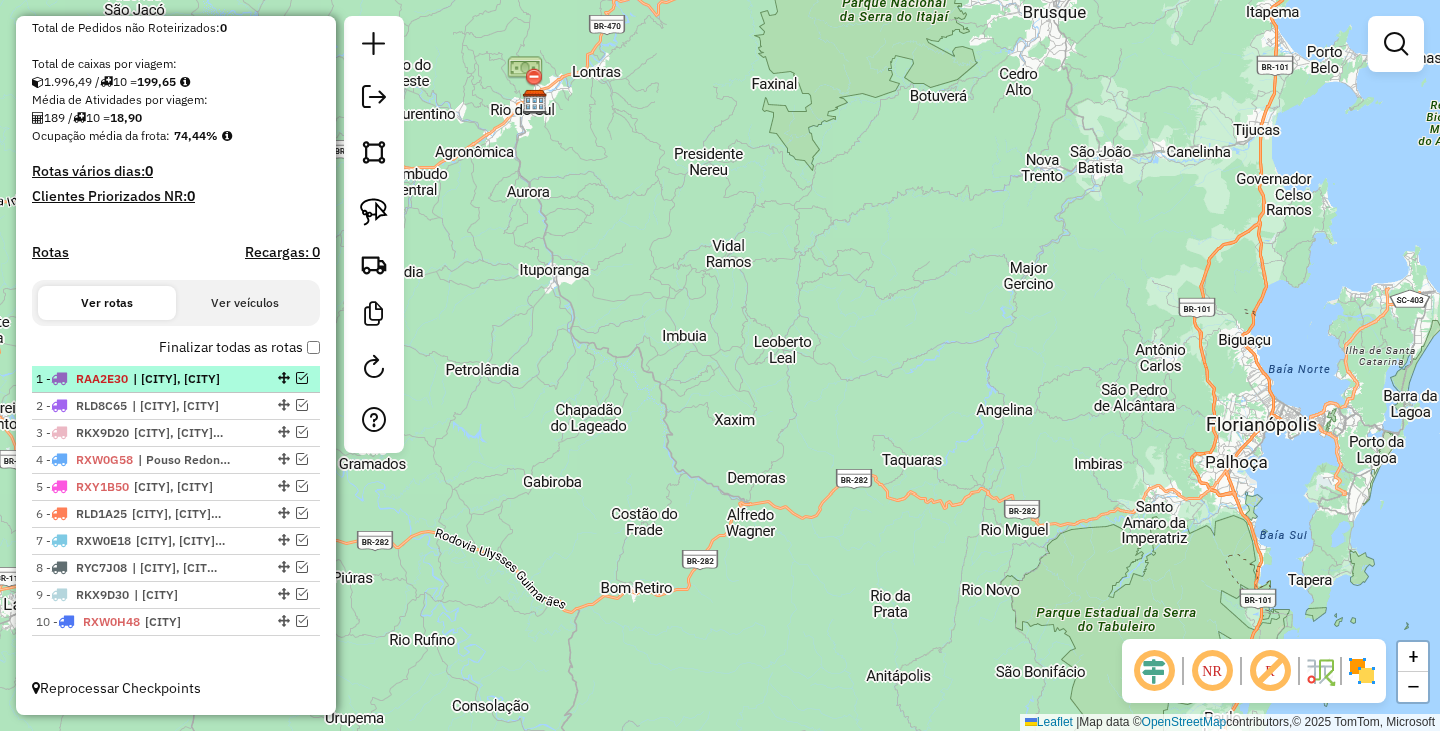 drag, startPoint x: 293, startPoint y: 376, endPoint x: 787, endPoint y: 420, distance: 495.95566 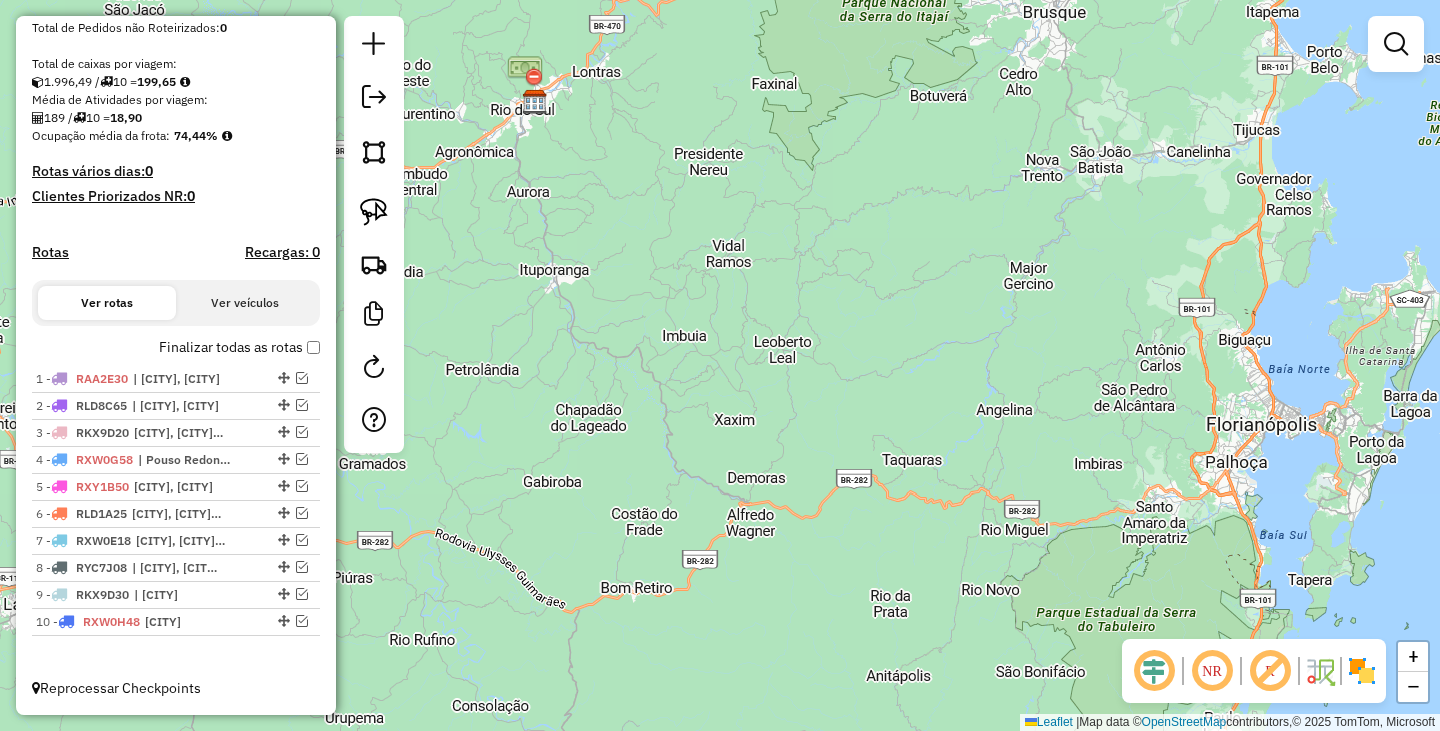 scroll, scrollTop: 485, scrollLeft: 0, axis: vertical 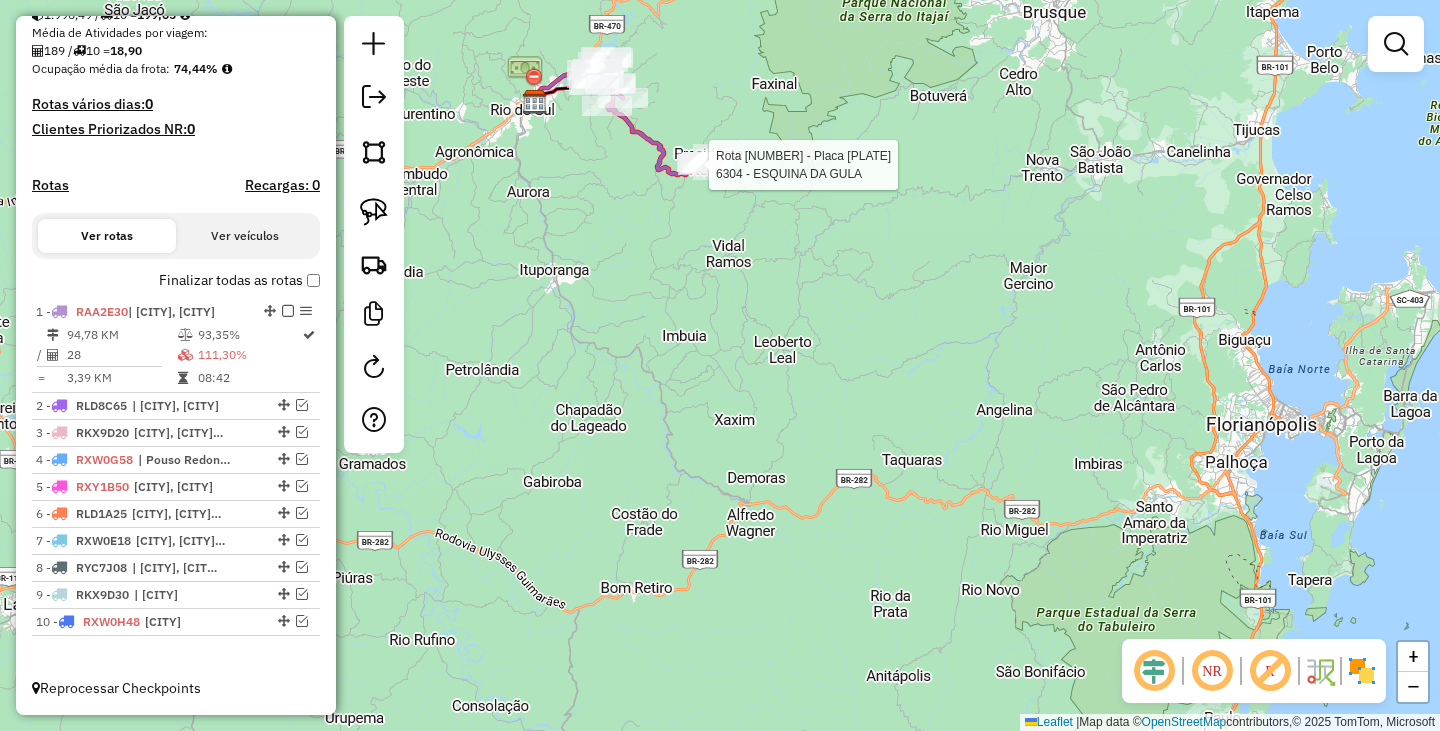 select on "*********" 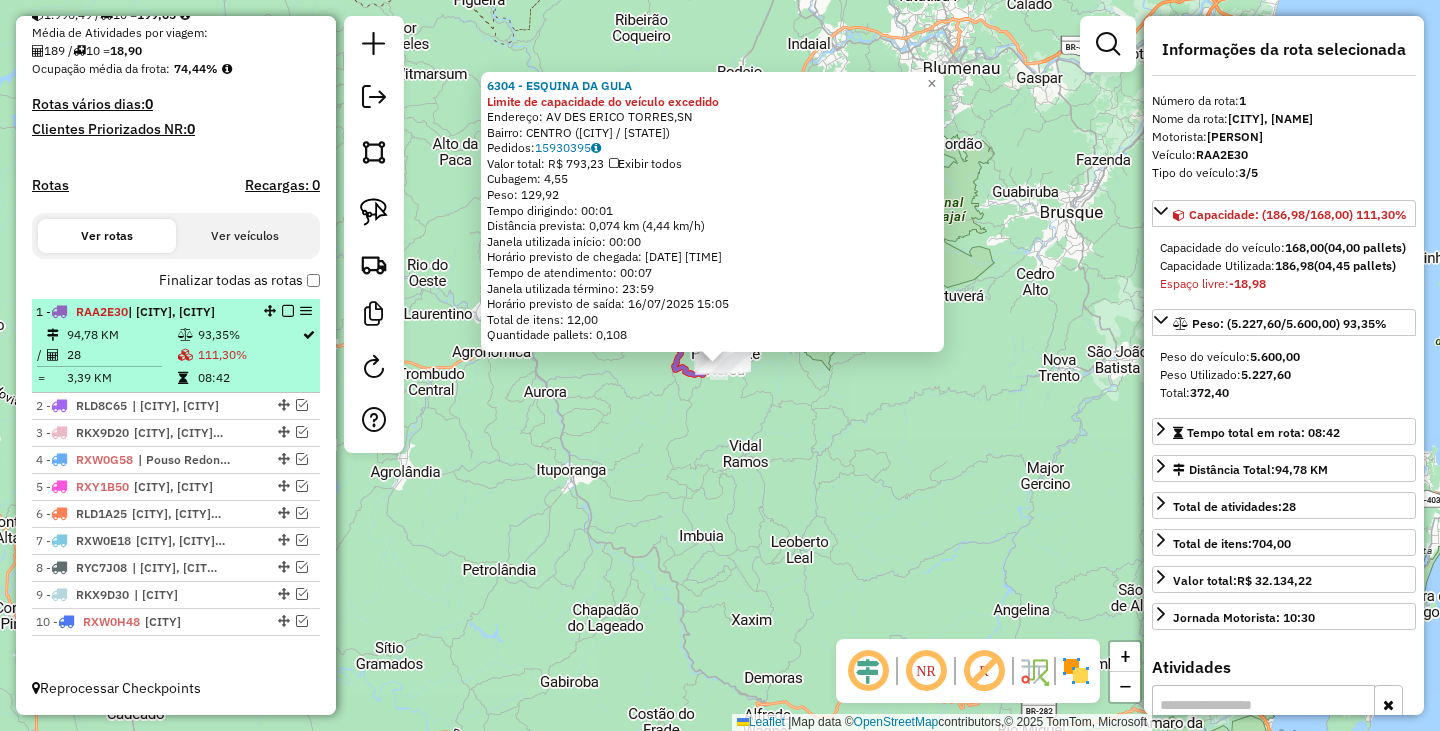 click at bounding box center (288, 311) 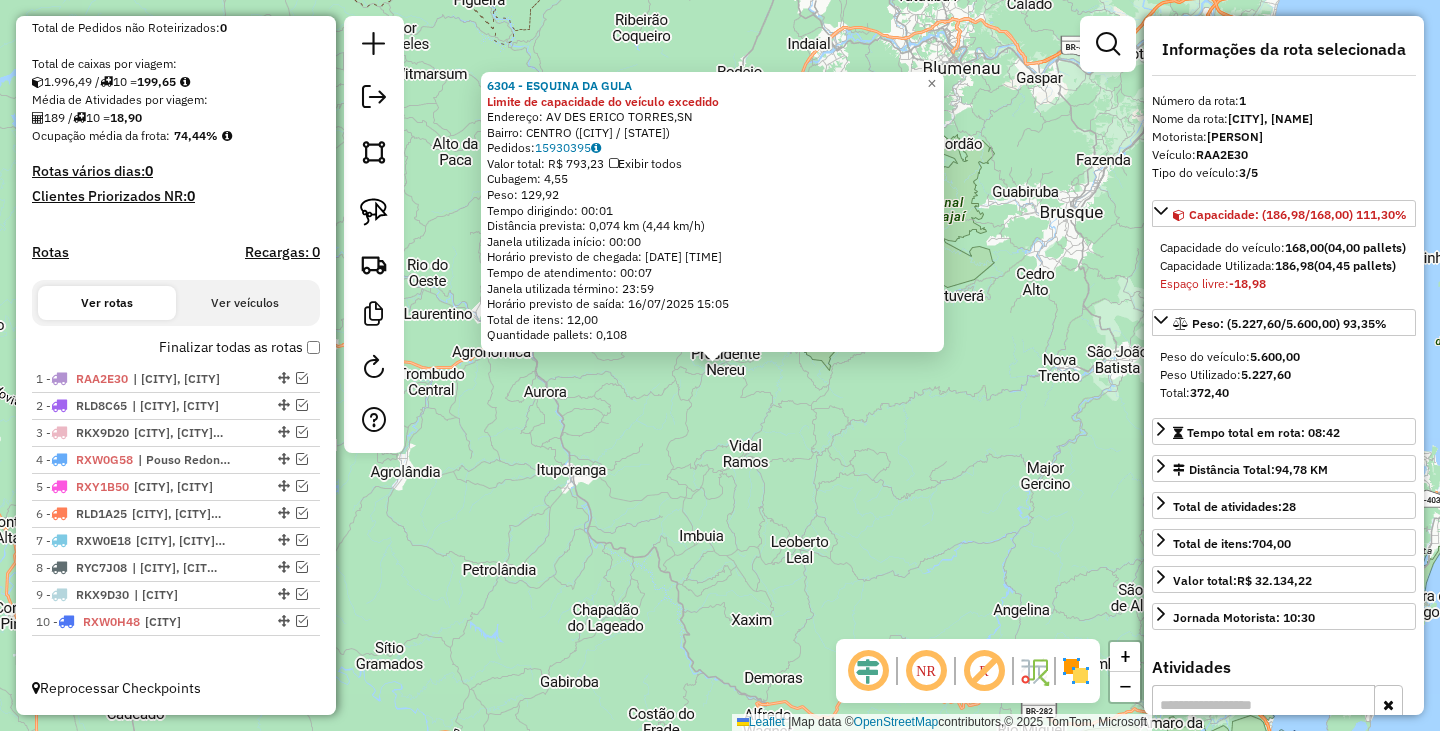 scroll, scrollTop: 400, scrollLeft: 0, axis: vertical 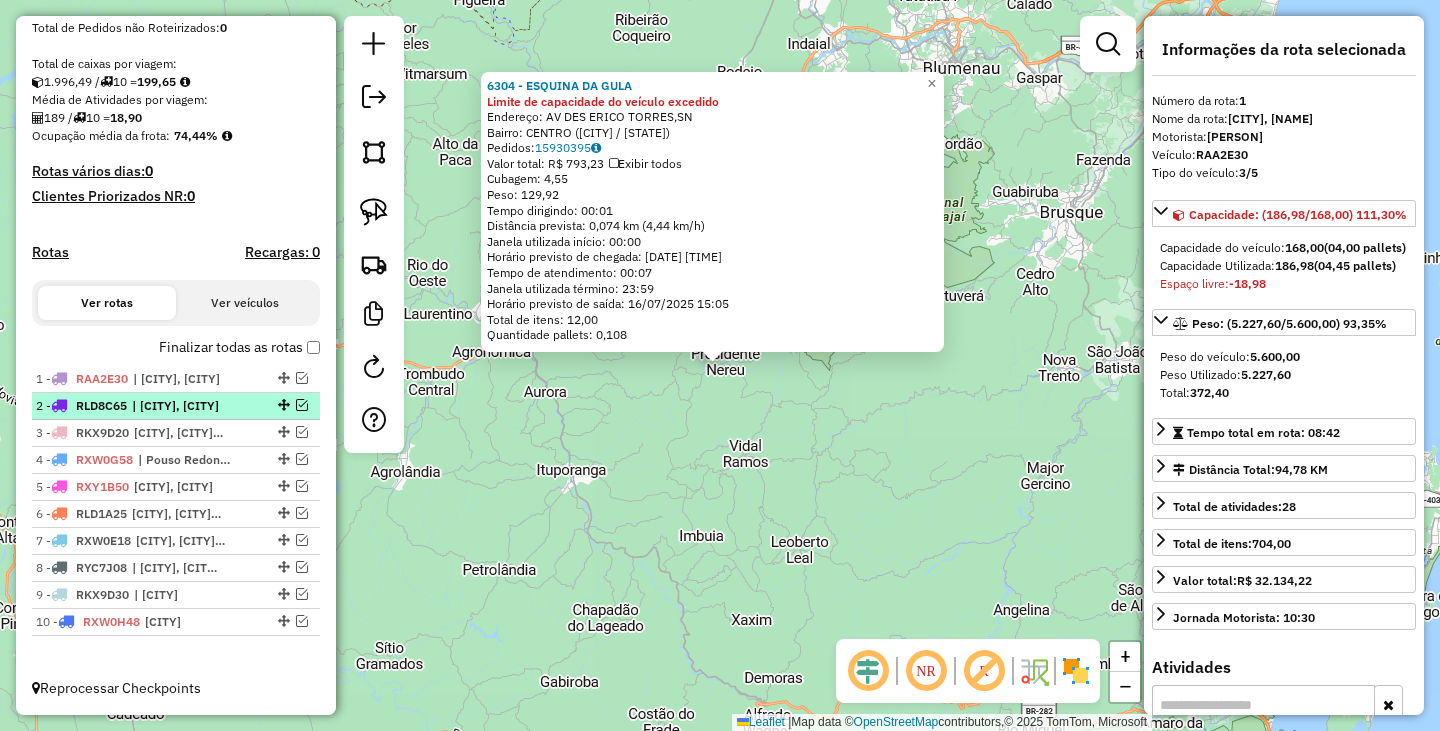 click at bounding box center [302, 405] 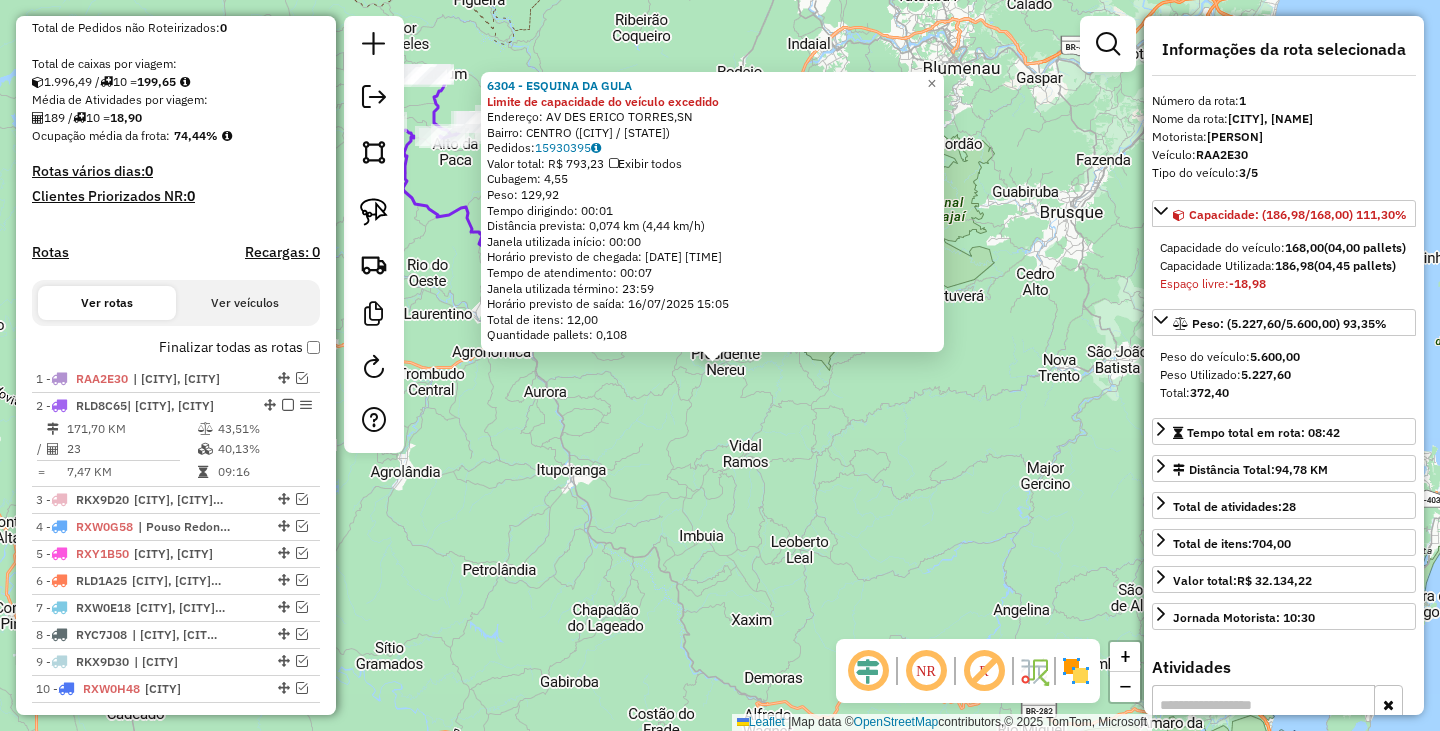 scroll, scrollTop: 485, scrollLeft: 0, axis: vertical 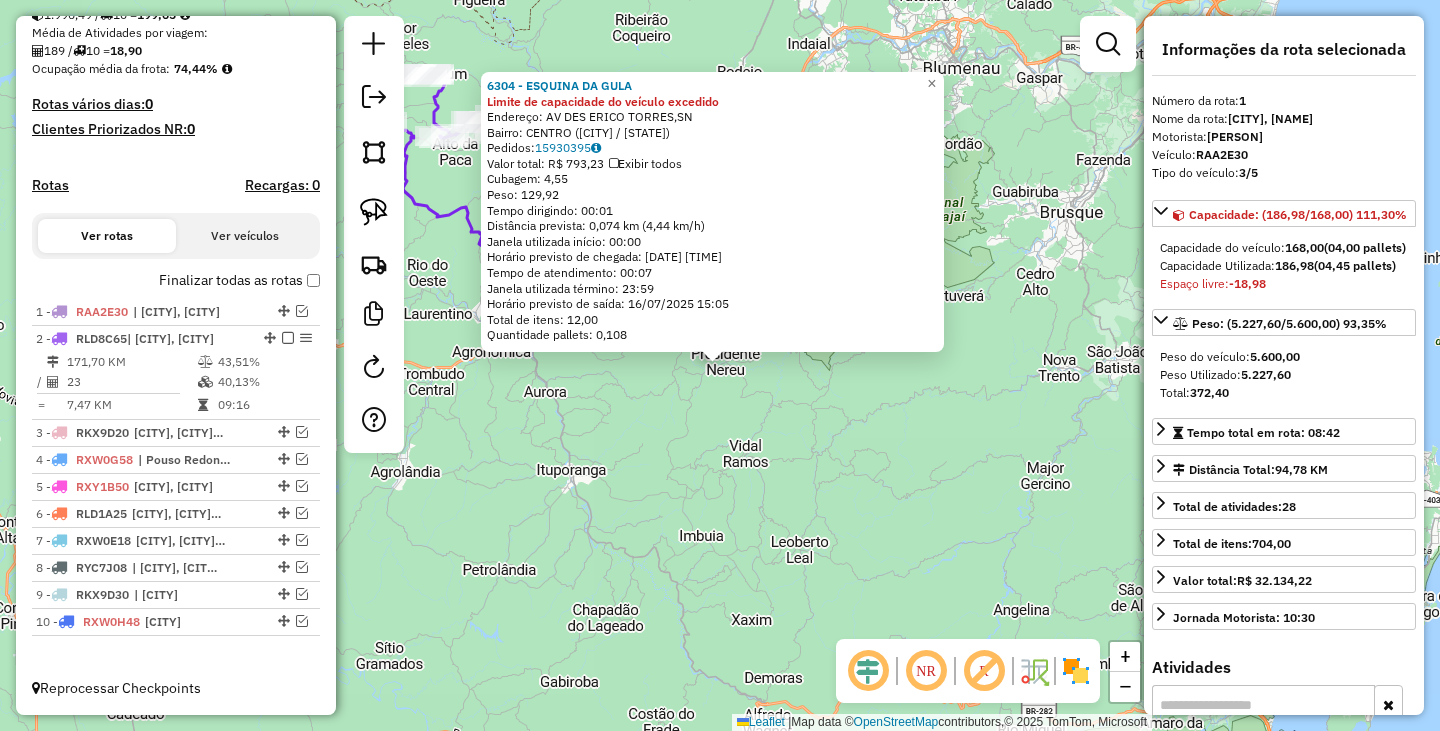 click on "Endereço: AV DES ERICO TORRES,SN Bairro: CENTRO ([CITY] / [STATE]) Pedidos: 15930395 Valor total: R$ 793,23 Exibir todos Cubagem: 4,55 Peso: 129,92 Tempo dirigindo: 00:01 Distância prevista: 0,074 km (4,44 km/h) Janela utilizada início: 00:00 Horário previsto de chegada: 16/07/2025 14:58 Tempo de atendimento: 00:07 Janela utilizada término: 23:59 Horário previsto de saída: 16/07/2025 15:05 Total de itens: 12,00 Quantidade pallets: 0,108 × Janela de atendimento Grade de atendimento Capacidade Transportadoras Veículos Cliente Pedidos Rotas Selecione os dias de semana para filtrar as janelas de atendimento Seg Ter Qua Qui Sex Sáb Dom Informe o período da janela de atendimento: De: Até: Filtrar exatamente a janela do cliente Considerar janela de atendimento padrão Selecione os dias de semana para filtrar as grades de atendimento Seg Ter Qua Qui Sex Sáb Dom De: De:" 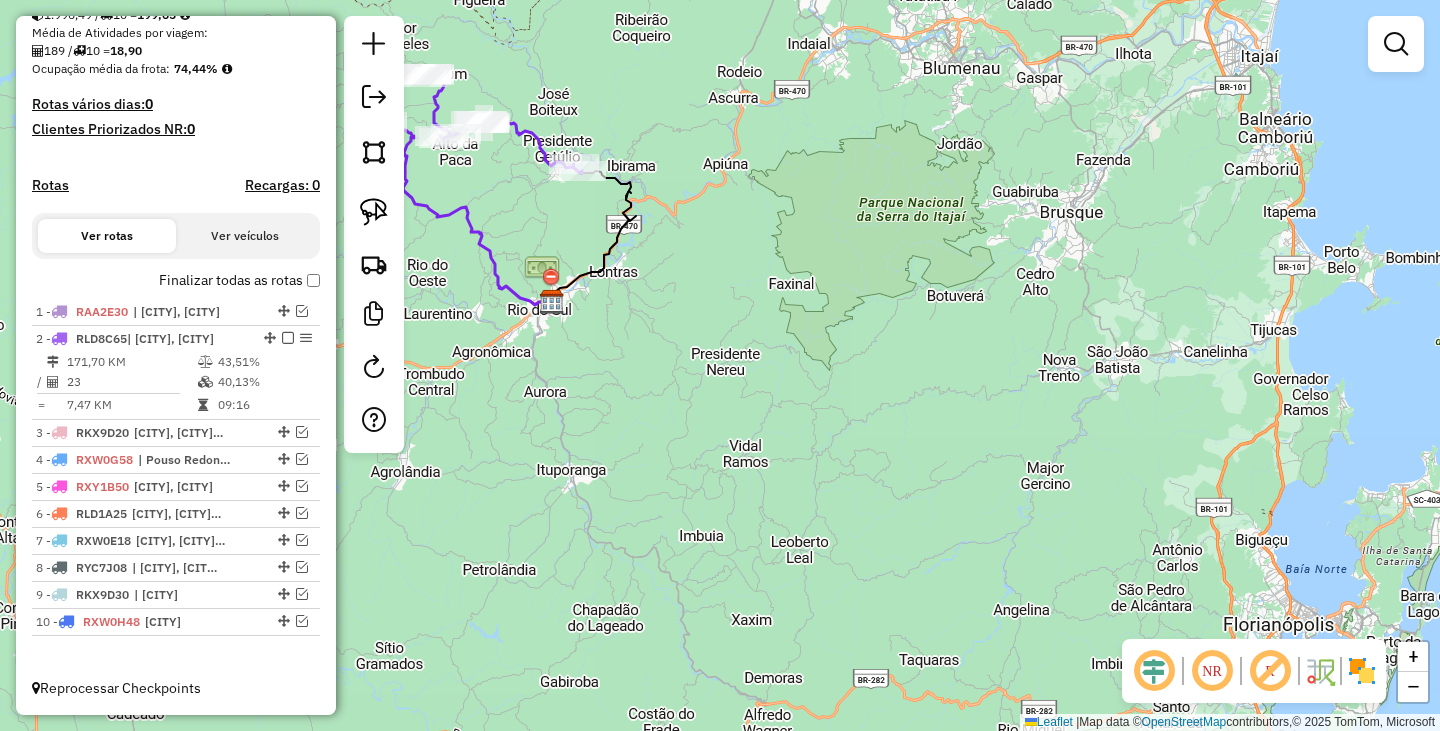 drag, startPoint x: 493, startPoint y: 358, endPoint x: 637, endPoint y: 517, distance: 214.51573 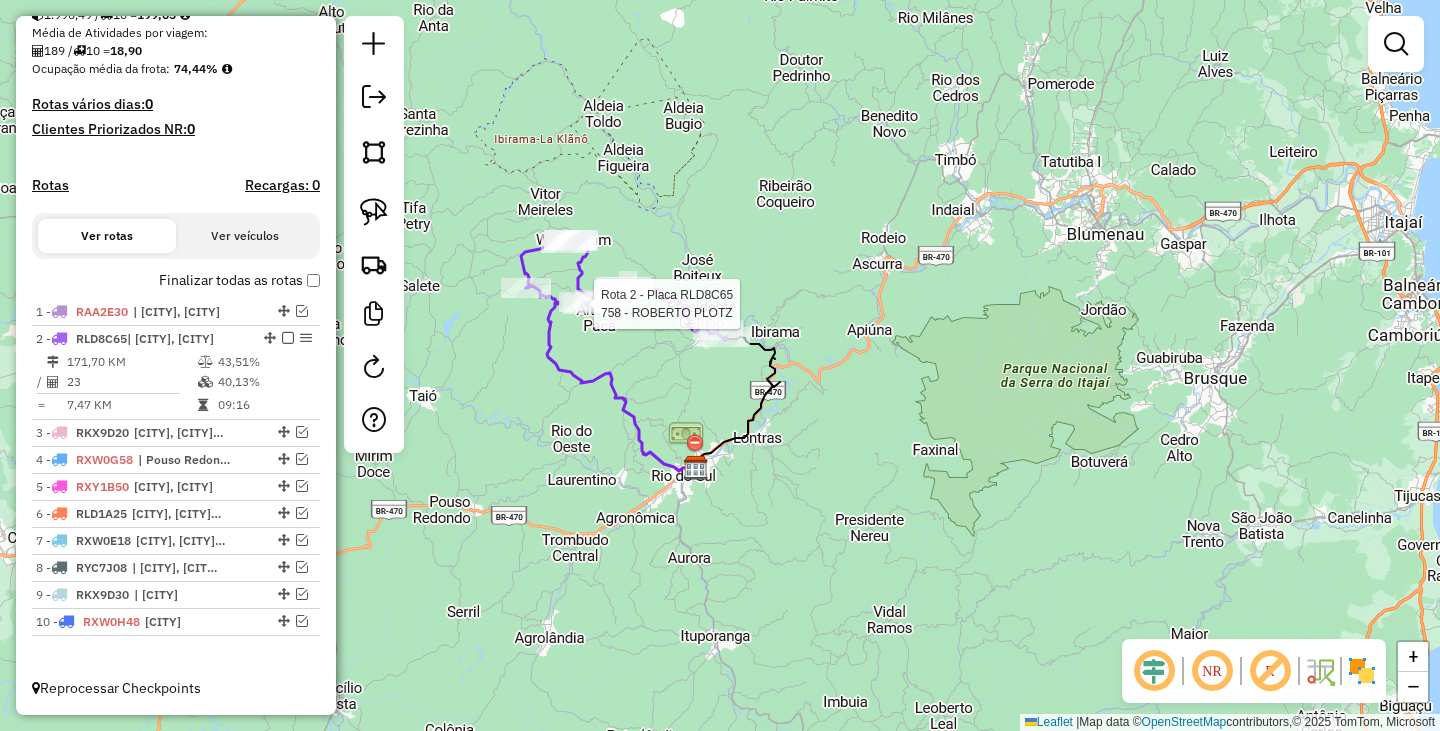 select on "*********" 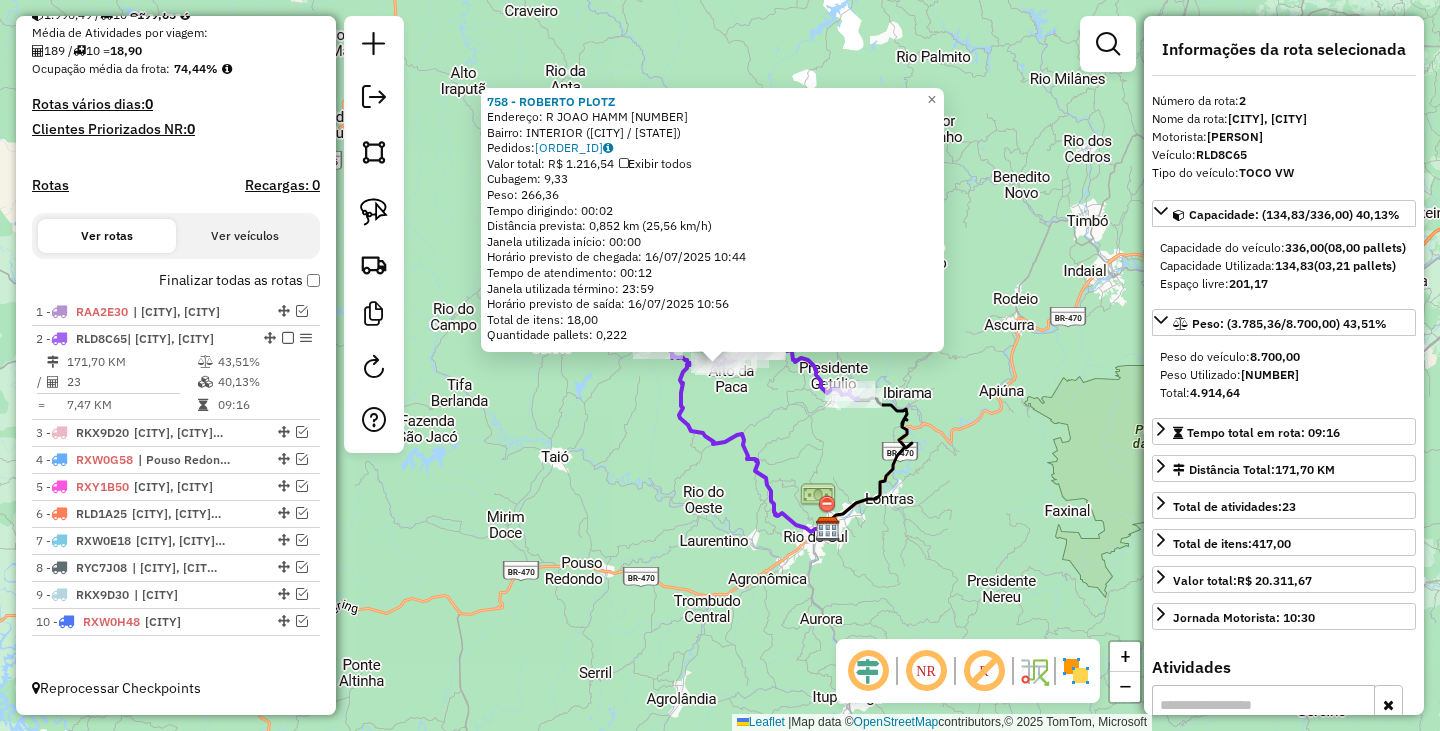 click at bounding box center (288, 338) 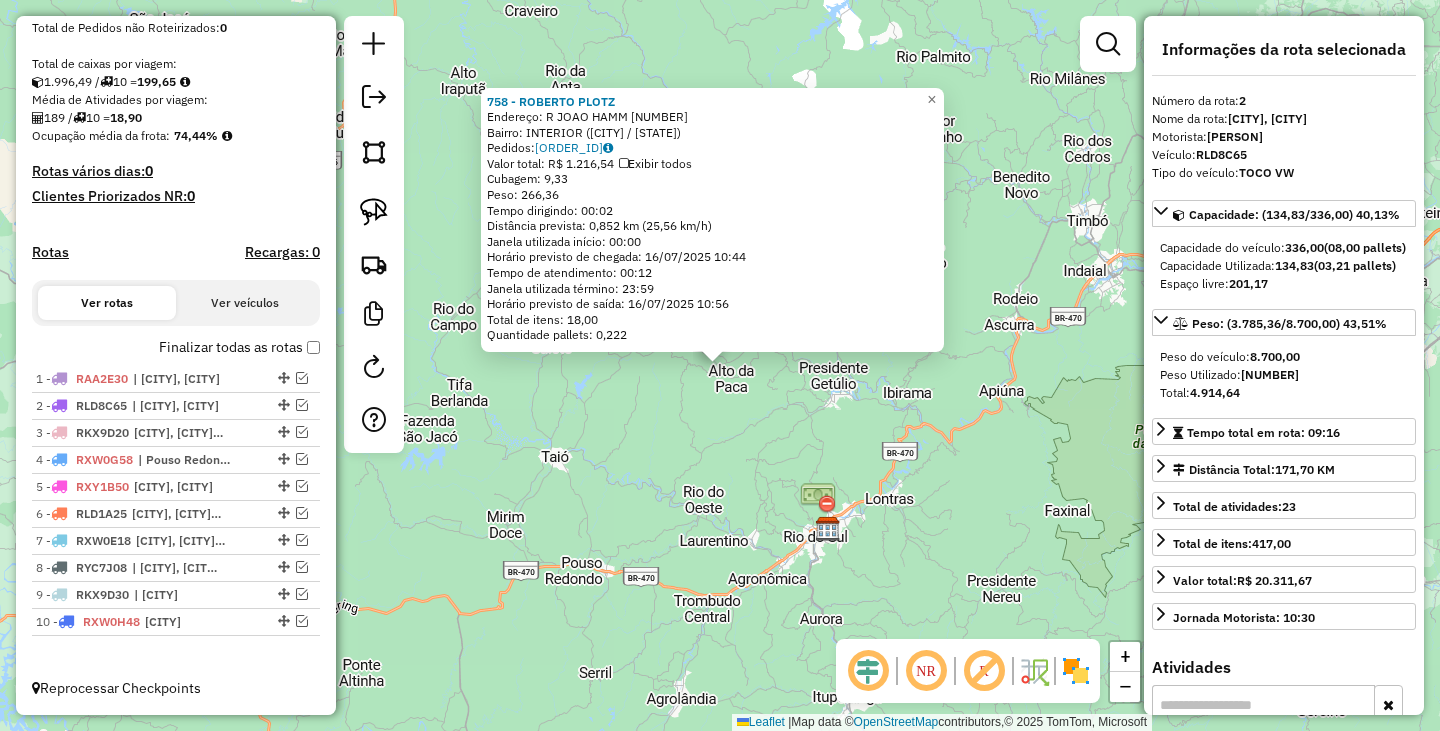 scroll, scrollTop: 400, scrollLeft: 0, axis: vertical 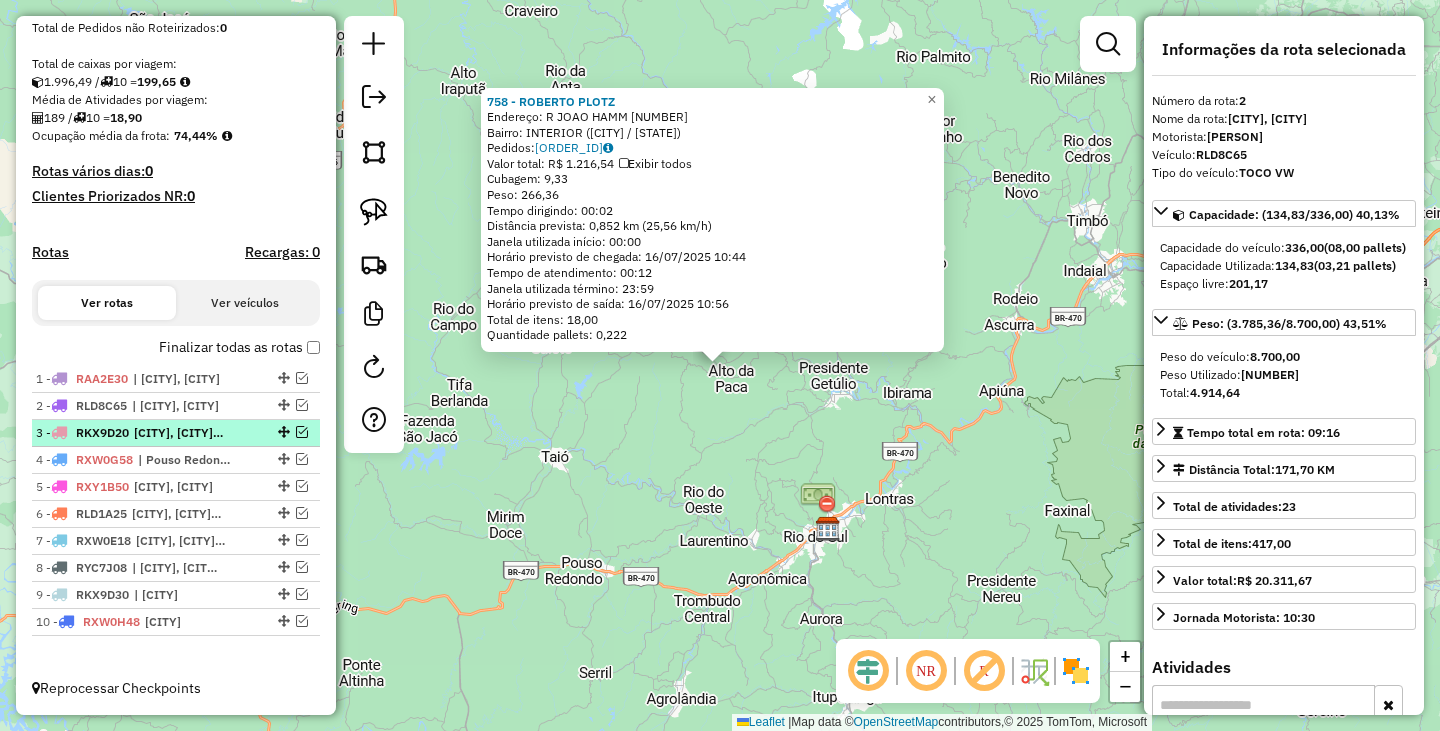 click at bounding box center [302, 432] 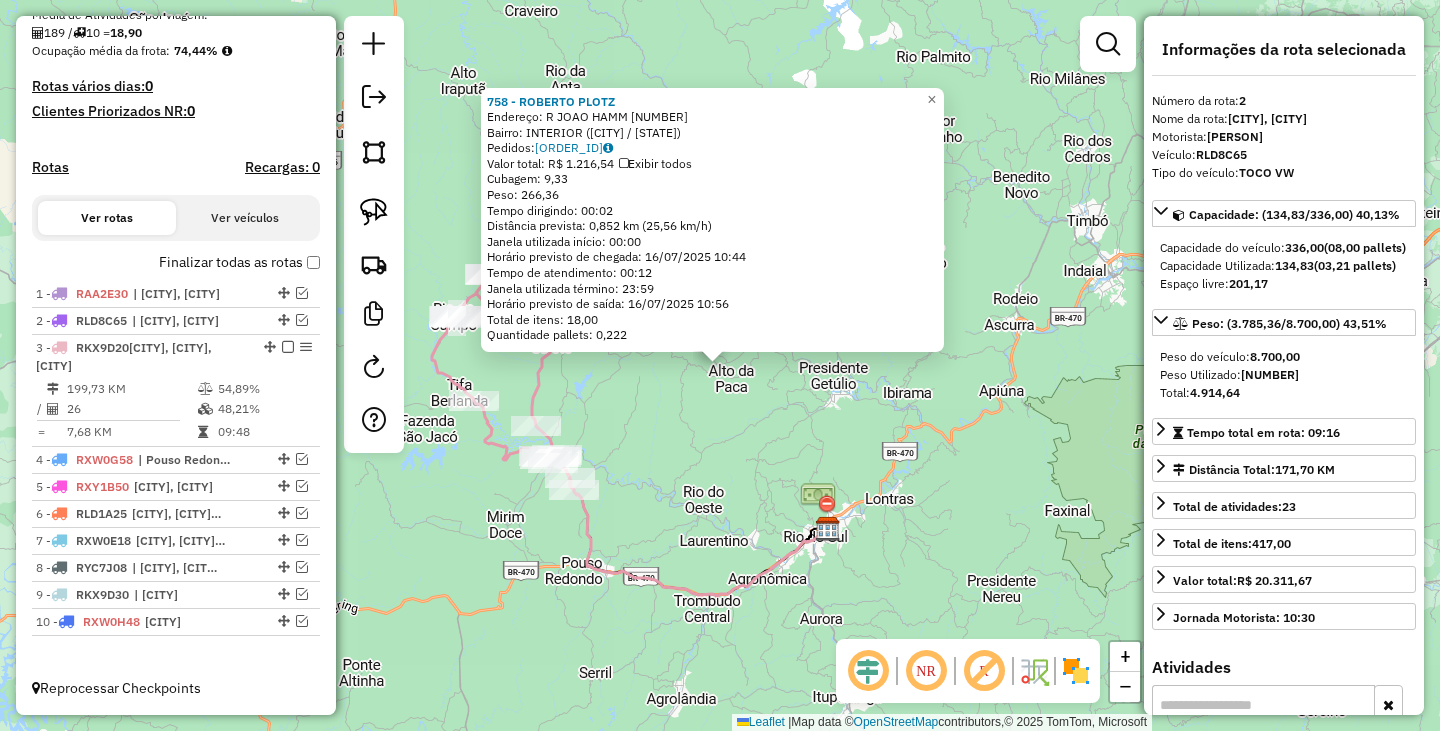click on "[NUMBER] - [NAME]  Endereço: R     [STREET]                   [NUMBER]   Bairro: [NEIGHBORHOOD] ([CITY] / [STATE])   Pedidos:  [ORDER_ID]   Valor total: R$ [PRICE]   Exibir todos   Cubagem: [CUBAGE]  Peso: [WEIGHT]  Tempo dirigindo: [TIME]   Distância prevista: [DISTANCE] ([SPEED])   Janela utilizada início: [TIME]   Horário previsto de chegada: [DATE] [TIME]   Tempo de atendimento: [TIME]   Janela utilizada término: [TIME]   Horário previsto de saída: [DATE] [TIME]   Total de itens: [ITEMS]   Quantidade pallets: [PALLETS]  × Janela de atendimento Grade de atendimento Capacidade Transportadoras Veículos Cliente Pedidos  Rotas Selecione os dias de semana para filtrar as janelas de atendimento  Seg   Ter   Qua   Qui   Sex   Sáb   Dom  Informe o período da janela de atendimento: De: [TIME] Até: [TIME]  Filtrar exatamente a janela do cliente  Considerar janela de atendimento padrão  Selecione os dias de semana para filtrar as grades de atendimento  Seg   Ter   Qua   Qui   Sex   Sáb   Dom   Peso mínimo:   Peso máximo:   De: [WEIGHT]   Até: [WEIGHT]" 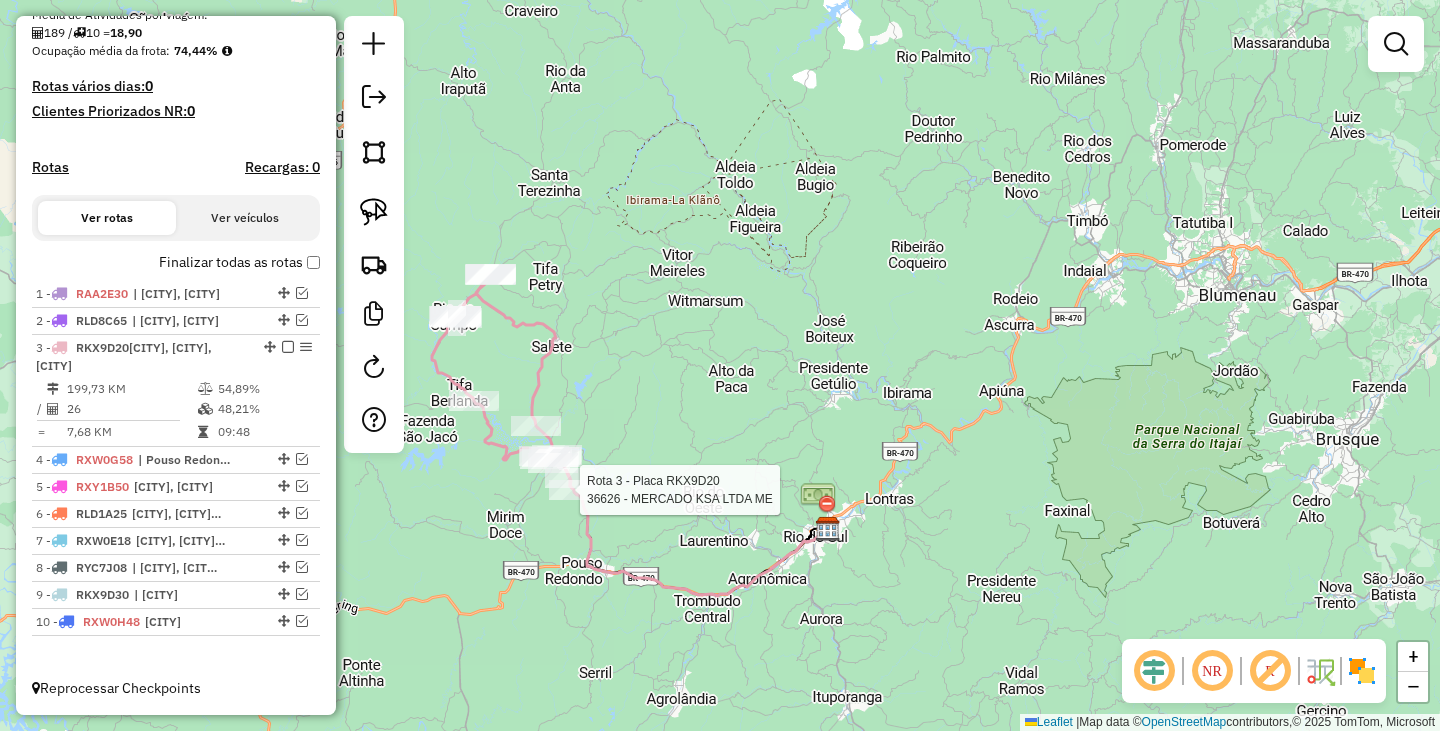 select on "*********" 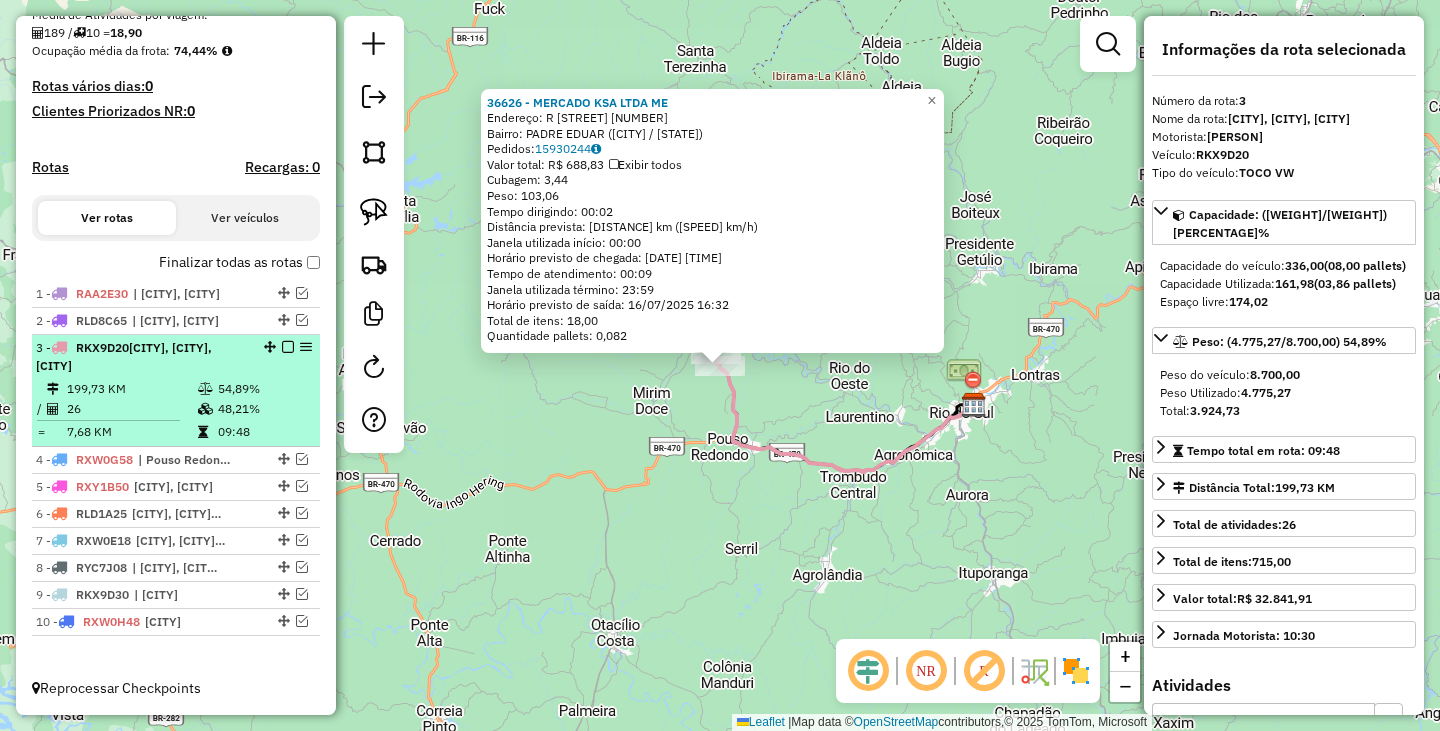 click at bounding box center [288, 347] 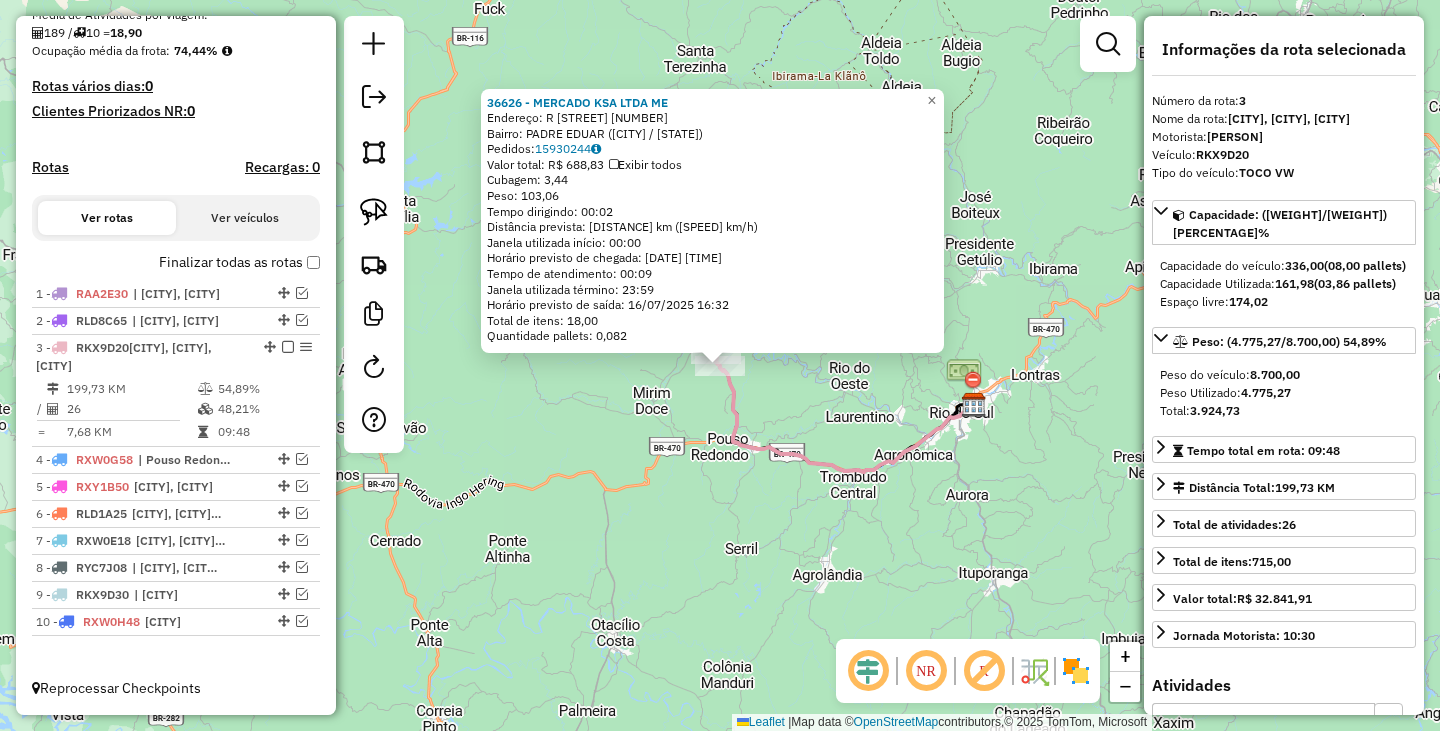 scroll, scrollTop: 400, scrollLeft: 0, axis: vertical 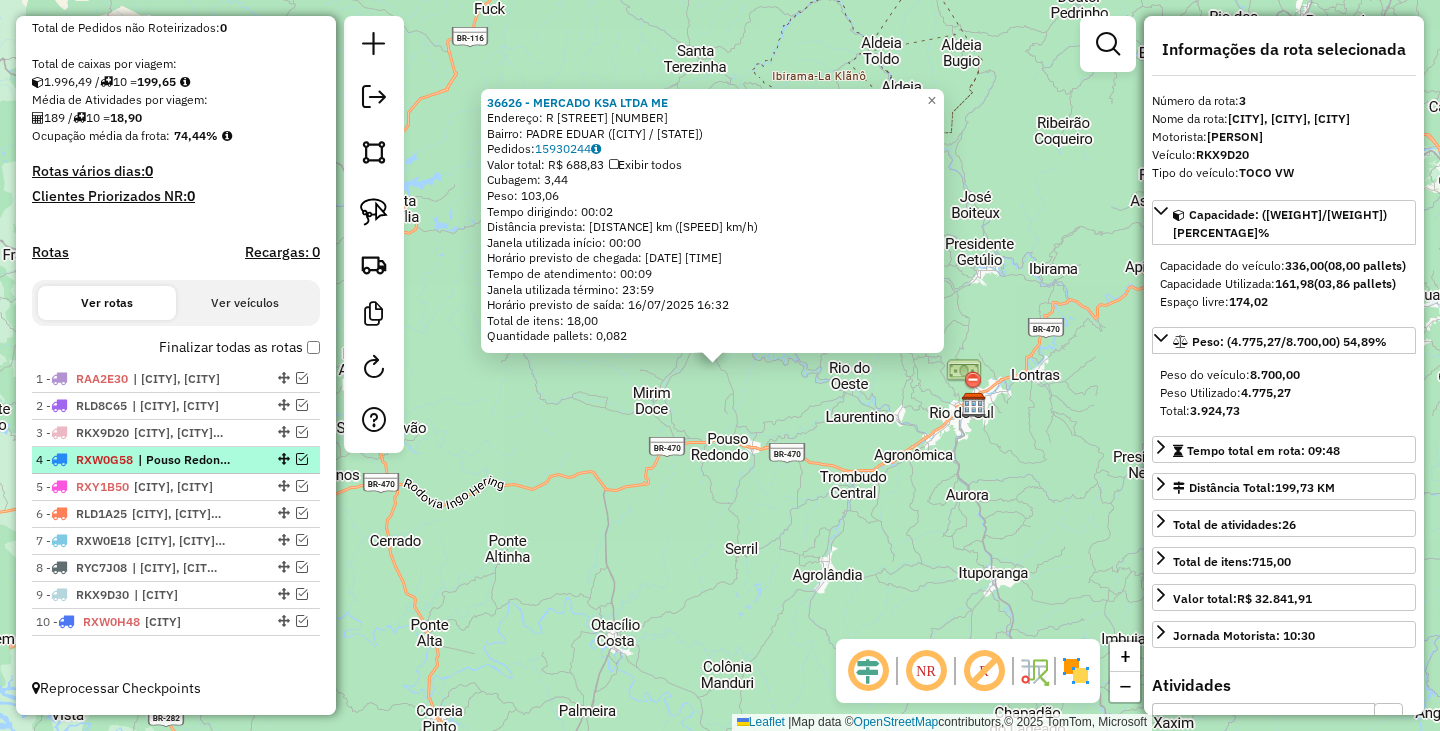 click at bounding box center (302, 459) 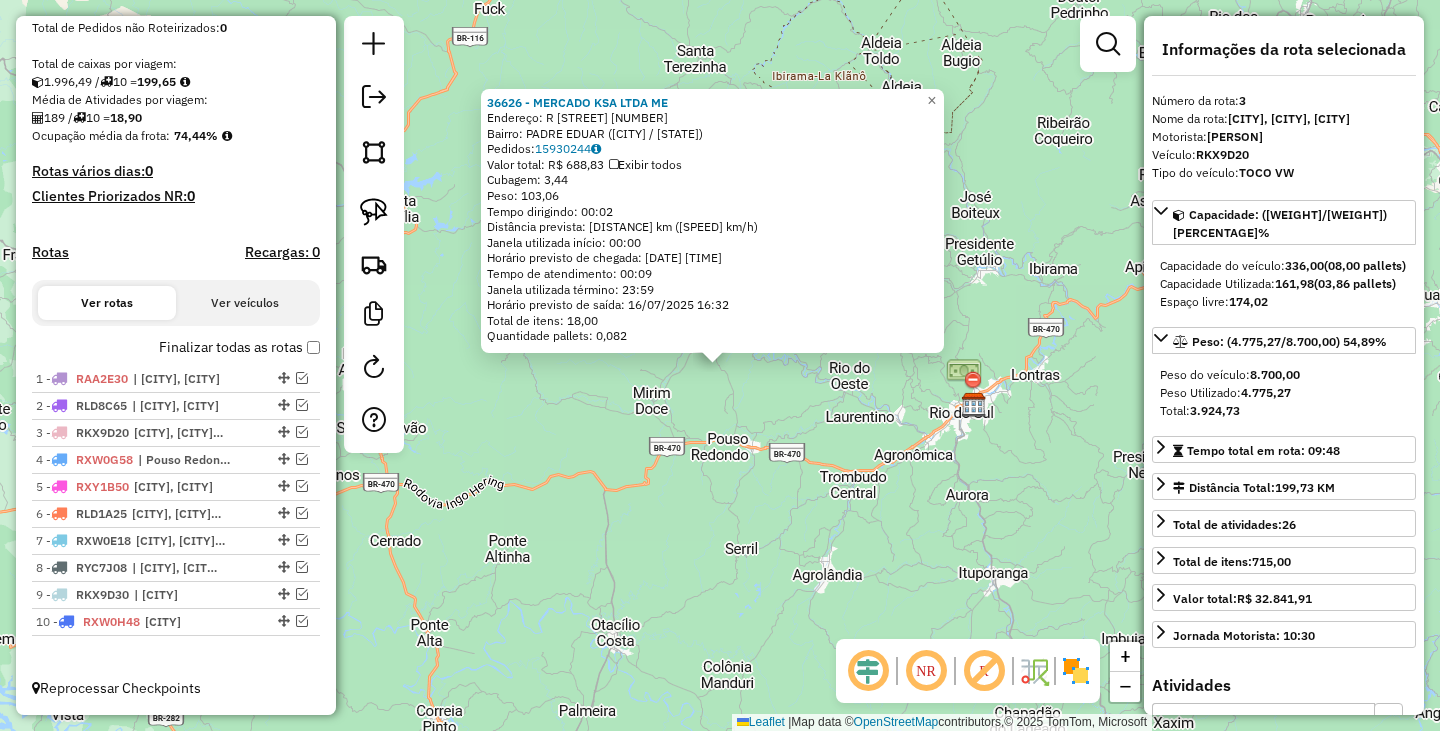 scroll, scrollTop: 467, scrollLeft: 0, axis: vertical 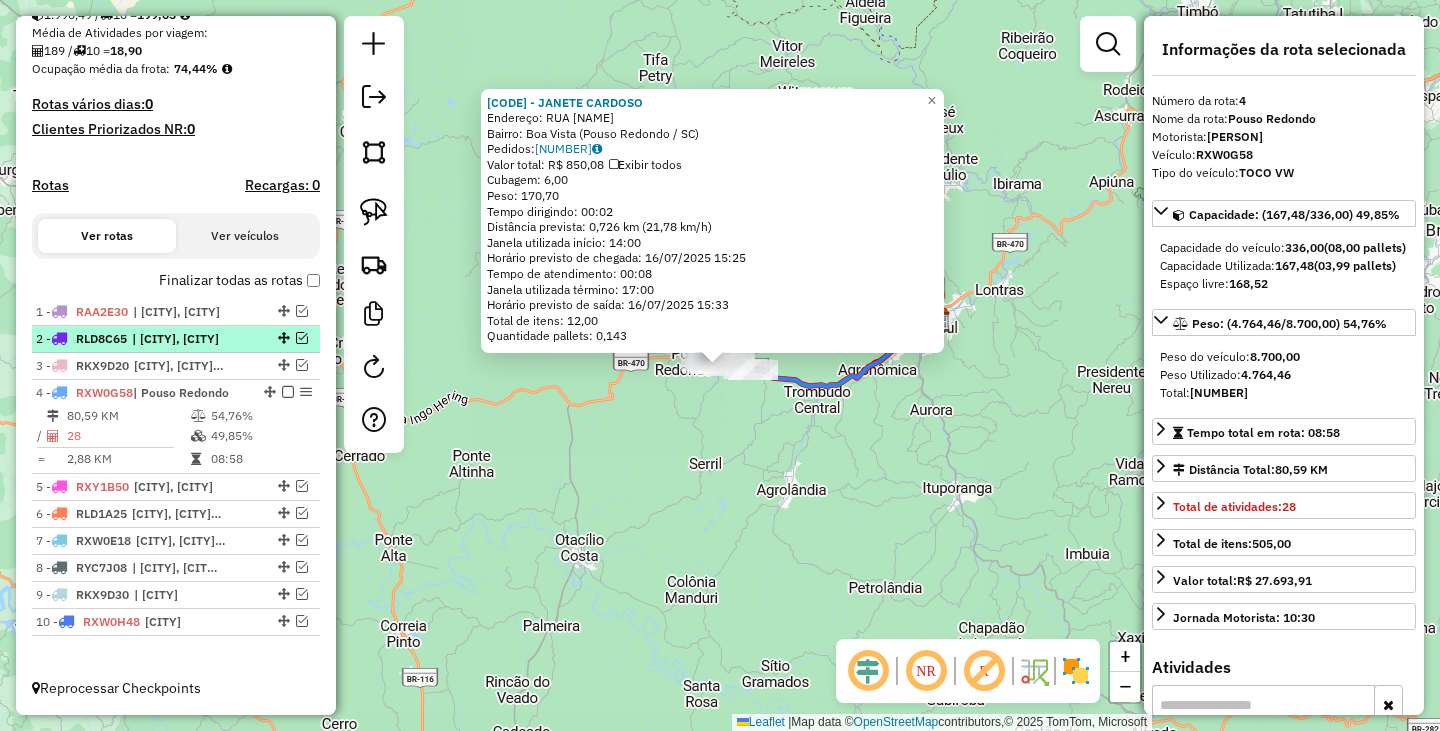 click at bounding box center (288, 392) 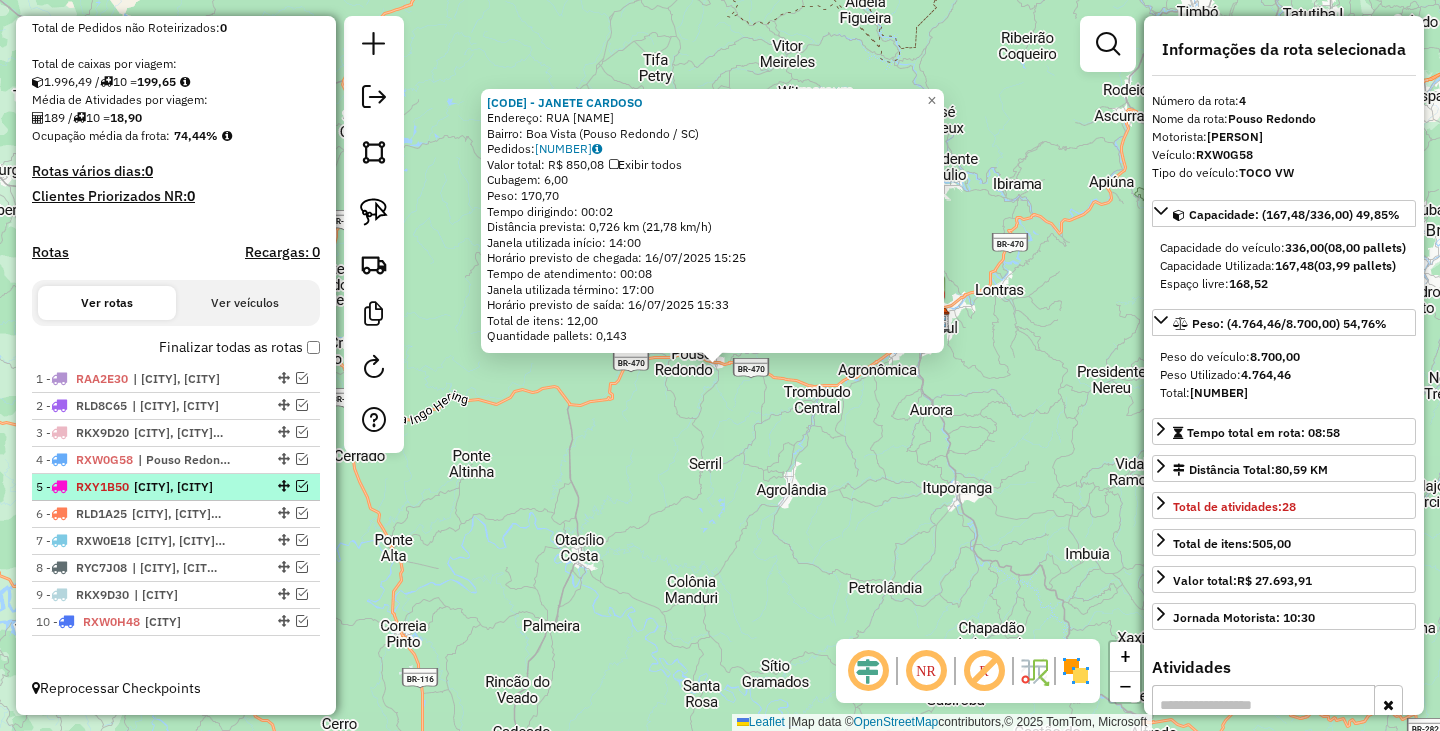 click at bounding box center [302, 486] 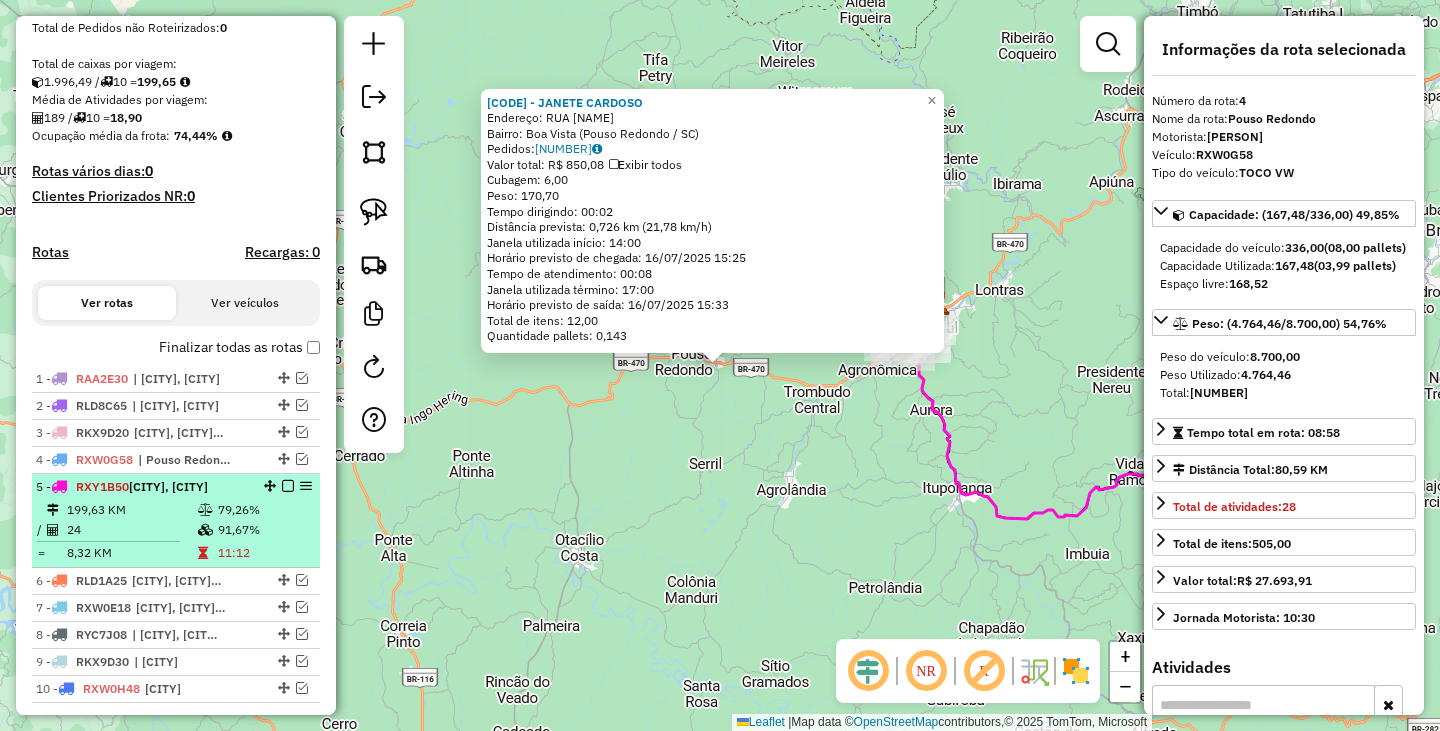 scroll, scrollTop: 485, scrollLeft: 0, axis: vertical 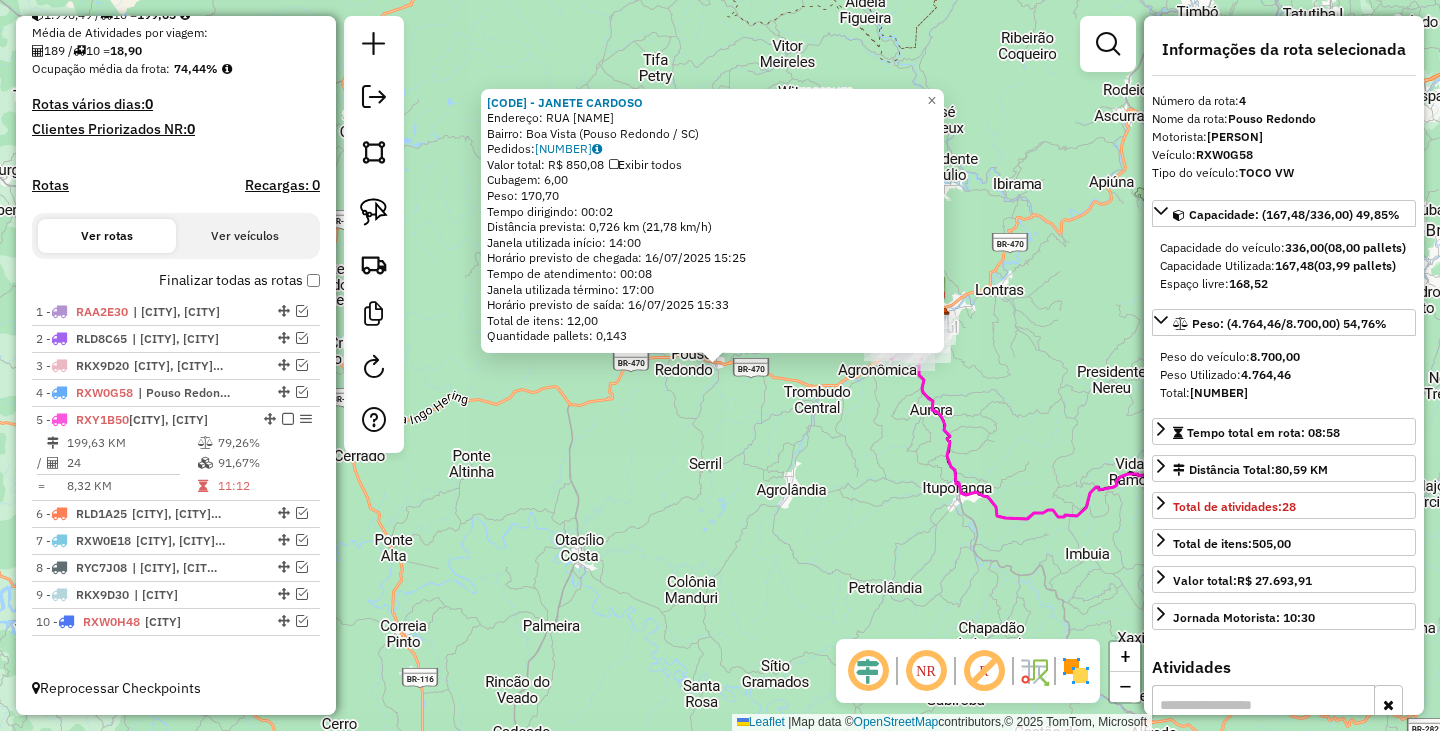 click on "[NUMBER] - [LAST] [LAST]  Endereço: RUA [STREET]   Bairro: [NEIGHBORHOOD] ([CITY] / [STATE])   Pedidos:  [ORDER_ID]   Valor total: R$ 850,08   Exibir todos   Cubagem: 6,00  Peso: 170,70  Tempo dirigindo: 00:02   Distância prevista: 0,726 km (21,78 km/h)   Janela utilizada início: 14:00   Horário previsto de chegada: 16/07/2025 15:25   Tempo de atendimento: 00:08   Janela utilizada término: 17:00   Horário previsto de saída: 16/07/2025 15:33   Total de itens: 12,00   Quantidade pallets: 0,143  × Janela de atendimento Grade de atendimento Capacidade Transportadoras Veículos Cliente Pedidos  Rotas Selecione os dias de semana para filtrar as janelas de atendimento  Seg   Ter   Qua   Qui   Sex   Sáb   Dom  Informe o período da janela de atendimento: De: Até:  Filtrar exatamente a janela do cliente  Considerar janela de atendimento padrão  Selecione os dias de semana para filtrar as grades de atendimento  Seg   Ter   Qua   Qui   Sex   Sáb   Dom   Considerar clientes sem dia de atendimento cadastrado +" 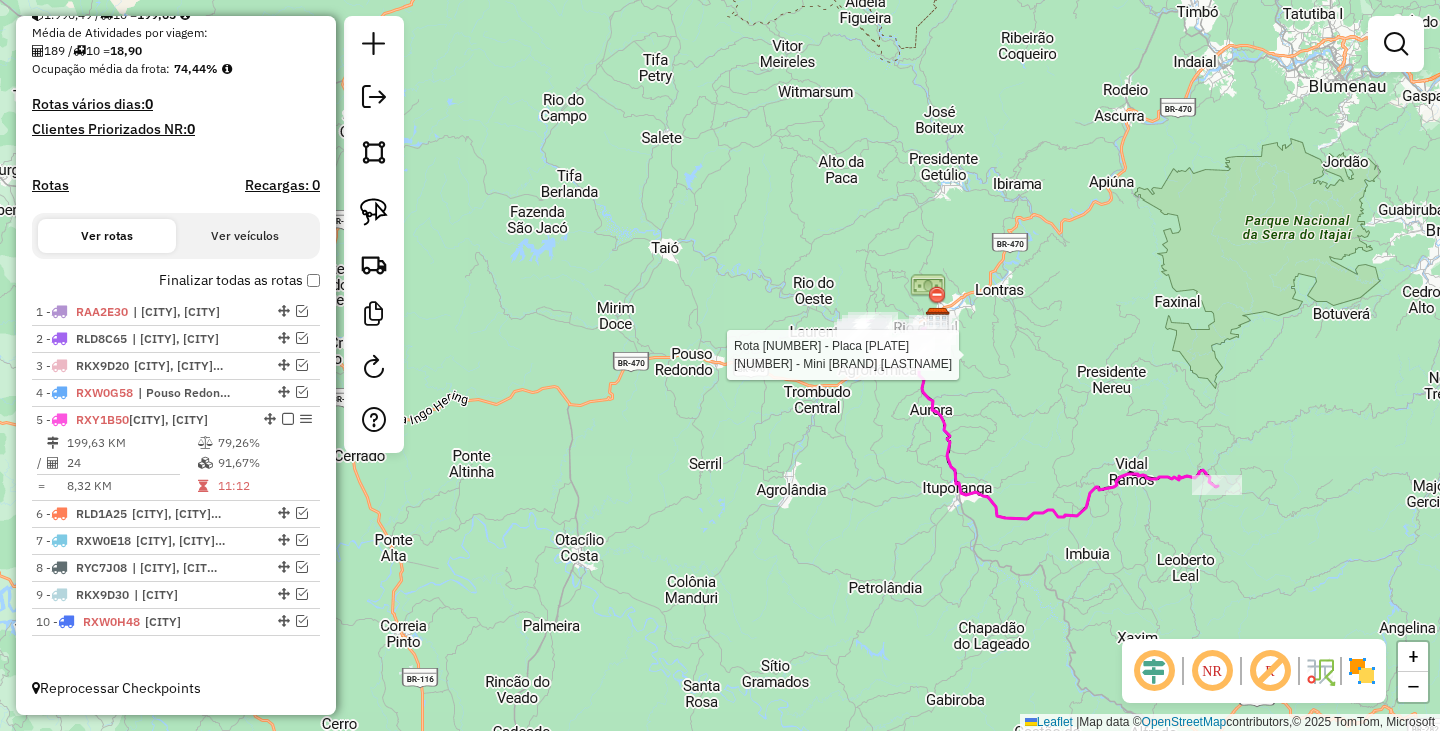 select on "*********" 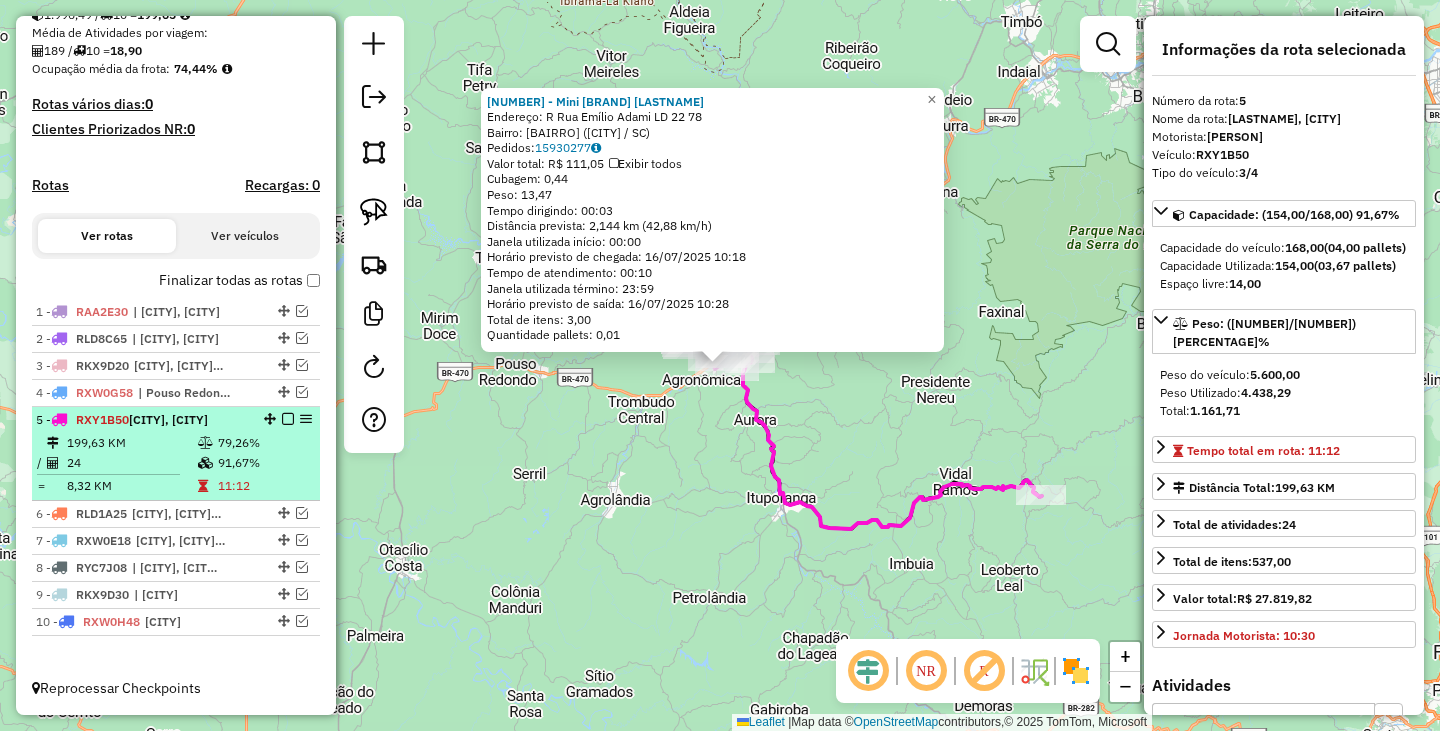 click at bounding box center (288, 419) 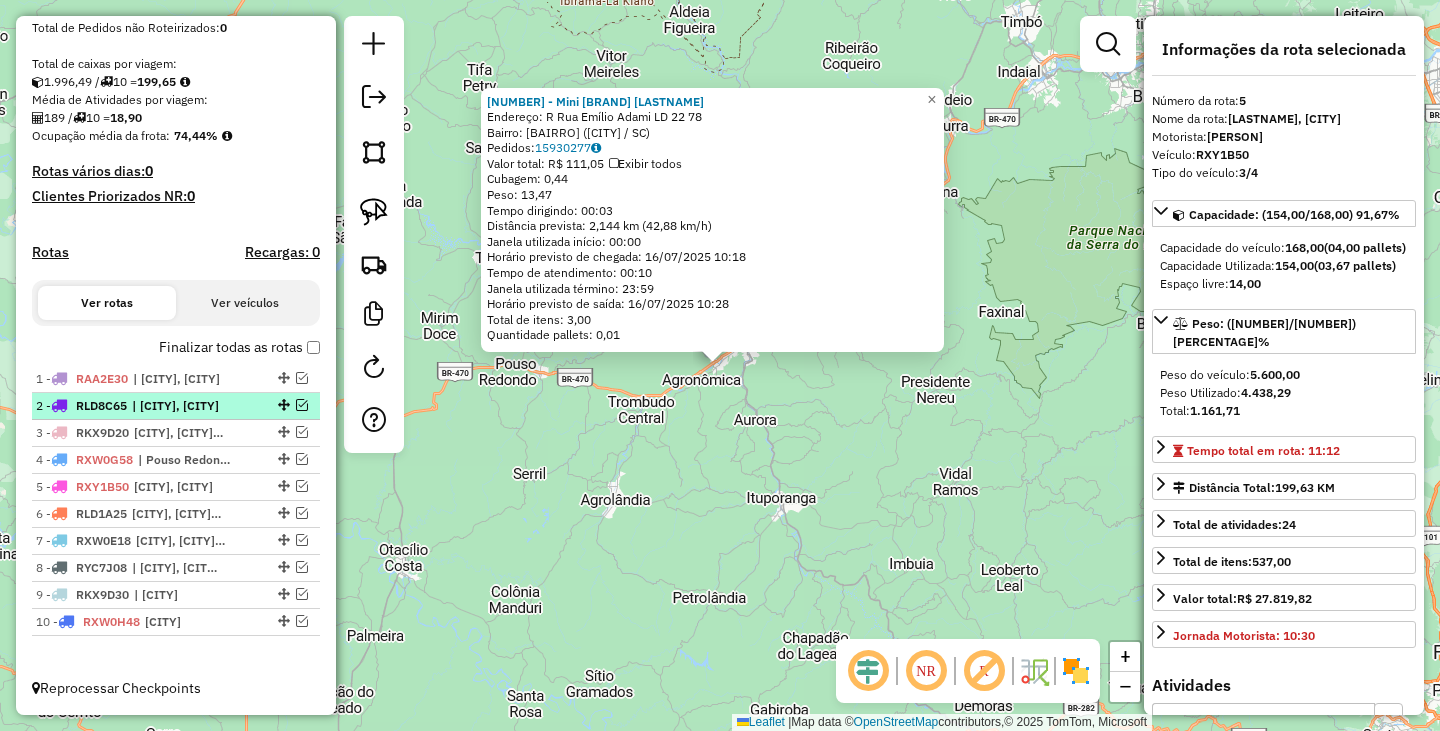 scroll, scrollTop: 400, scrollLeft: 0, axis: vertical 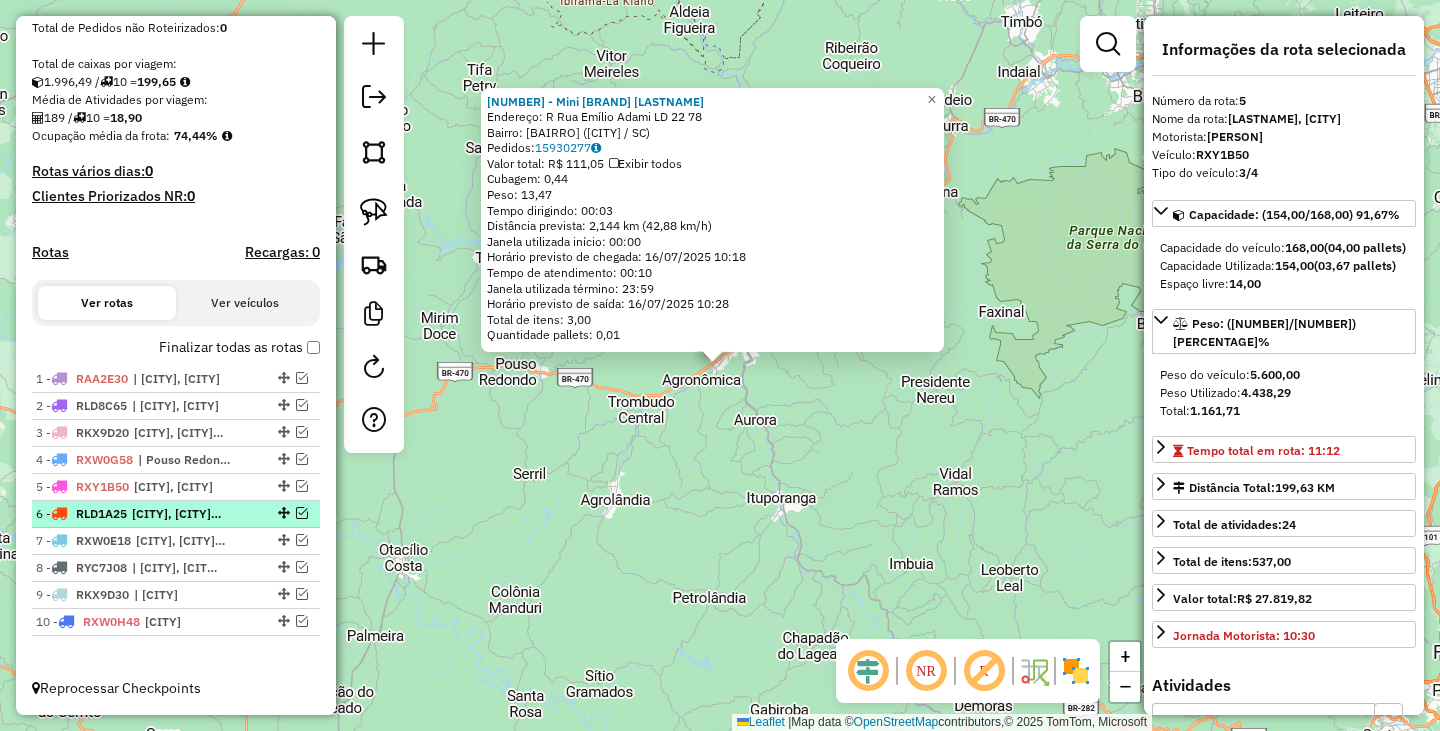 click at bounding box center (302, 513) 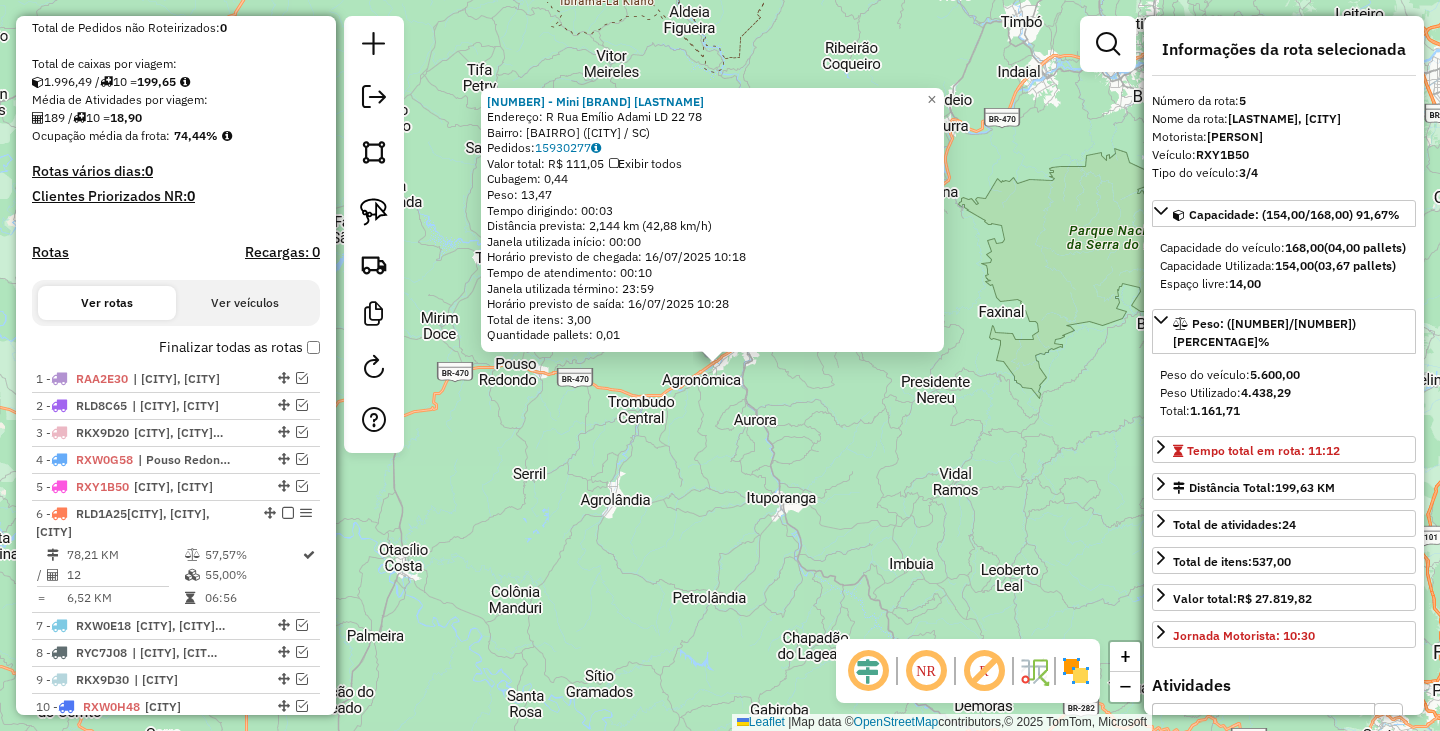 scroll, scrollTop: 485, scrollLeft: 0, axis: vertical 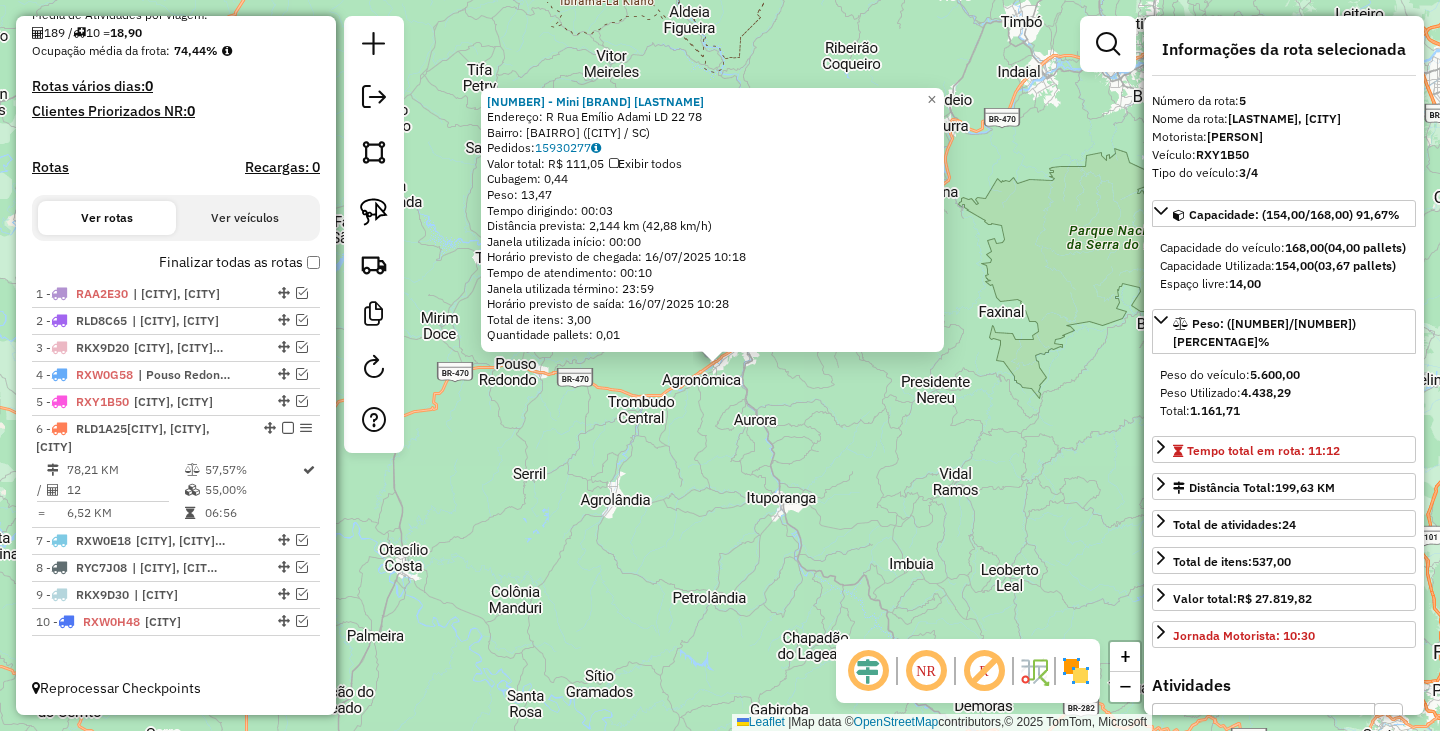 click on "[NUMBER] - [NAME]  Endereço: R   [STREET] [NAME]        [NUMBER]   Bairro: [NEIGHBORHOOD] ([CITY] / [STATE])   Pedidos:  [ORDER_ID]   Valor total: R$ [PRICE]   Exibir todos   Cubagem: [CUBAGE]  Peso: [WEIGHT]  Tempo dirigindo: [TIME]   Distância prevista: [DISTANCE] ([SPEED])   Janela utilizada início: [TIME]   Horário previsto de chegada: [DATE] [TIME]   Tempo de atendimento: [TIME]   Janela utilizada término: [TIME]   Horário previsto de saída: [DATE] [TIME]   Total de itens: [ITEMS]   Quantidade pallets: [PALLETS]  × Janela de atendimento Grade de atendimento Capacidade Transportadoras Veículos Cliente Pedidos  Rotas Selecione os dias de semana para filtrar as janelas de atendimento  Seg   Ter   Qua   Qui   Sex   Sáb   Dom  Informe o período da janela de atendimento: De: [TIME] Até: [TIME]  Filtrar exatamente a janela do cliente  Considerar janela de atendimento padrão  Selecione os dias de semana para filtrar as grades de atendimento  Seg   Ter   Qua   Qui   Sex   Sáb   Dom   Peso mínimo:   Peso máximo:   De: [WEIGHT]" 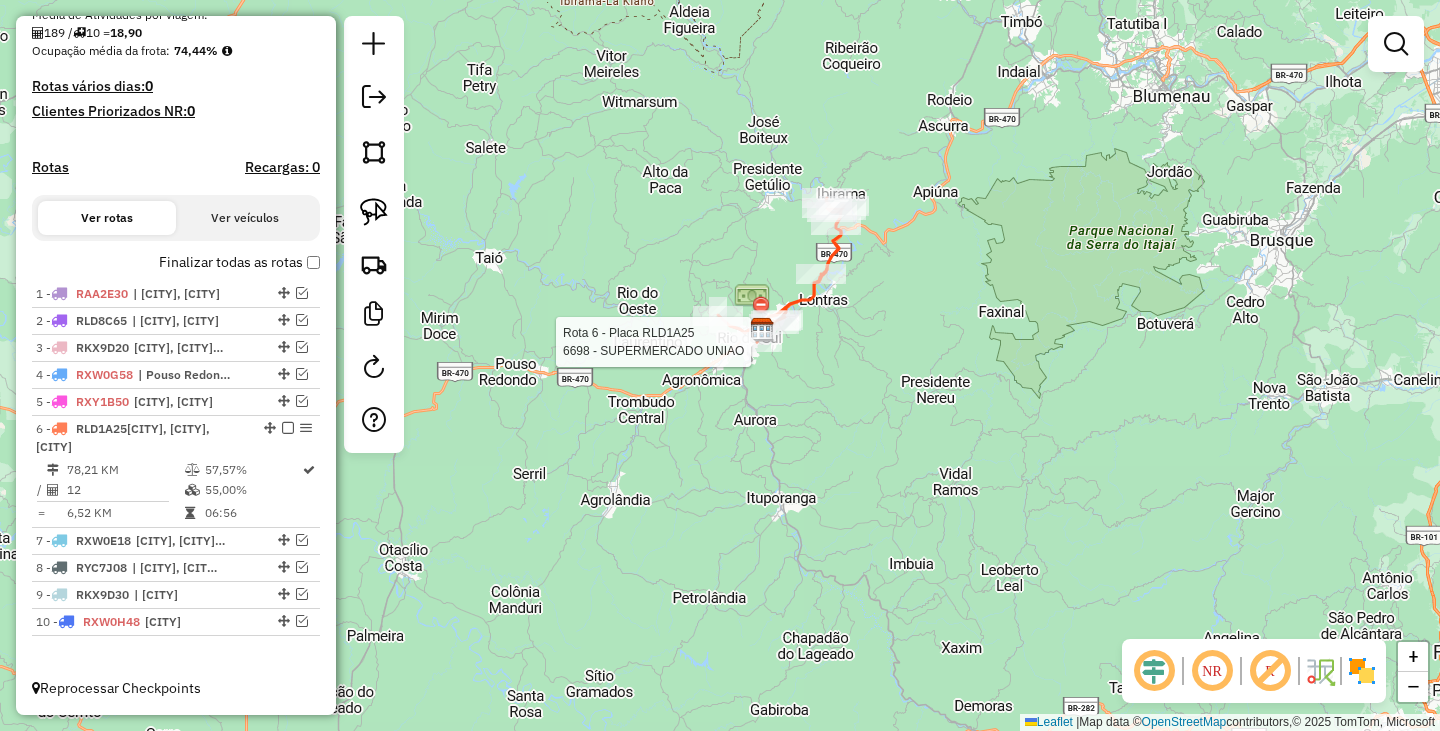select on "*********" 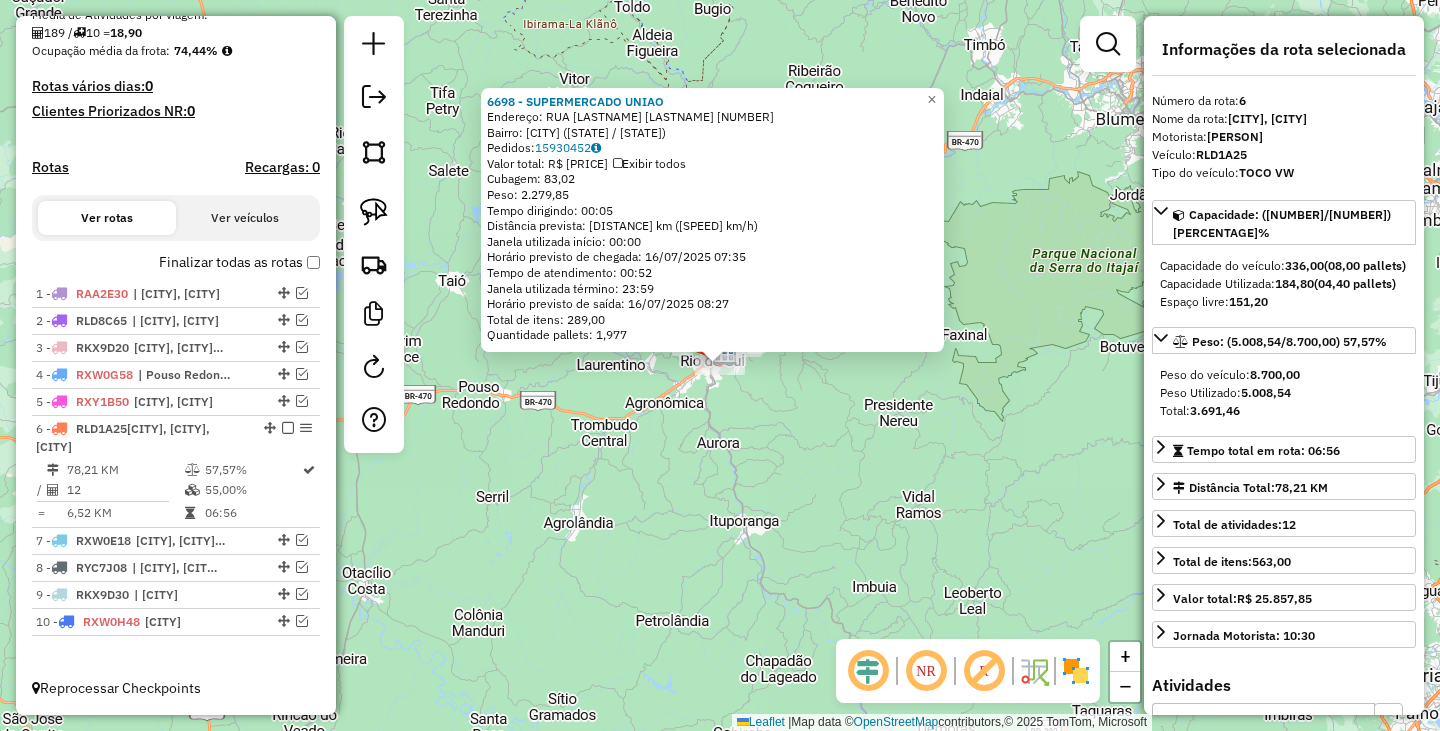 click on "6698 - [NAME] Endereço: RUA OSVALDO HADLICH 155 Bairro: BOA VISTA ([CITY] / [STATE]) Pedidos: 15930452 Valor total: R$ 12.674,38 Exibir todos Cubagem: 83,02 Peso: 2.279,85 Tempo dirigindo: 00:05 Distância prevista: 2,682 km (32,18 km/h) Janela utilizada início: 00:00 Horário previsto de chegada: [DATE] [TIME] Tempo de atendimento: 00:52 Janela utilizada término: 23:59 Horário previsto de saída: [DATE] [TIME] Total de itens: 289,00 Quantidade pallets: 1,977 × Janela de atendimento Grade de atendimento Capacidade Transportadoras Veículos Cliente Pedidos Rotas Selecione os dias de semana para filtrar as janelas de atendimento Seg Ter Qua Qui Sex Sáb Dom Informe o período da janela de atendimento: De: Até: Filtrar exatamente a janela do cliente Considerar janela de atendimento padrão Selecione os dias de semana para filtrar as grades de atendimento Seg Ter Qua Qui Sex Sáb Dom Peso mínimo: Peso máximo: De: De:" 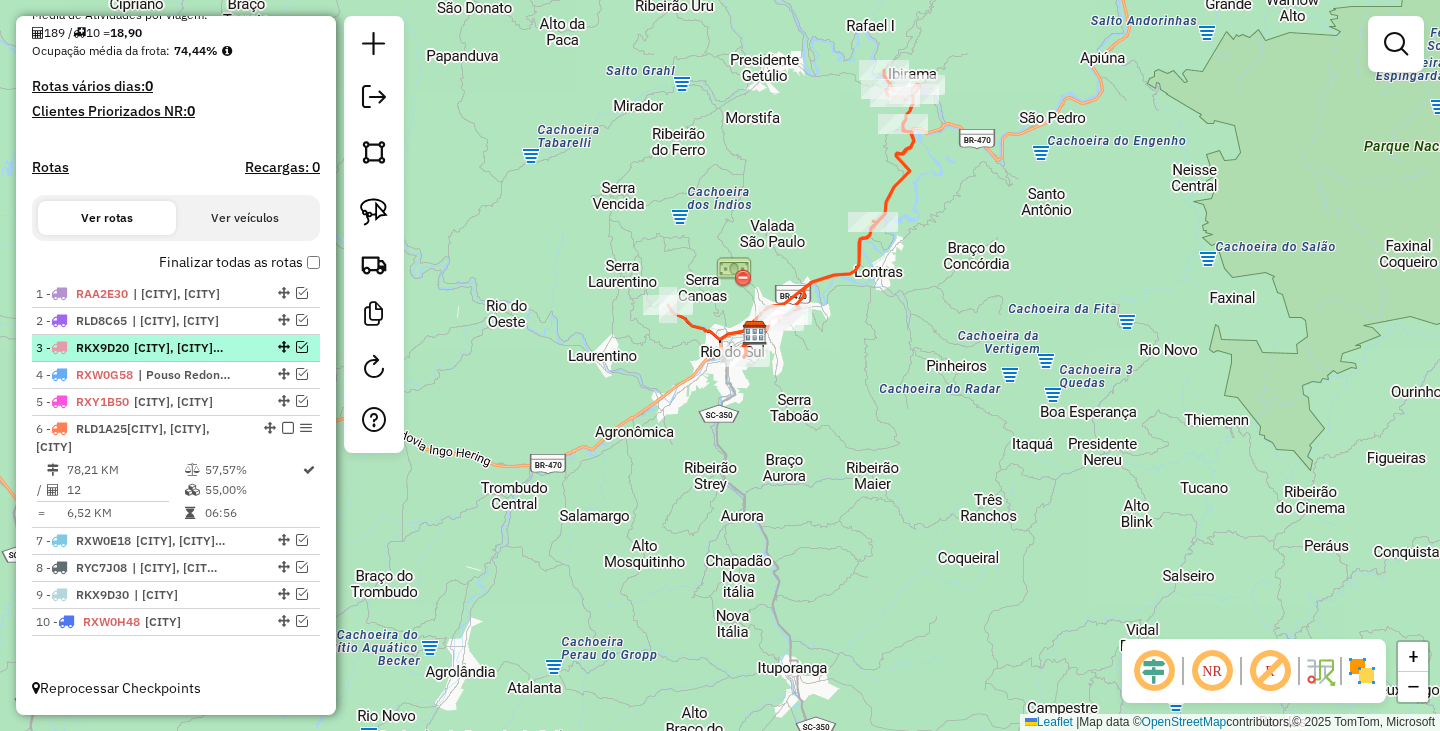 click at bounding box center [288, 428] 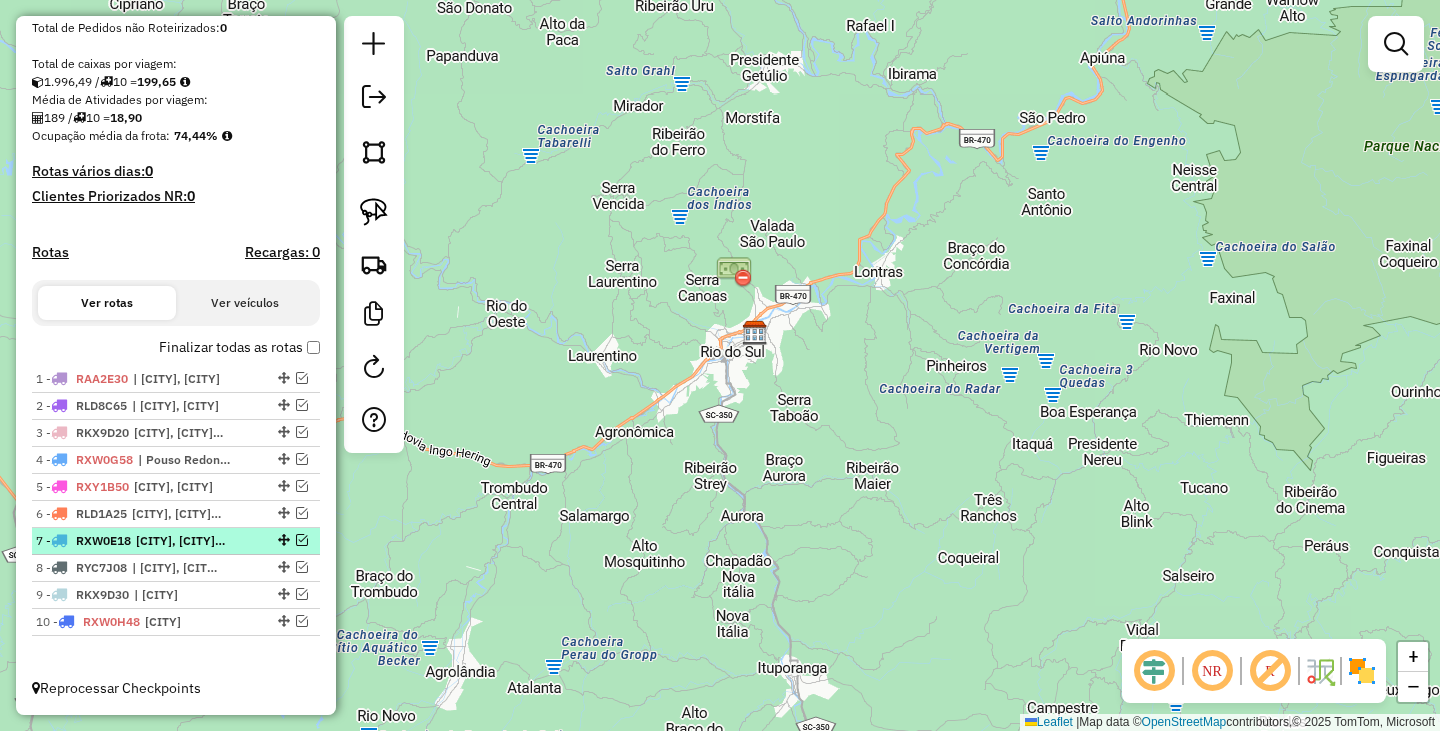 click at bounding box center (302, 540) 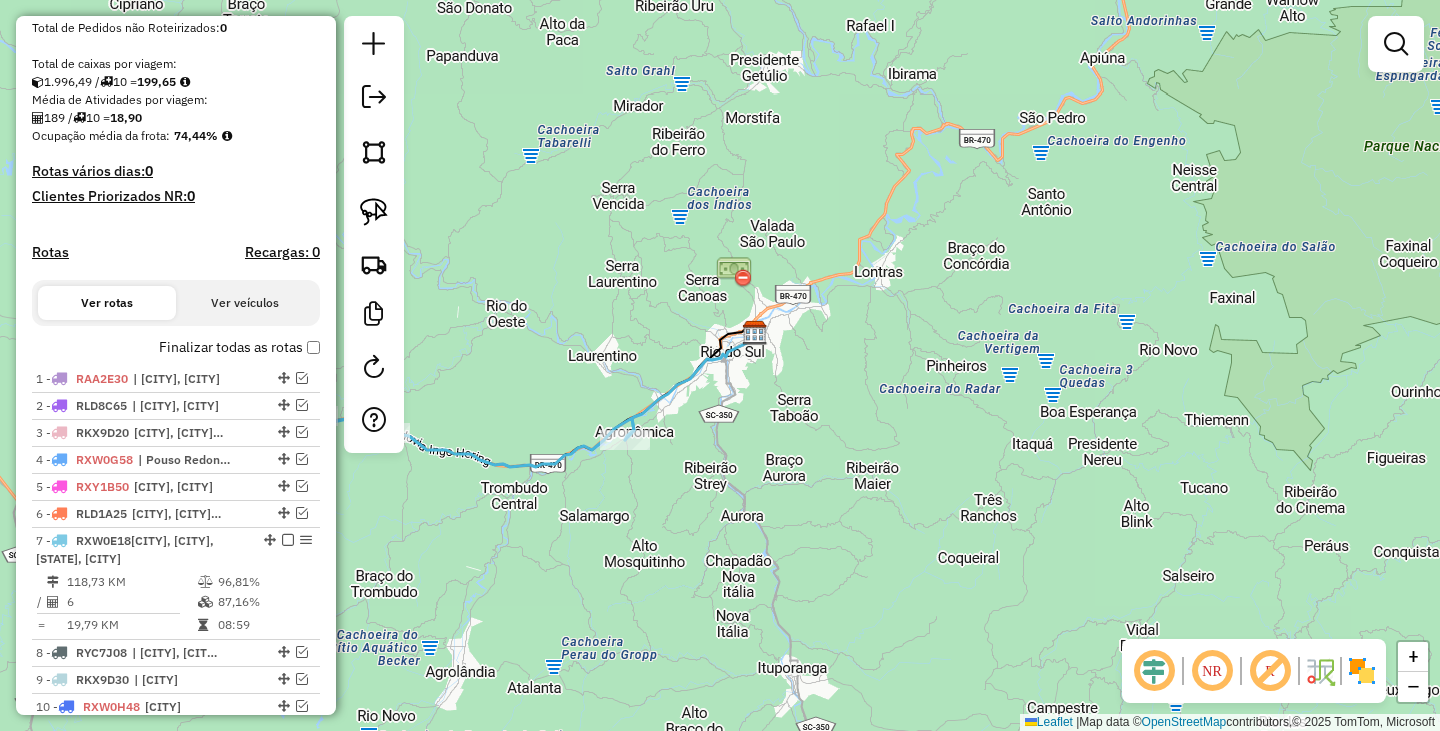 scroll, scrollTop: 485, scrollLeft: 0, axis: vertical 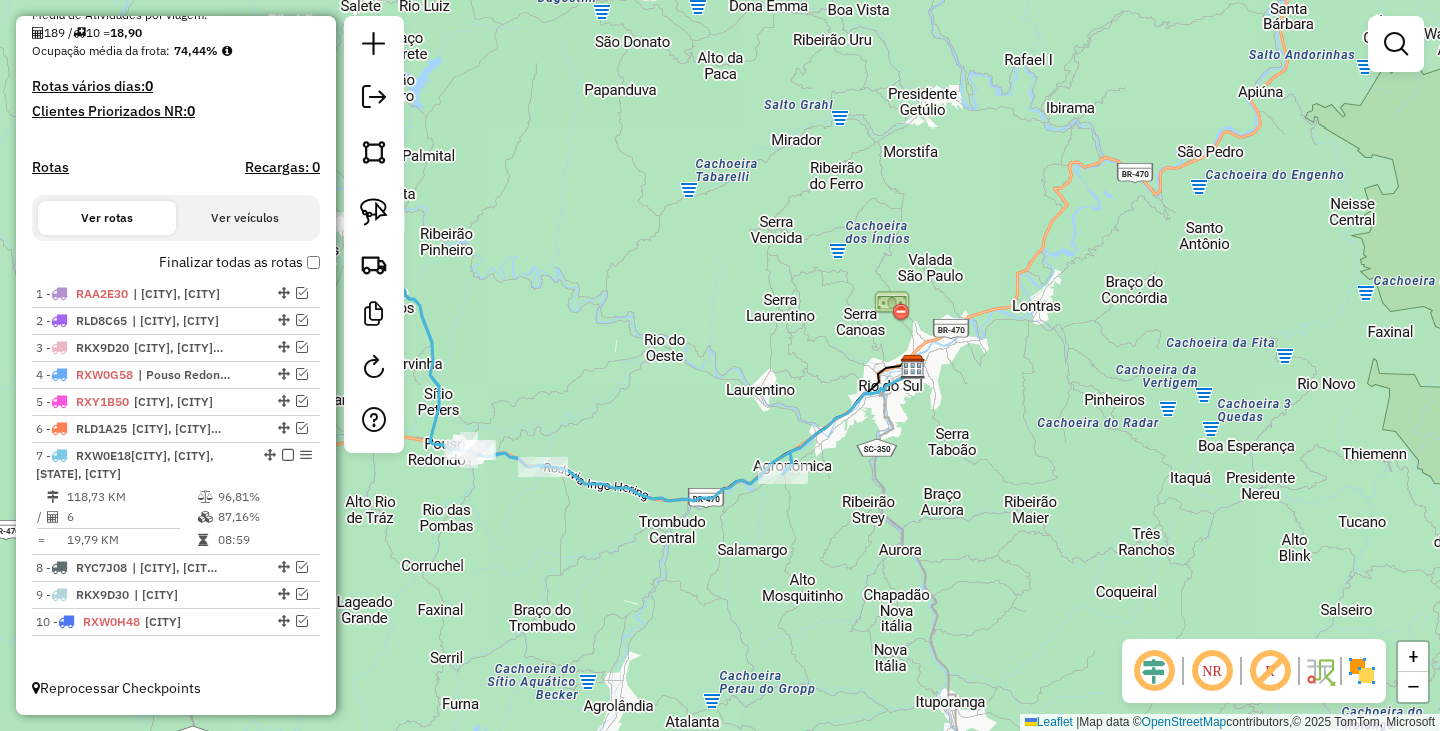 drag, startPoint x: 605, startPoint y: 373, endPoint x: 786, endPoint y: 438, distance: 192.31744 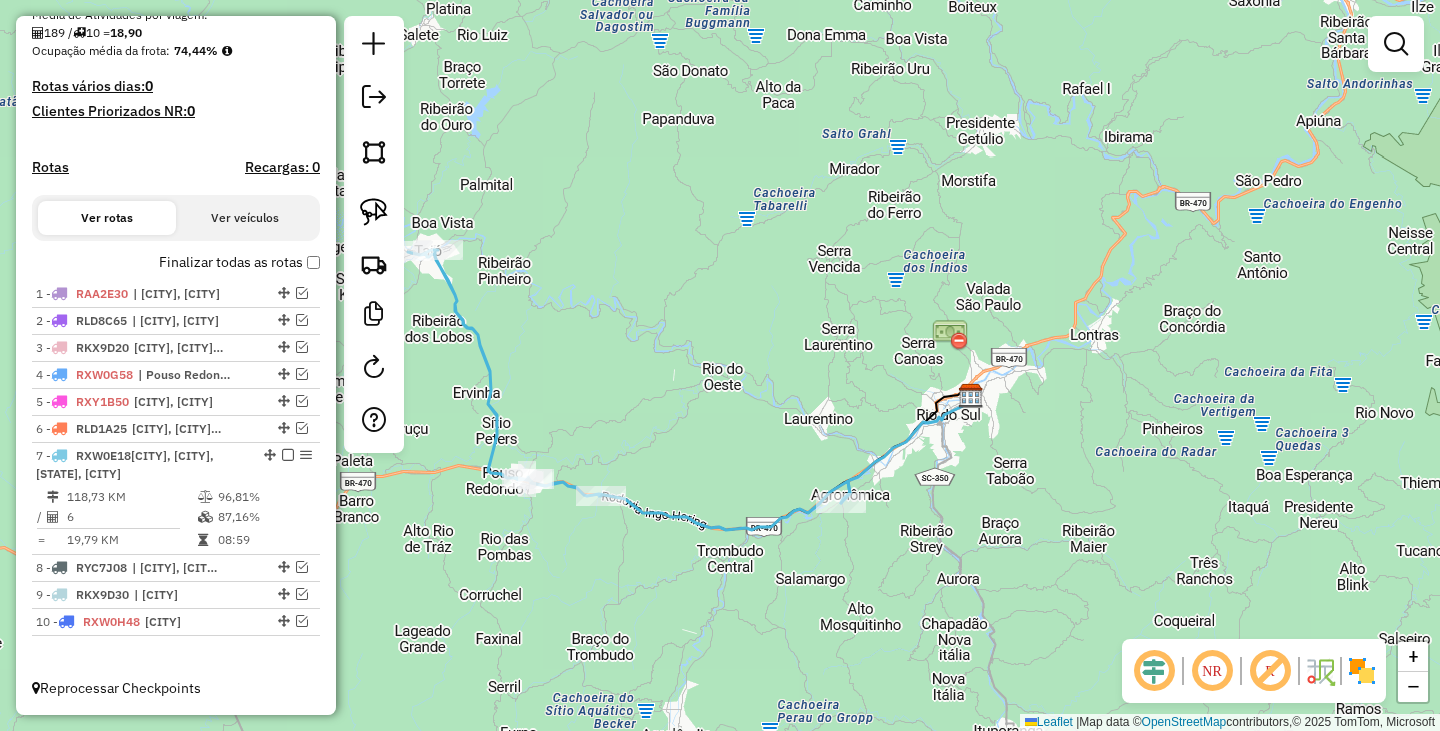 drag, startPoint x: 687, startPoint y: 436, endPoint x: 849, endPoint y: 446, distance: 162.30835 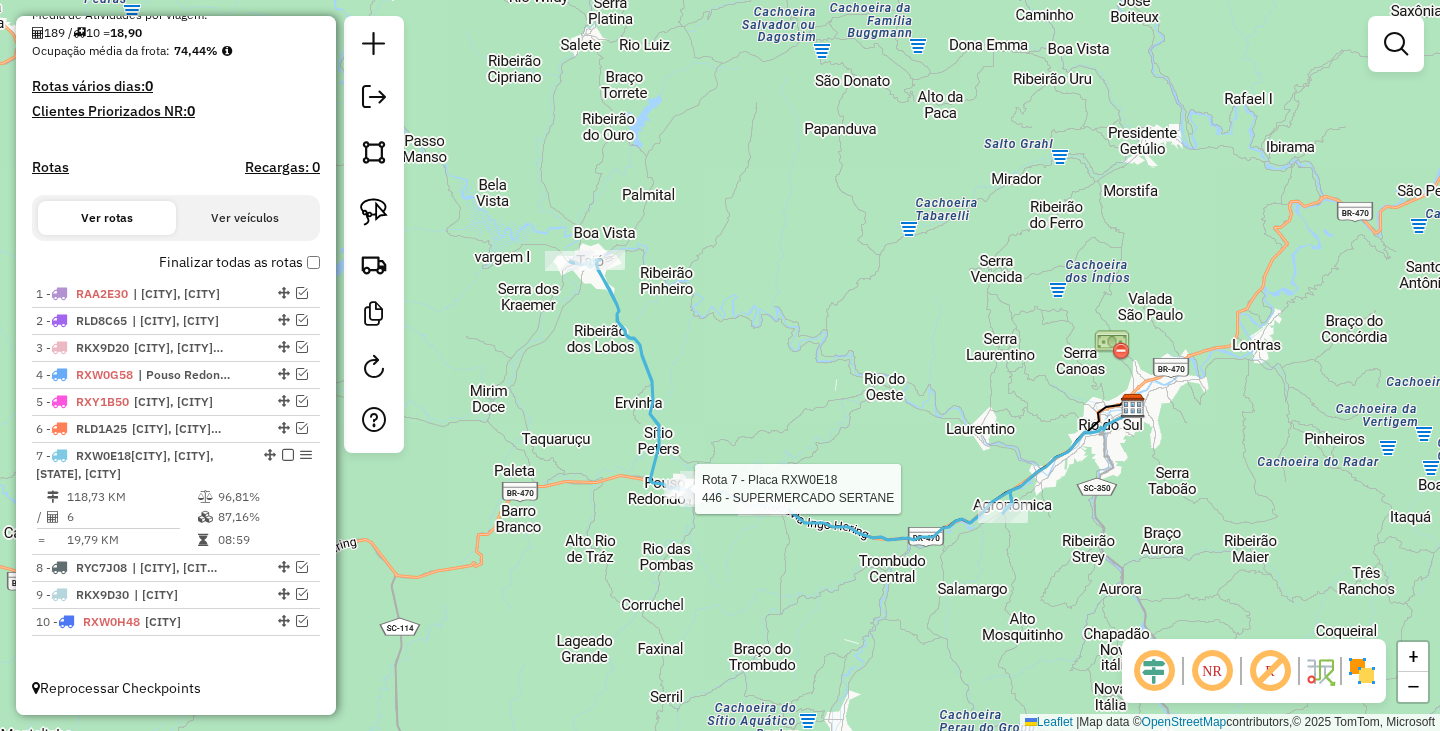 select on "*********" 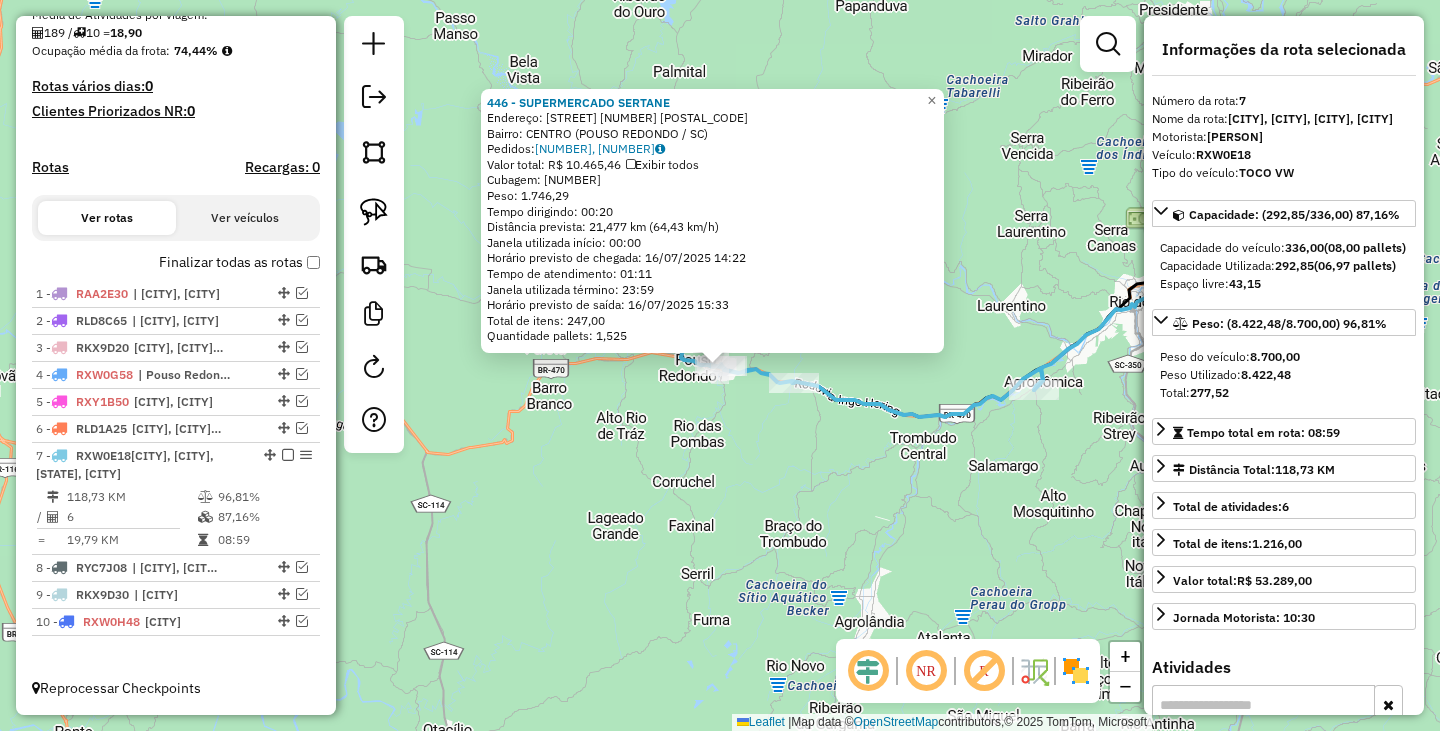 click on "446 - SUPERMERCADO SERTANE  Endereço: R    CASTELO BRANCO NR 207   27/  000006   Bairro: CENTRO ([CITY] / [STATE])   Pedidos:  [NUMBER], [NUMBER]   Valor total: R$ 10.465,46   Exibir todos   Cubagem: 64,04  Peso: 1.746,29  Tempo dirigindo: 00:20   Distância prevista: 21,477 km (64,43 km/h)   Janela utilizada início: 00:00   Horário previsto de chegada: [DATE] [TIME]   Tempo de atendimento: 01:11   Janela utilizada término: 23:59   Horário previsto de saída: [DATE] [TIME]   Total de itens: 247,00   Quantidade pallets: 1,525  × Janela de atendimento Grade de atendimento Capacidade Transportadoras Veículos Cliente Pedidos  Rotas Selecione os dias de semana para filtrar as janelas de atendimento  Seg   Ter   Qua   Qui   Sex   Sáb   Dom  Informe o período da janela de atendimento: De: Até:  Filtrar exatamente a janela do cliente  Considerar janela de atendimento padrão  Selecione os dias de semana para filtrar as grades de atendimento  Seg   Ter   Qua   Qui   Sex   Sáb   Dom   Peso mínimo:" 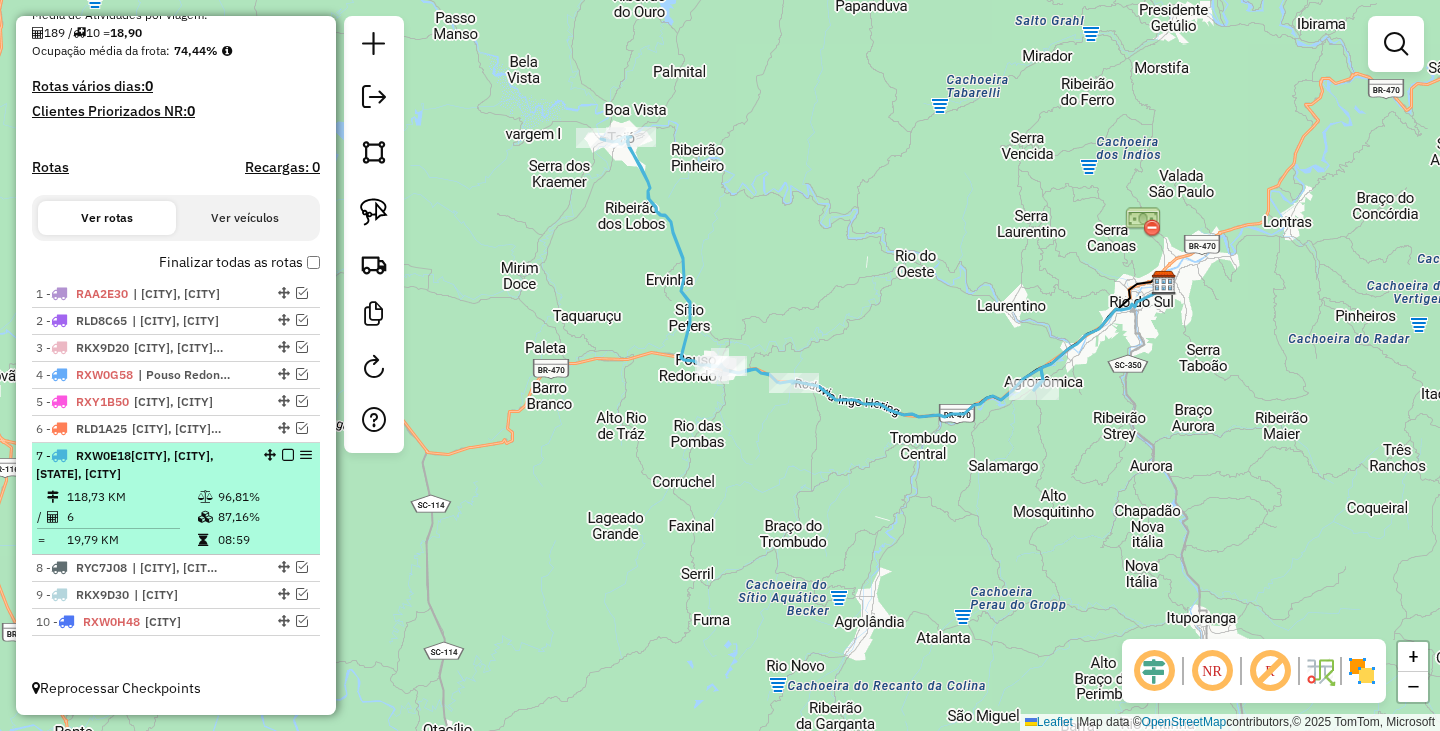 click at bounding box center [288, 455] 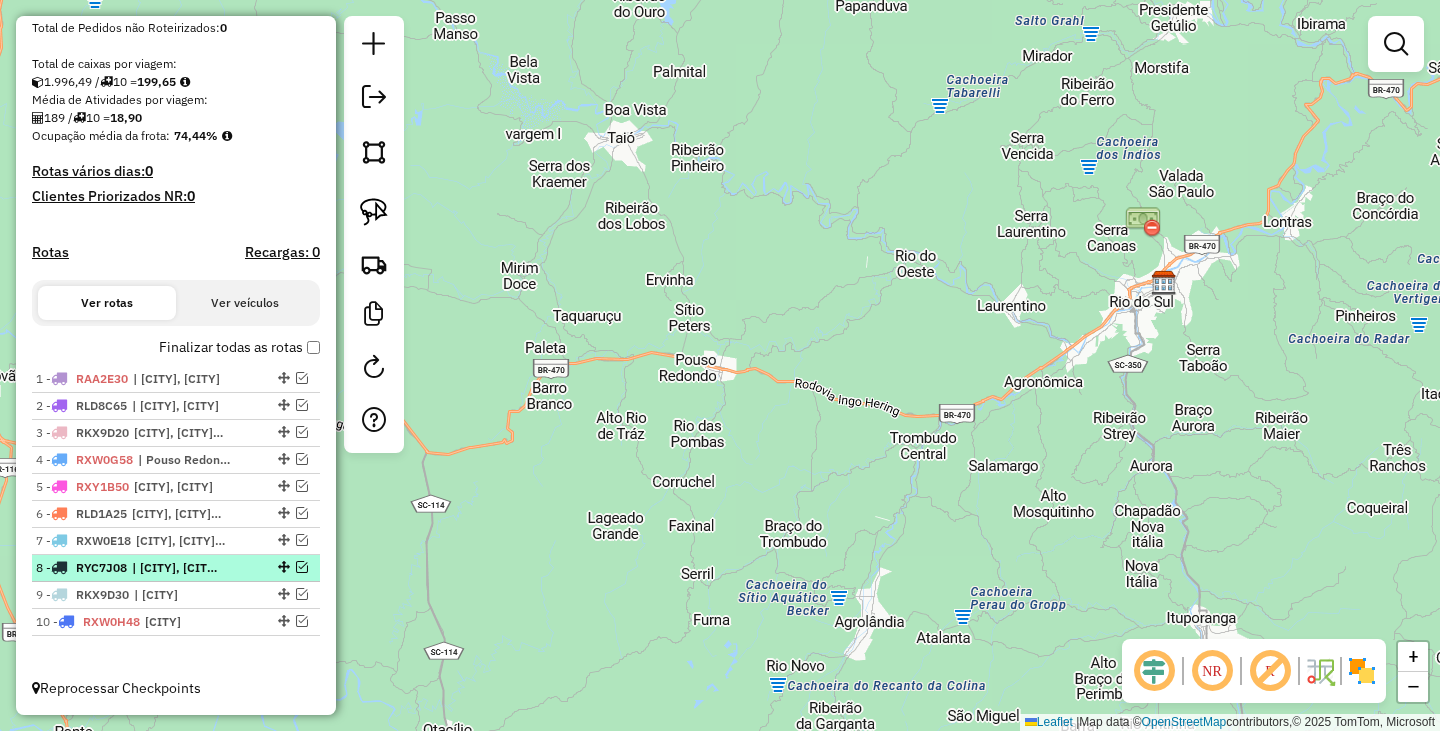 click at bounding box center (302, 567) 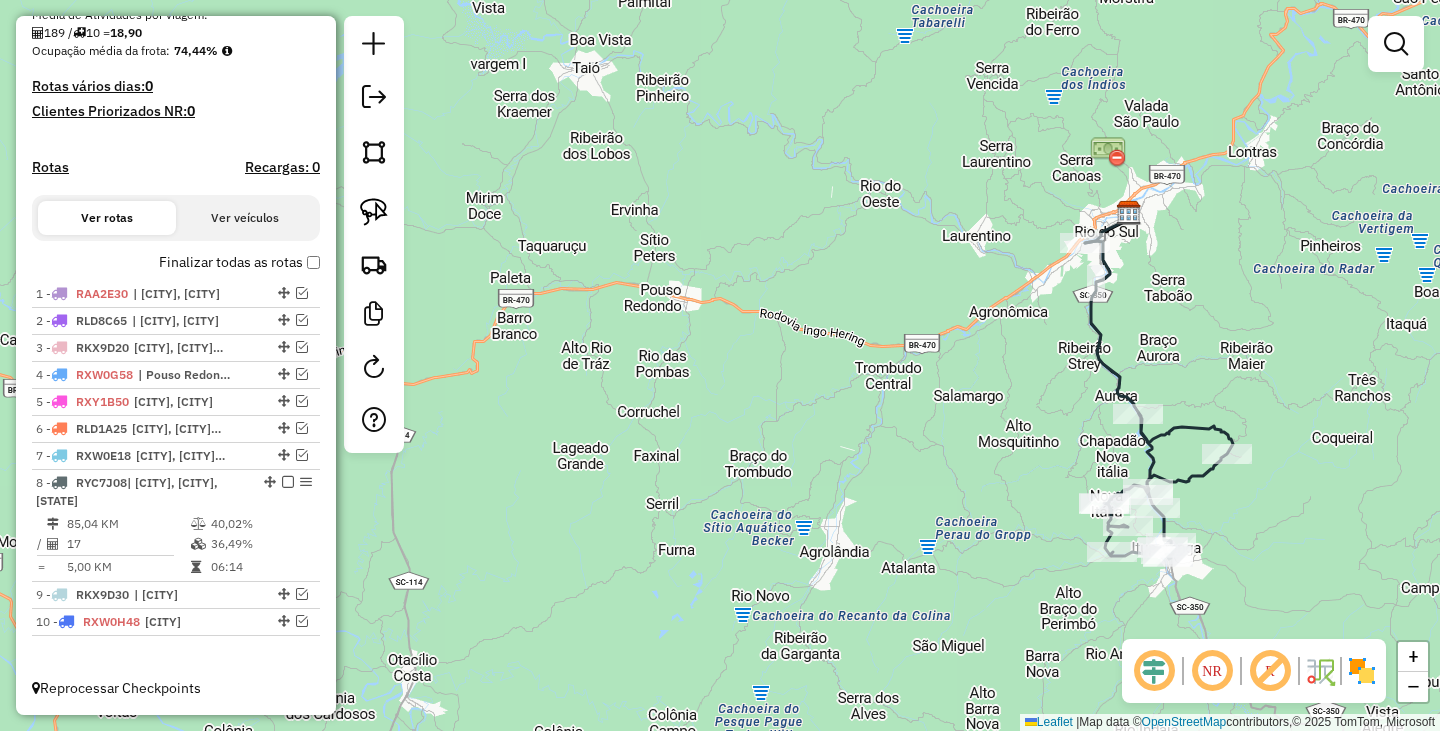 drag, startPoint x: 845, startPoint y: 566, endPoint x: 781, endPoint y: 449, distance: 133.36041 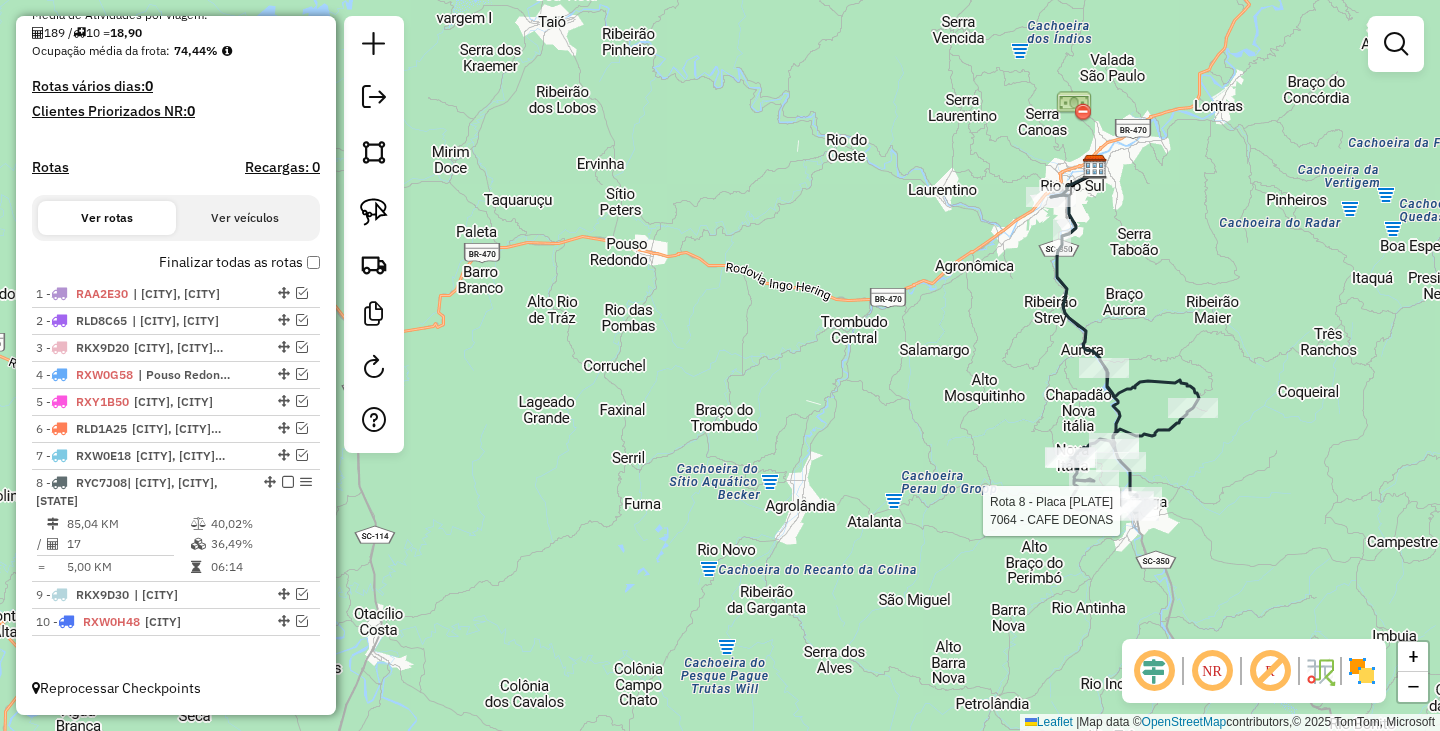 select on "*********" 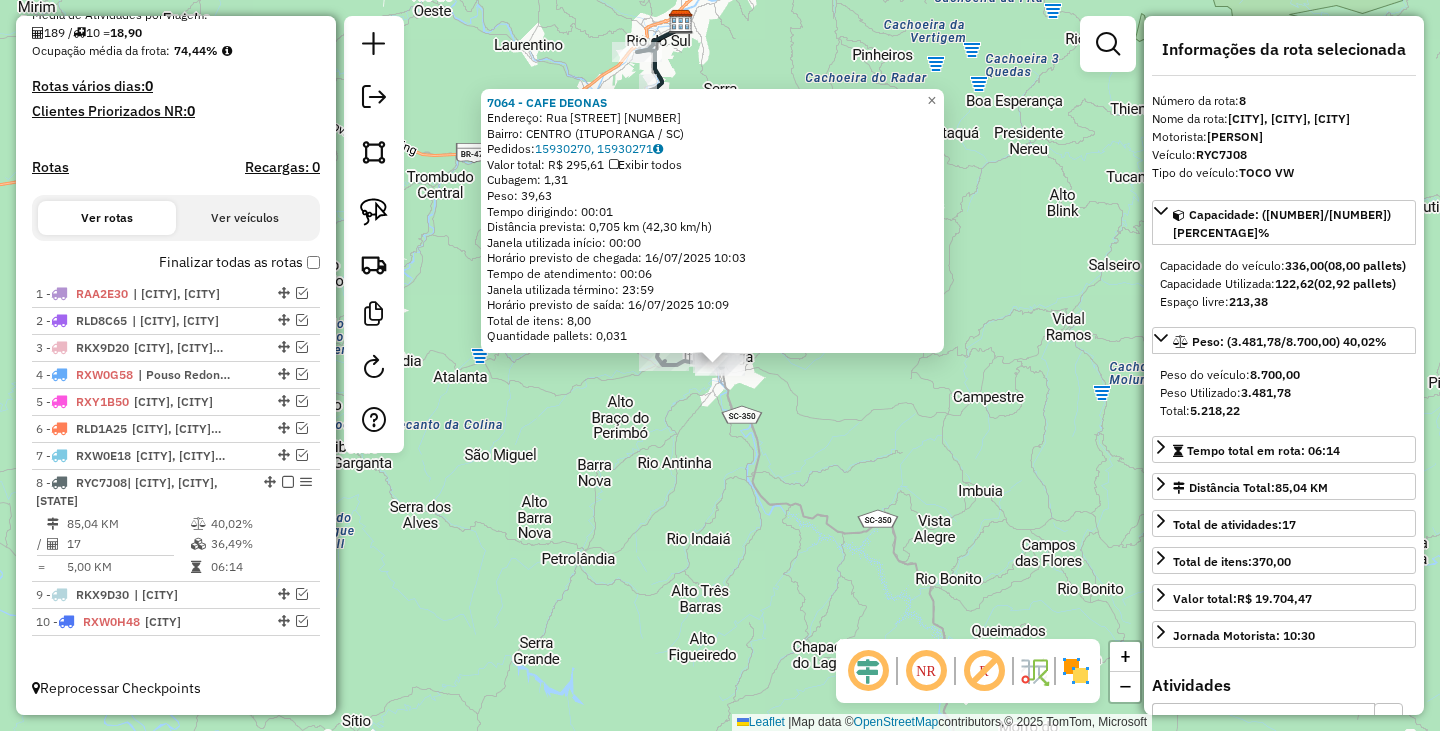 click on "[NAME]  Endereço:  [STREET] [NUMBER]   Bairro: [NEIGHBORHOOD] ([CITY] / [STATE])   Pedidos:  [ORDER_ID], [ORDER_ID]   Valor total: R$ [PRICE]   Exibir todos   Cubagem: [CUBAGE]  Peso: [WEIGHT]  Tempo dirigindo: [TIME]   Distância prevista: [DISTANCE] ([SPEED])   Janela utilizada início: [TIME]   Horário previsto de chegada: [DATE] [TIME]   Tempo de atendimento: [TIME]   Janela utilizada término: [TIME]   Horário previsto de saída: [DATE] [TIME]   Total de itens: [ITEMS]   Quantidade pallets: [PALLETS]  × Janela de atendimento Grade de atendimento Capacidade Transportadoras Veículos Cliente Pedidos  Rotas Selecione os dias de semana para filtrar as janelas de atendimento  Seg   Ter   Qua   Qui   Sex   Sáb   Dom  Informe o período da janela de atendimento: De: [TIME] Até: [TIME]  Filtrar exatamente a janela do cliente  Considerar janela de atendimento padrão  Selecione os dias de semana para filtrar as grades de atendimento  Seg   Ter   Qua   Qui   Sex   Sáb   Dom   Peso mínimo:   Peso máximo:   De: [WEIGHT]   Até: [WEIGHT]" 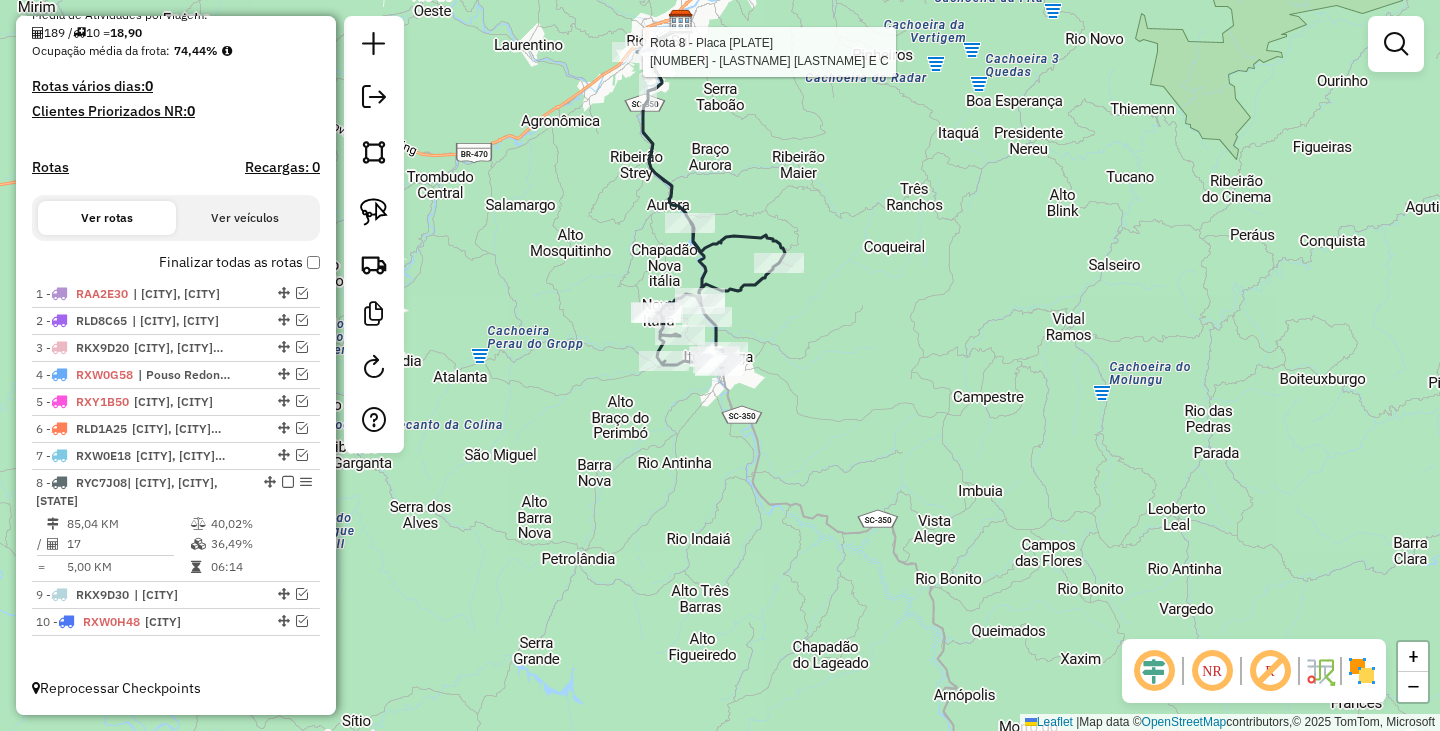 select on "*********" 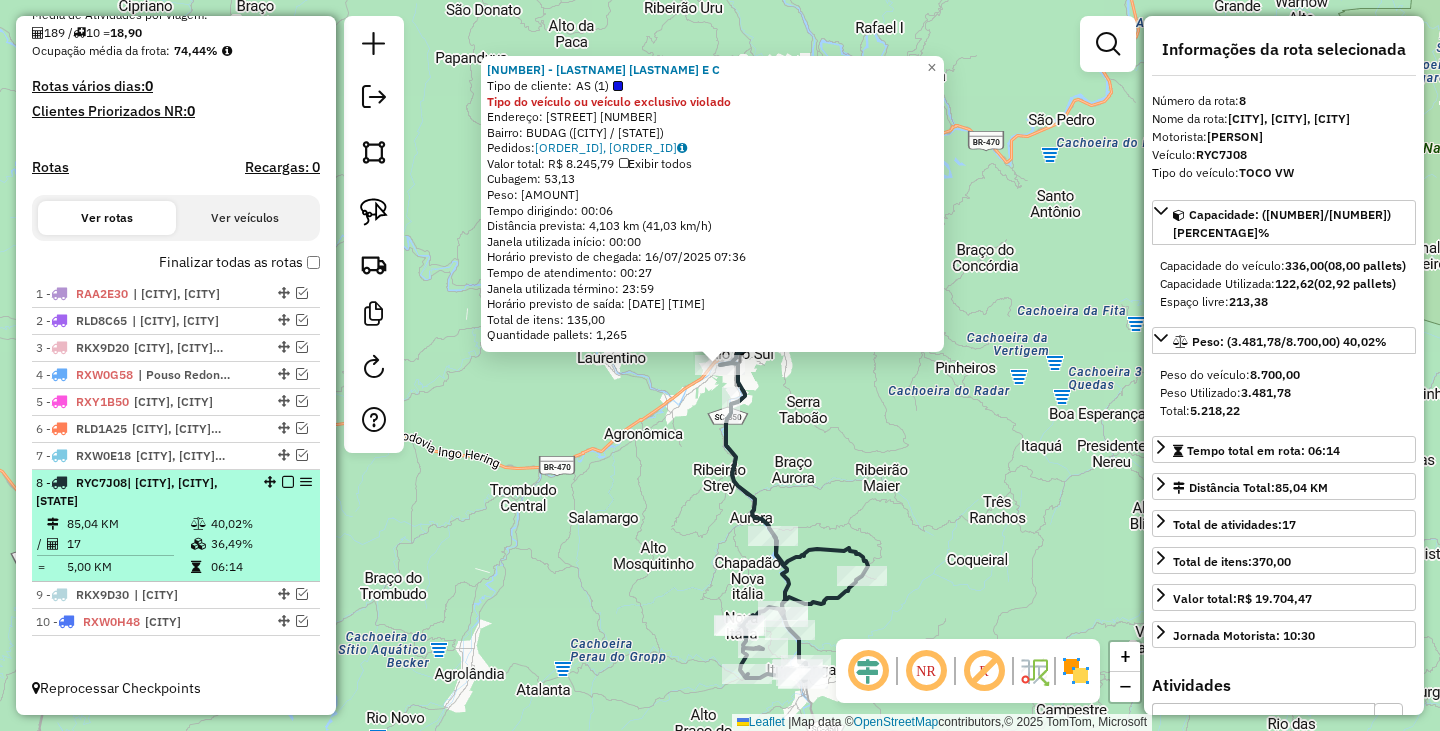 click at bounding box center [288, 482] 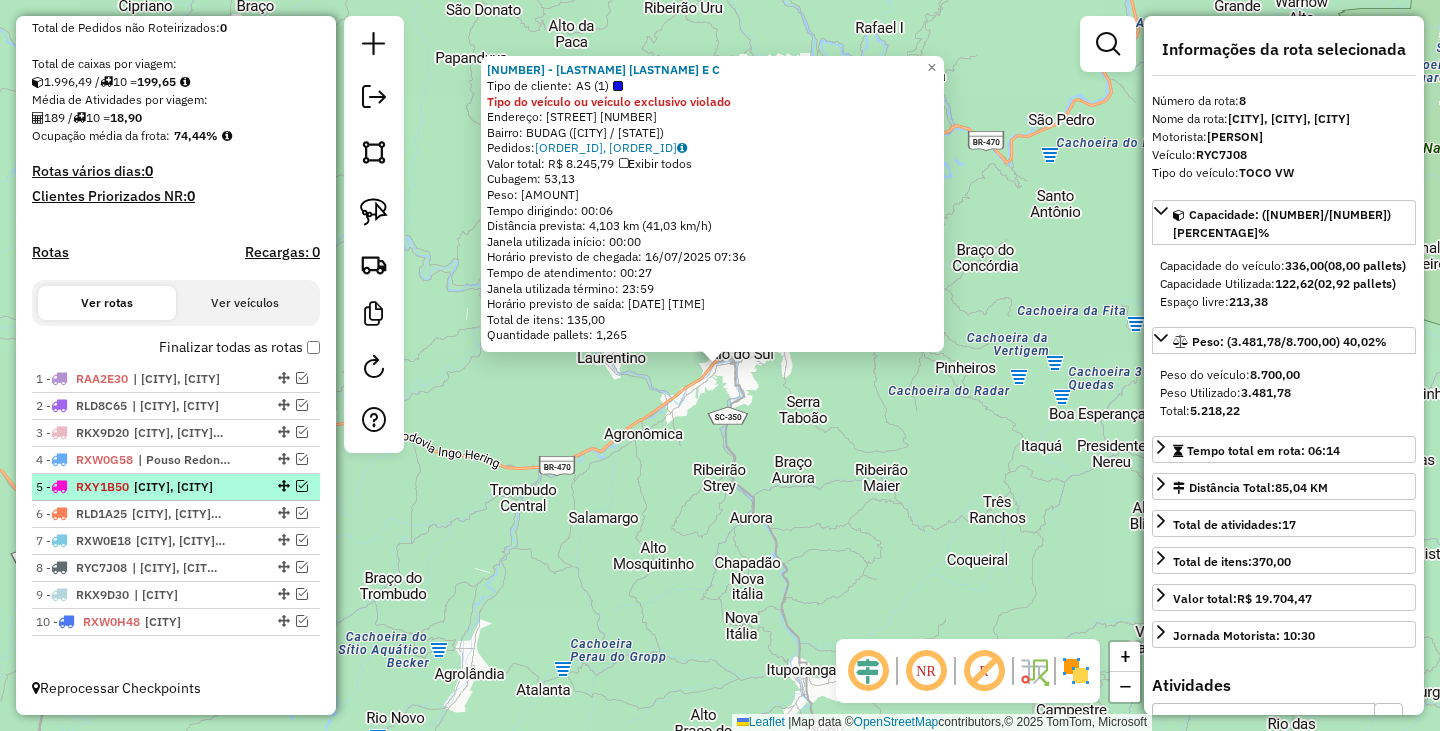scroll, scrollTop: 400, scrollLeft: 0, axis: vertical 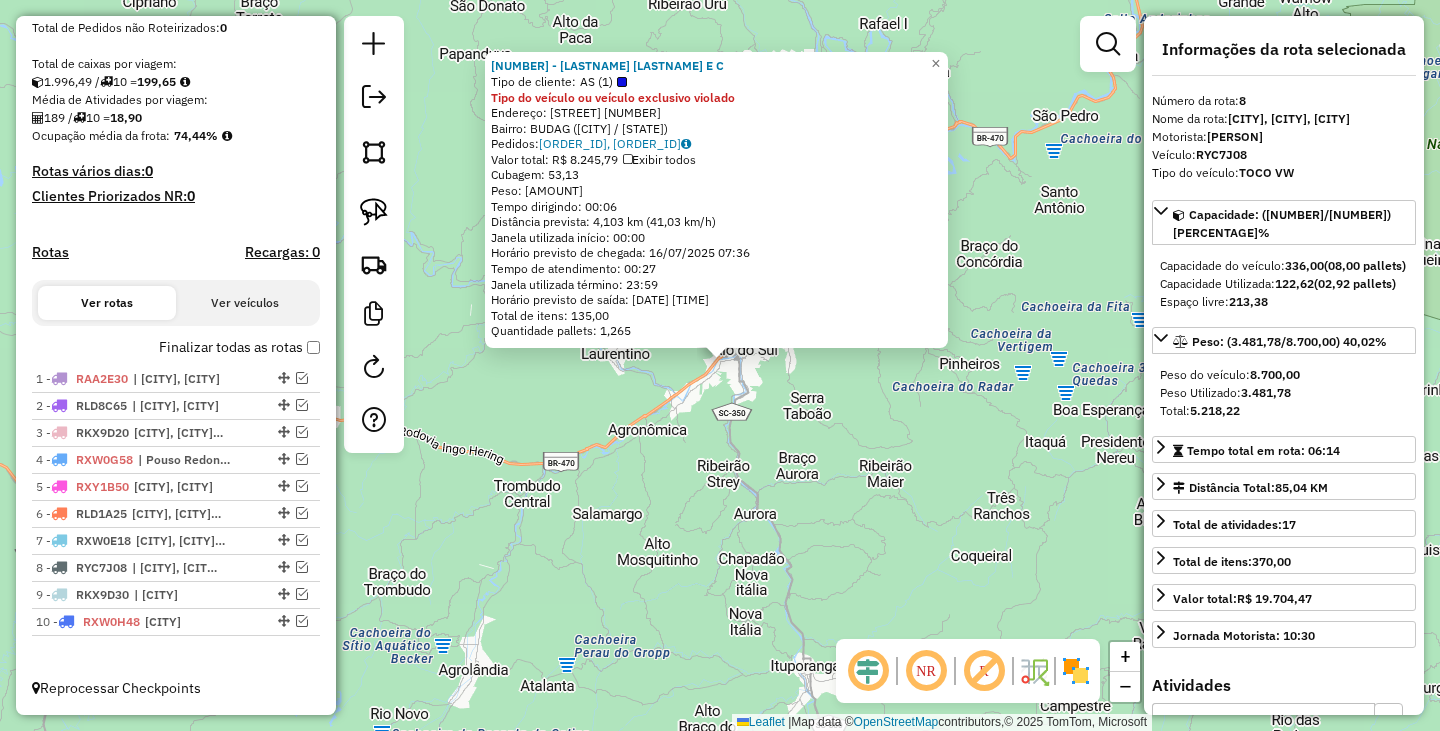 drag, startPoint x: 467, startPoint y: 618, endPoint x: 577, endPoint y: 566, distance: 121.67169 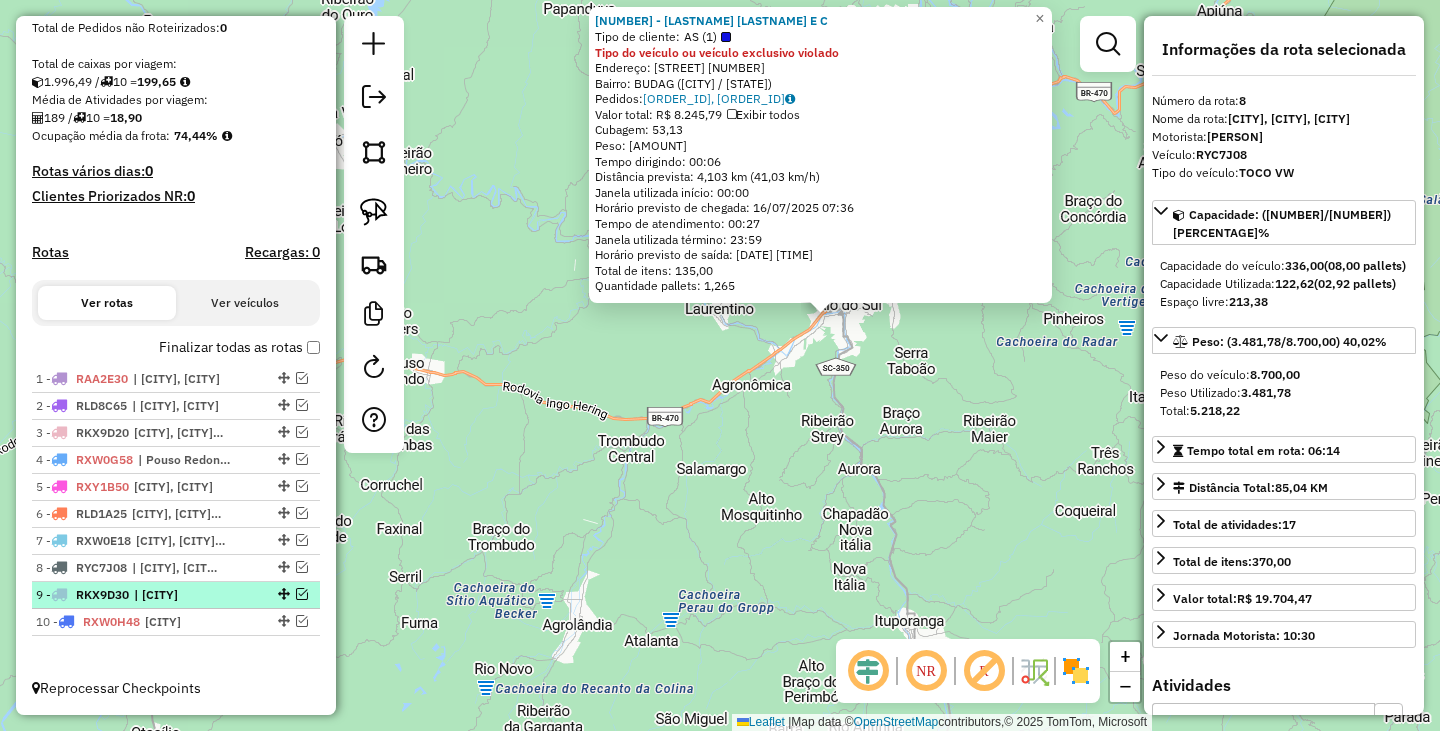click at bounding box center (302, 594) 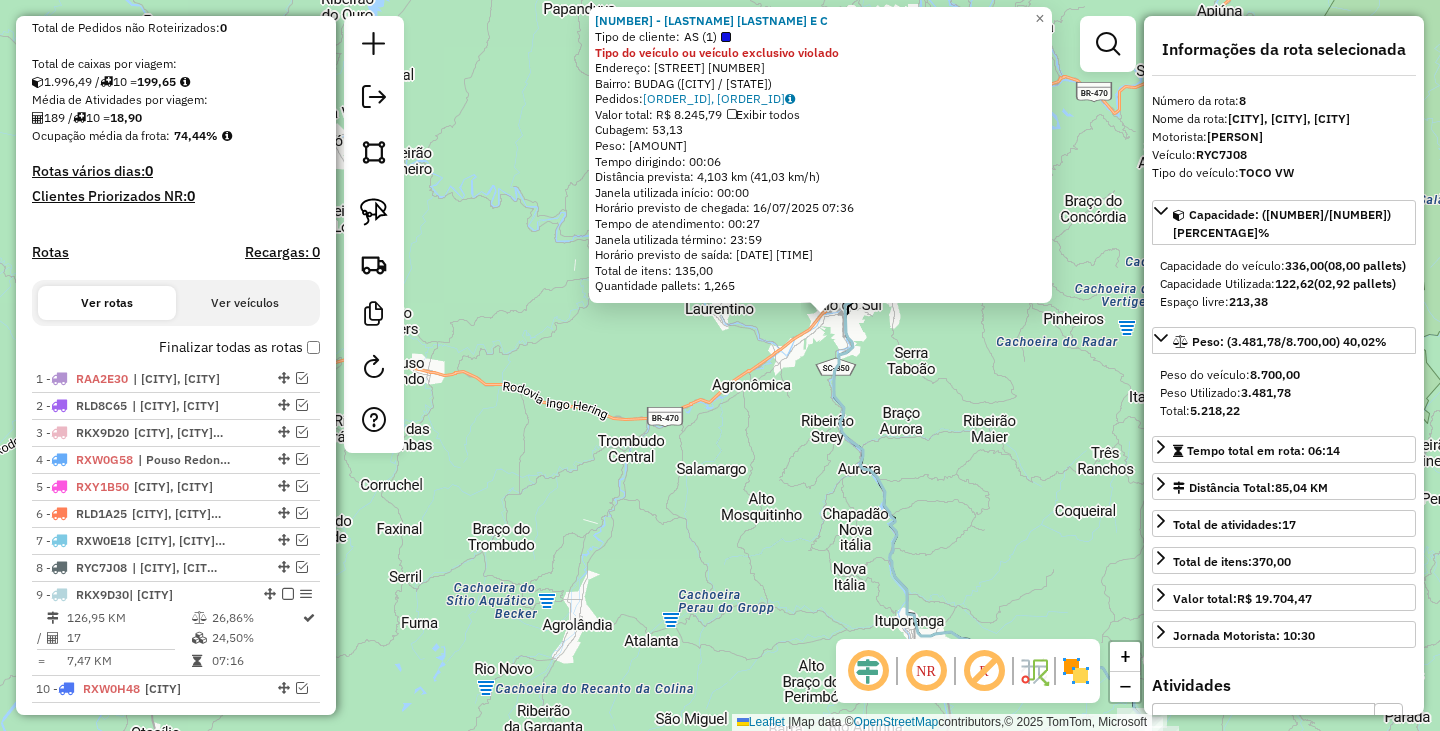 scroll, scrollTop: 467, scrollLeft: 0, axis: vertical 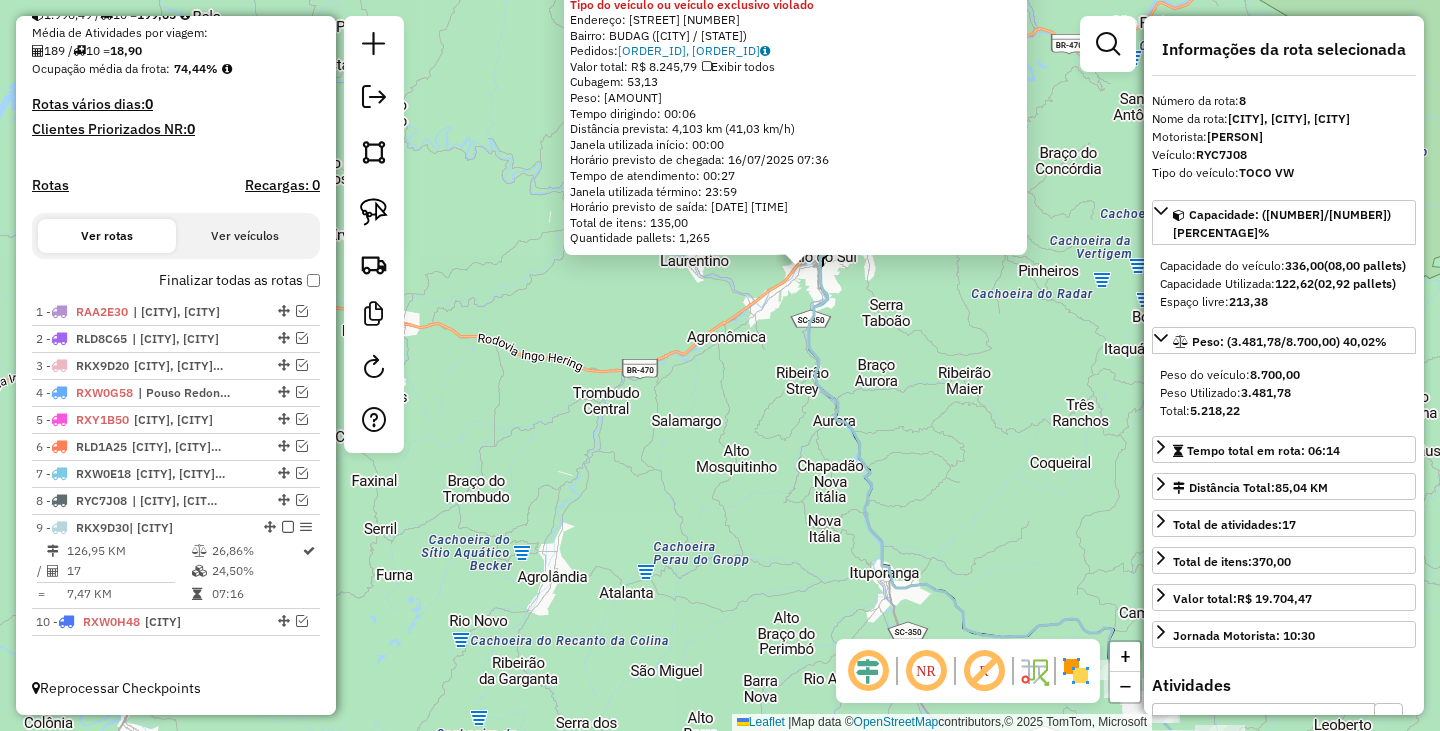 drag, startPoint x: 891, startPoint y: 487, endPoint x: 829, endPoint y: 418, distance: 92.76314 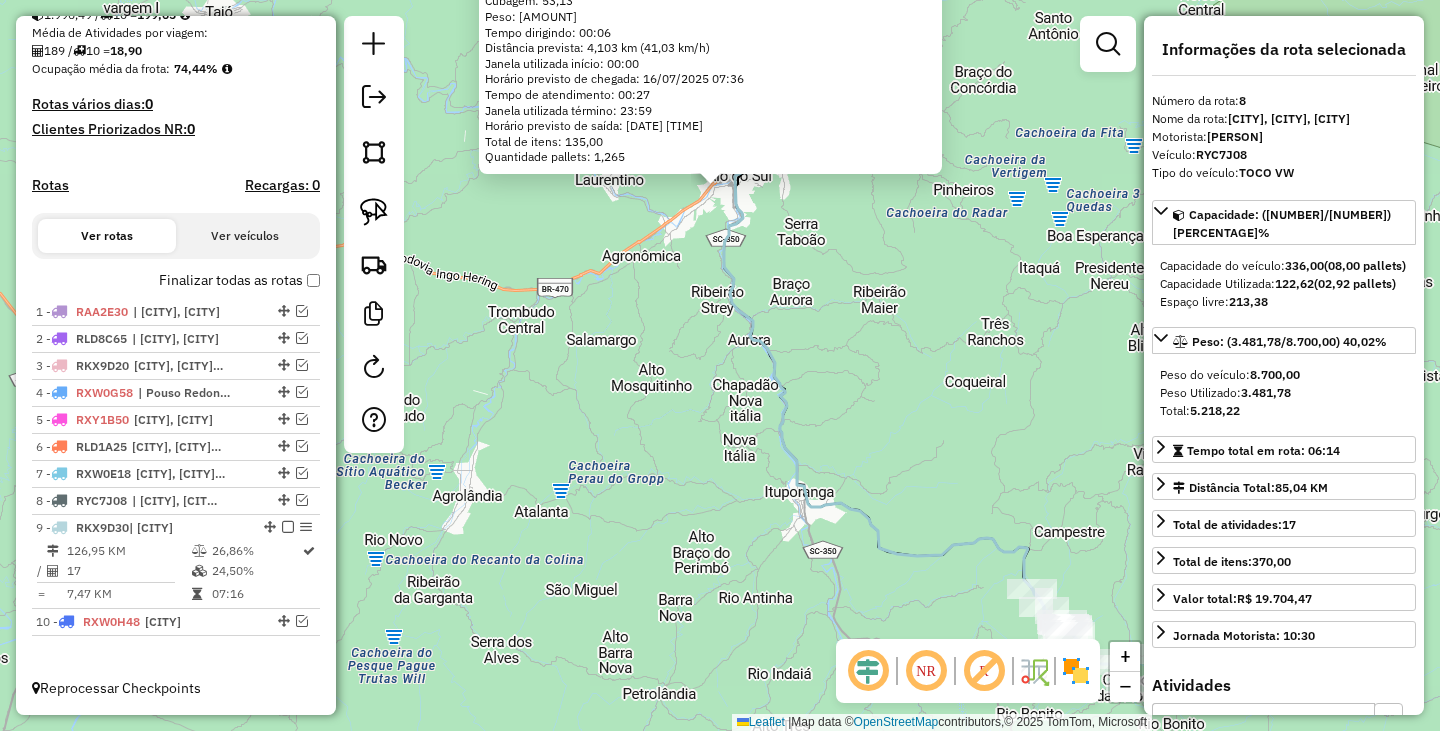 drag, startPoint x: 835, startPoint y: 485, endPoint x: 807, endPoint y: 452, distance: 43.27817 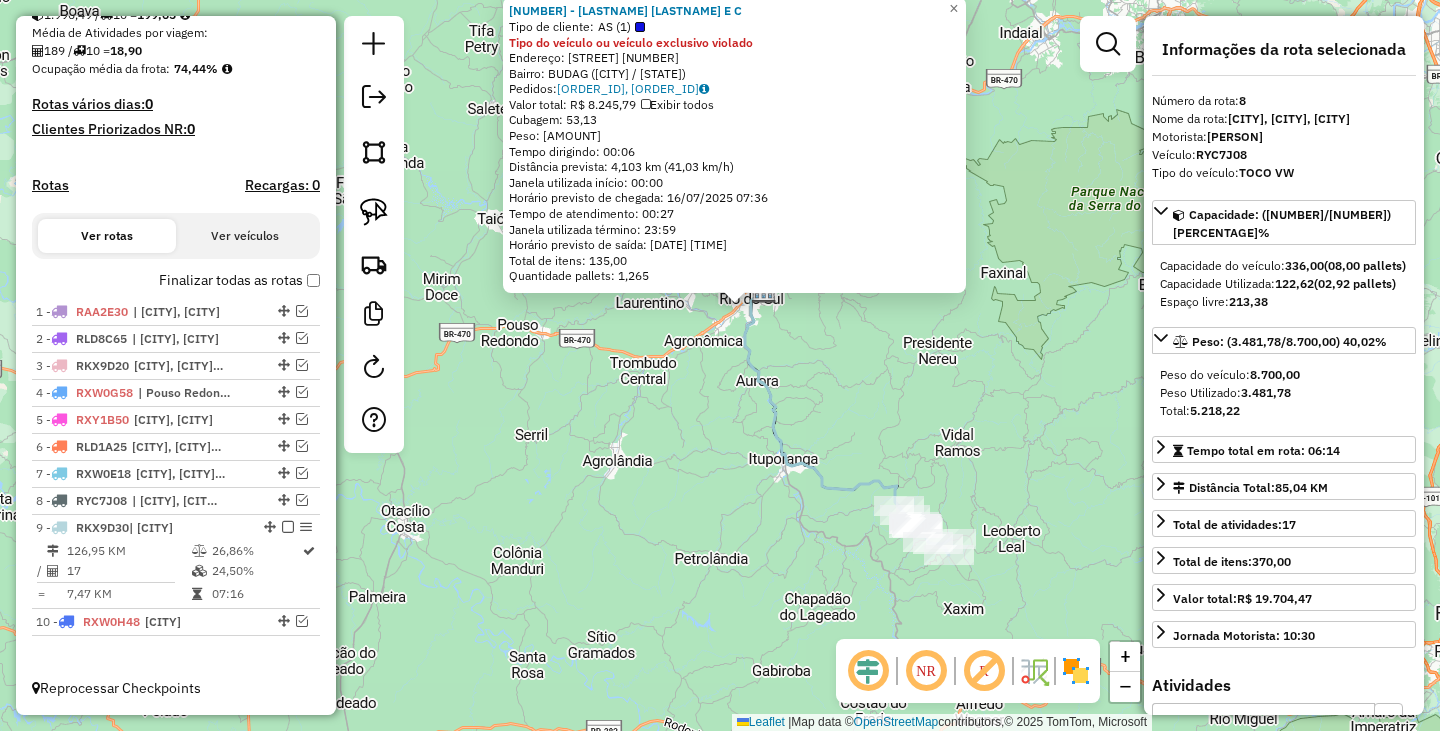 drag, startPoint x: 773, startPoint y: 464, endPoint x: 729, endPoint y: 417, distance: 64.381676 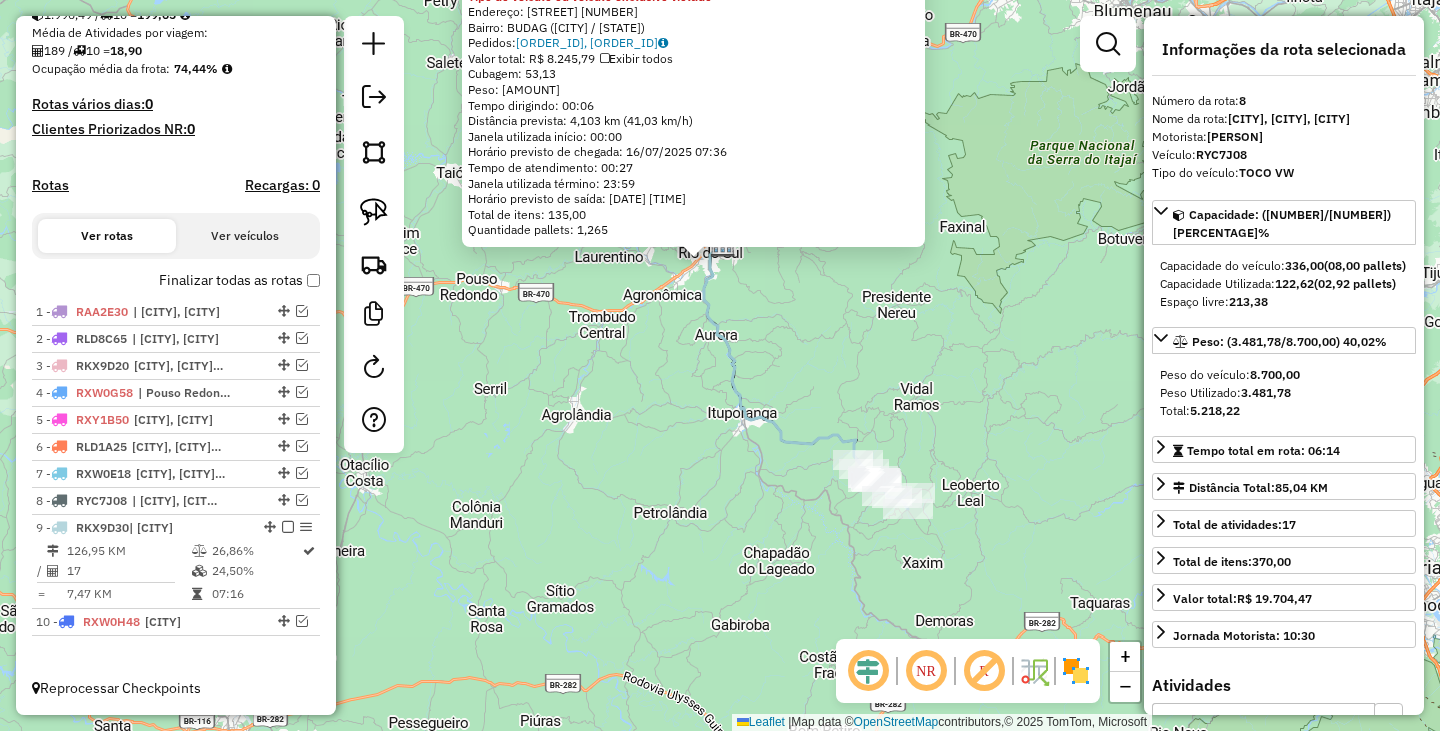 drag, startPoint x: 293, startPoint y: 623, endPoint x: 548, endPoint y: 695, distance: 264.96982 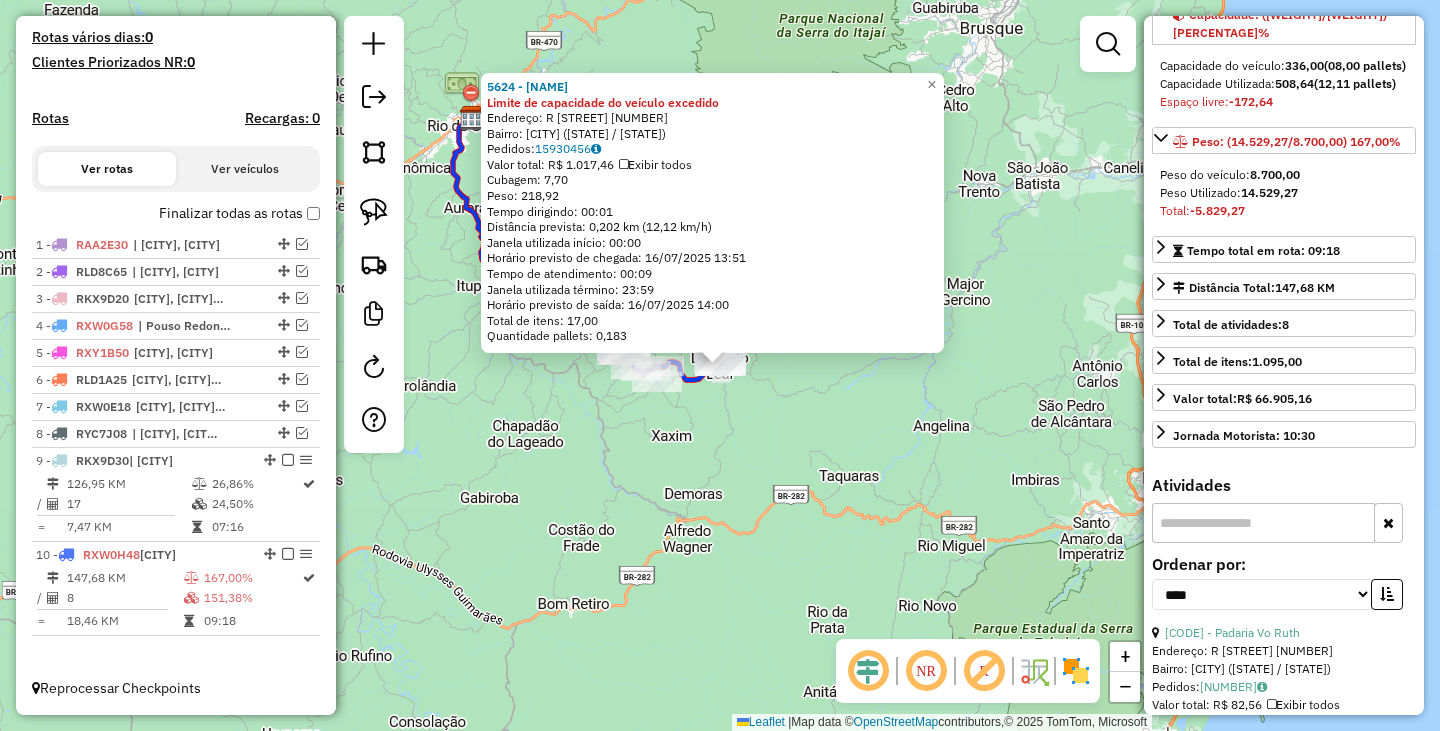 scroll, scrollTop: 300, scrollLeft: 0, axis: vertical 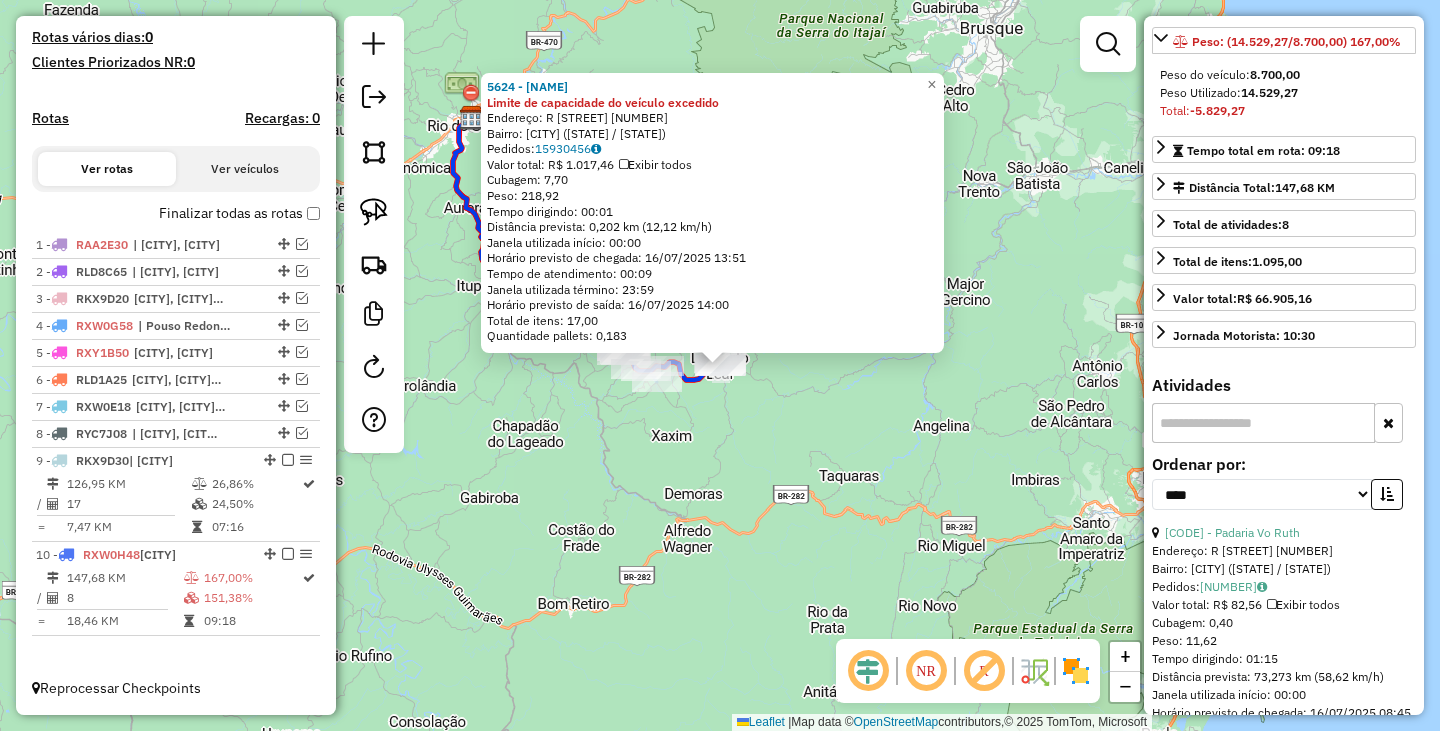click on "[NUMBER] - [NAME] e [NAME] Limite de capacidade do veículo excedido  Endereço: R   [STREET]                     [NUMBER]   Bairro: [NEIGHBORHOOD] ([CITY] / [STATE])   Pedidos:  [ORDER_ID]   Valor total: R$ [PRICE]   Exibir todos   Cubagem: [CUBAGE]  Peso: [WEIGHT]  Tempo dirigindo: [TIME]   Distância prevista: [DISTANCE] ([SPEED])   Janela utilizada início: [TIME]   Horário previsto de chegada: [DATE] [TIME]   Tempo de atendimento: [TIME]   Janela utilizada término: [TIME]   Horário previsto de saída: [DATE] [TIME]   Total de itens: [ITEMS]   Quantidade pallets: [PALLETS]  × Janela de atendimento Grade de atendimento Capacidade Transportadoras Veículos Cliente Pedidos  Rotas Selecione os dias de semana para filtrar as janelas de atendimento  Seg   Ter   Qua   Qui   Sex   Sáb   Dom  Informe o período da janela de atendimento: De: [TIME] Até: [TIME]  Filtrar exatamente a janela do cliente  Considerar janela de atendimento padrão  Selecione os dias de semana para filtrar as grades de atendimento  Seg   Ter   Qua   Qui   Sex   Sáb" 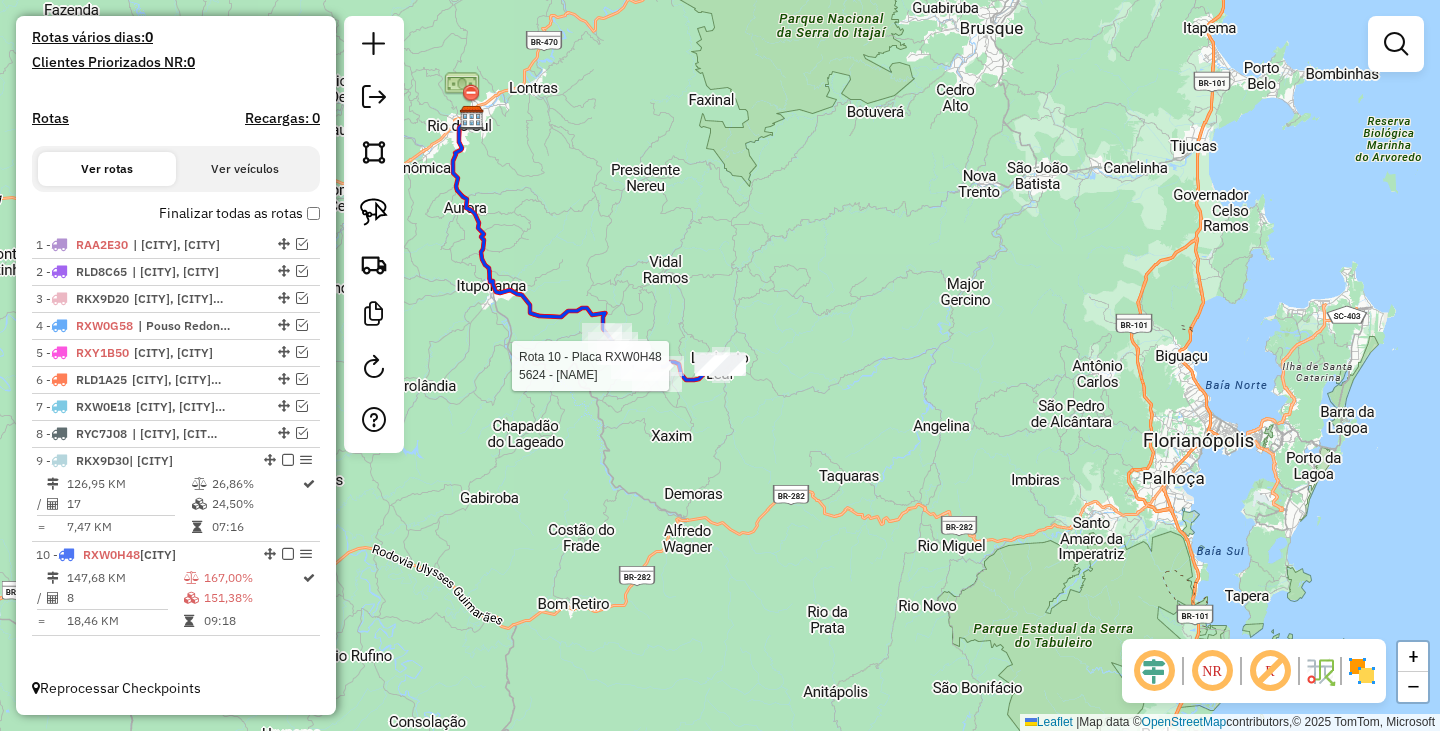 select on "*********" 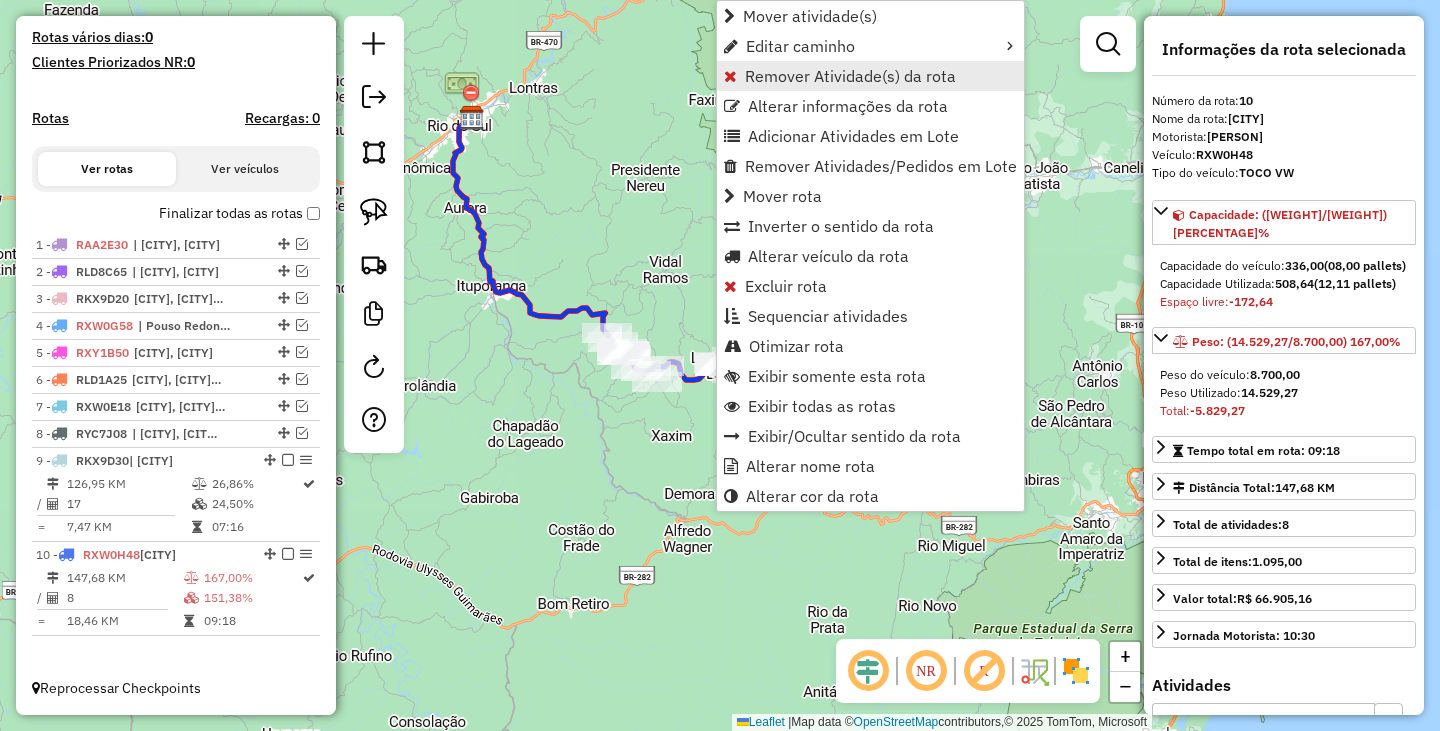 click on "Remover Atividade(s) da rota" at bounding box center [850, 76] 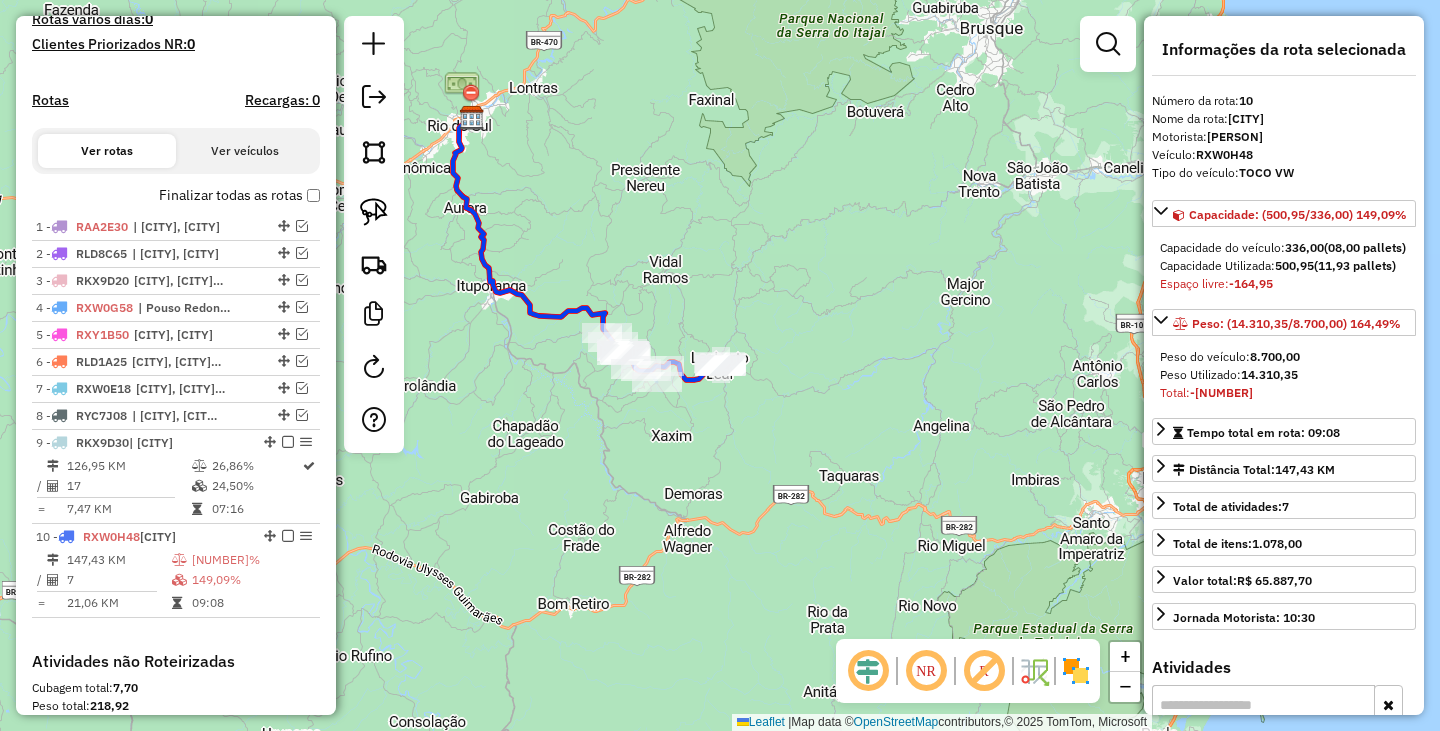 scroll, scrollTop: 866, scrollLeft: 0, axis: vertical 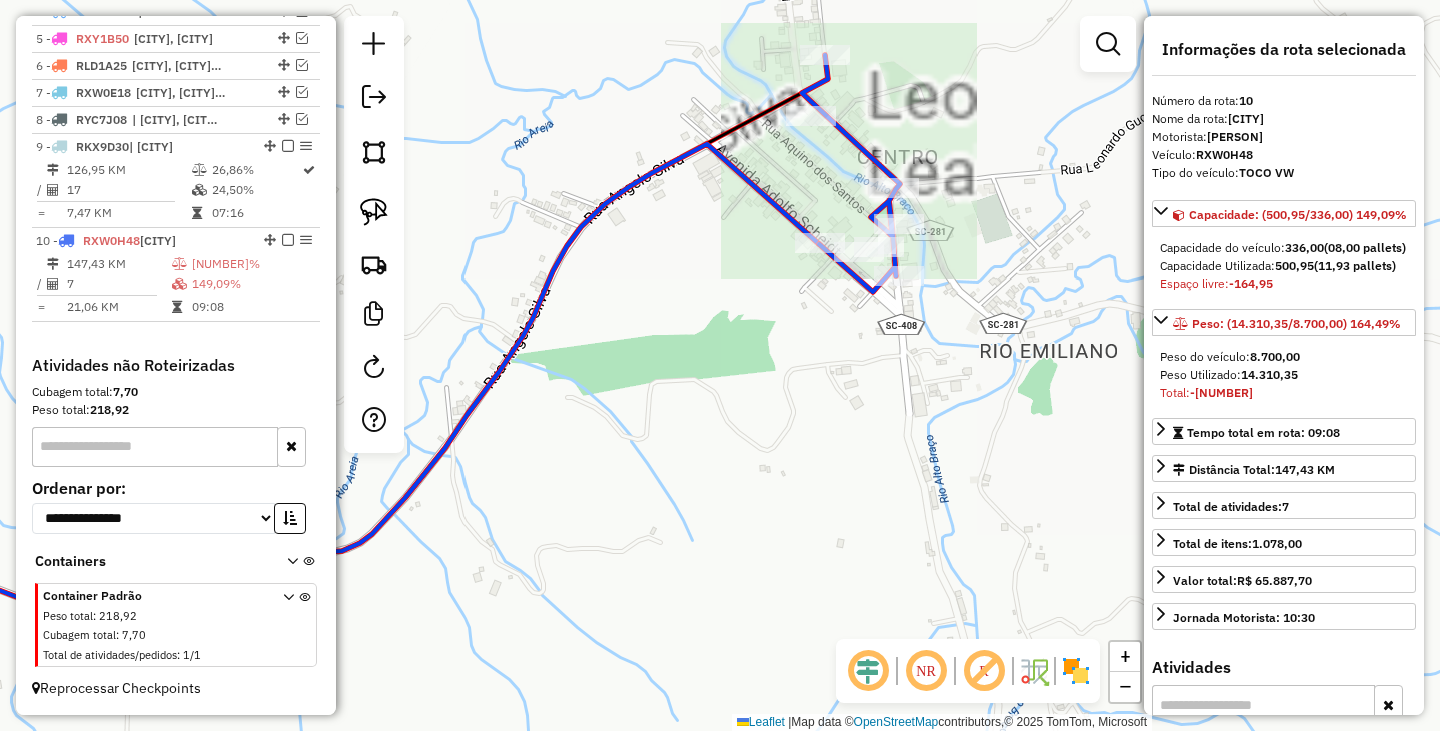 click on "Janela de atendimento Grade de atendimento Capacidade Transportadoras Veículos Cliente Pedidos  Rotas Selecione os dias de semana para filtrar as janelas de atendimento  Seg   Ter   Qua   Qui   Sex   Sáb   Dom  Informe o período da janela de atendimento: De: Até:  Filtrar exatamente a janela do cliente  Considerar janela de atendimento padrão  Selecione os dias de semana para filtrar as grades de atendimento  Seg   Ter   Qua   Qui   Sex   Sáb   Dom   Considerar clientes sem dia de atendimento cadastrado  Clientes fora do dia de atendimento selecionado Filtrar as atividades entre os valores definidos abaixo:  Peso mínimo:   Peso máximo:   Cubagem mínima:   Cubagem máxima:   De:   Até:  Filtrar as atividades entre o tempo de atendimento definido abaixo:  De:   Até:   Considerar capacidade total dos clientes não roteirizados Transportadora: Selecione um ou mais itens Tipo de veículo: Selecione um ou mais itens Veículo: Selecione um ou mais itens Motorista: Selecione um ou mais itens Nome: Rótulo:" 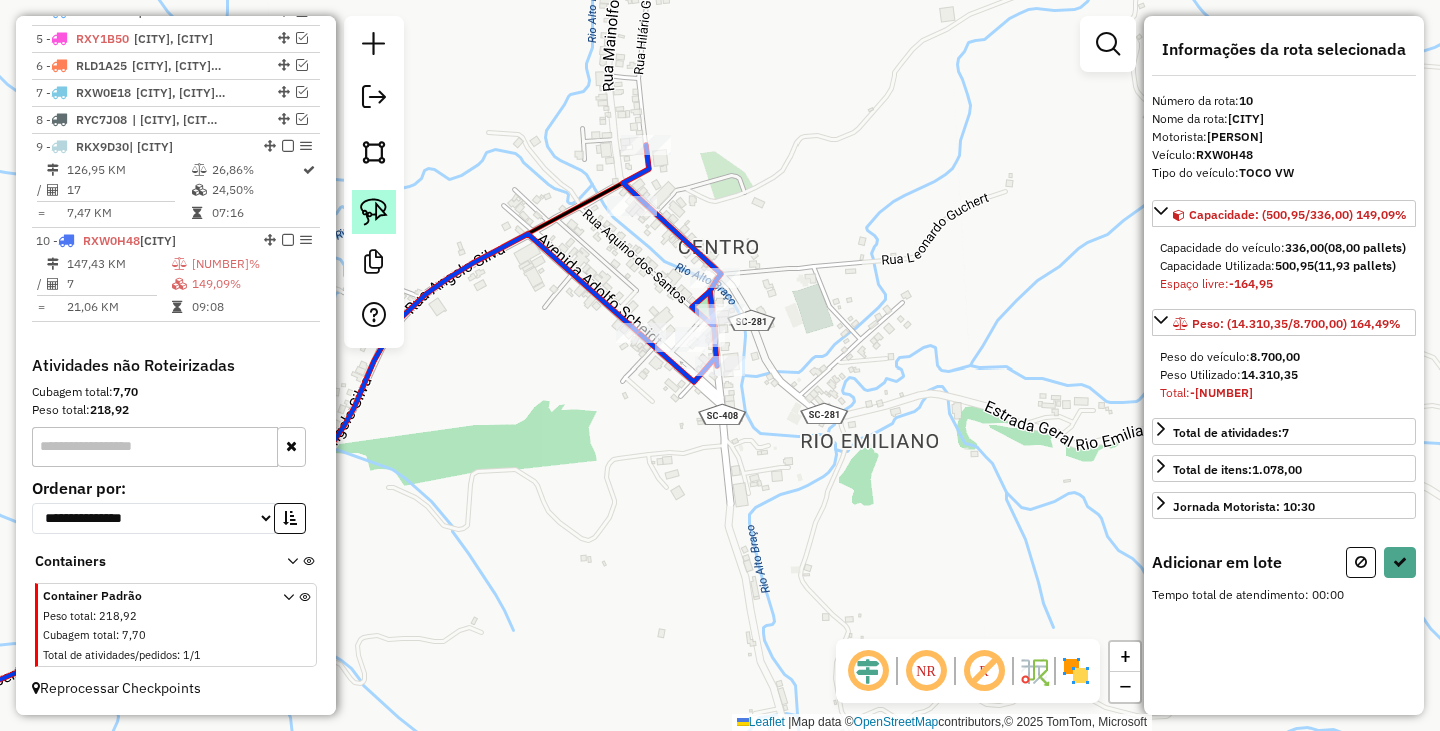 click 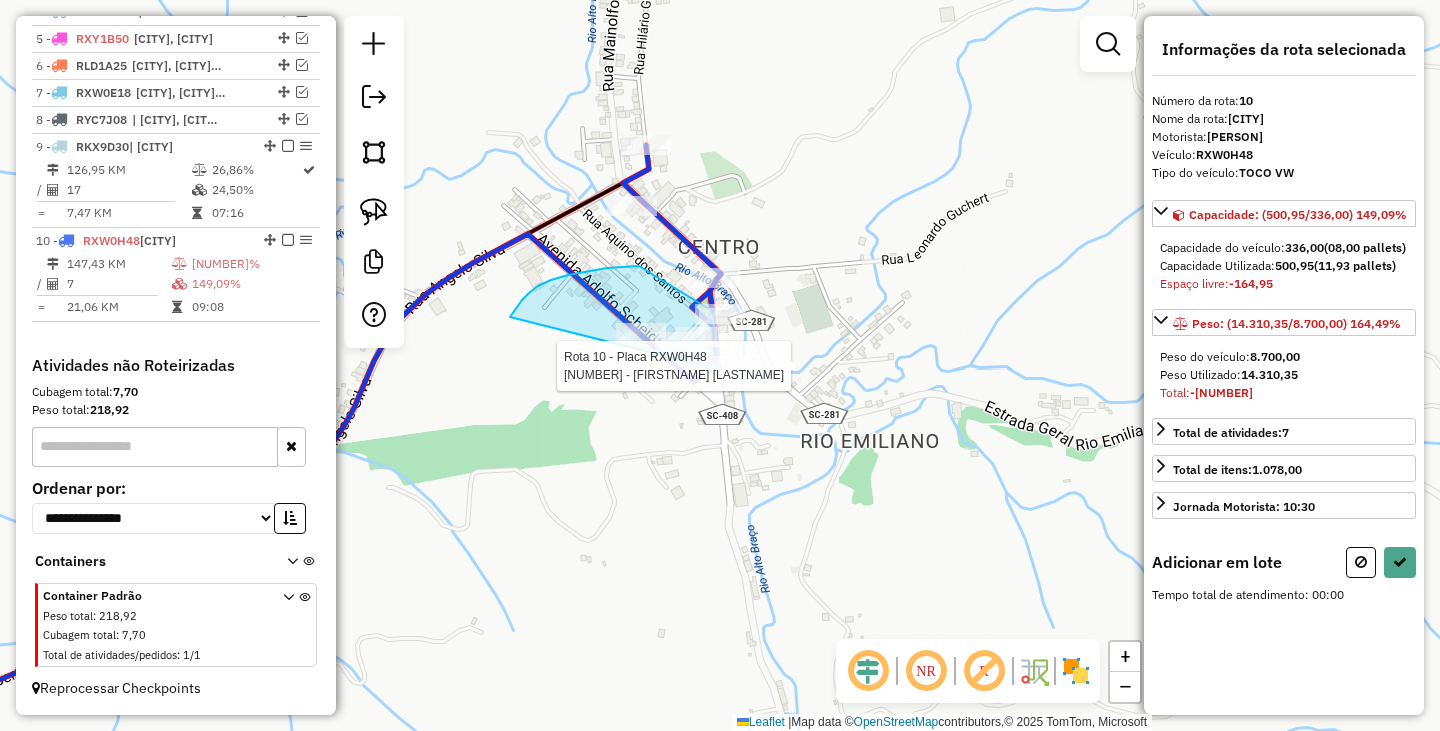 click on "Rota [NUMBER] - Placa [PLATE]  [NUMBER] - [NAME] Rota [NUMBER] - Placa [PLATE]  [NUMBER] - [NAME] Janela de atendimento Grade de atendimento Capacidade Transportadoras Veículos Cliente Pedidos  Rotas Selecione os dias de semana para filtrar as janelas de atendimento  Seg   Ter   Qua   Qui   Sex   Sáb   Dom  Informe o período da janela de atendimento: De: [TIME] Até: [TIME]  Filtrar exatamente a janela do cliente  Considerar janela de atendimento padrão  Selecione os dias de semana para filtrar as grades de atendimento  Seg   Ter   Qua   Qui   Sex   Sáb   Dom   Considerar clientes sem dia de atendimento cadastrado  Clientes fora do dia de atendimento selecionado Filtrar as atividades entre os valores definidos abaixo:  Peso mínimo:   Peso máximo:   Cubagem mínima:   Cubagem máxima:   De: [WEIGHT]   Até: [TIME]  Filtrar as atividades entre o tempo de atendimento definido abaixo:  De: [TIME]   Até: [TIME]   Considerar capacidade total dos clientes não roteirizados Transportadora: Selecione um ou mais itens Tipo de veículo: Veículo: +" 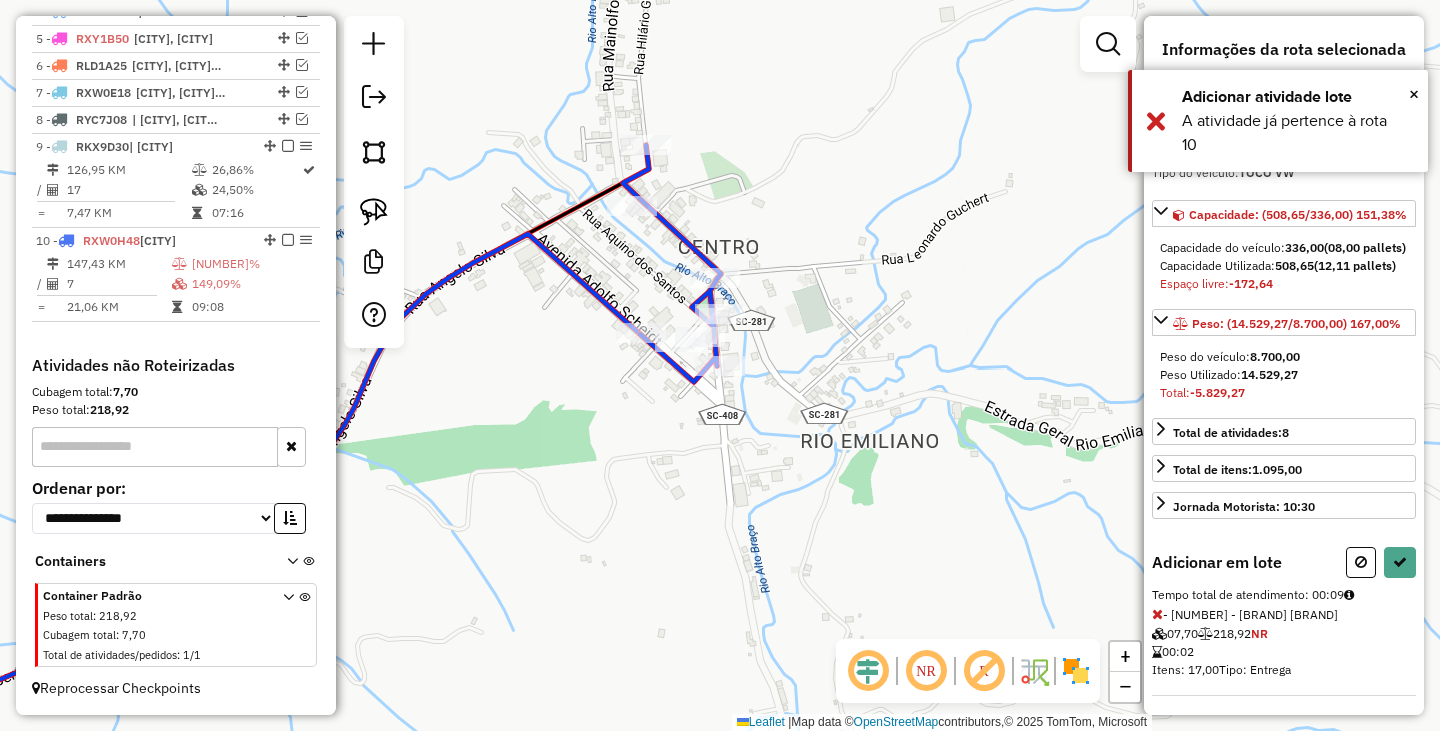 select on "*********" 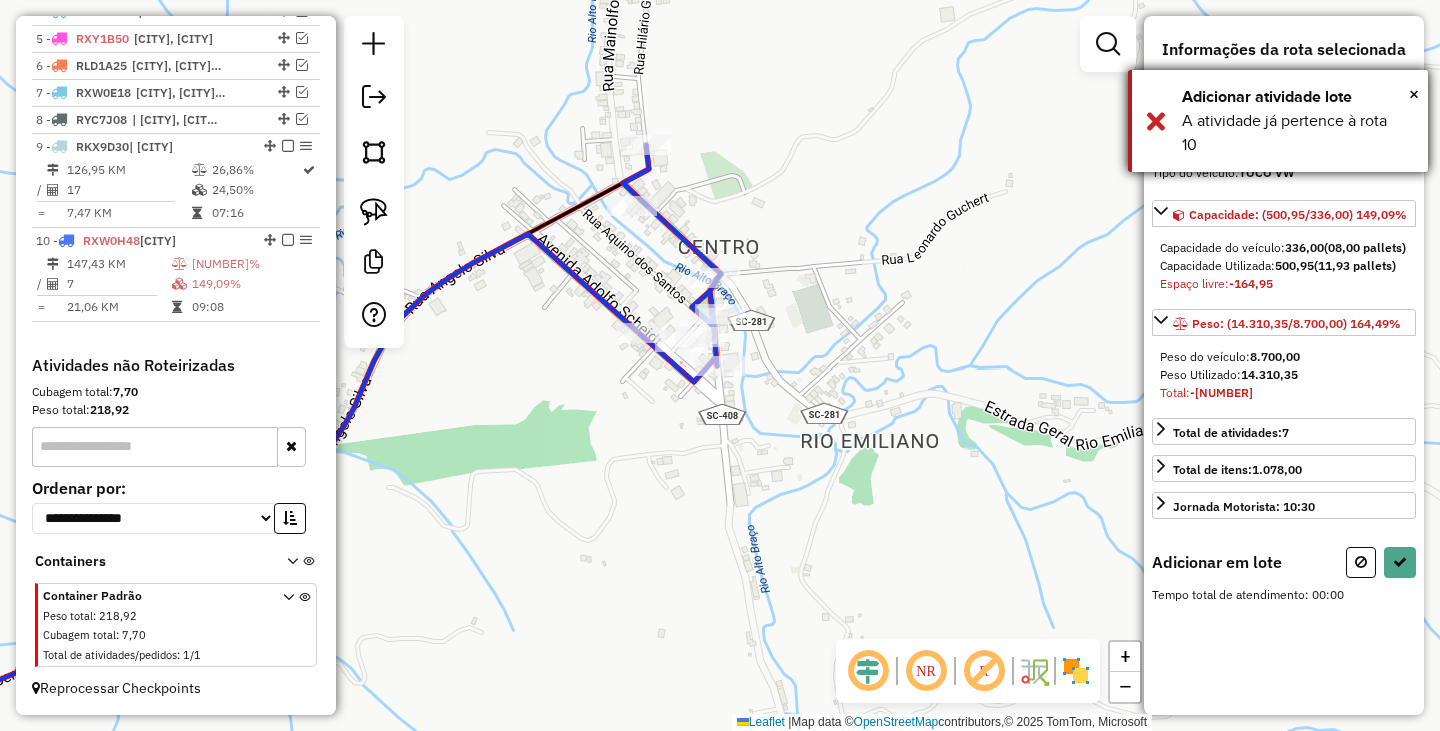 select on "*********" 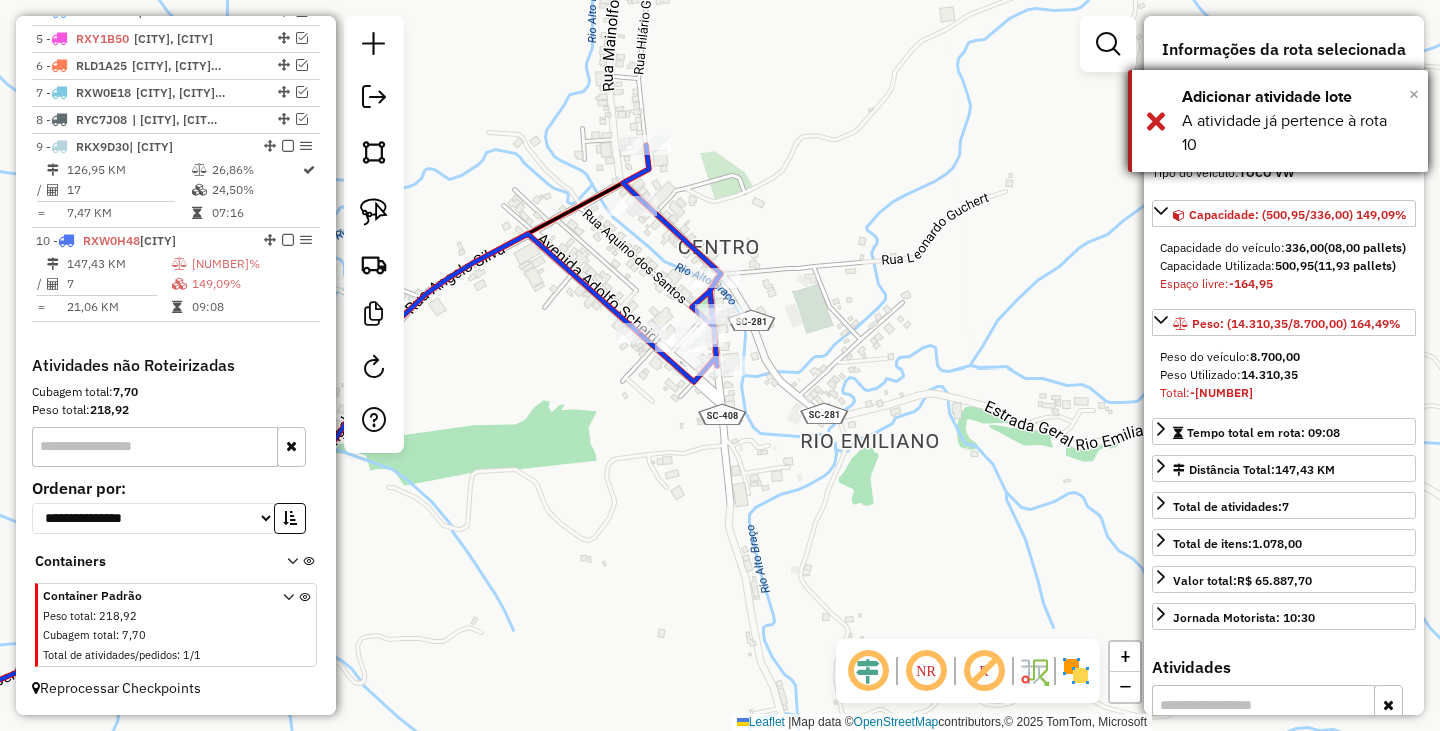 click on "×" at bounding box center (1414, 94) 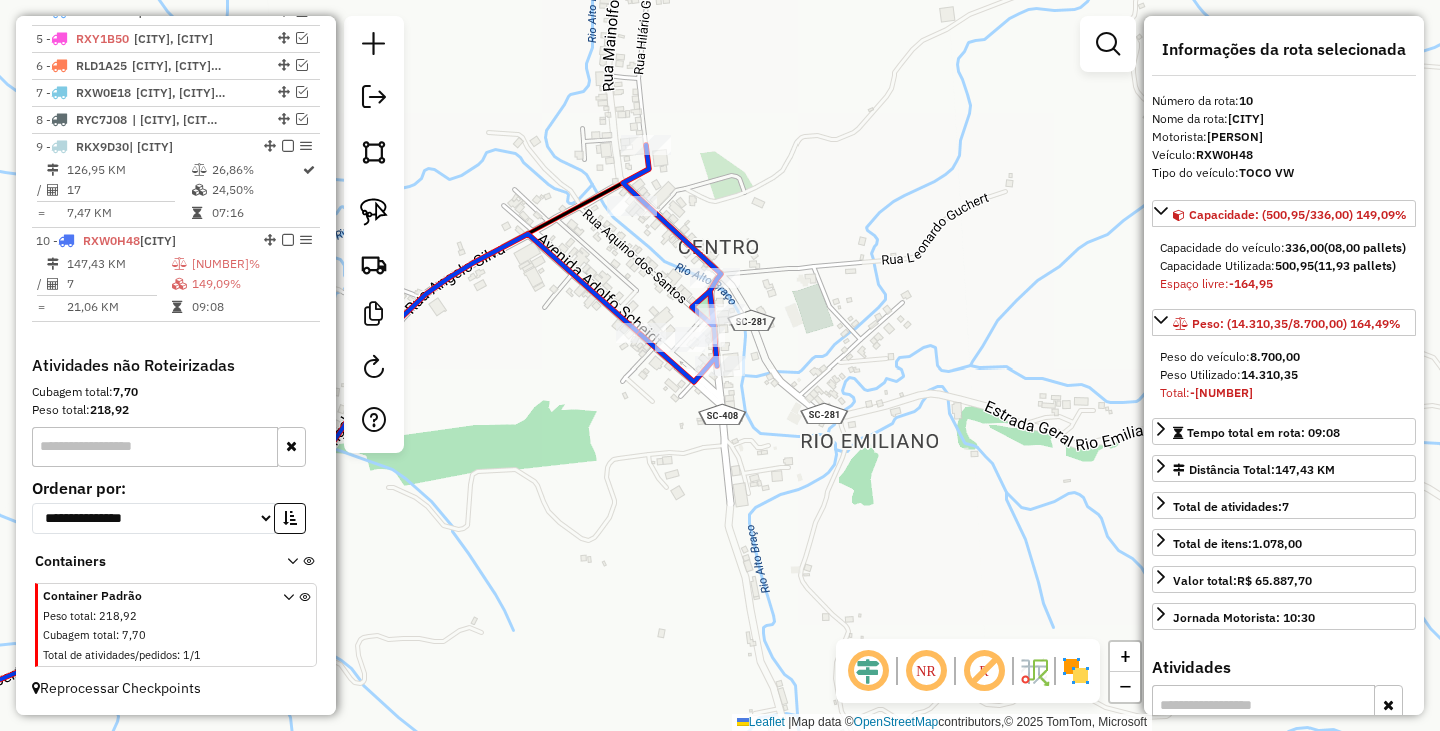 click on "Janela de atendimento Grade de atendimento Capacidade Transportadoras Veículos Cliente Pedidos  Rotas Selecione os dias de semana para filtrar as janelas de atendimento  Seg   Ter   Qua   Qui   Sex   Sáb   Dom  Informe o período da janela de atendimento: De: Até:  Filtrar exatamente a janela do cliente  Considerar janela de atendimento padrão  Selecione os dias de semana para filtrar as grades de atendimento  Seg   Ter   Qua   Qui   Sex   Sáb   Dom   Considerar clientes sem dia de atendimento cadastrado  Clientes fora do dia de atendimento selecionado Filtrar as atividades entre os valores definidos abaixo:  Peso mínimo:   Peso máximo:   Cubagem mínima:   Cubagem máxima:   De:   Até:  Filtrar as atividades entre o tempo de atendimento definido abaixo:  De:   Até:   Considerar capacidade total dos clientes não roteirizados Transportadora: Selecione um ou mais itens Tipo de veículo: Selecione um ou mais itens Veículo: Selecione um ou mais itens Motorista: Selecione um ou mais itens Nome: Rótulo:" 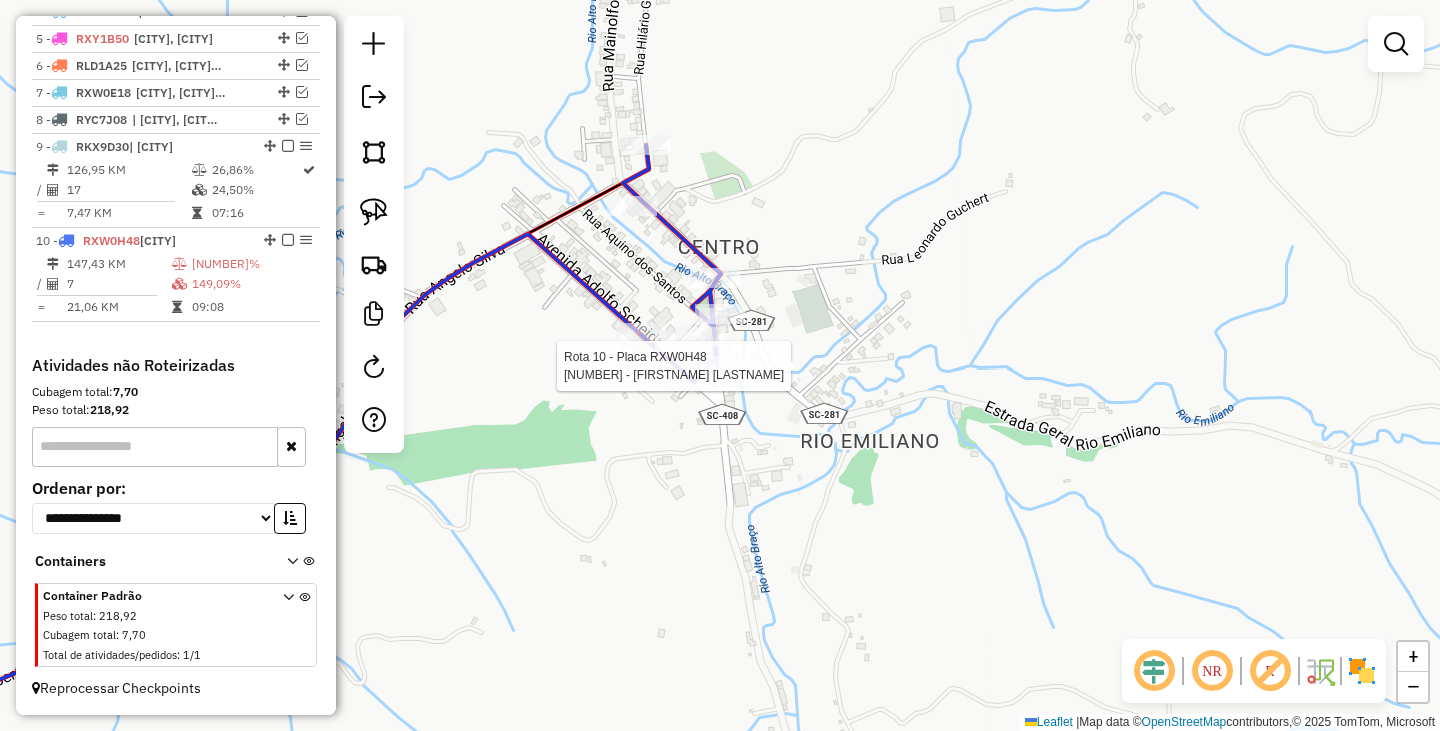 select on "*********" 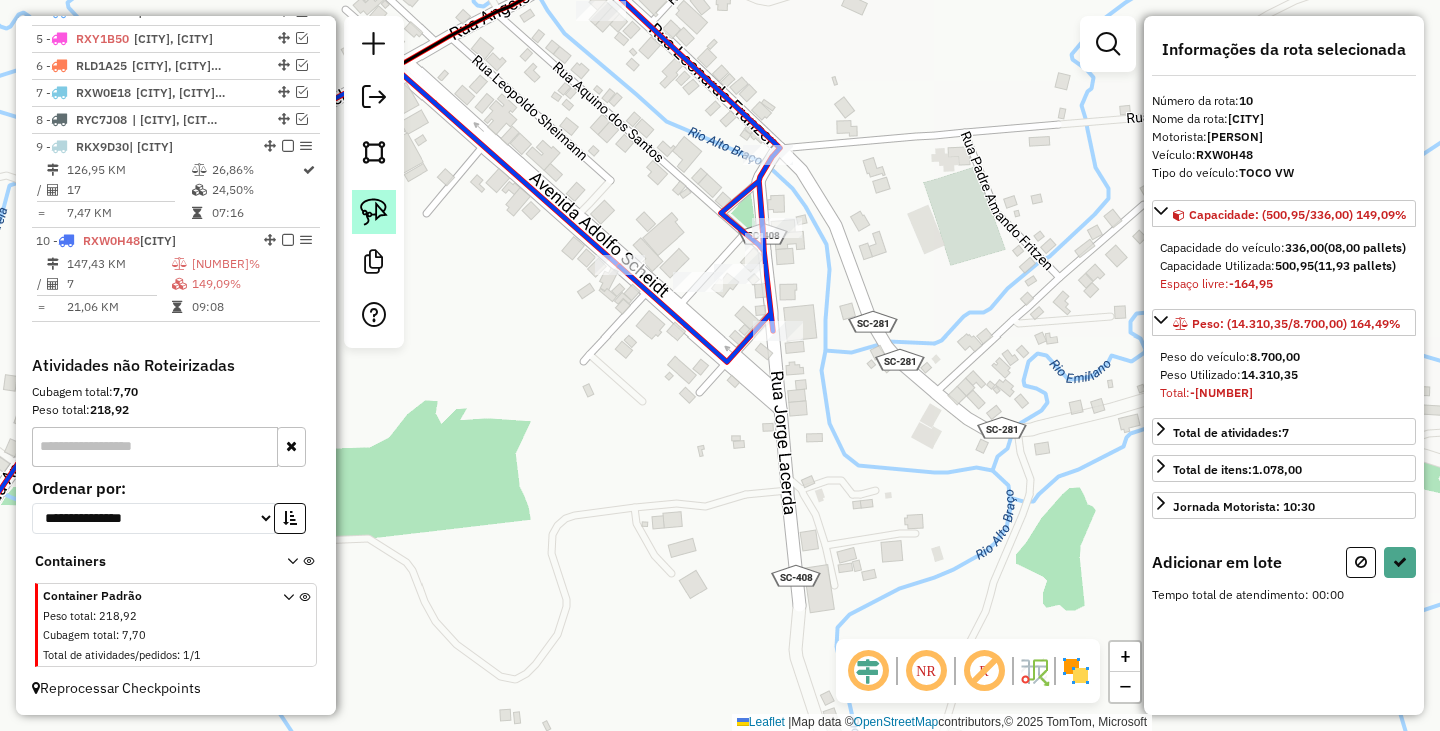 click 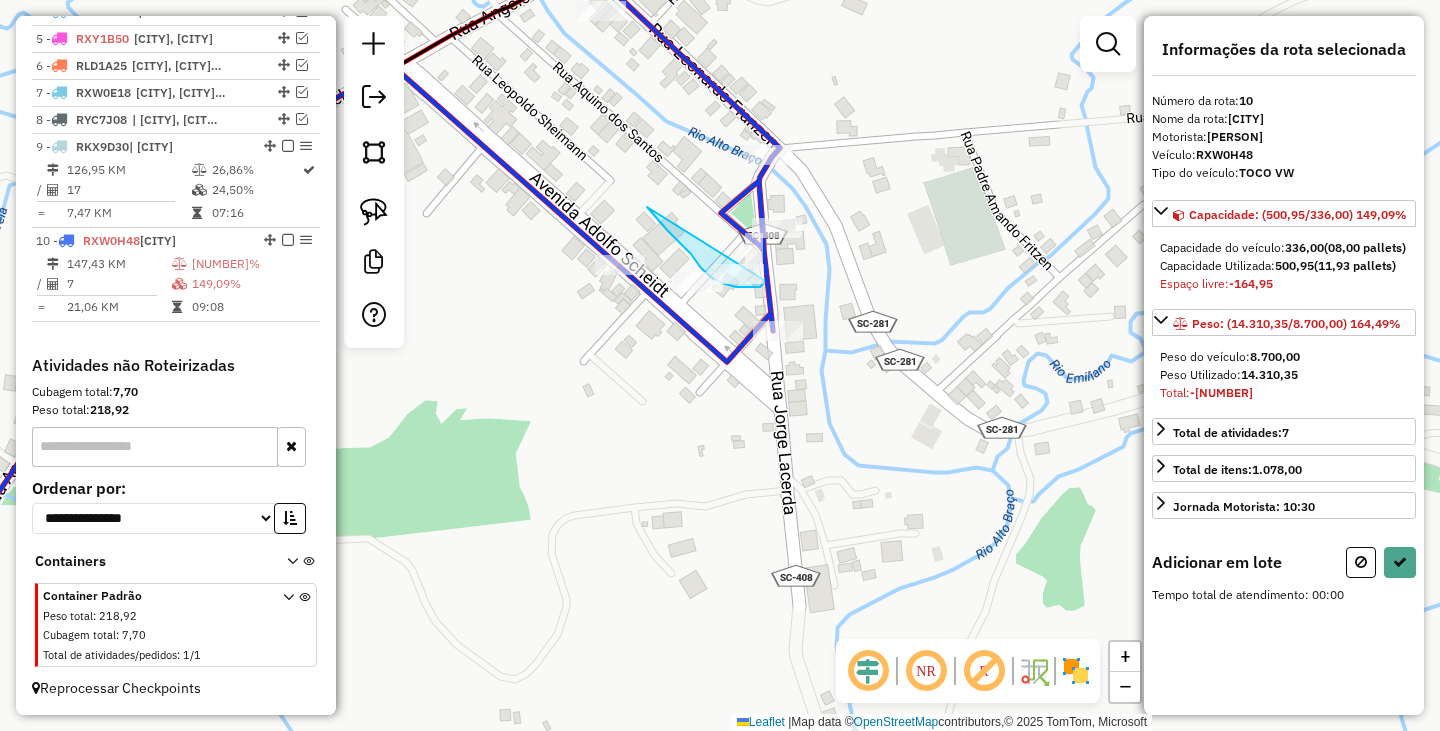 drag, startPoint x: 647, startPoint y: 207, endPoint x: 764, endPoint y: 279, distance: 137.37904 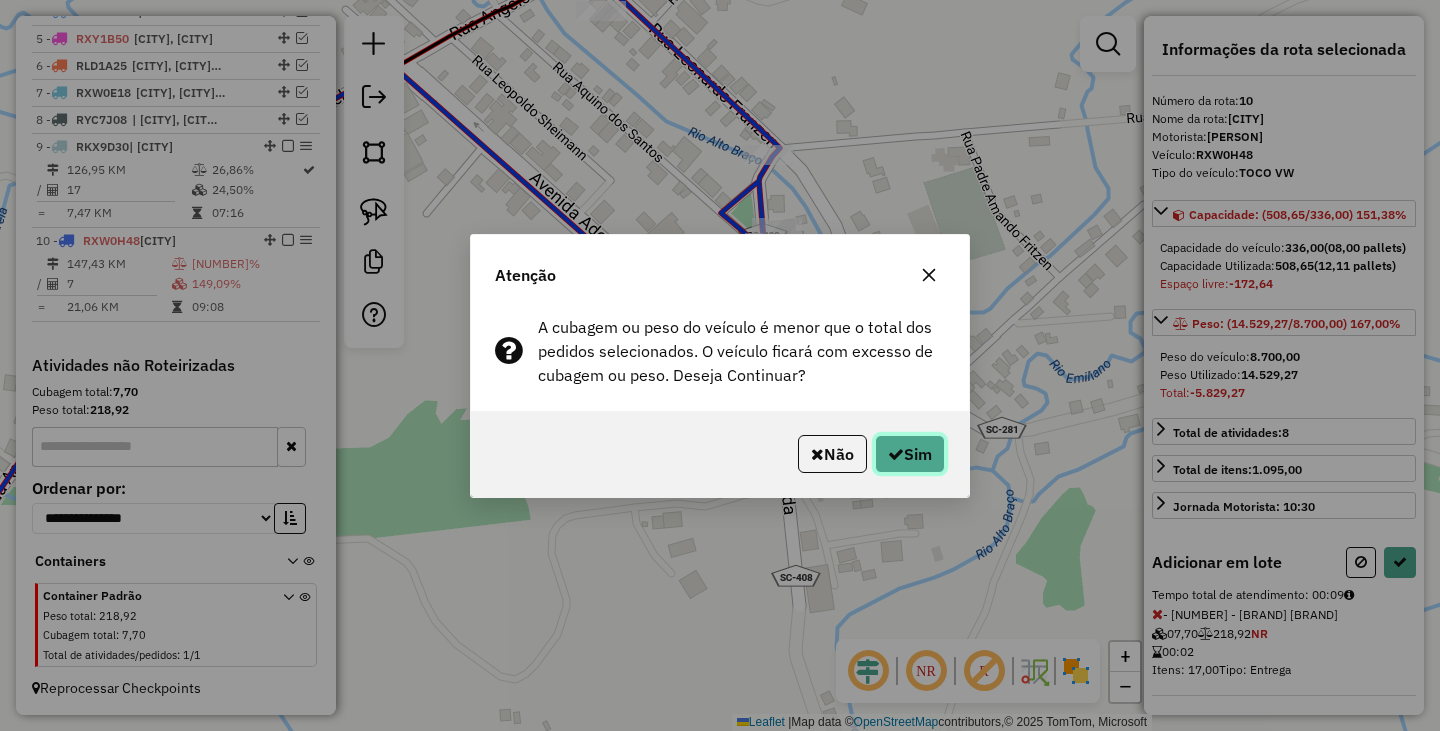 click on "Sim" 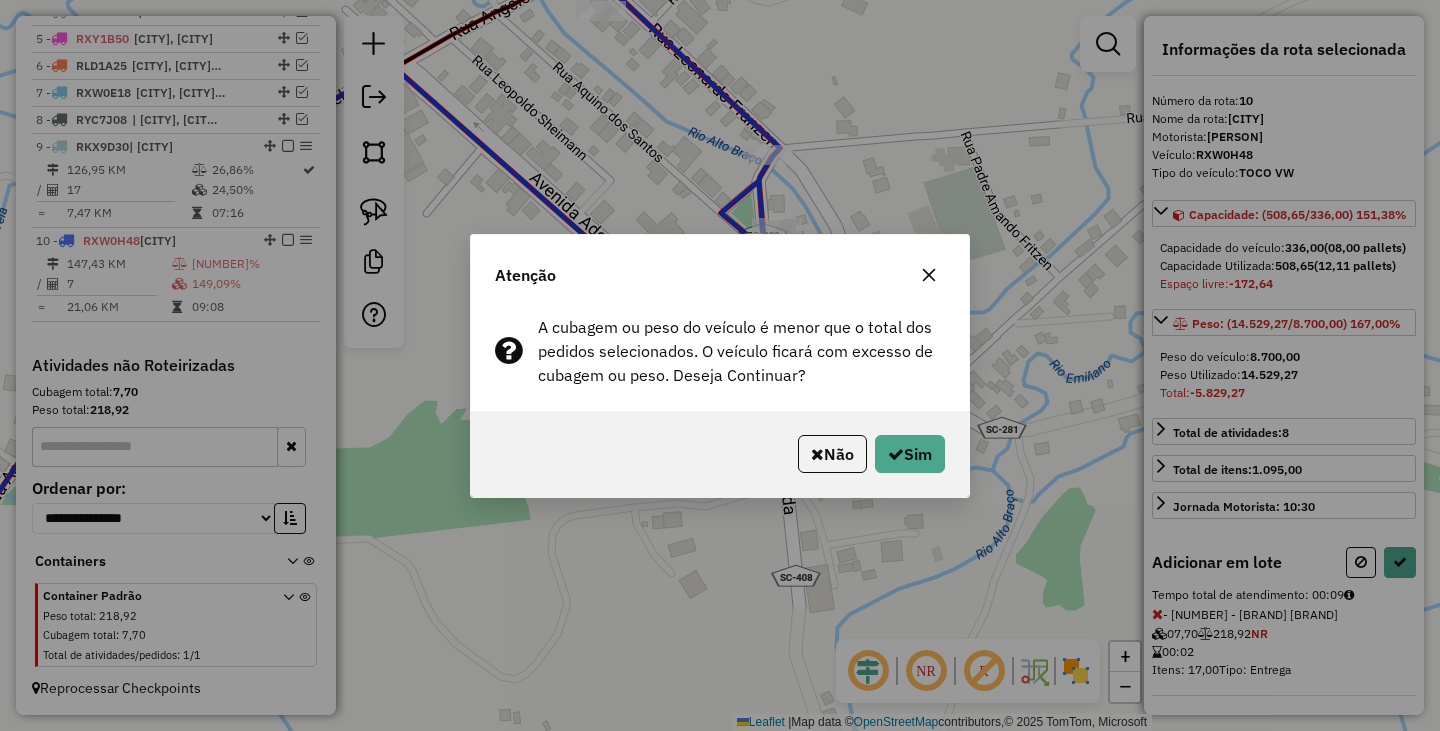 select on "*********" 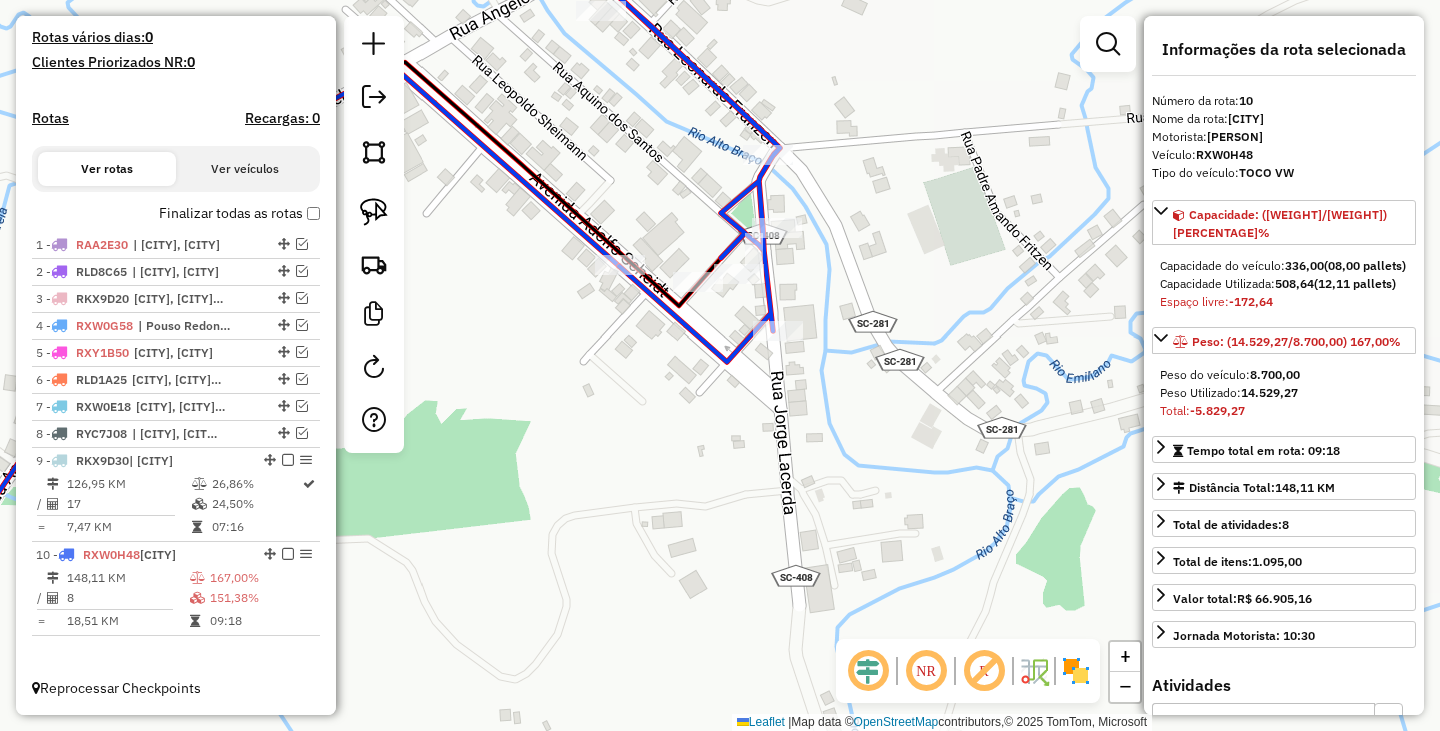 scroll, scrollTop: 552, scrollLeft: 0, axis: vertical 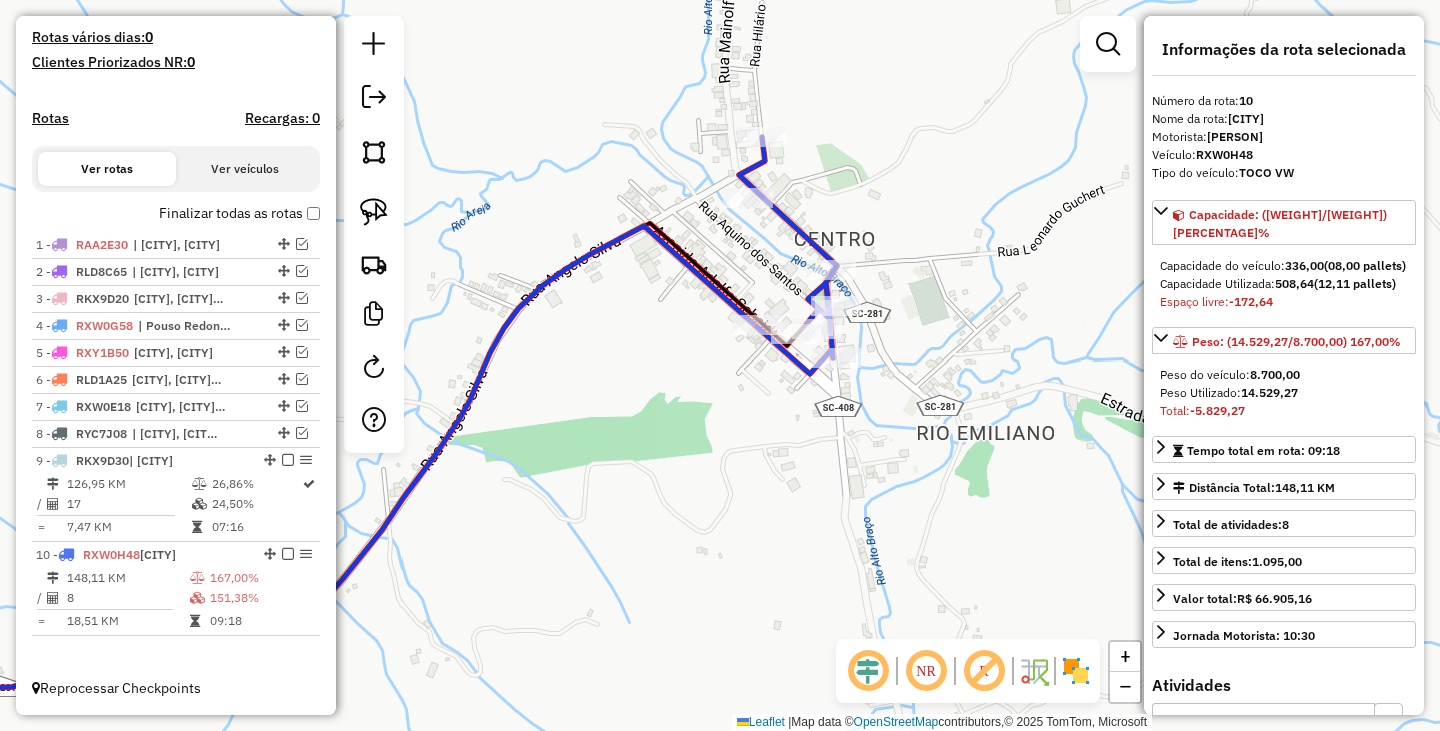 drag, startPoint x: 788, startPoint y: 458, endPoint x: 884, endPoint y: 416, distance: 104.78549 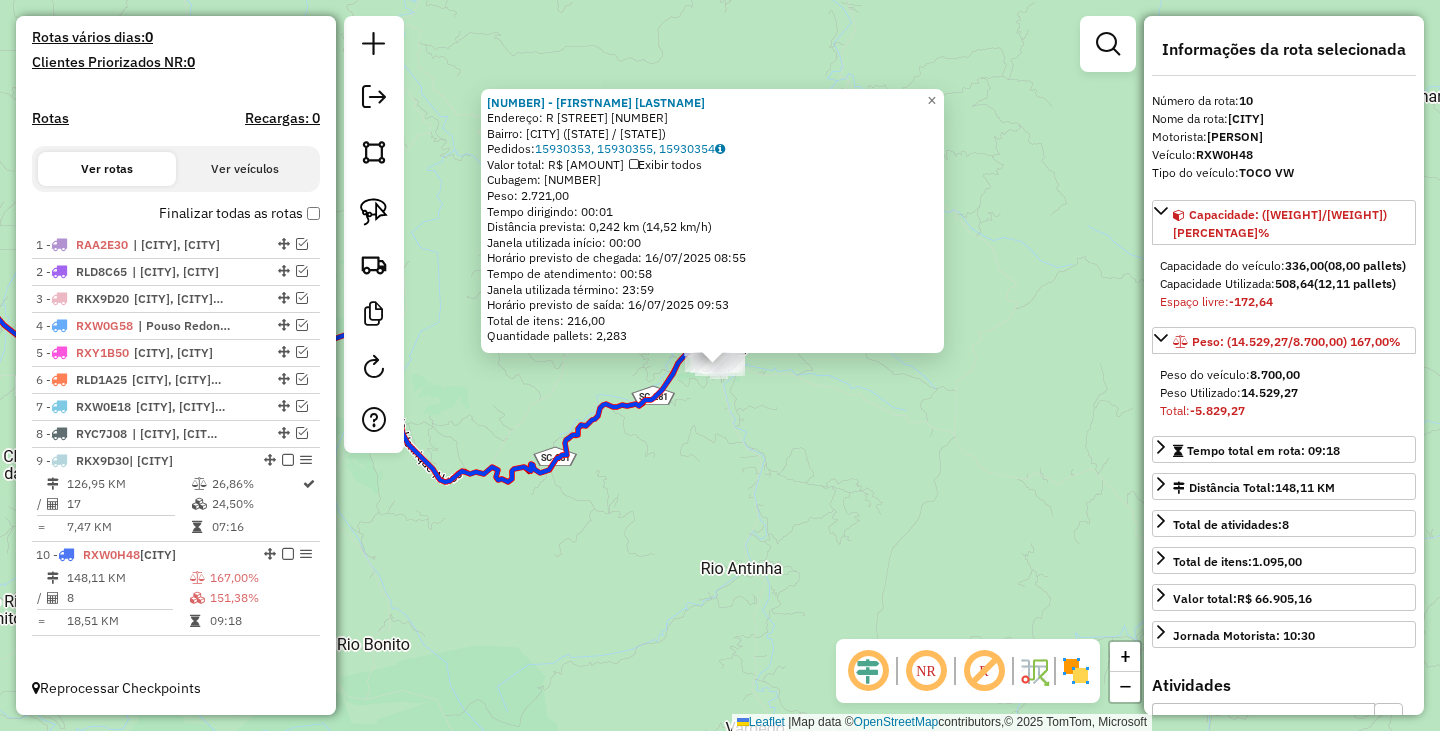 drag, startPoint x: 1417, startPoint y: 118, endPoint x: 1439, endPoint y: 272, distance: 155.56349 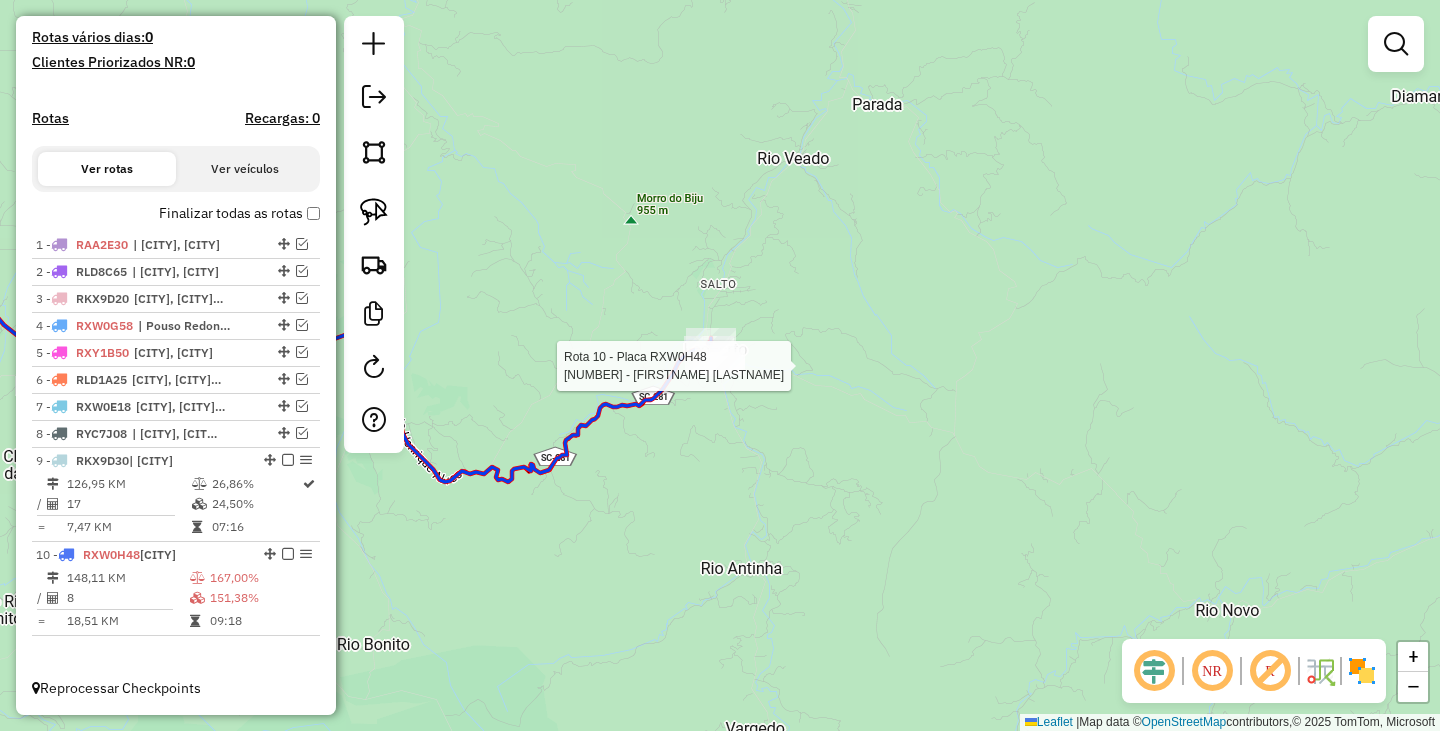 select on "*********" 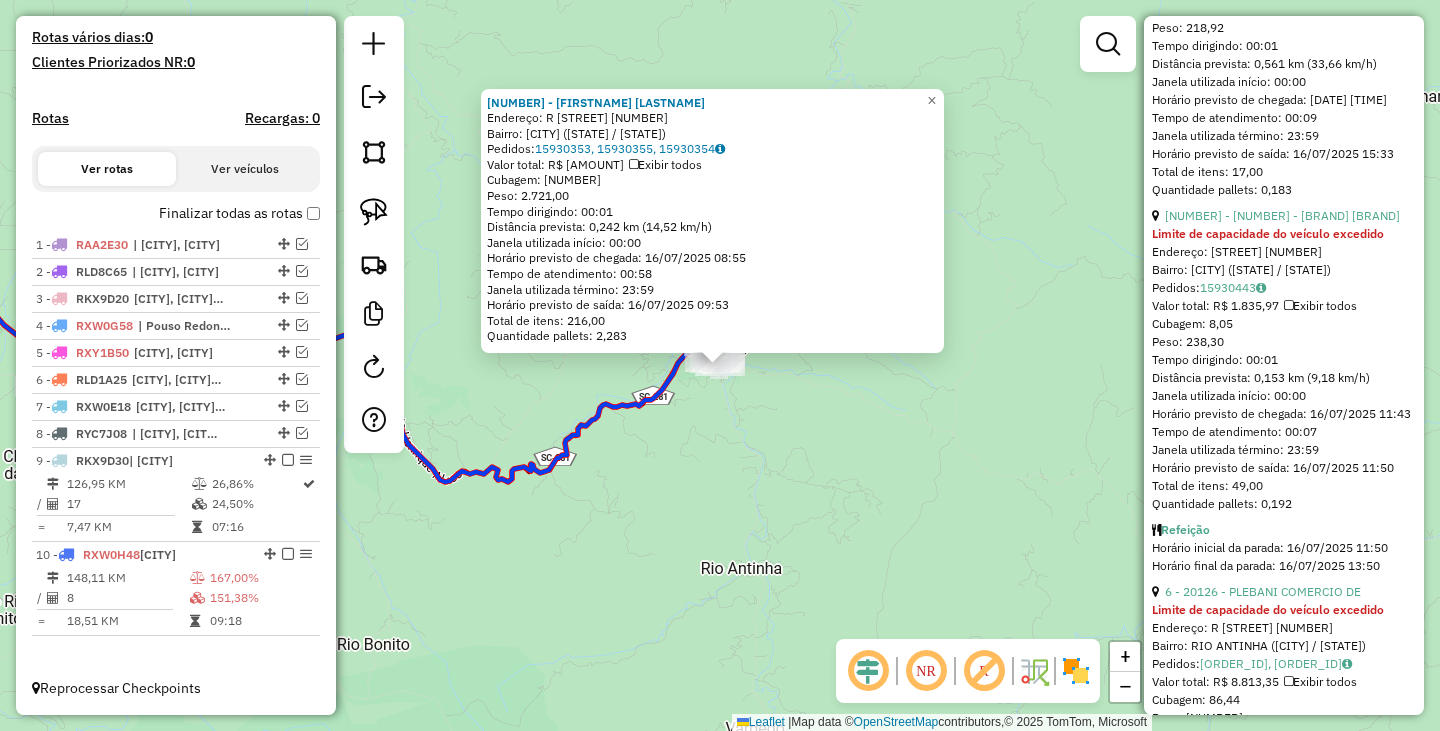 scroll, scrollTop: 2853, scrollLeft: 0, axis: vertical 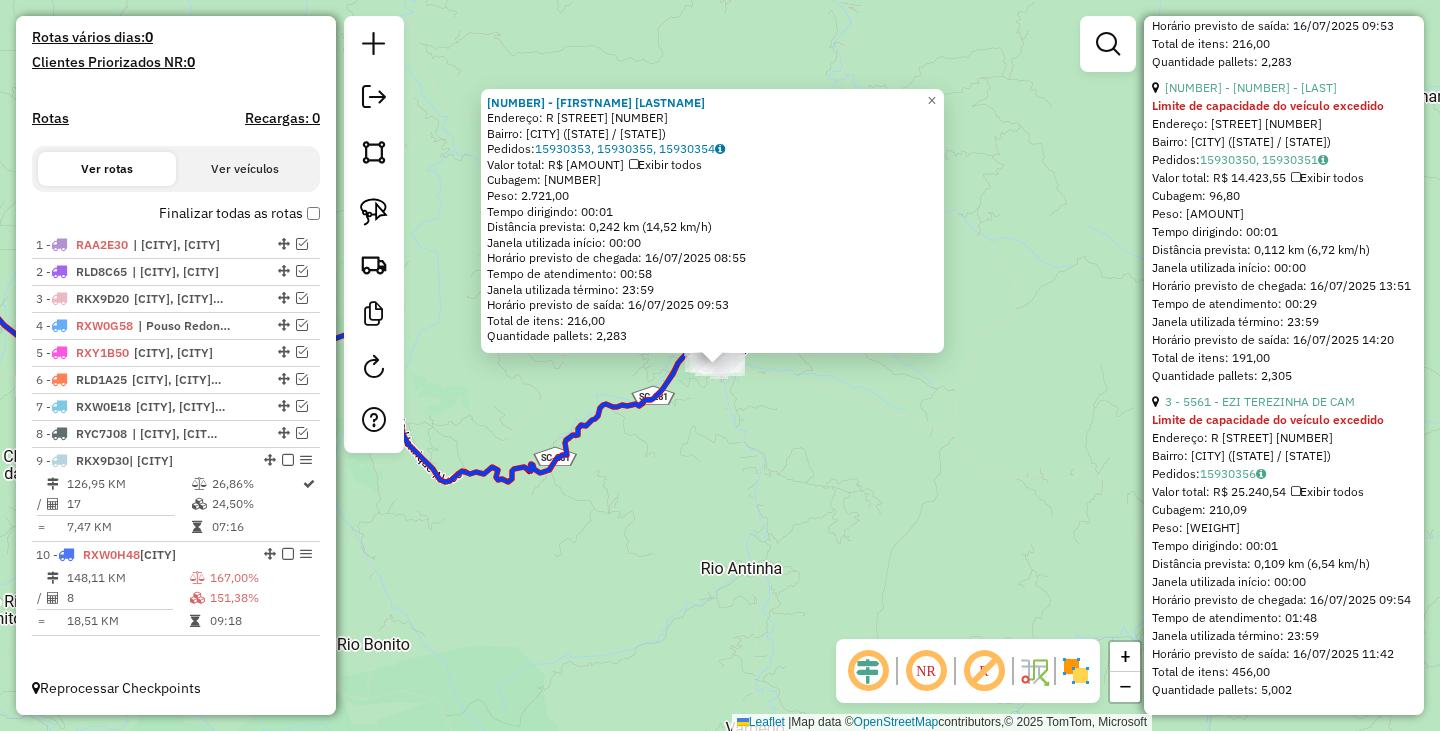 click on "[NUMBER] - [LAST] [LAST]  Endereço: R   [STREET]           [NUMBER]   Bairro: [NEIGHBORHOOD] ([CITY] / [STATE])   Pedidos:  [ORDER_ID], [ORDER_ID], [ORDER_ID]   Valor total: R$ 14.694,14   Exibir todos   Cubagem: 95,89  Peso: 2.721,00  Tempo dirigindo: 00:01   Distância prevista: 0,242 km (14,52 km/h)   Janela utilizada início: 00:00   Horário previsto de chegada: 16/07/2025 08:55   Tempo de atendimento: 00:58   Janela utilizada término: 23:59   Horário previsto de saída: 16/07/2025 09:53   Total de itens: 216,00   Quantidade pallets: 2,283  × Janela de atendimento Grade de atendimento Capacidade Transportadoras Veículos Cliente Pedidos  Rotas Selecione os dias de semana para filtrar as janelas de atendimento  Seg   Ter   Qua   Qui   Sex   Sáb   Dom  Informe o período da janela de atendimento: De: Até:  Filtrar exatamente a janela do cliente  Considerar janela de atendimento padrão  Selecione os dias de semana para filtrar as grades de atendimento  Seg   Ter   Qua   Qui   Sex   Sáb   Dom   De:  De:" 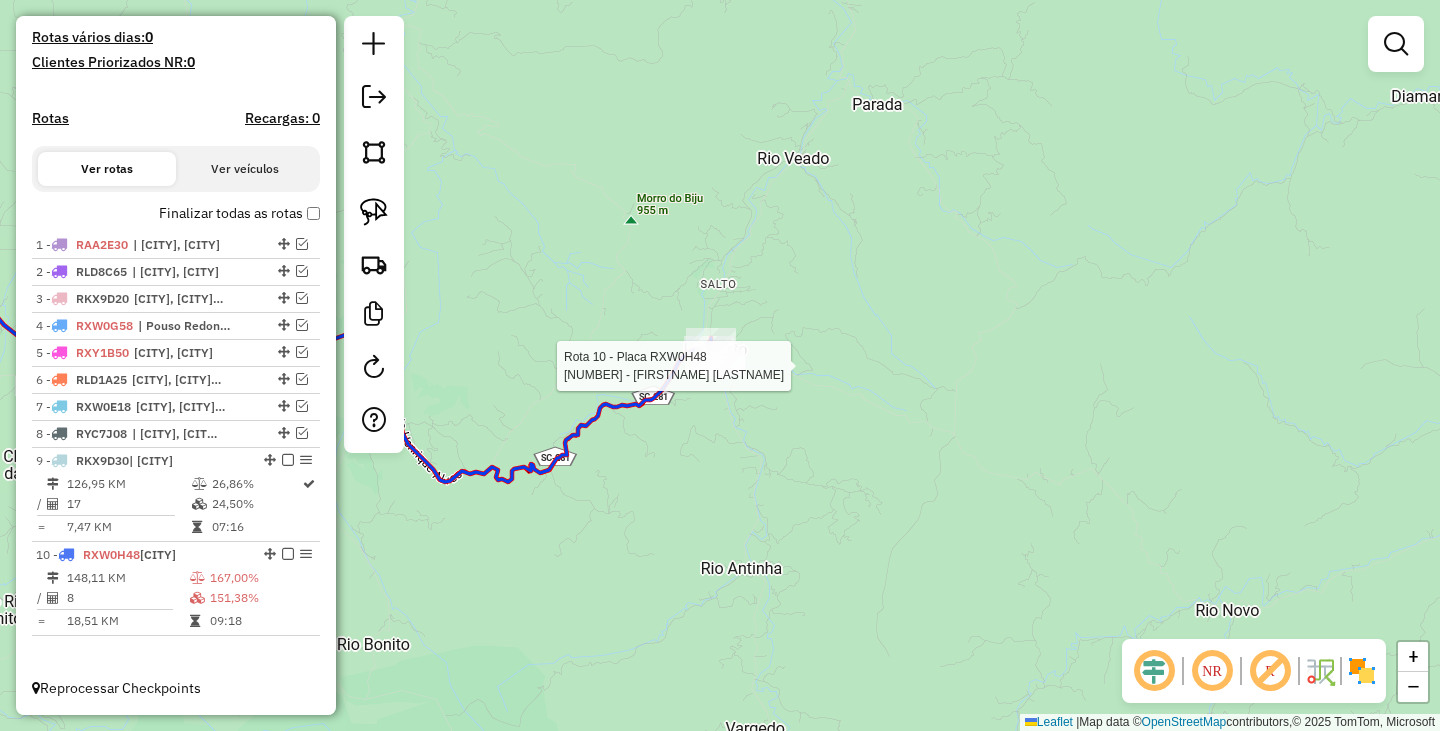 select on "*********" 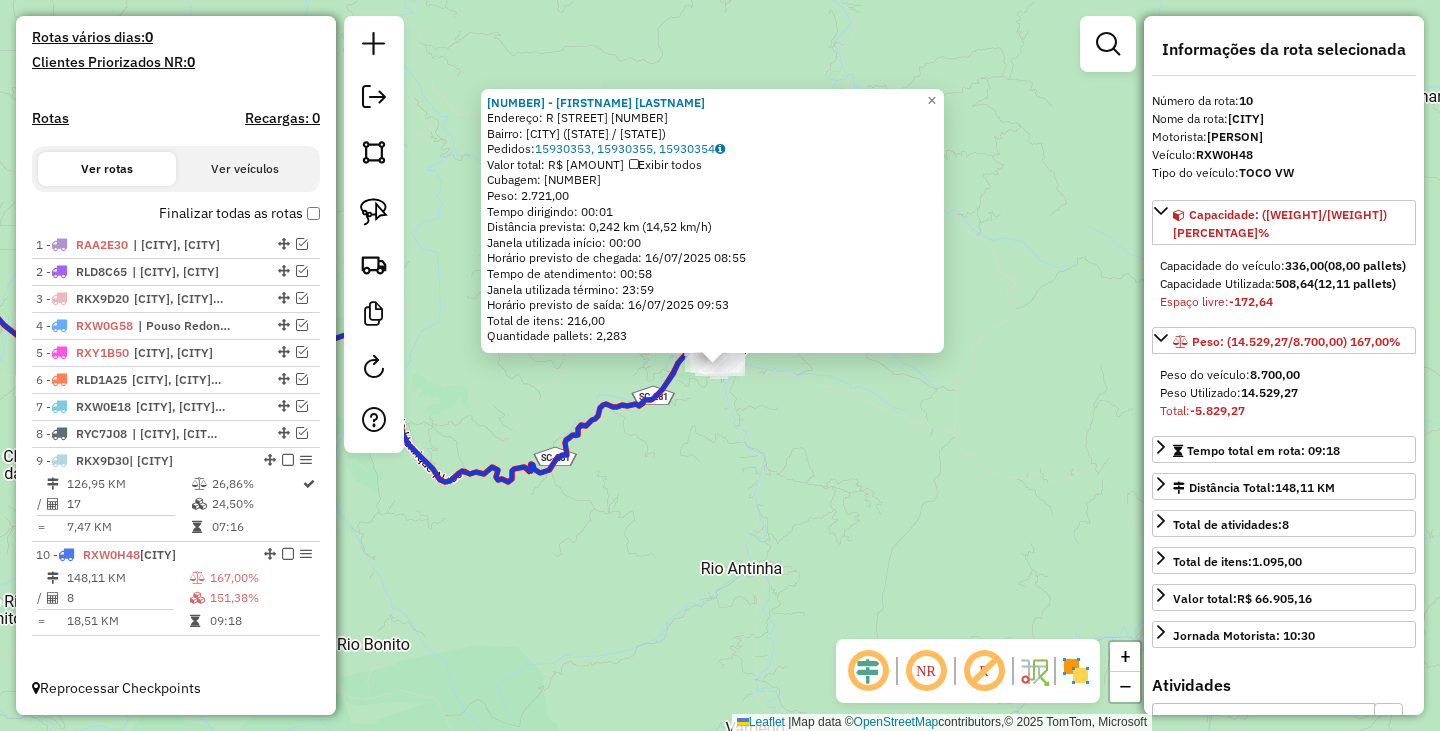 click on "[NUMBER] - [LAST] [LAST]  Endereço: R   [STREET]           [NUMBER]   Bairro: [NEIGHBORHOOD] ([CITY] / [STATE])   Pedidos:  [ORDER_ID], [ORDER_ID], [ORDER_ID]   Valor total: R$ 14.694,14   Exibir todos   Cubagem: 95,89  Peso: 2.721,00  Tempo dirigindo: 00:01   Distância prevista: 0,242 km (14,52 km/h)   Janela utilizada início: 00:00   Horário previsto de chegada: 16/07/2025 08:55   Tempo de atendimento: 00:58   Janela utilizada término: 23:59   Horário previsto de saída: 16/07/2025 09:53   Total de itens: 216,00   Quantidade pallets: 2,283  × Janela de atendimento Grade de atendimento Capacidade Transportadoras Veículos Cliente Pedidos  Rotas Selecione os dias de semana para filtrar as janelas de atendimento  Seg   Ter   Qua   Qui   Sex   Sáb   Dom  Informe o período da janela de atendimento: De: Até:  Filtrar exatamente a janela do cliente  Considerar janela de atendimento padrão  Selecione os dias de semana para filtrar as grades de atendimento  Seg   Ter   Qua   Qui   Sex   Sáb   Dom   De:  De:" 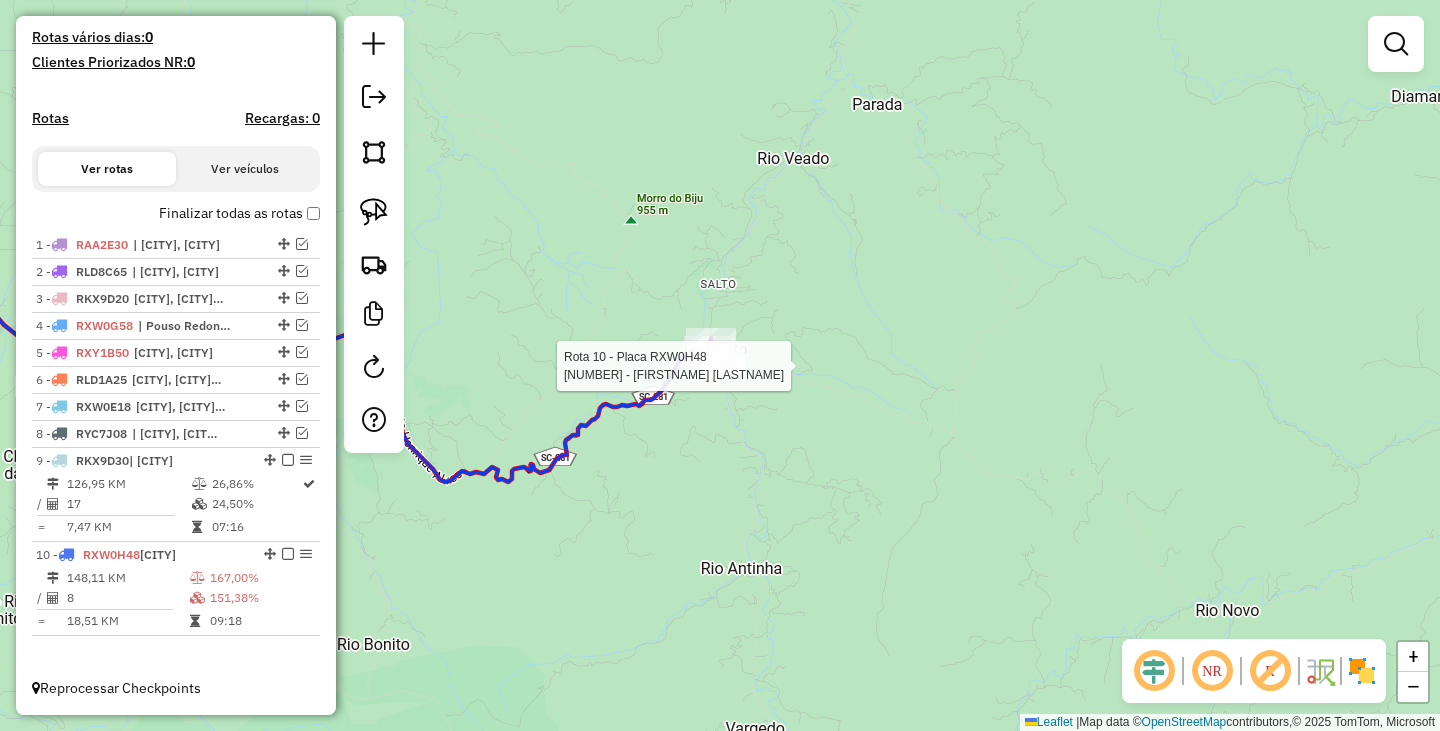 select on "*********" 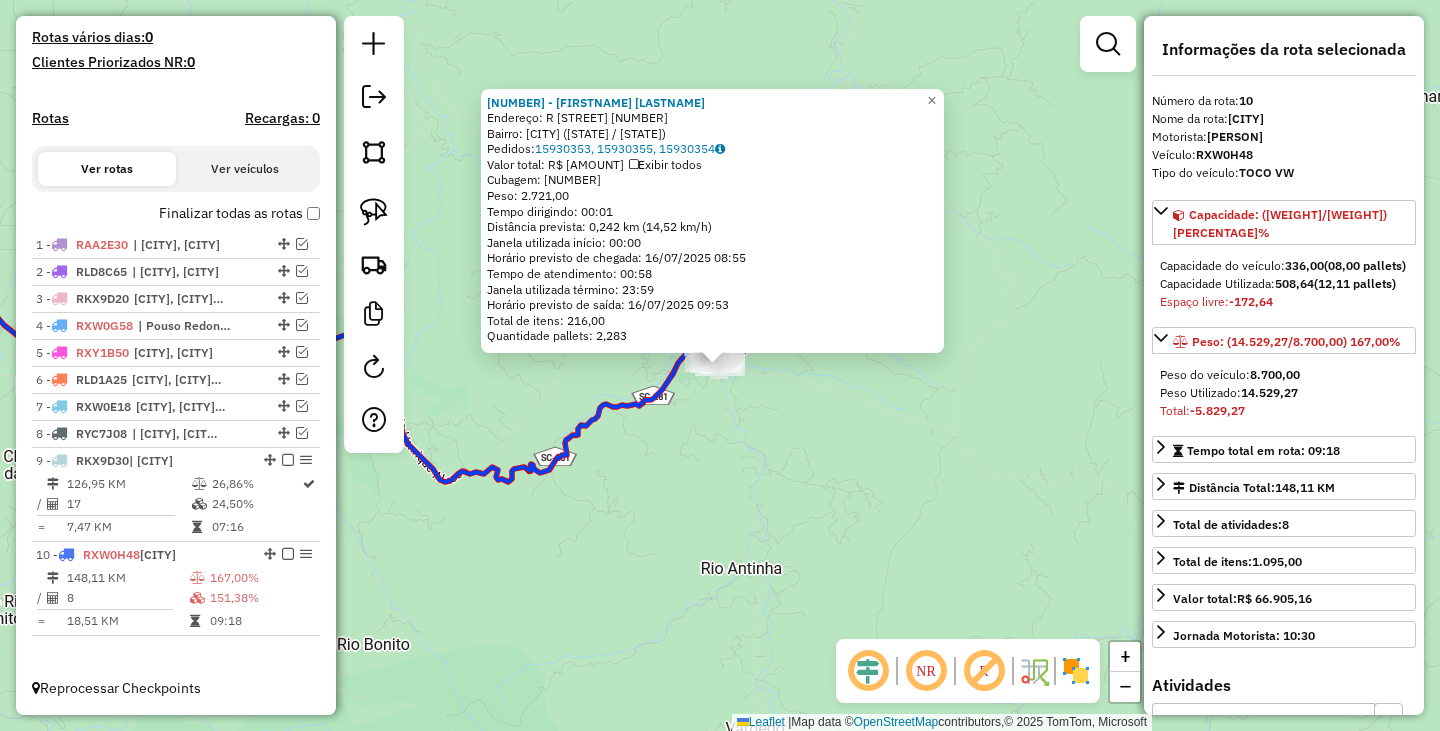 click on "Total:  -5.829,27" at bounding box center [1284, 411] 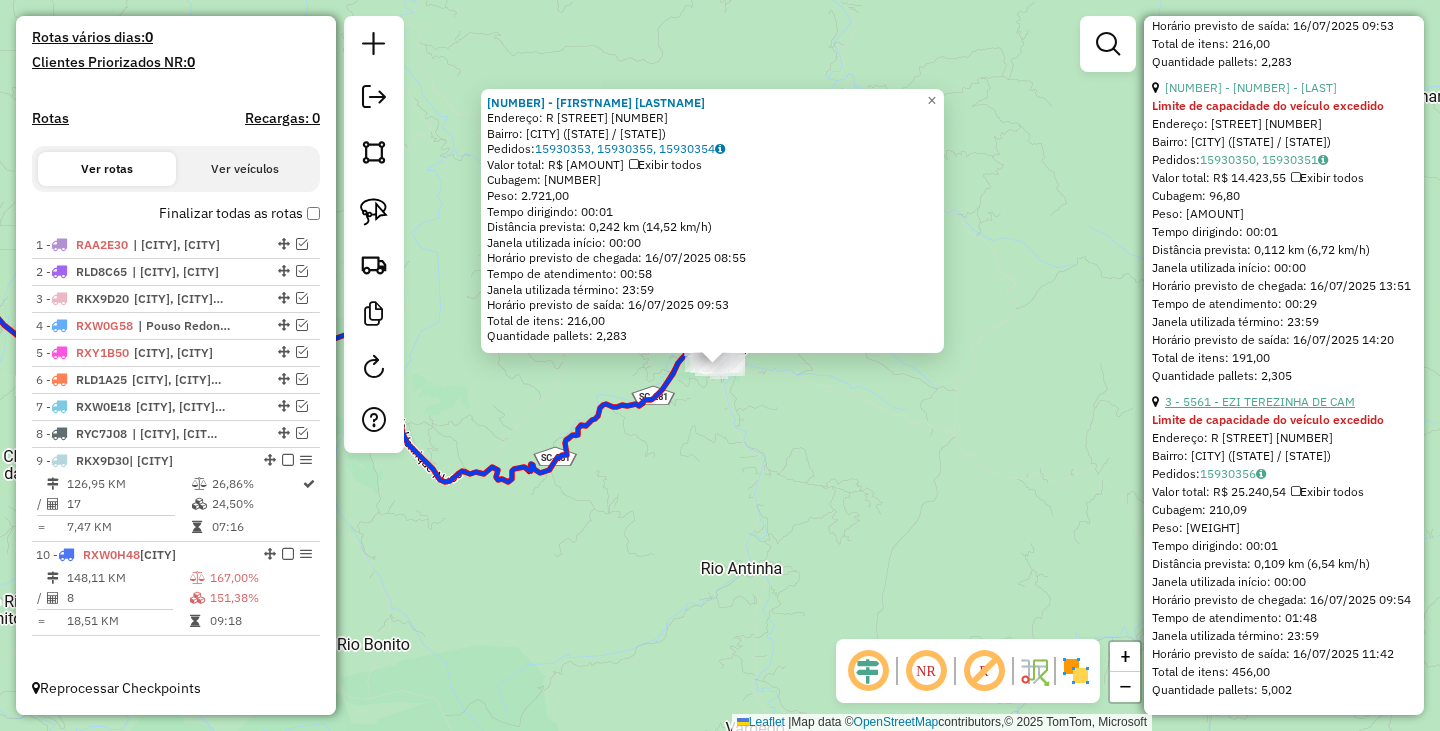 click on "3 - 5561 - EZI TEREZINHA DE CAM" at bounding box center (1260, 401) 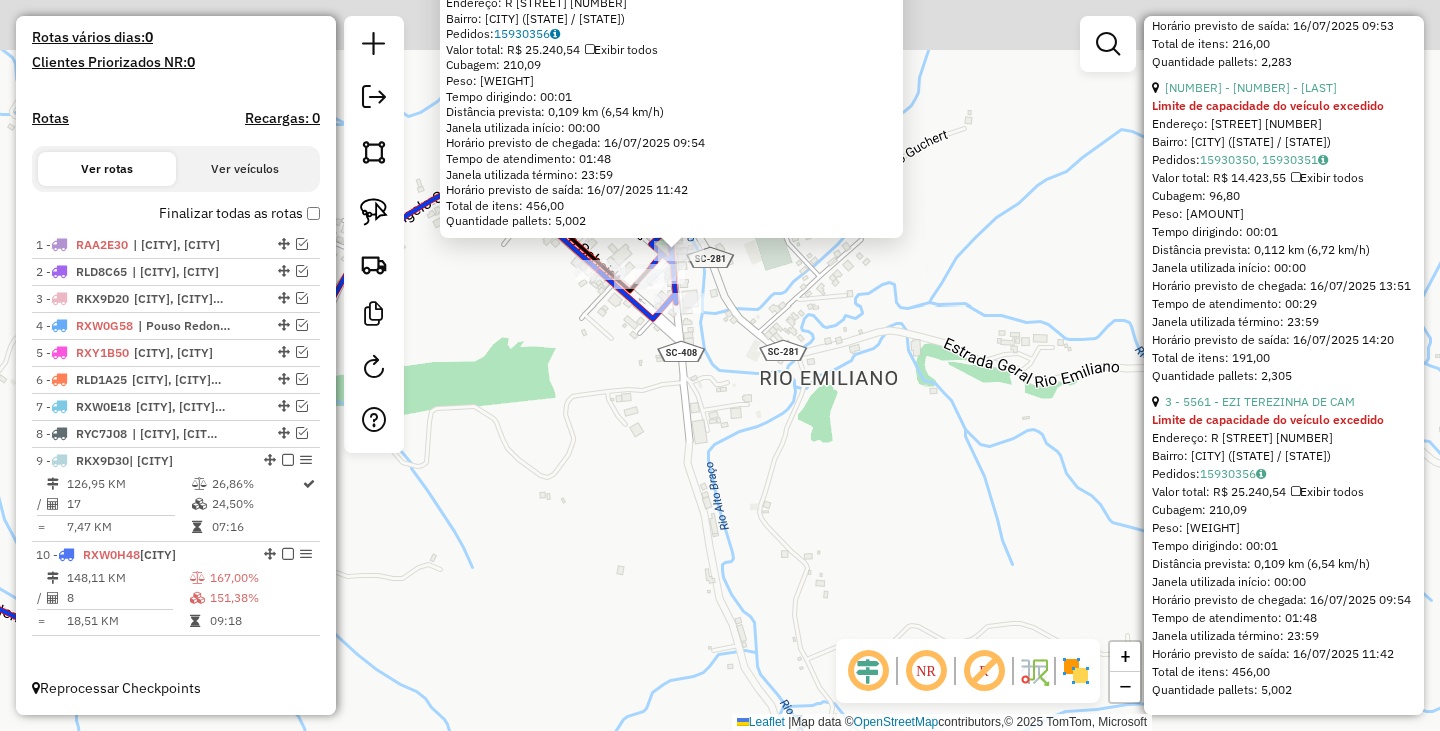 drag, startPoint x: 688, startPoint y: 291, endPoint x: 763, endPoint y: 446, distance: 172.19176 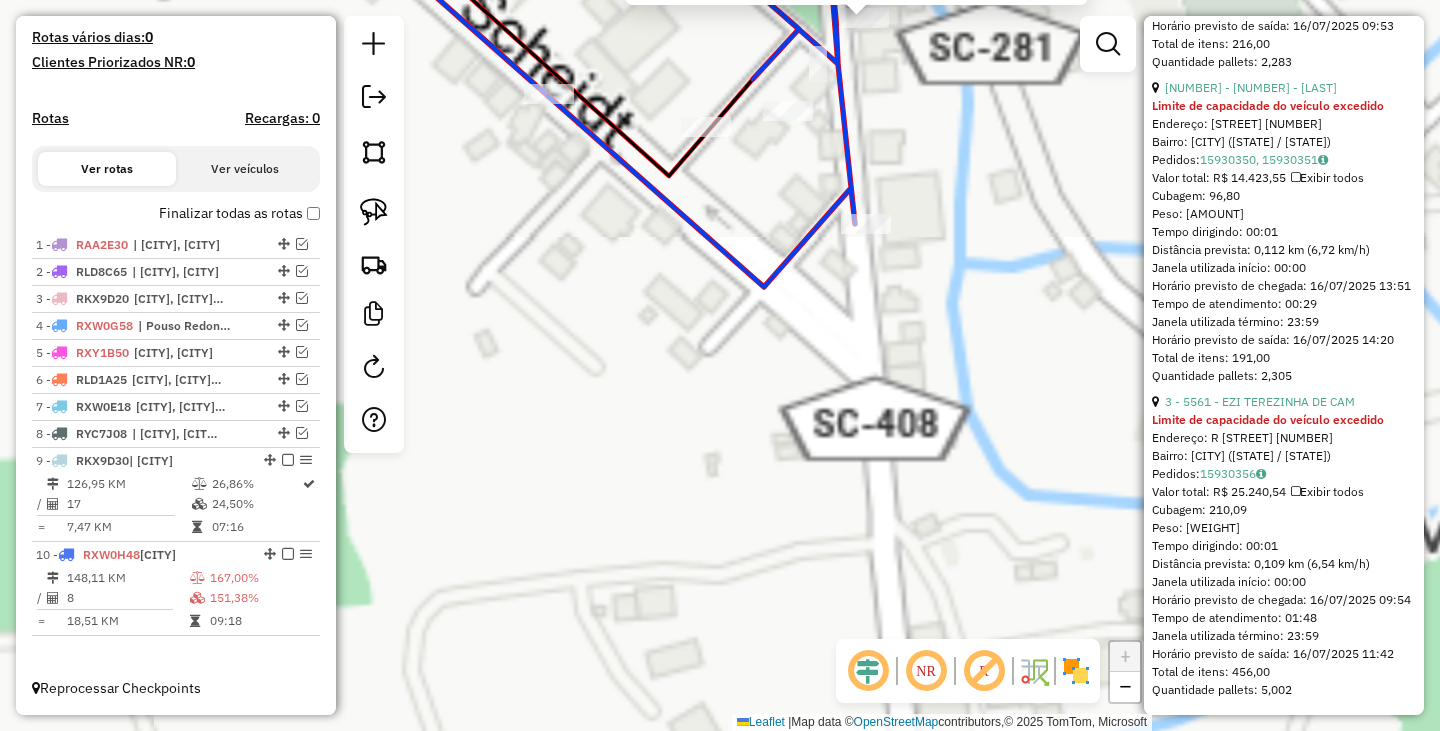 click on "5561 - [PERSON] Limite de capacidade do veículo excedido  Endereço: R   [STREET]                 [NUMBER]   Bairro: [NEIGHBORHOOD] ([CITY] / SC)   Pedidos:  [NUMBER]   Valor total: R$ [PRICE]   Exibir todos   Cubagem: [WEIGHT]  Peso: [WEIGHT]  Tempo dirigindo: [TIME]   Distância prevista: [DISTANCE] km ([SPEED] km/h)   Janela utilizada início: [TIME]   Horário previsto de chegada: 16/07/2025 [TIME]   Tempo de atendimento: [TIME]   Janela utilizada término: 23:59   Horário previsto de saída: 16/07/2025 [TIME]   Total de itens: [QUANTITY]   Quantidade pallets: [QUANTITY]  × Janela de atendimento Grade de atendimento Capacidade Transportadoras Veículos Cliente Pedidos  Rotas Selecione os dias de semana para filtrar as janelas de atendimento  Seg   Ter   Qua   Qui   Sex   Sáb   Dom  Informe o período da janela de atendimento: De: Até:  Filtrar exatamente a janela do cliente  Considerar janela de atendimento padrão  Selecione os dias de semana para filtrar as grades de atendimento  Seg   Ter   Qua   Qui   Sex  +" 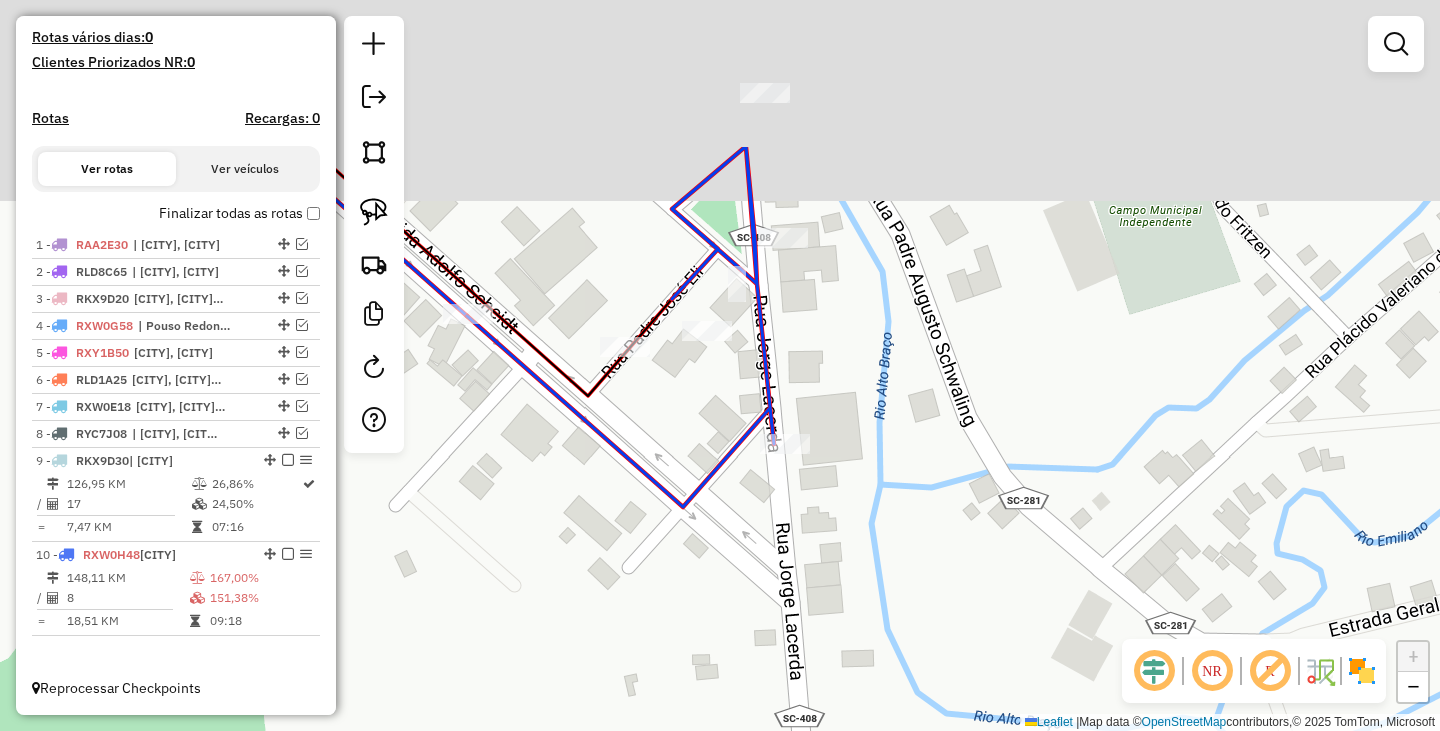 drag, startPoint x: 834, startPoint y: 291, endPoint x: 814, endPoint y: 327, distance: 41.18252 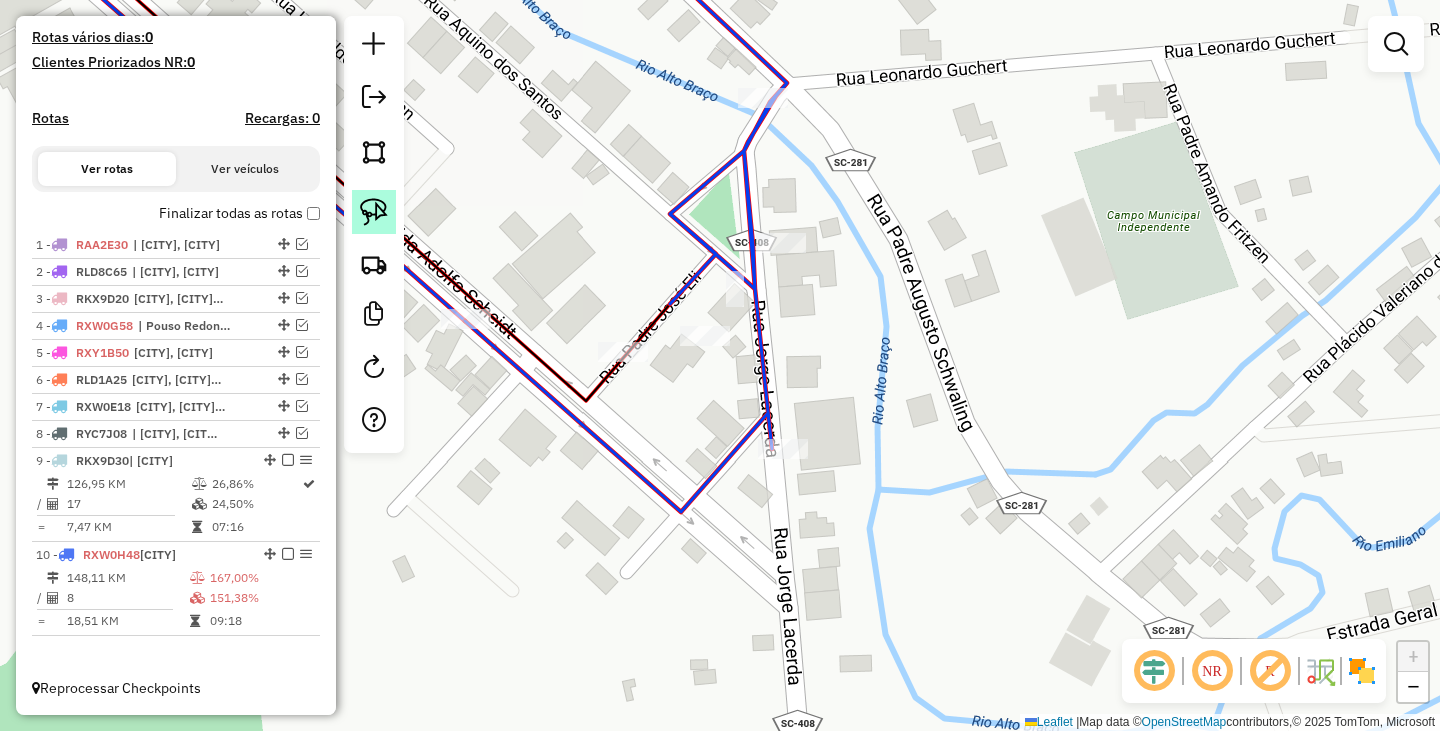 click 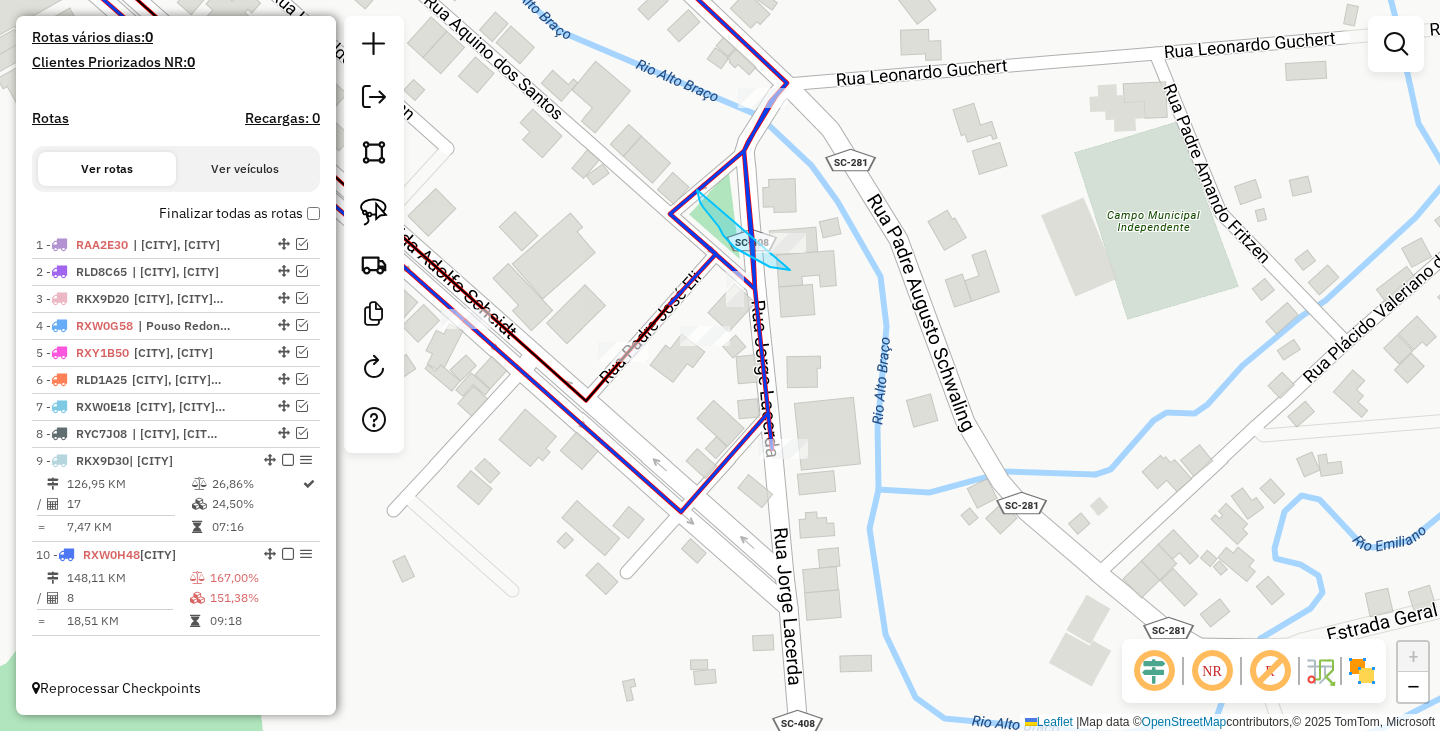 drag, startPoint x: 697, startPoint y: 190, endPoint x: 831, endPoint y: 211, distance: 135.63554 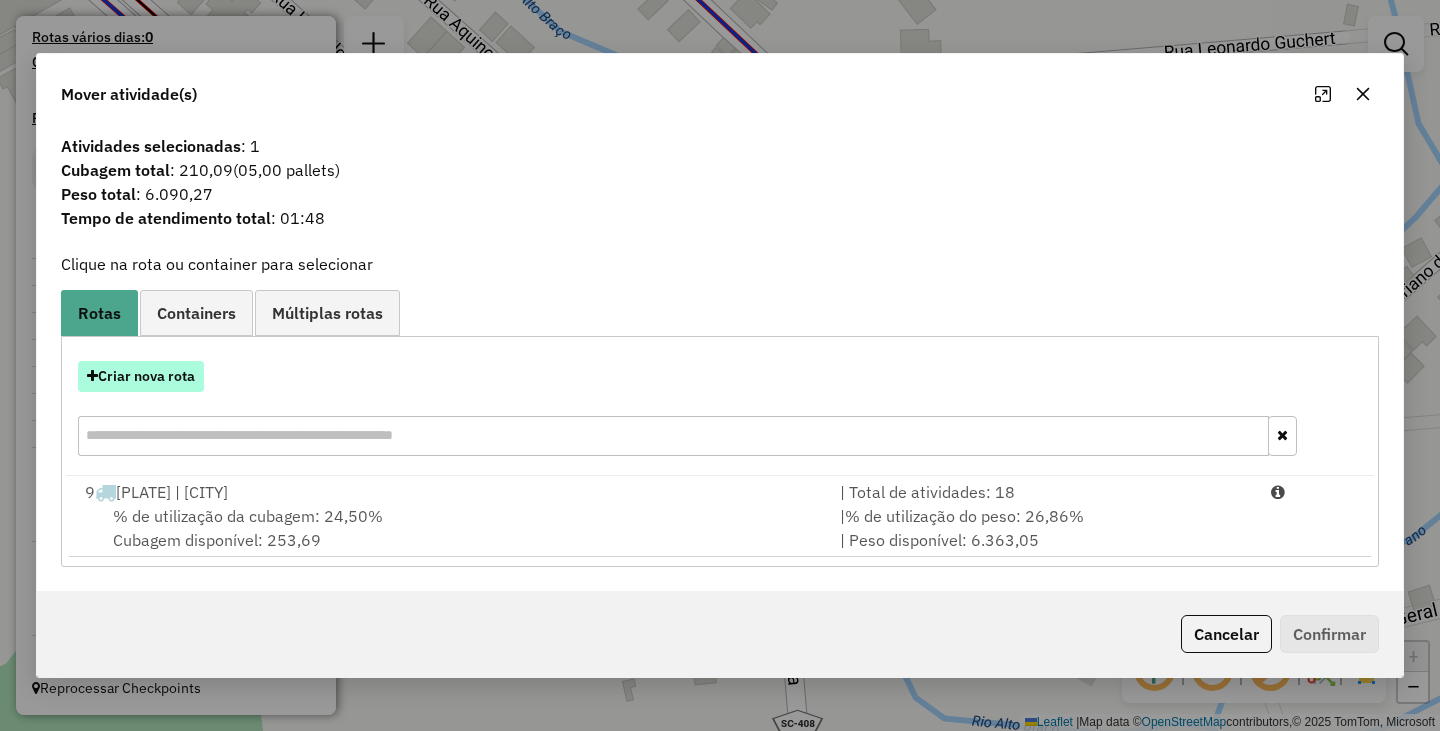 click on "Criar nova rota" at bounding box center (141, 376) 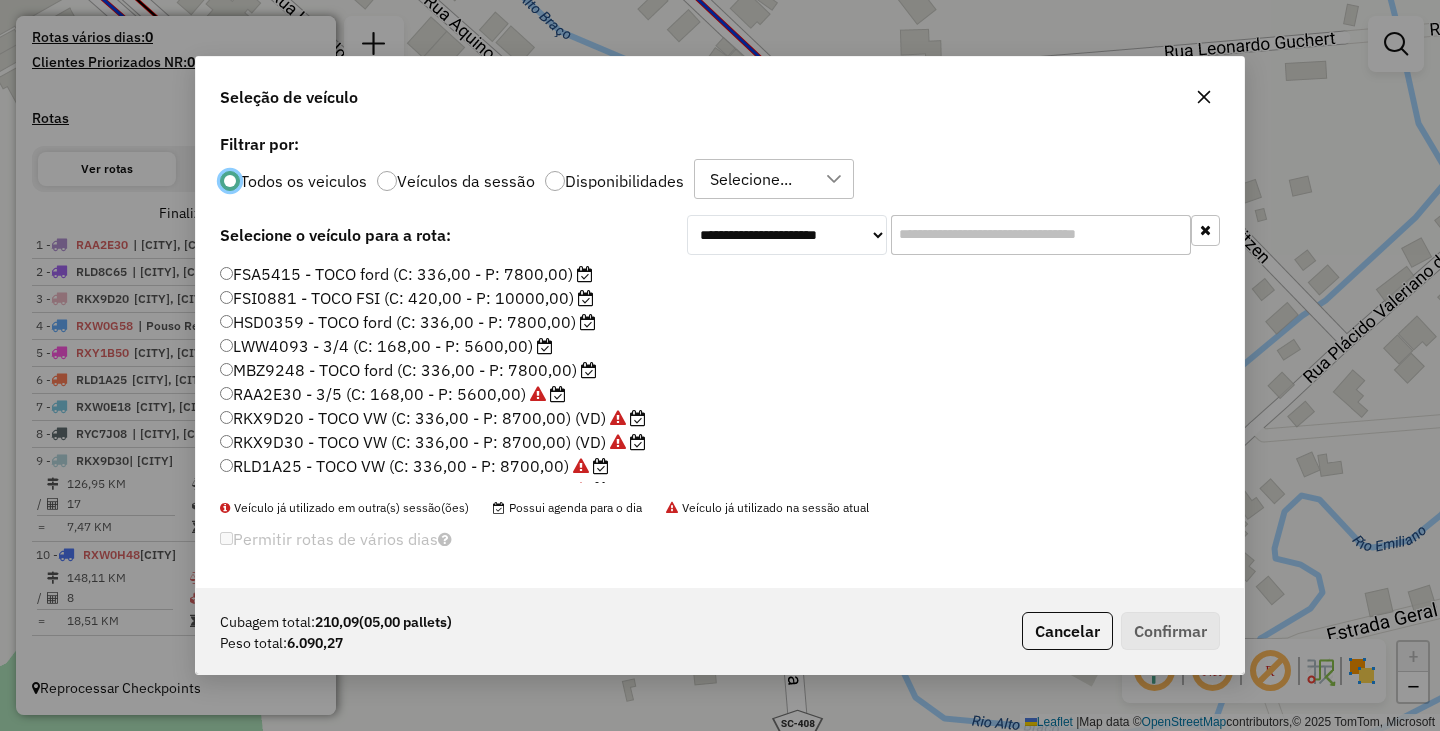 scroll, scrollTop: 11, scrollLeft: 6, axis: both 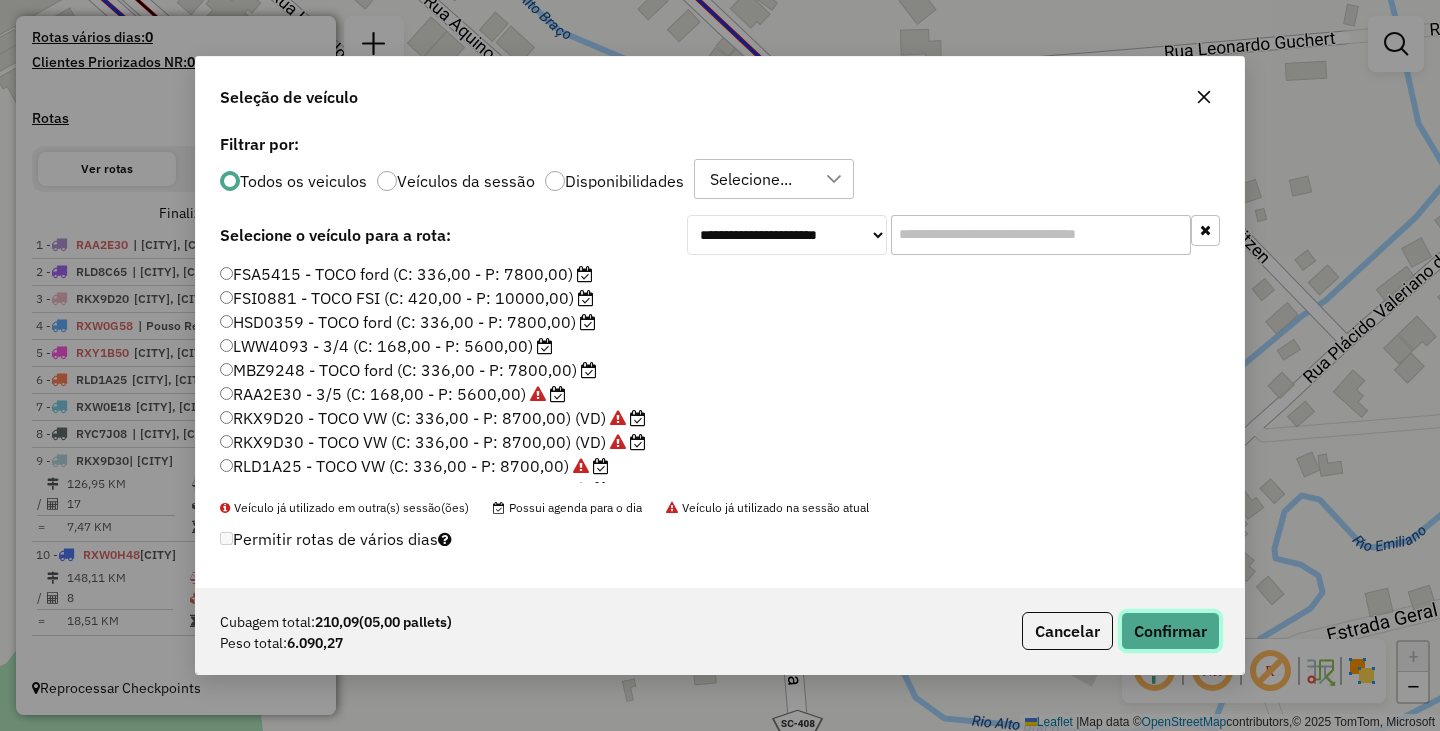 click on "Confirmar" 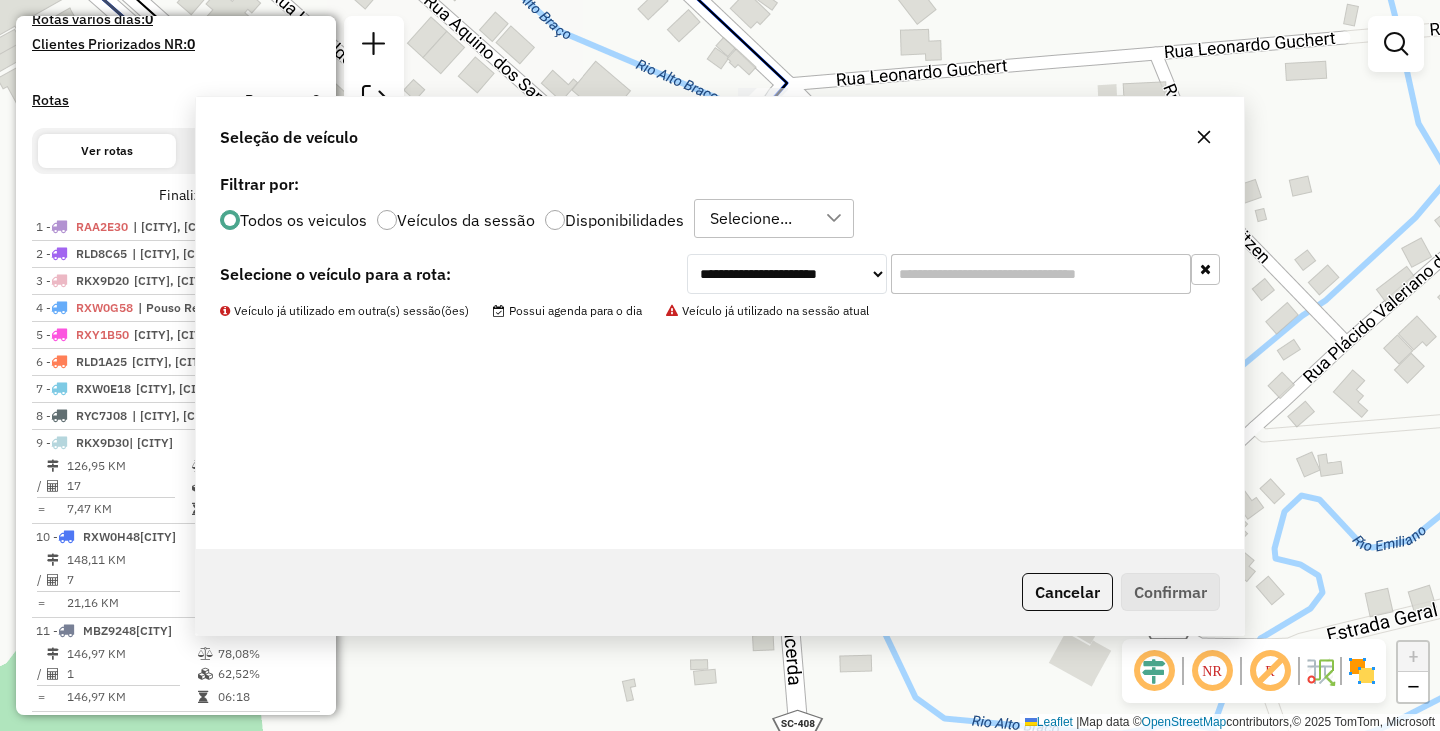 scroll, scrollTop: 646, scrollLeft: 0, axis: vertical 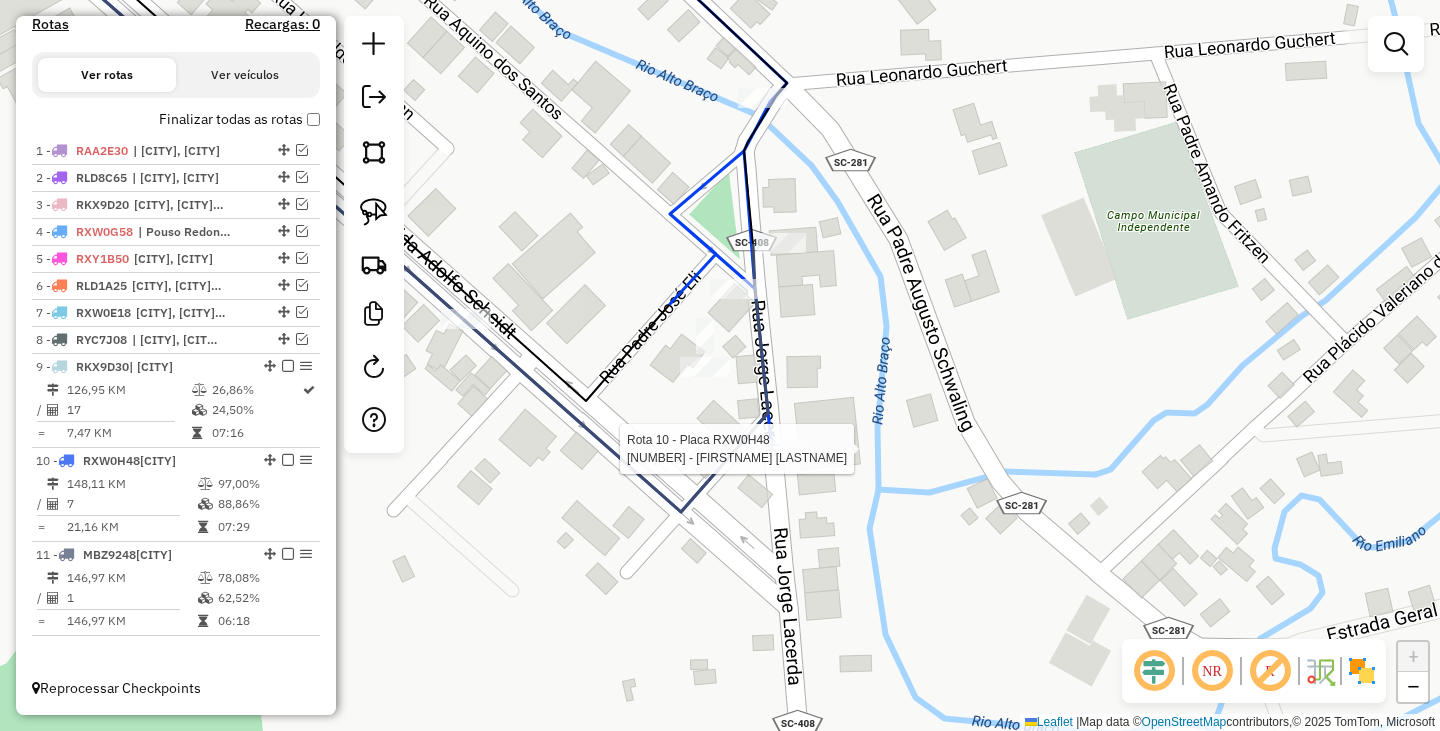 select on "*********" 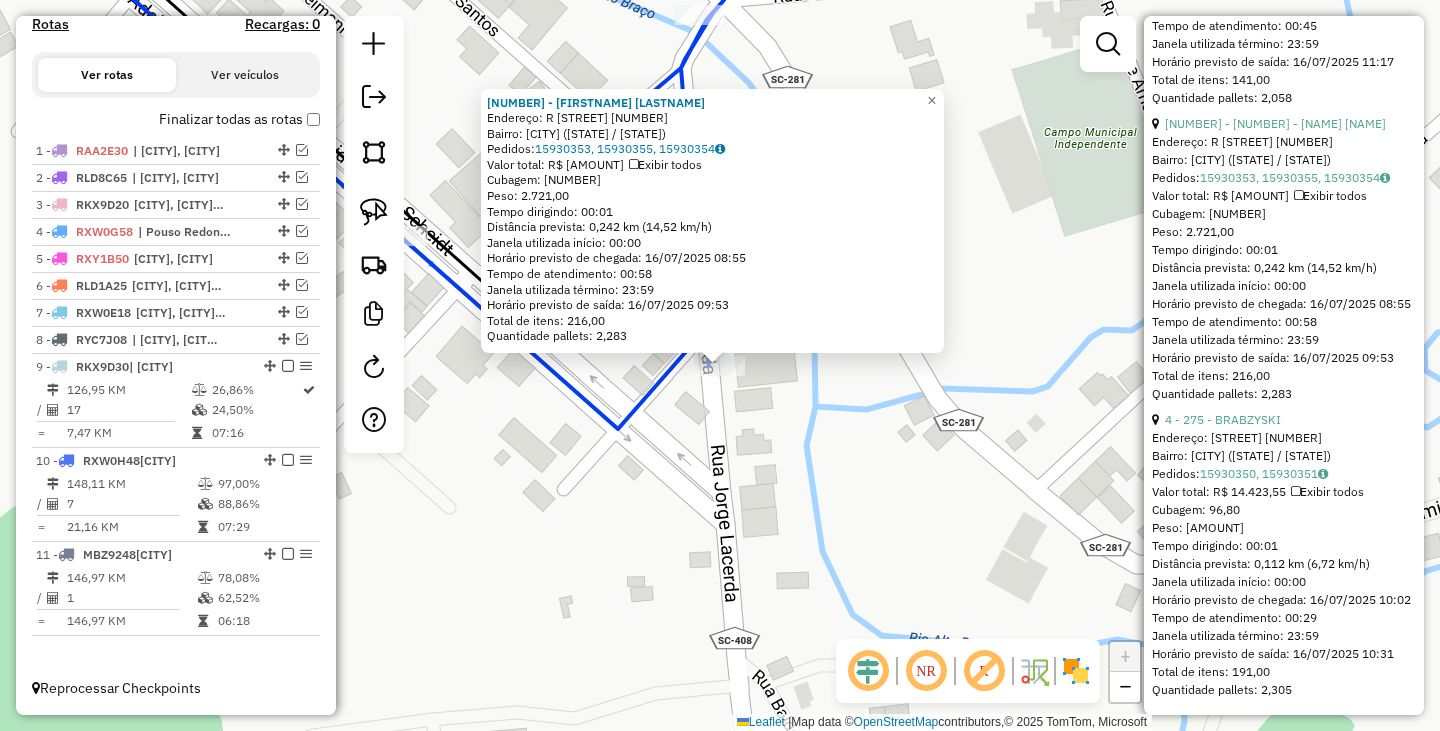 scroll, scrollTop: 2413, scrollLeft: 0, axis: vertical 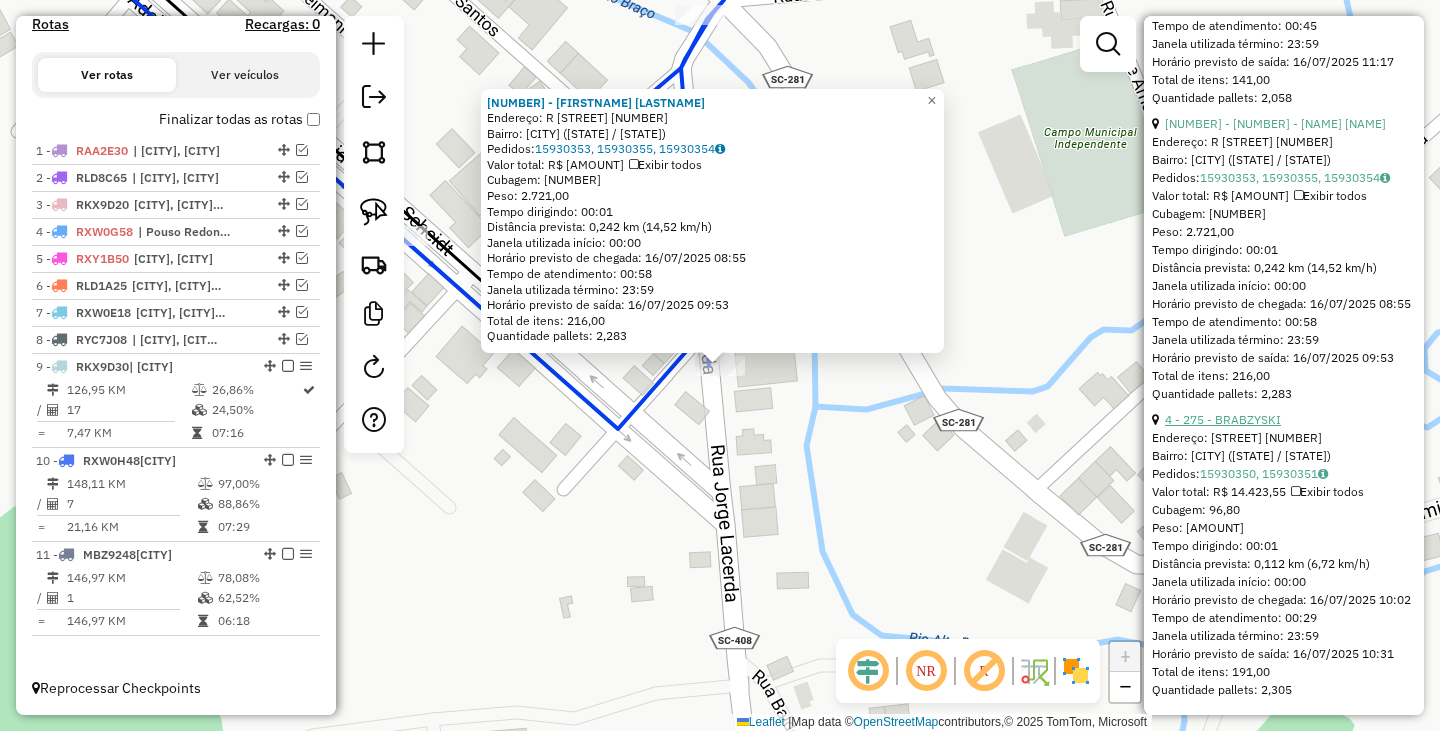 click on "4 - 275 - BRABZYSKI" at bounding box center [1223, 419] 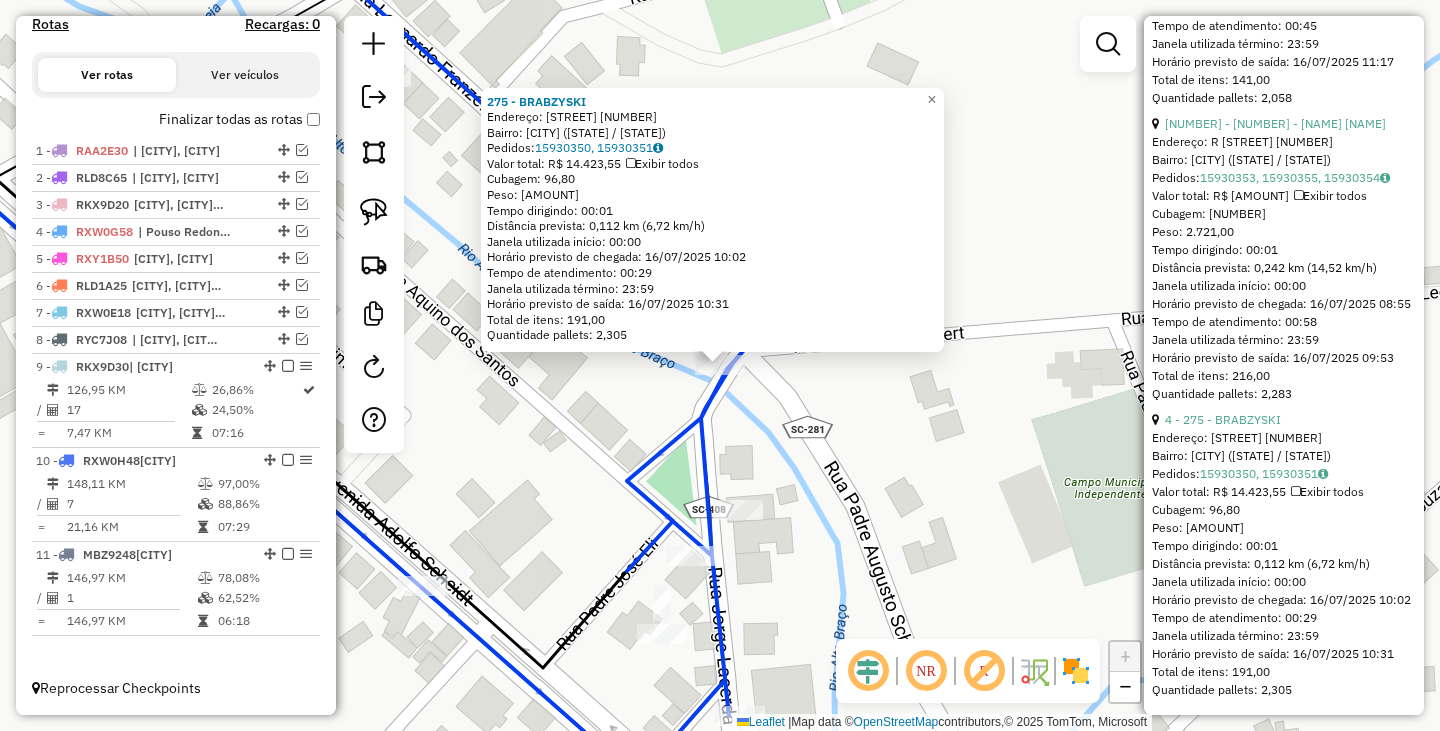 click on "[NUMBER] - [NAME]  Endereço:  [STREET] [NUMBER]   Bairro: [CITY] ([STATE] / [STATE])   Pedidos:  [ORDER_ID], [ORDER_ID]   Valor total: [CURRENCY] [AMOUNT]   Exibir todos   Cubagem: [AMOUNT]  Peso: [AMOUNT]  Tempo dirigindo: [TIME]   Distância prevista: [DISTANCE] km ([SPEED] km/h)   Janela utilizada início: [TIME]   Horário previsto de chegada: [DATE] [TIME]   Tempo de atendimento: [TIME]   Janela utilizada término: [TIME]   Horário previsto de saída: [DATE] [TIME]   Total de itens: [AMOUNT]   Quantidade pallets: [AMOUNT]  × Janela de atendimento Grade de atendimento Capacidade Transportadoras Veículos Cliente Pedidos  Rotas Selecione os dias de semana para filtrar as janelas de atendimento  Seg   Ter   Qua   Qui   Sex   Sáb   Dom  Informe o período da janela de atendimento: De: [TIME]   Até: [TIME]  Filtrar exatamente a janela do cliente  Considerar janela de atendimento padrão  Selecione os dias de semana para filtrar as grades de atendimento  Seg   Ter   Qua   Qui   Sex   Sáb   Dom   Peso mínimo: [AMOUNT]   Peso máximo: [AMOUNT]  De: [TIME]" 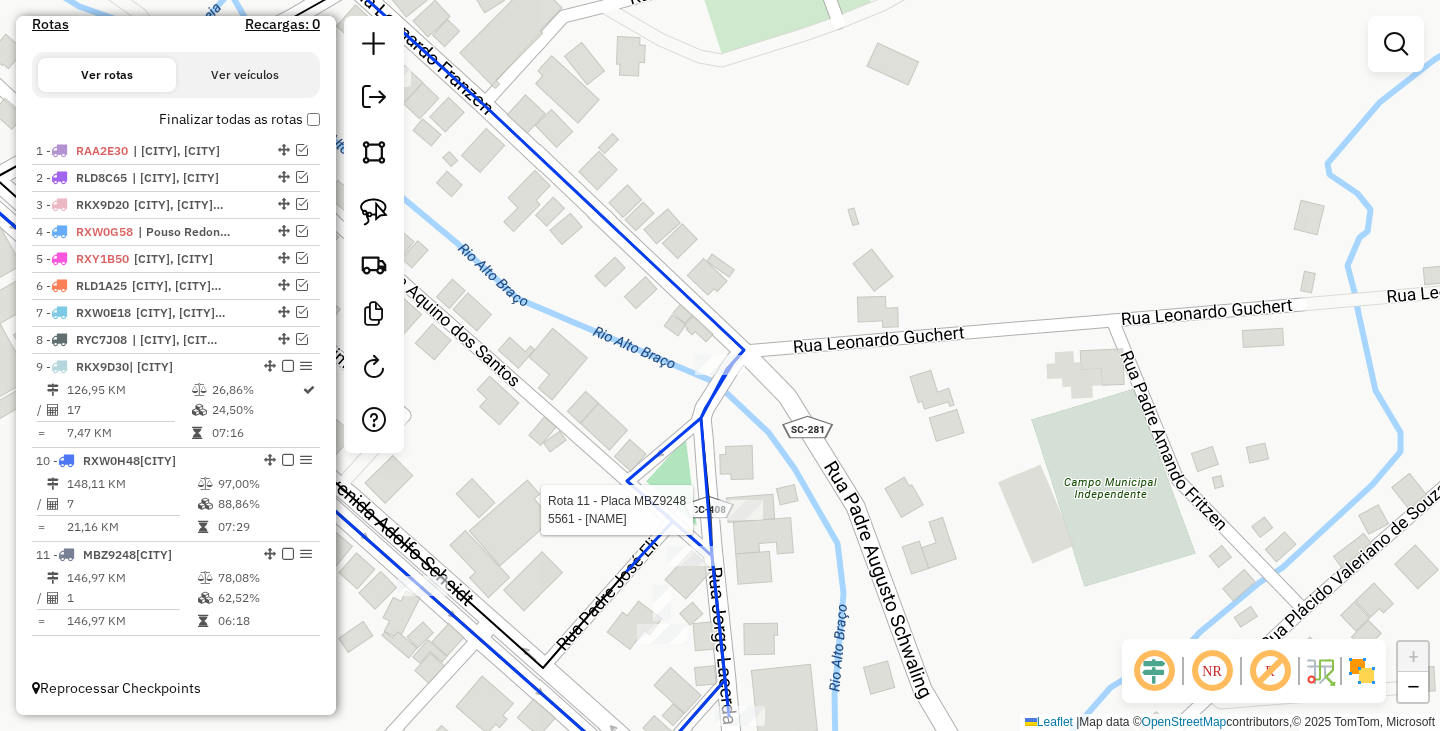 select on "*********" 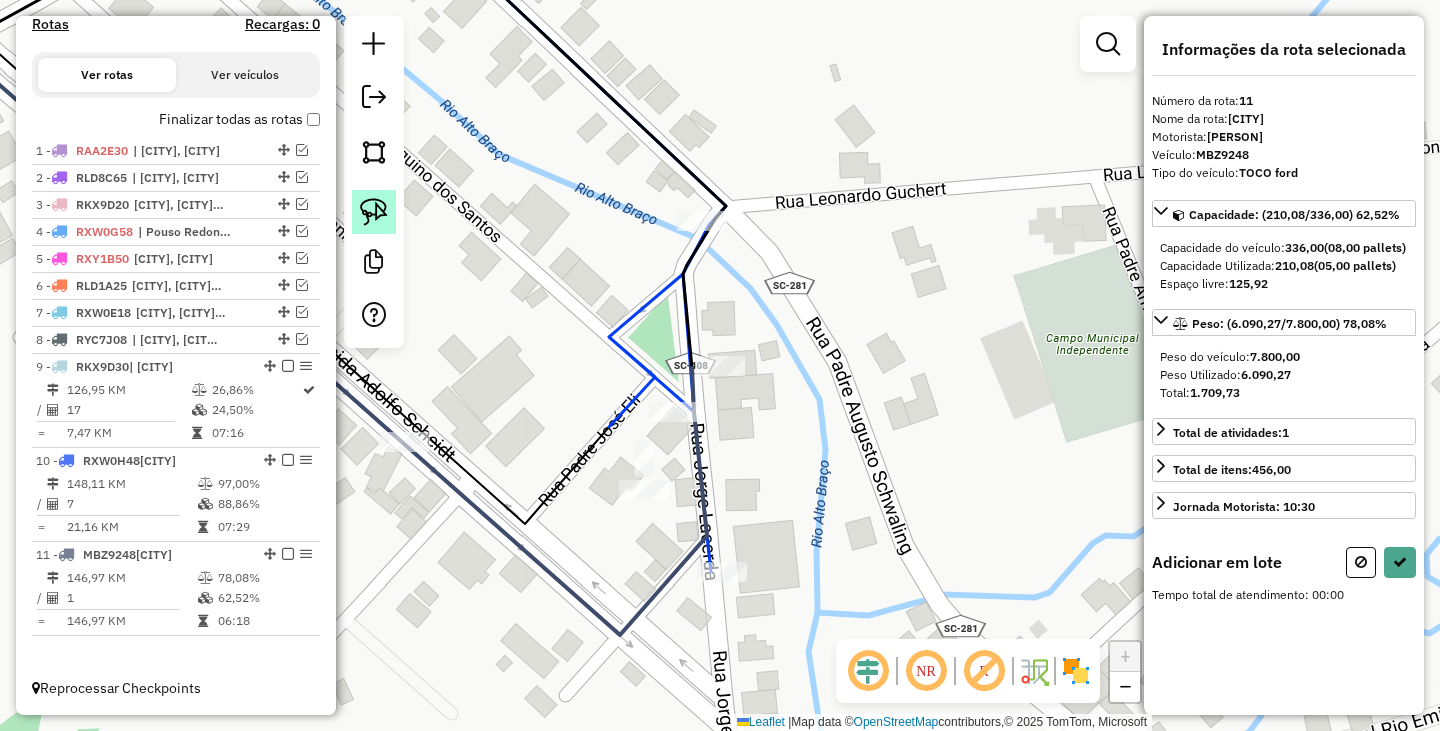 click 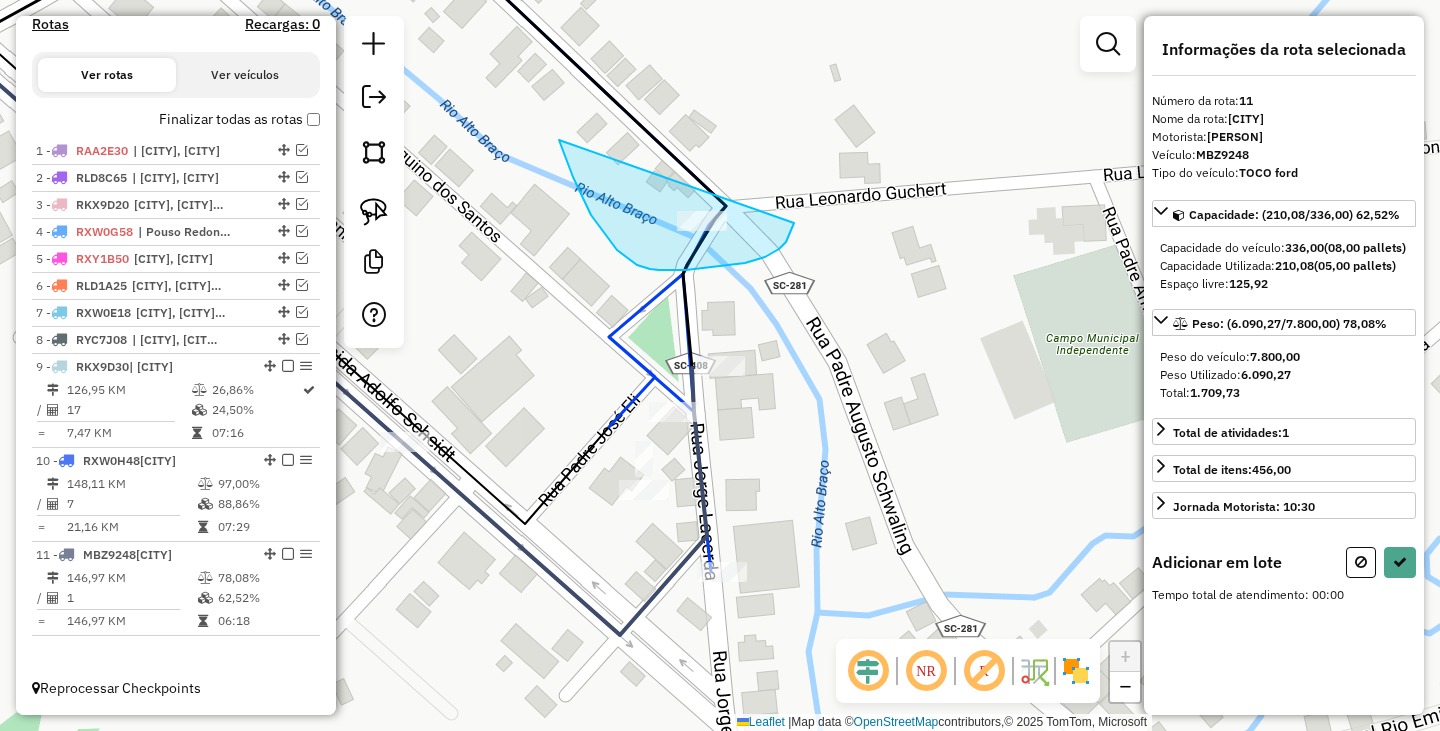 drag, startPoint x: 591, startPoint y: 215, endPoint x: 808, endPoint y: 183, distance: 219.34676 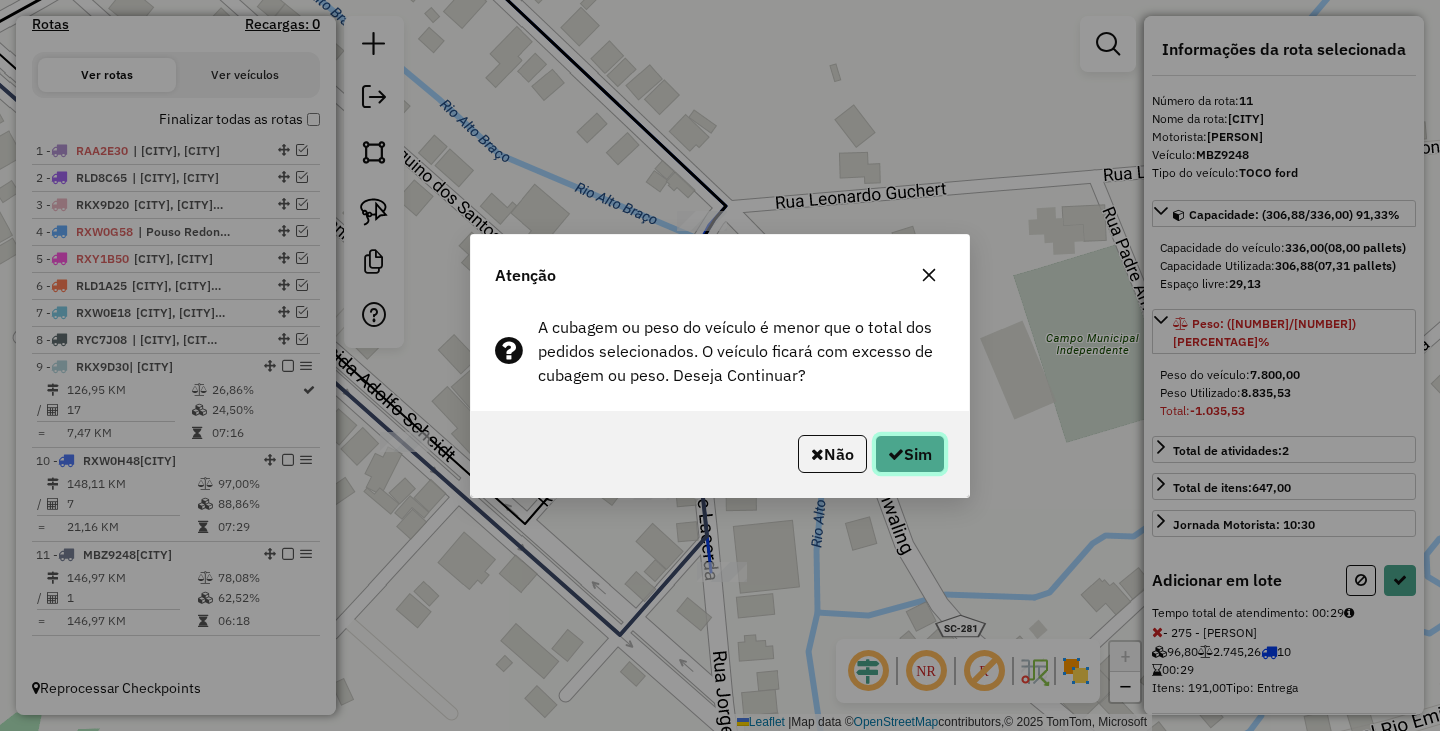 click on "Sim" 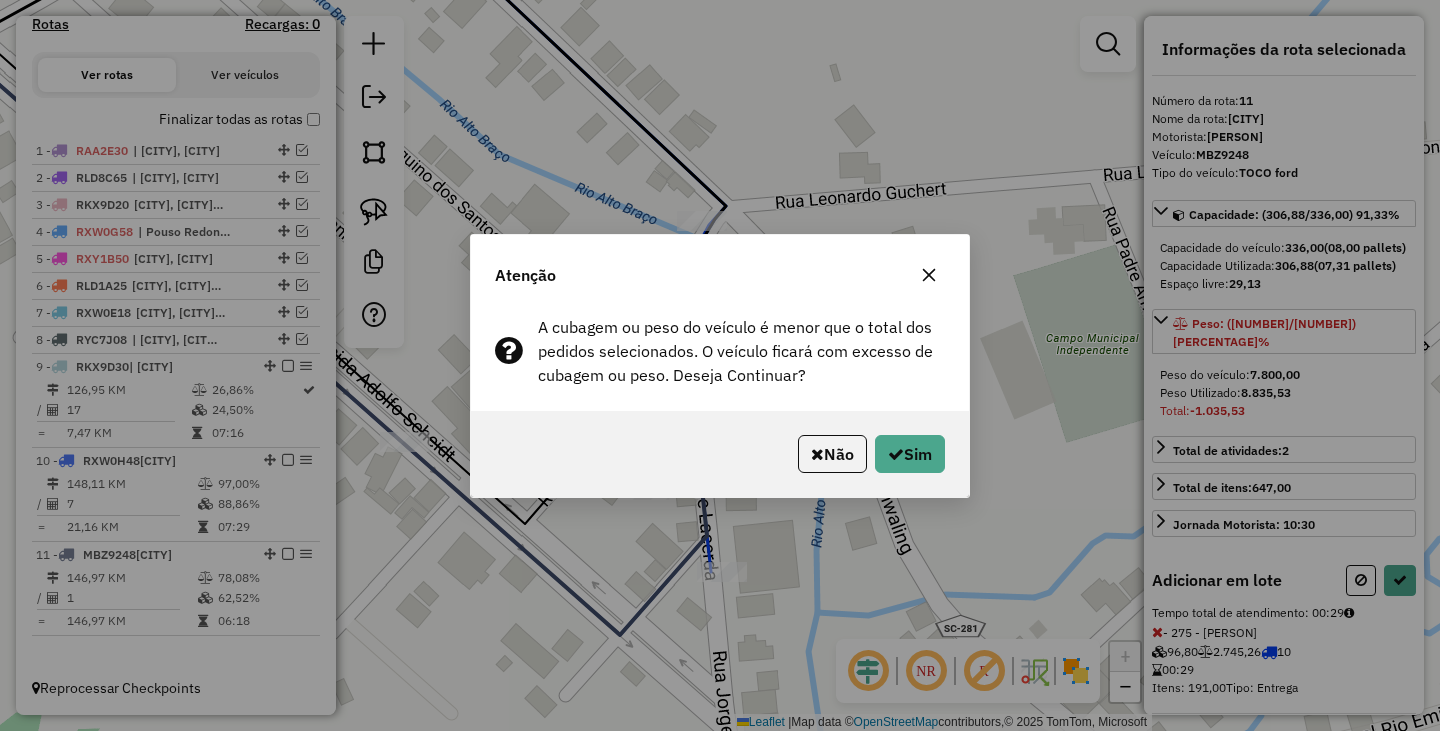 select on "*********" 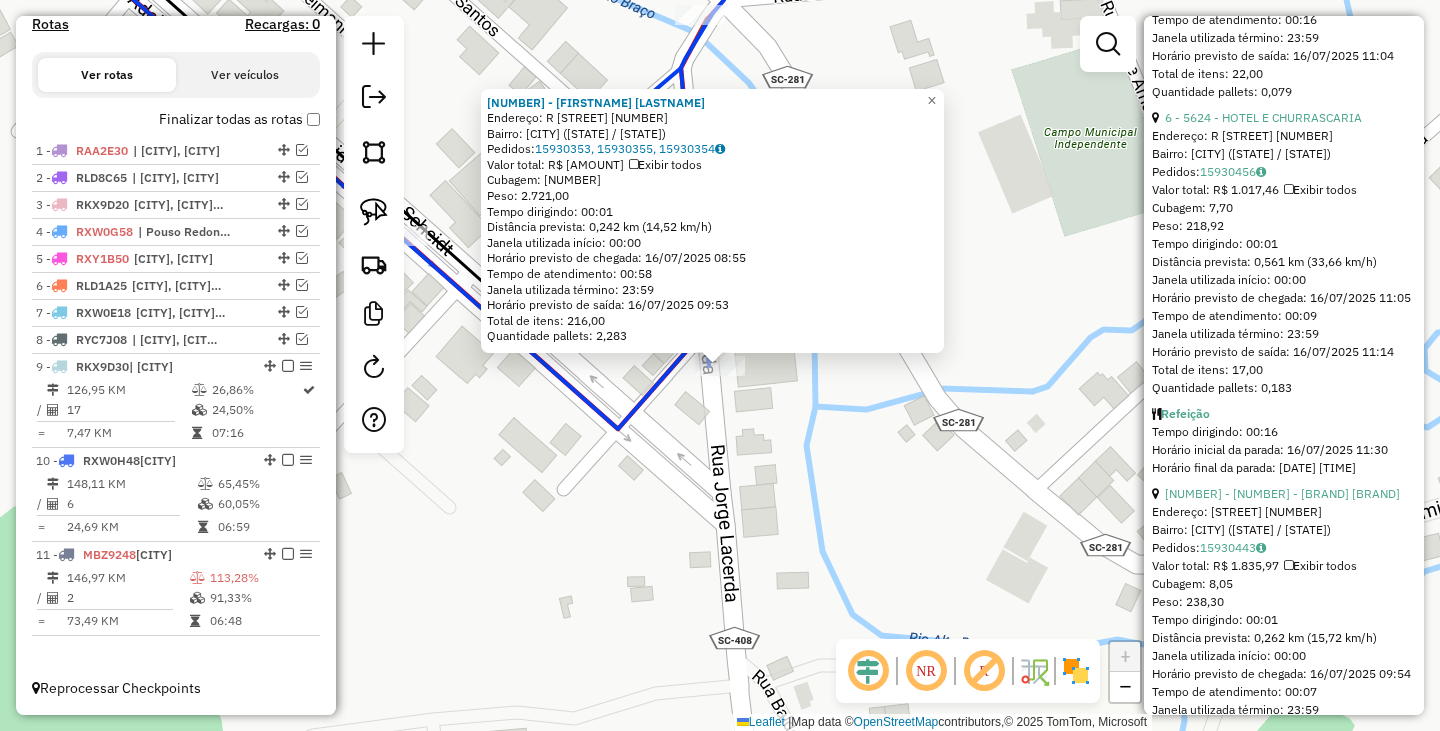 scroll, scrollTop: 2143, scrollLeft: 0, axis: vertical 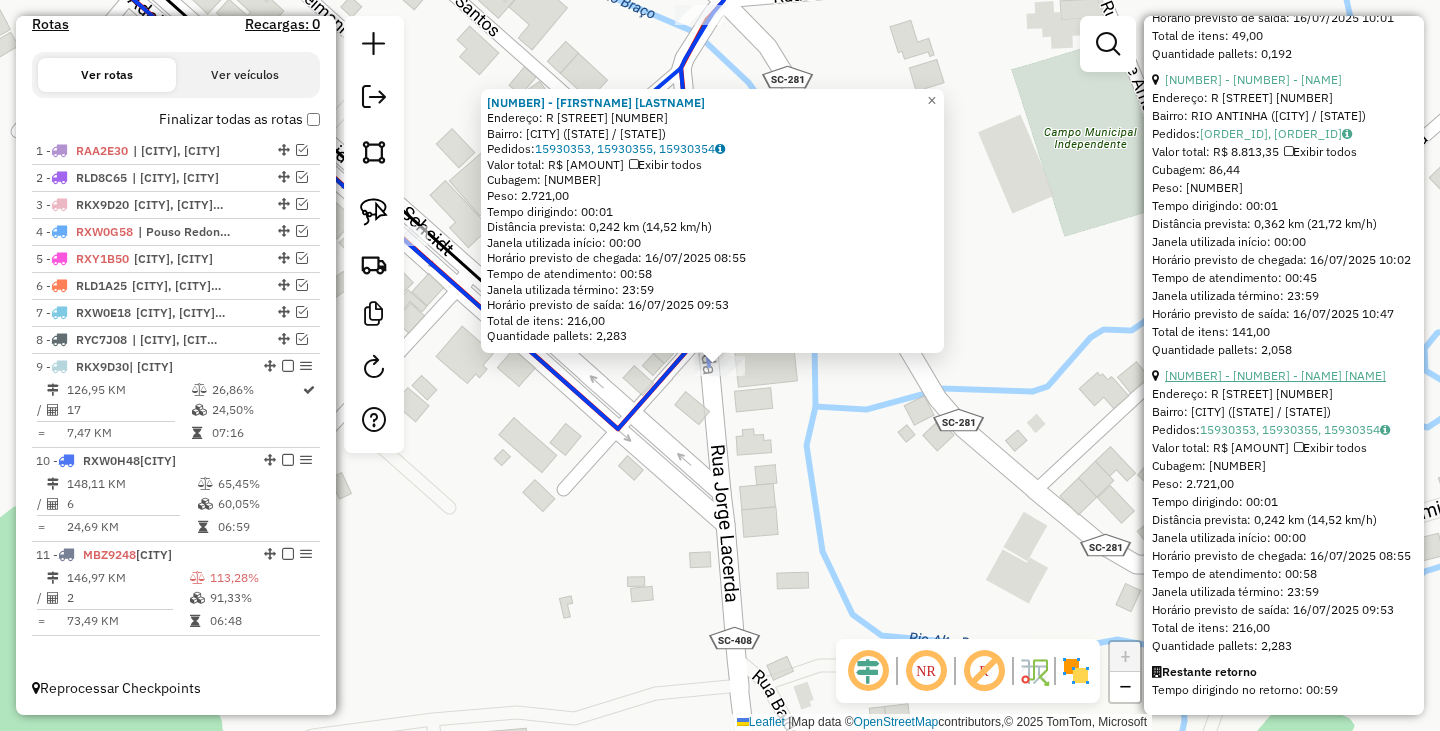 click on "[NUMBER] - [NUMBER] - [NAME] [NAME]" at bounding box center (1275, 375) 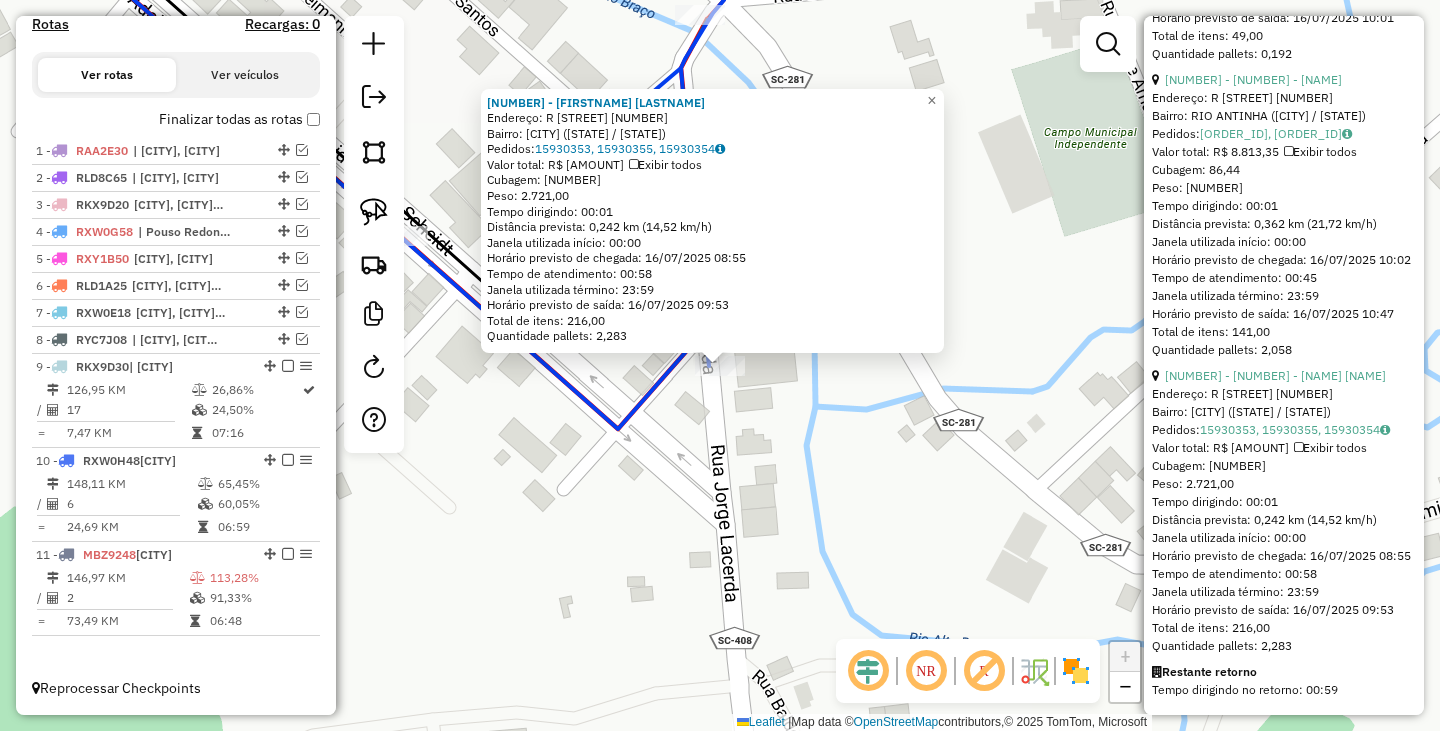 click on "[NUMBER] - [LAST] [LAST]  Endereço: R   [STREET]           [NUMBER]   Bairro: [NEIGHBORHOOD] ([CITY] / [STATE])   Pedidos:  [ORDER_ID], [ORDER_ID], [ORDER_ID]   Valor total: R$ 14.694,14   Exibir todos   Cubagem: 95,89  Peso: 2.721,00  Tempo dirigindo: 00:01   Distância prevista: 0,242 km (14,52 km/h)   Janela utilizada início: 00:00   Horário previsto de chegada: 16/07/2025 08:55   Tempo de atendimento: 00:58   Janela utilizada término: 23:59   Horário previsto de saída: 16/07/2025 09:53   Total de itens: 216,00   Quantidade pallets: 2,283  × Janela de atendimento Grade de atendimento Capacidade Transportadoras Veículos Cliente Pedidos  Rotas Selecione os dias de semana para filtrar as janelas de atendimento  Seg   Ter   Qua   Qui   Sex   Sáb   Dom  Informe o período da janela de atendimento: De: Até:  Filtrar exatamente a janela do cliente  Considerar janela de atendimento padrão  Selecione os dias de semana para filtrar as grades de atendimento  Seg   Ter   Qua   Qui   Sex   Sáb   Dom   De:  De:" 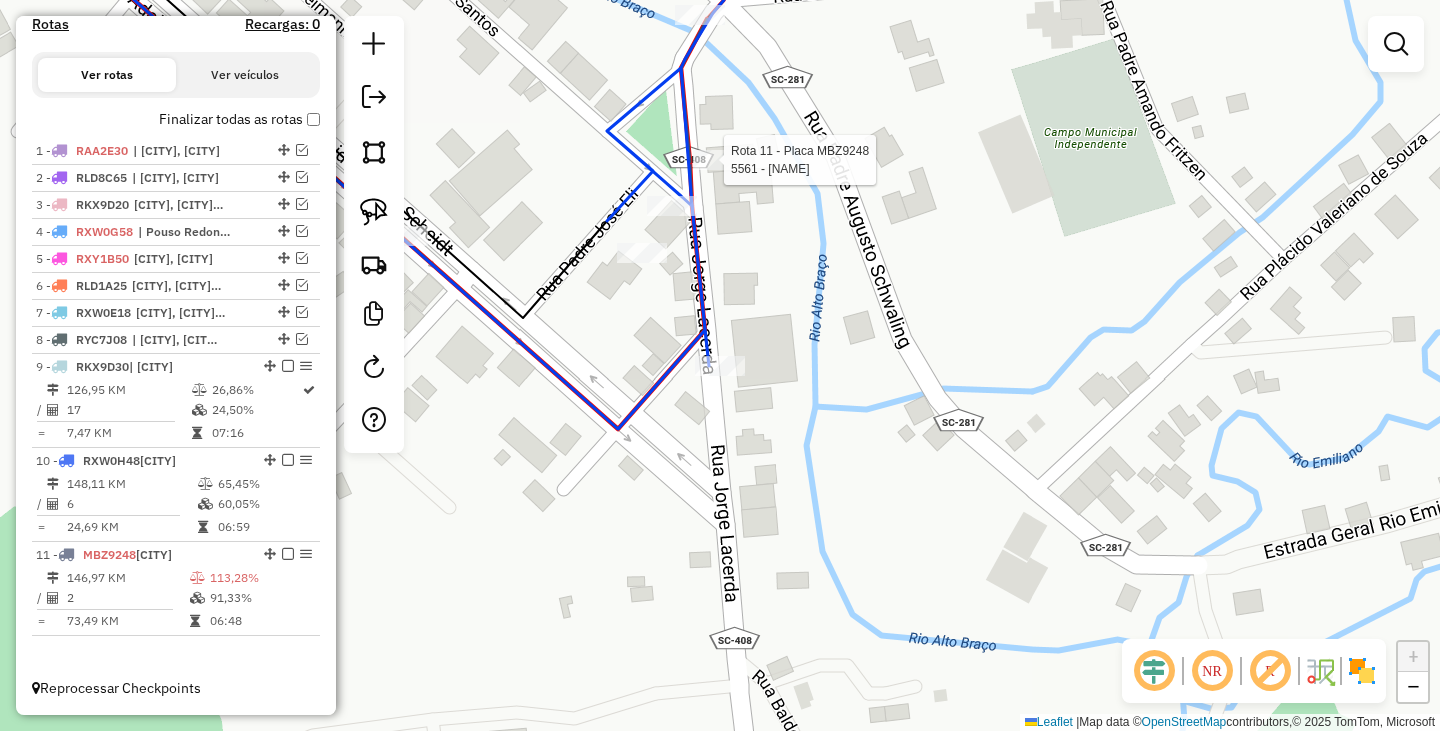 select on "*********" 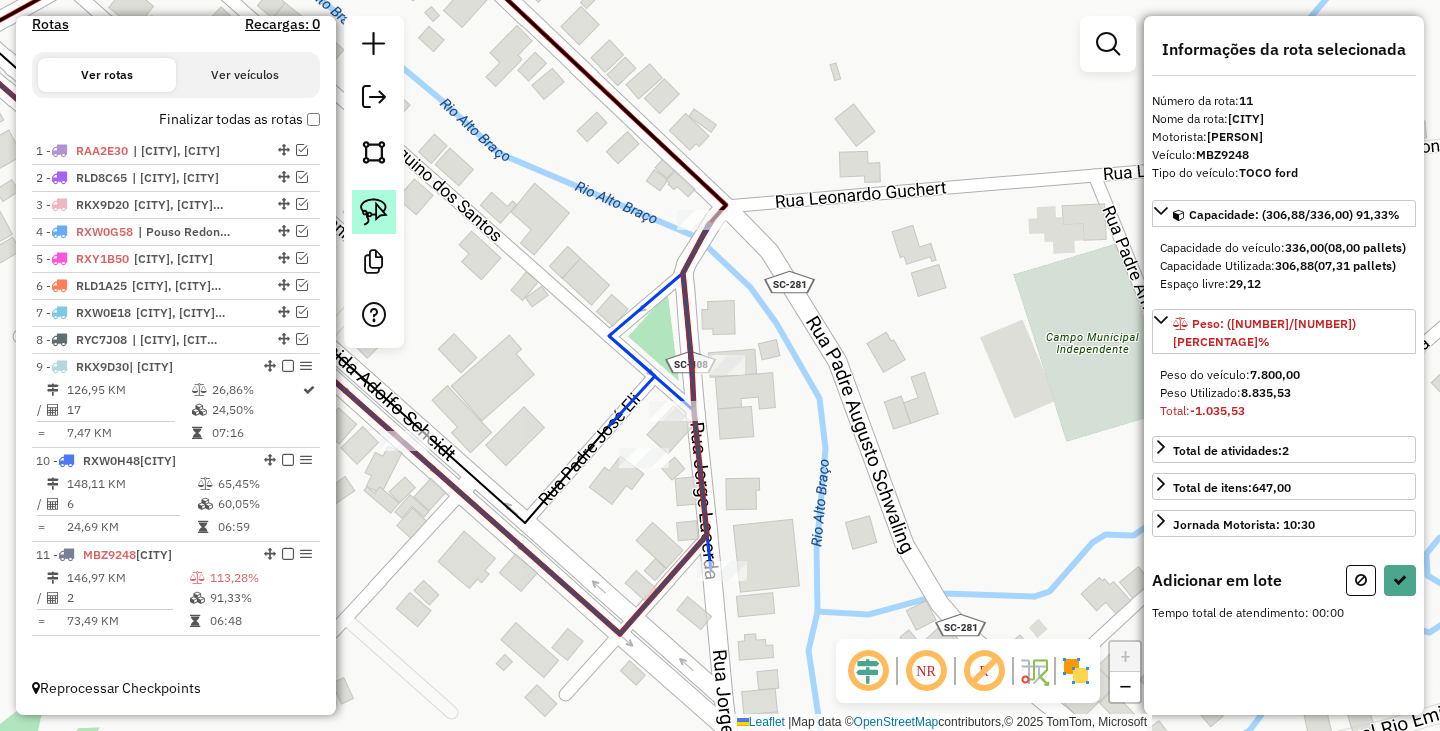 click 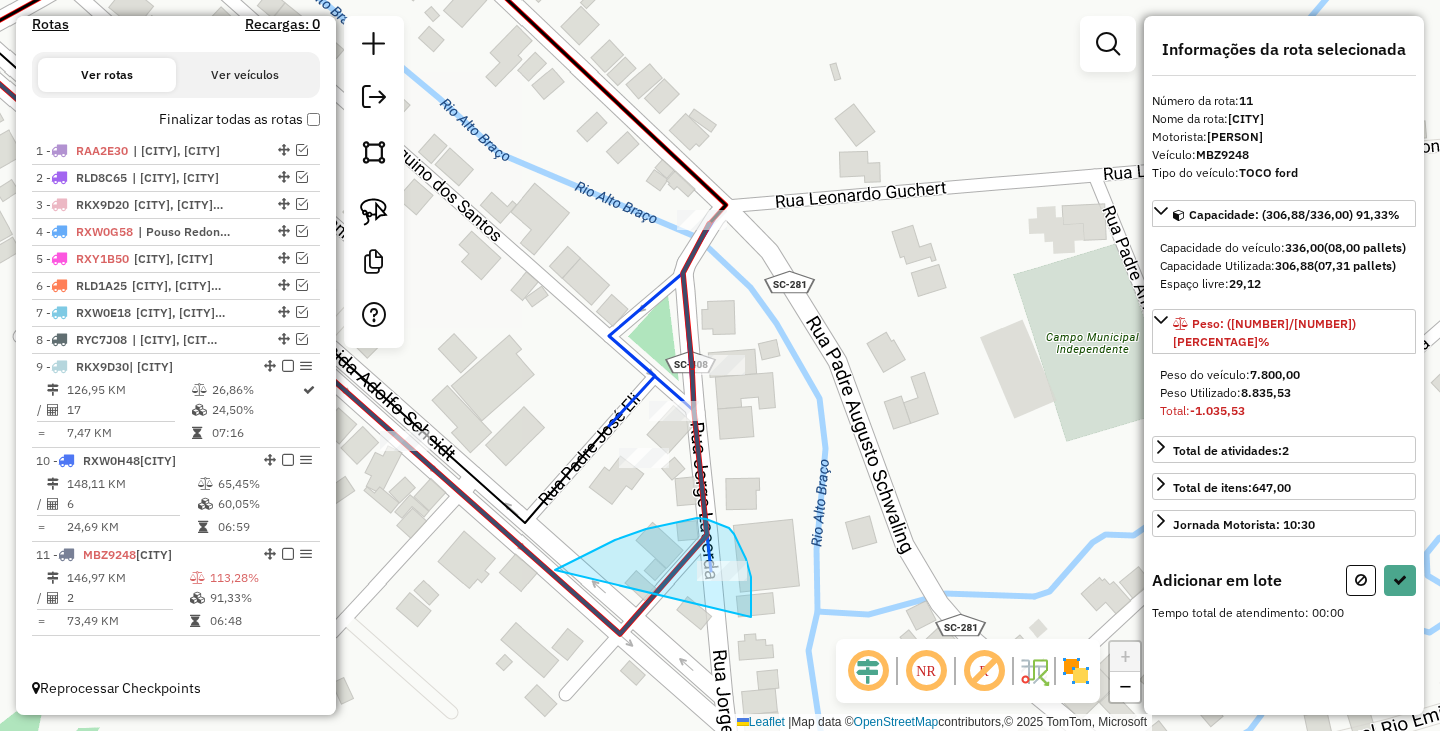 drag, startPoint x: 555, startPoint y: 570, endPoint x: 751, endPoint y: 617, distance: 201.55644 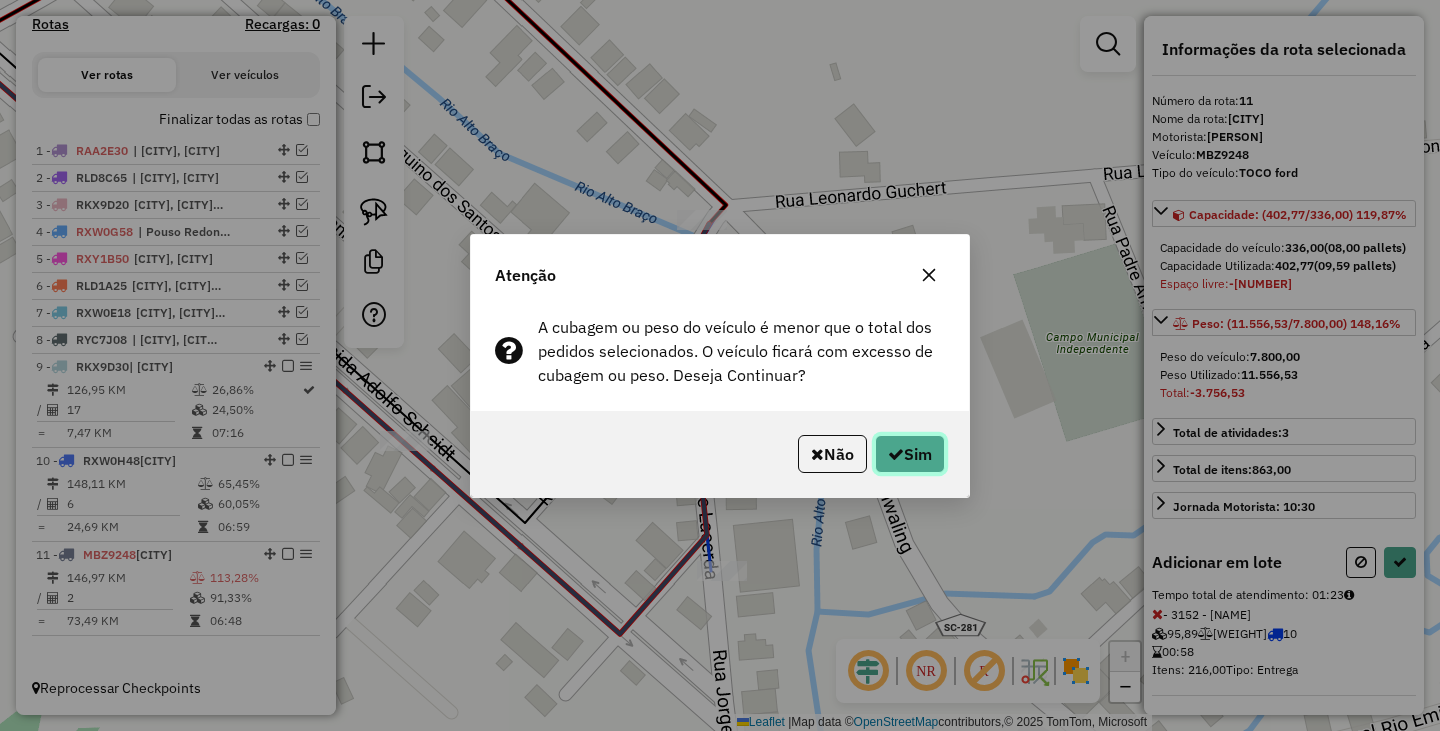 click on "Sim" 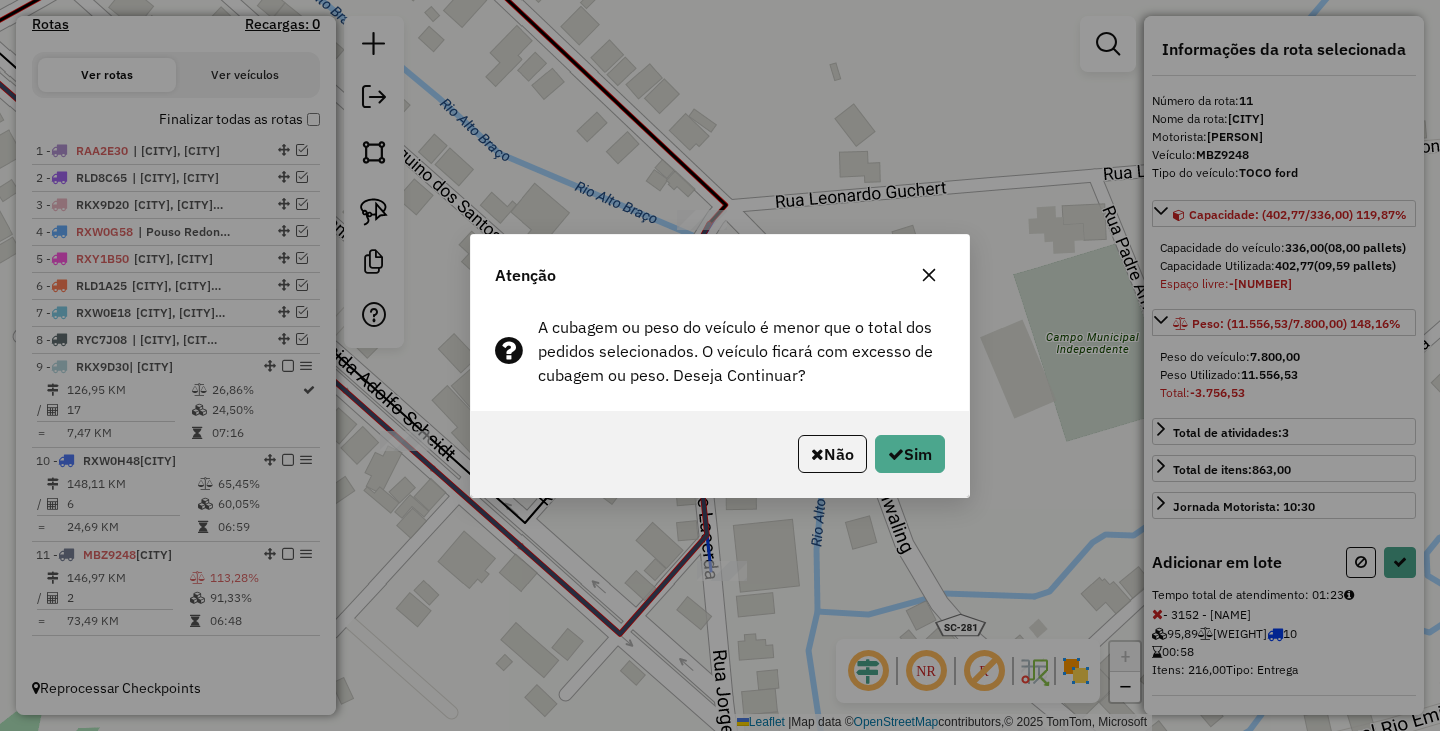 select on "*********" 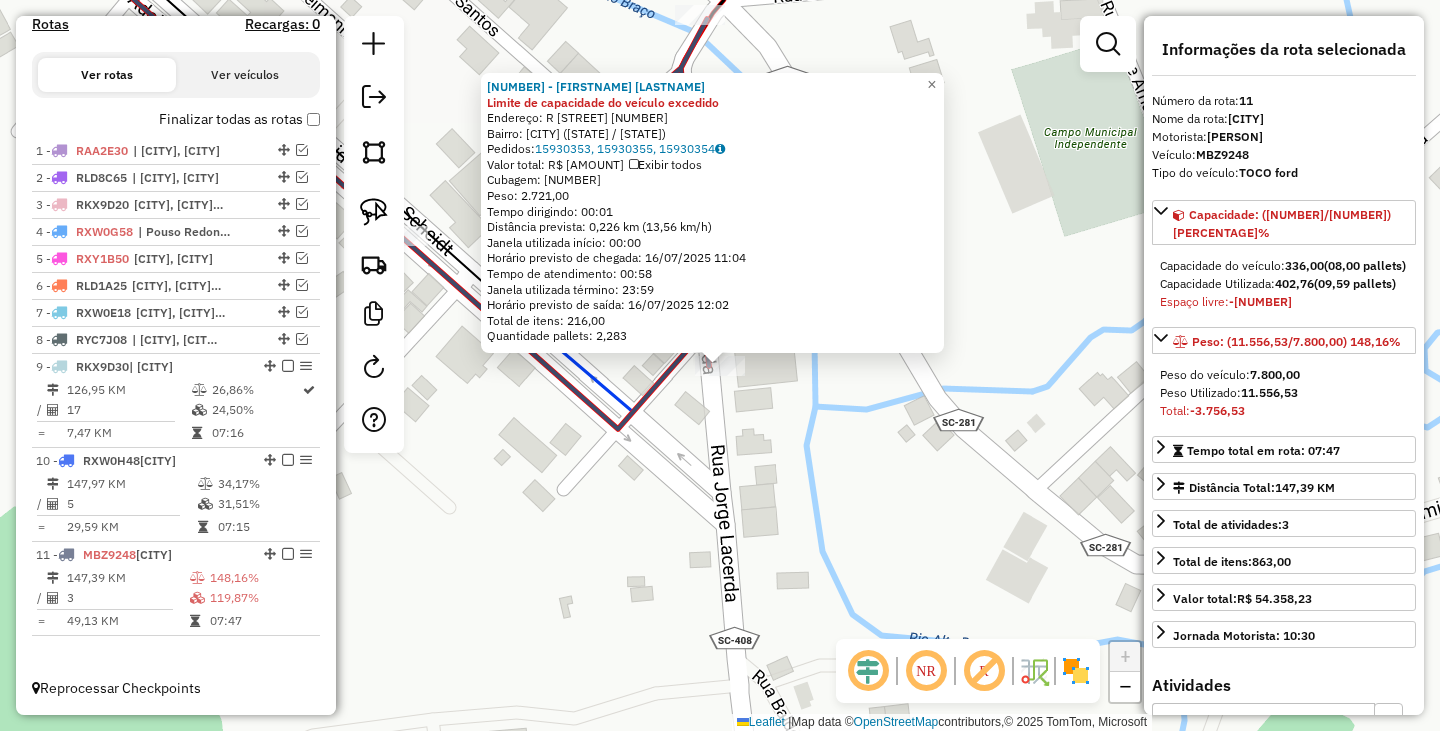 drag, startPoint x: 718, startPoint y: 361, endPoint x: 672, endPoint y: 417, distance: 72.47068 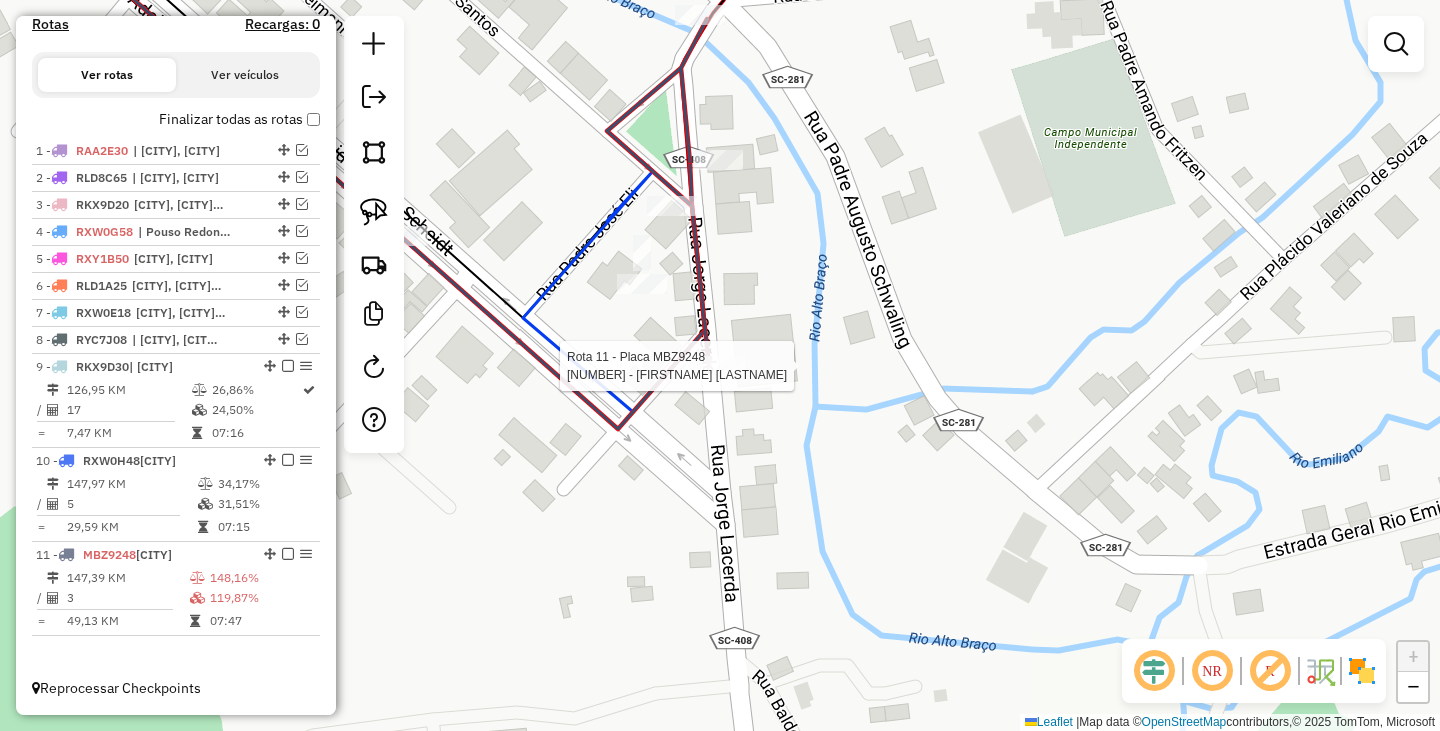 select on "*********" 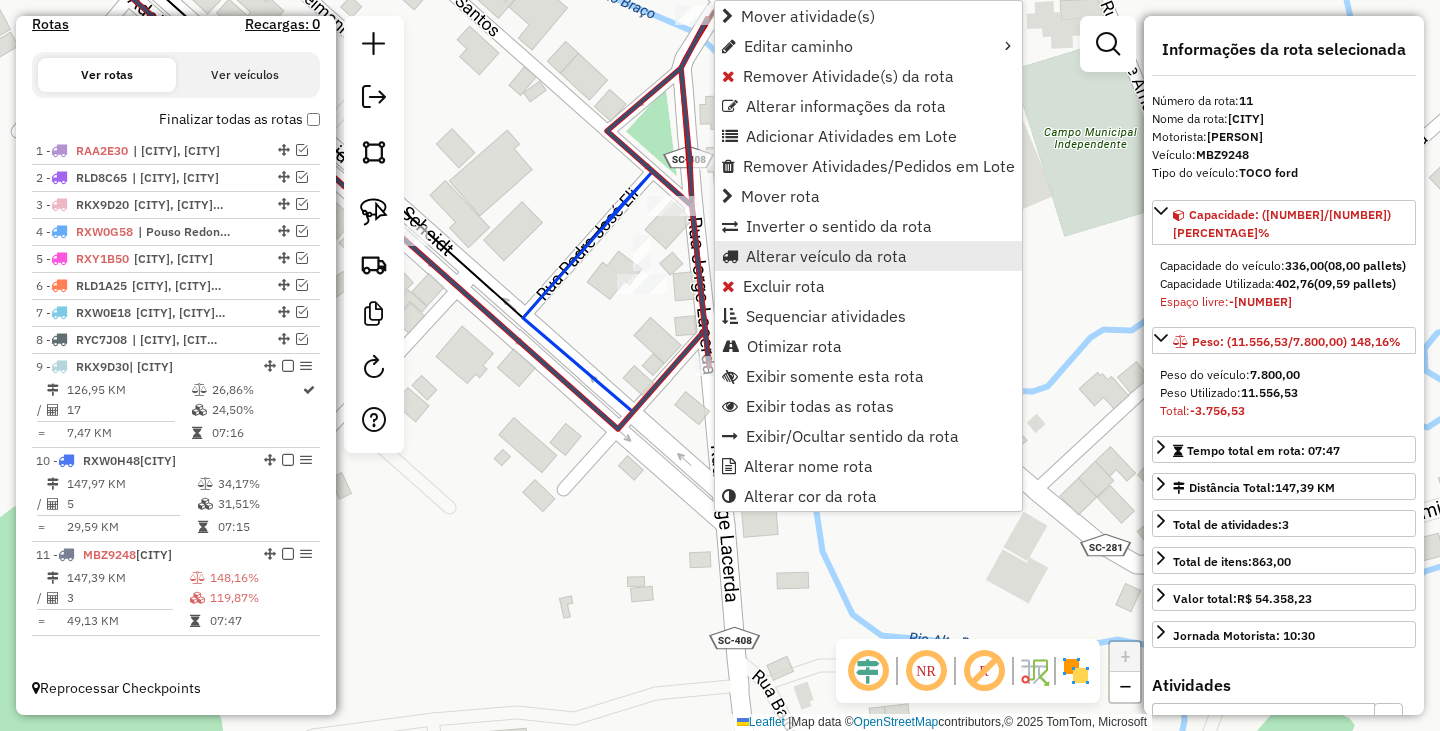 click on "Alterar veículo da rota" at bounding box center (826, 256) 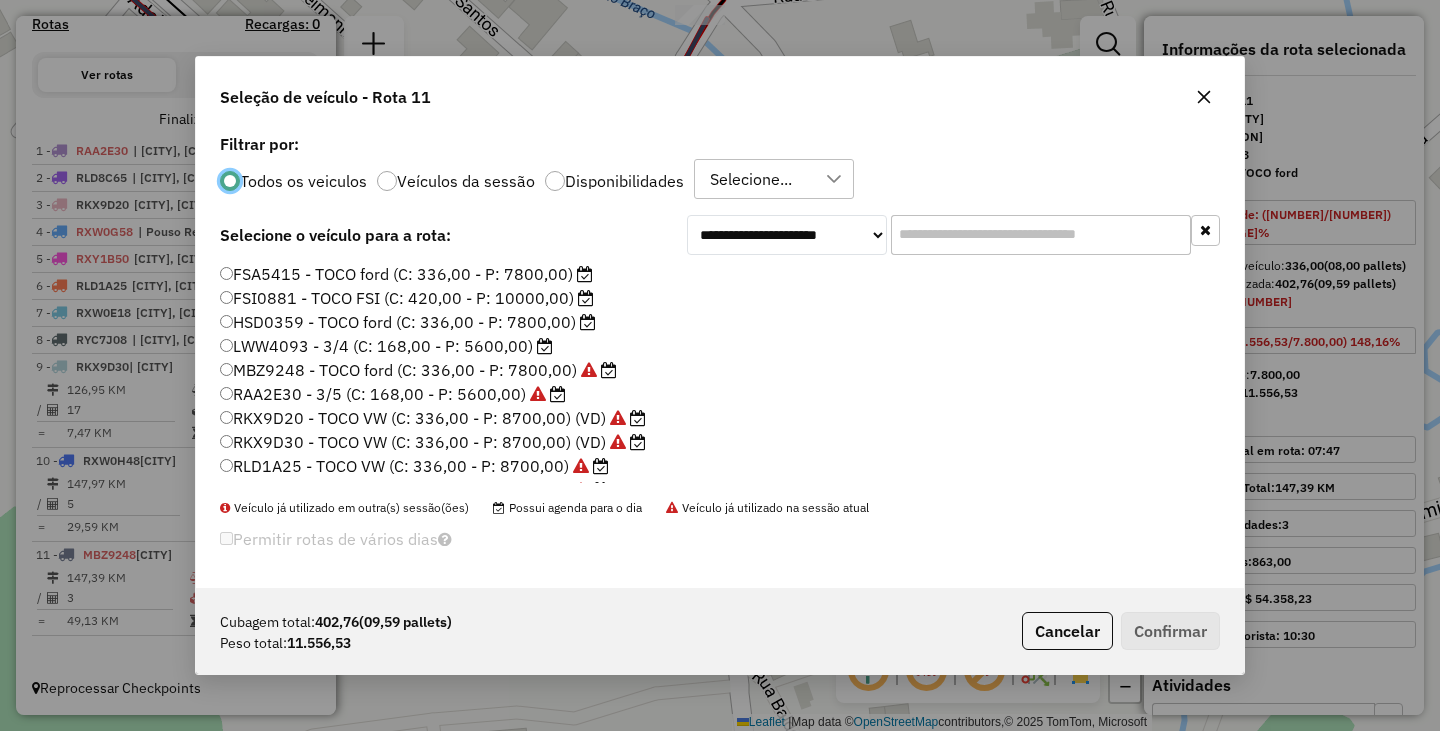 scroll, scrollTop: 11, scrollLeft: 6, axis: both 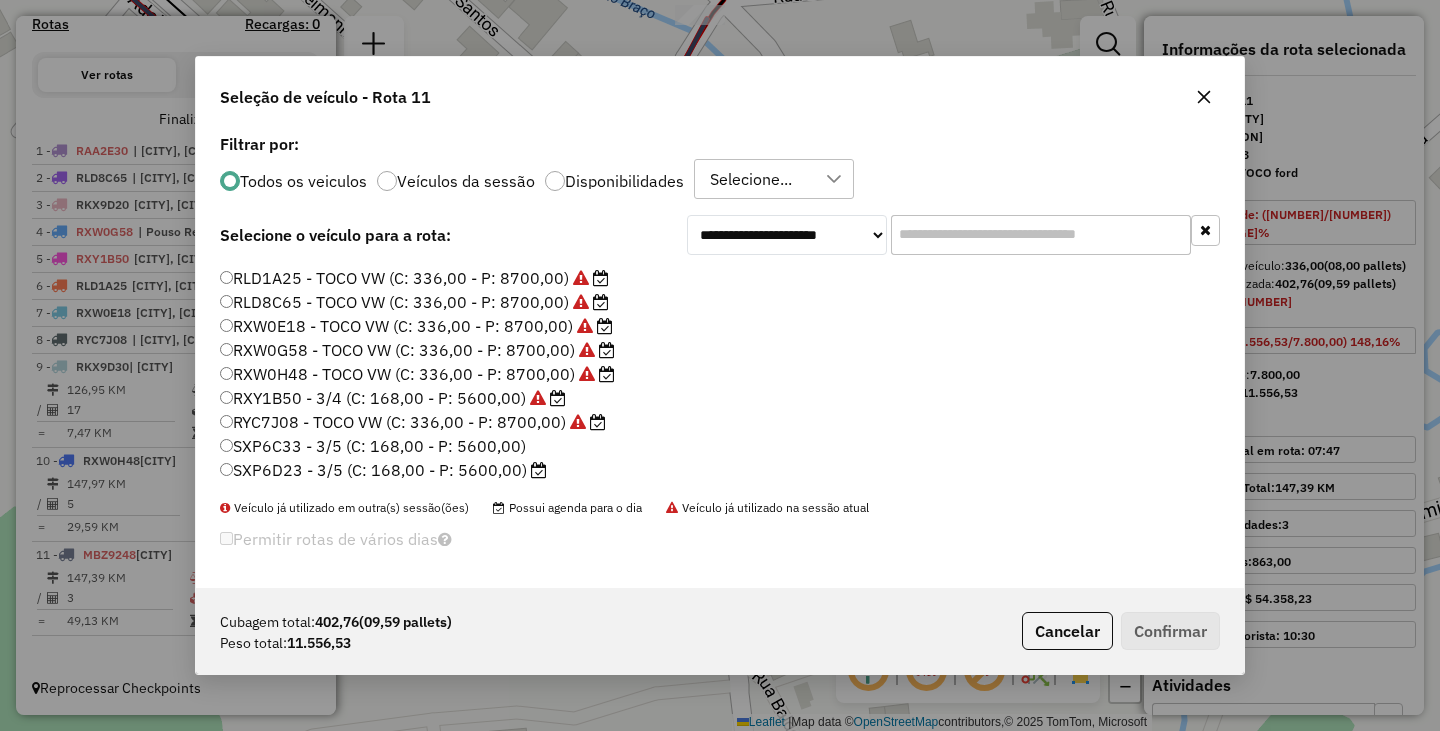 click on "RXW0H48 - TOCO VW (C: 336,00 - P: 8700,00)" 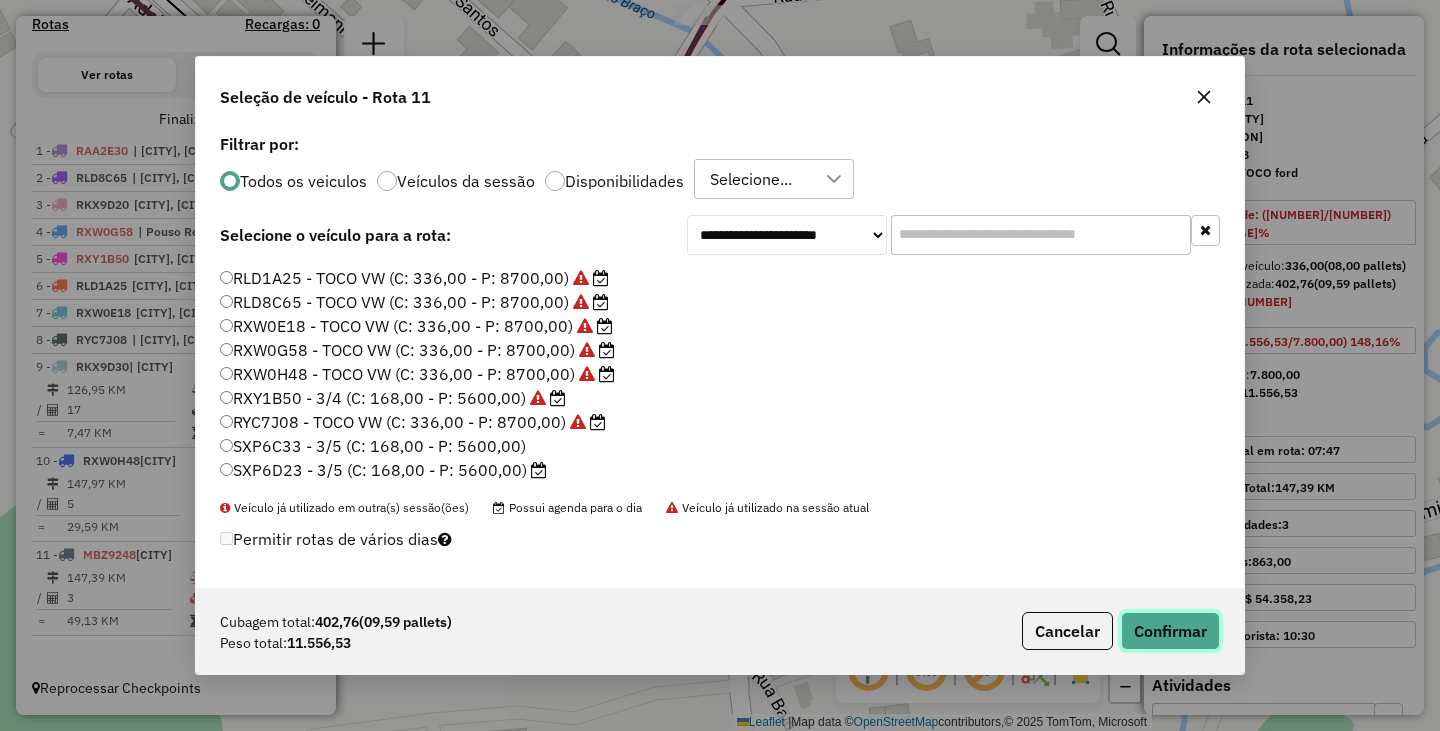 click on "Confirmar" 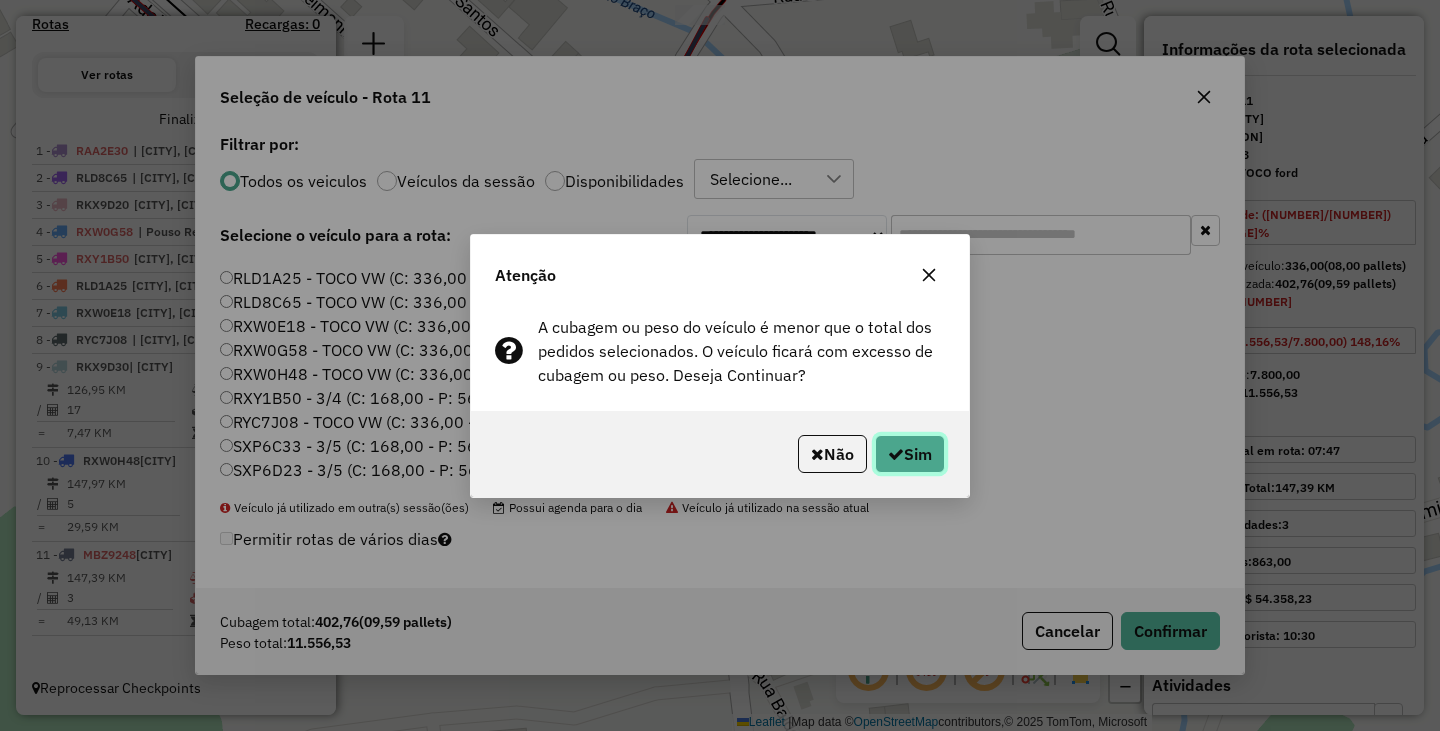 click on "Sim" 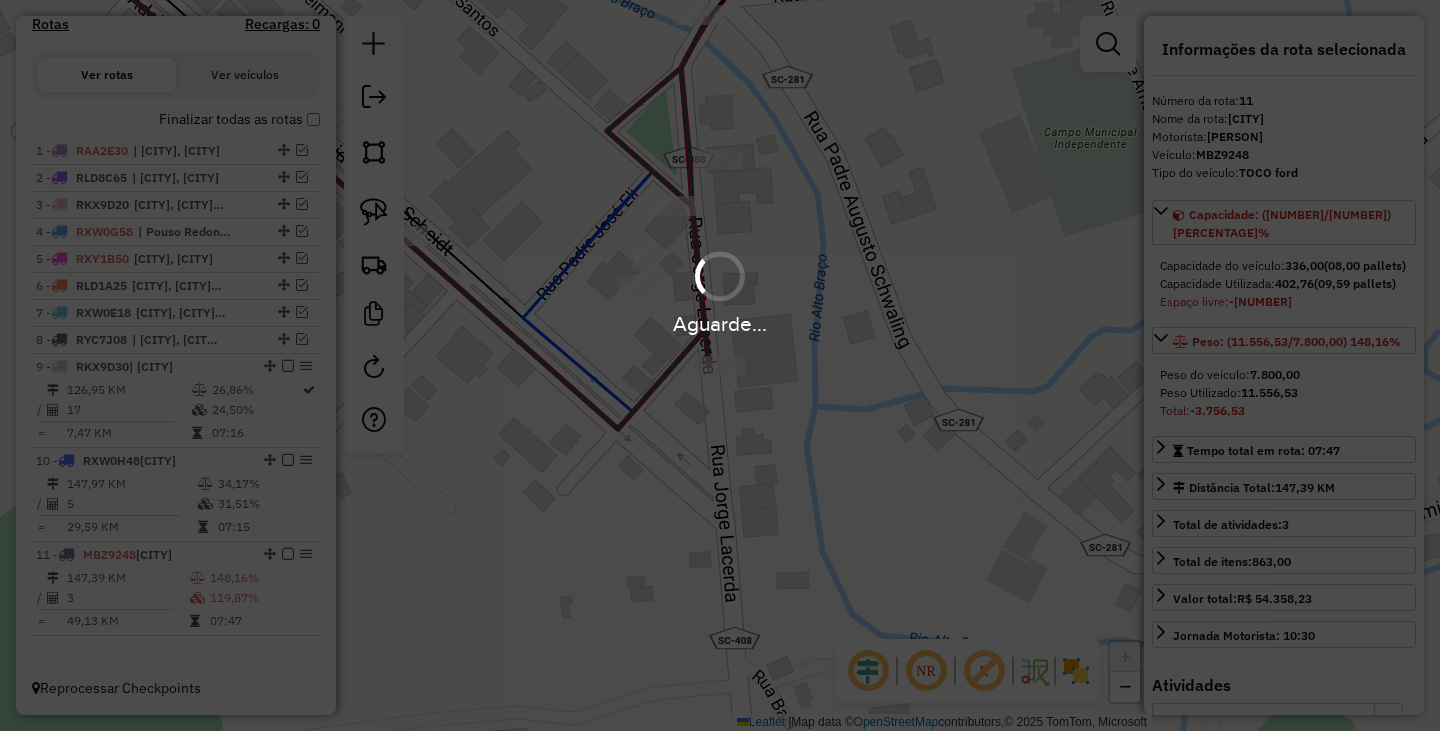 scroll, scrollTop: 664, scrollLeft: 0, axis: vertical 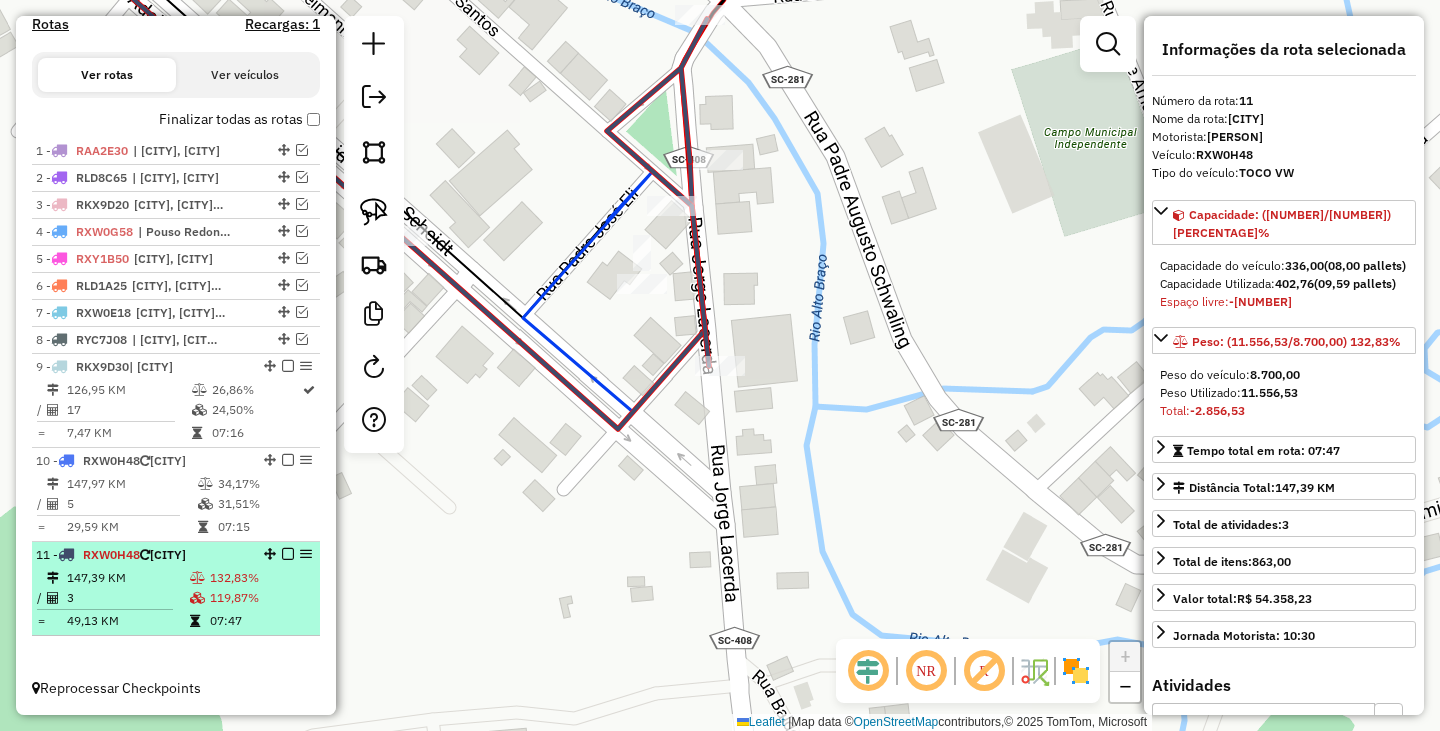 click at bounding box center (288, 554) 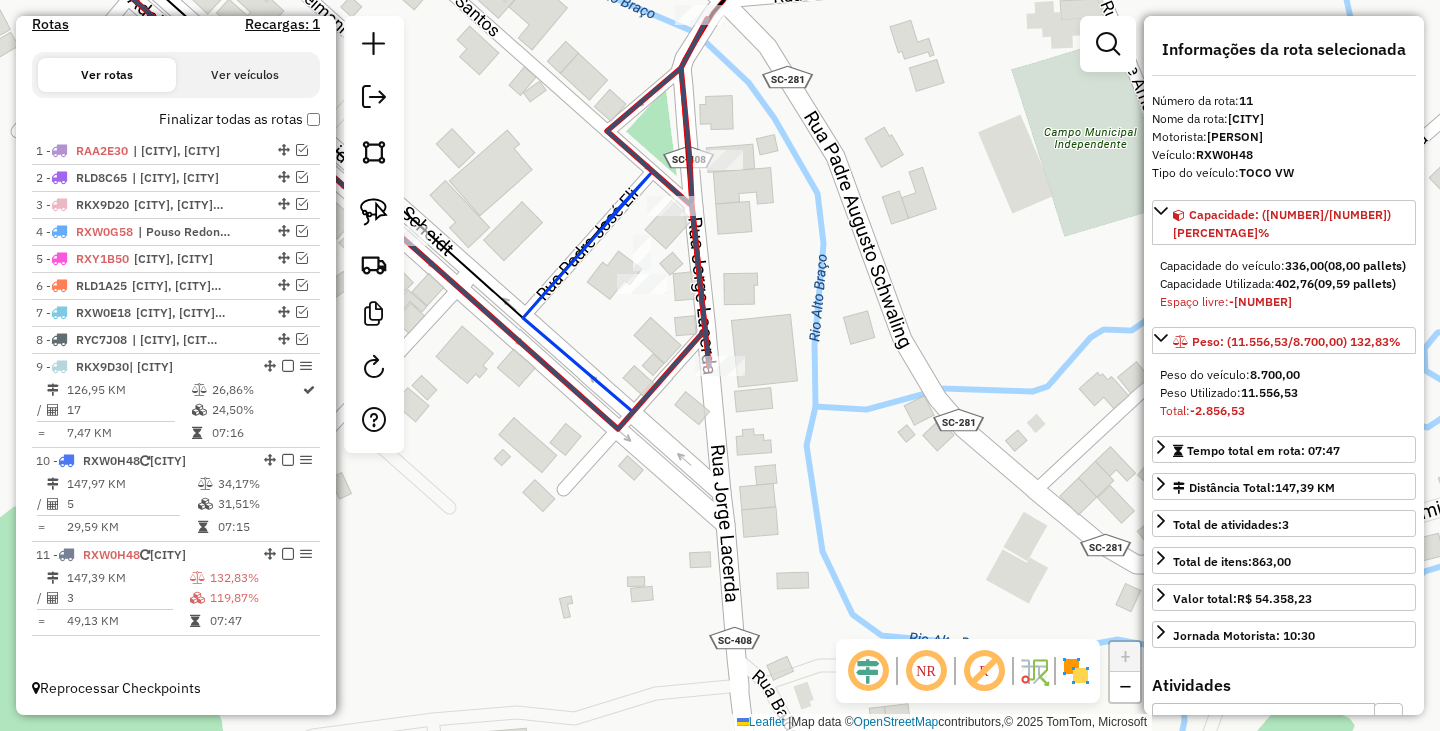 scroll, scrollTop: 579, scrollLeft: 0, axis: vertical 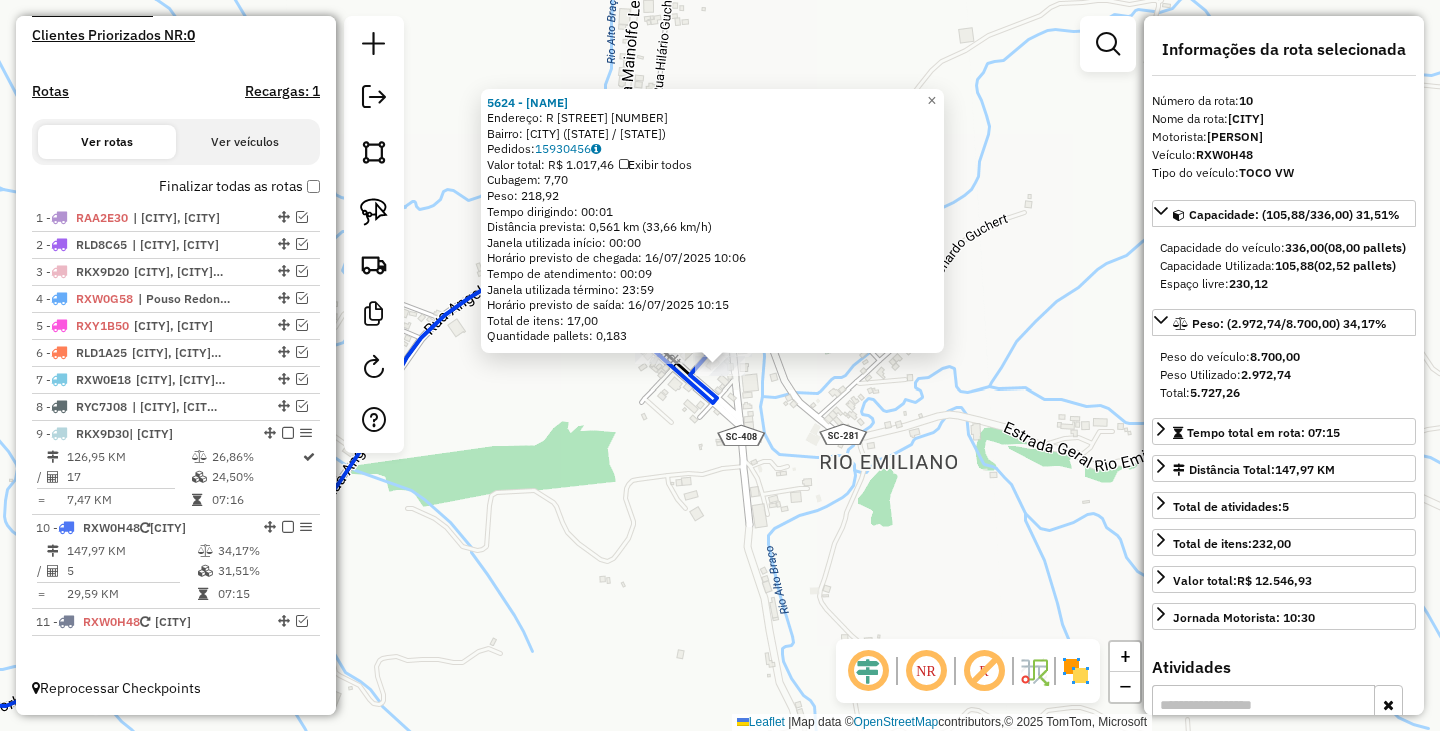 click on "[NUMBER] - [NAME]  Endereço: R   PADRE ELY                     39   Bairro: CENTRO ([CITY] / [STATE])   Pedidos:  [NUMBER]   Valor total: R$ 1.017,46   Exibir todos   Cubagem: 7,70  Peso: 218,92  Tempo dirigindo: 00:01   Distância prevista: 0,561 km (33,66 km/h)   Janela utilizada início: 00:00   Horário previsto de chegada: [DATE] [TIME]   Tempo de atendimento: 00:09   Janela utilizada término: 23:59   Horário previsto de saída: [DATE] [TIME]   Total de itens: 17,00   Quantidade pallets: 0,183  × Janela de atendimento Grade de atendimento Capacidade Transportadoras Veículos Cliente Pedidos  Rotas Selecione os dias de semana para filtrar as janelas de atendimento  Seg   Ter   Qua   Qui   Sex   Sáb   Dom  Informe o período da janela de atendimento: De: Até:  Filtrar exatamente a janela do cliente  Considerar janela de atendimento padrão  Selecione os dias de semana para filtrar as grades de atendimento  Seg   Ter   Qua   Qui   Sex   Sáb   Dom   Peso mínimo:   Peso máximo:  De:" 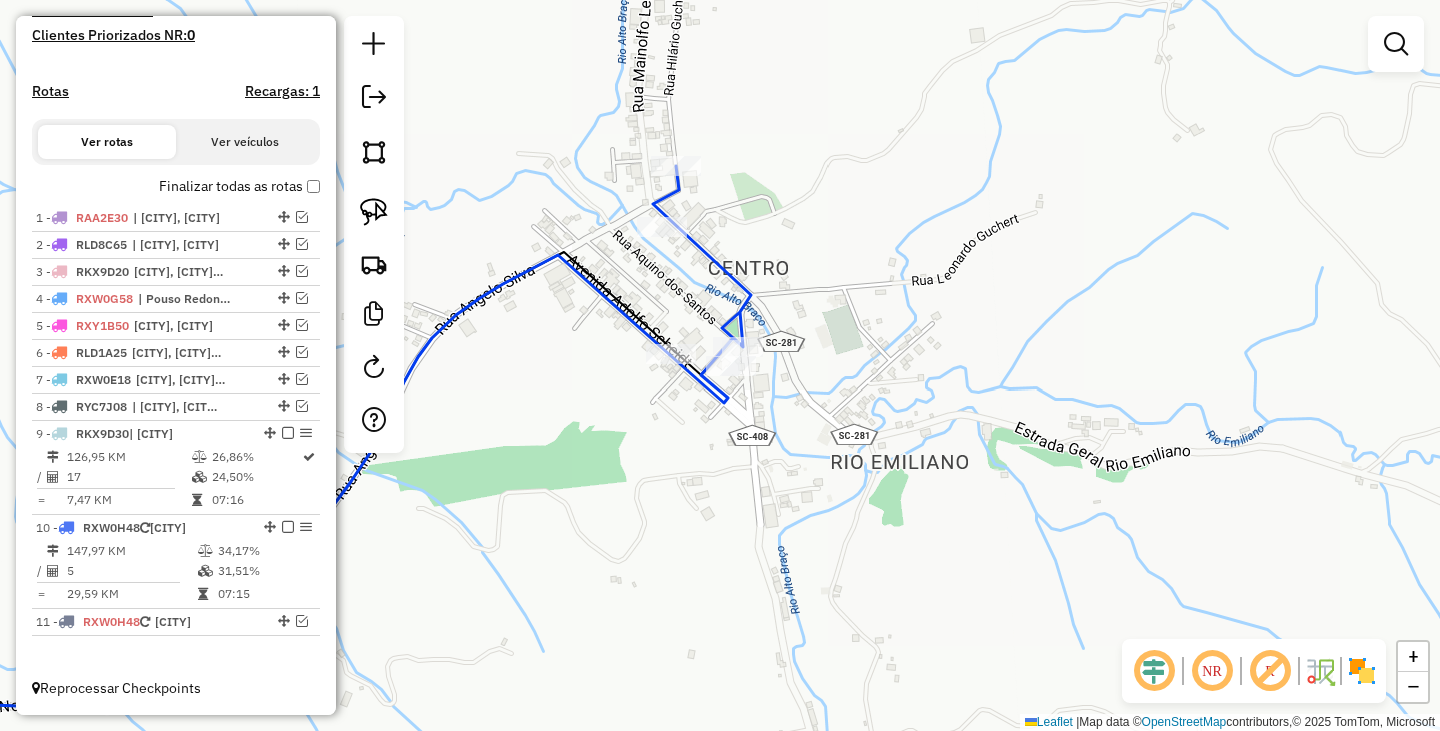 drag, startPoint x: 593, startPoint y: 501, endPoint x: 945, endPoint y: 498, distance: 352.0128 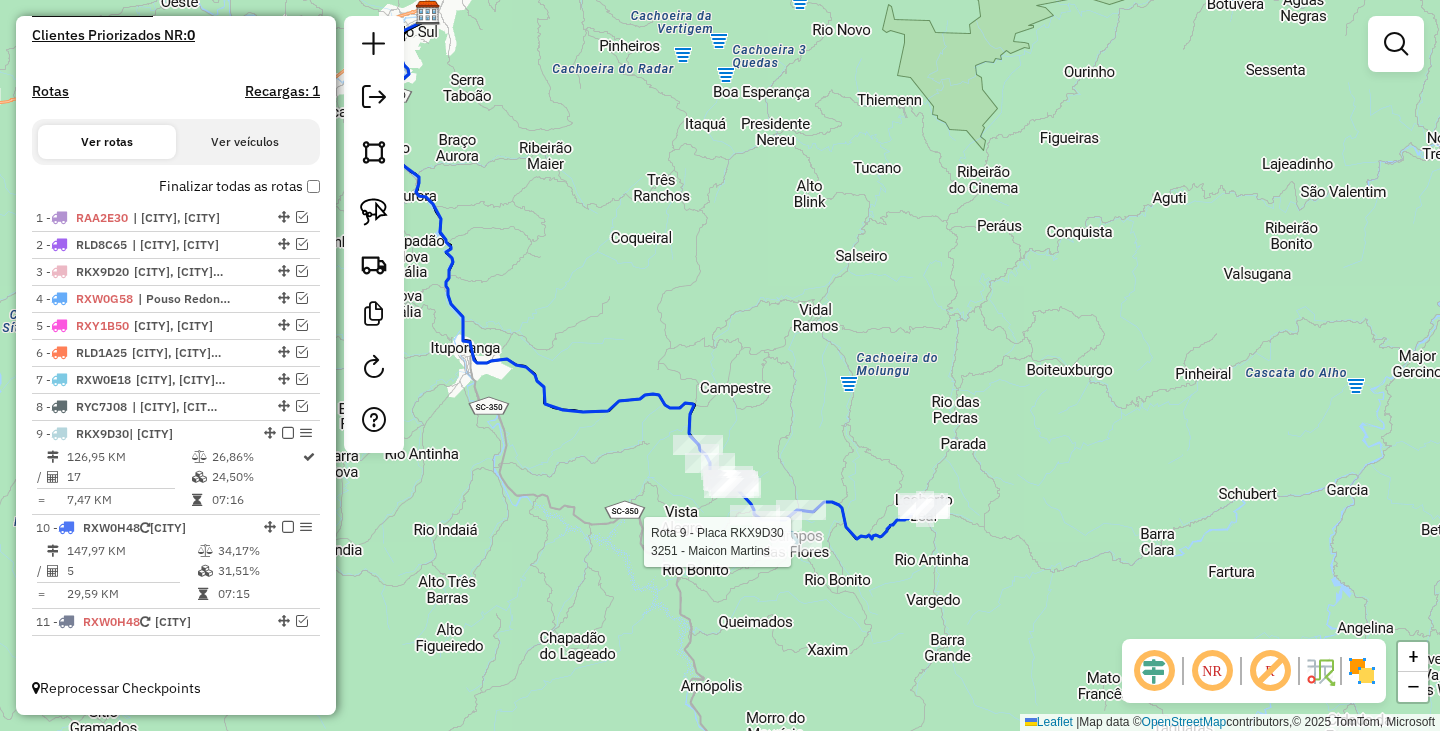 select on "*********" 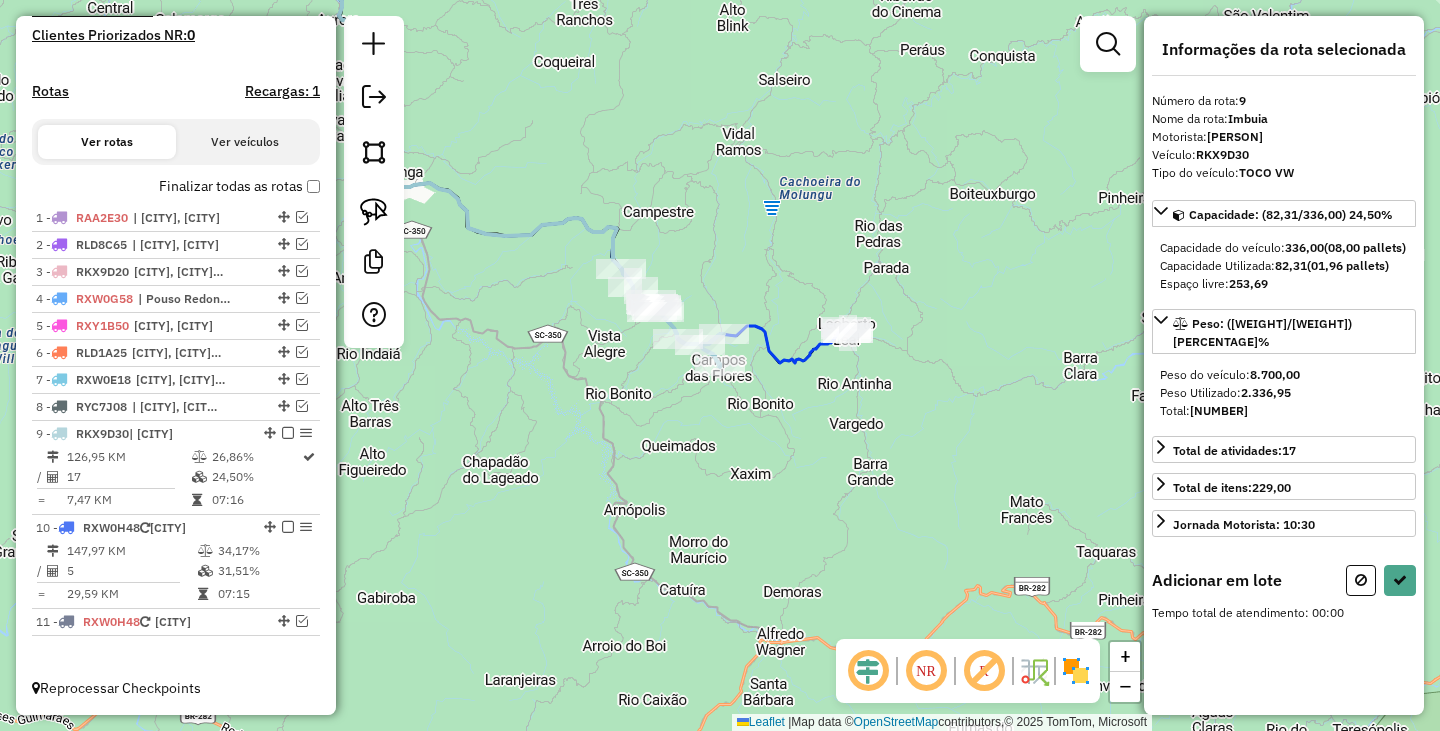 drag, startPoint x: 929, startPoint y: 541, endPoint x: 871, endPoint y: 558, distance: 60.440052 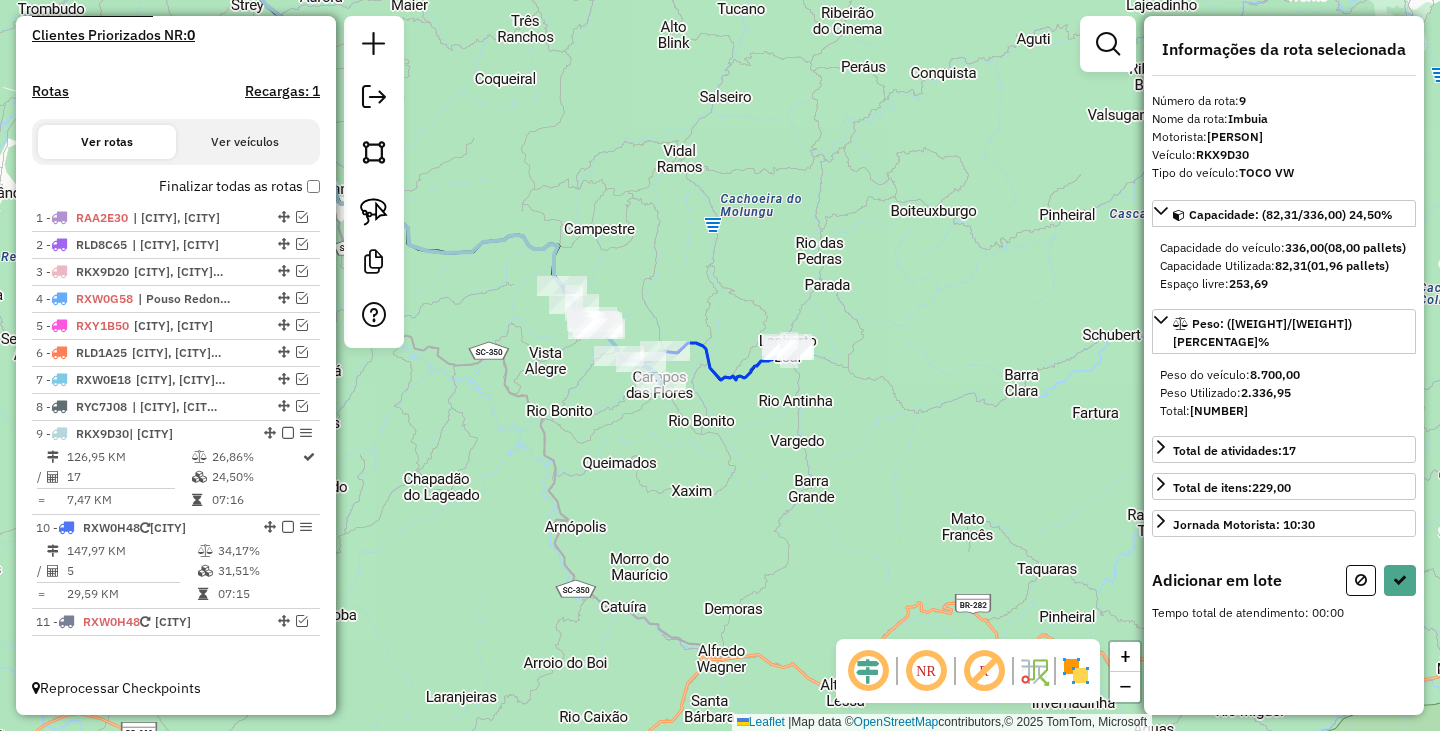drag, startPoint x: 376, startPoint y: 193, endPoint x: 419, endPoint y: 204, distance: 44.38468 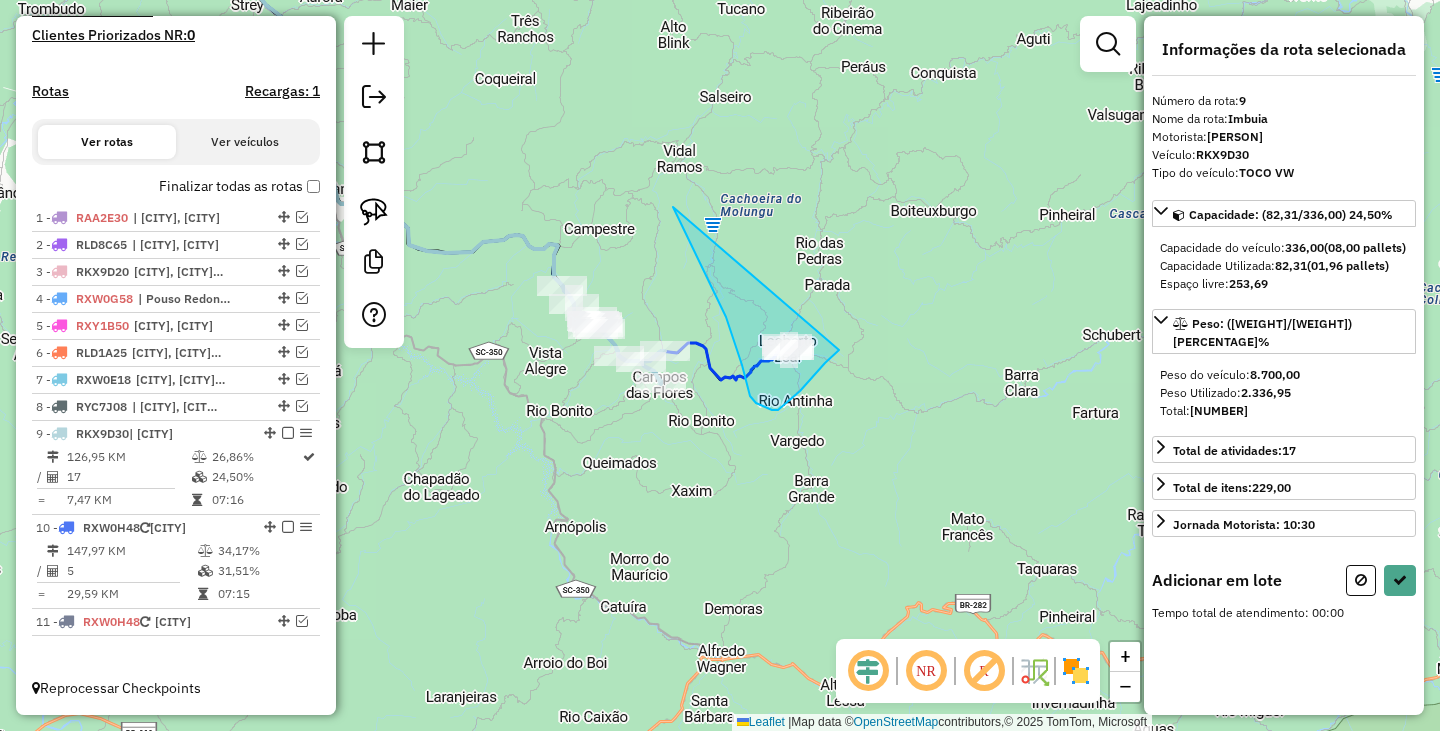 drag, startPoint x: 673, startPoint y: 207, endPoint x: 877, endPoint y: 307, distance: 227.19154 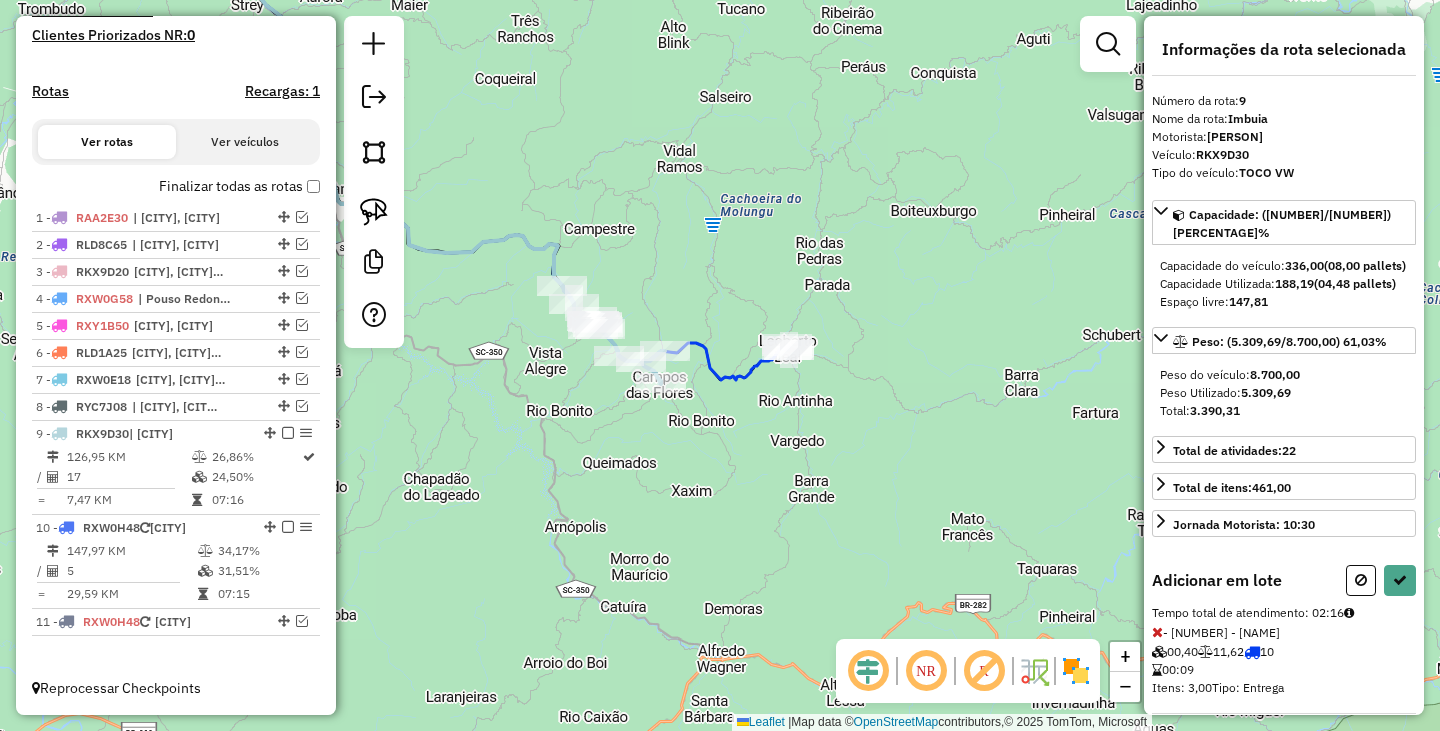 select on "*********" 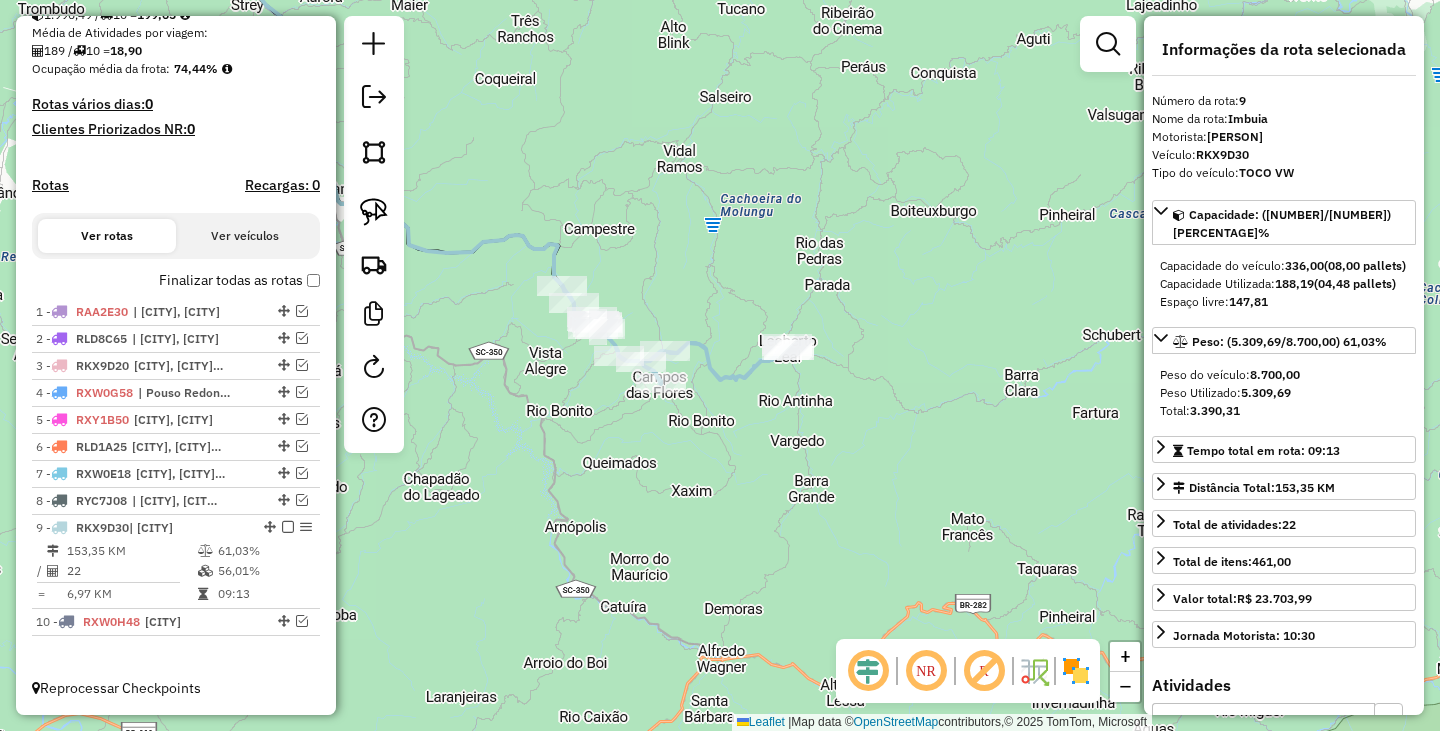 scroll, scrollTop: 467, scrollLeft: 0, axis: vertical 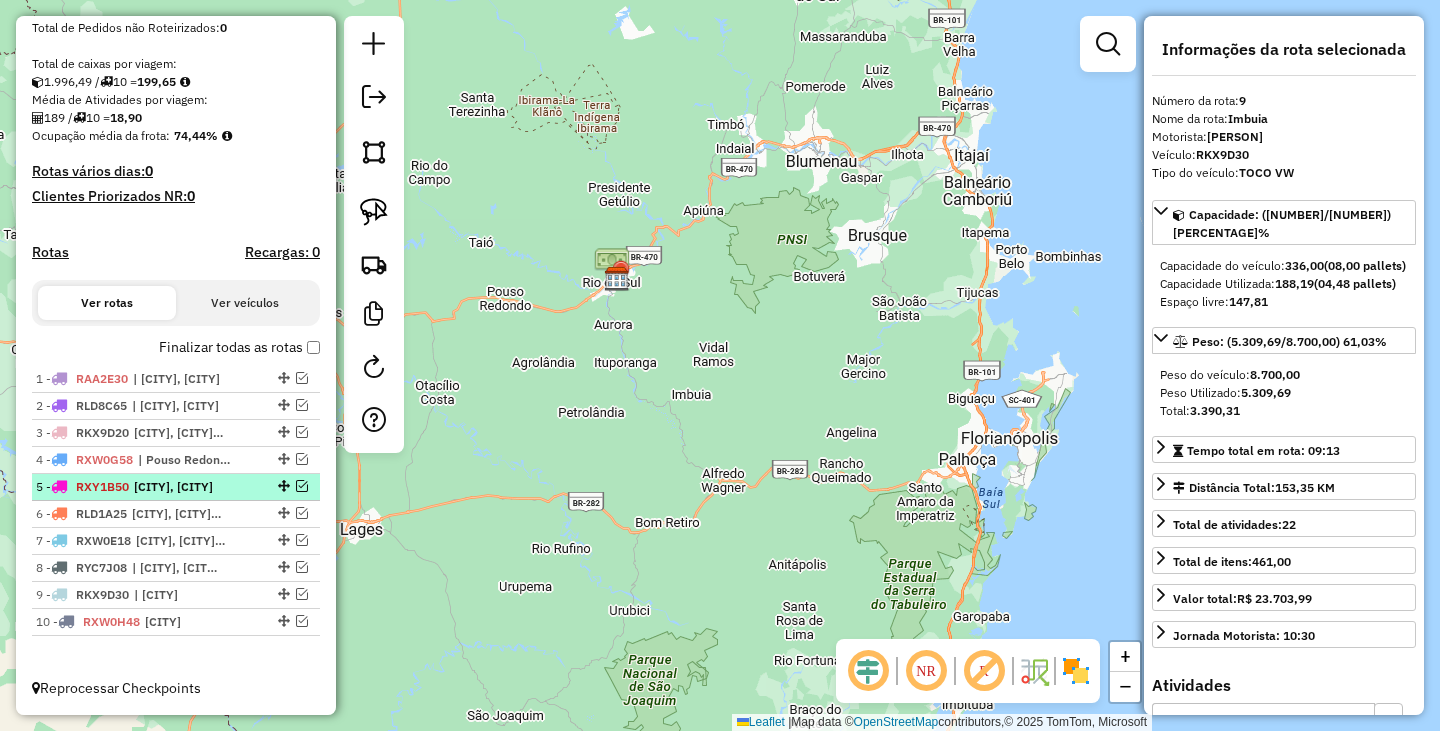 click at bounding box center (302, 486) 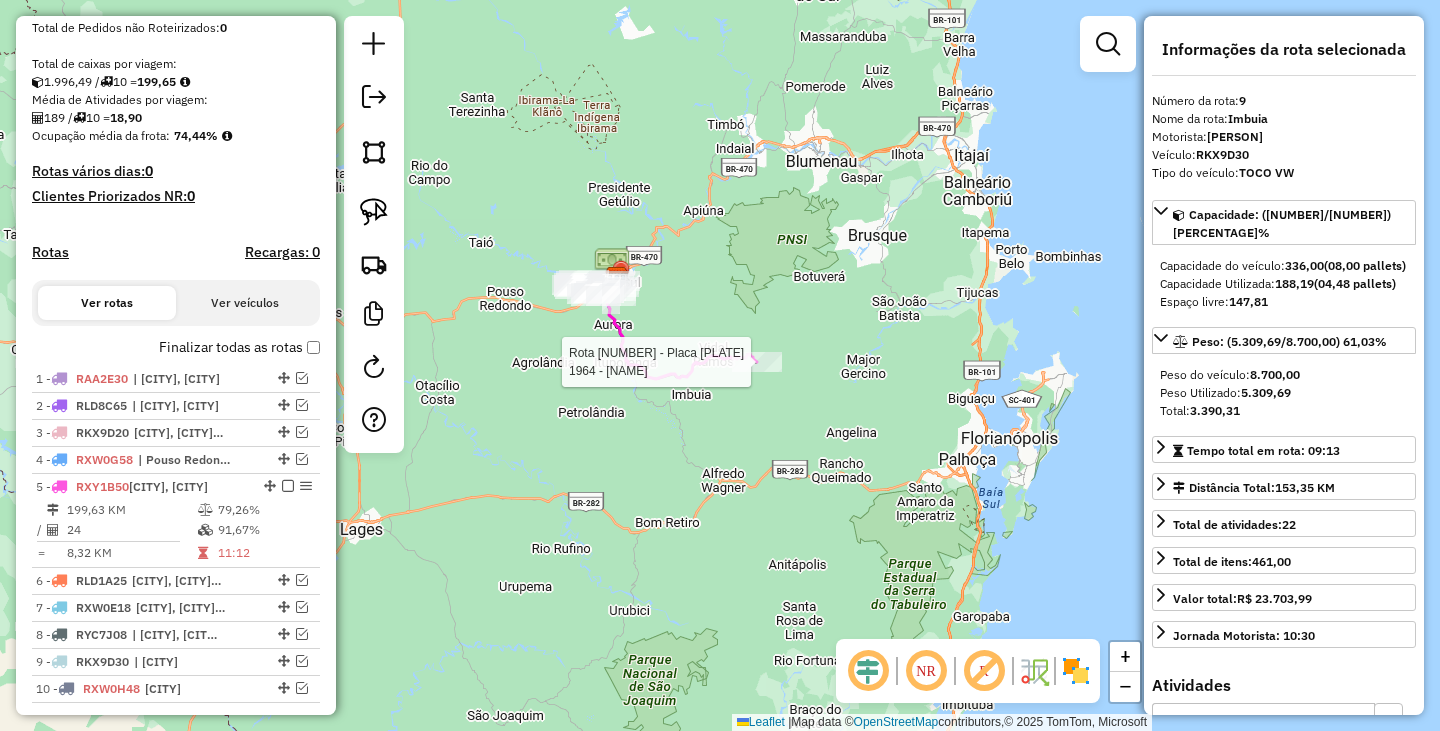 scroll, scrollTop: 485, scrollLeft: 0, axis: vertical 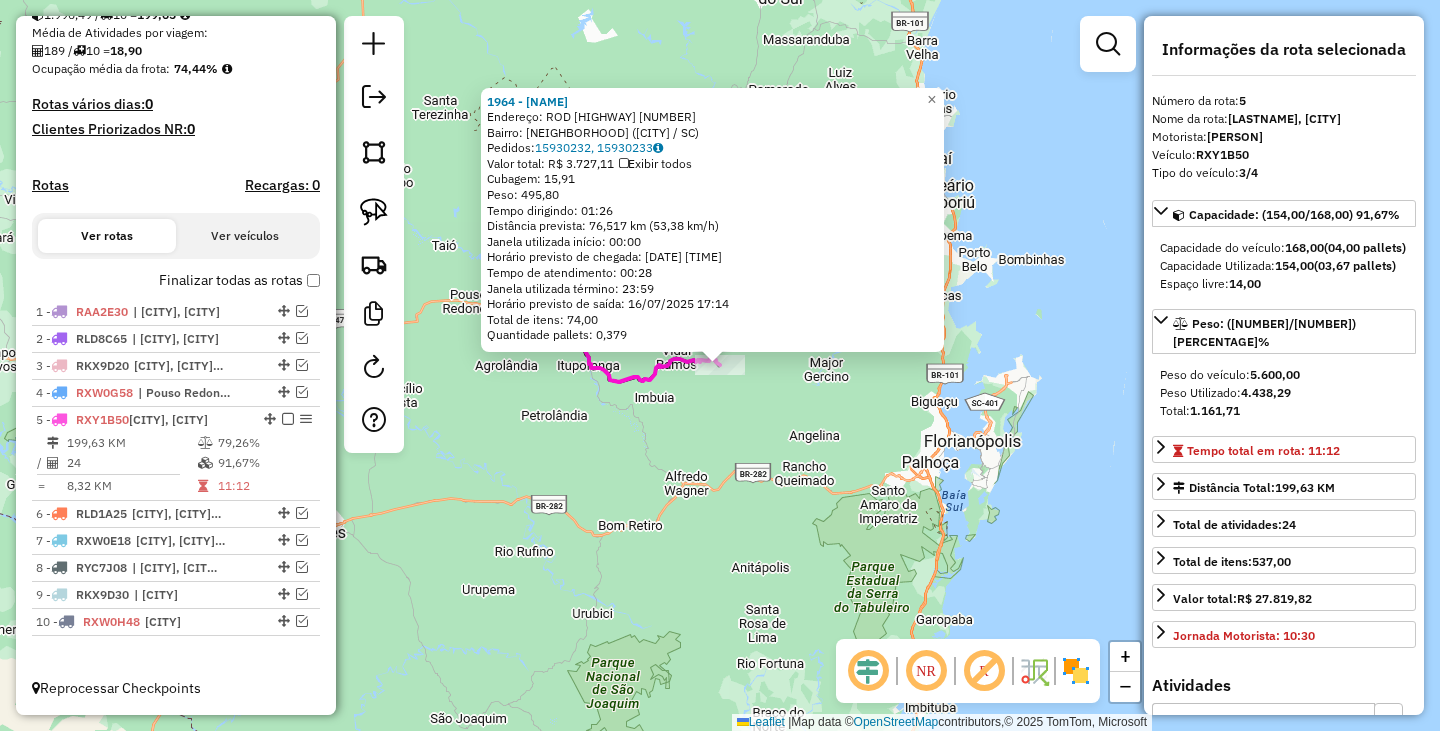 click on "1964 - MV DISTRIBUICAO DE A Endereço: ROD SC 302 6107 Bairro: BARRA SECA (LAURENTINO / [STATE]) Pedidos: 15930232, 15930233 Valor total: R$ 3.727,11 Exibir todos Cubagem: 15,91 Peso: 495,80 Tempo dirigindo: 01:26 Distância prevista: 76,517 km (53,38 km/h) Janela utilizada início: 00:00 Horário previsto de chegada: [DATE] [TIME] Tempo de atendimento: 00:28 Janela utilizada término: 23:59 Horário previsto de saída: [DATE] [TIME] Total de itens: 74,00 Quantidade pallets: 0,379 × Janela de atendimento Grade de atendimento Capacidade Transportadoras Veículos Cliente Pedidos Rotas Selecione os dias de semana para filtrar as janelas de atendimento Seg Ter Qua Qui Sex Sáb Dom Informe o período da janela de atendimento: De: Até: Filtrar exatamente a janela do cliente Considerar janela de atendimento padrão Selecione os dias de semana para filtrar as grades de atendimento Seg Ter Qua Qui Sex Sáb Dom Peso mínimo: De:" 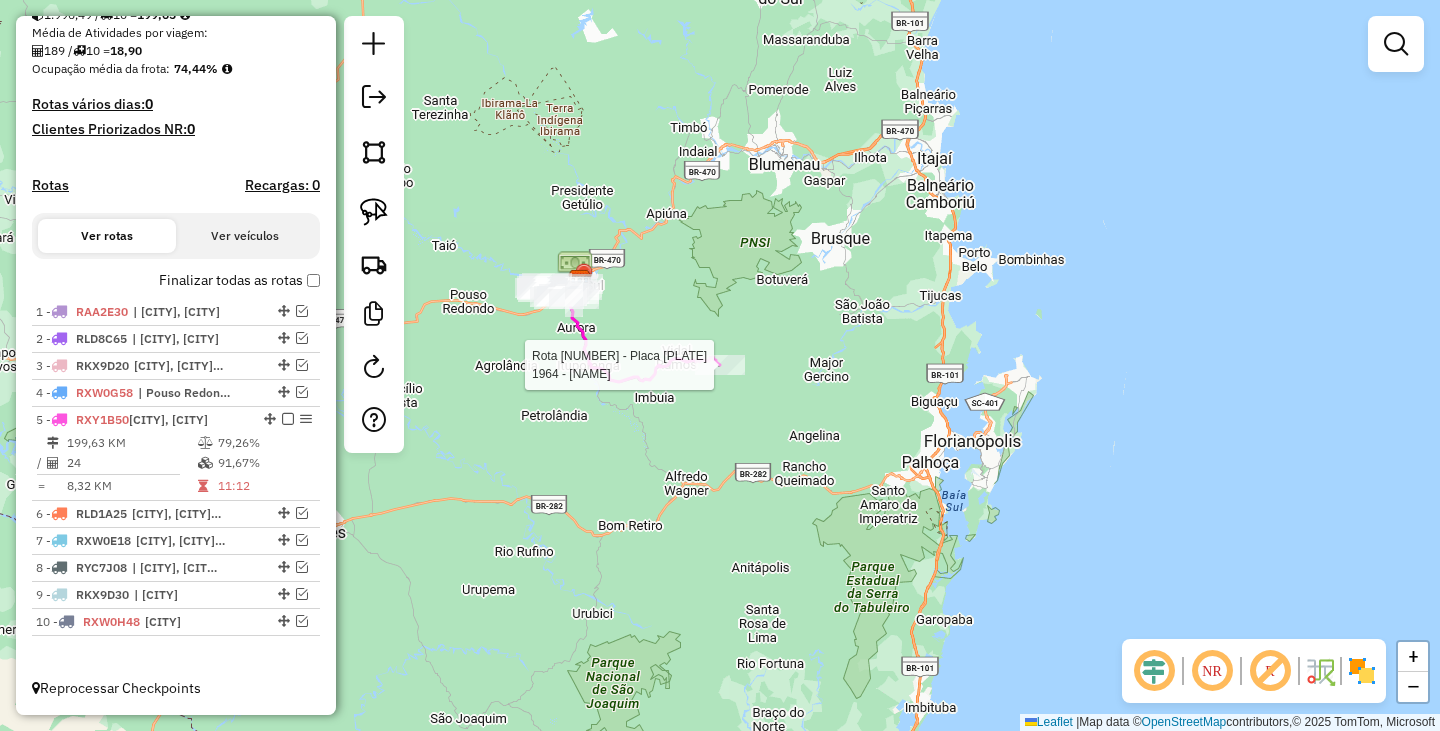 select on "*********" 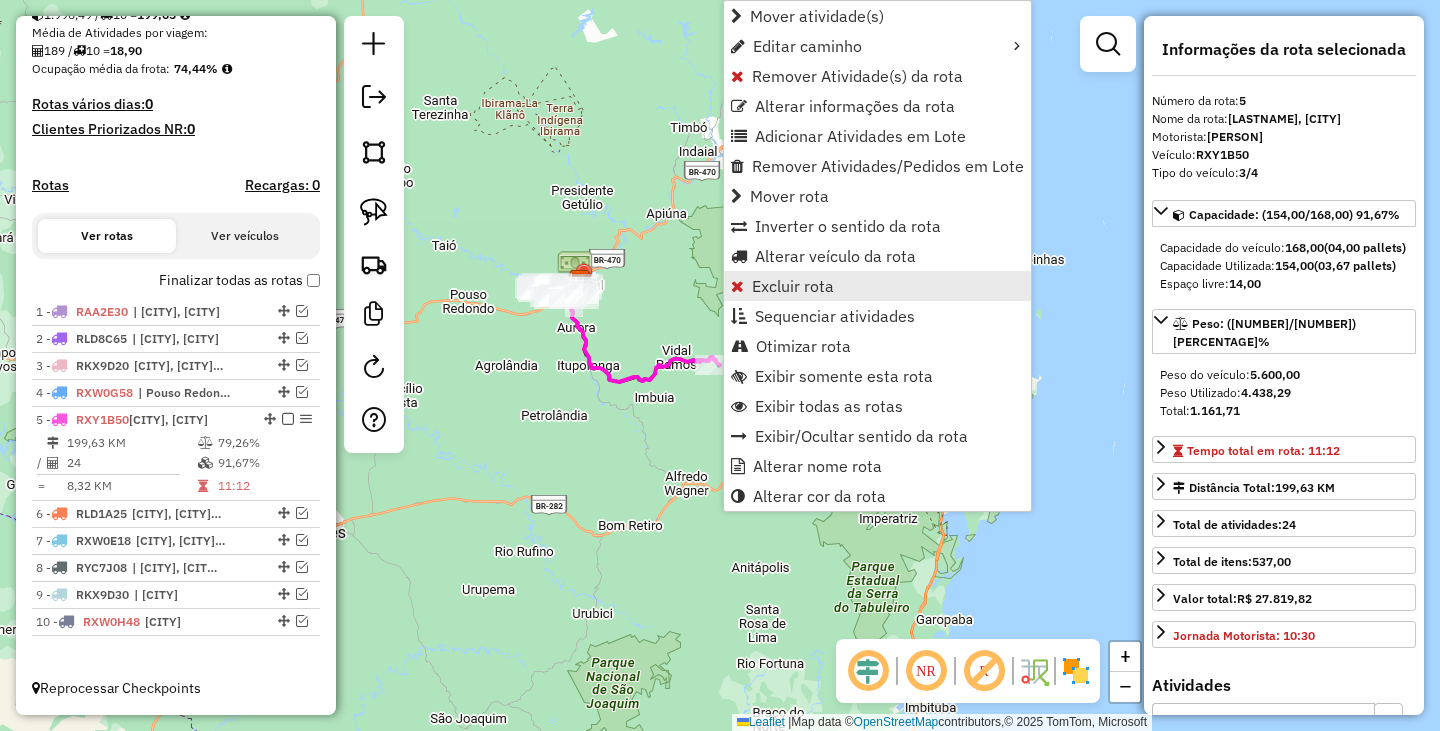 click on "Excluir rota" at bounding box center (793, 286) 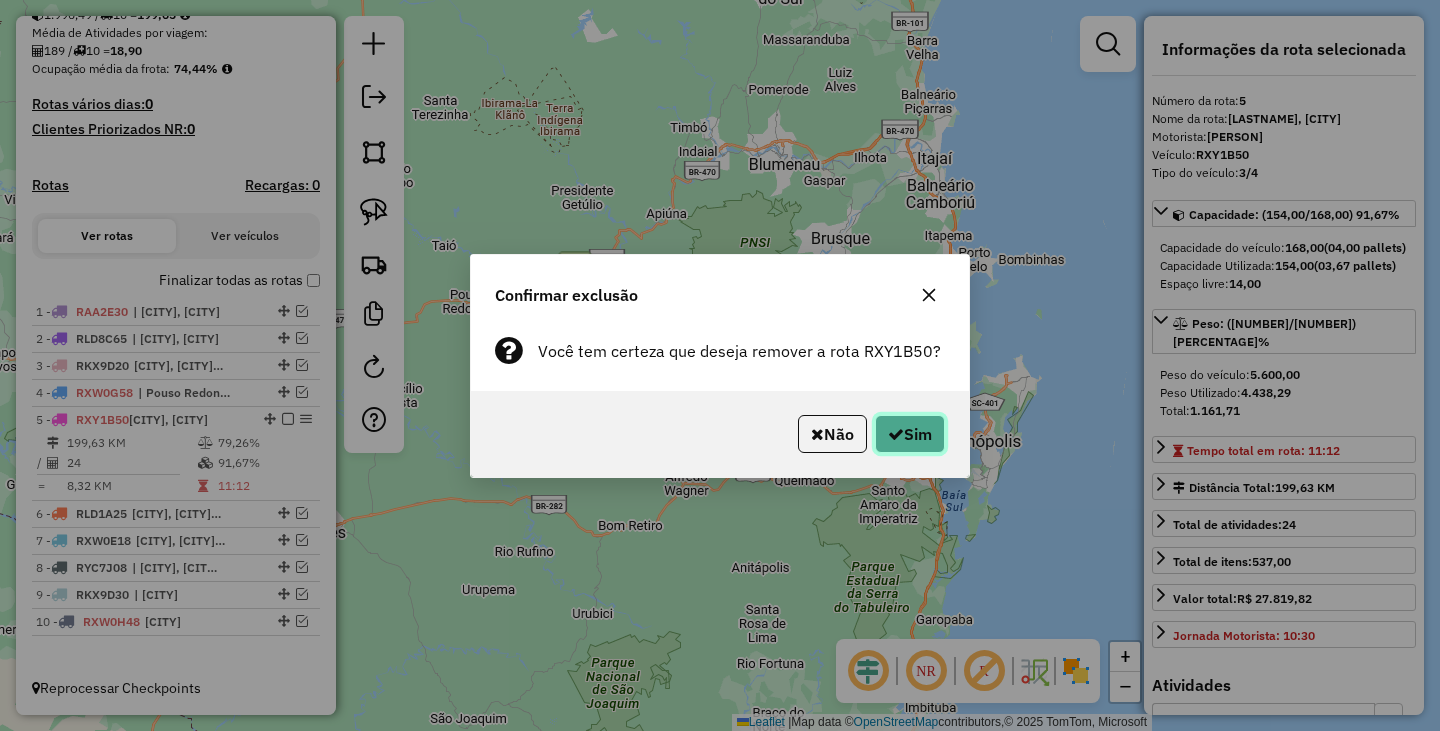 click on "Sim" 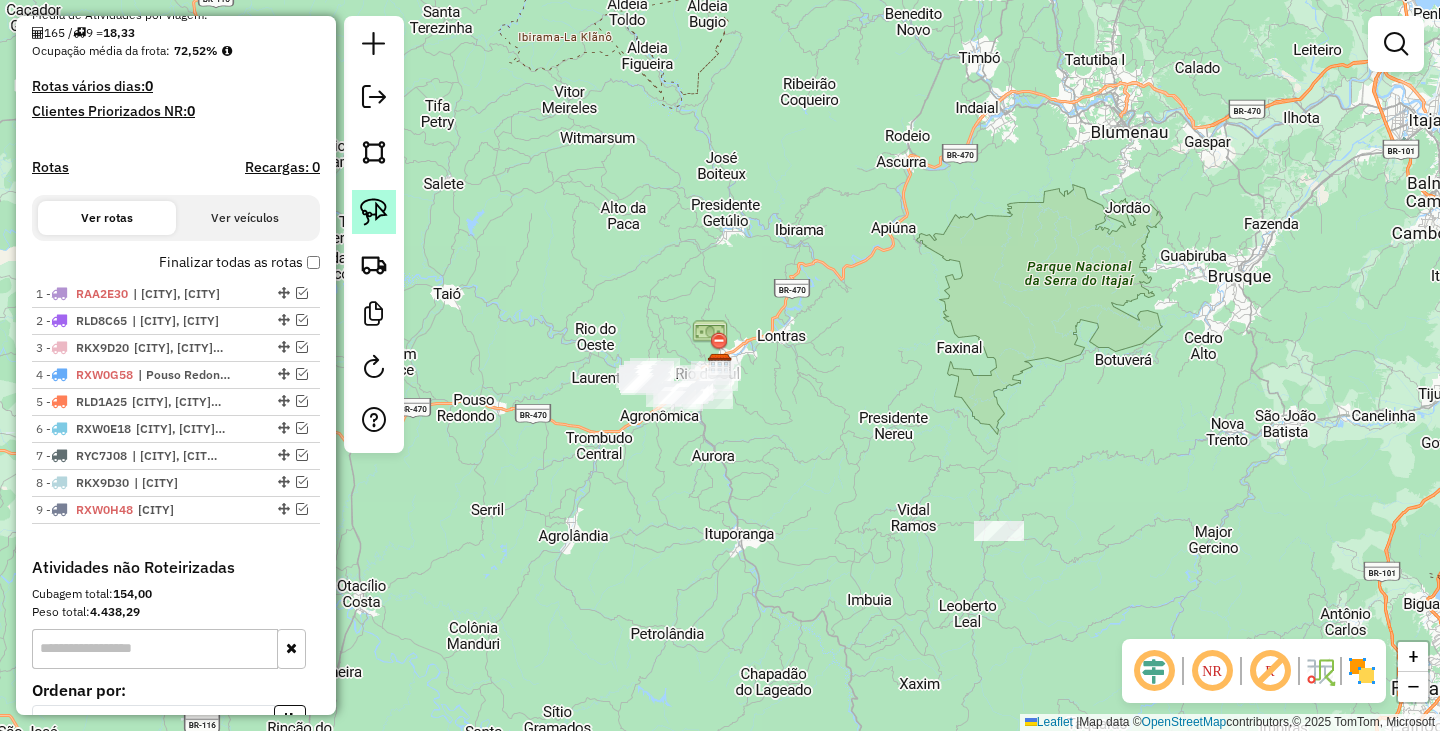 click 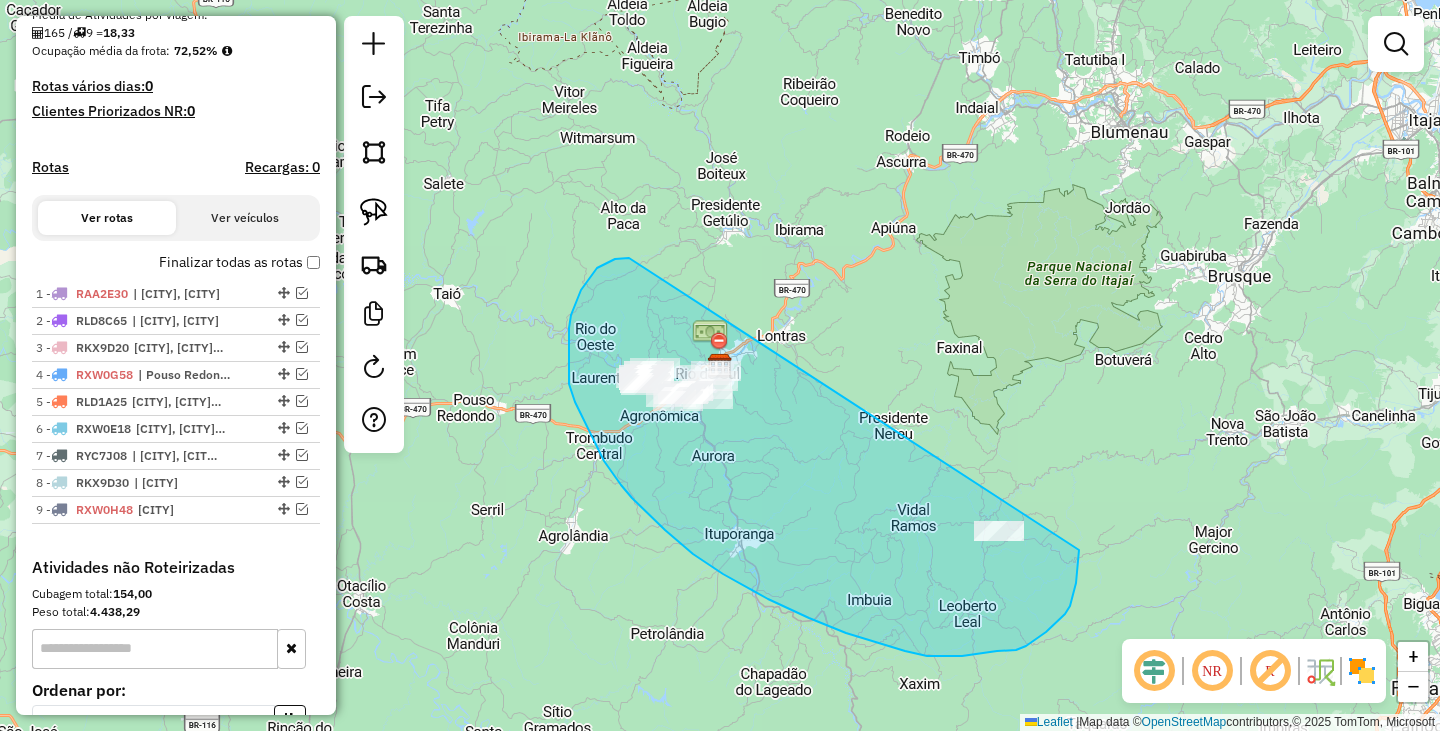 drag, startPoint x: 607, startPoint y: 262, endPoint x: 1013, endPoint y: 395, distance: 427.22946 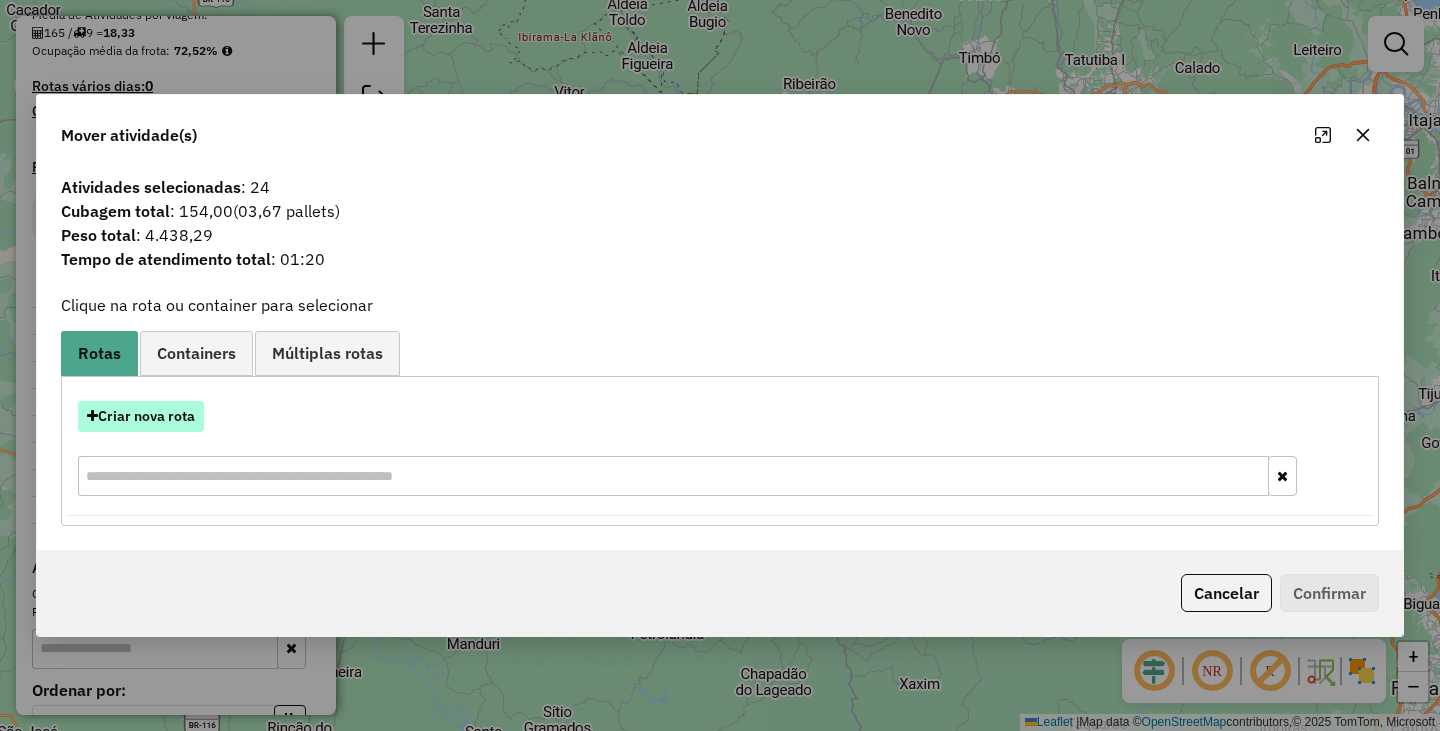 click on "Criar nova rota" at bounding box center [141, 416] 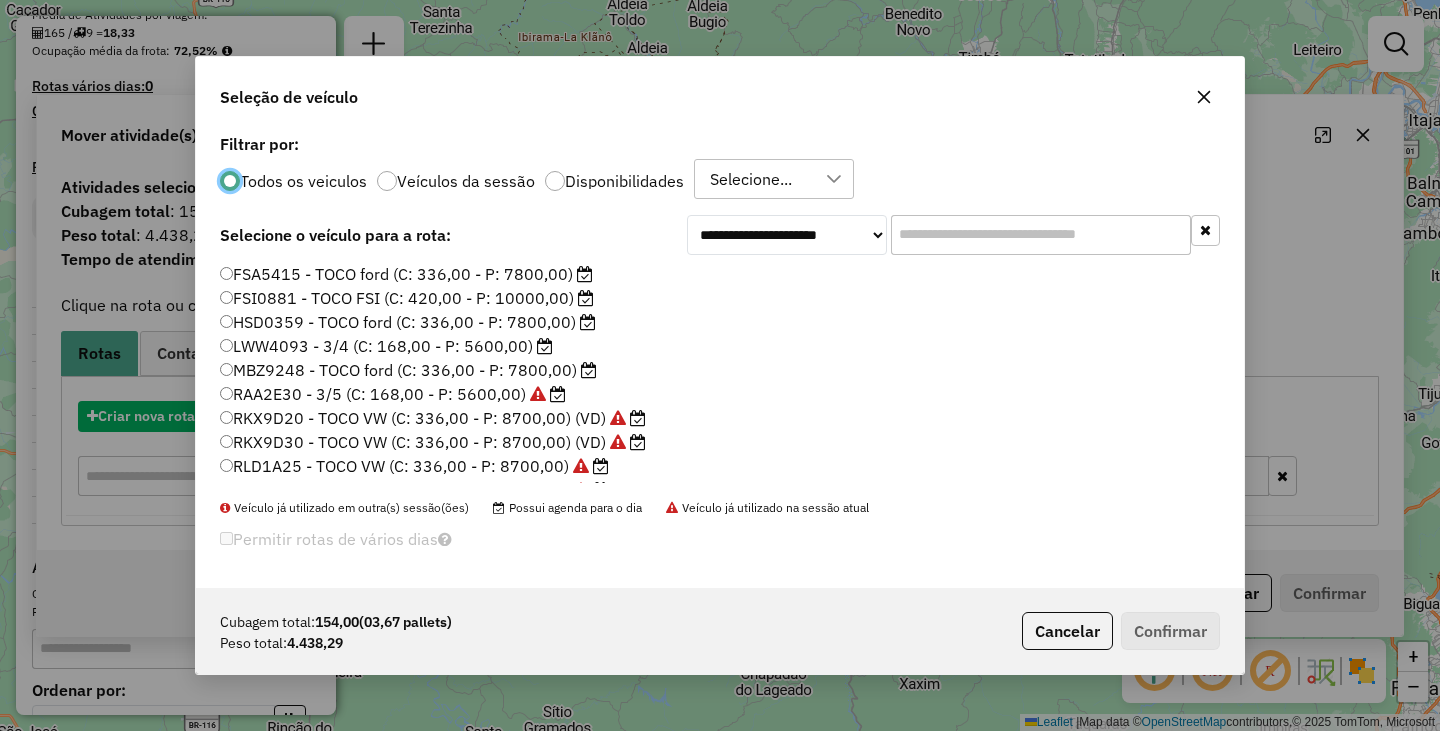 scroll, scrollTop: 11, scrollLeft: 6, axis: both 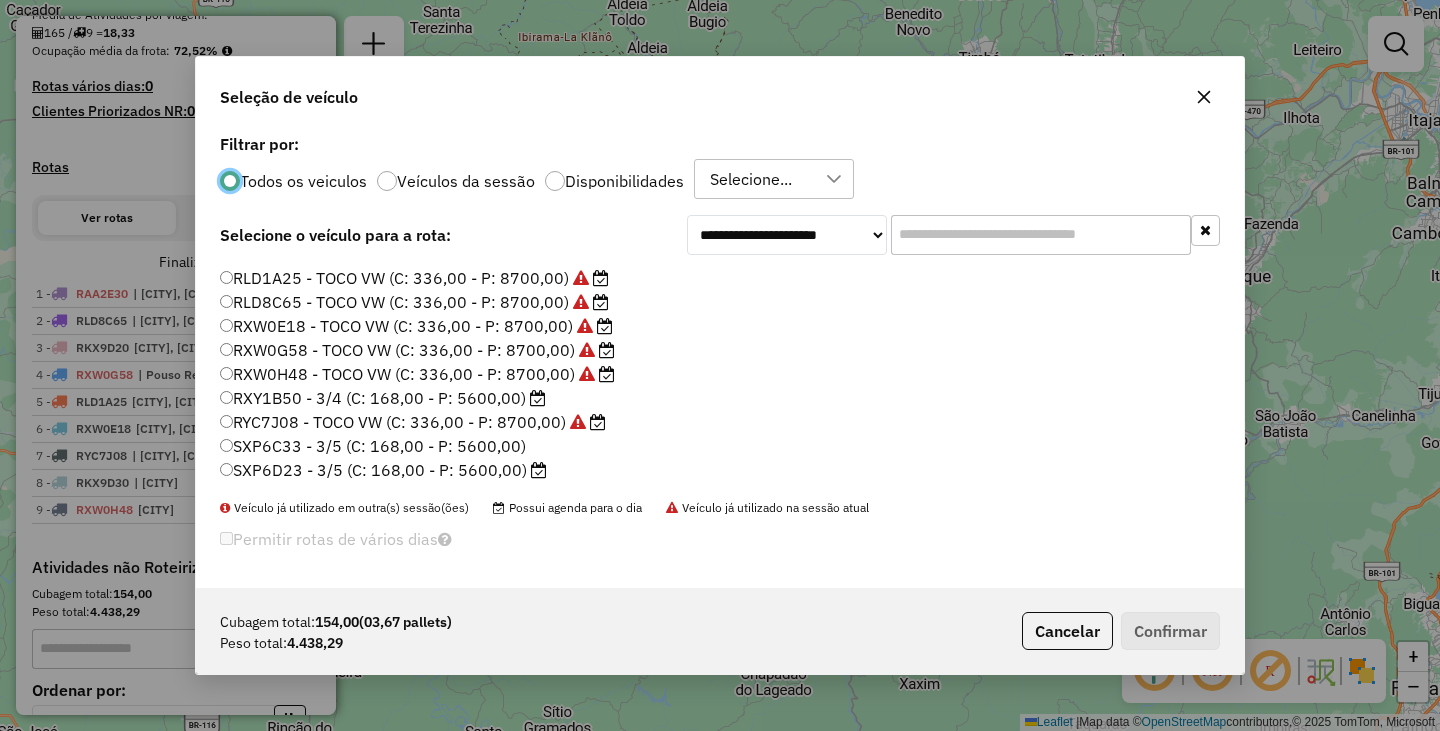 click on "RXY1B50 - 3/4 (C: 168,00 - P: 5600,00)" 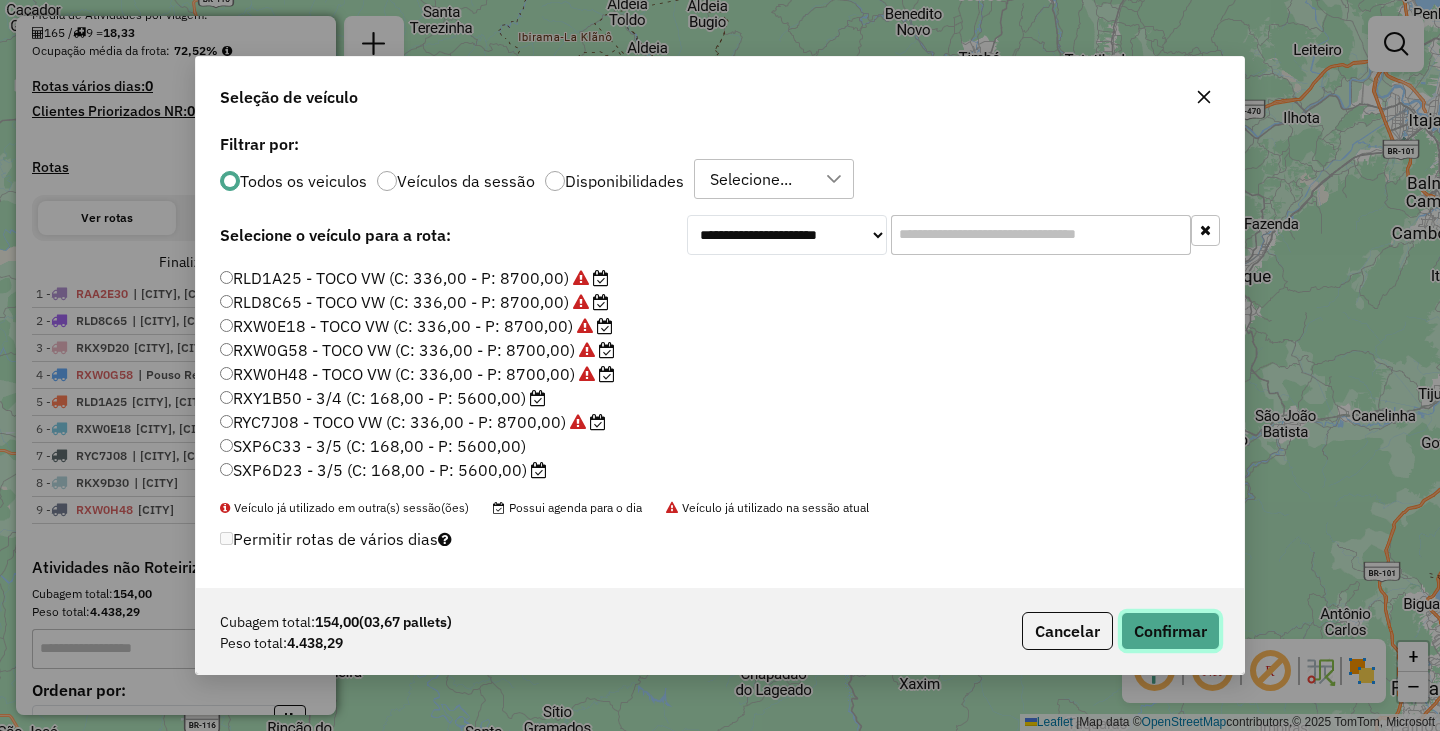 click on "Confirmar" 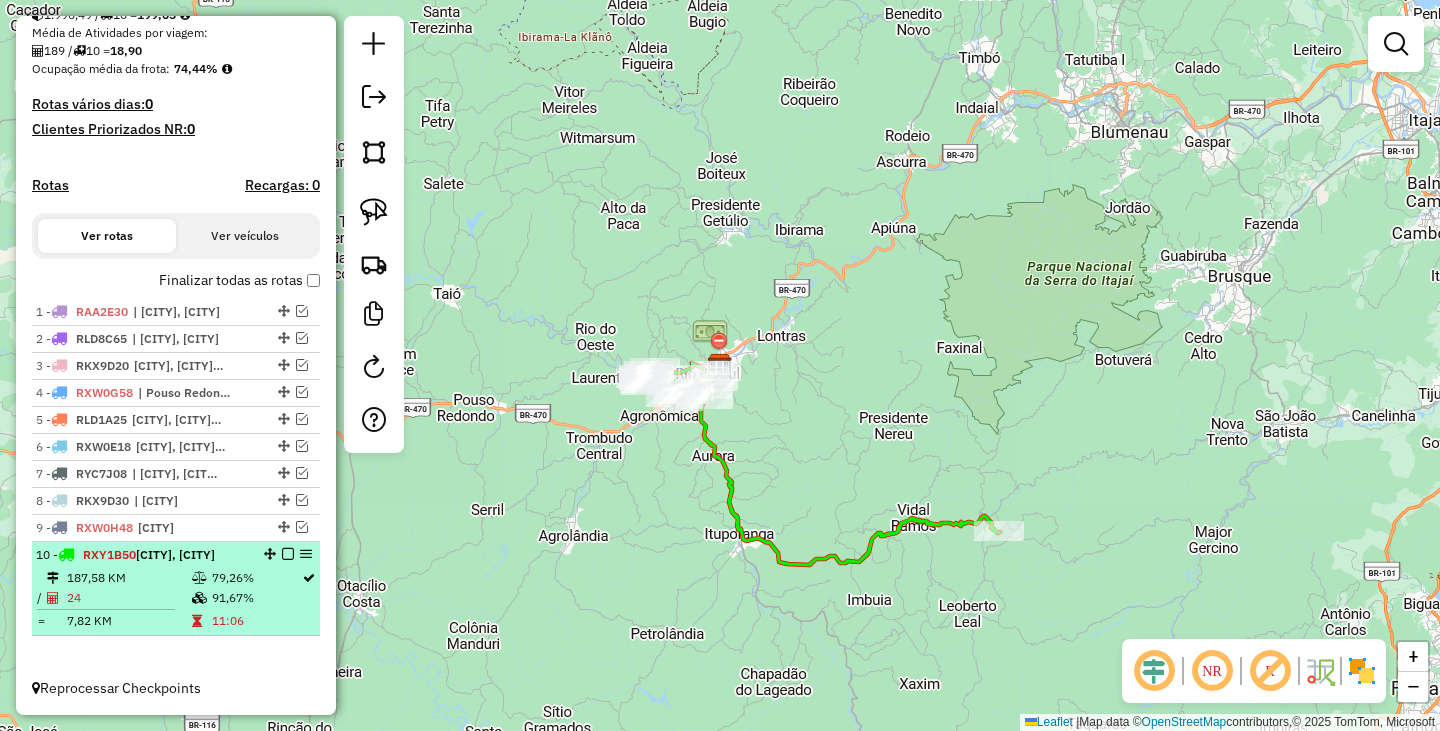 click at bounding box center [288, 554] 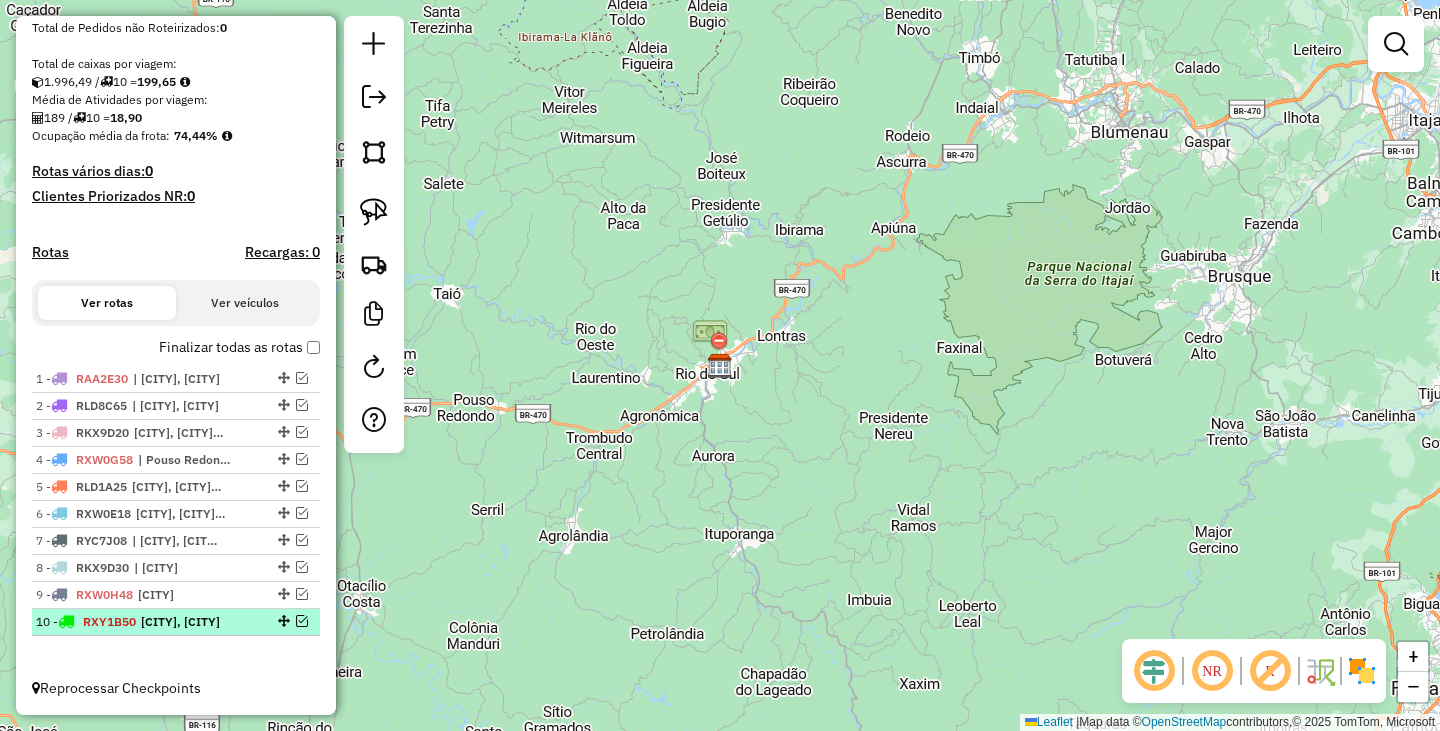 scroll, scrollTop: 400, scrollLeft: 0, axis: vertical 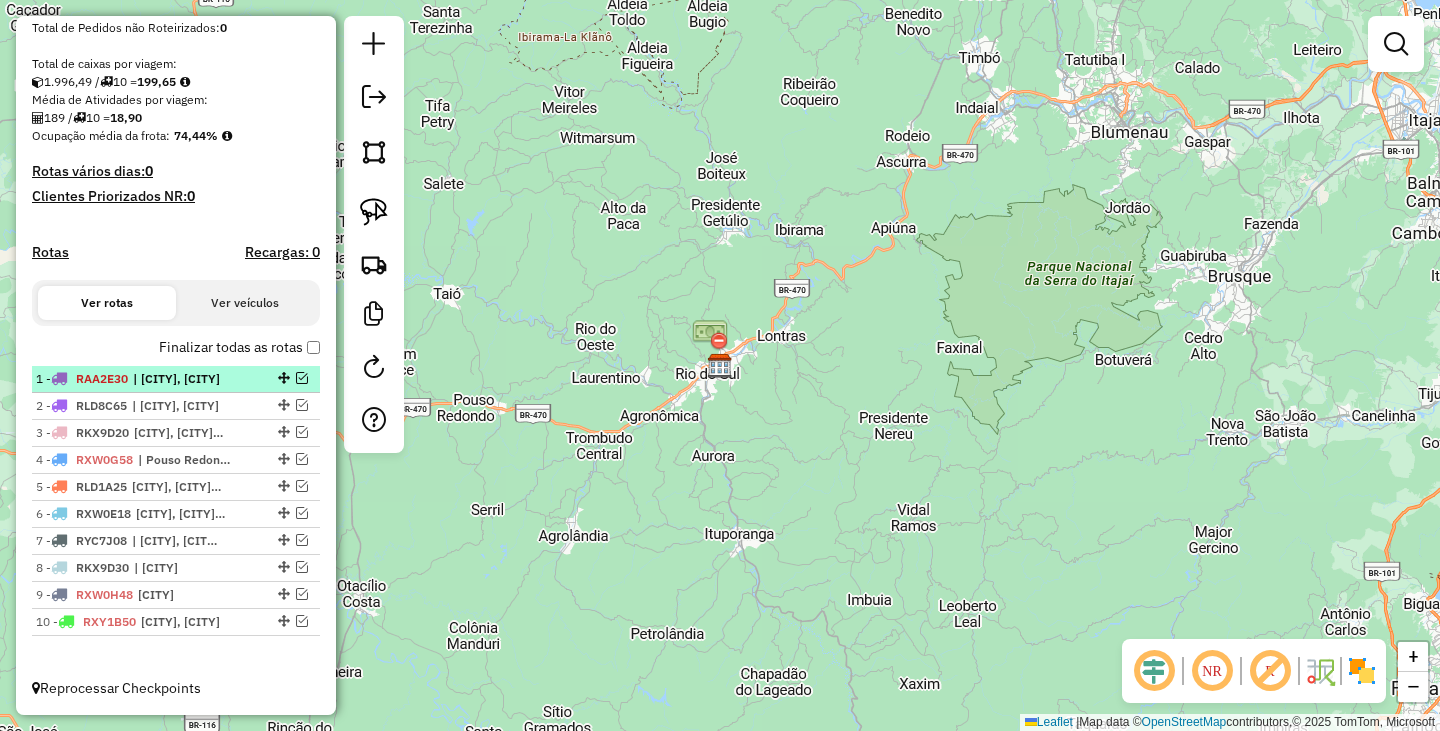 click at bounding box center (302, 378) 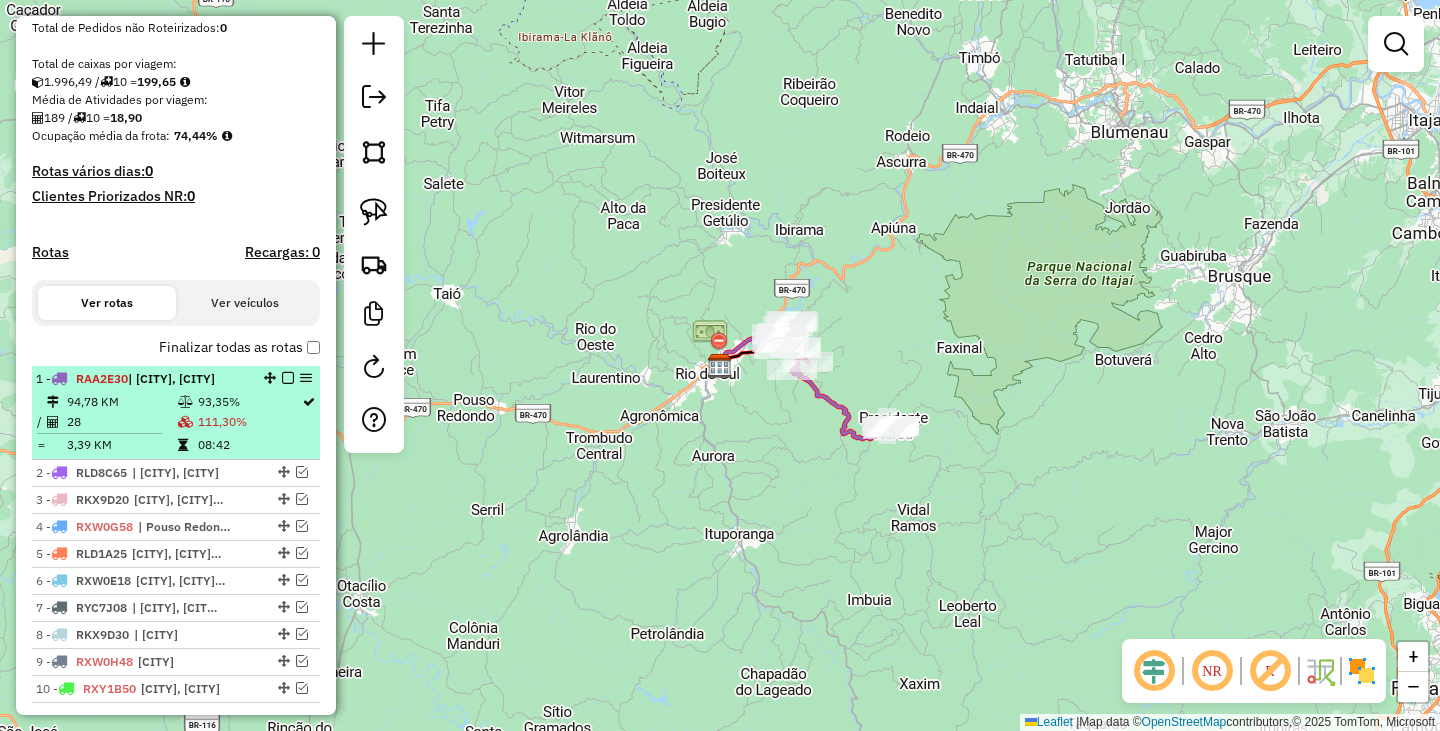 scroll, scrollTop: 485, scrollLeft: 0, axis: vertical 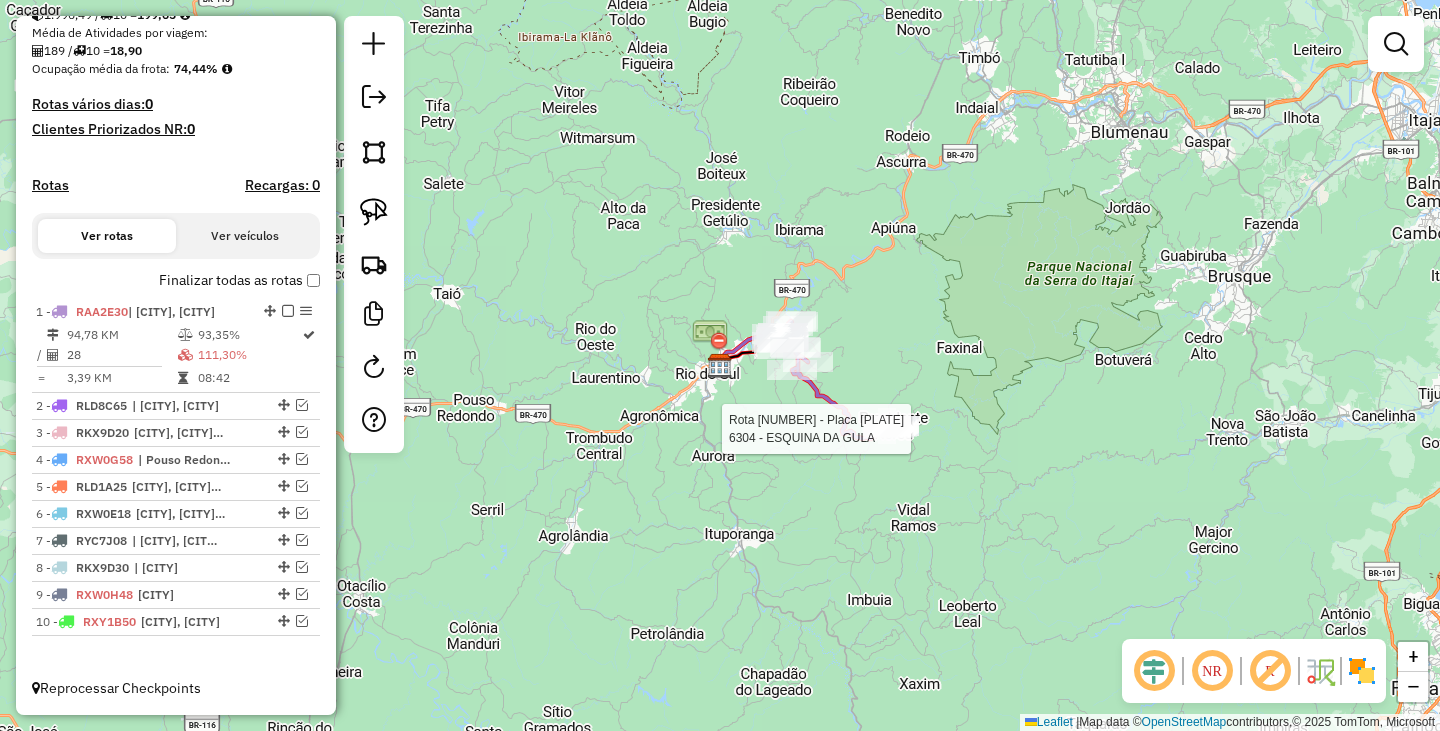 select on "*********" 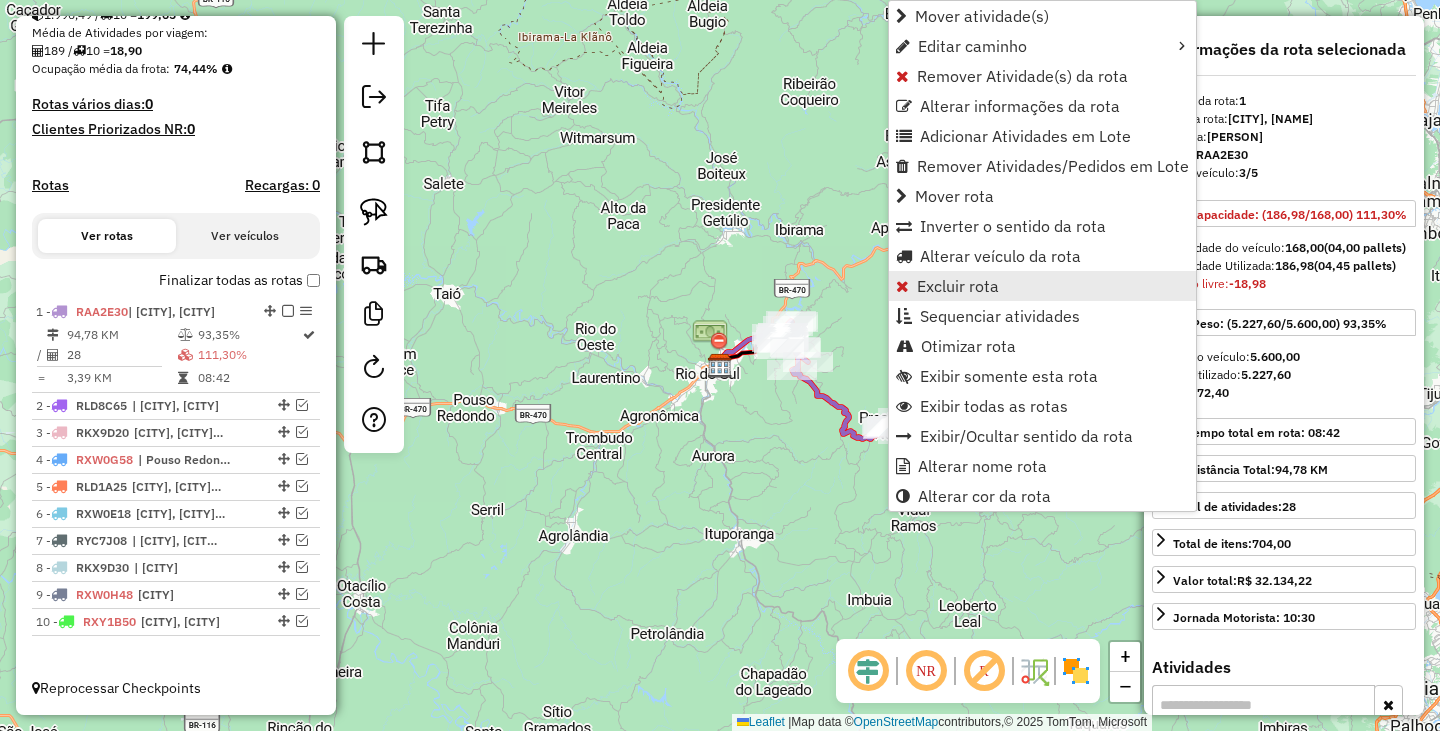 click on "Excluir rota" at bounding box center (958, 286) 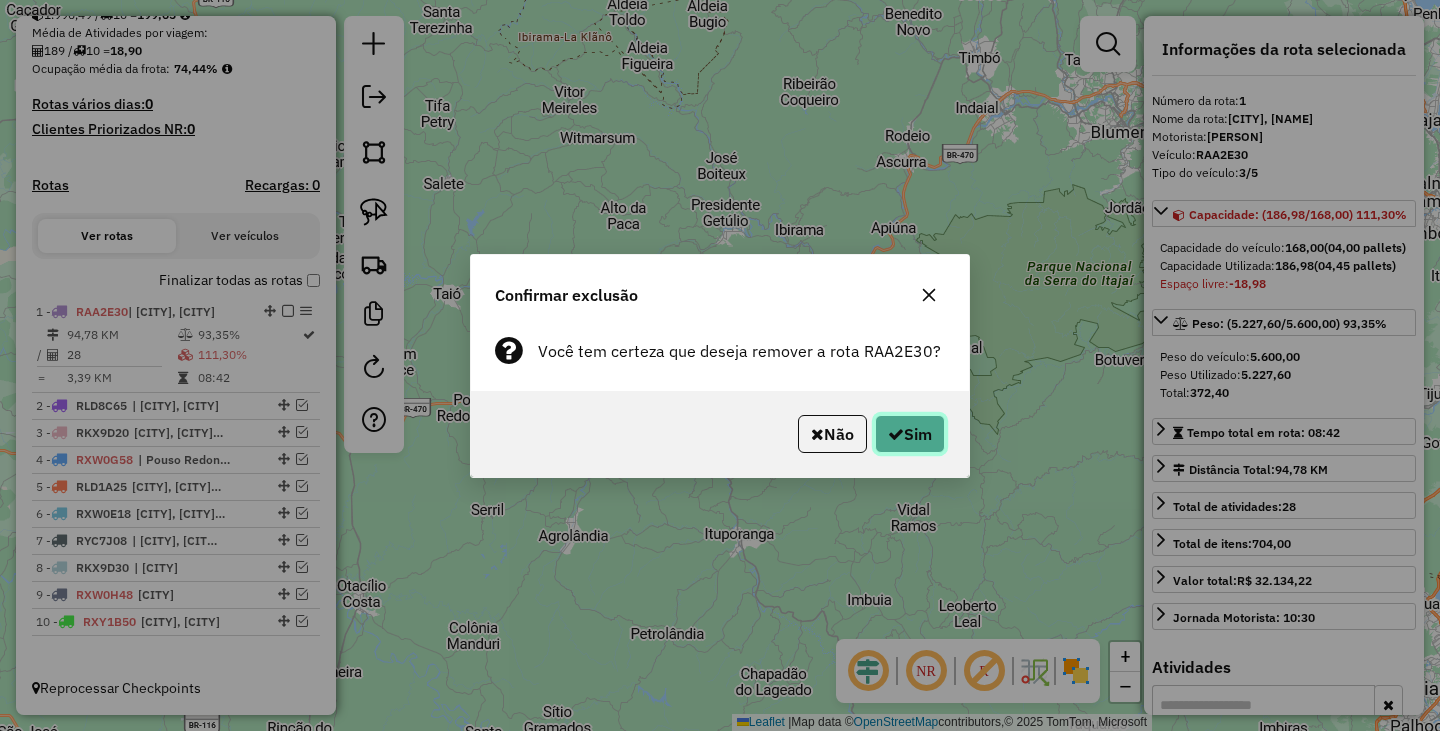 click on "Sim" 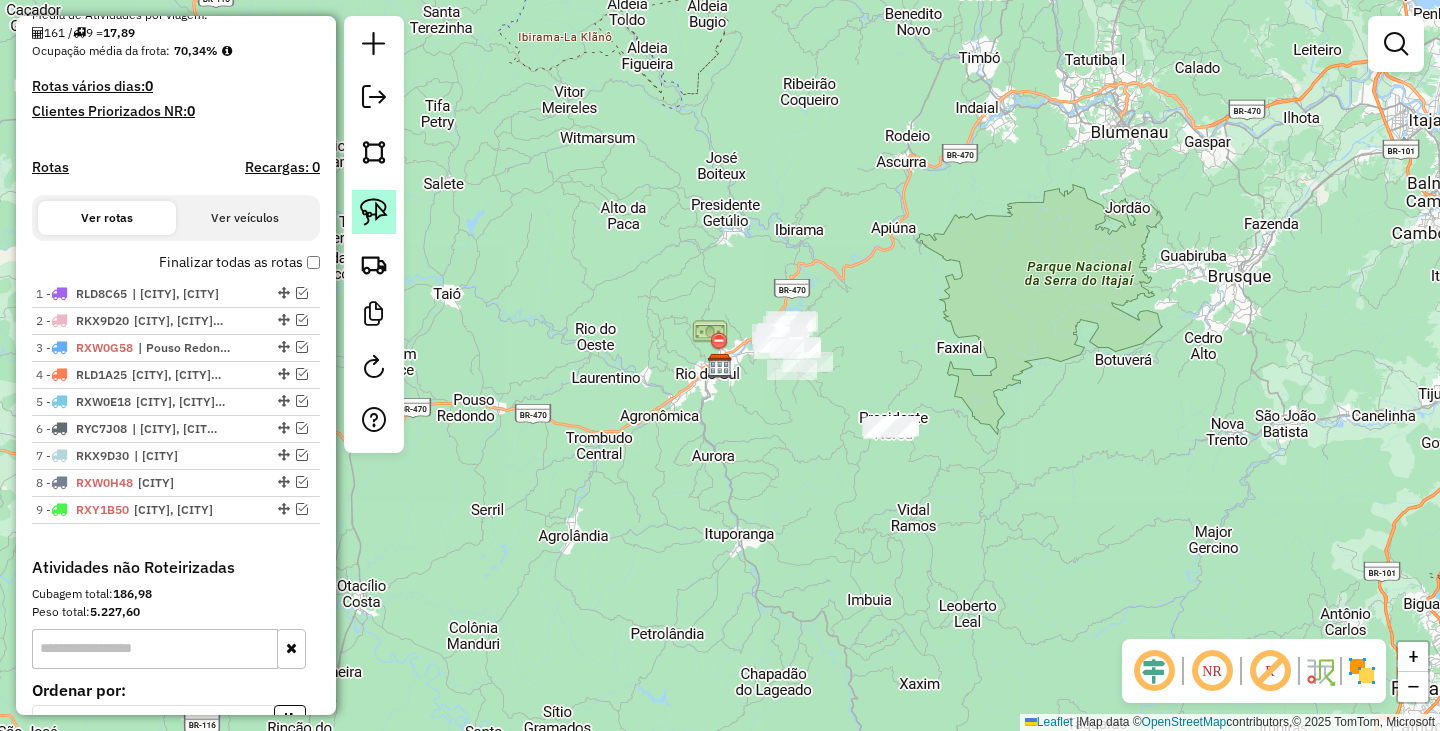 click 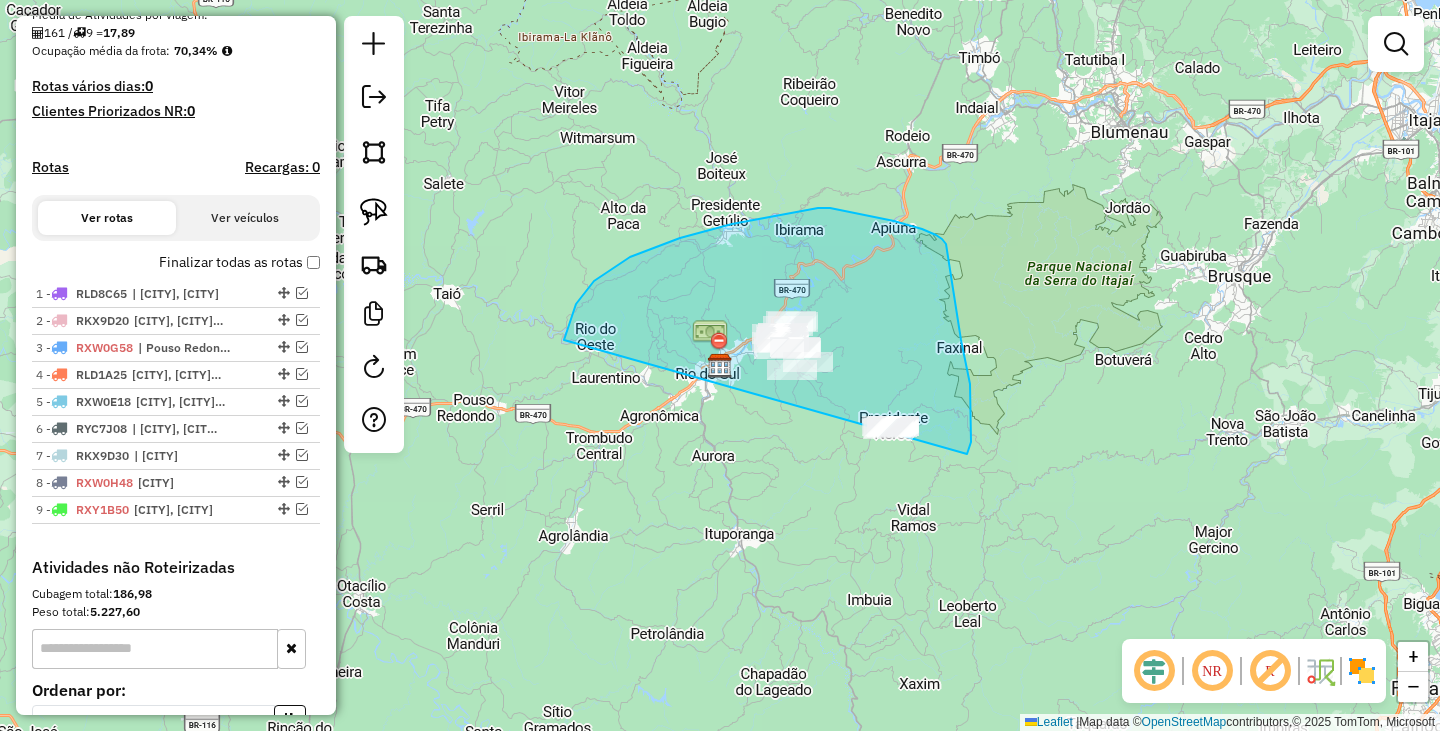 drag, startPoint x: 771, startPoint y: 216, endPoint x: 942, endPoint y: 501, distance: 332.36426 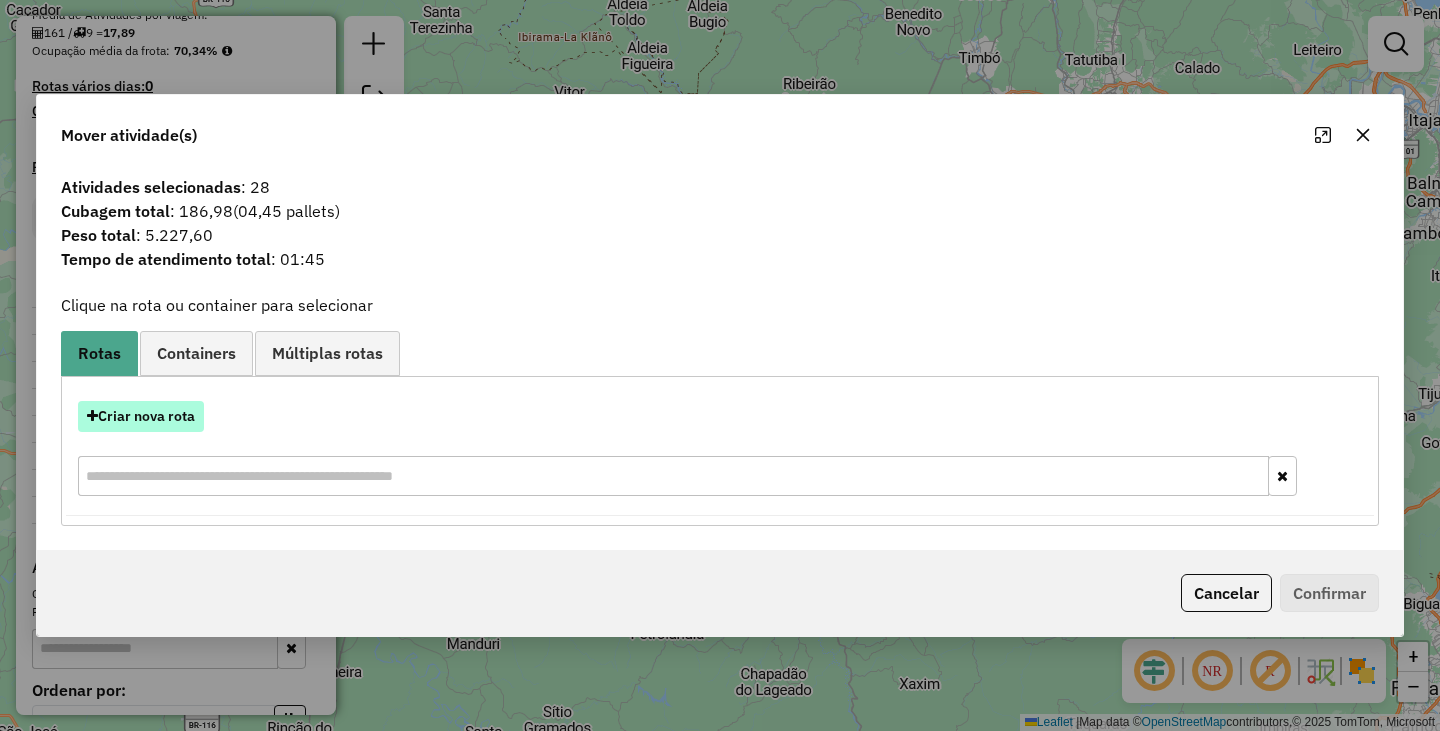 click on "Criar nova rota" at bounding box center (141, 416) 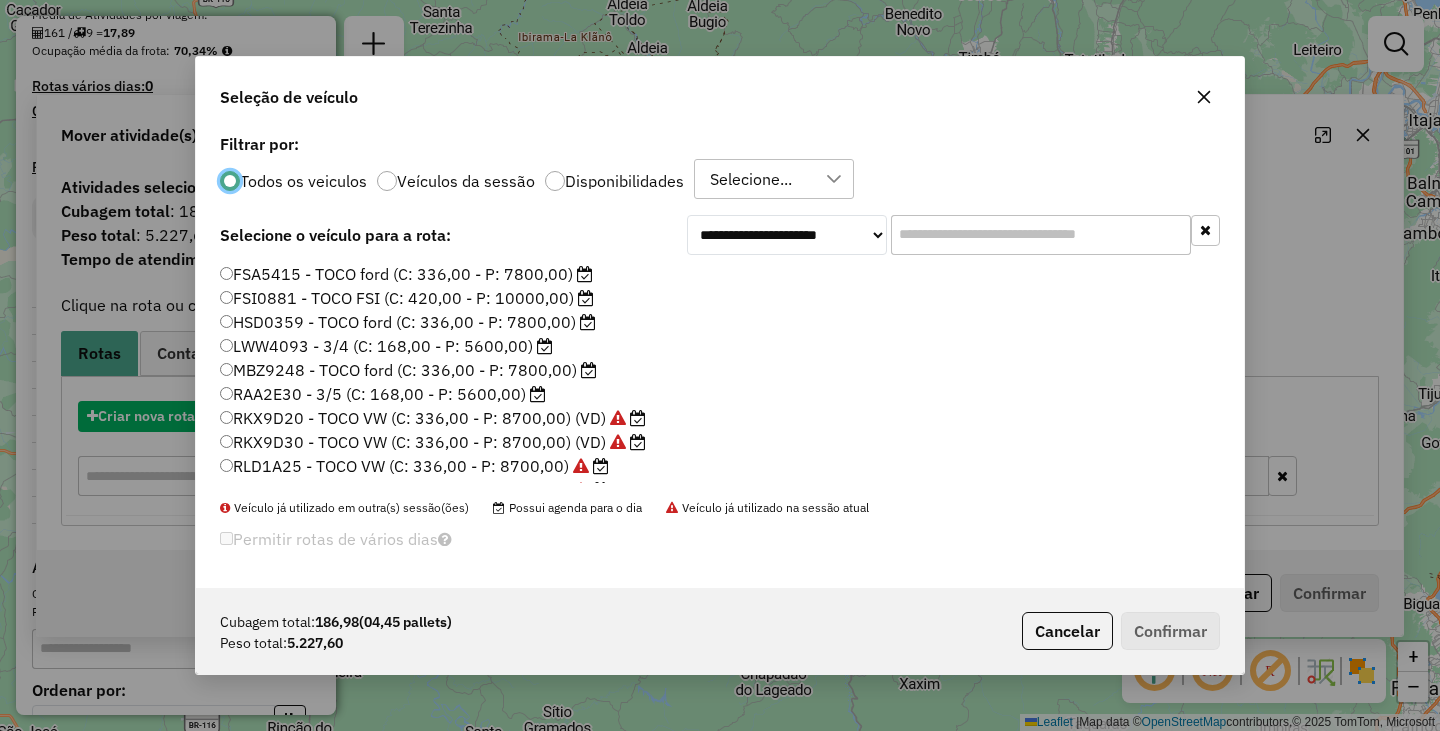scroll, scrollTop: 11, scrollLeft: 6, axis: both 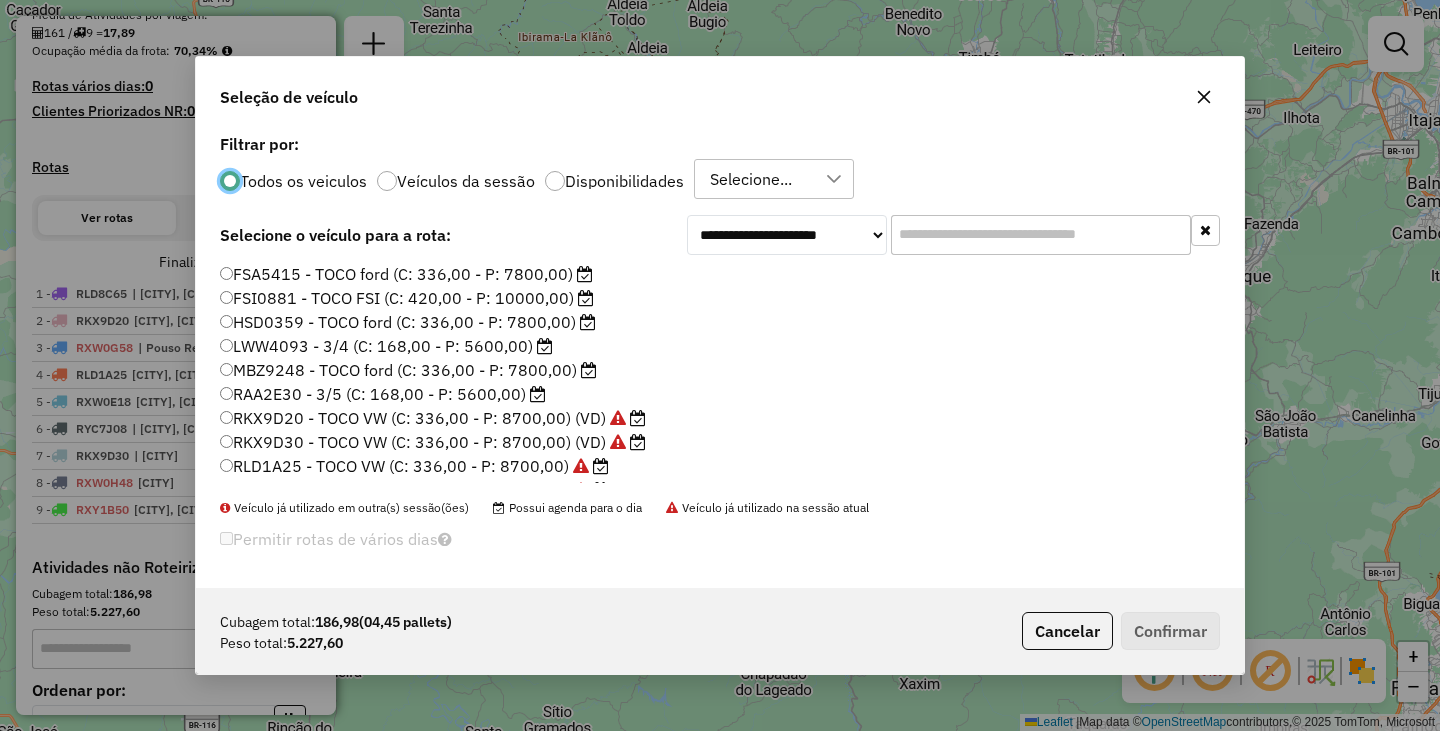 drag, startPoint x: 269, startPoint y: 391, endPoint x: 273, endPoint y: 401, distance: 10.770329 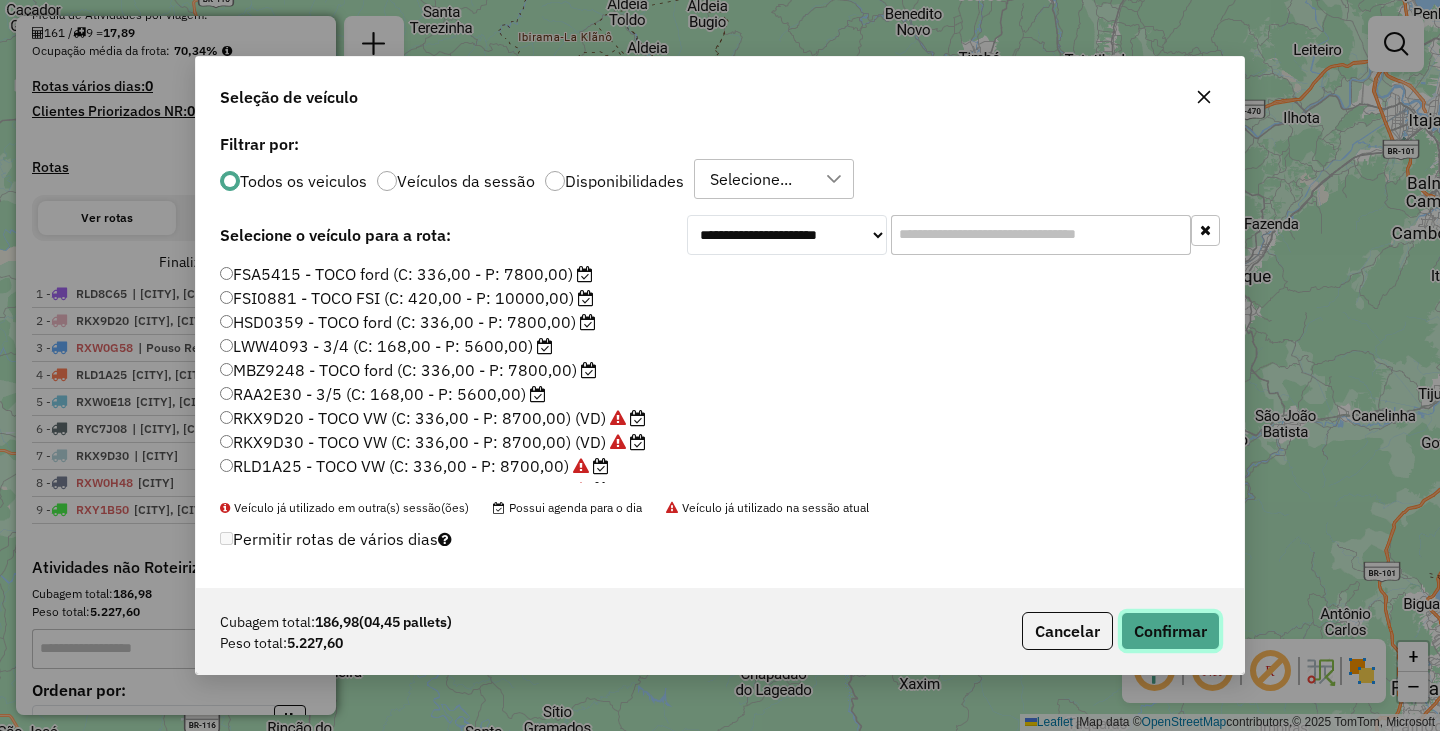 click on "Confirmar" 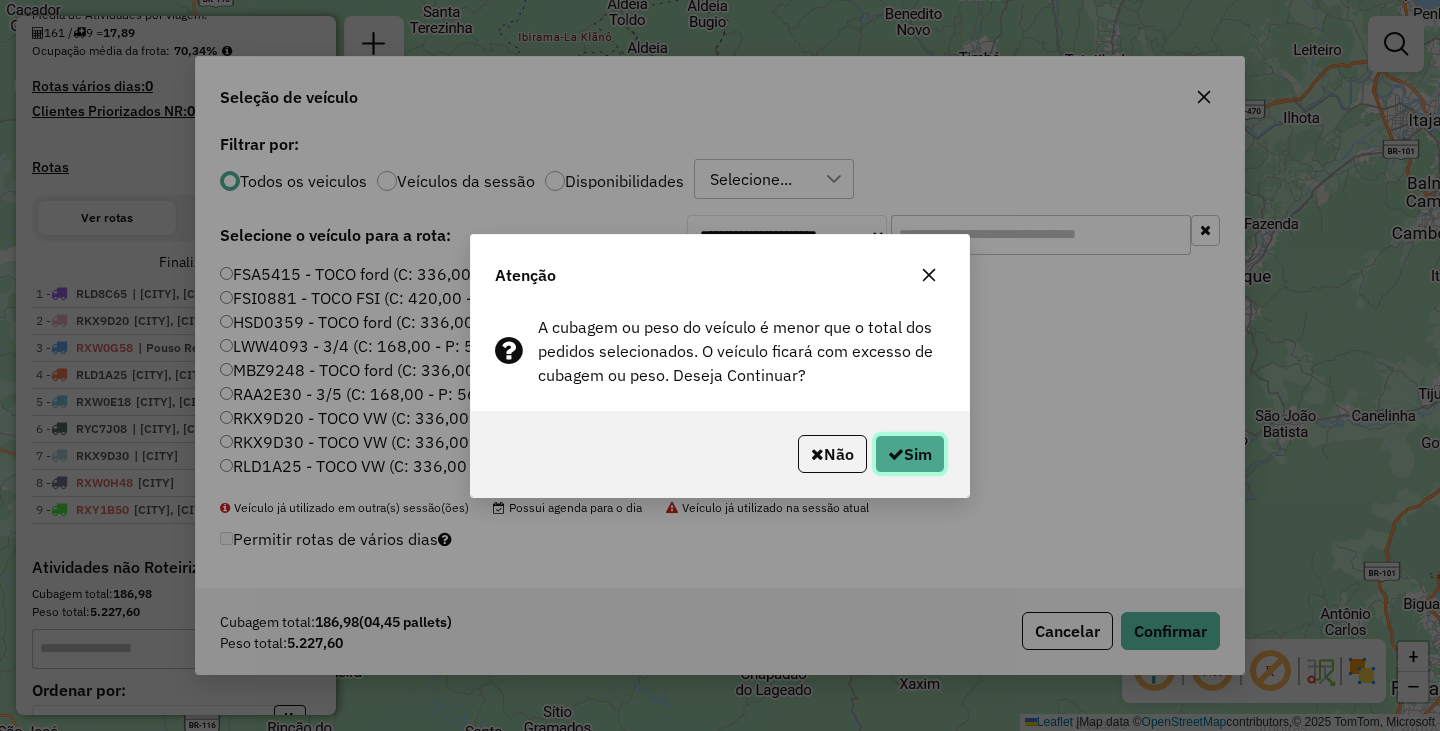 click on "Sim" 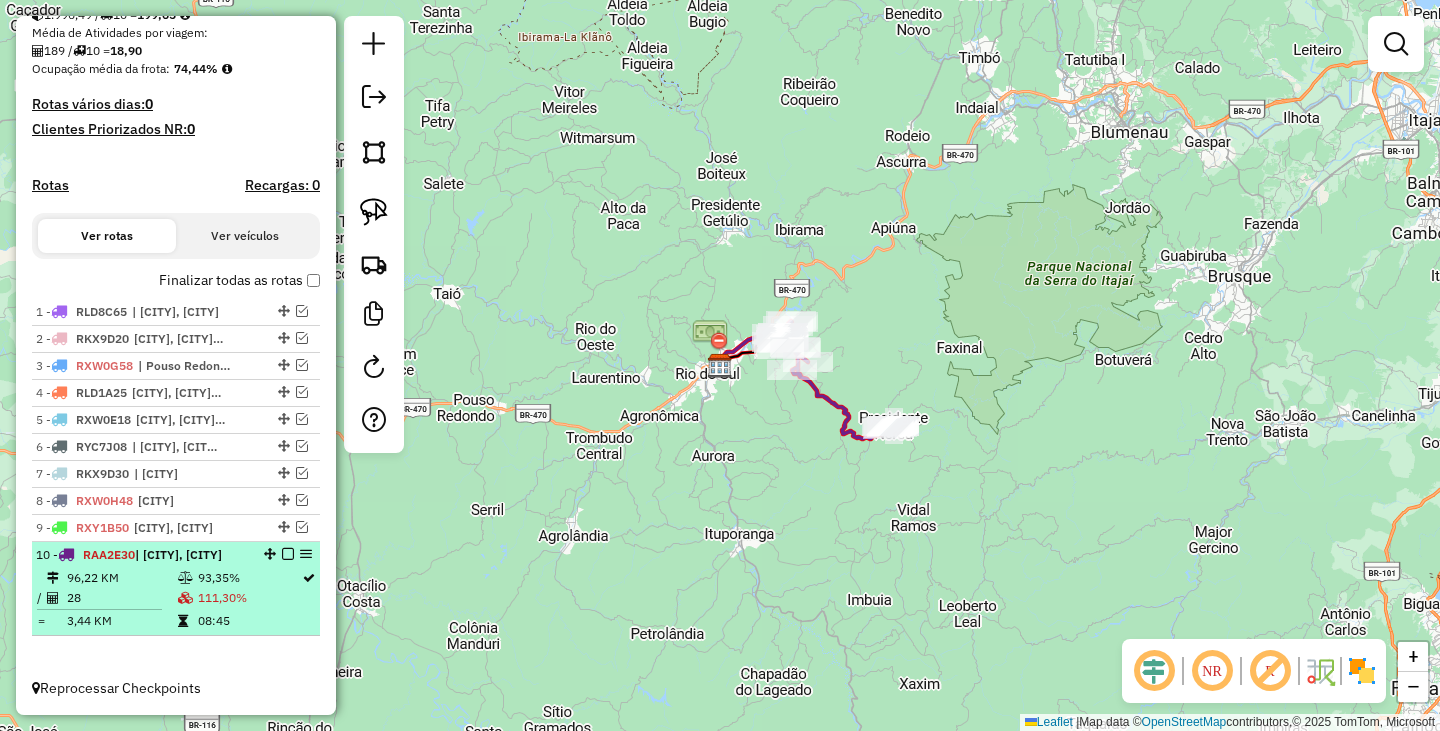 click at bounding box center (288, 554) 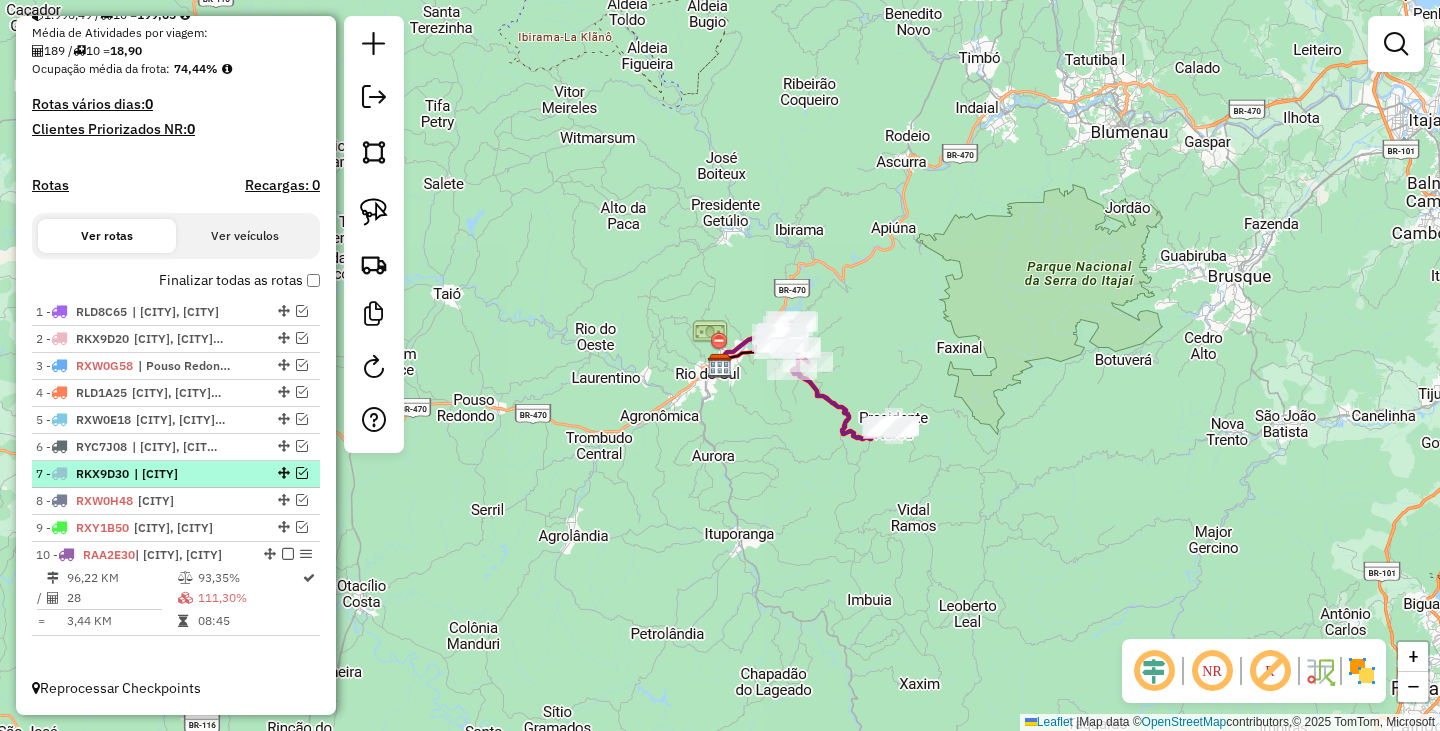 scroll, scrollTop: 400, scrollLeft: 0, axis: vertical 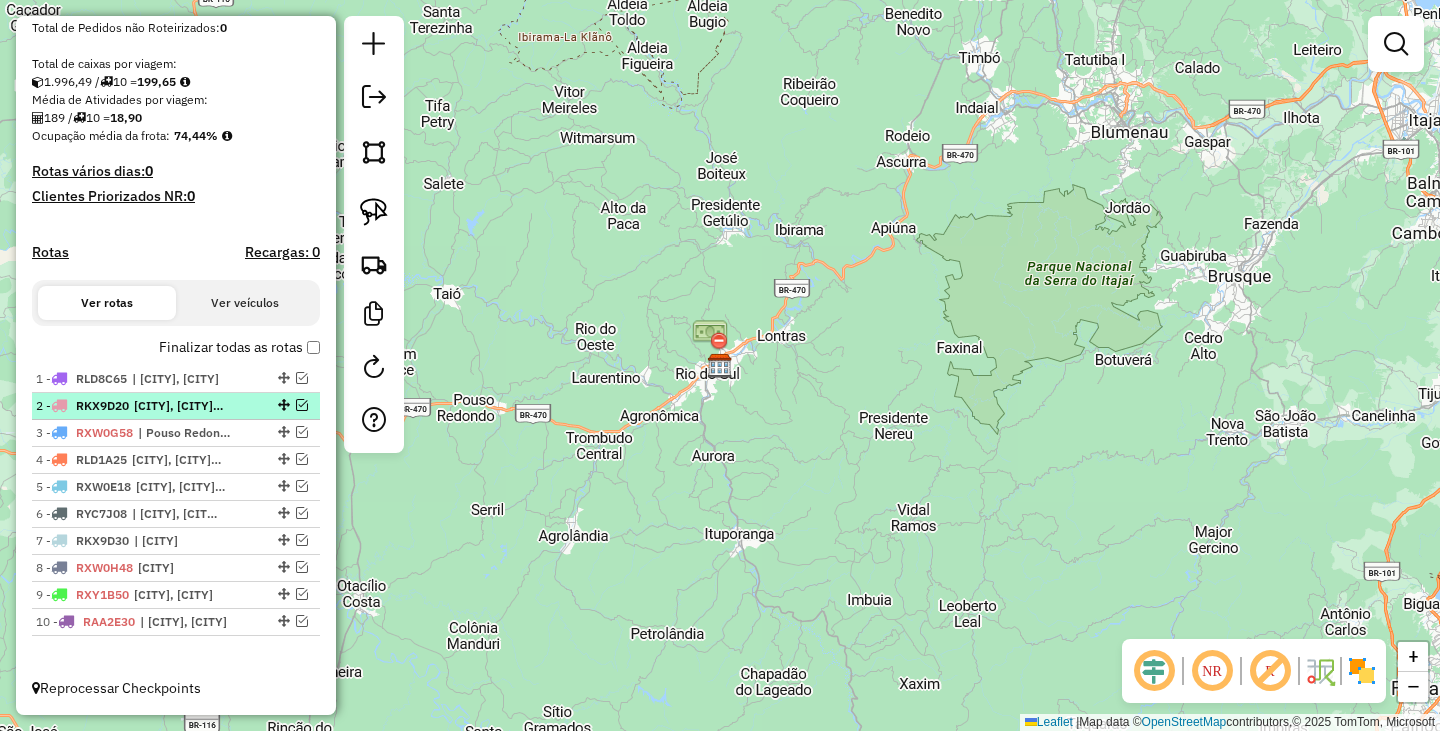 click at bounding box center [302, 405] 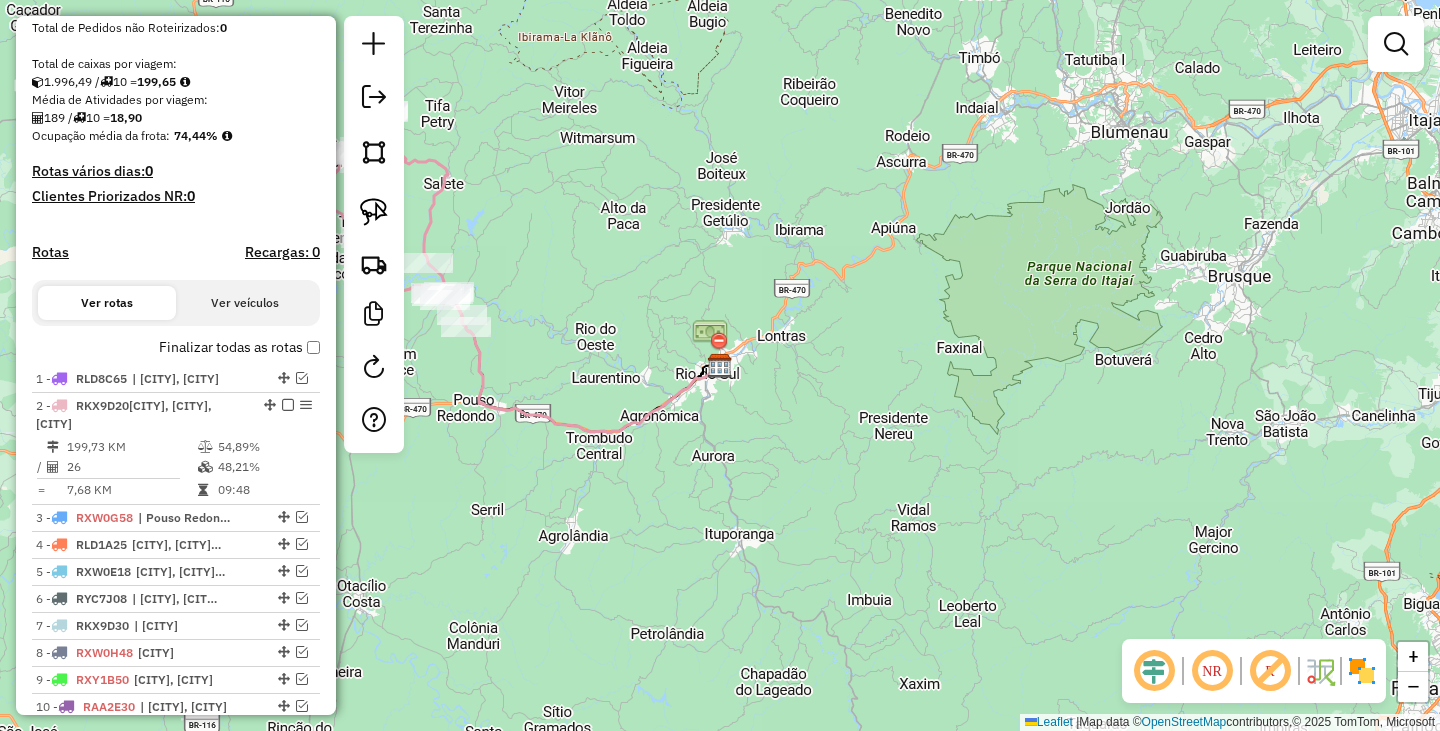 scroll, scrollTop: 485, scrollLeft: 0, axis: vertical 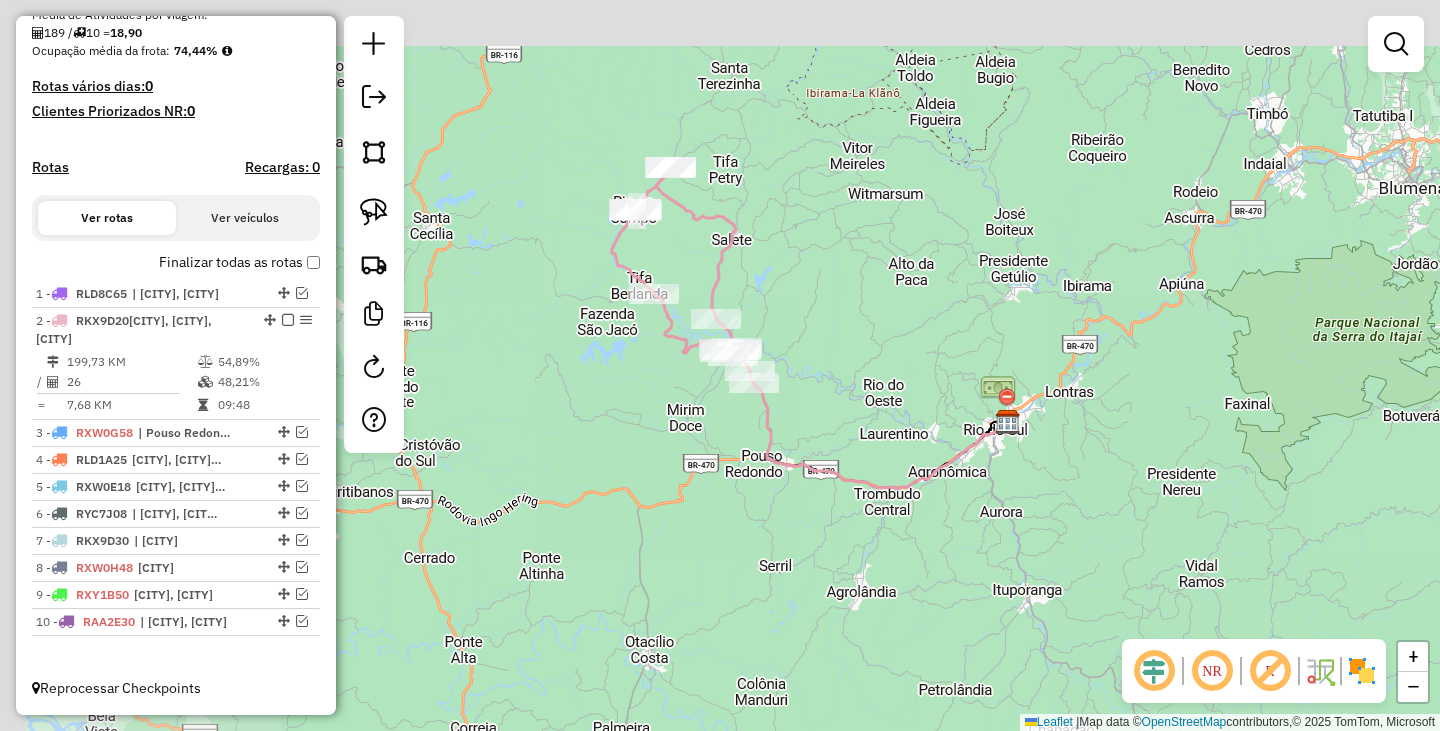 drag, startPoint x: 650, startPoint y: 298, endPoint x: 941, endPoint y: 354, distance: 296.33932 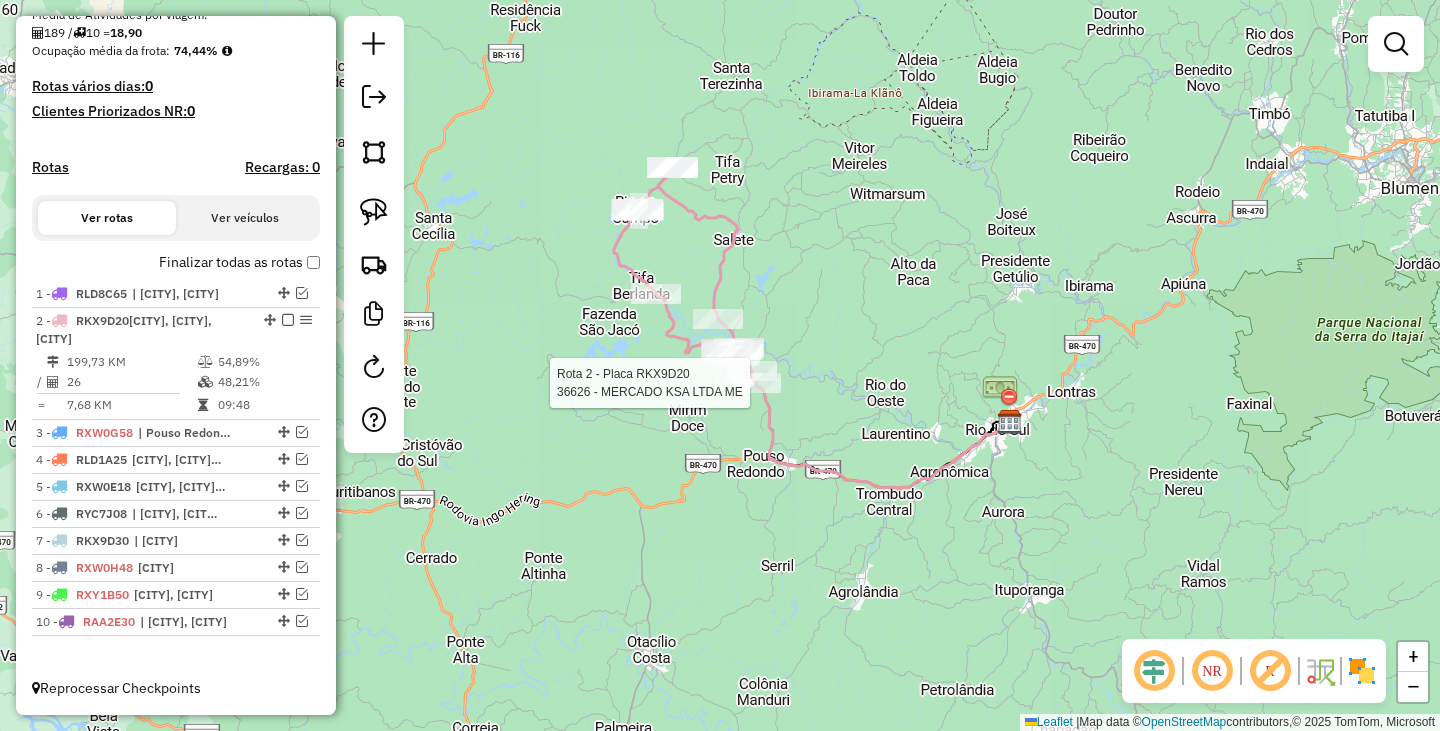 select on "*********" 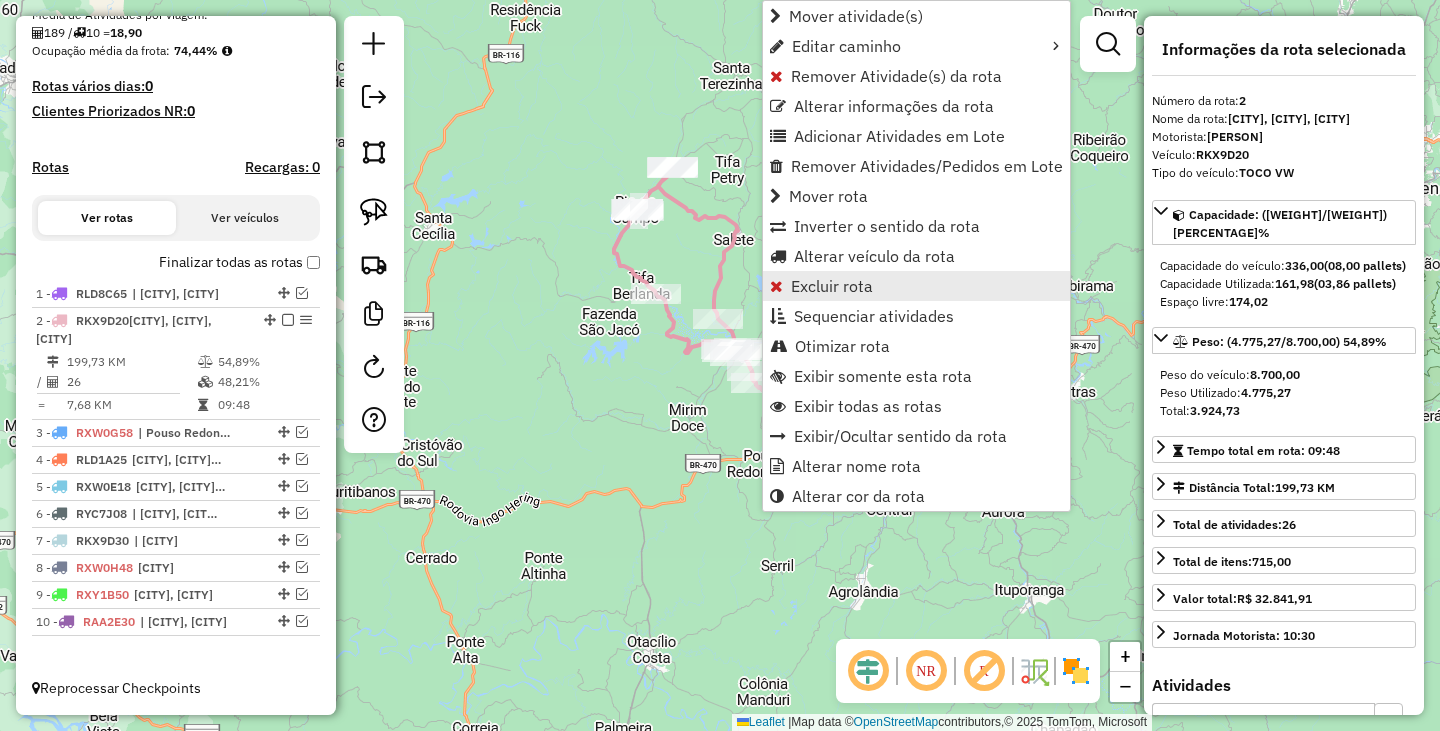 click on "Excluir rota" at bounding box center (832, 286) 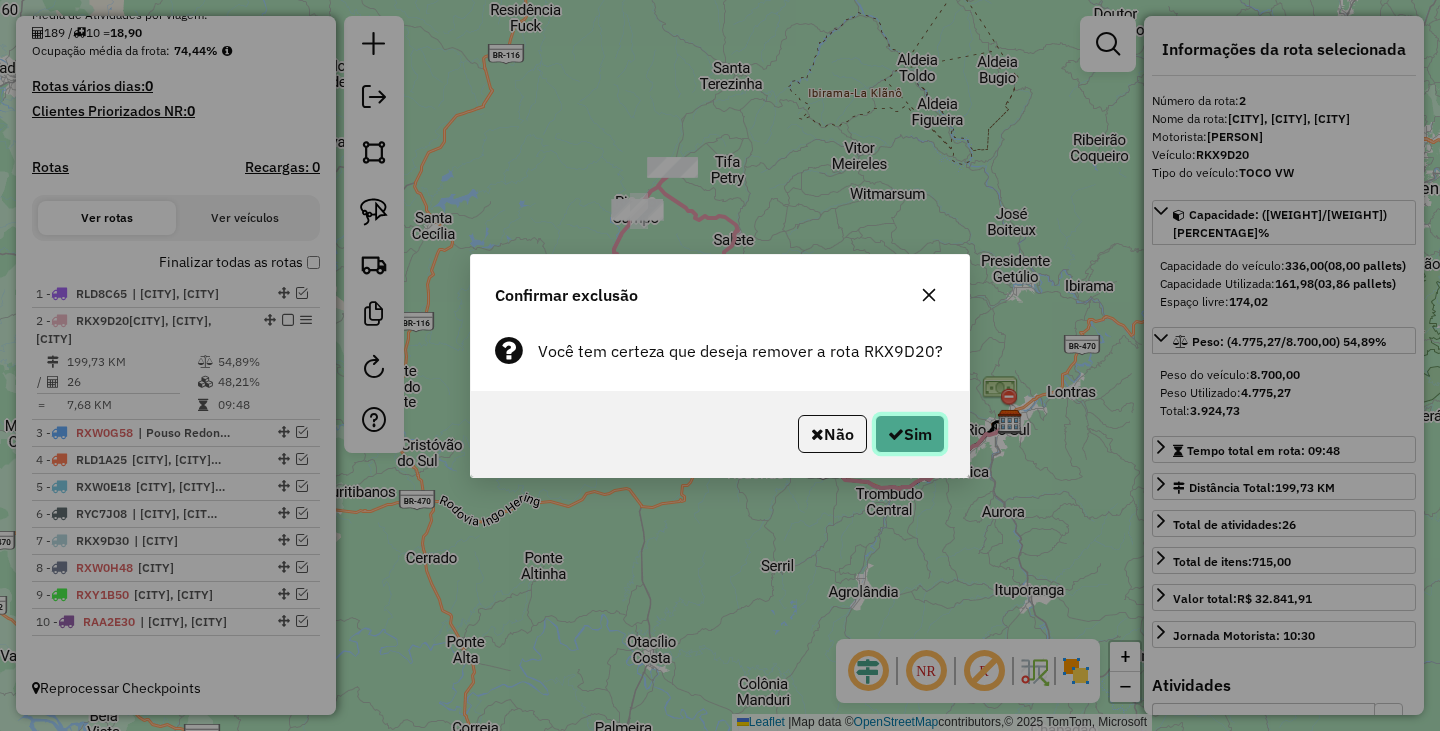 click on "Sim" 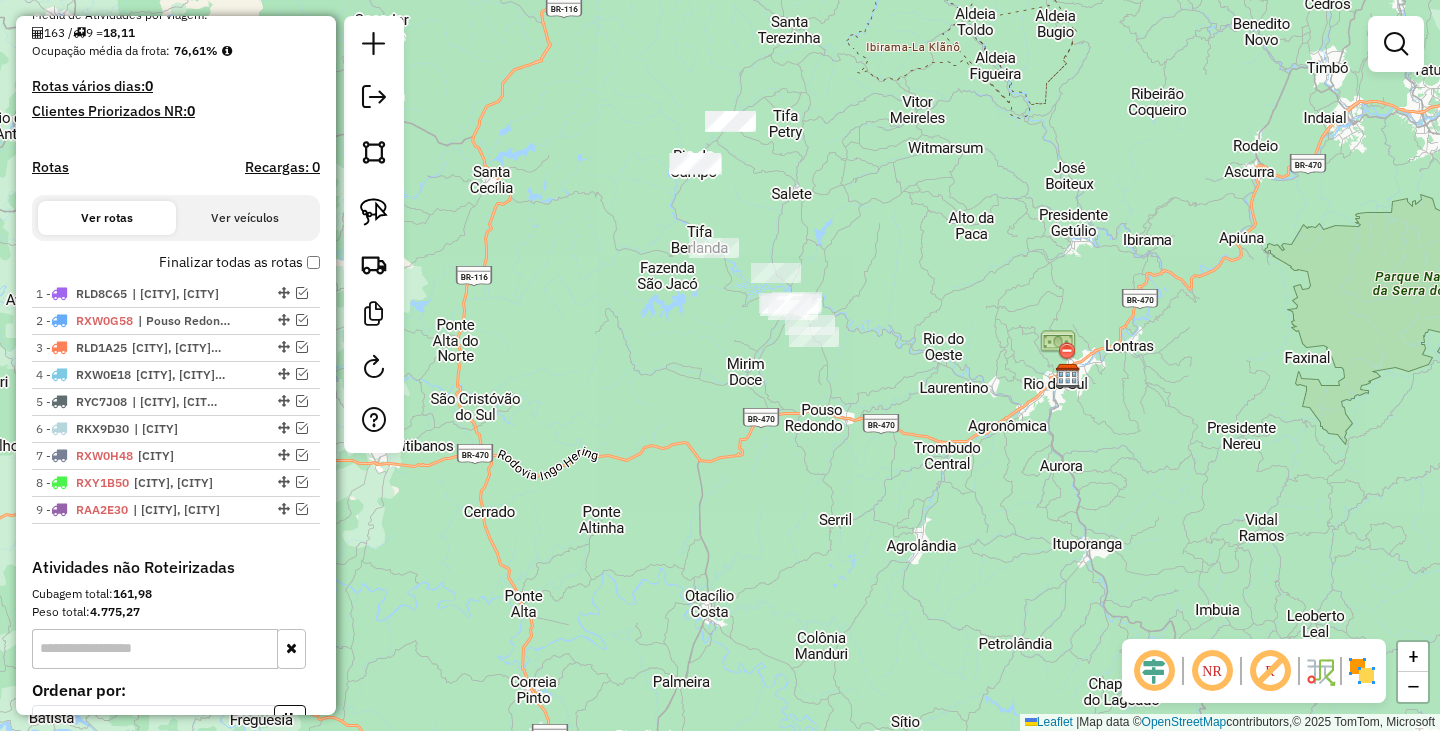 drag, startPoint x: 631, startPoint y: 340, endPoint x: 1033, endPoint y: 359, distance: 402.44876 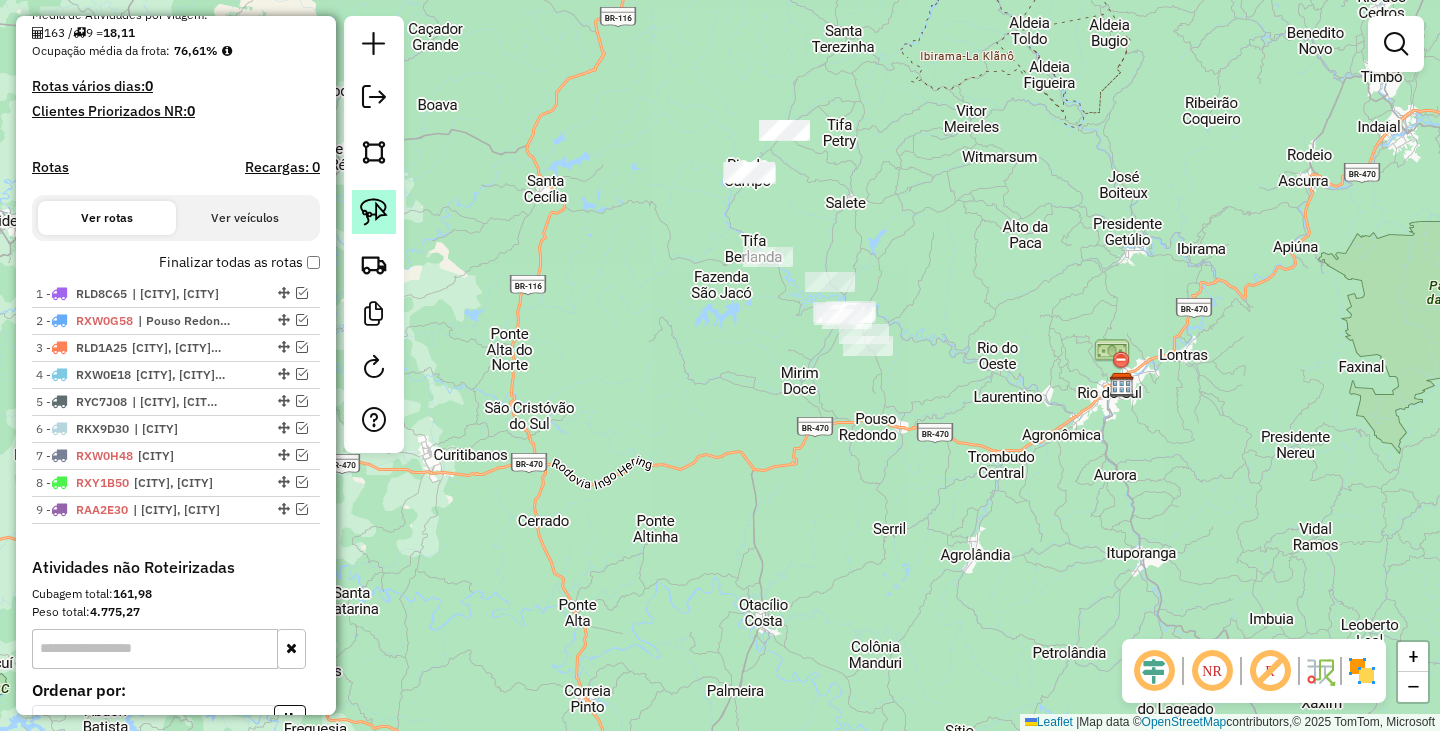 click 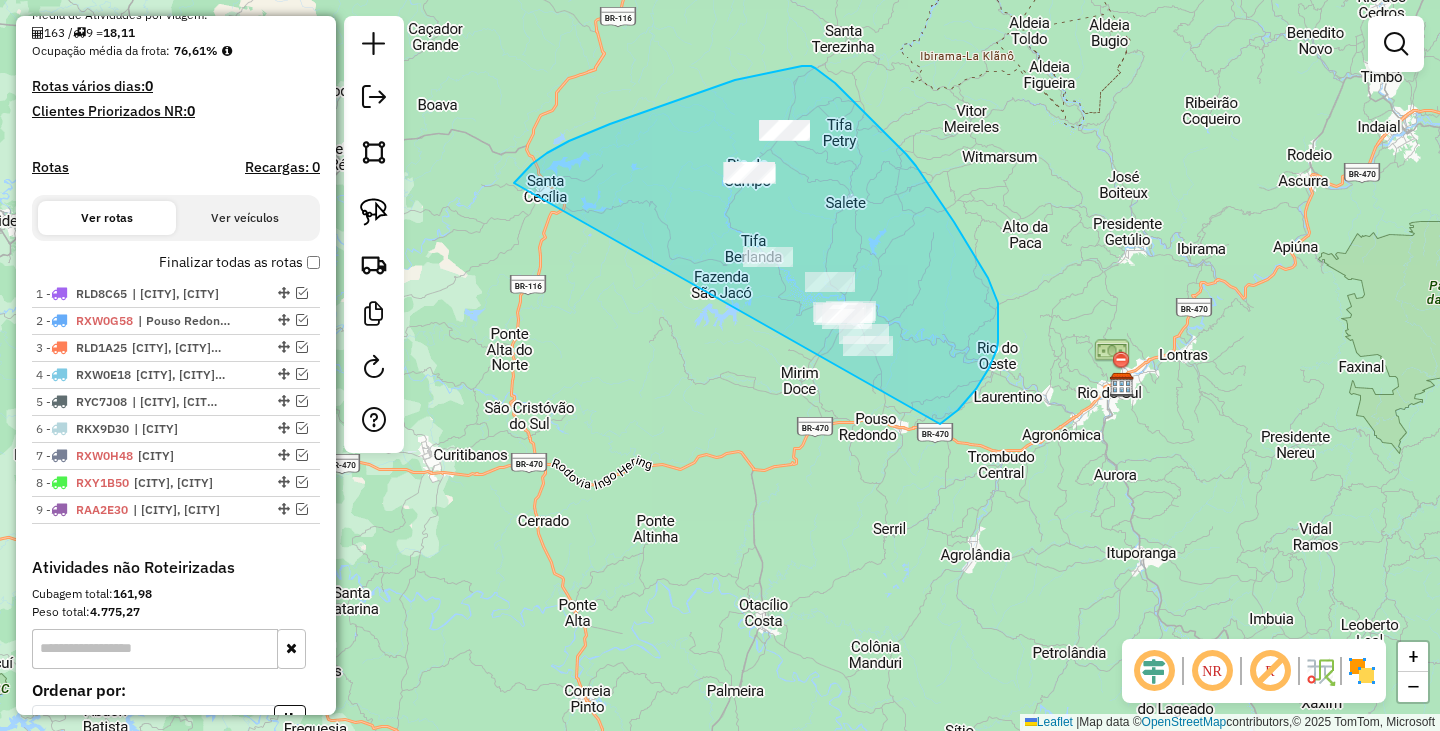 drag, startPoint x: 532, startPoint y: 164, endPoint x: 935, endPoint y: 426, distance: 480.67972 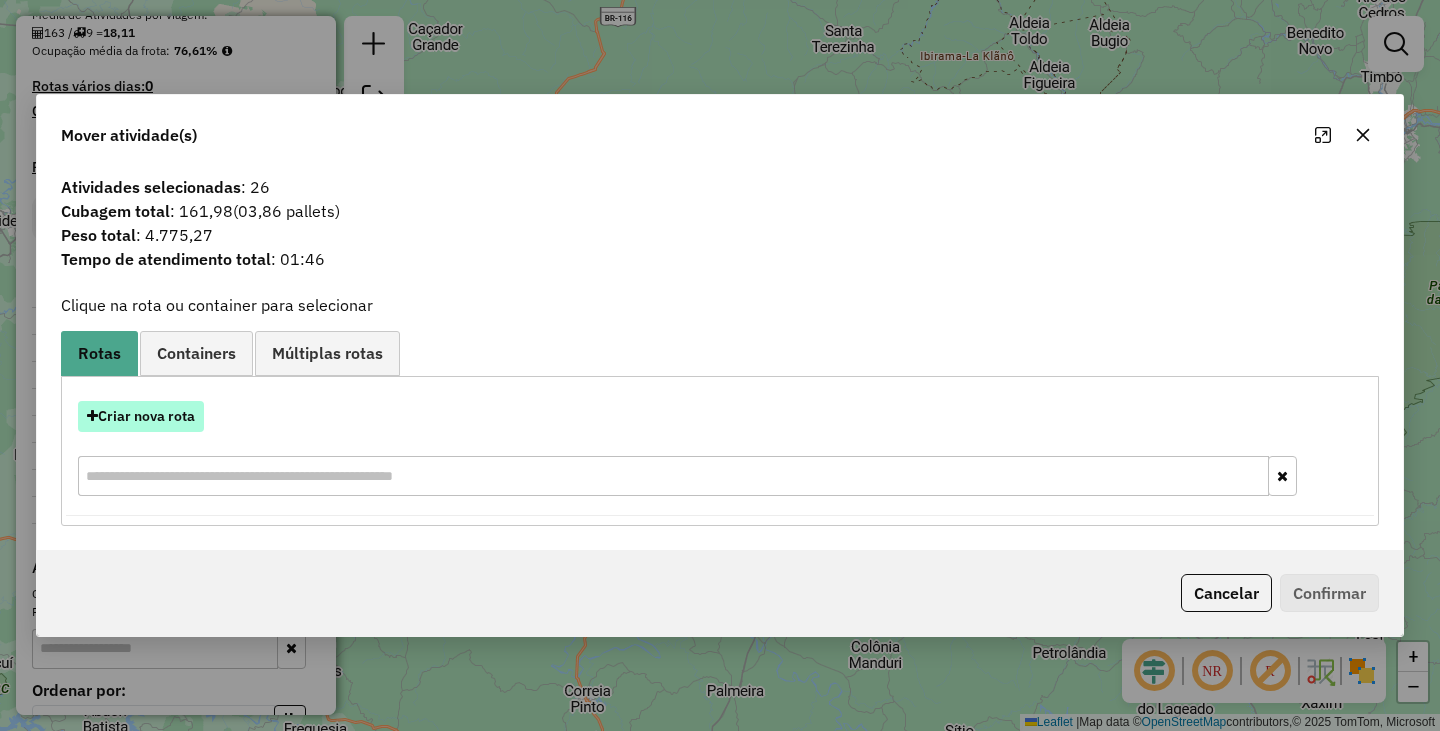 click on "Criar nova rota" at bounding box center (141, 416) 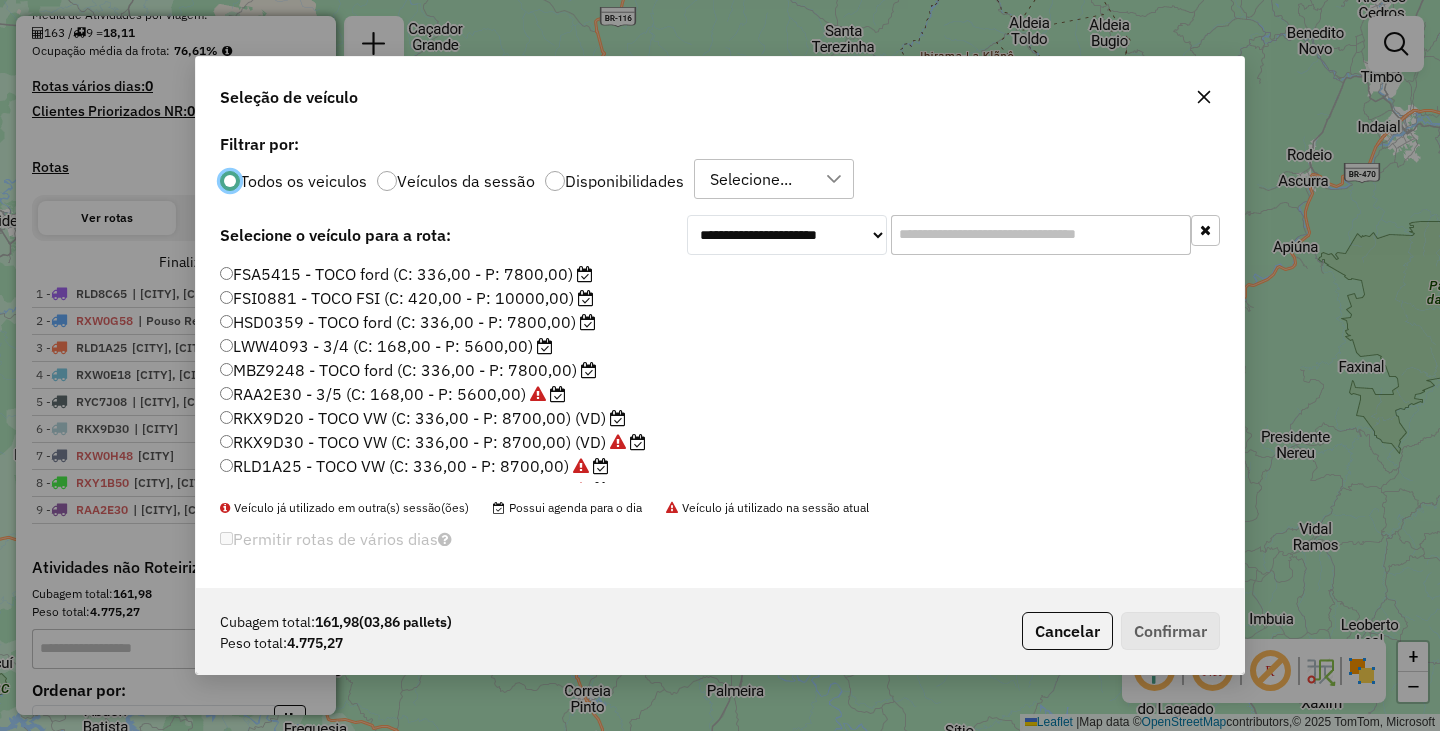 scroll, scrollTop: 11, scrollLeft: 6, axis: both 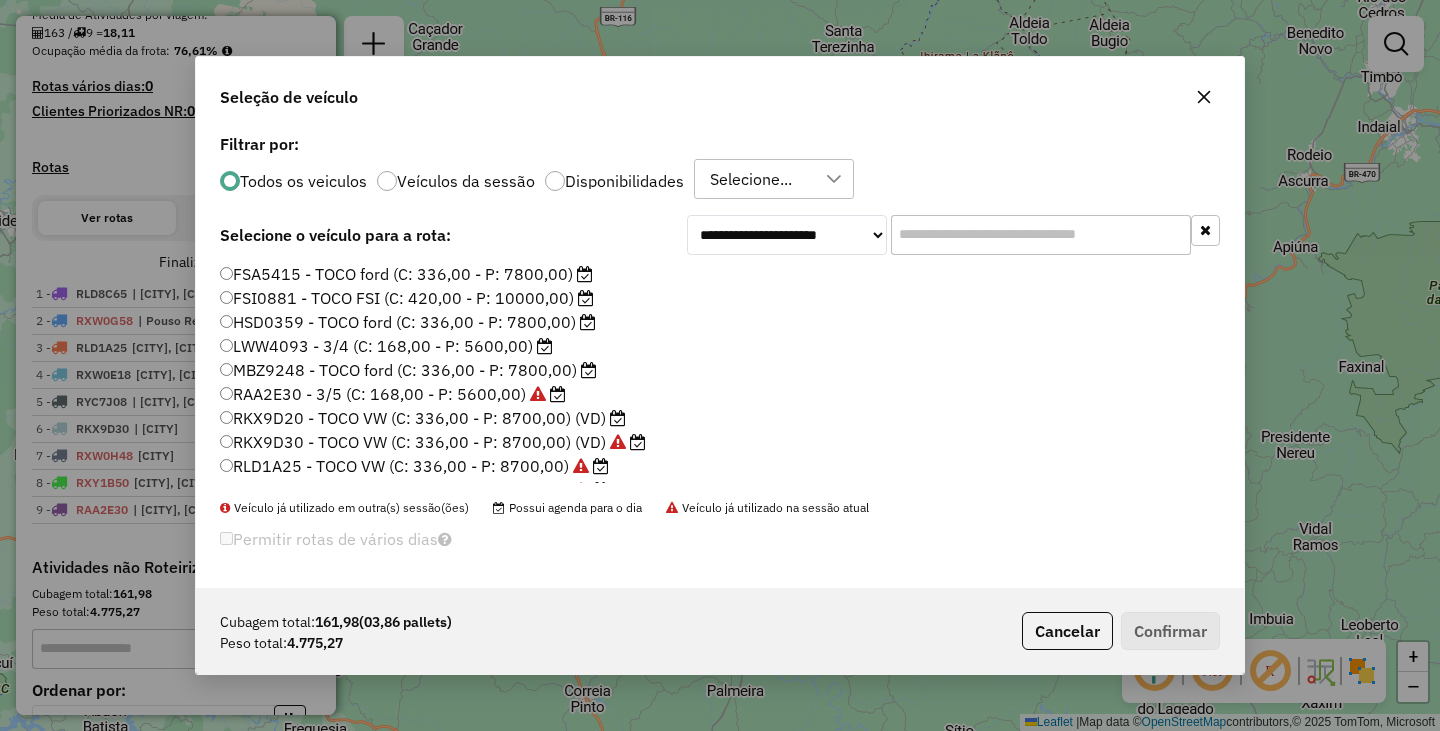 click on "RKX9D20 - TOCO VW (C: 336,00 - P: 8700,00) (VD)" 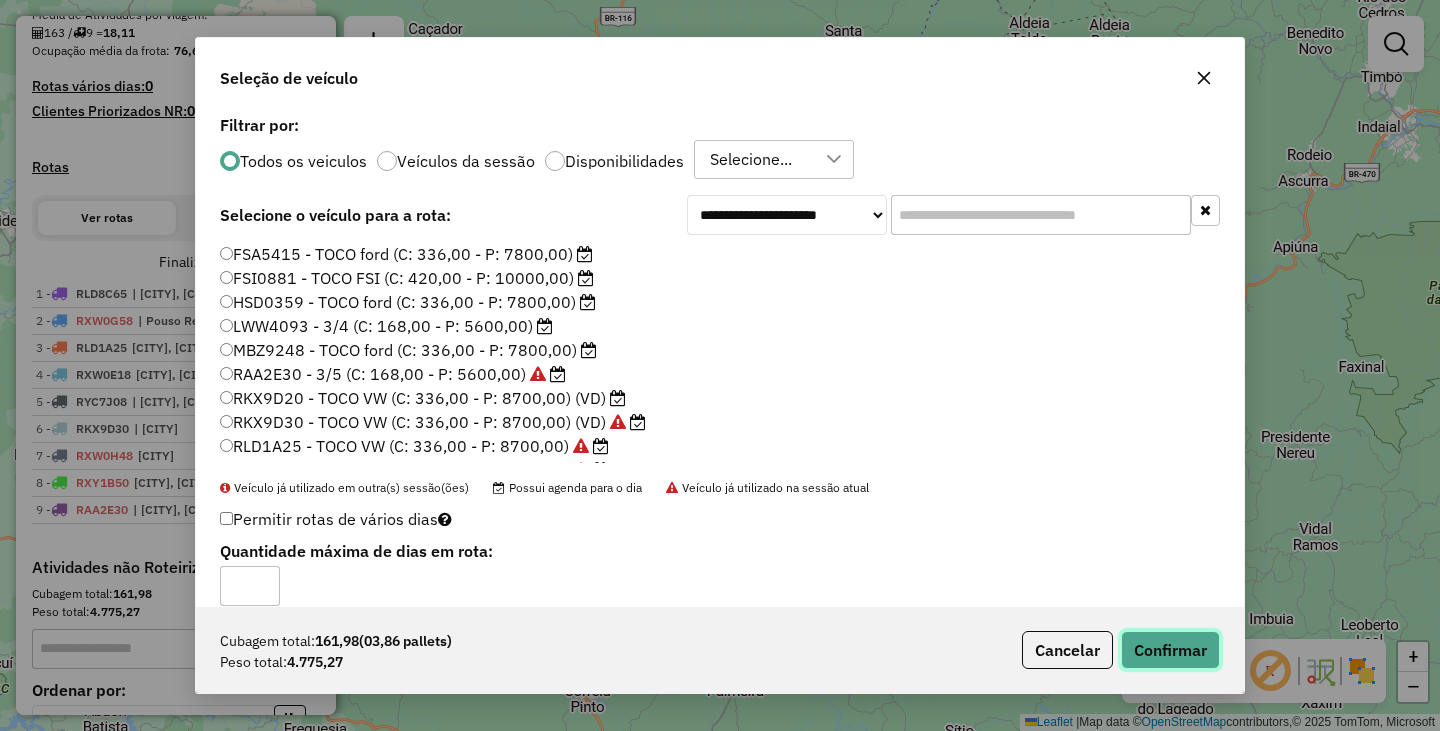 click on "Confirmar" 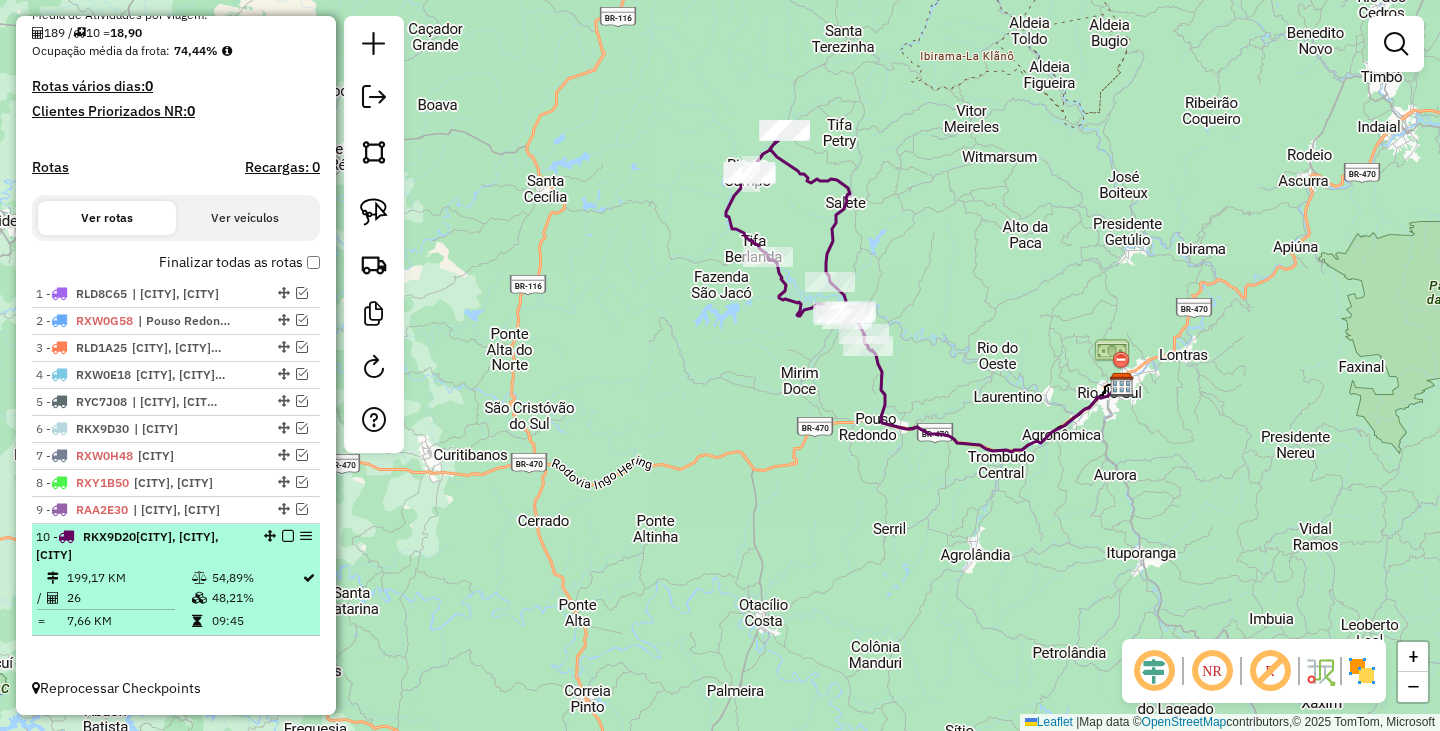 click at bounding box center (288, 536) 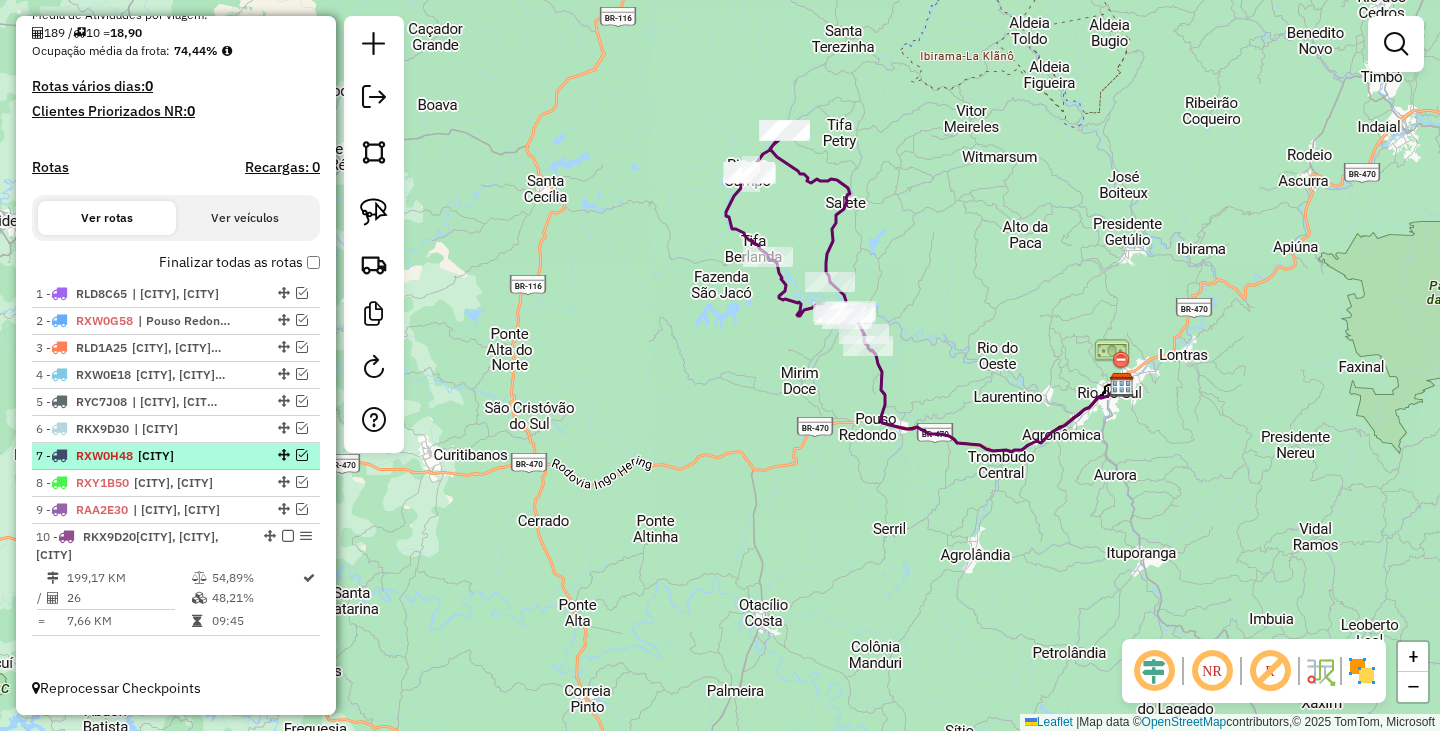 scroll, scrollTop: 400, scrollLeft: 0, axis: vertical 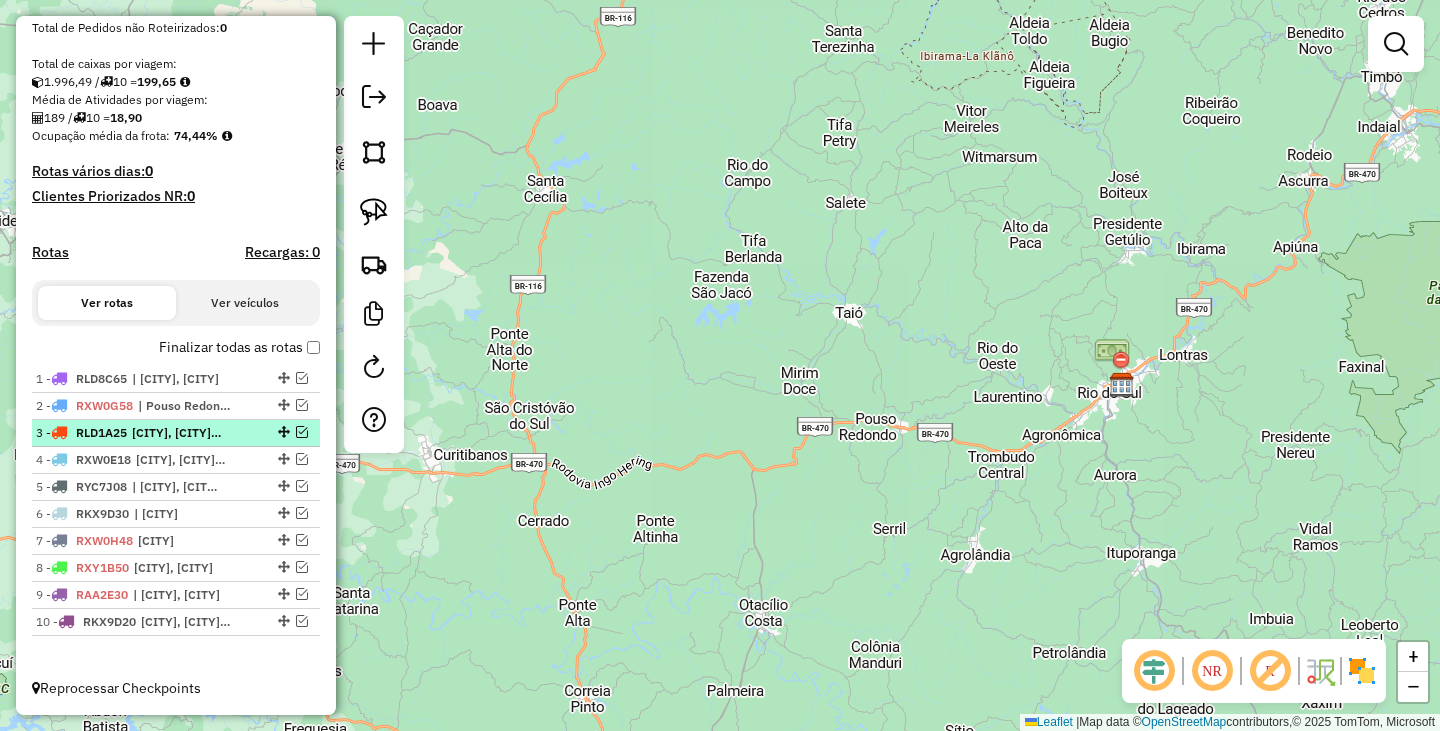 click at bounding box center [302, 432] 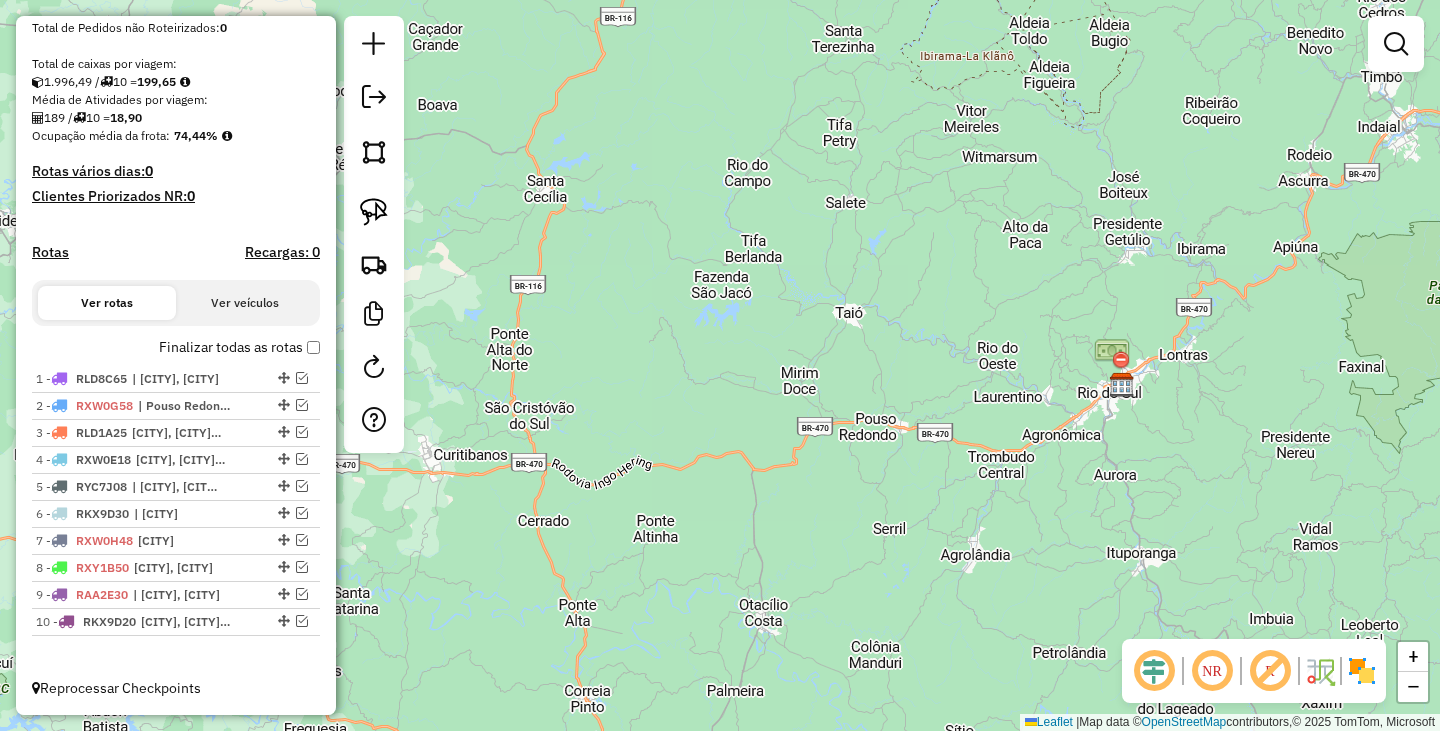 scroll, scrollTop: 485, scrollLeft: 0, axis: vertical 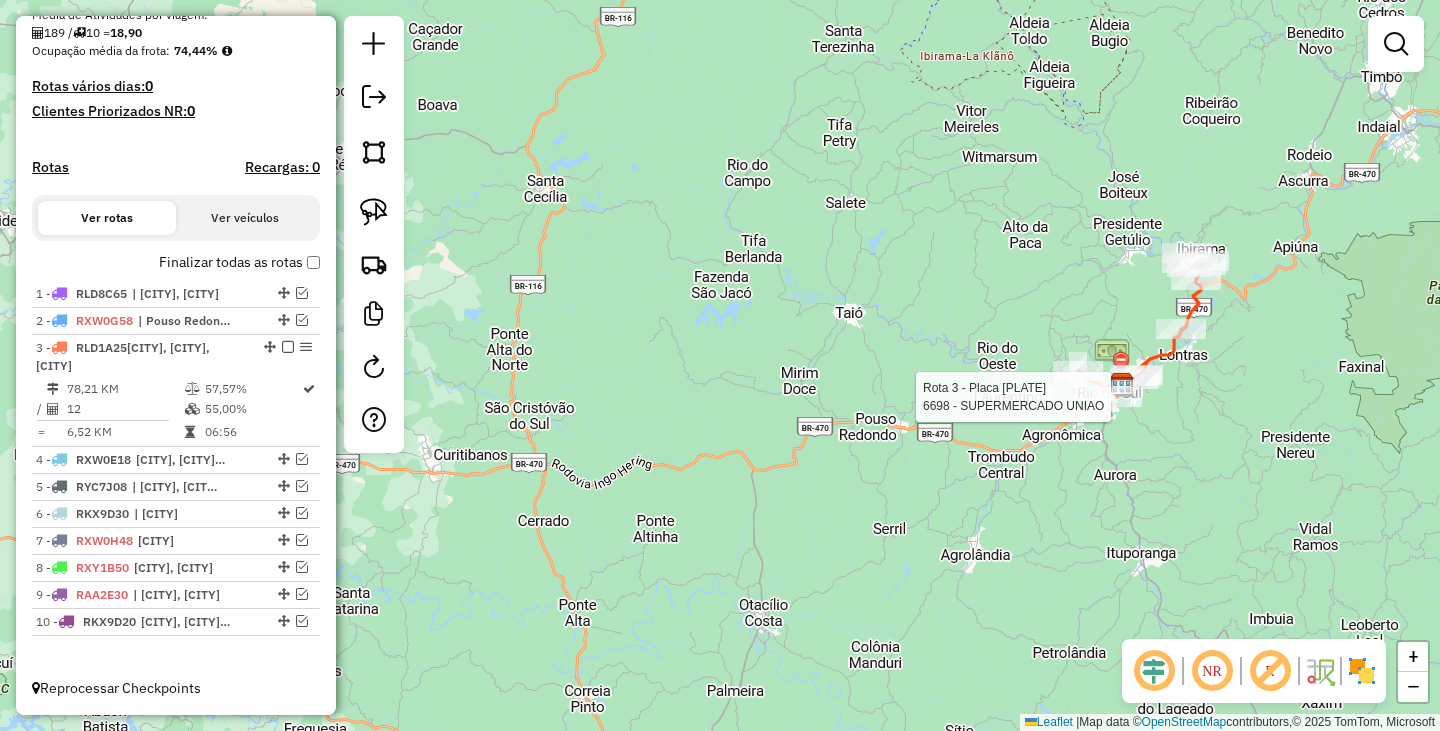 select on "*********" 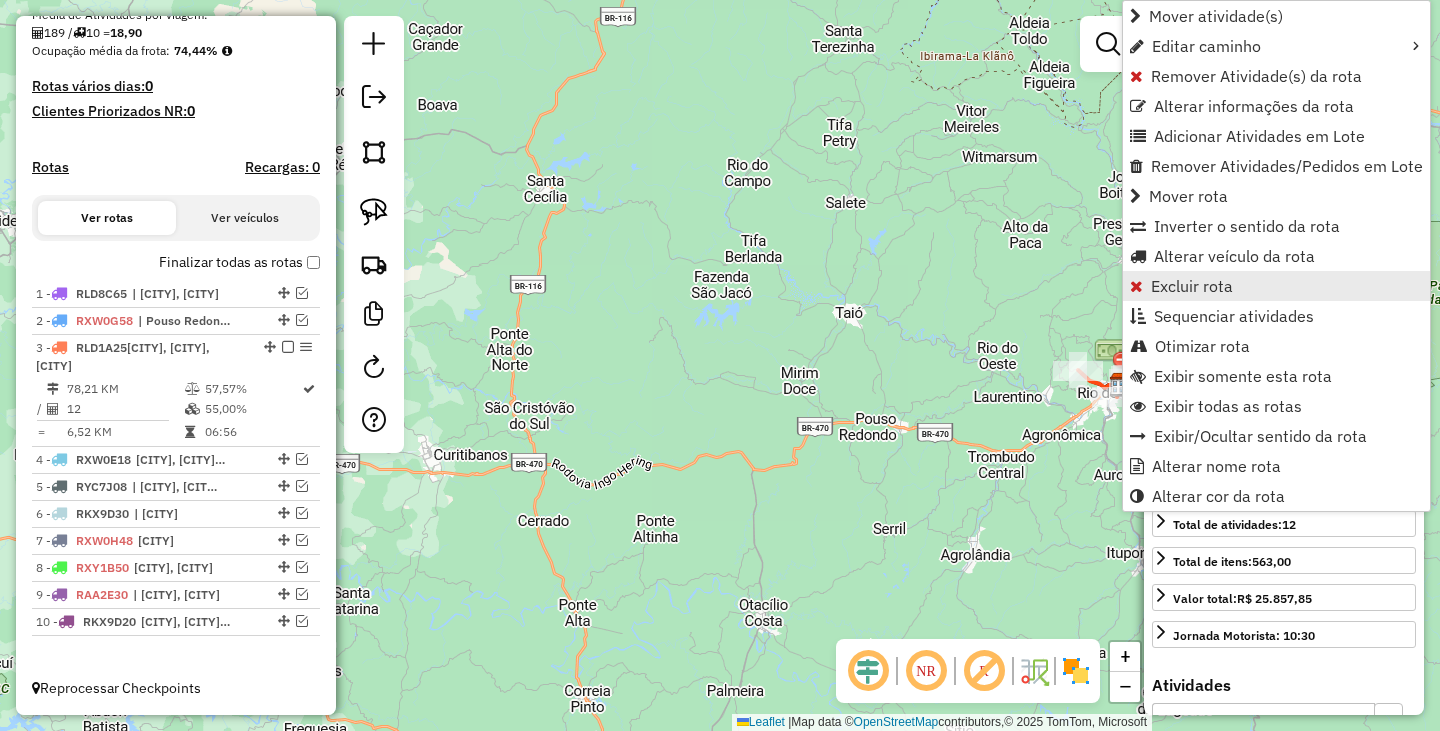 click on "Excluir rota" at bounding box center (1192, 286) 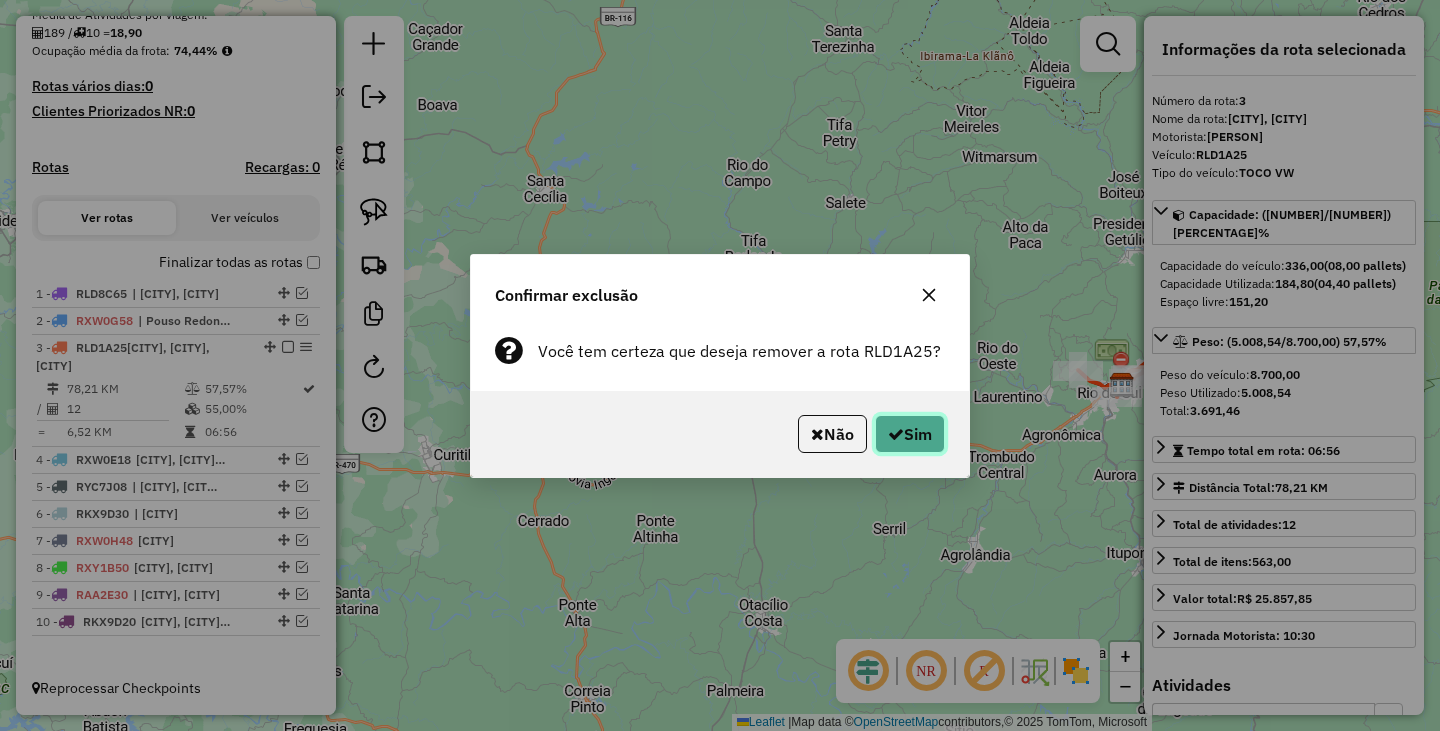 click on "Sim" 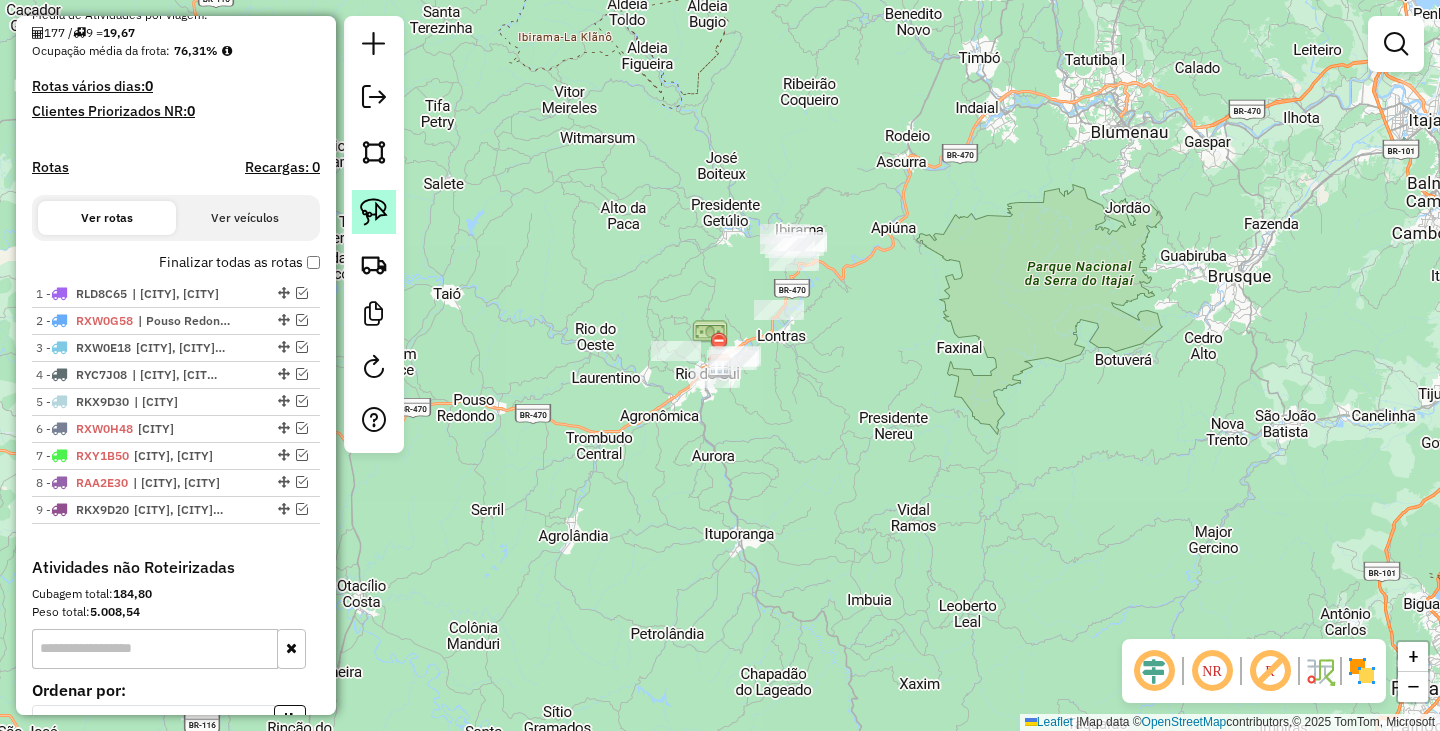click 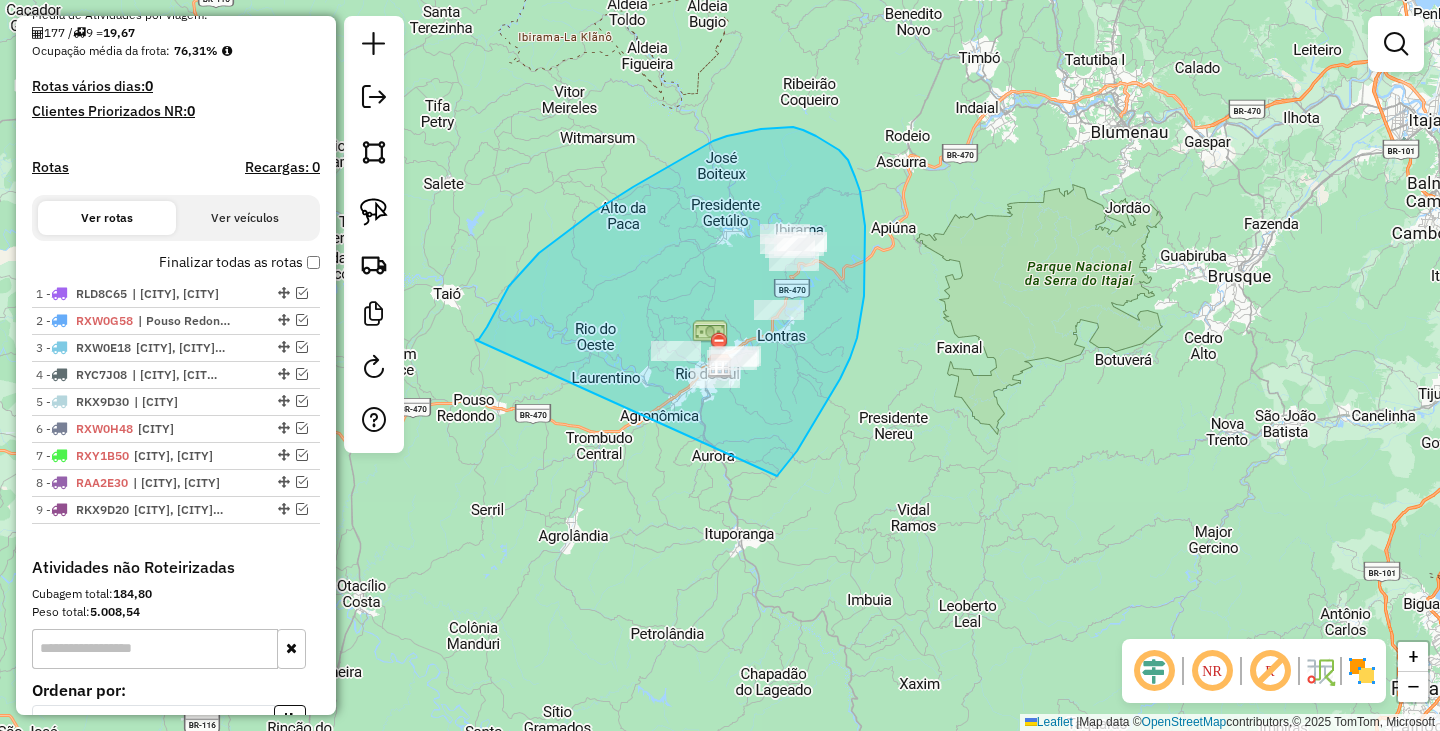 drag, startPoint x: 479, startPoint y: 339, endPoint x: 777, endPoint y: 476, distance: 327.98325 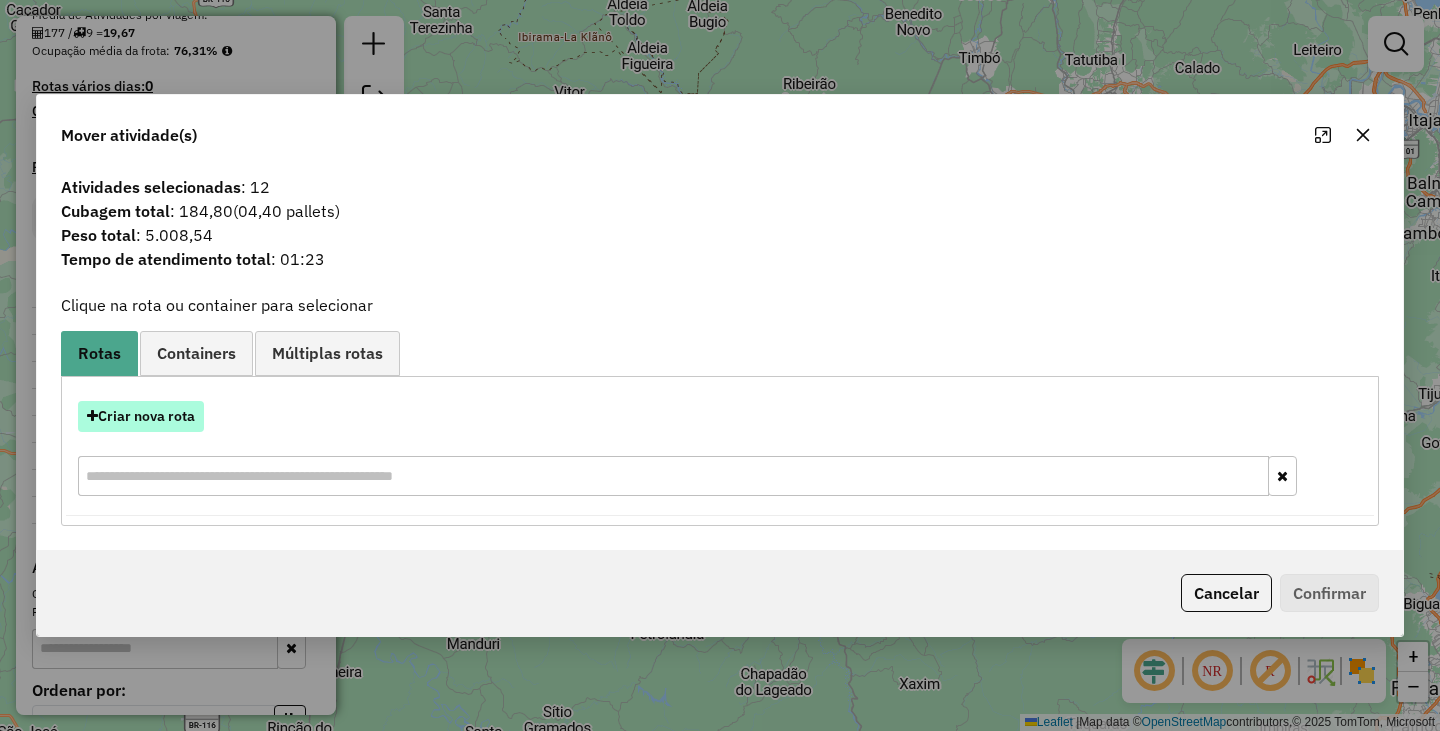 click on "Criar nova rota" at bounding box center (141, 416) 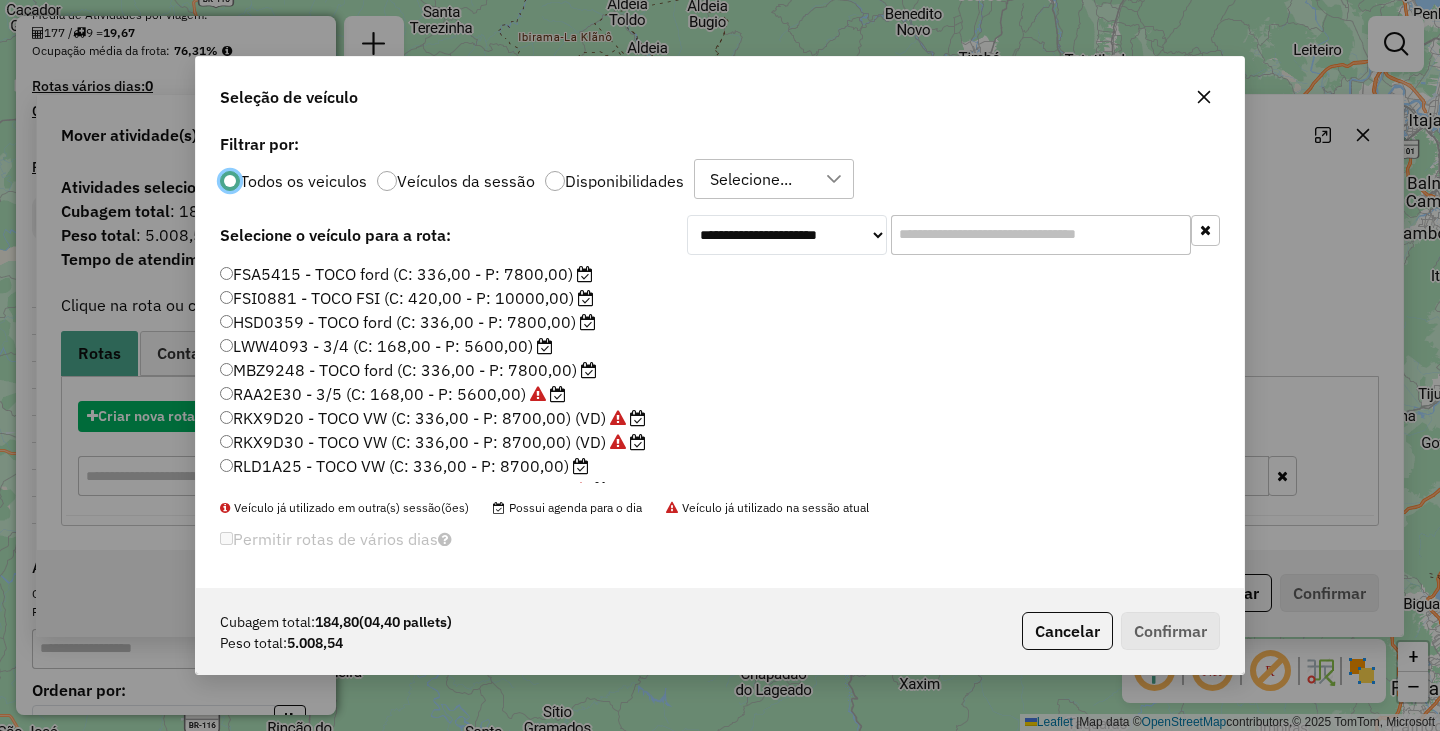 scroll, scrollTop: 11, scrollLeft: 6, axis: both 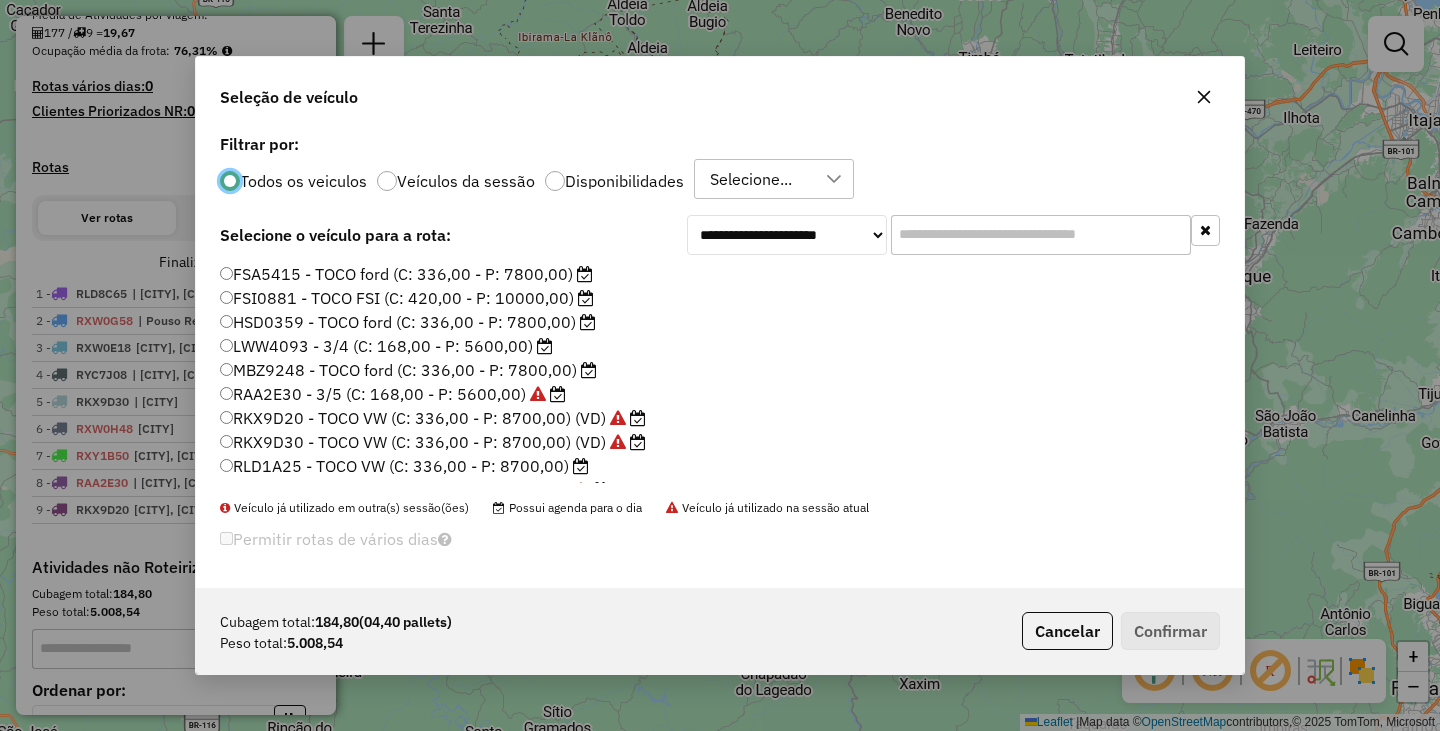 click on "RLD1A25 - TOCO VW (C: 336,00 - P: 8700,00)" 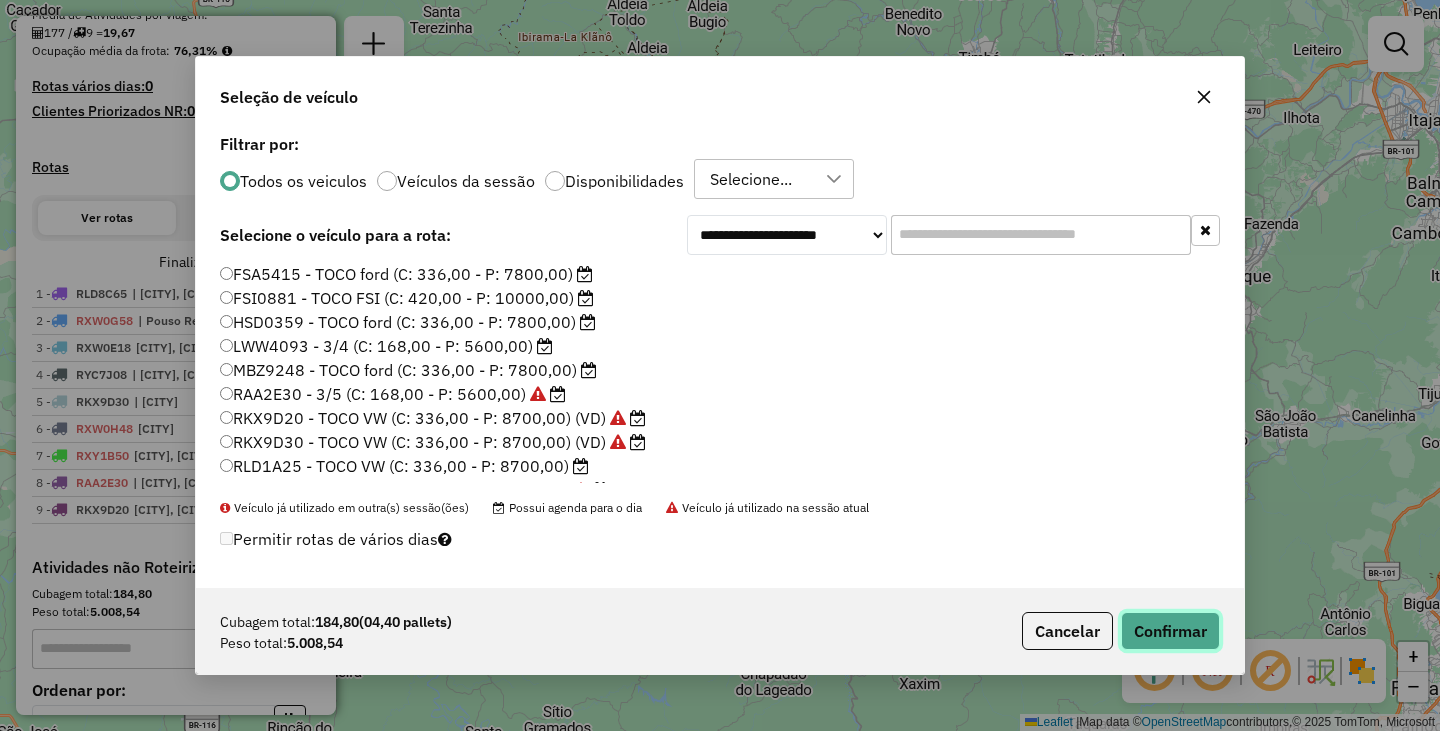click on "Confirmar" 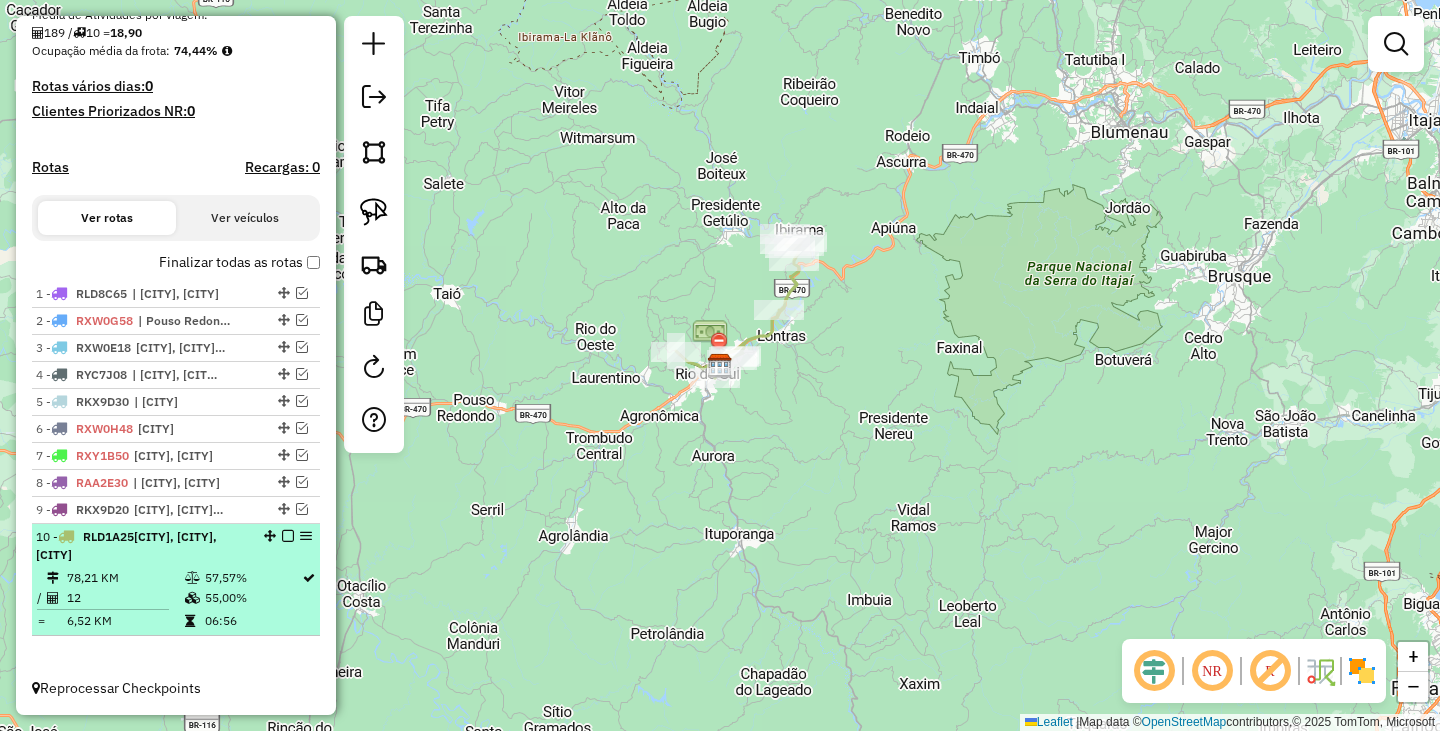 click at bounding box center (288, 536) 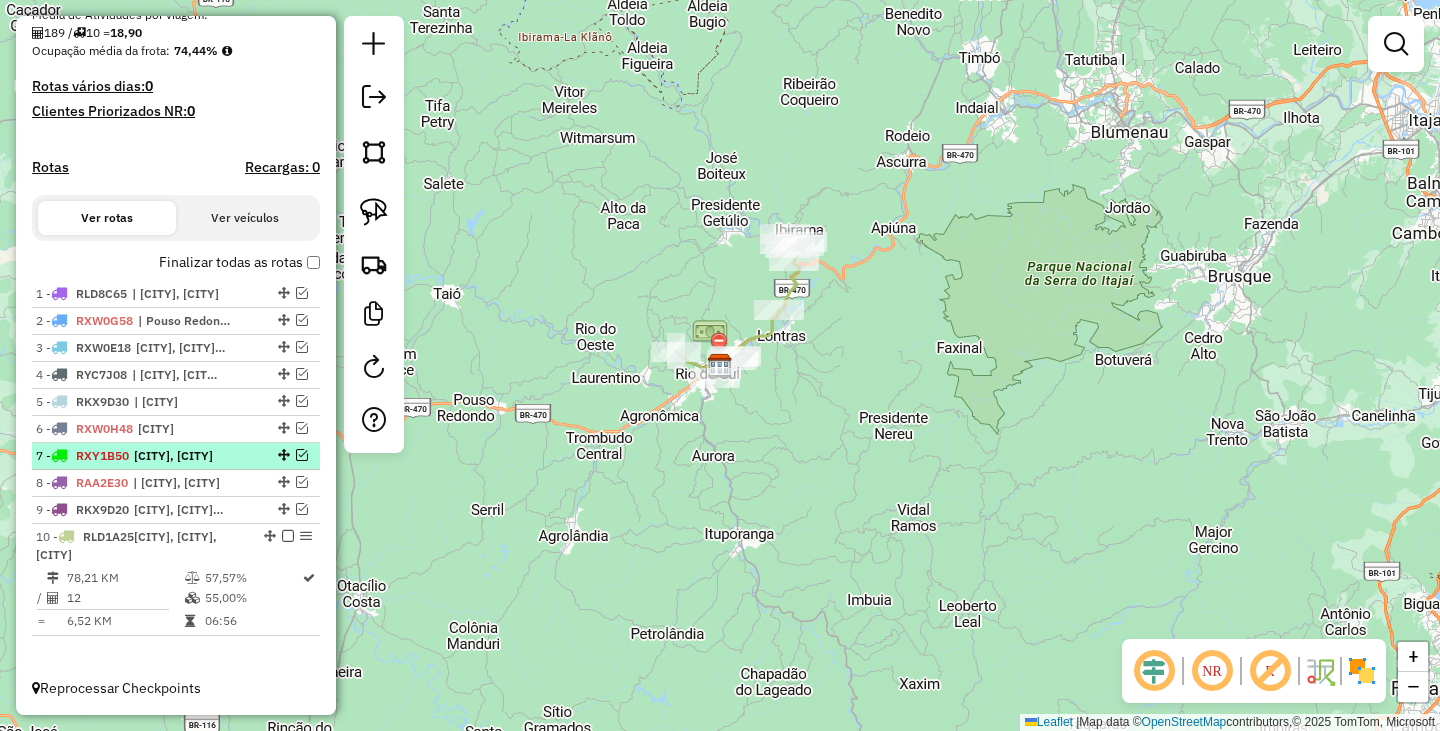 scroll, scrollTop: 400, scrollLeft: 0, axis: vertical 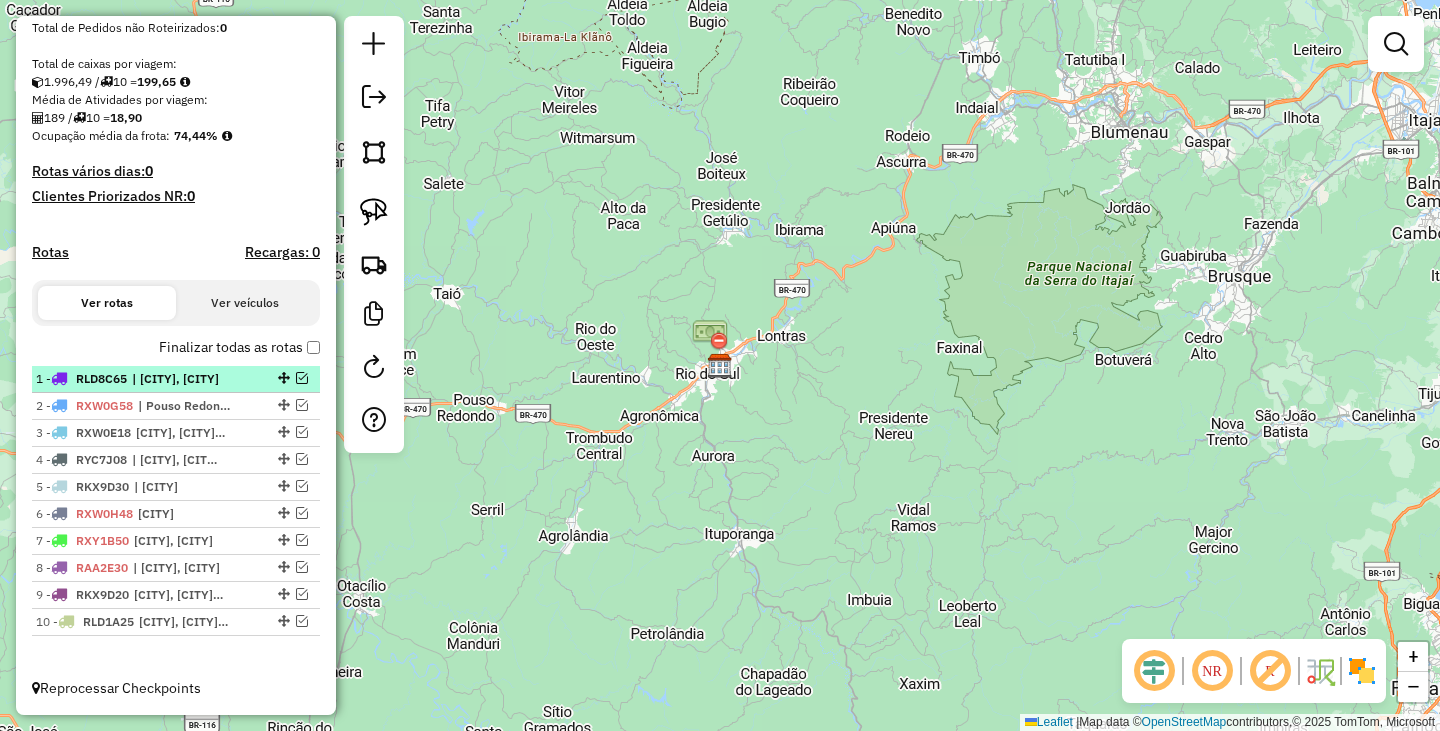 click at bounding box center (302, 378) 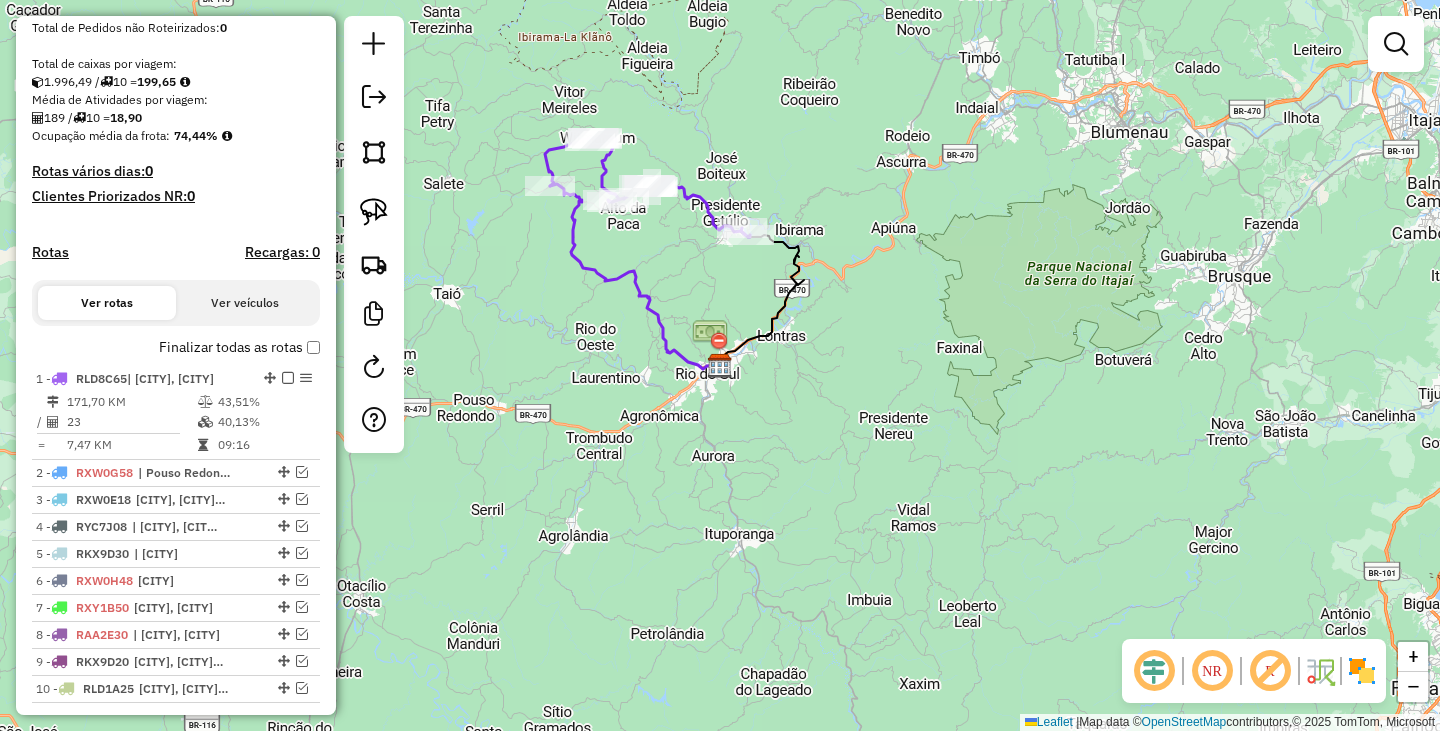 scroll, scrollTop: 485, scrollLeft: 0, axis: vertical 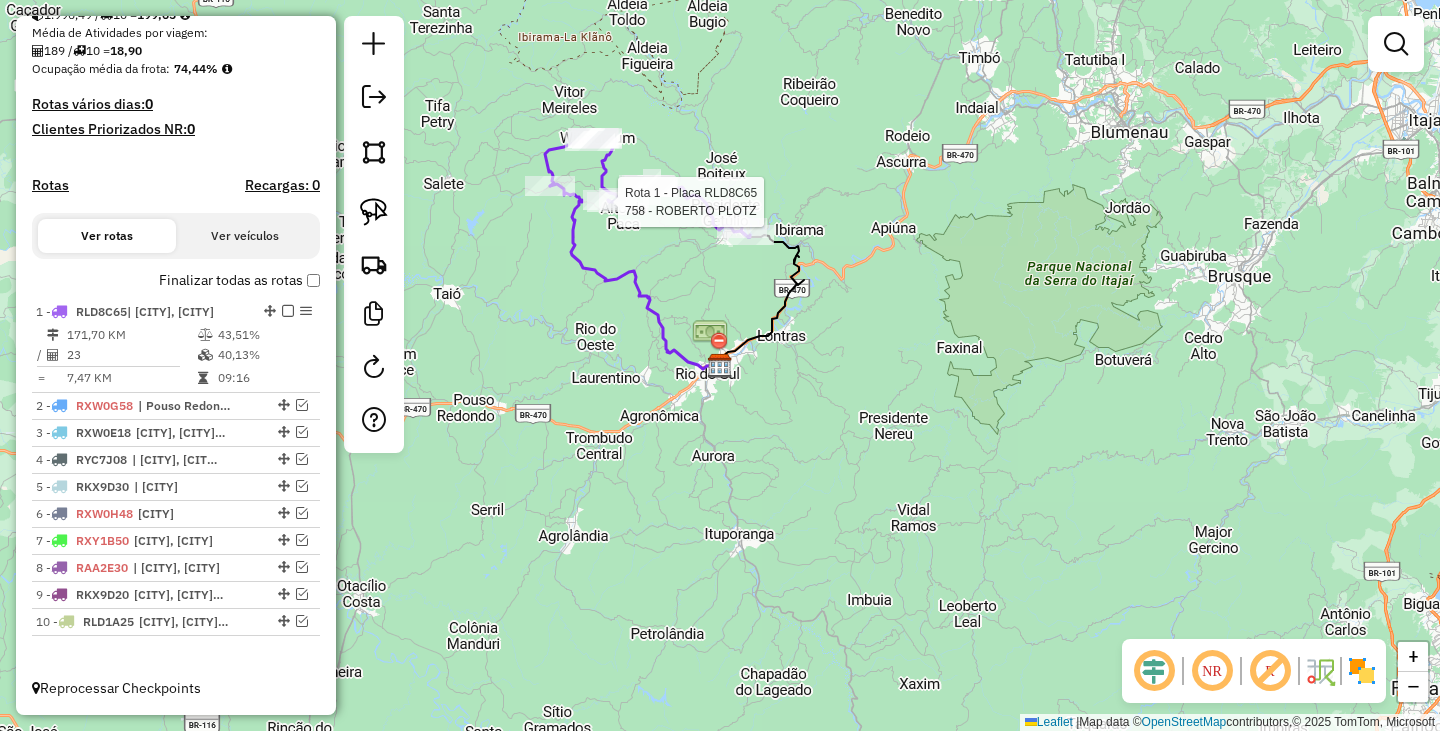 select on "*********" 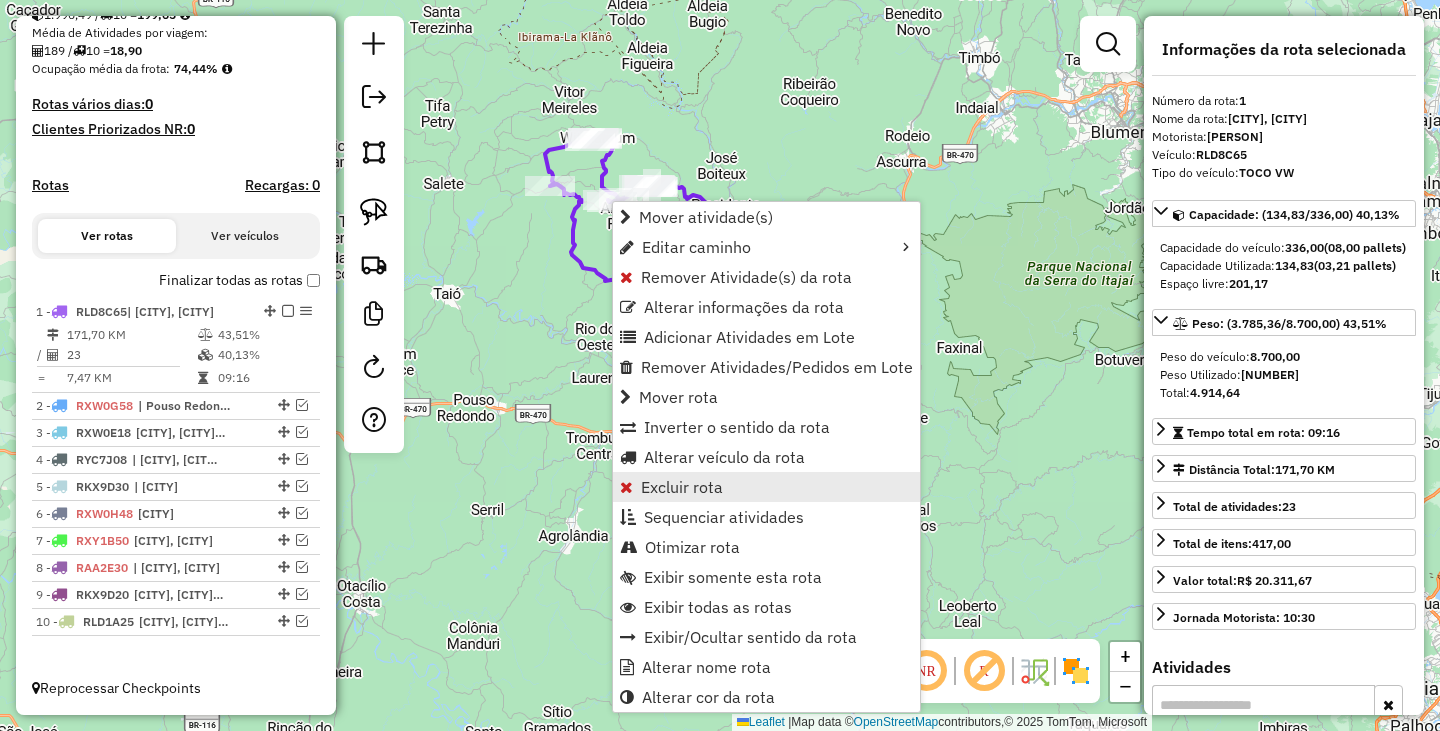 click on "Excluir rota" at bounding box center (682, 487) 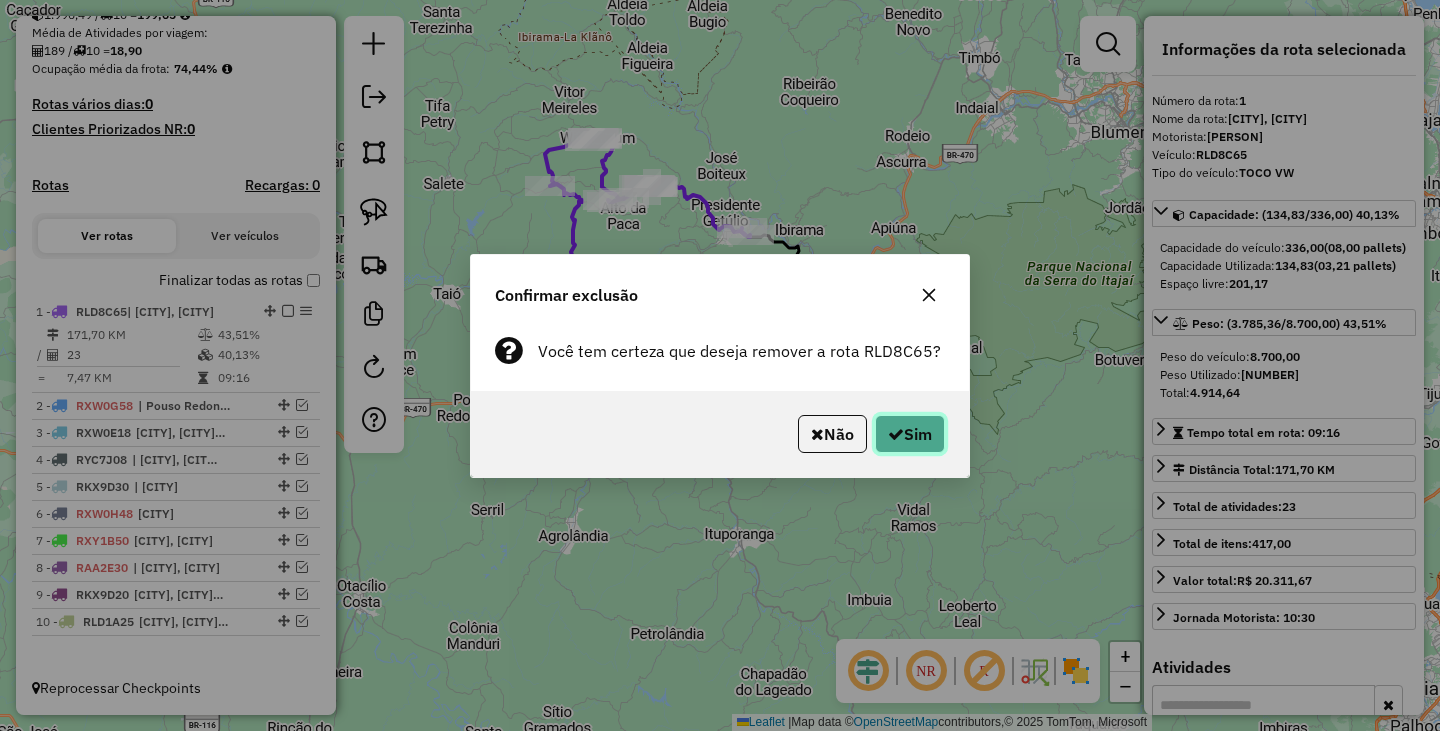 click on "Sim" 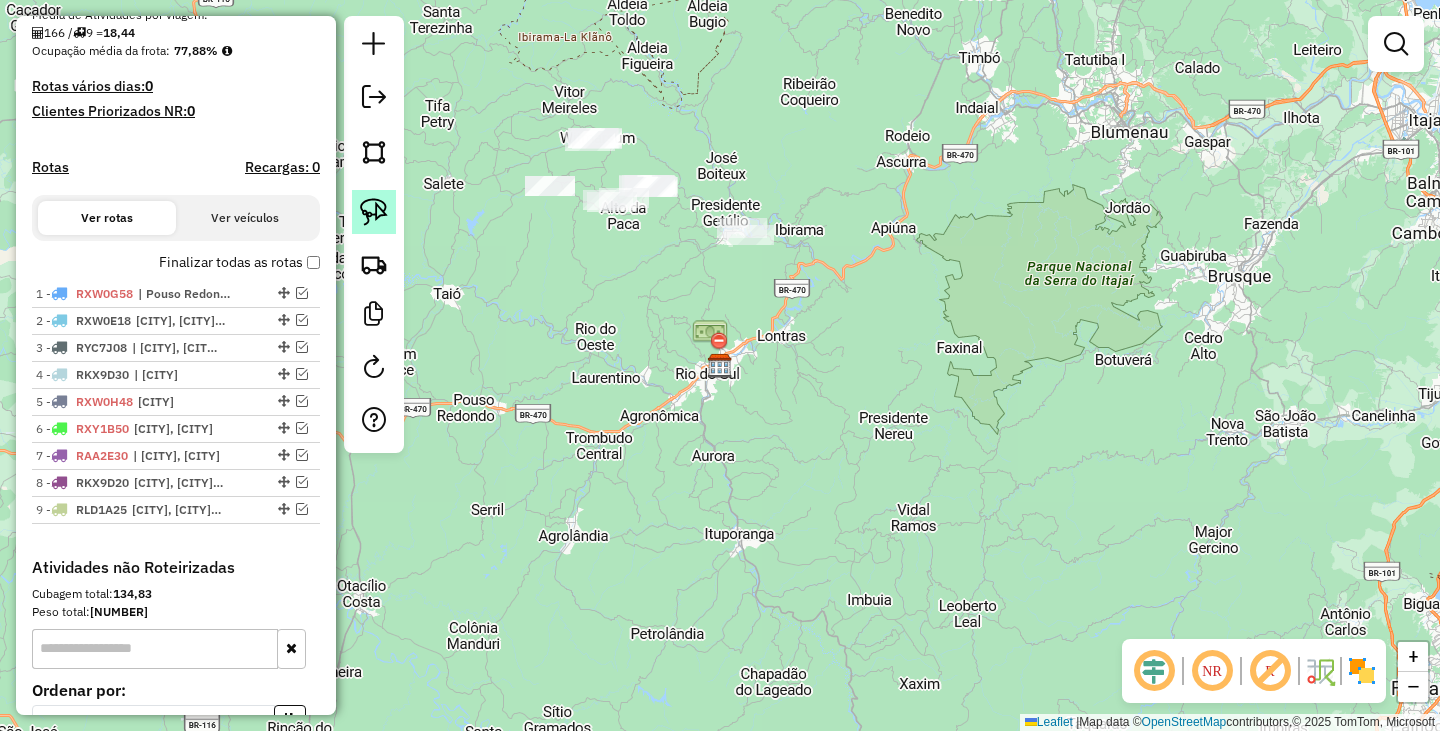 click 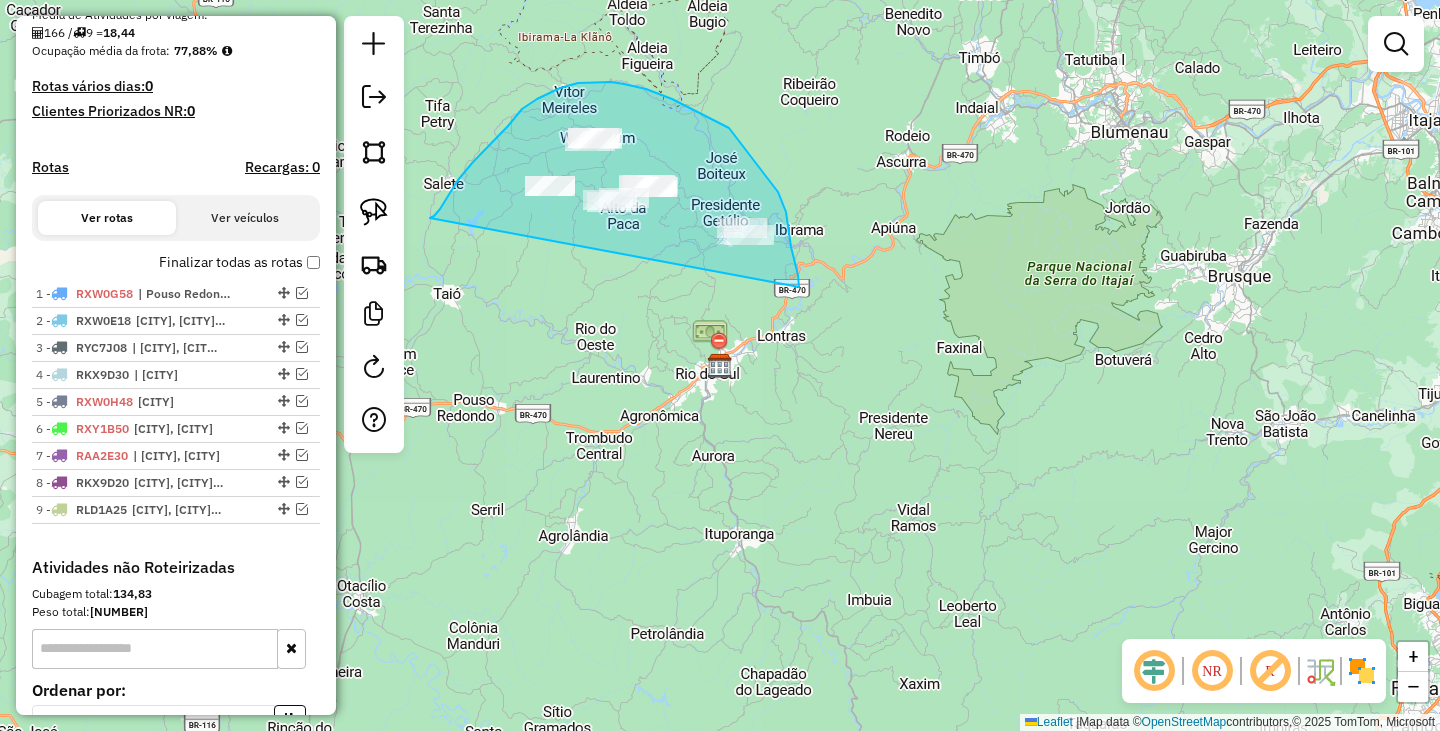 drag, startPoint x: 430, startPoint y: 218, endPoint x: 799, endPoint y: 287, distance: 375.39578 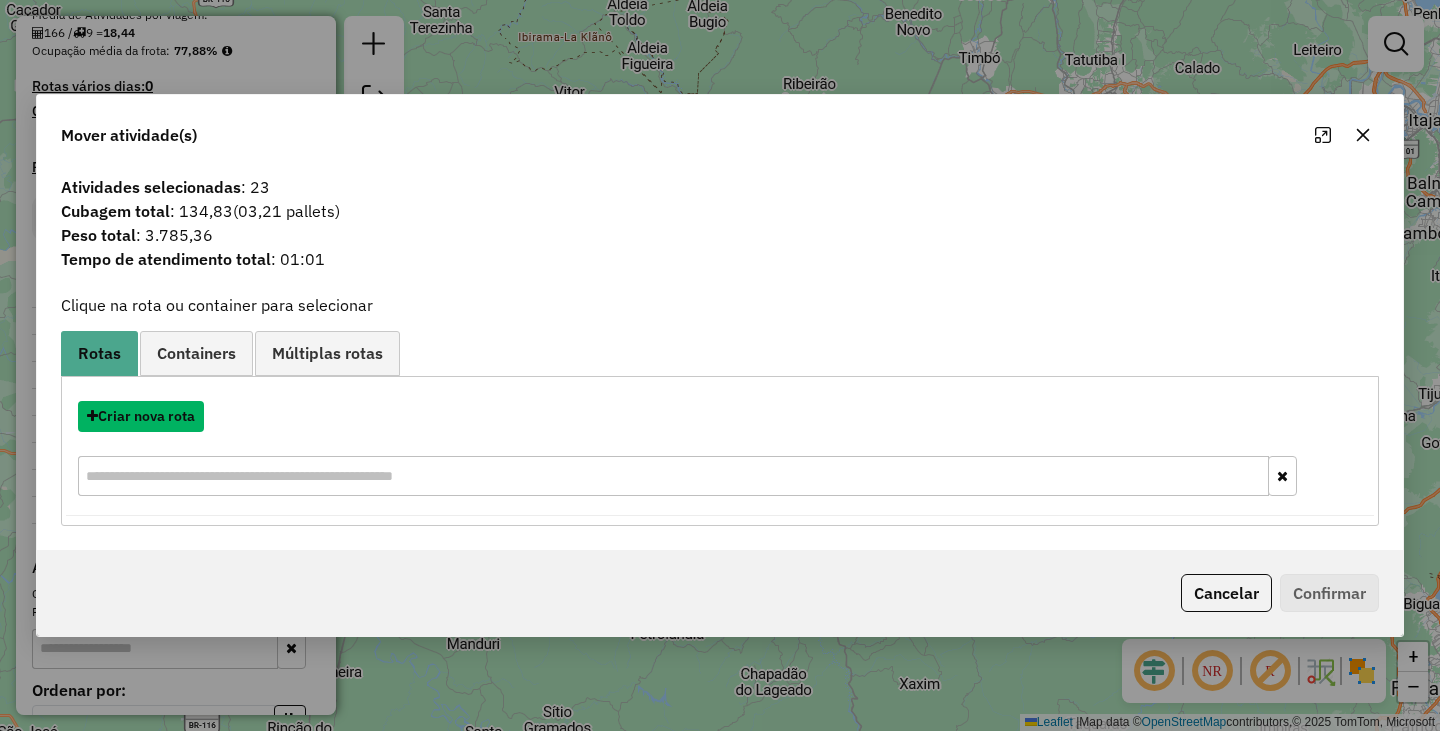 click on "Criar nova rota" at bounding box center [141, 416] 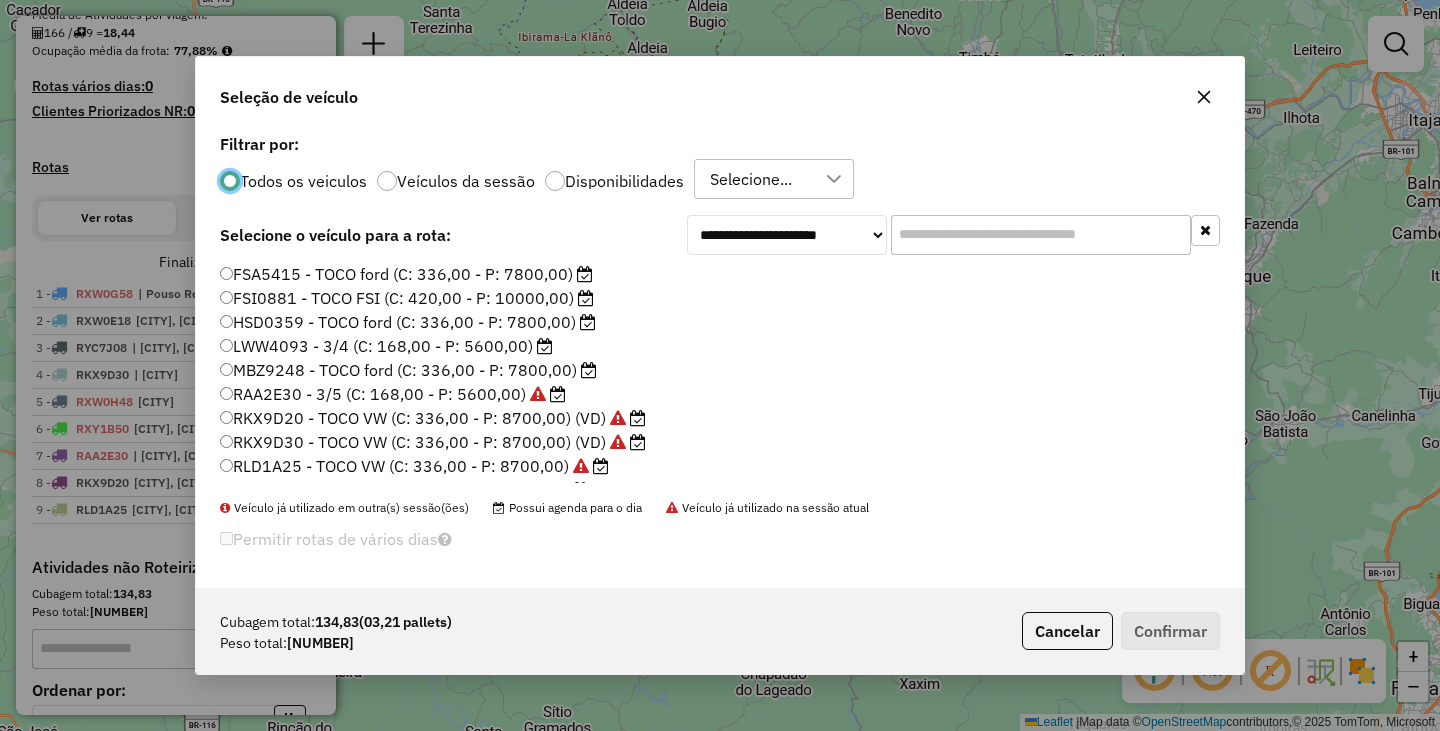 scroll, scrollTop: 11, scrollLeft: 6, axis: both 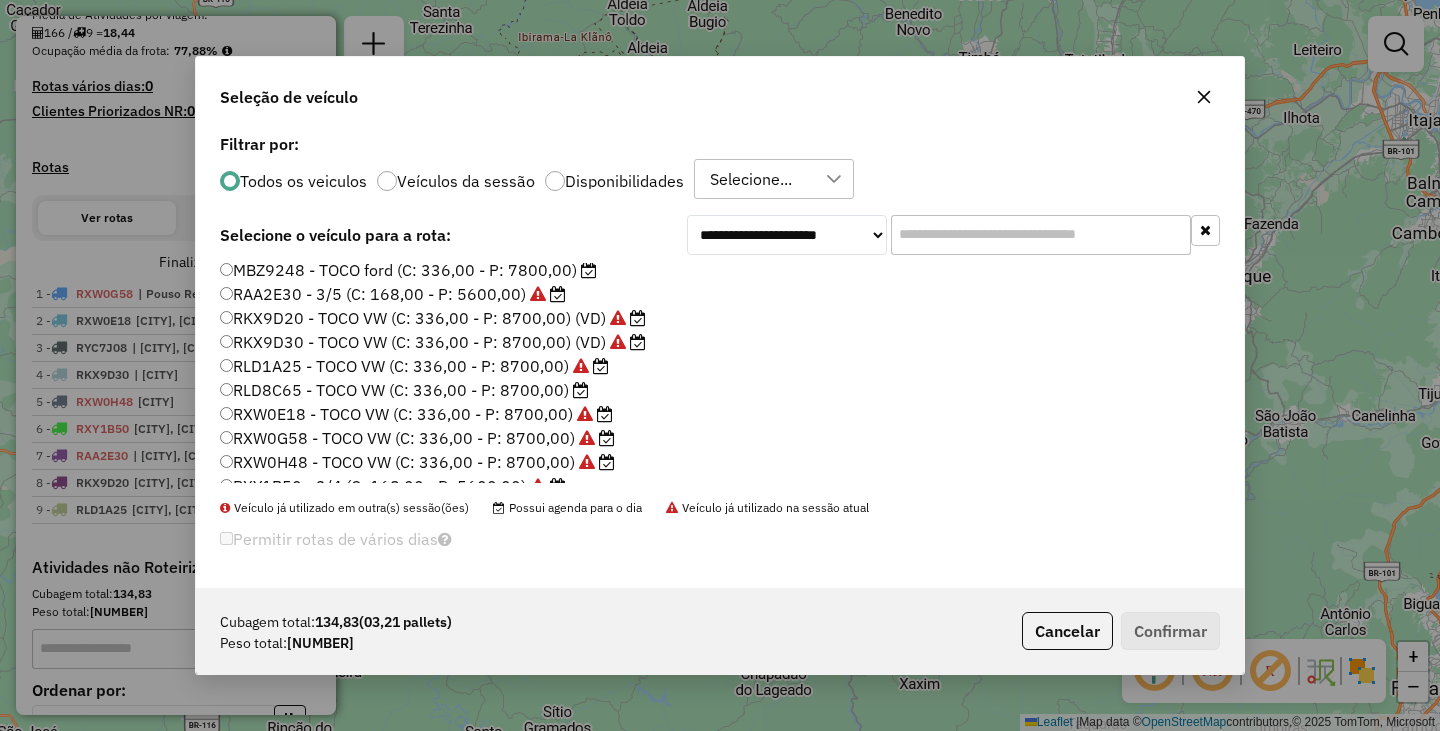 click on "RLD8C65 - TOCO VW (C: 336,00 - P: 8700,00)" 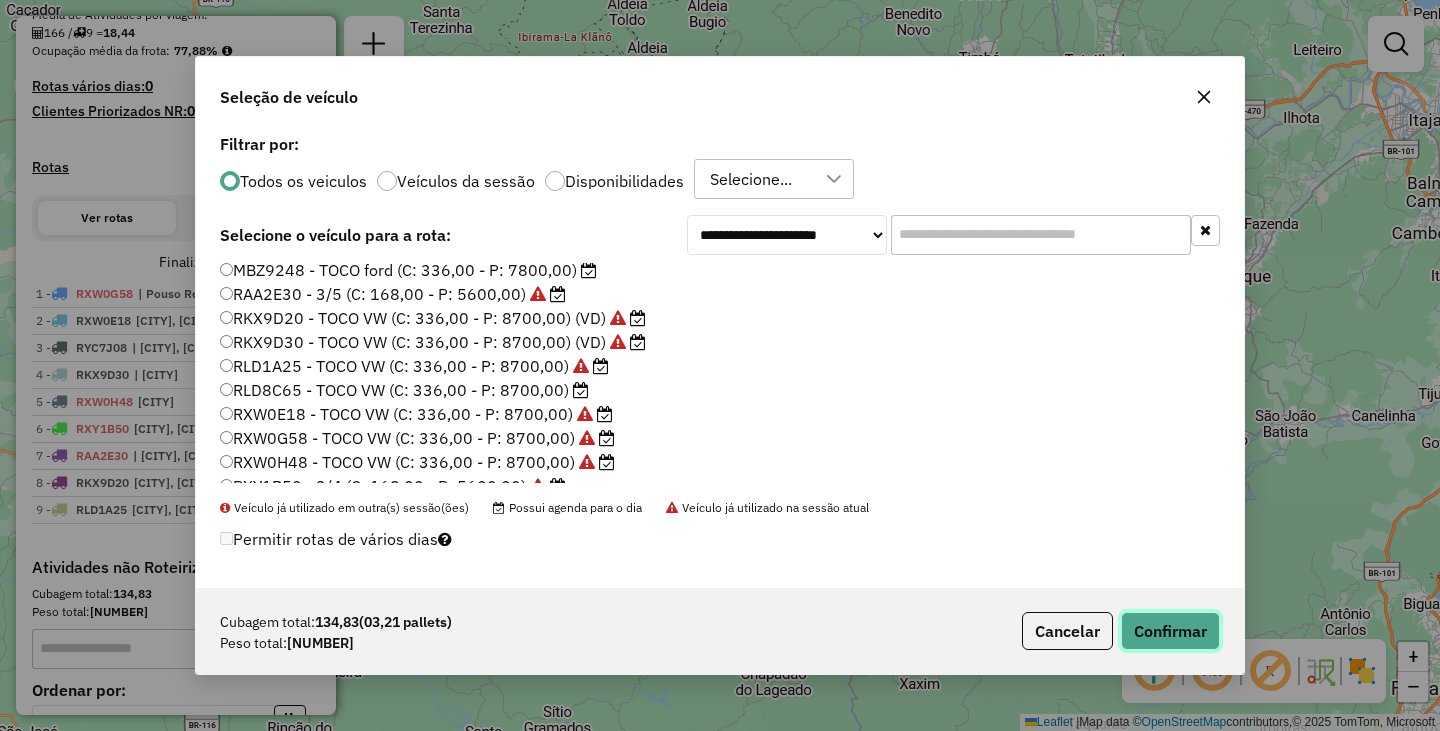 click on "Confirmar" 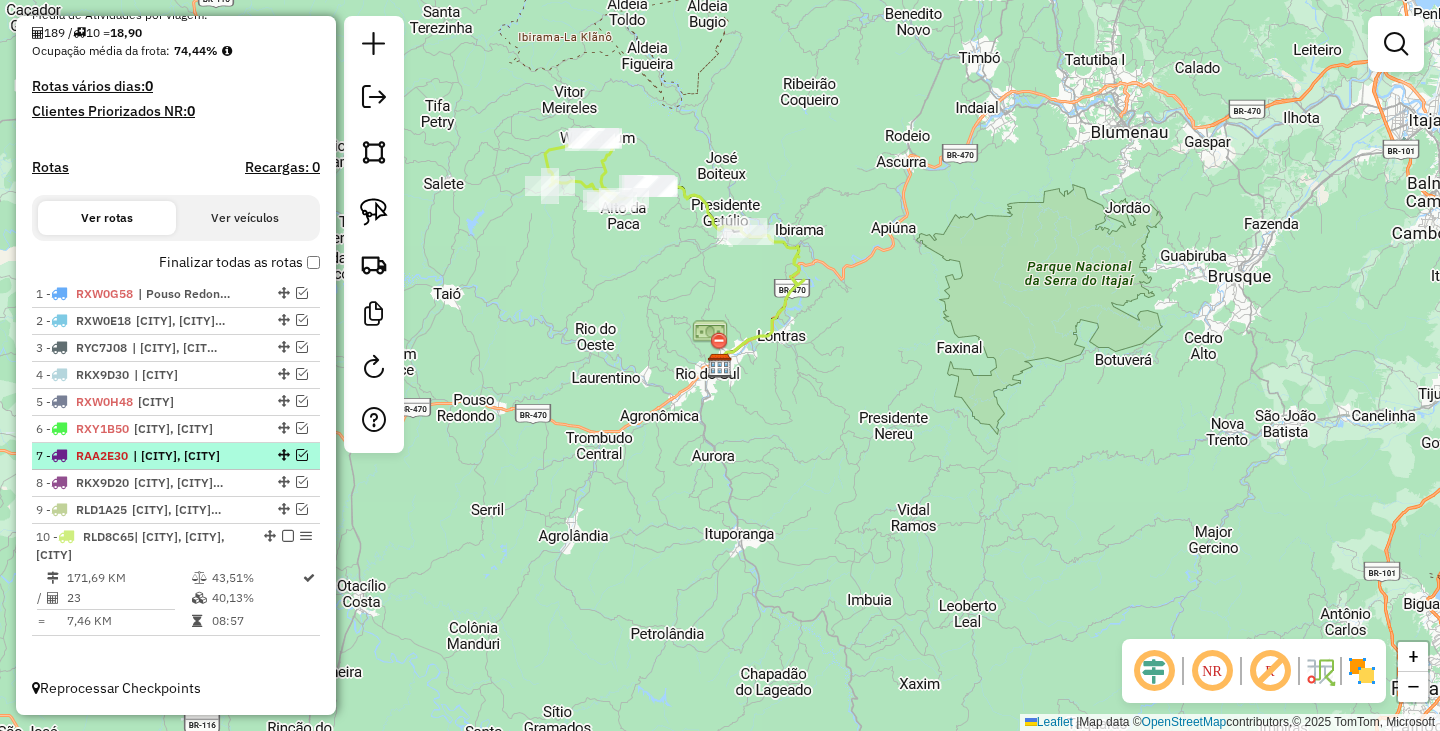 click at bounding box center (288, 536) 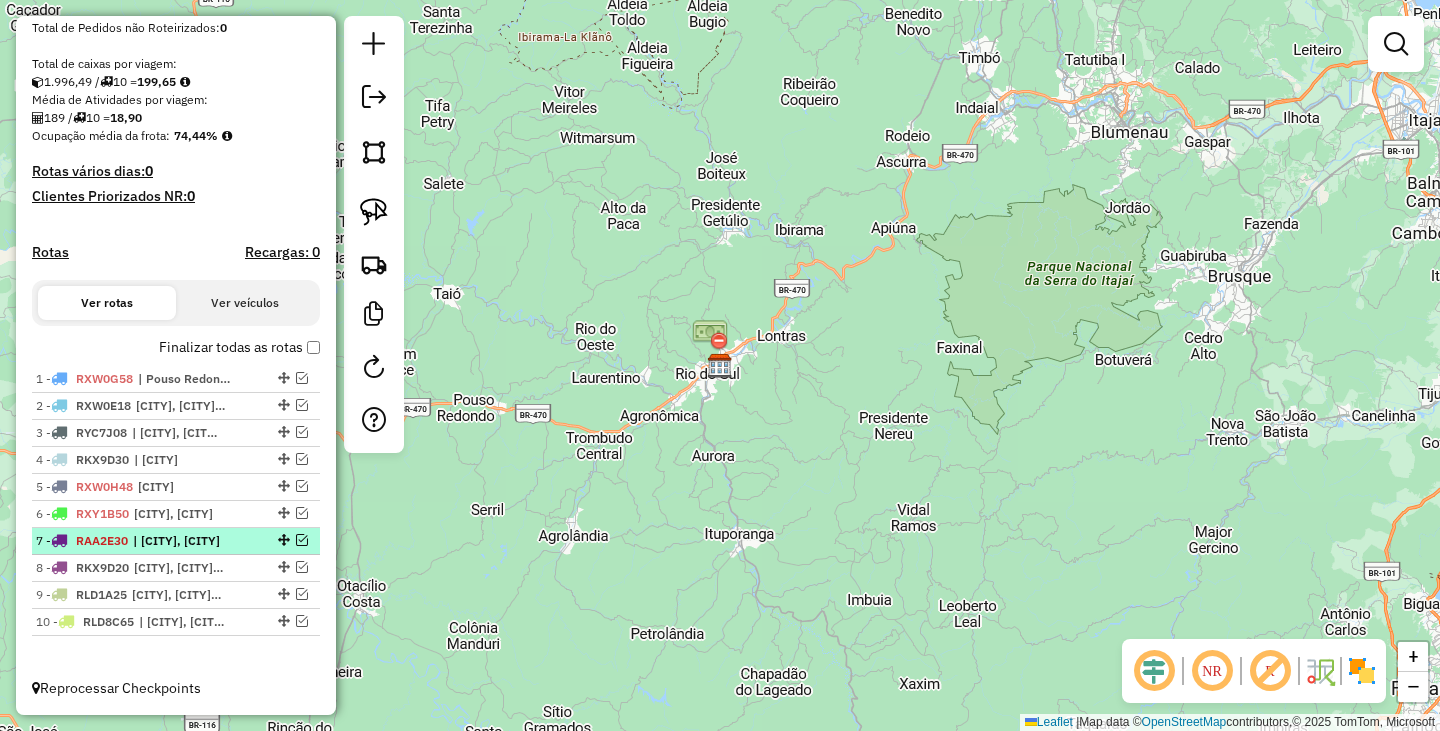 scroll, scrollTop: 400, scrollLeft: 0, axis: vertical 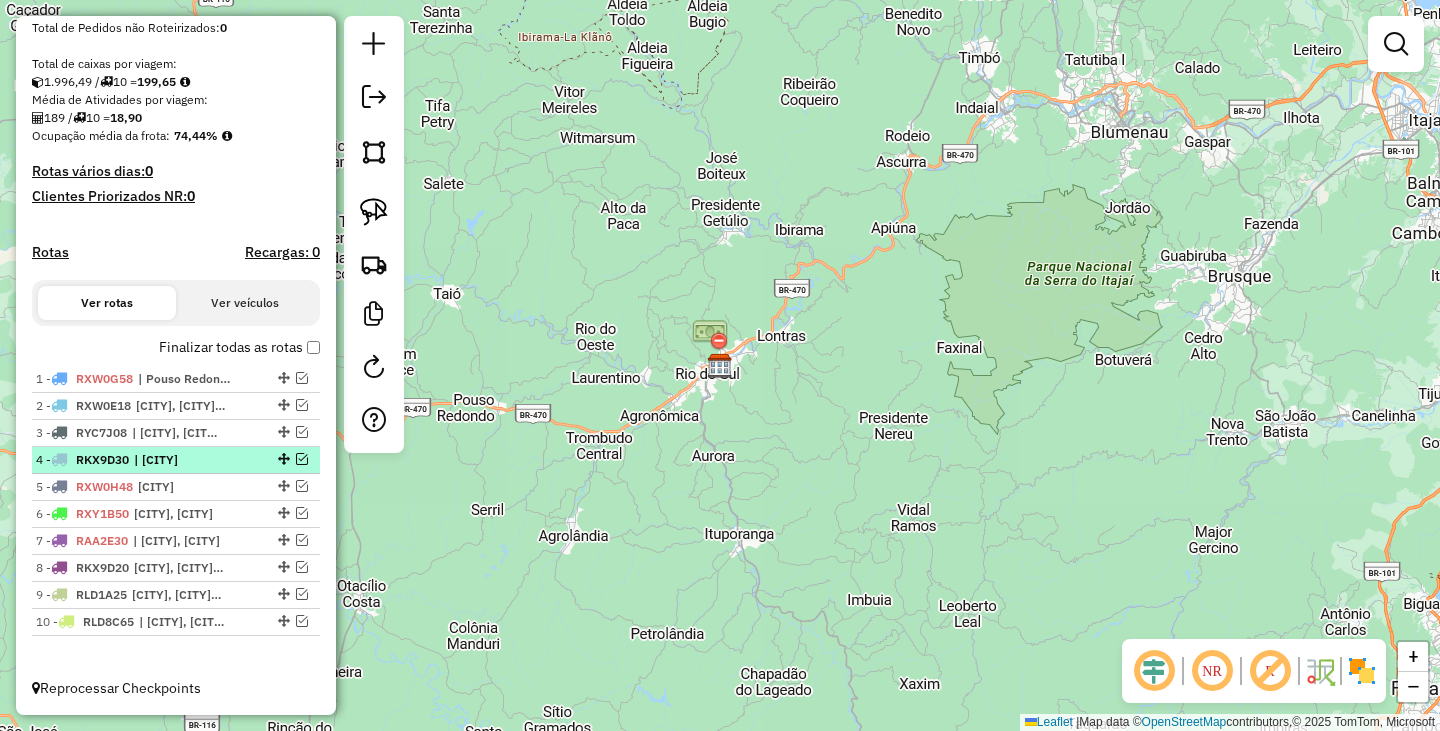 click at bounding box center [302, 459] 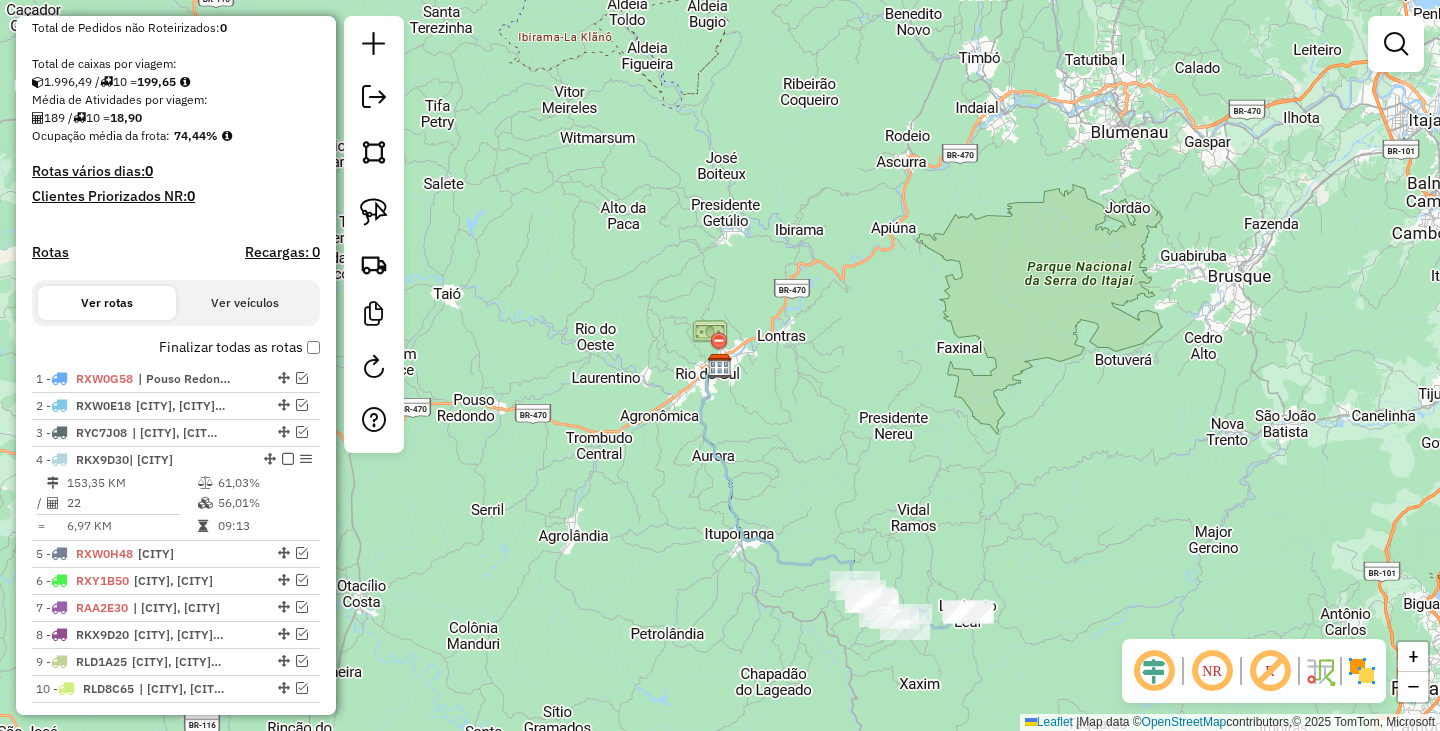 scroll, scrollTop: 467, scrollLeft: 0, axis: vertical 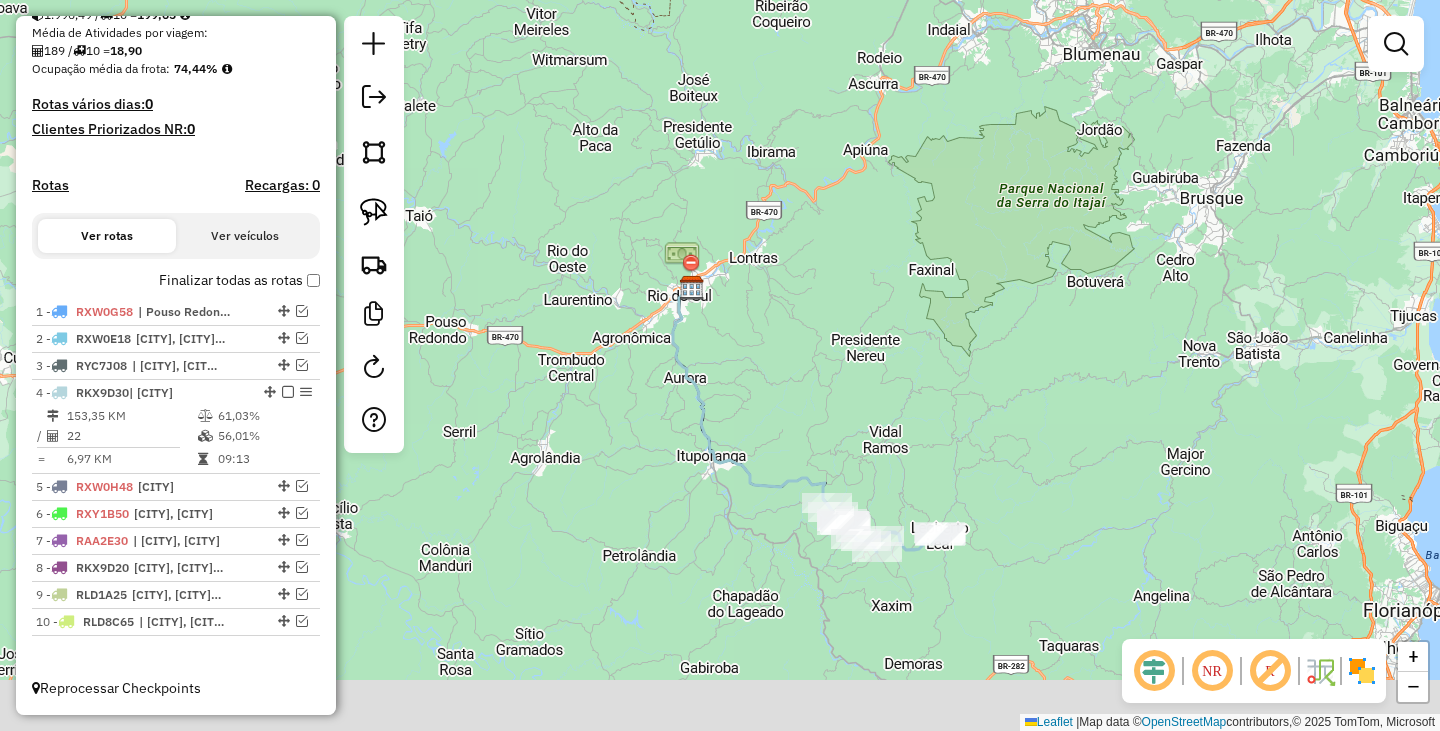 drag, startPoint x: 848, startPoint y: 619, endPoint x: 814, endPoint y: 509, distance: 115.134705 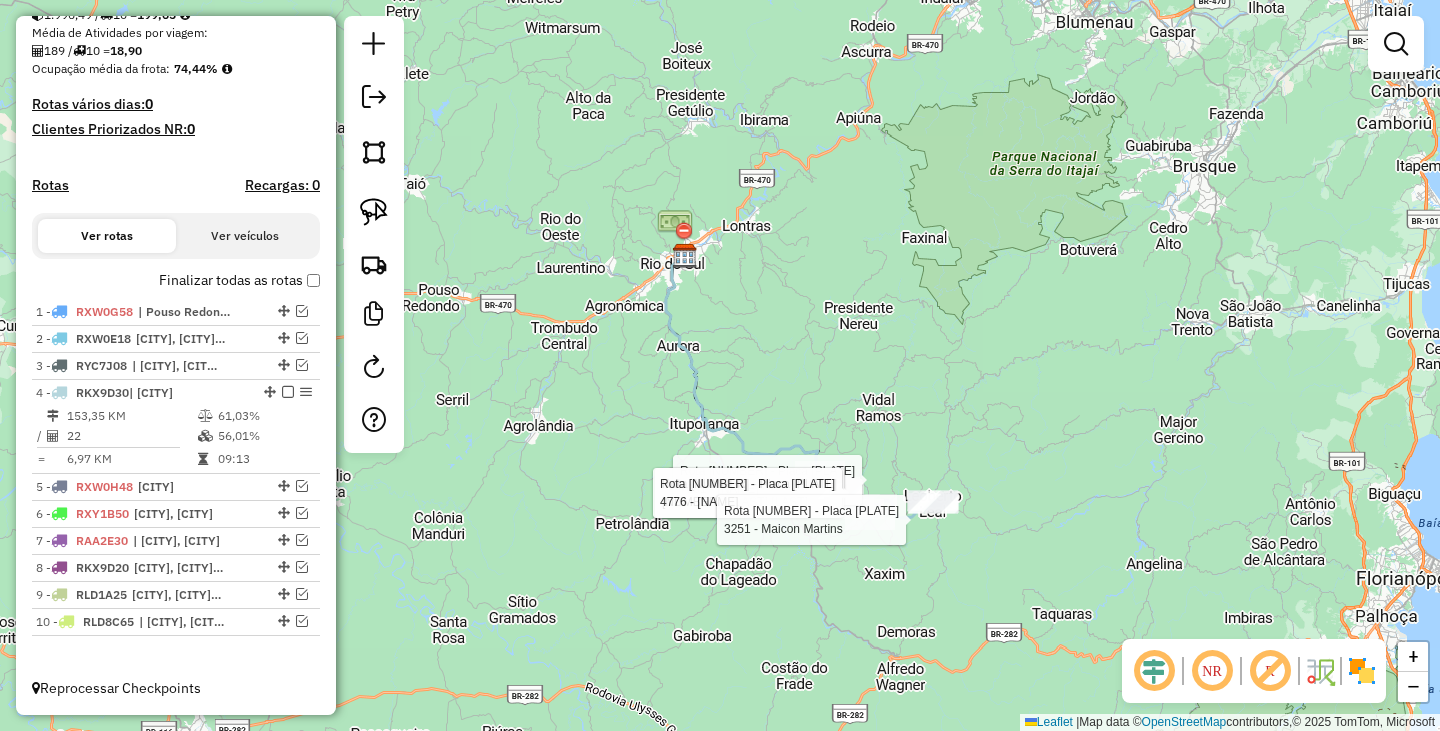 select on "*********" 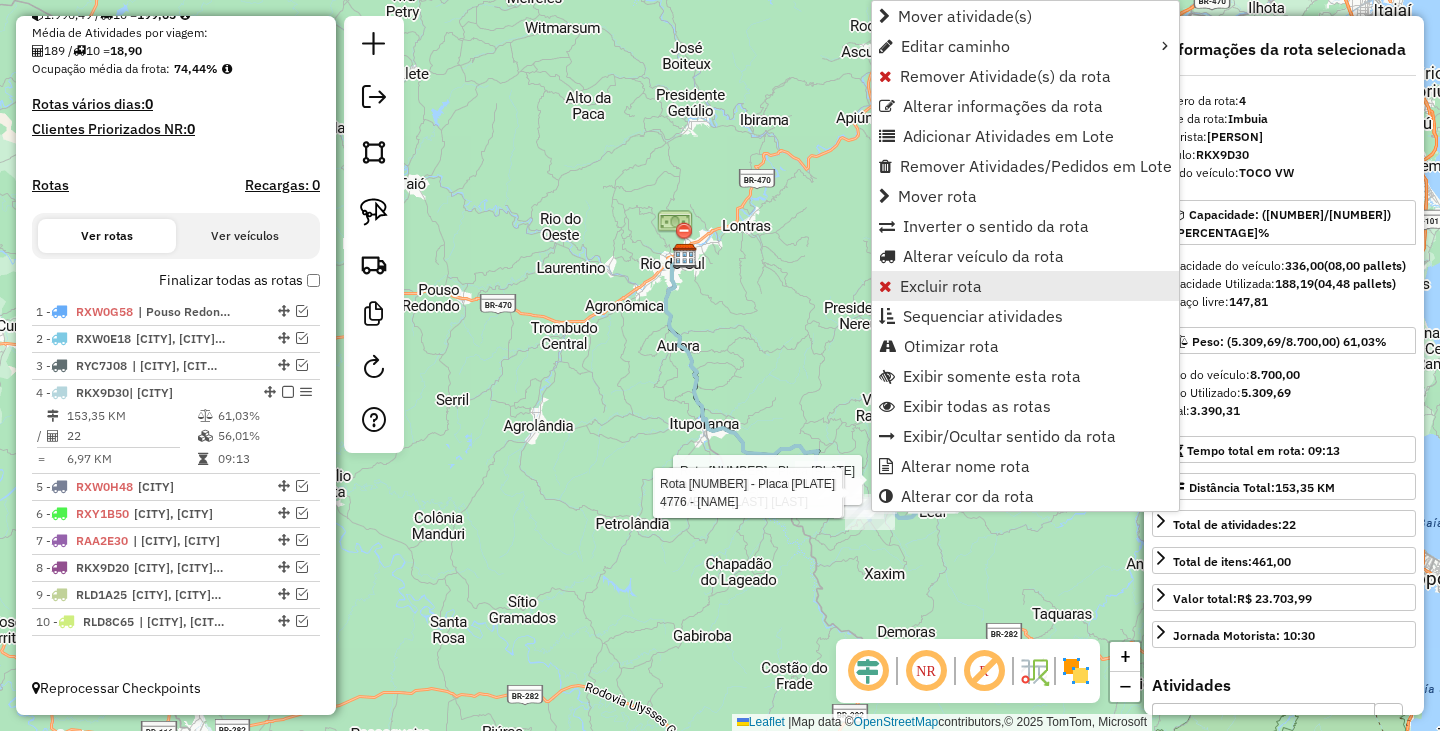 click on "Excluir rota" at bounding box center (941, 286) 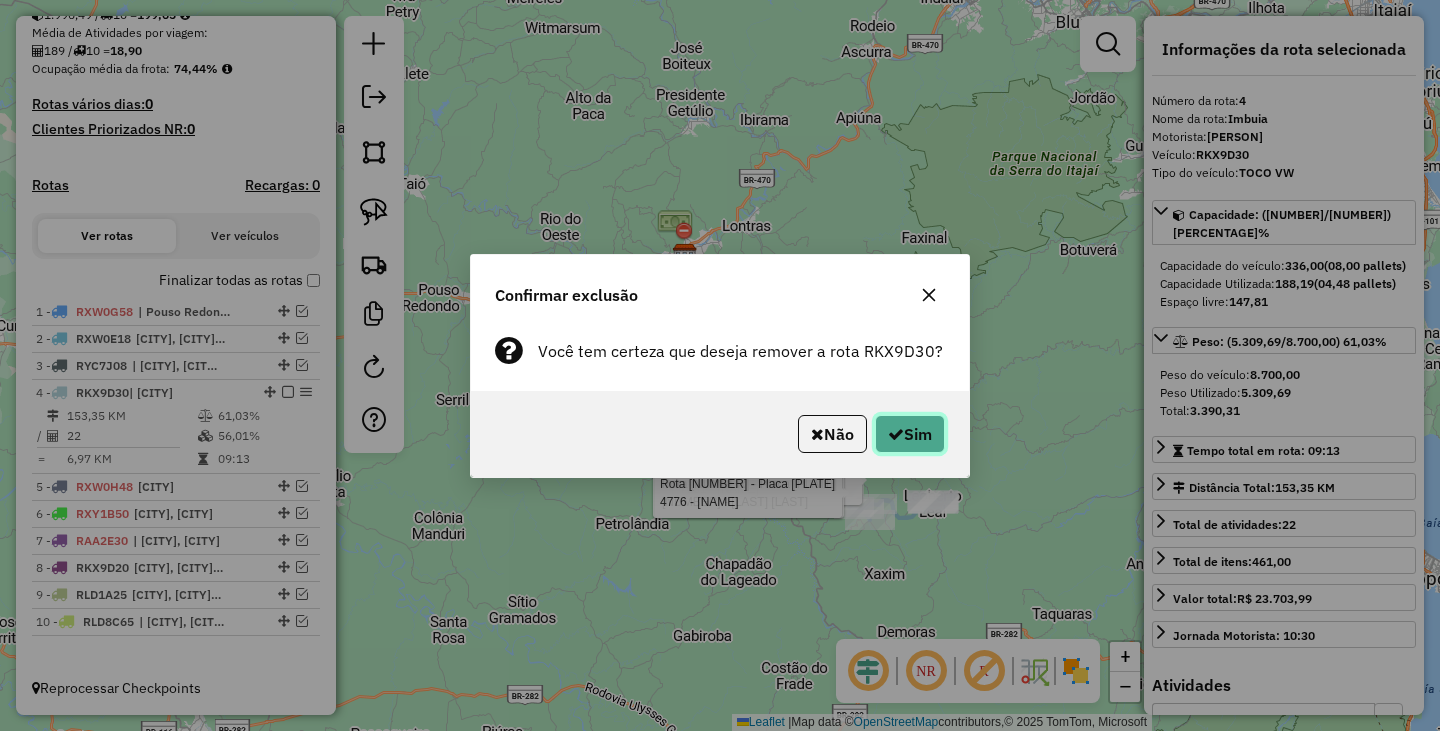 click on "Sim" 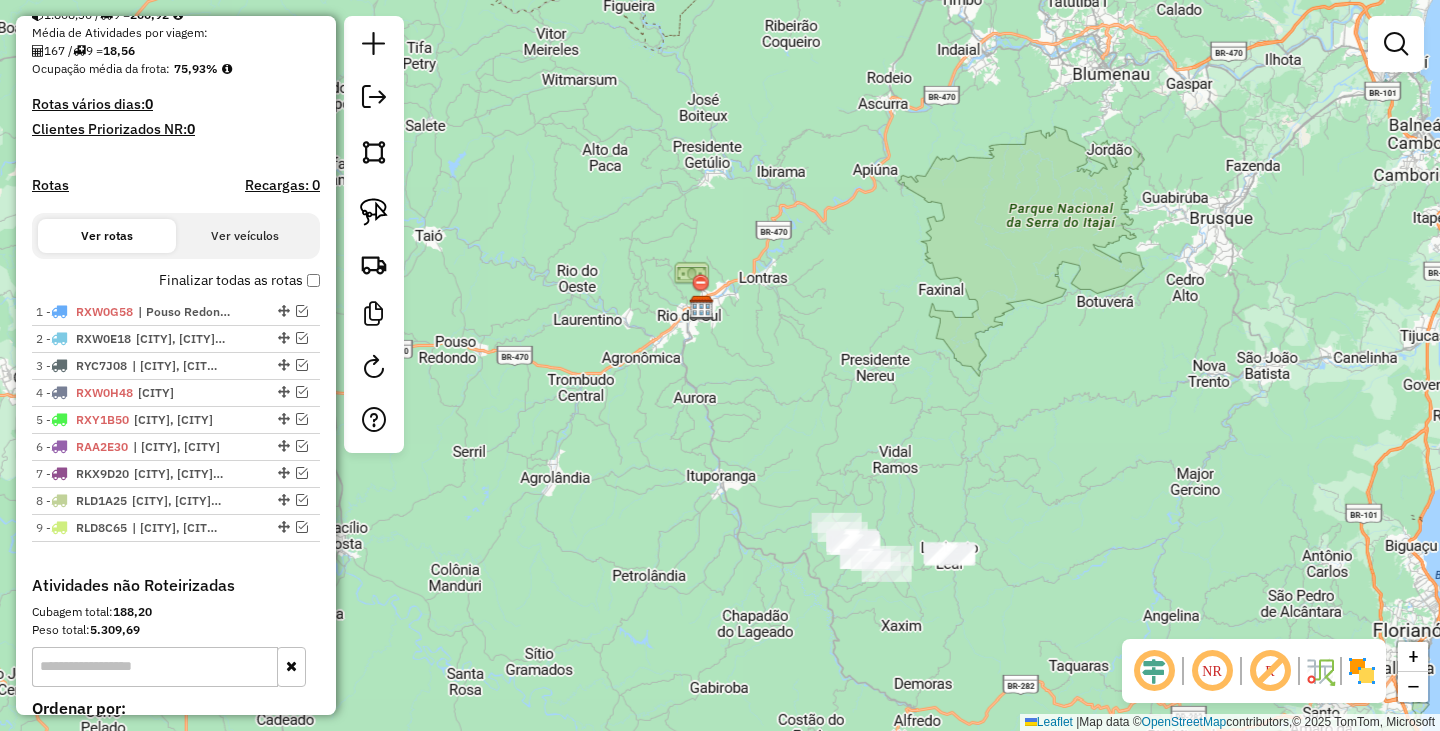 scroll, scrollTop: 485, scrollLeft: 0, axis: vertical 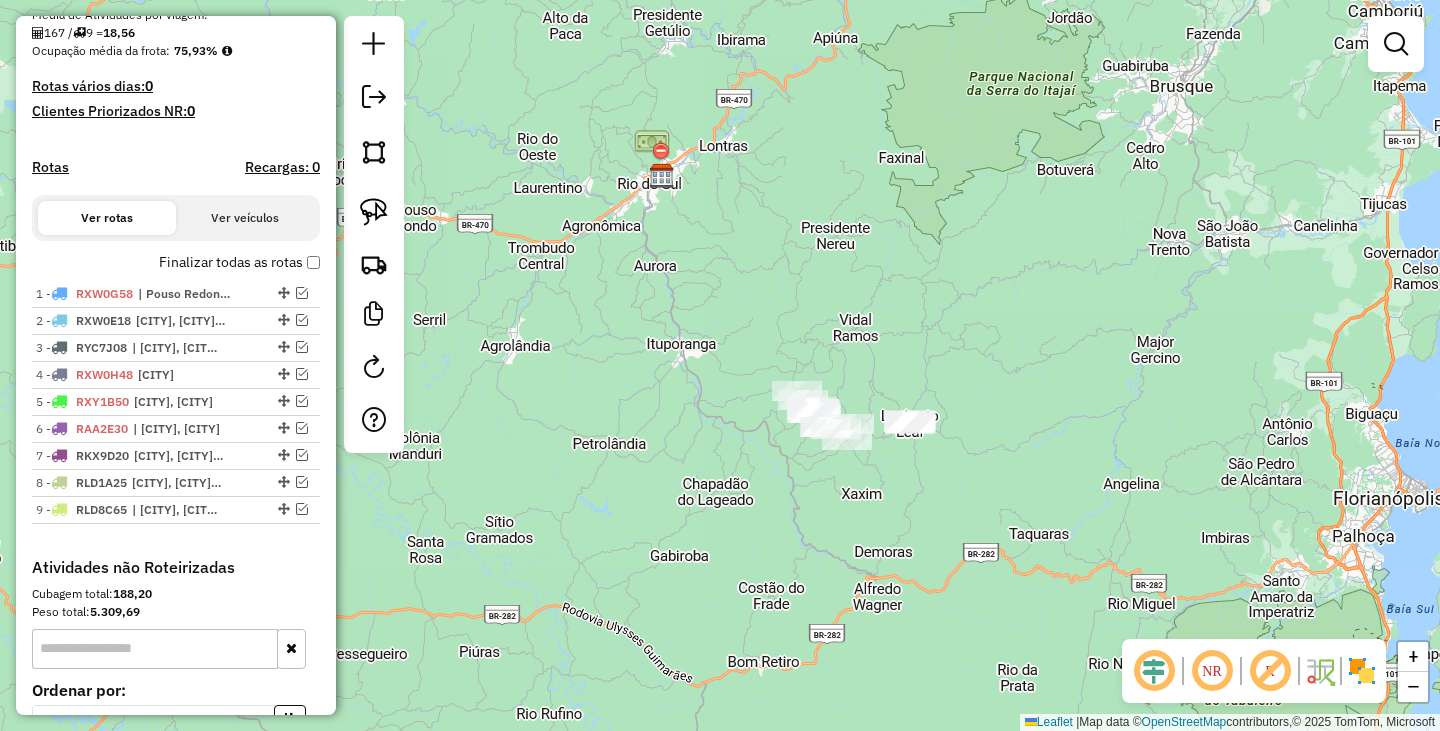 drag, startPoint x: 945, startPoint y: 483, endPoint x: 880, endPoint y: 278, distance: 215.05814 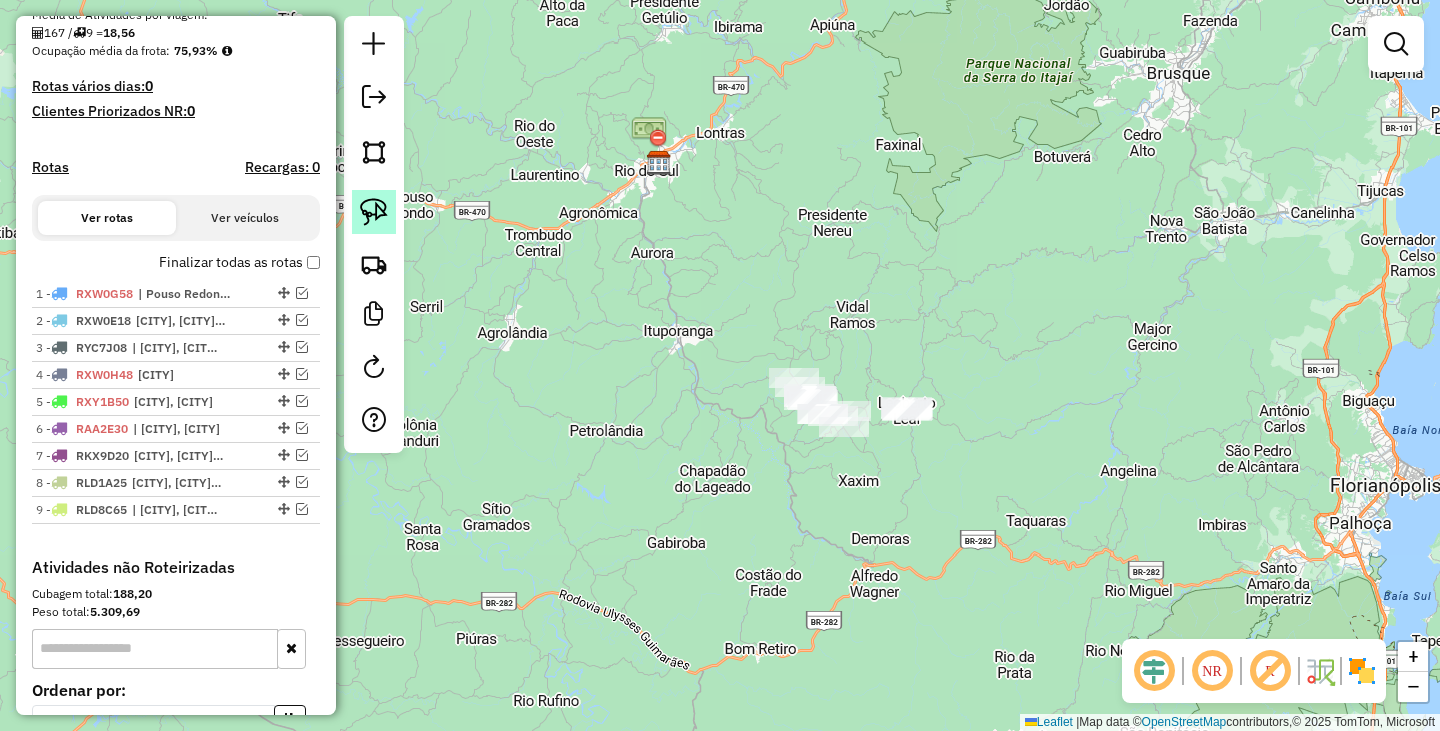 click 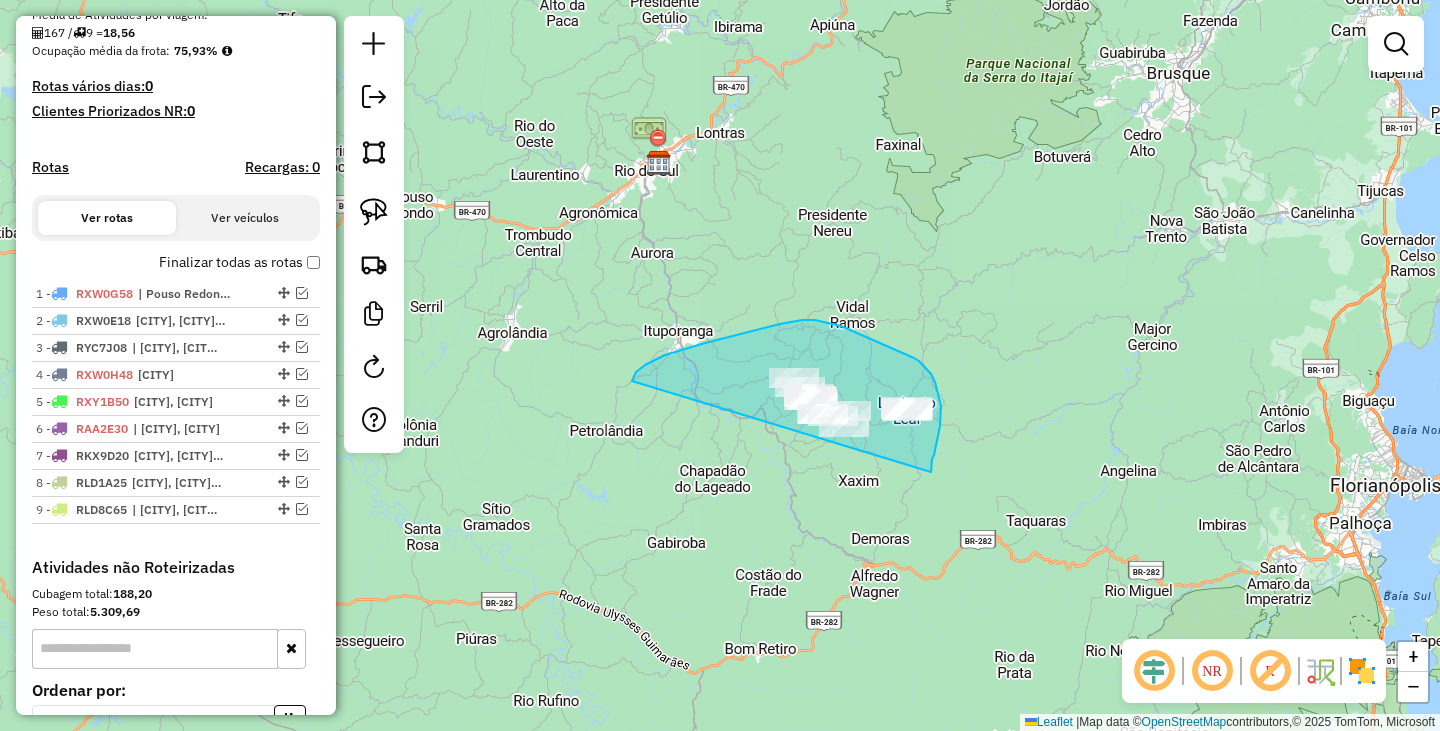 drag, startPoint x: 632, startPoint y: 381, endPoint x: 929, endPoint y: 478, distance: 312.43878 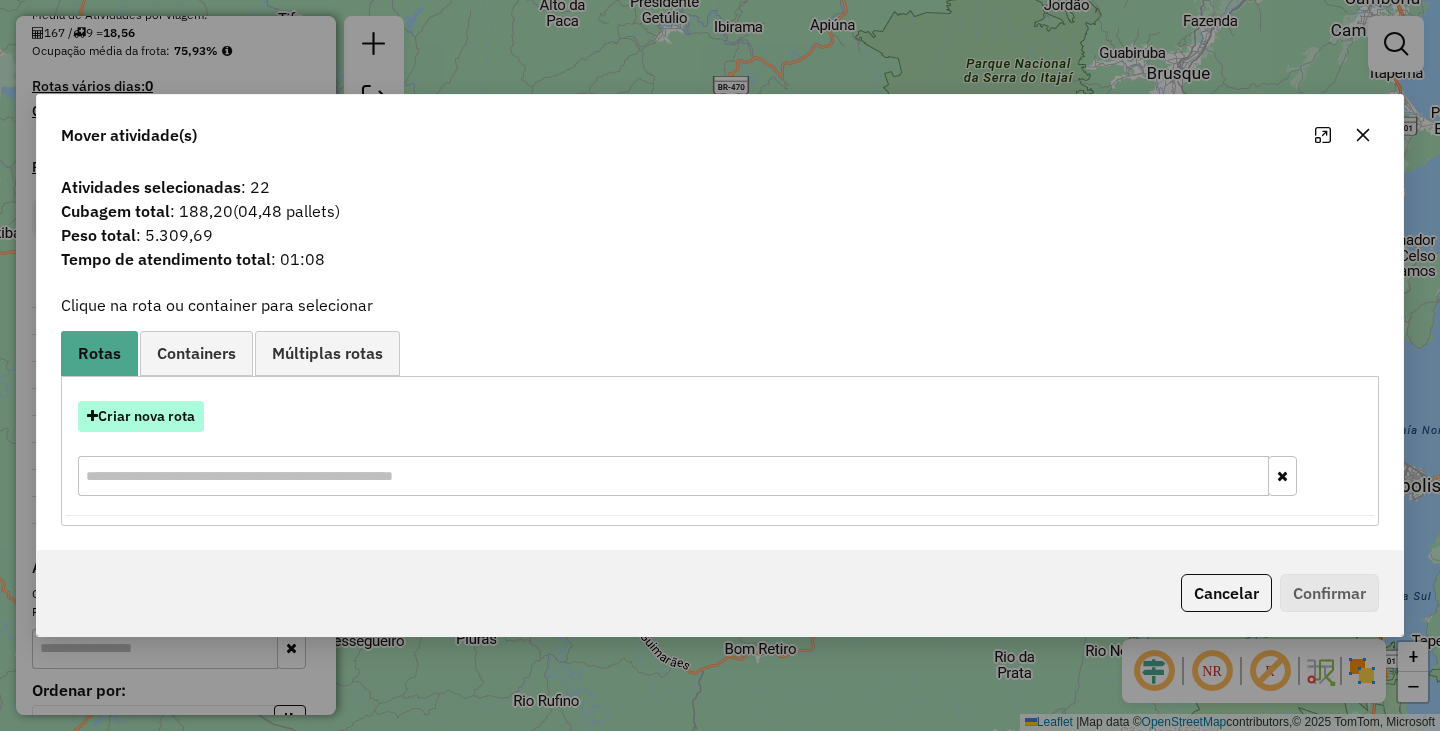click on "Criar nova rota" at bounding box center [141, 416] 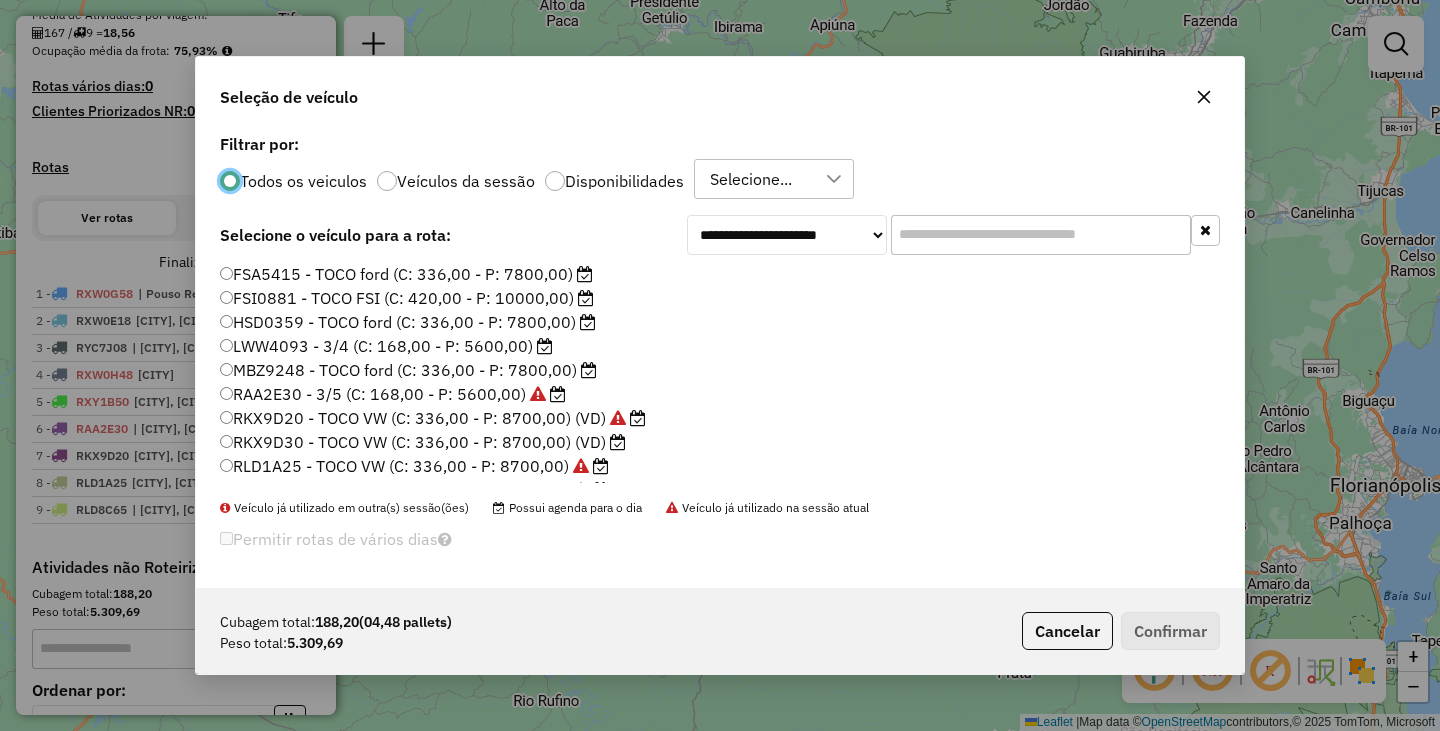 scroll, scrollTop: 11, scrollLeft: 6, axis: both 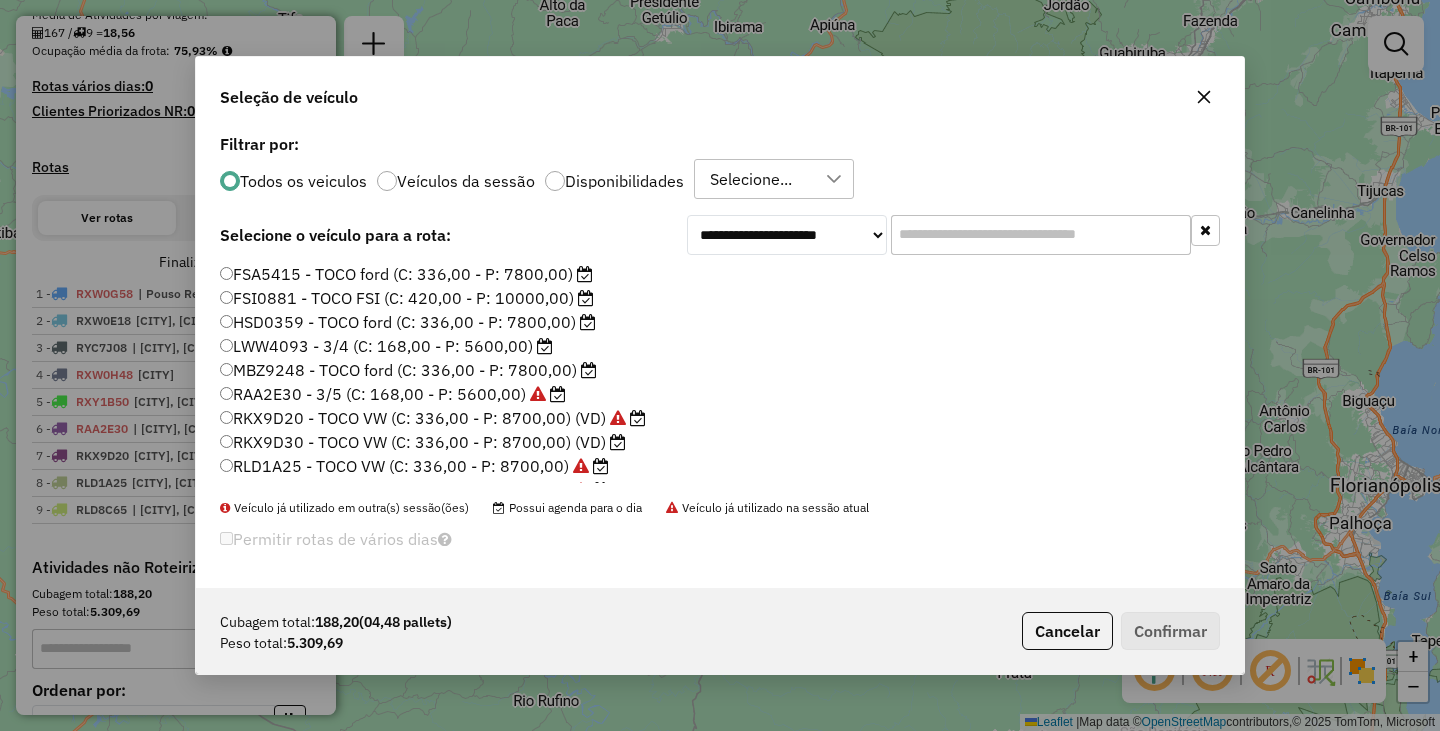 click on "RKX9D30 - TOCO VW (C: 336,00 - P: 8700,00) (VD)" 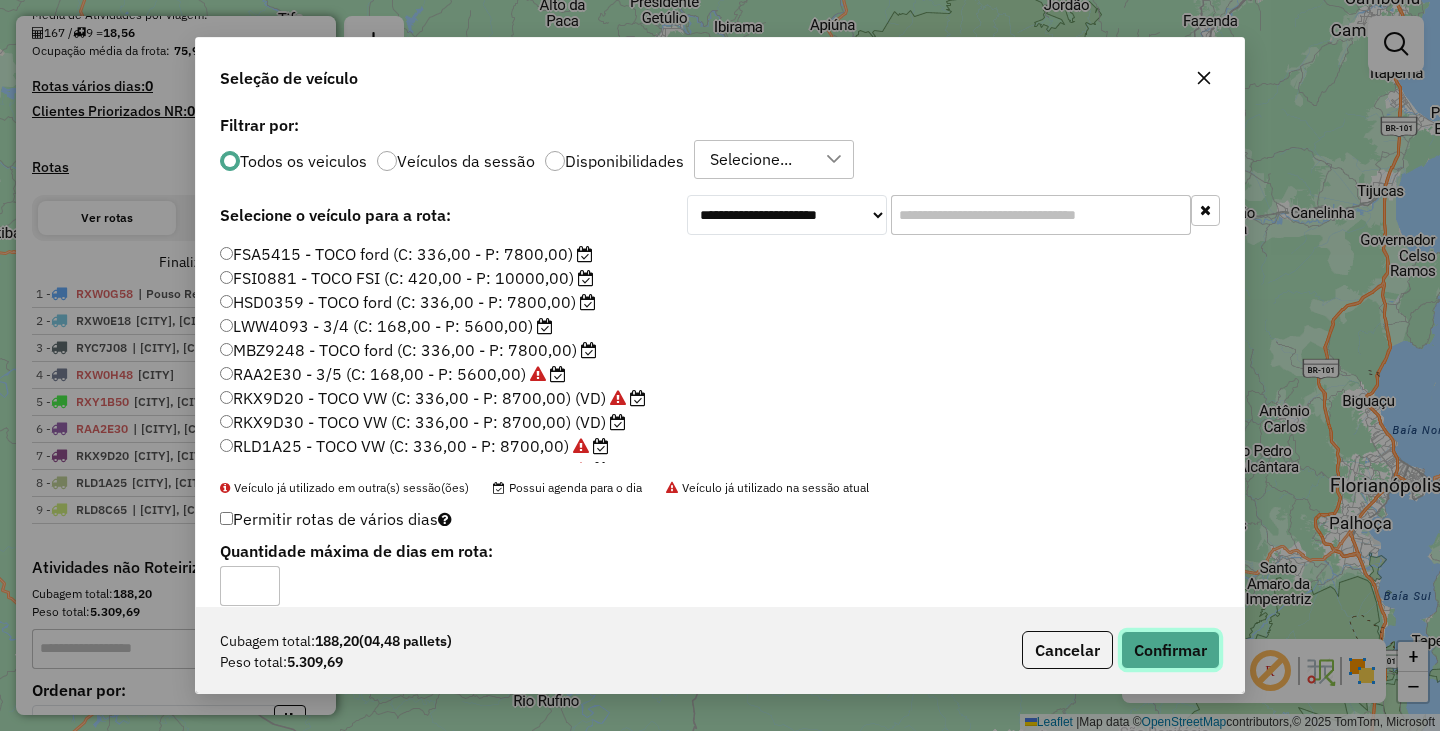 click on "Confirmar" 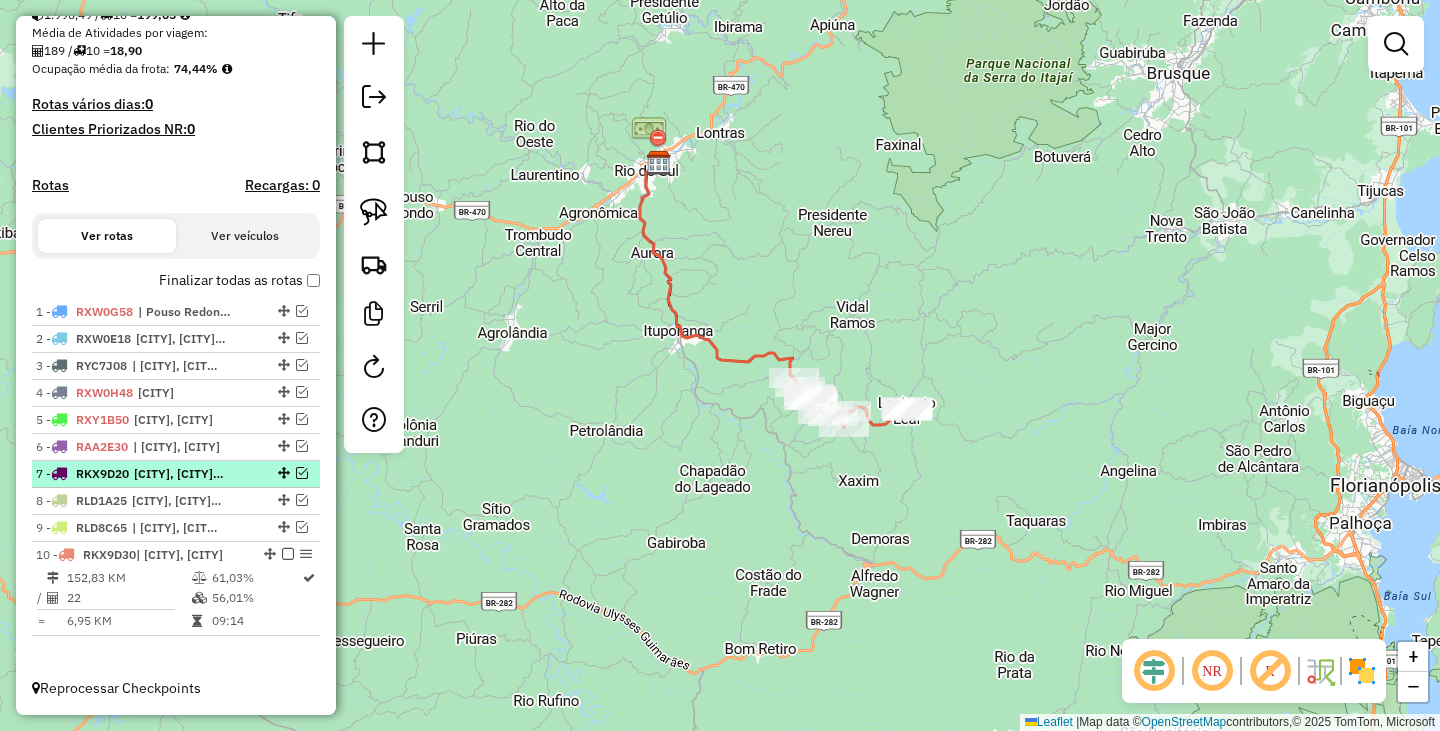 click at bounding box center [288, 554] 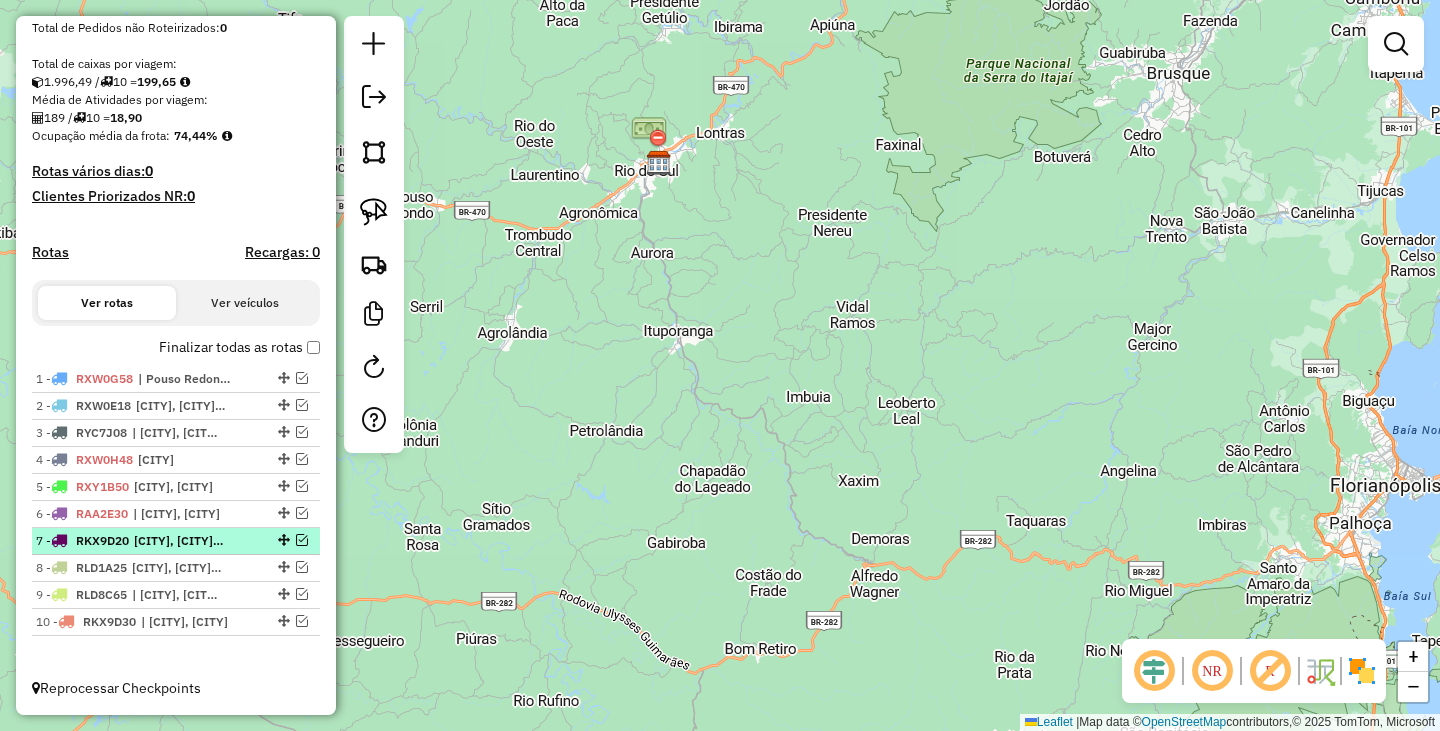 scroll, scrollTop: 400, scrollLeft: 0, axis: vertical 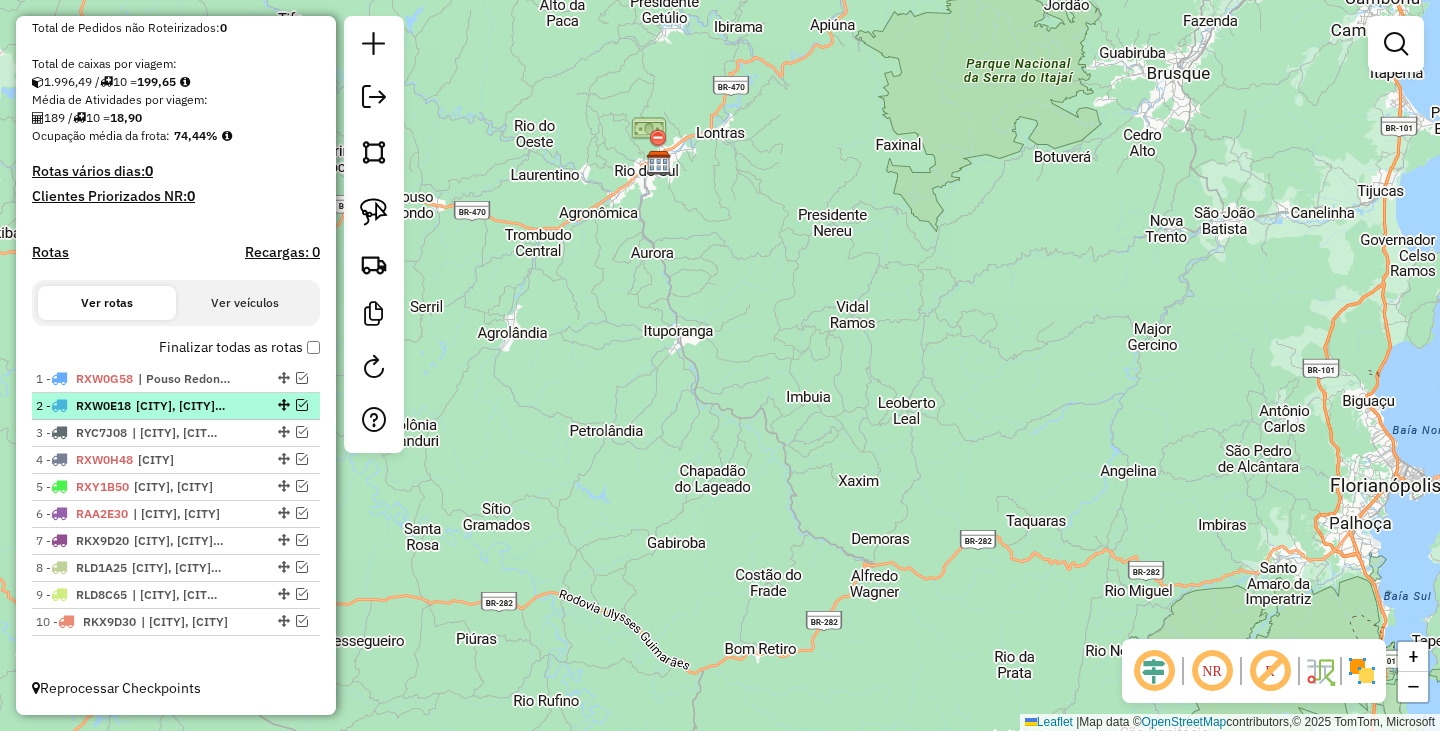 click at bounding box center (302, 405) 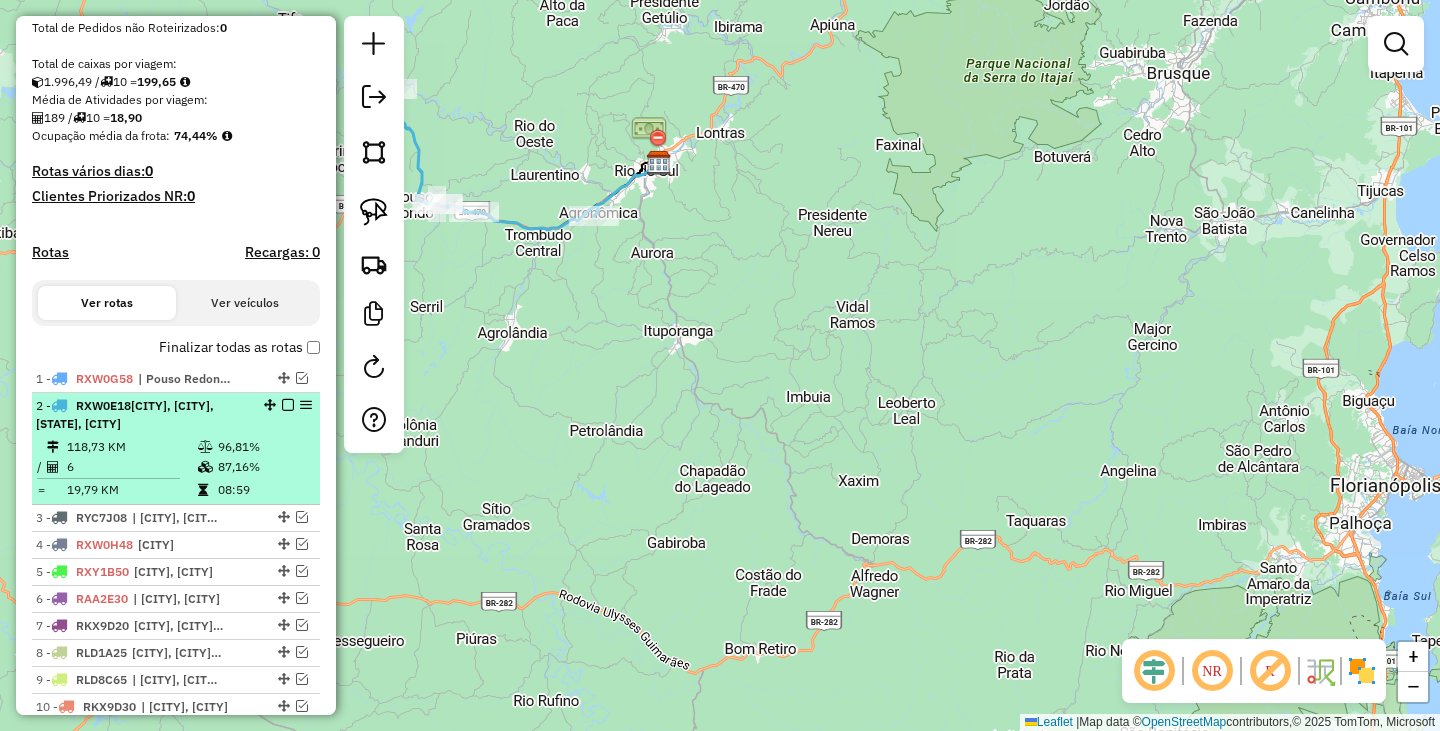 scroll, scrollTop: 485, scrollLeft: 0, axis: vertical 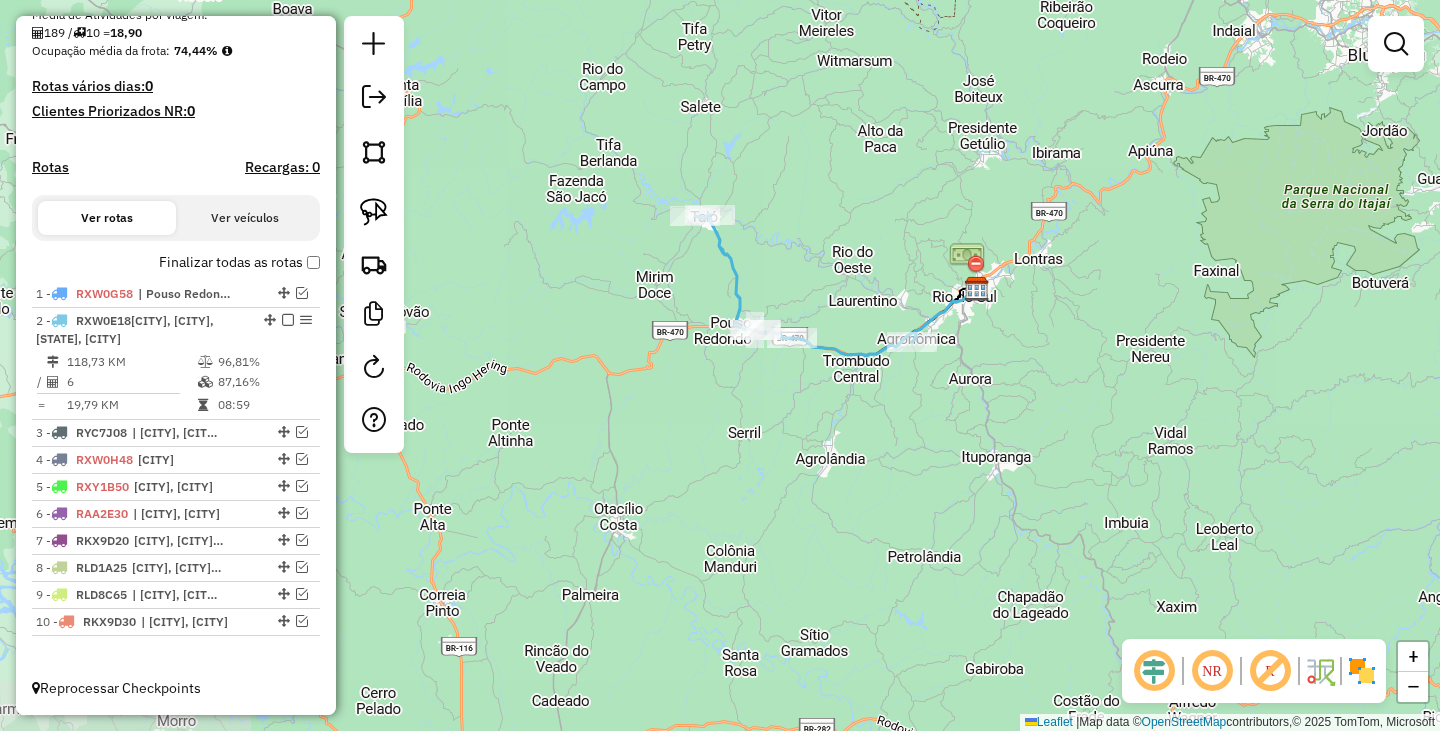 drag, startPoint x: 438, startPoint y: 373, endPoint x: 756, endPoint y: 499, distance: 342.0526 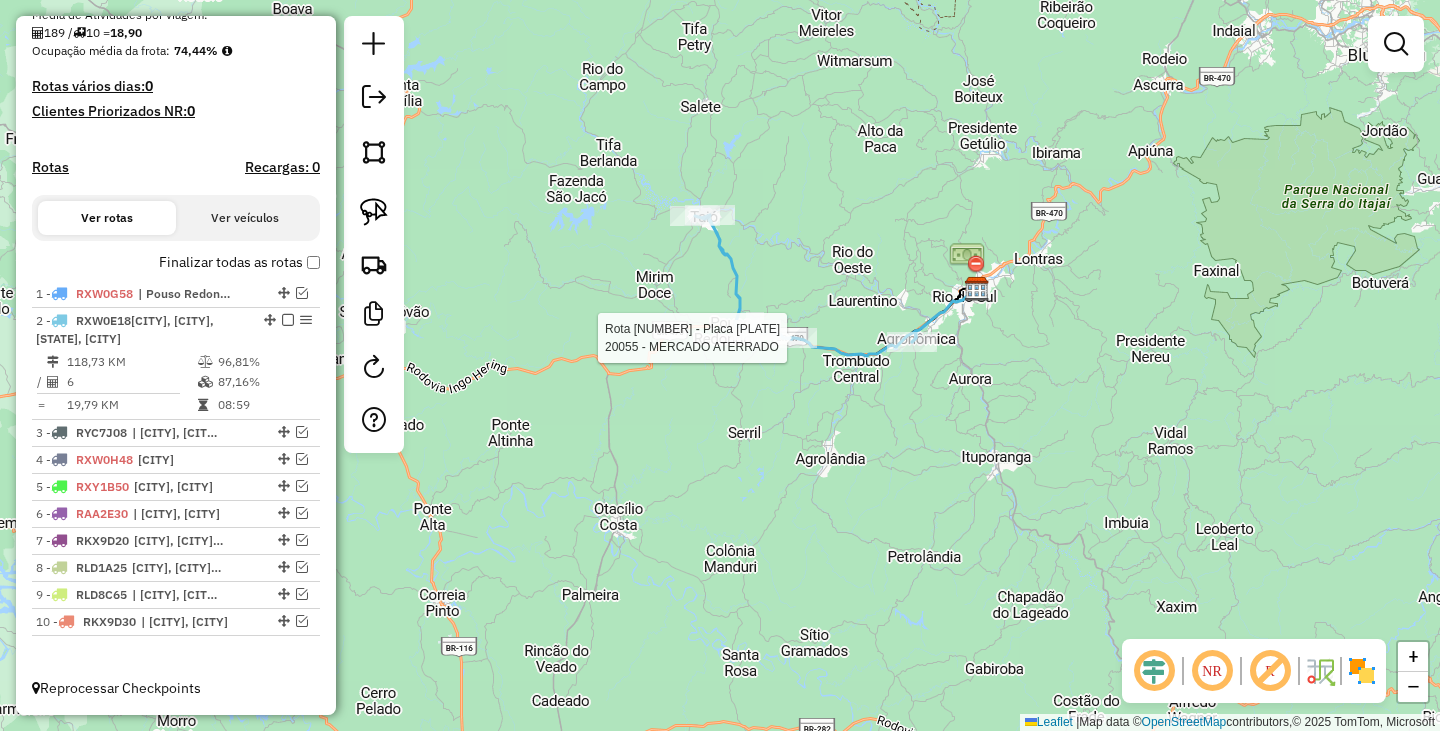 select on "*********" 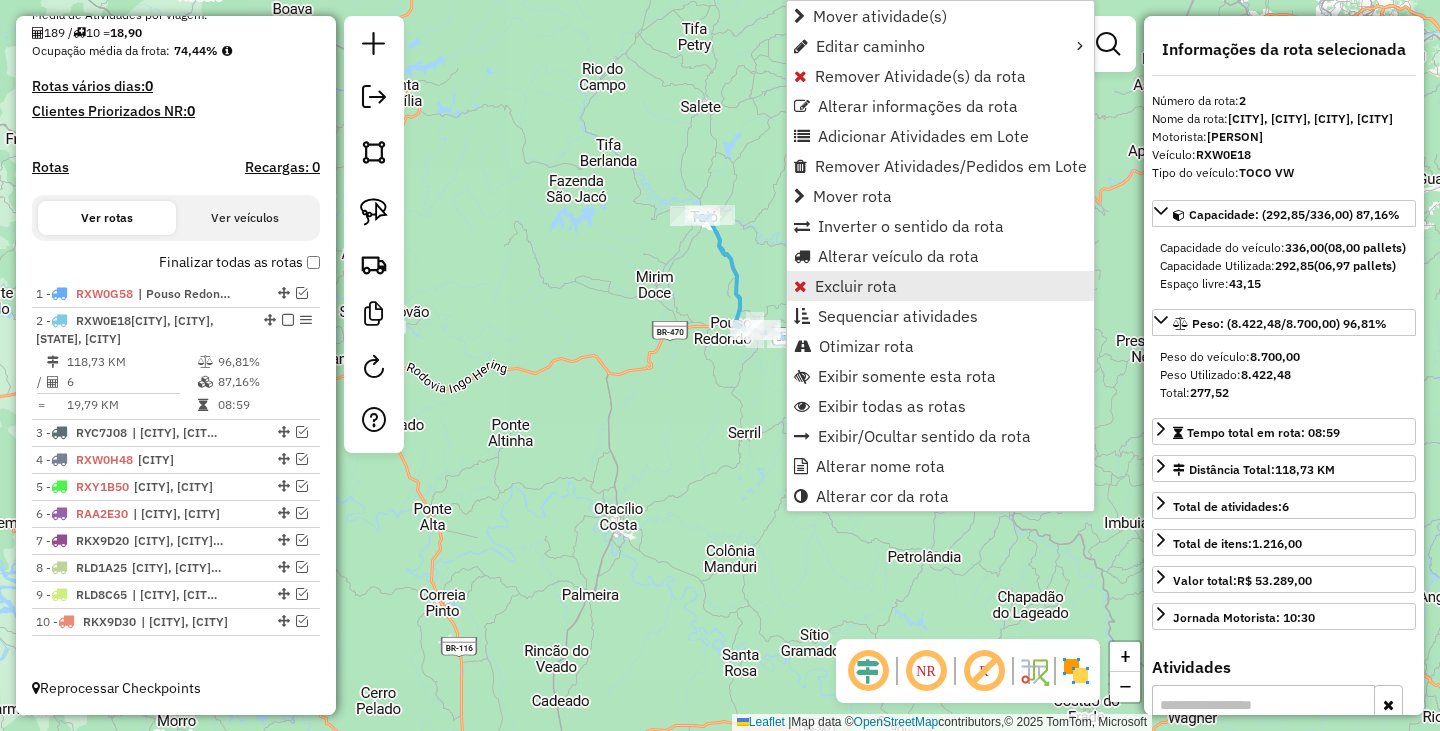 click on "Excluir rota" at bounding box center [856, 286] 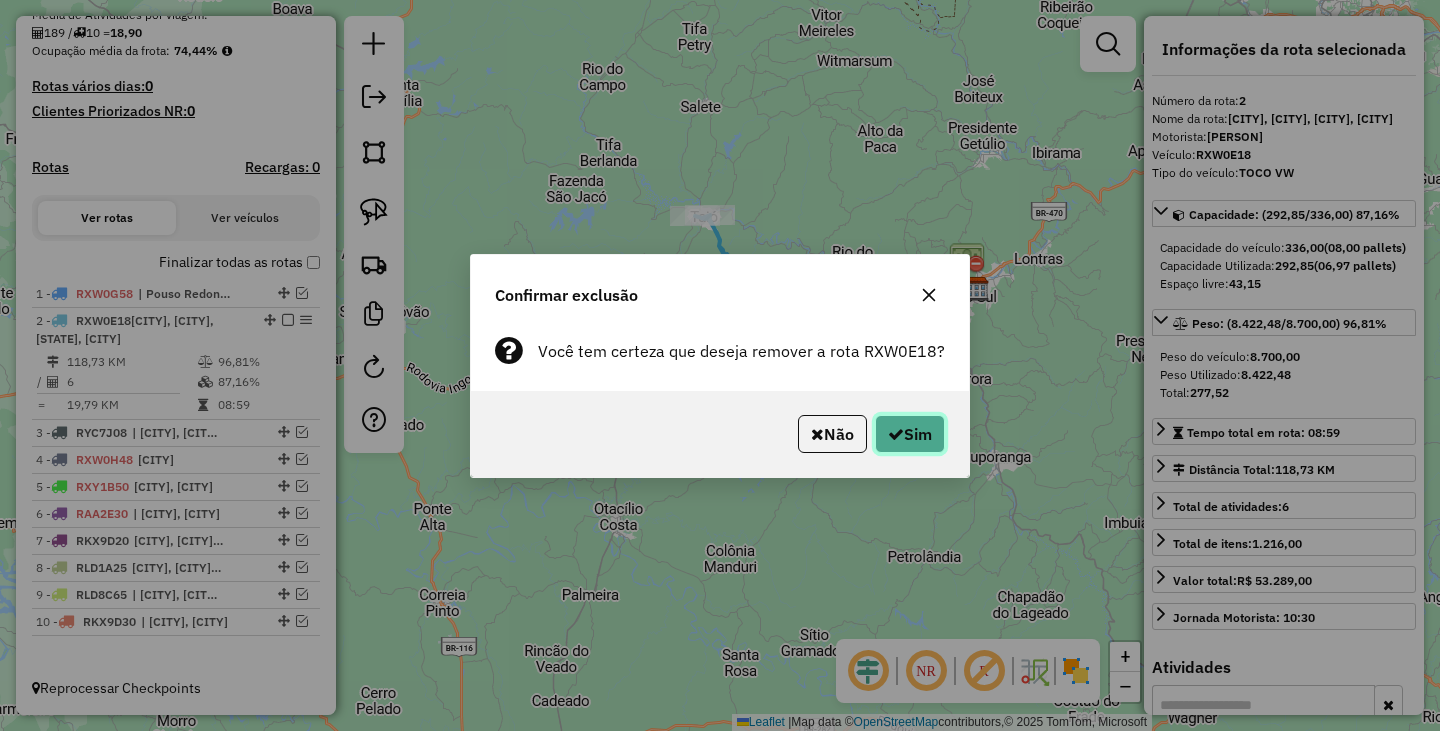click on "Sim" 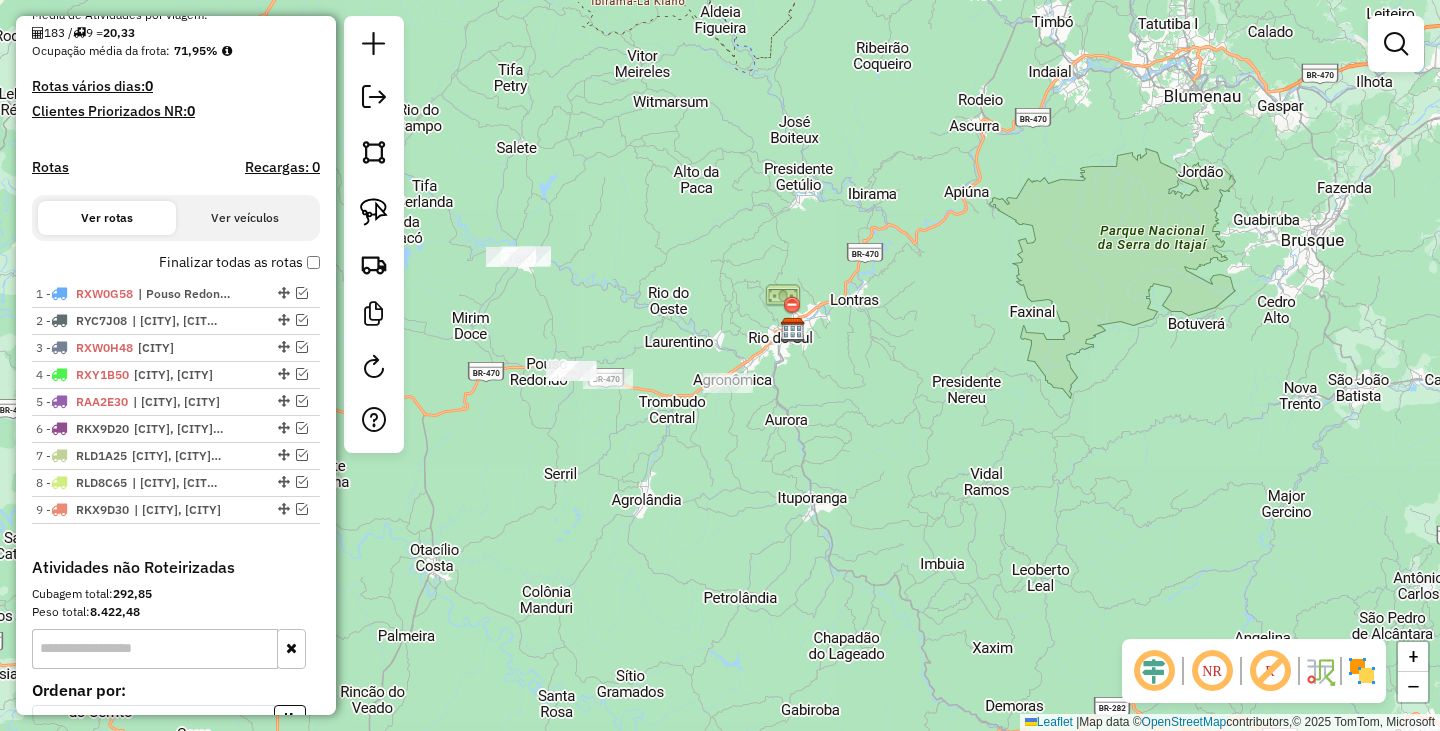 drag, startPoint x: 836, startPoint y: 487, endPoint x: 1025, endPoint y: 412, distance: 203.33716 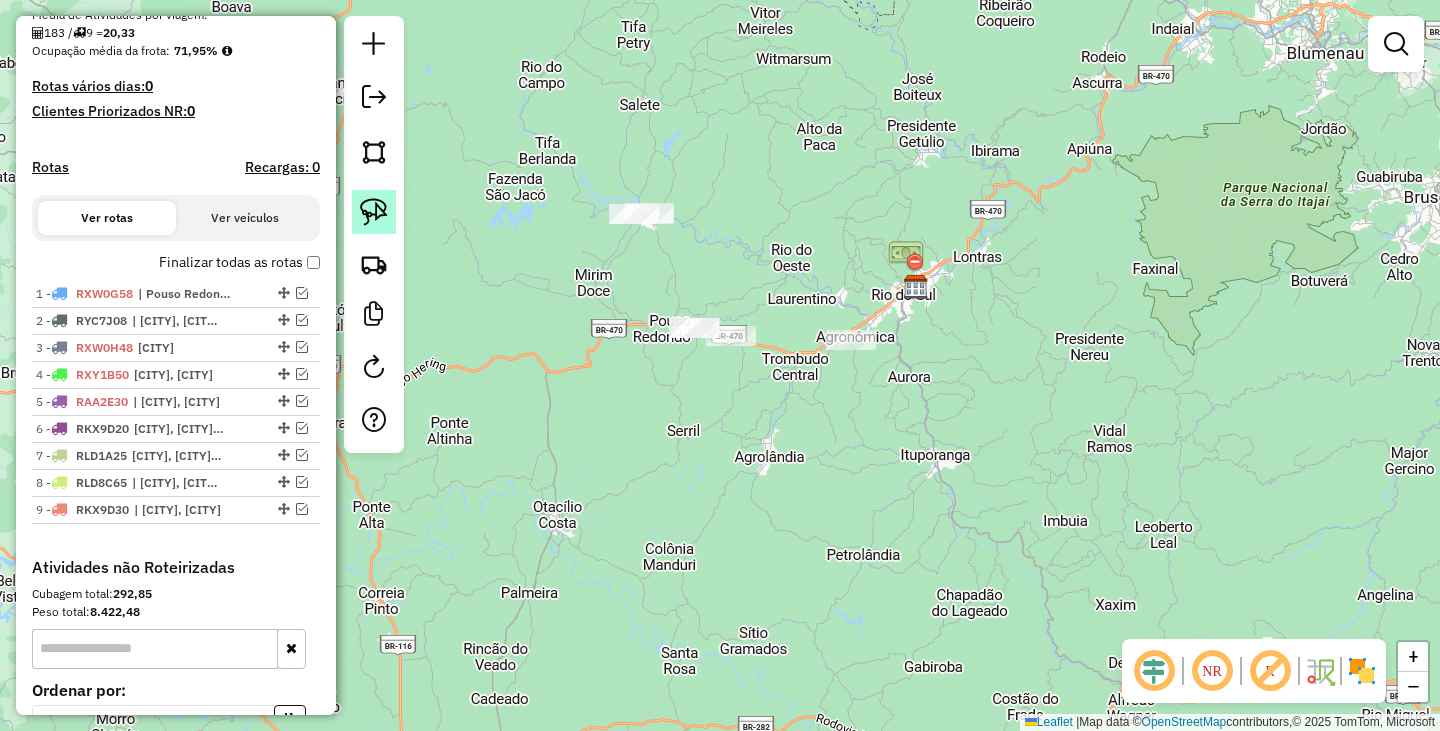click 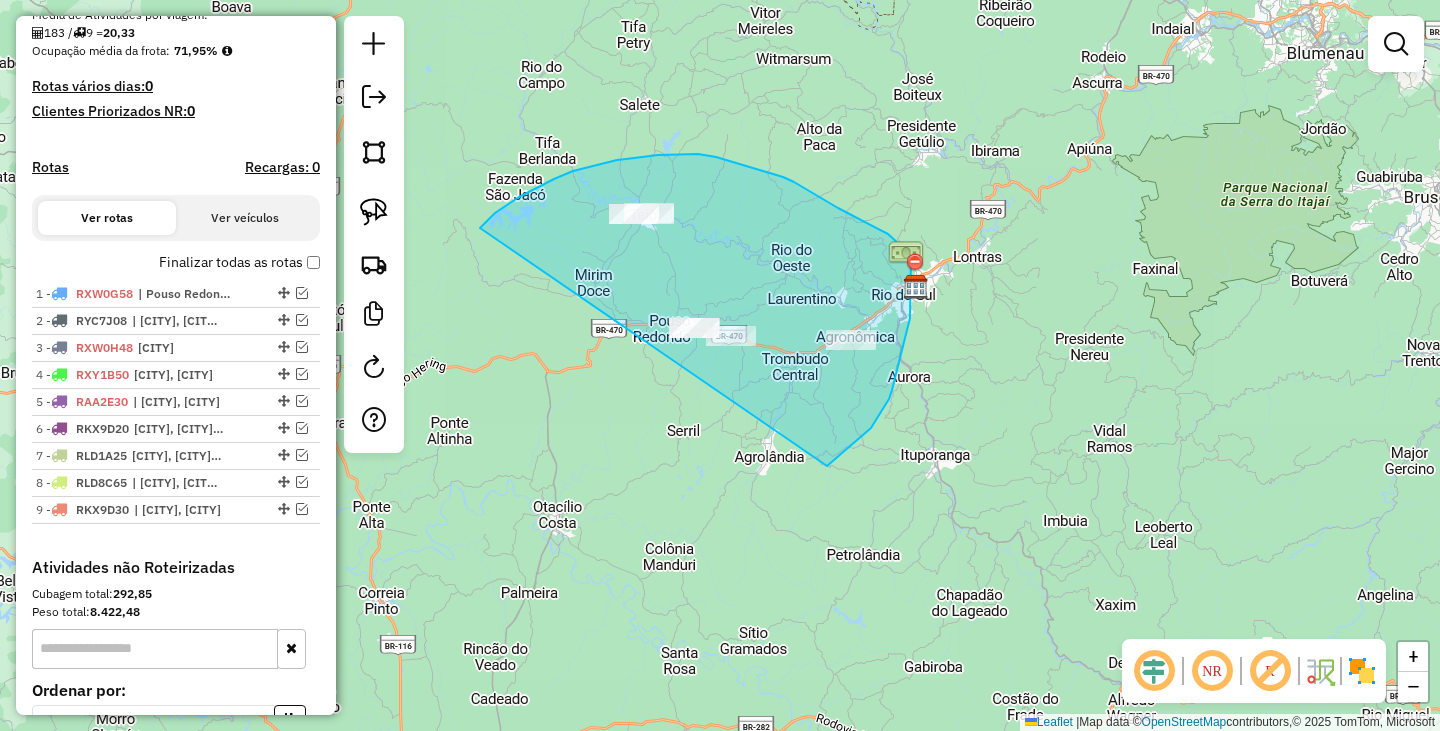 drag, startPoint x: 519, startPoint y: 197, endPoint x: 820, endPoint y: 459, distance: 399.05515 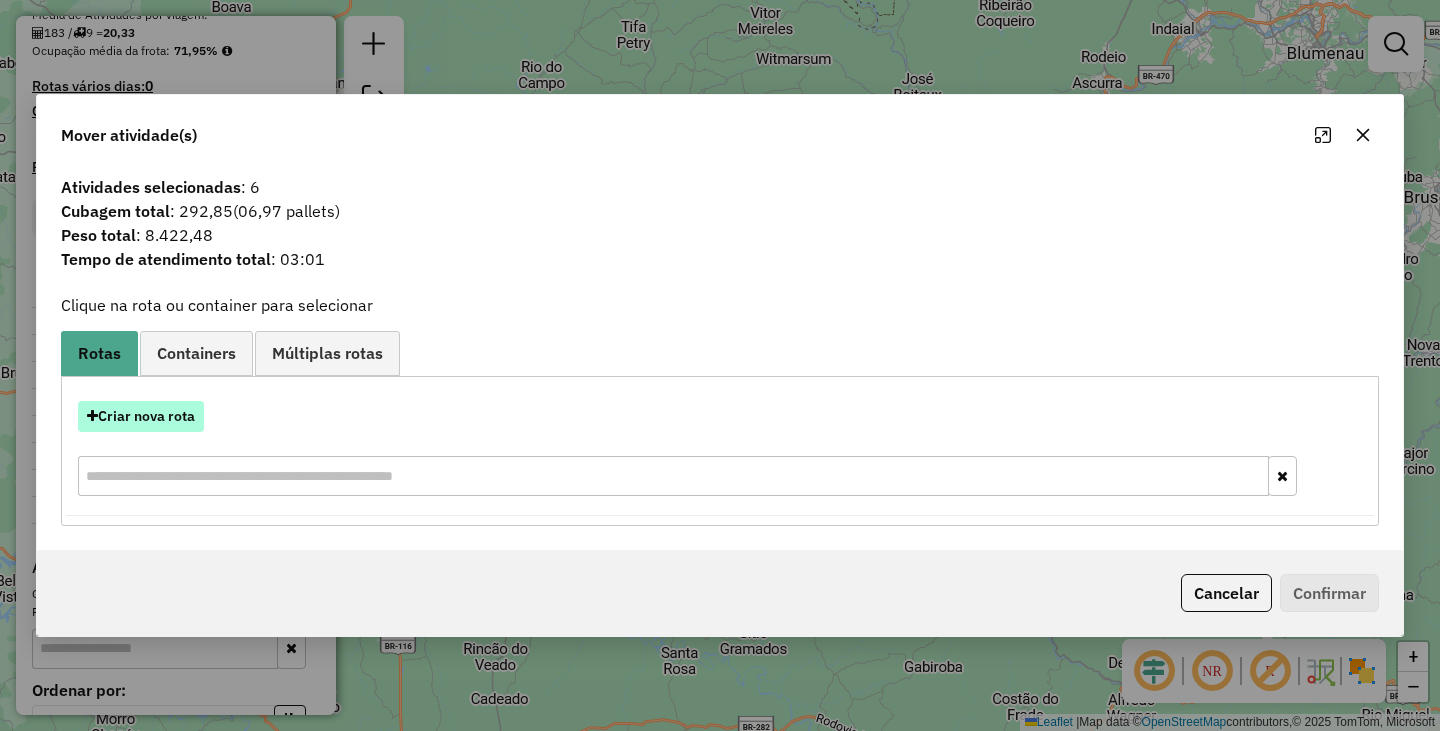 click on "Criar nova rota" at bounding box center (141, 416) 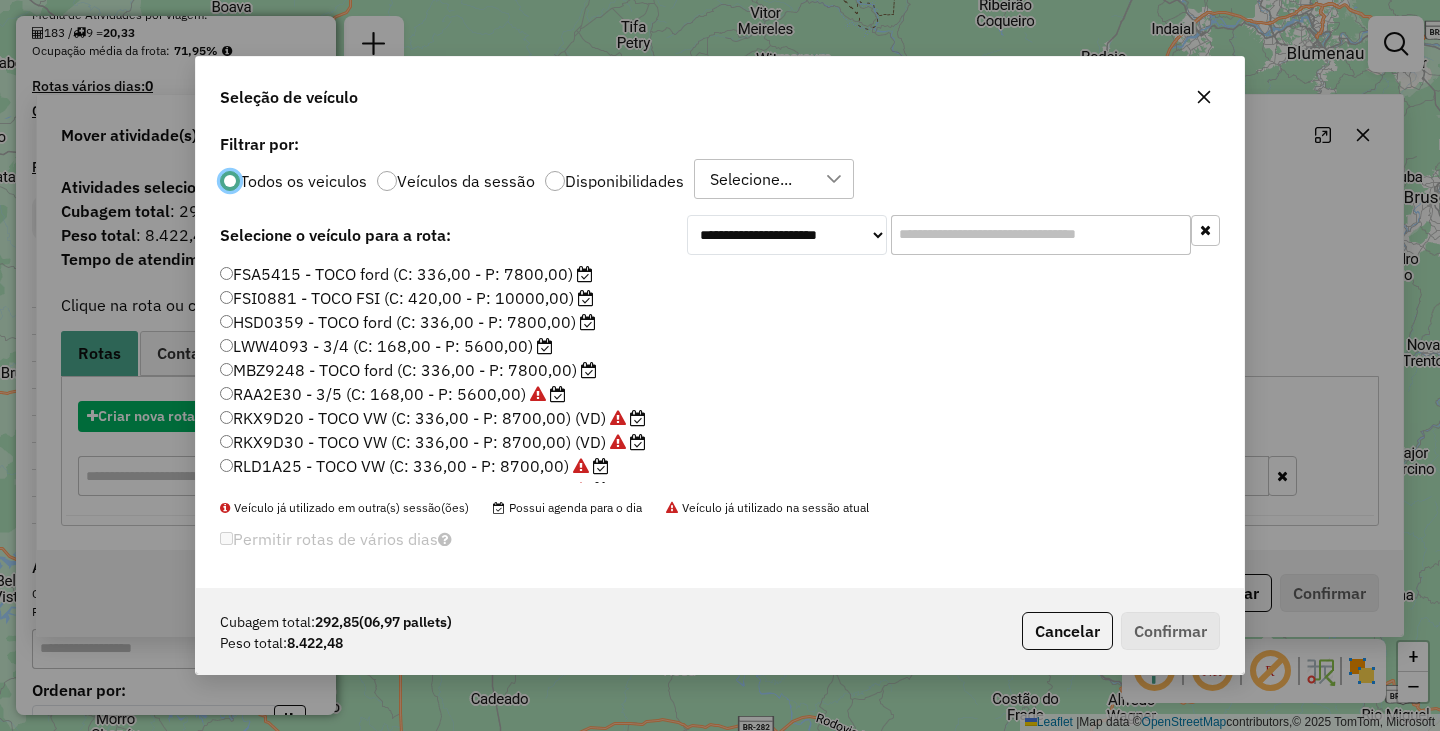 scroll, scrollTop: 11, scrollLeft: 6, axis: both 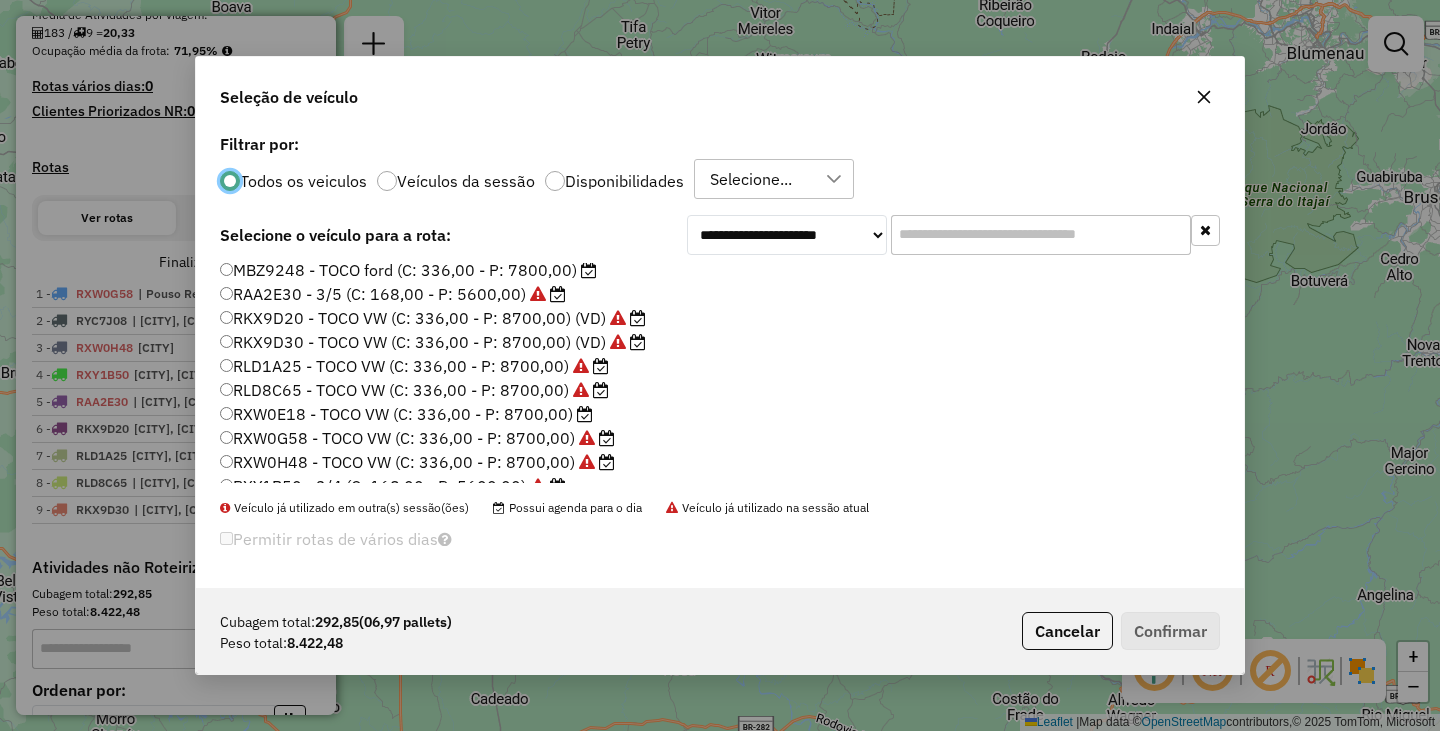 click on "RXW0E18 - TOCO VW (C: 336,00 - P: 8700,00)" 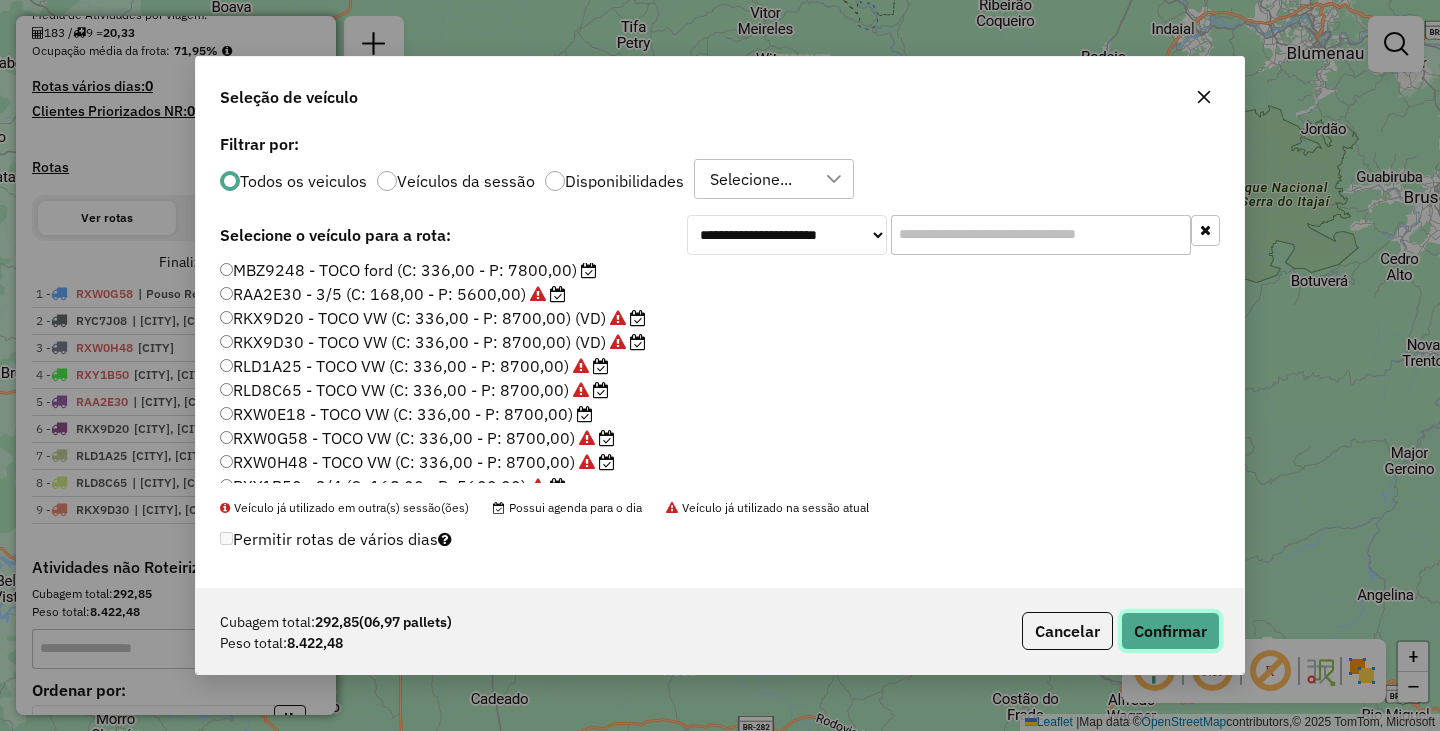 click on "Confirmar" 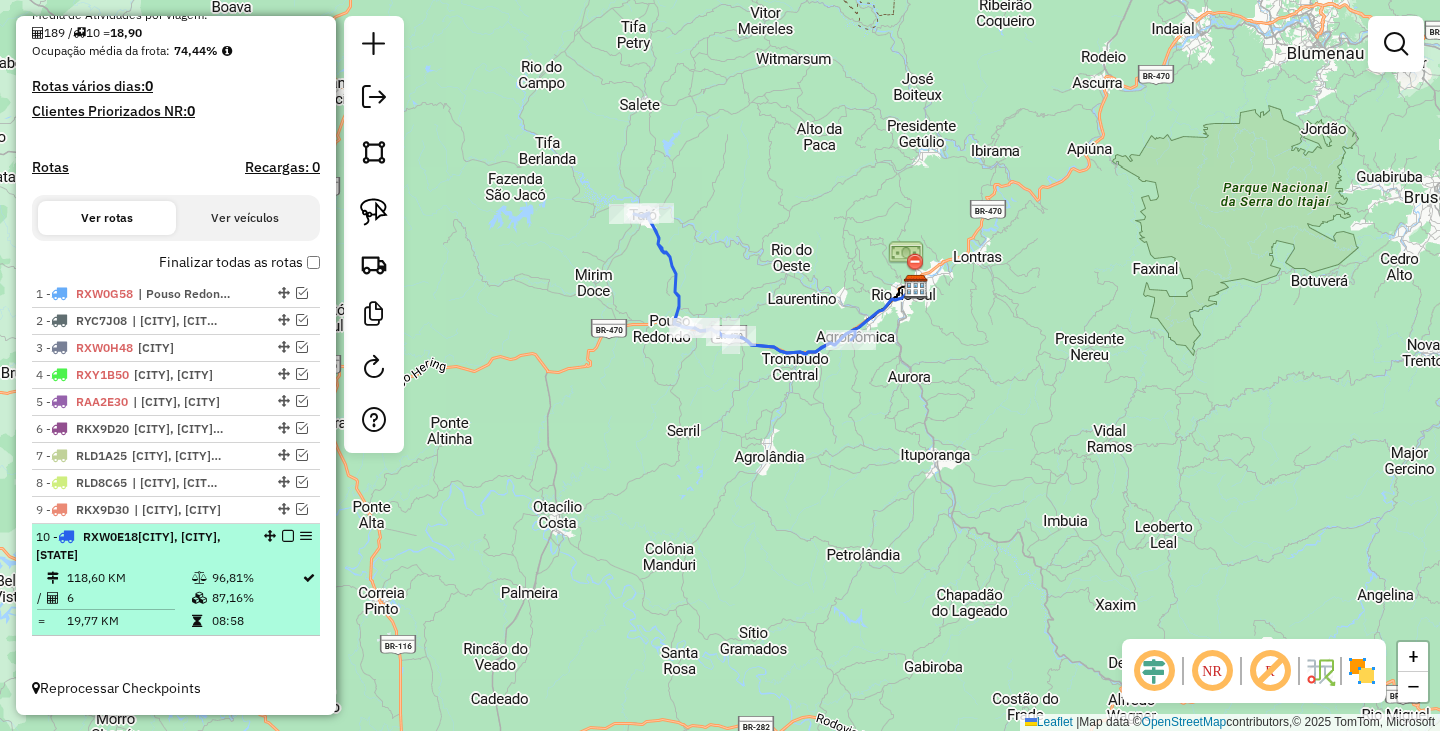 click at bounding box center (288, 536) 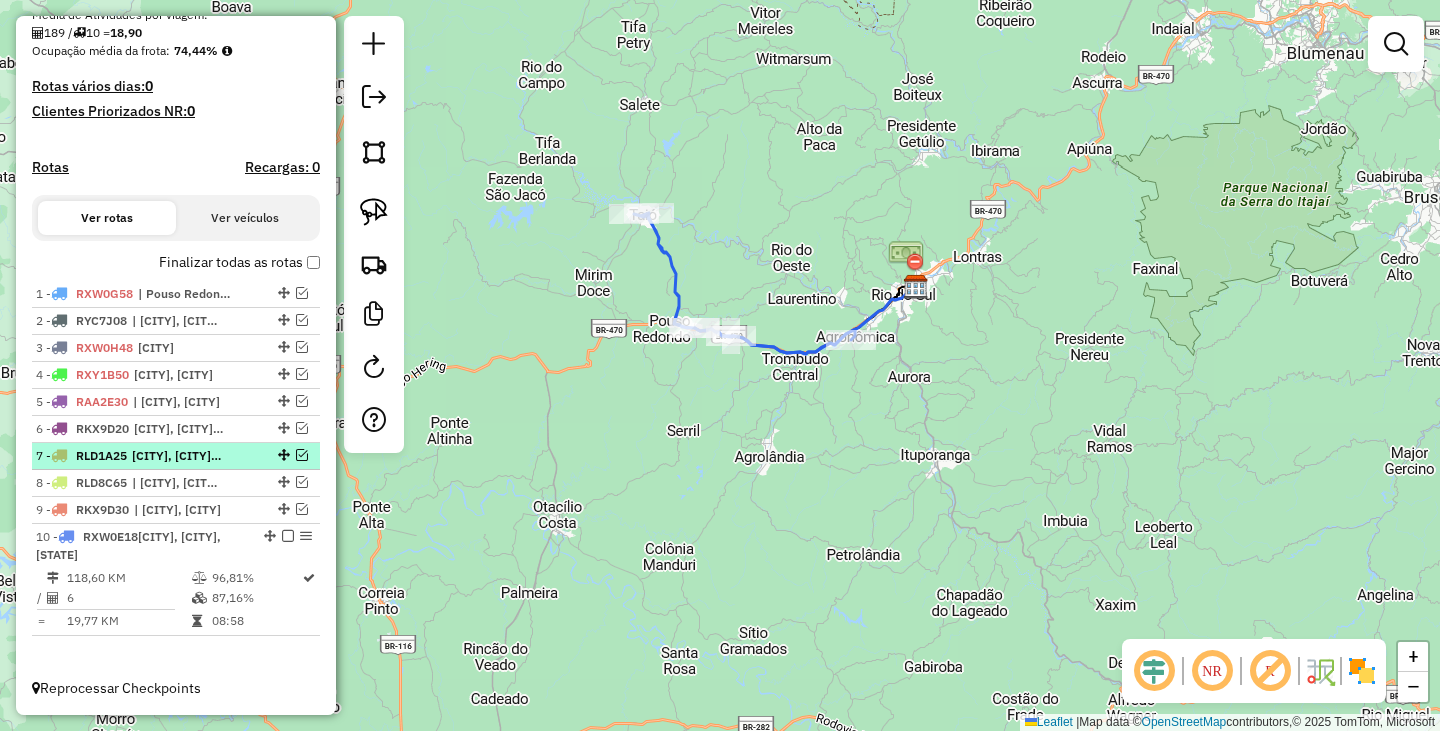 scroll, scrollTop: 400, scrollLeft: 0, axis: vertical 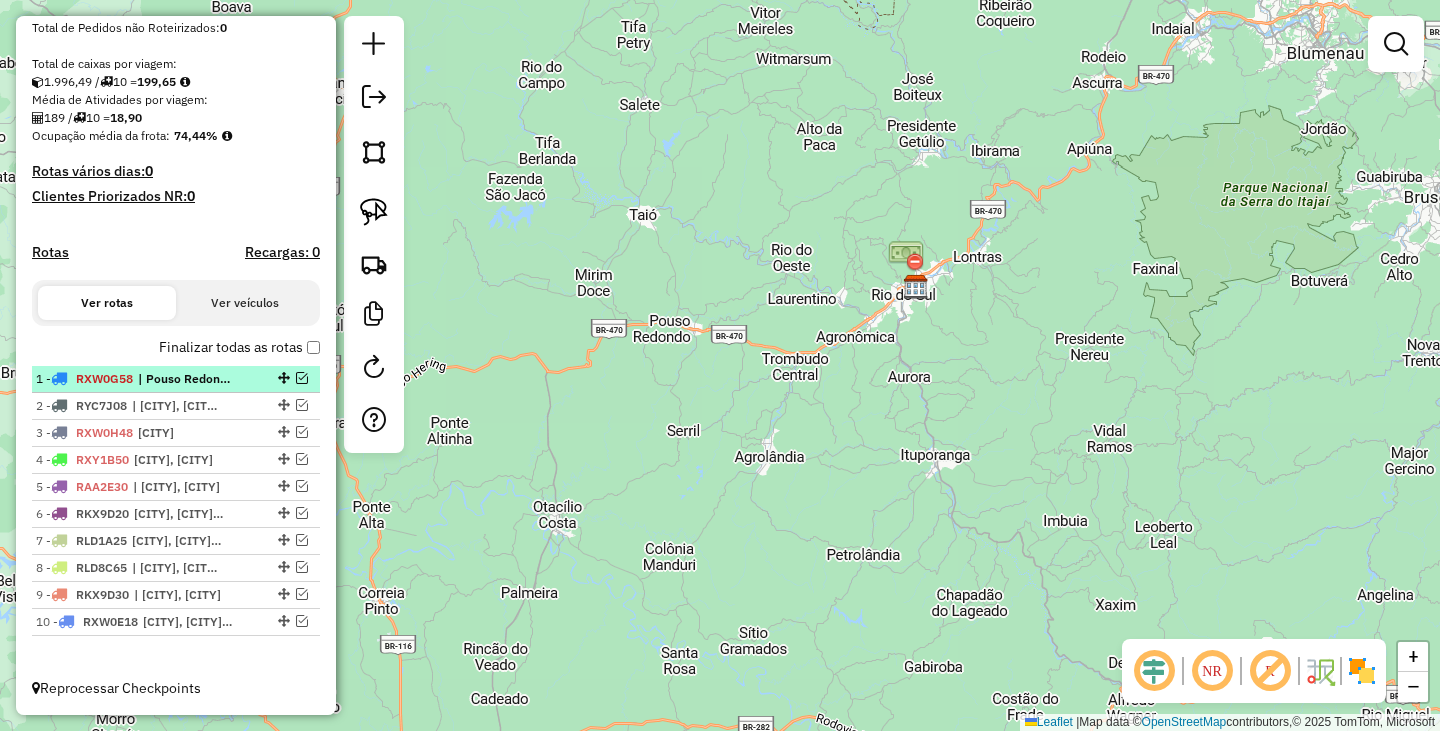 click at bounding box center [302, 378] 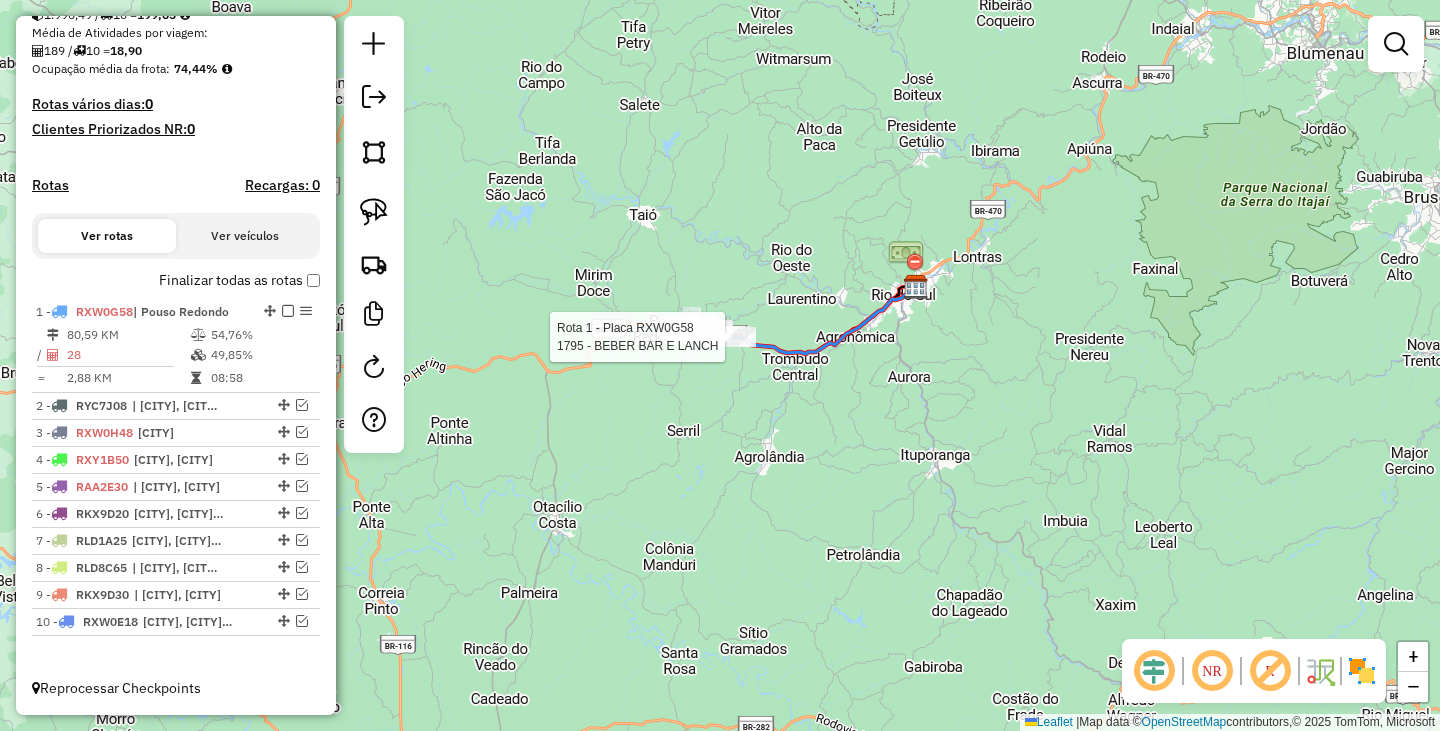 select on "*********" 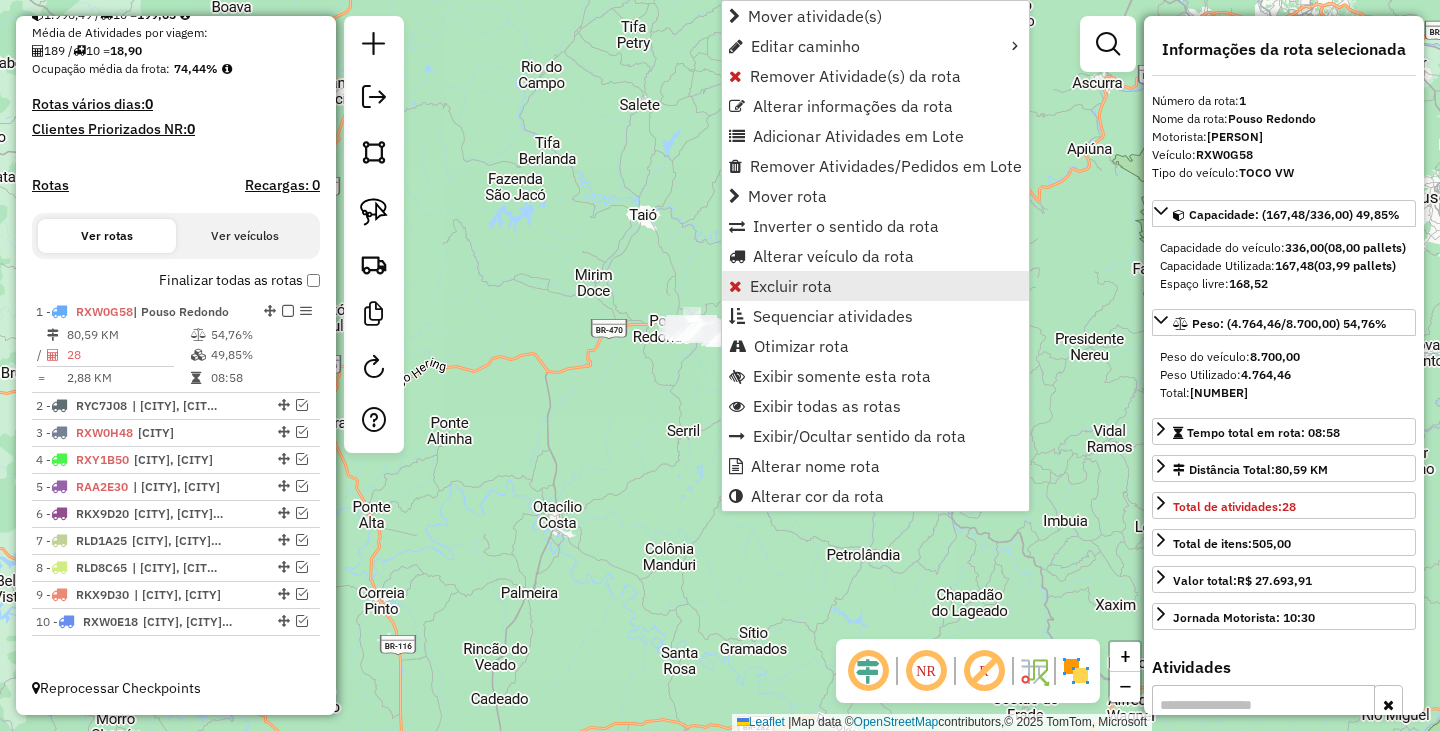 click on "Excluir rota" at bounding box center [791, 286] 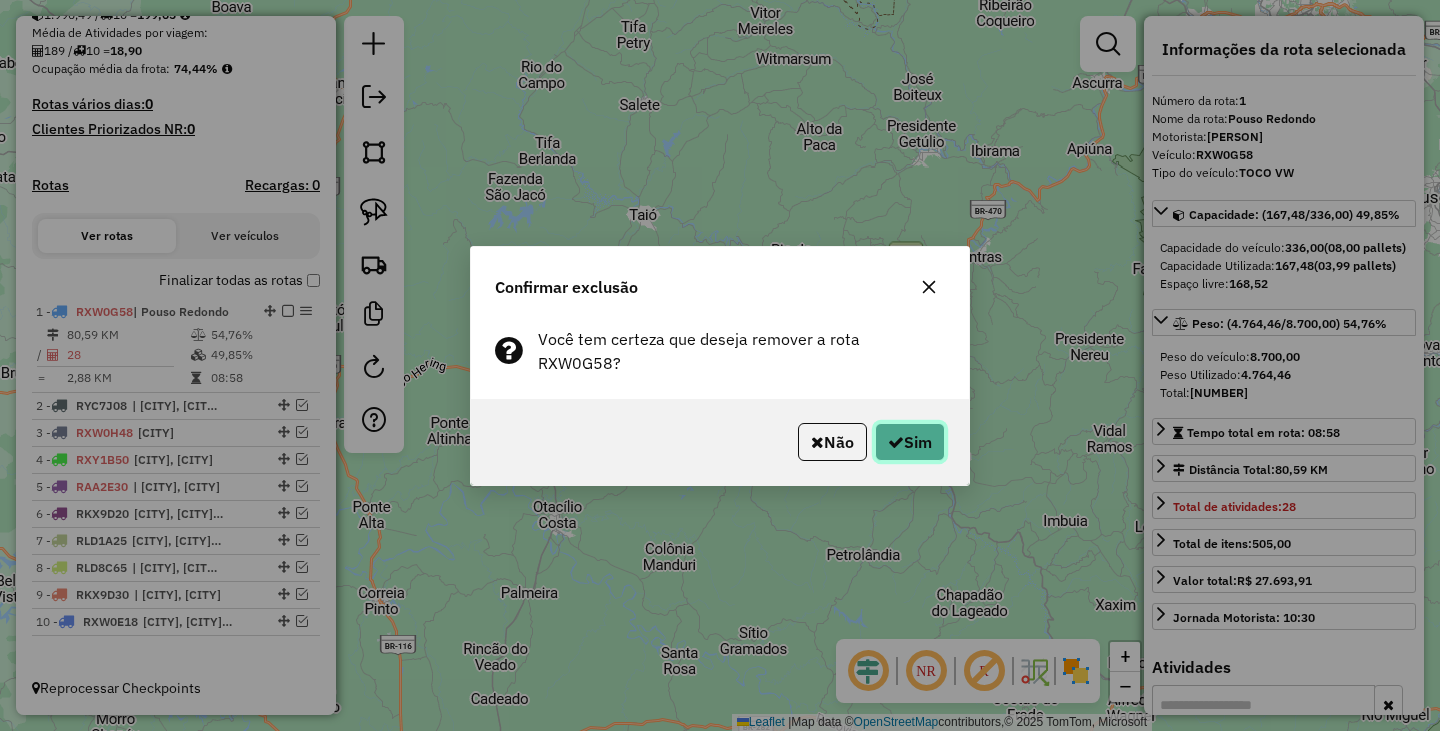 click on "Sim" 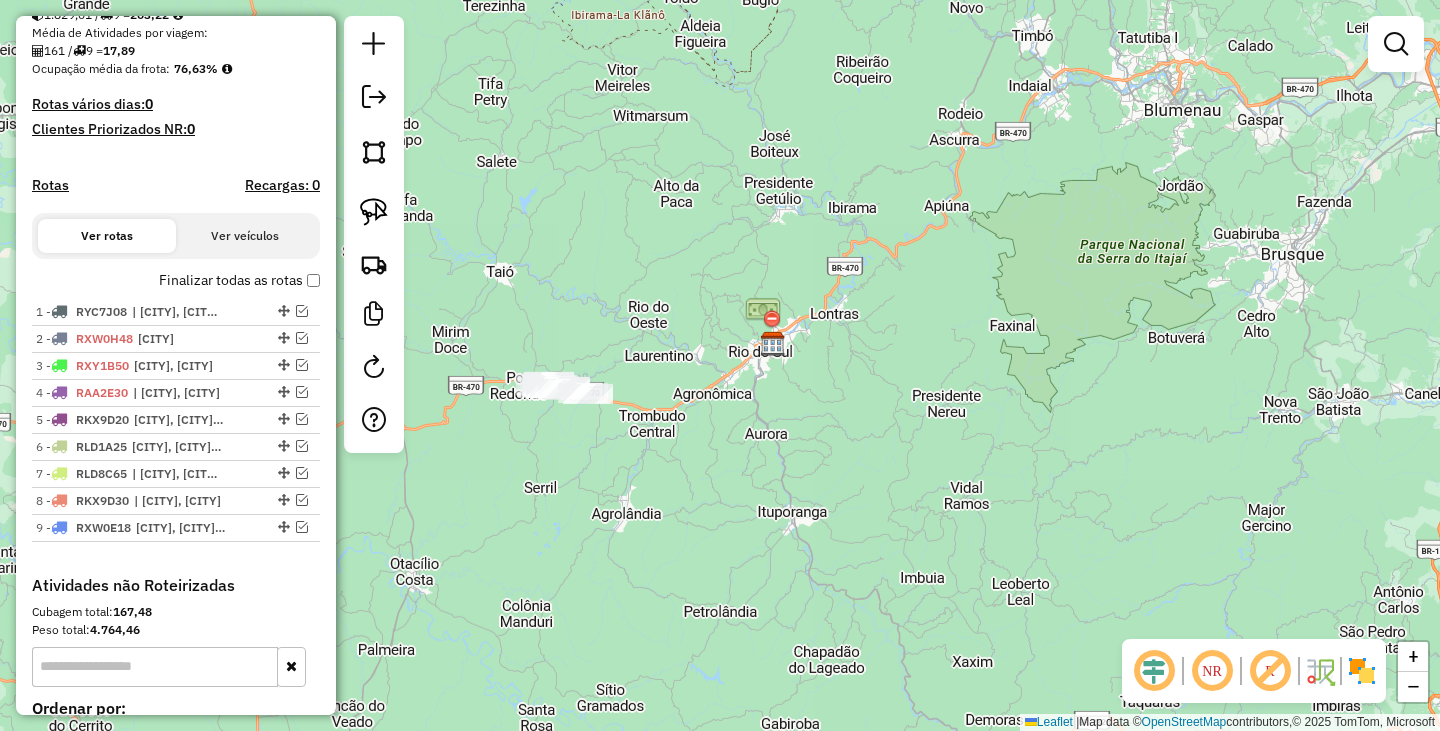 scroll, scrollTop: 485, scrollLeft: 0, axis: vertical 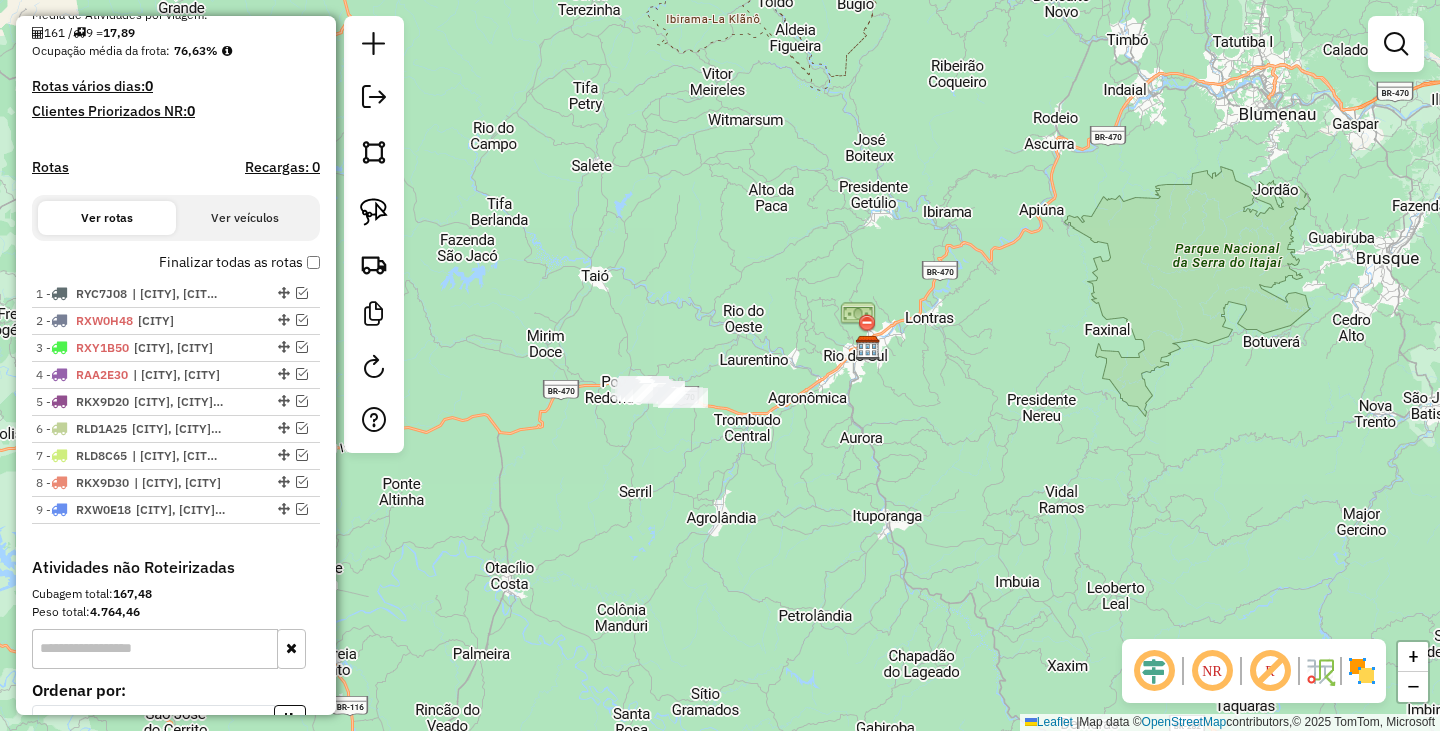 drag, startPoint x: 600, startPoint y: 246, endPoint x: 659, endPoint y: 240, distance: 59.3043 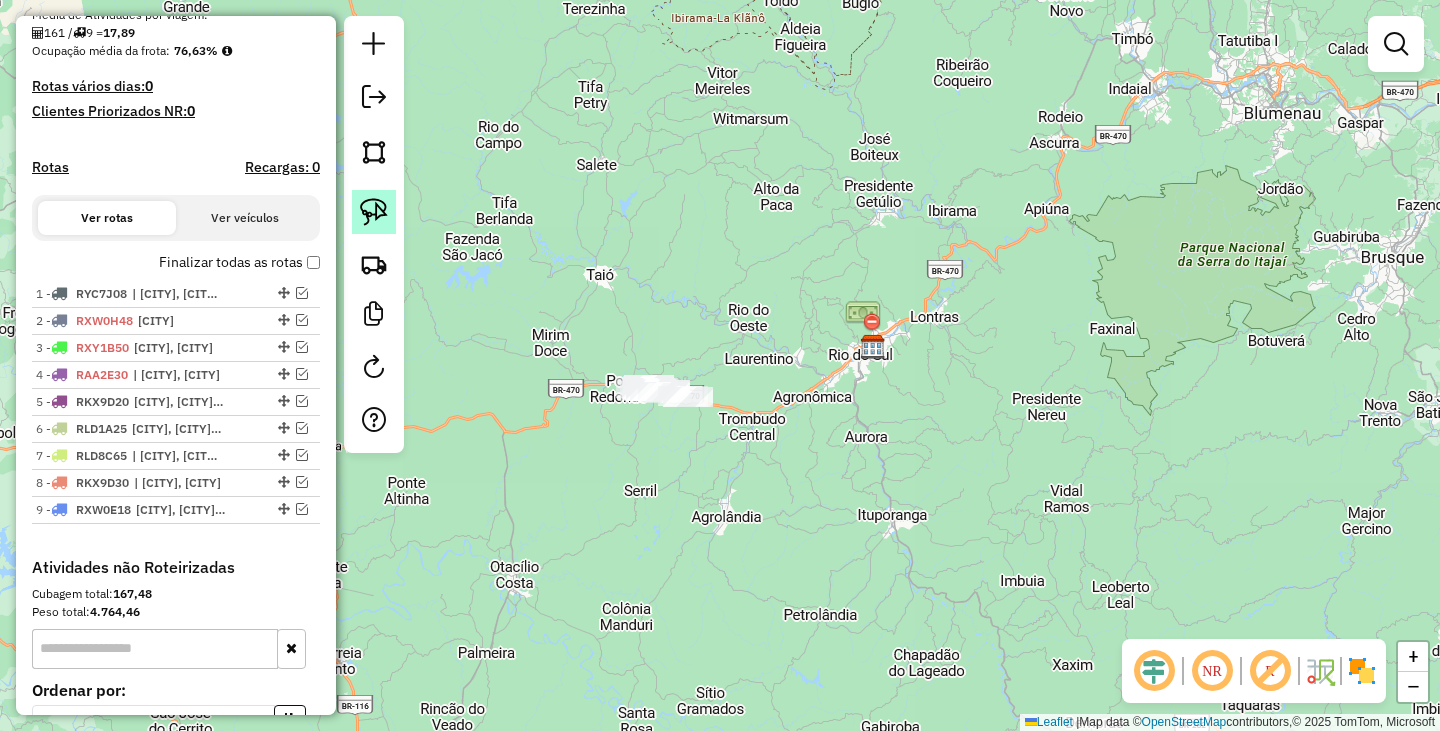 click 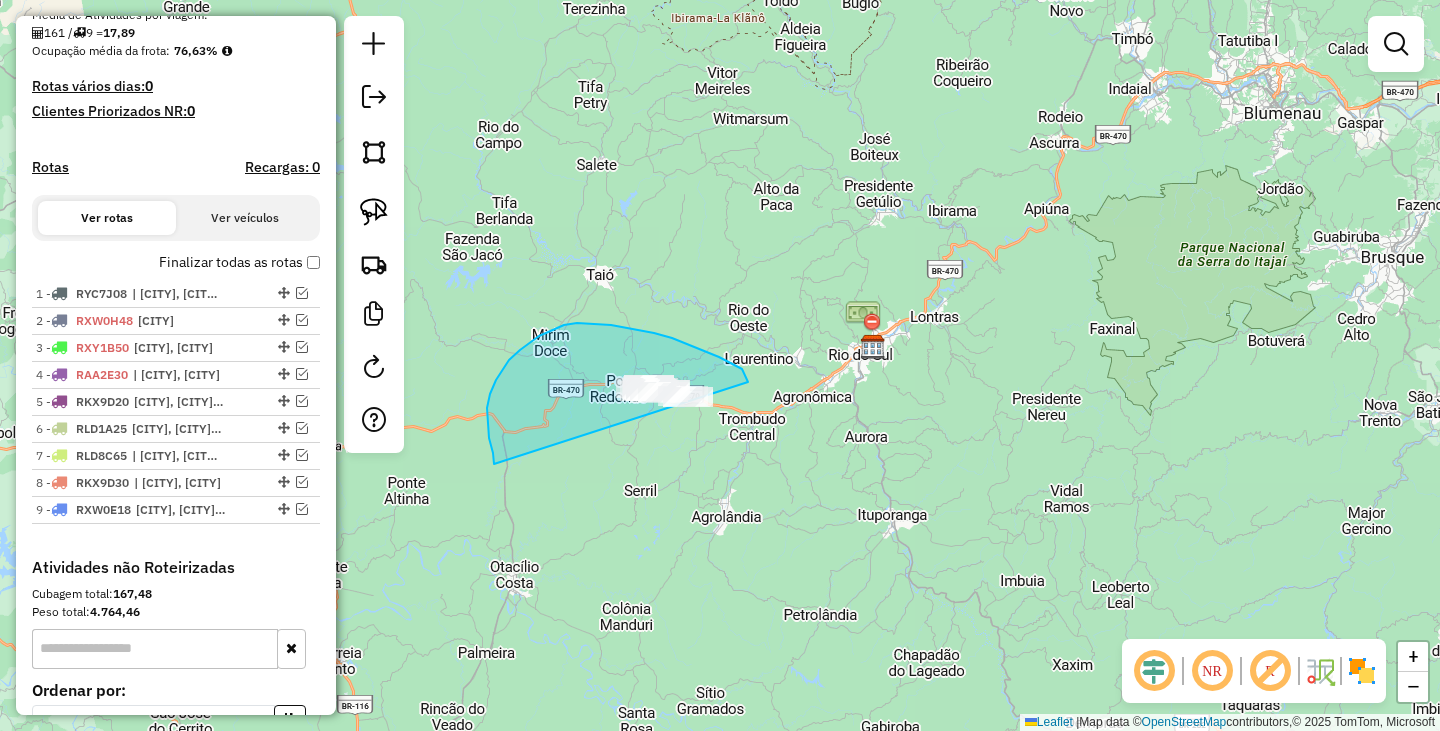 drag, startPoint x: 494, startPoint y: 464, endPoint x: 751, endPoint y: 457, distance: 257.0953 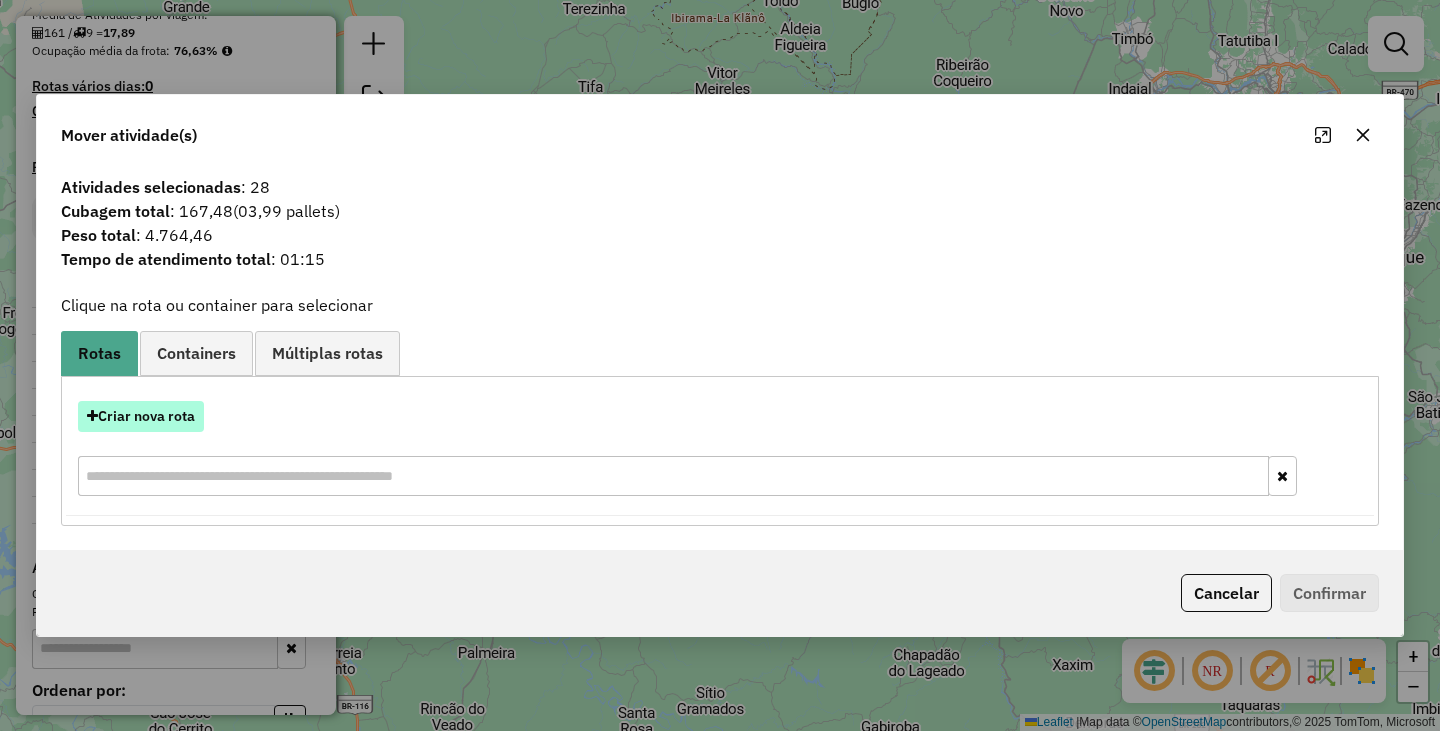 click on "Criar nova rota" at bounding box center (141, 416) 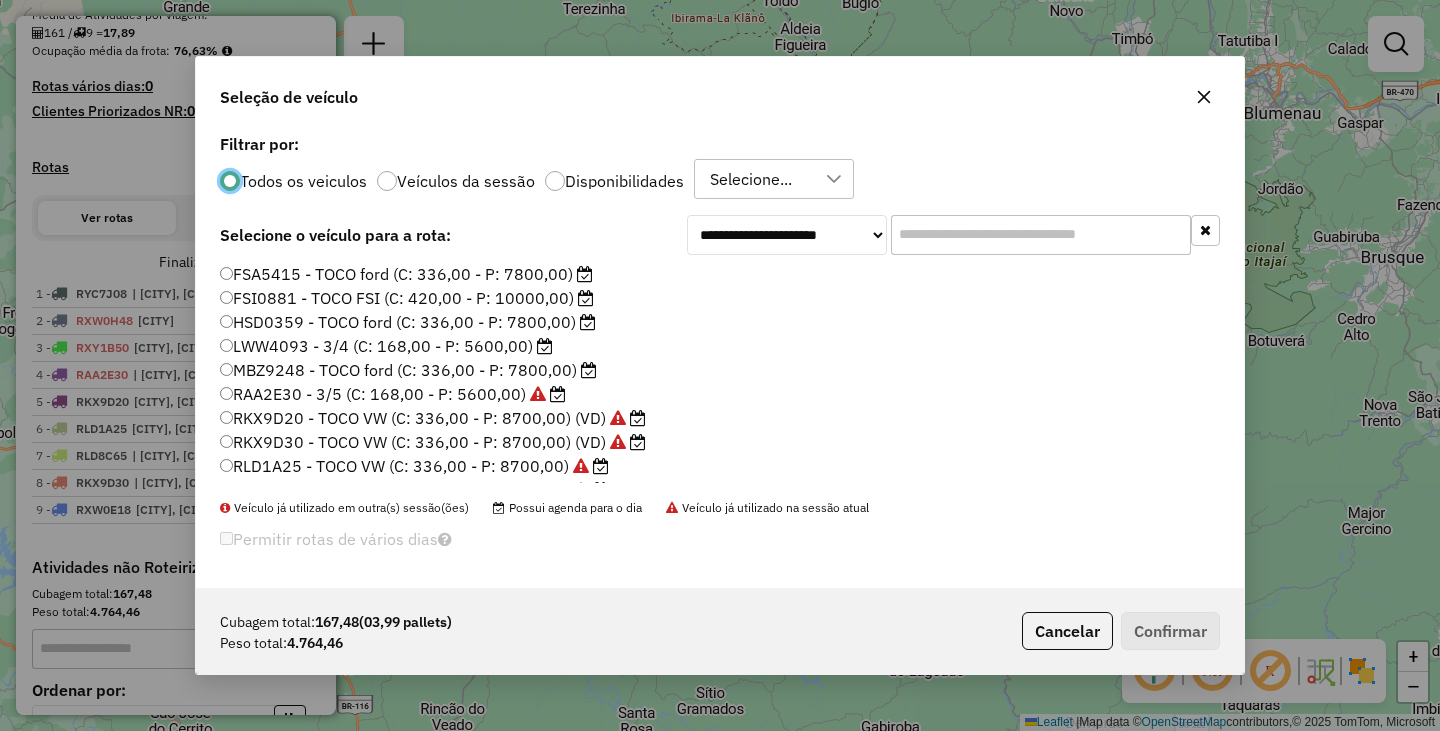 scroll, scrollTop: 11, scrollLeft: 6, axis: both 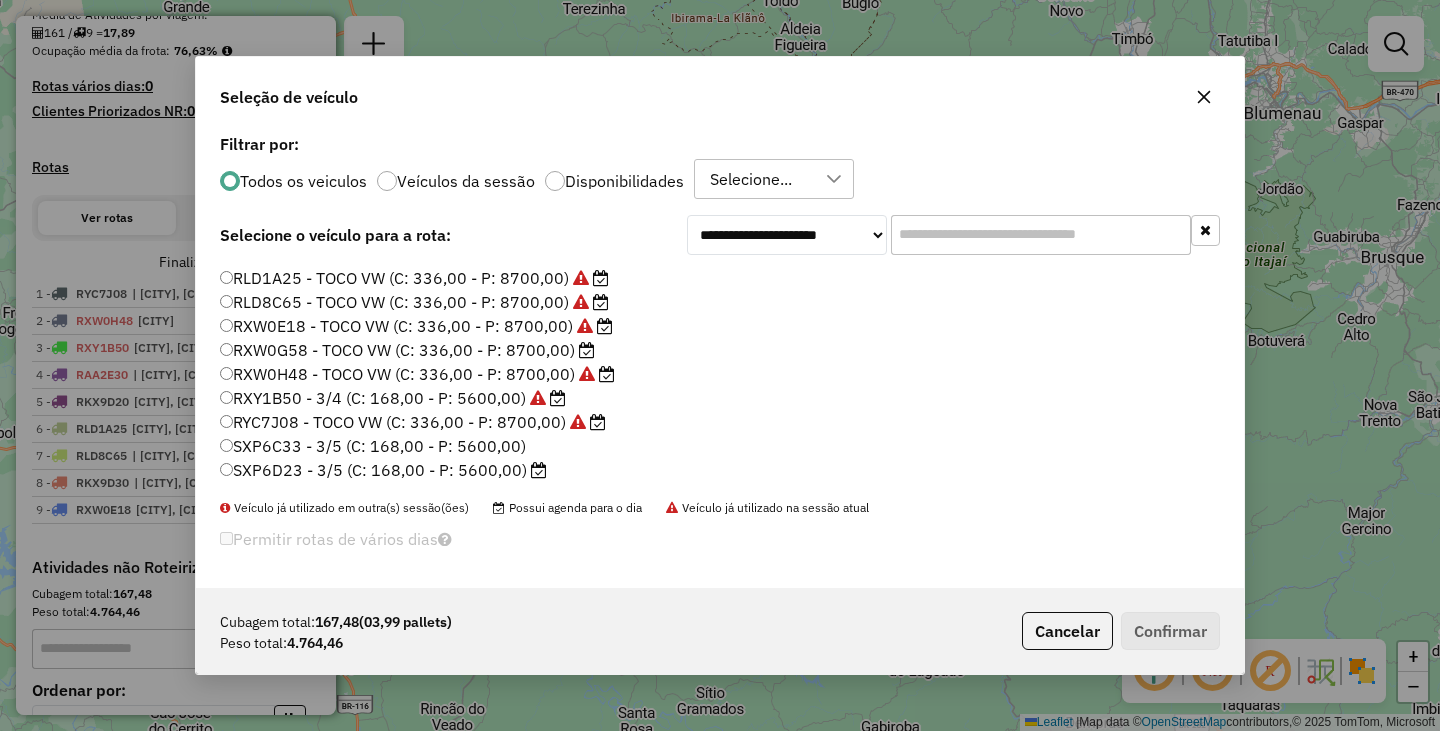 click on "RXW0G58 - TOCO VW (C: 336,00 - P: 8700,00)" 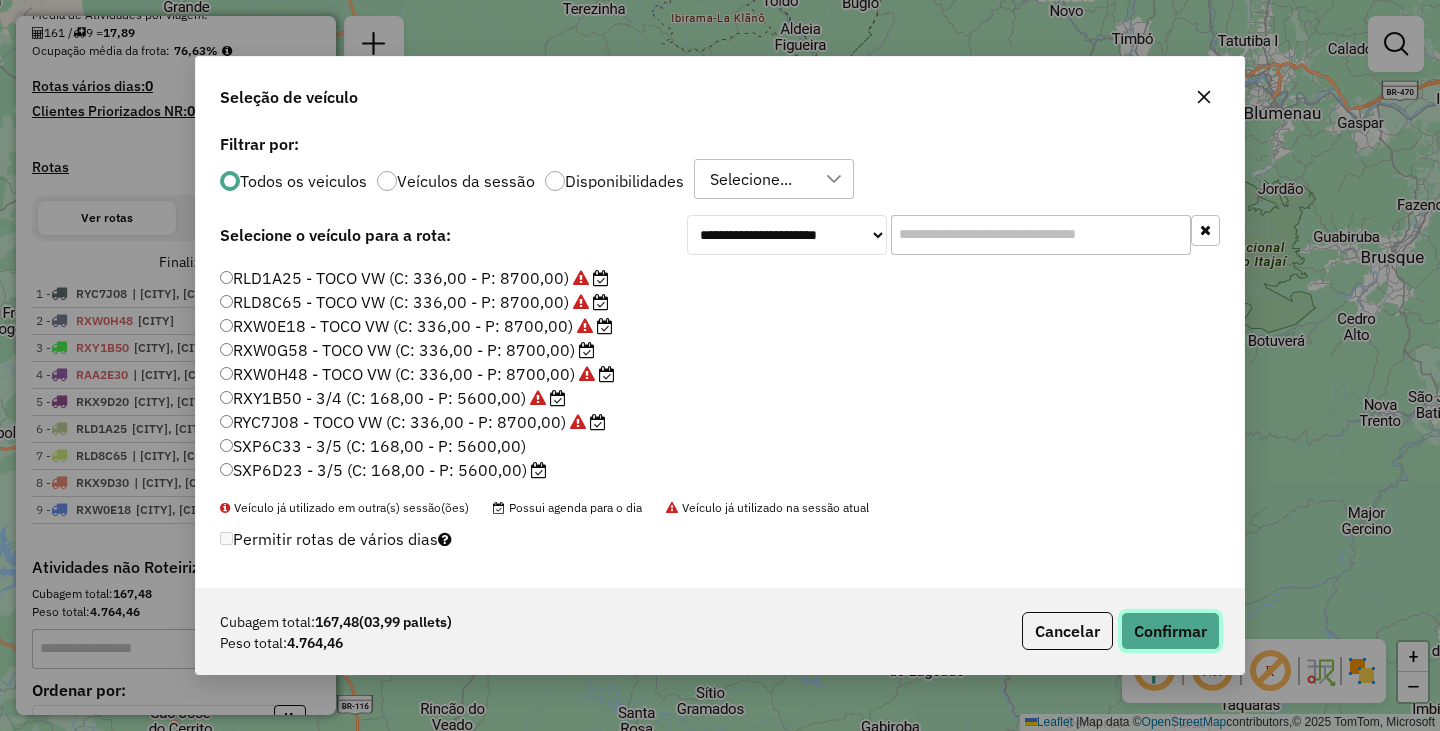 click on "Confirmar" 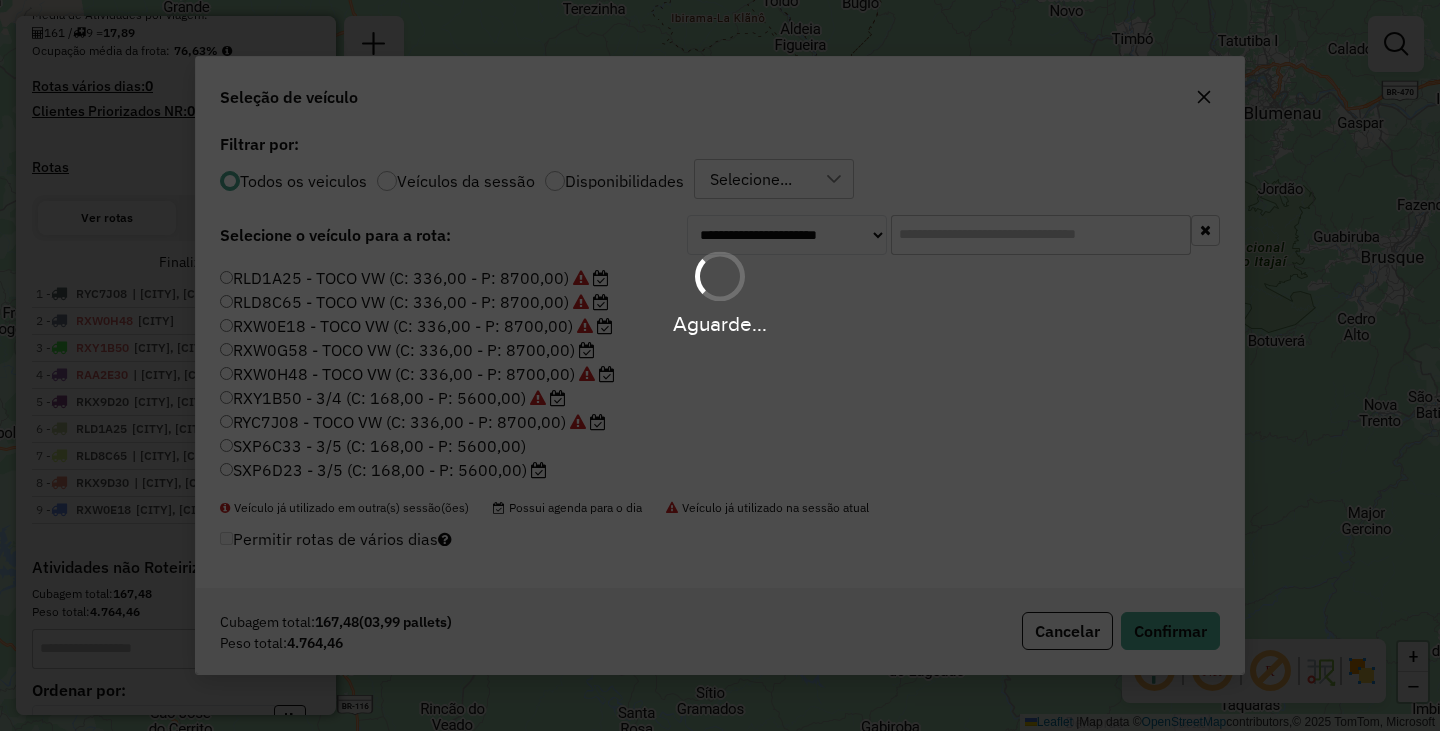 scroll, scrollTop: 467, scrollLeft: 0, axis: vertical 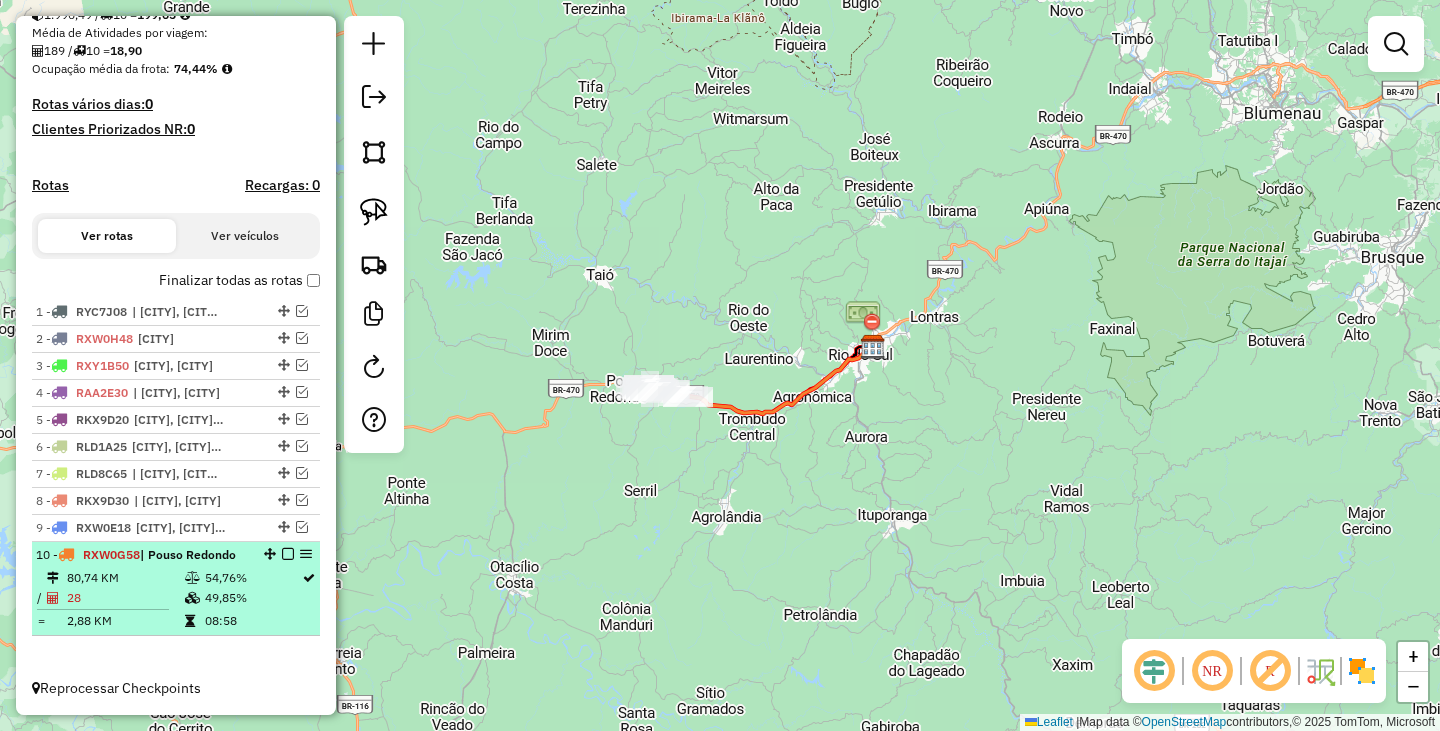 click at bounding box center [288, 554] 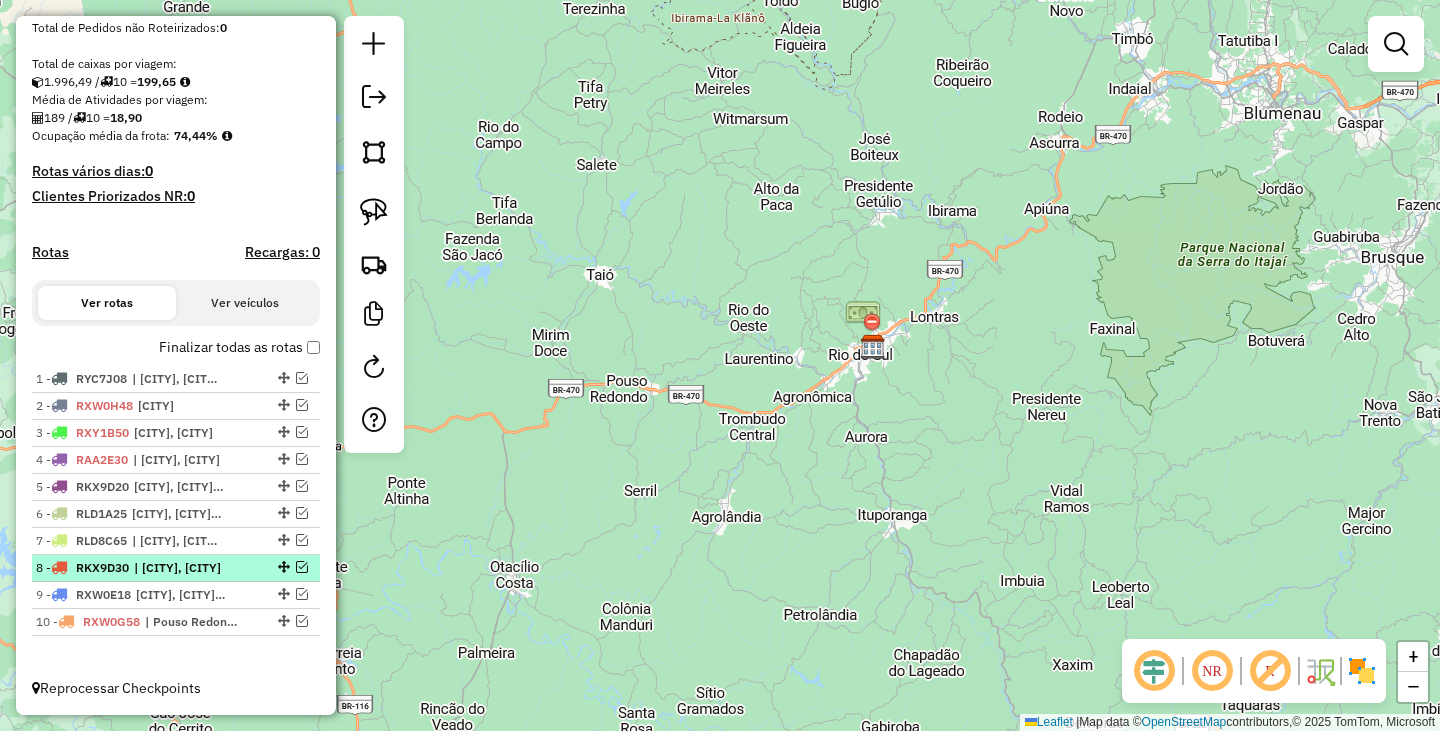 scroll, scrollTop: 400, scrollLeft: 0, axis: vertical 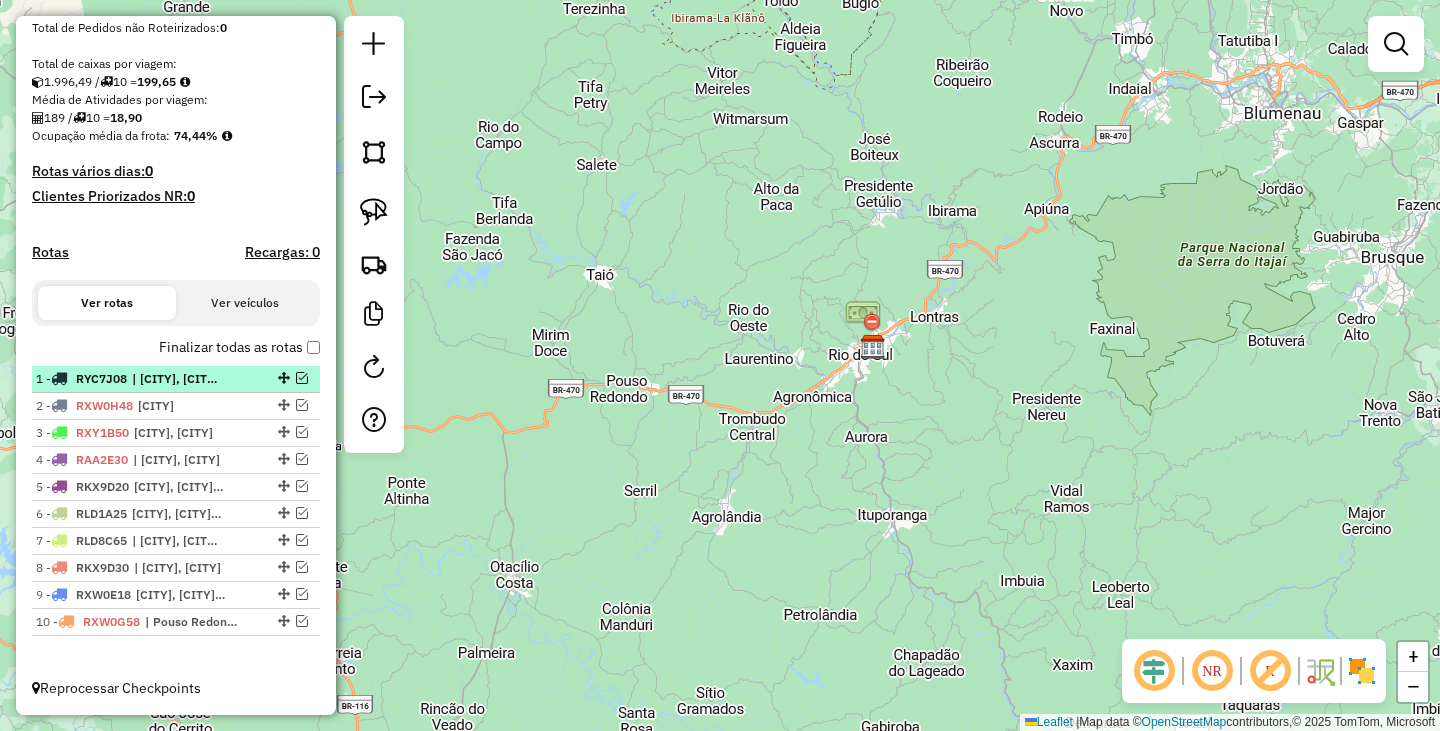 click at bounding box center (302, 378) 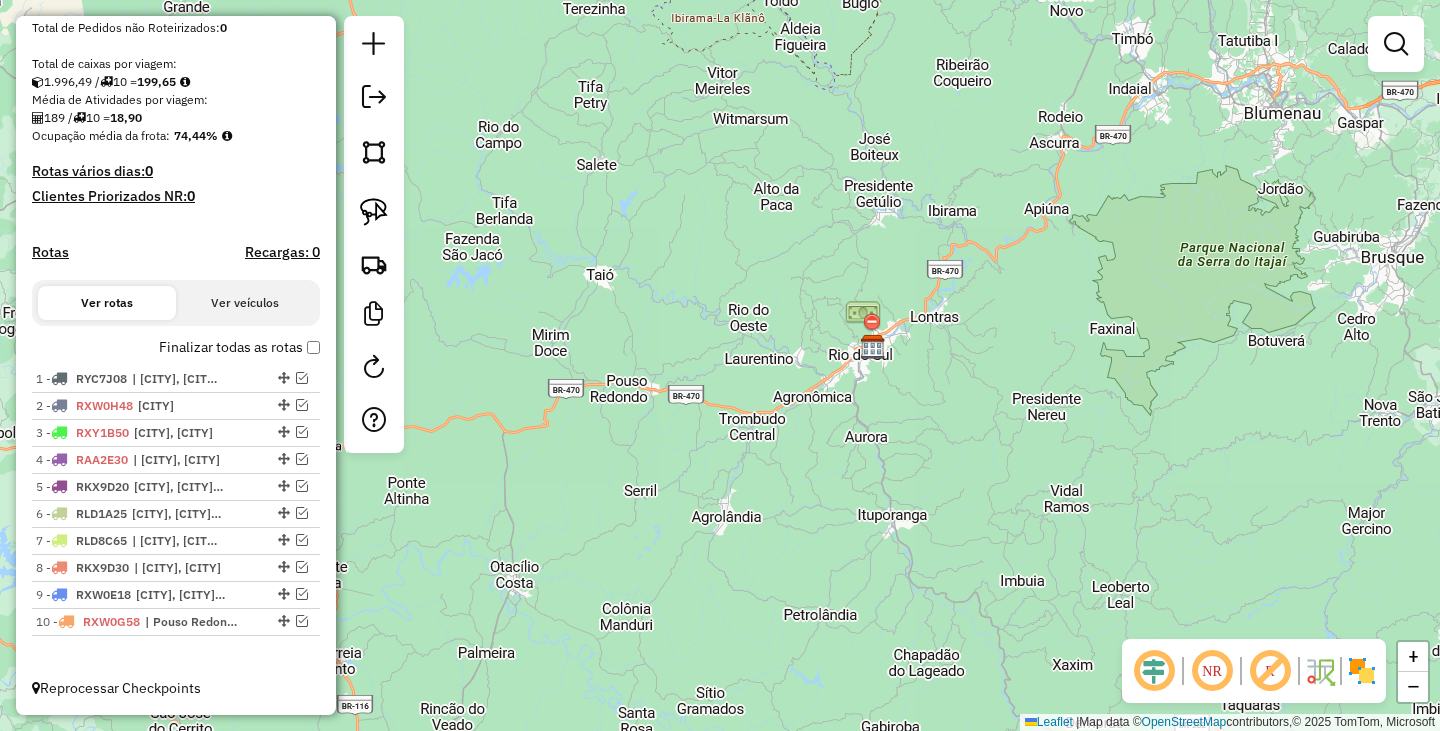 scroll, scrollTop: 485, scrollLeft: 0, axis: vertical 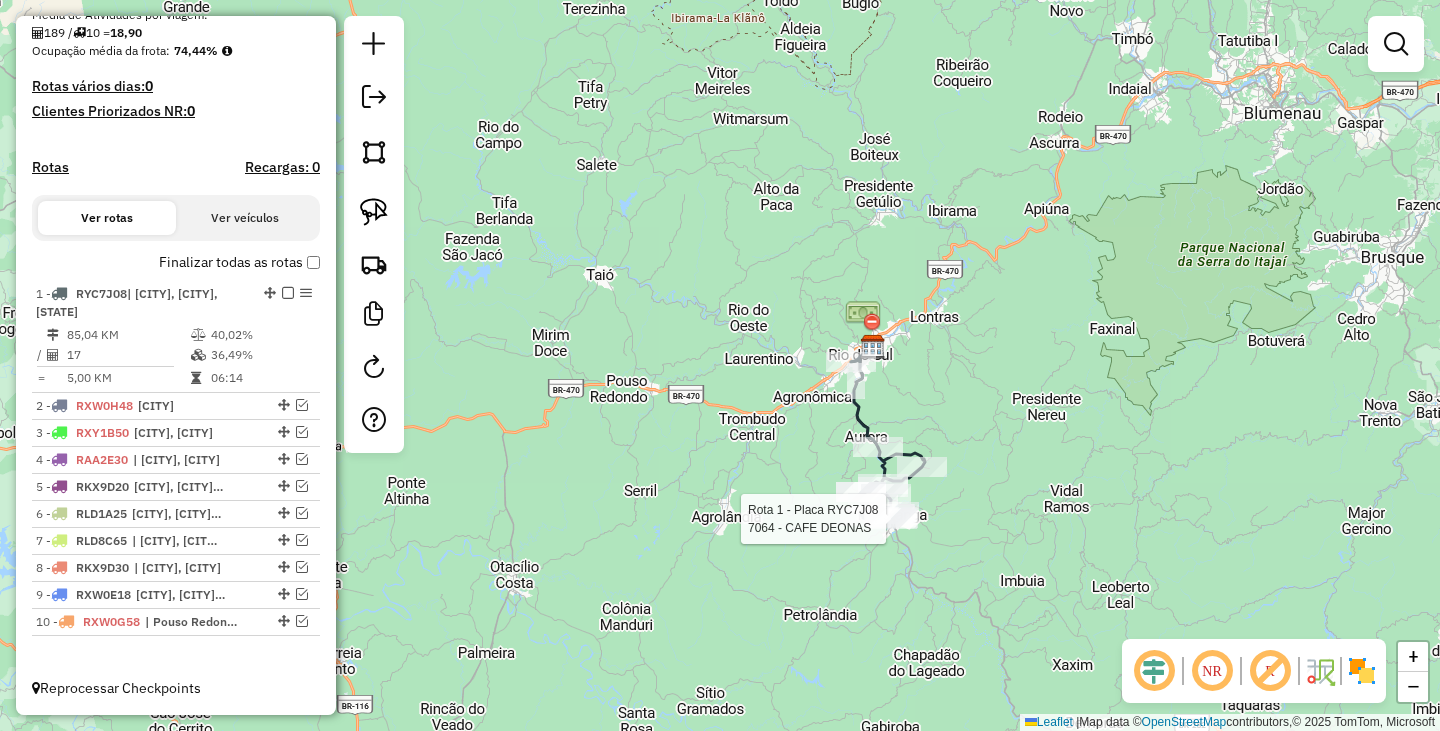 select on "*********" 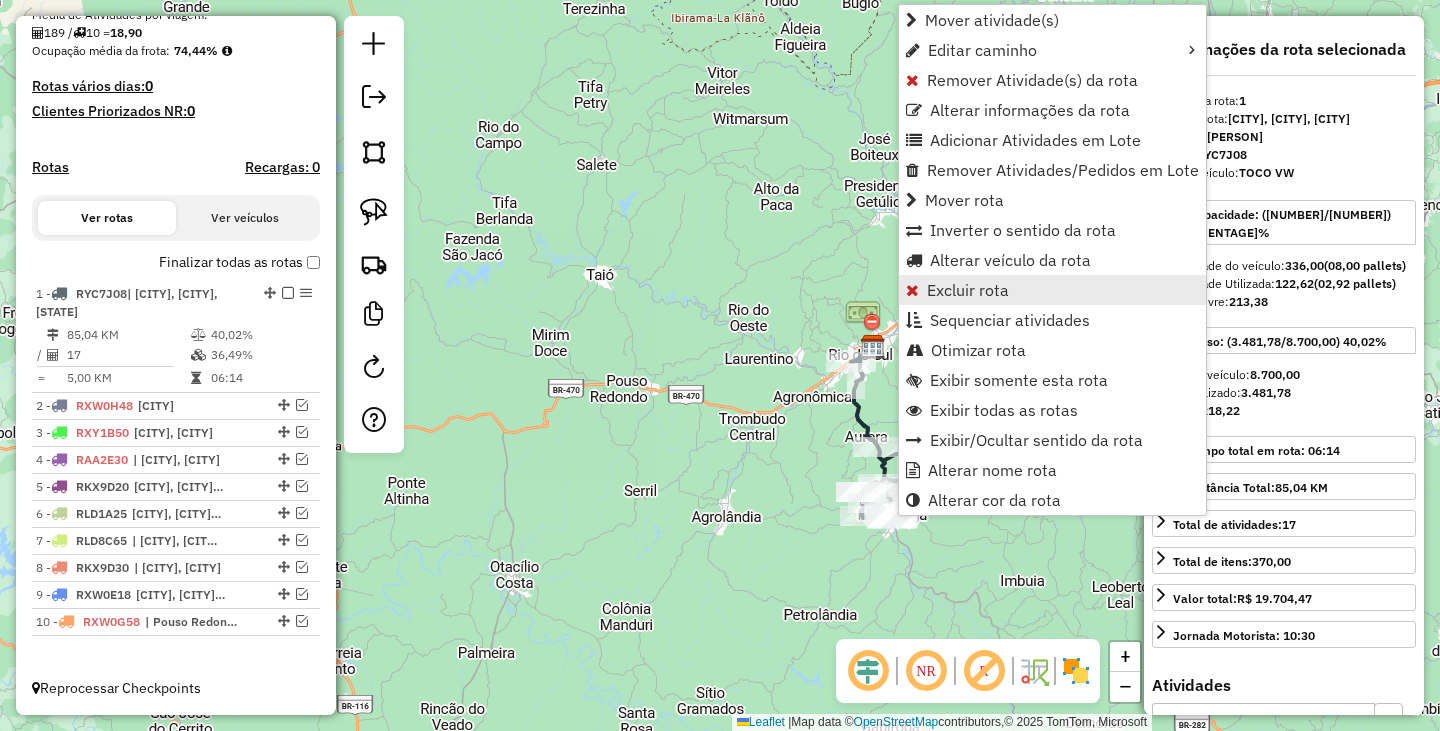 click on "Excluir rota" at bounding box center (1052, 290) 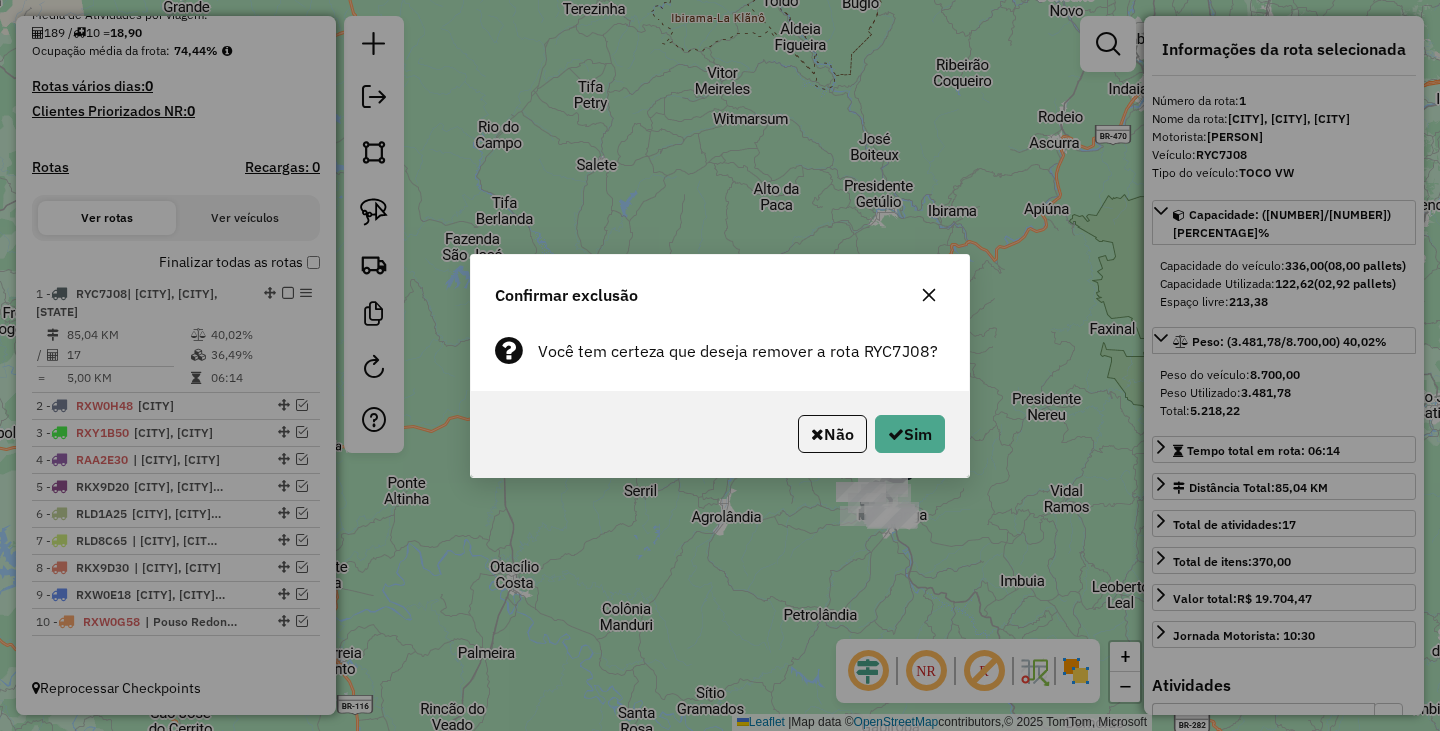 click 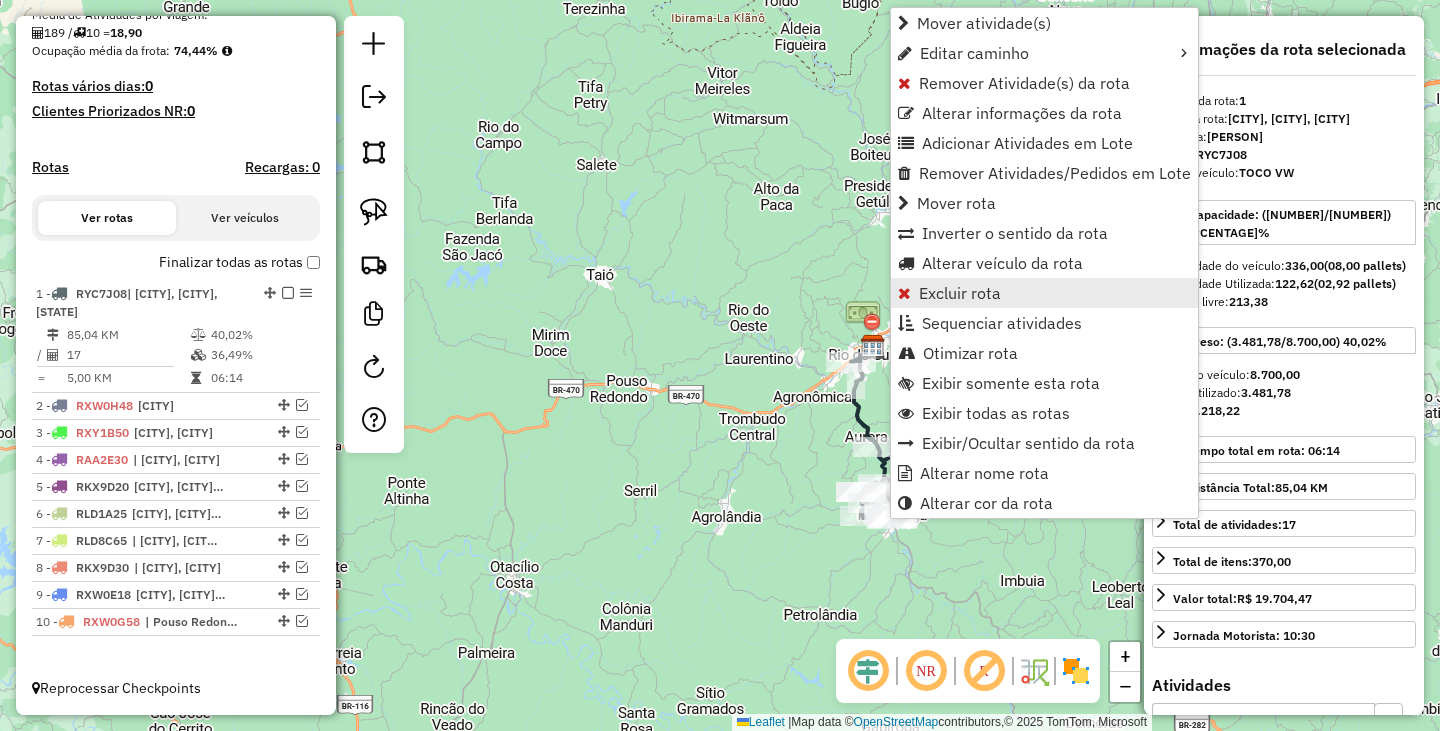 click on "Excluir rota" at bounding box center (960, 293) 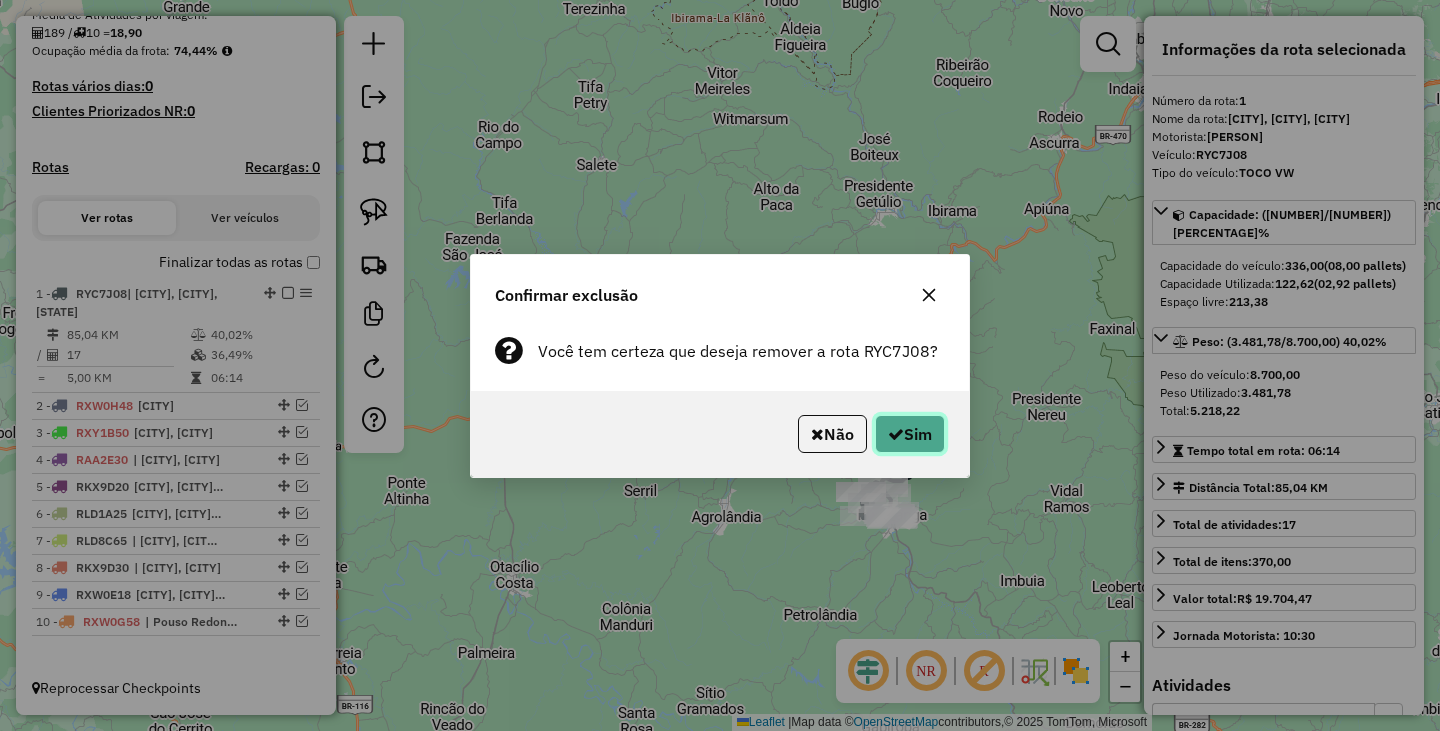 click on "Sim" 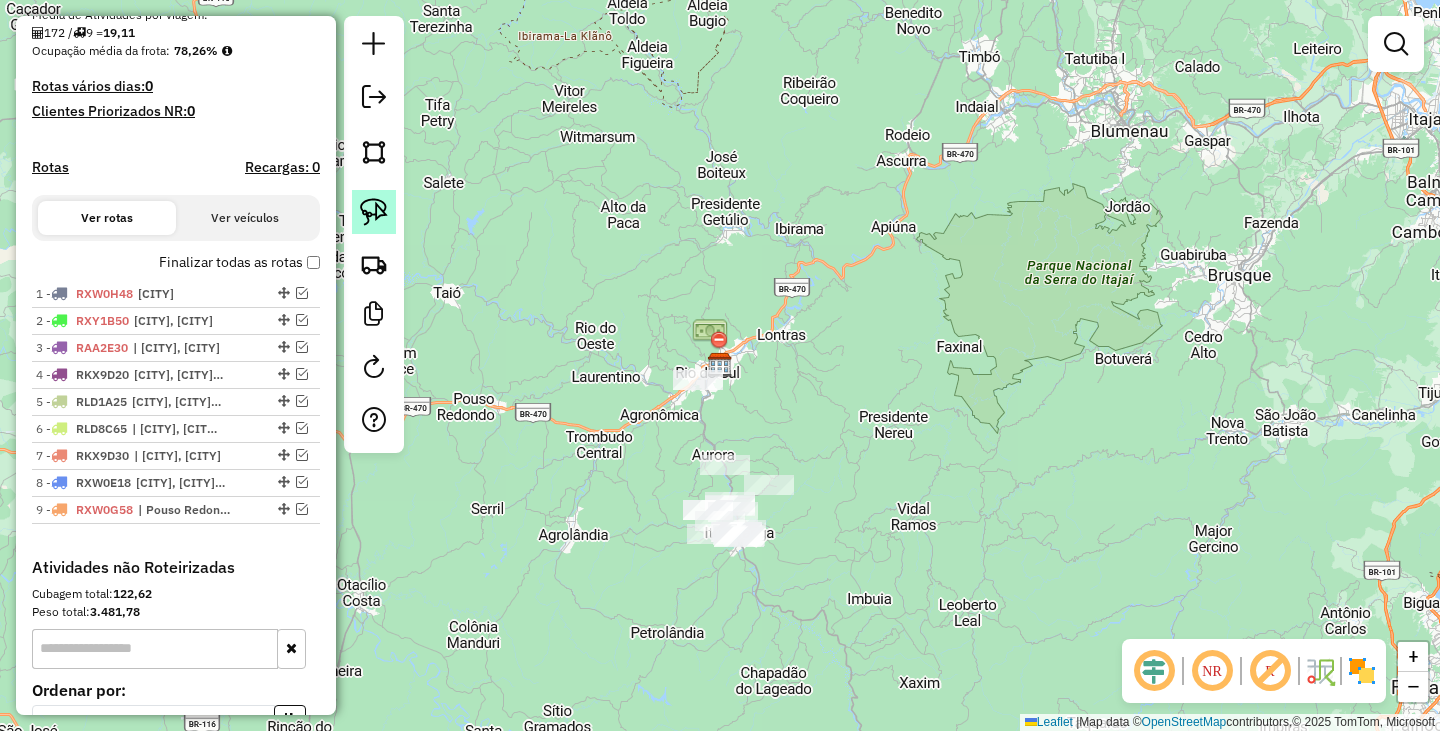 click 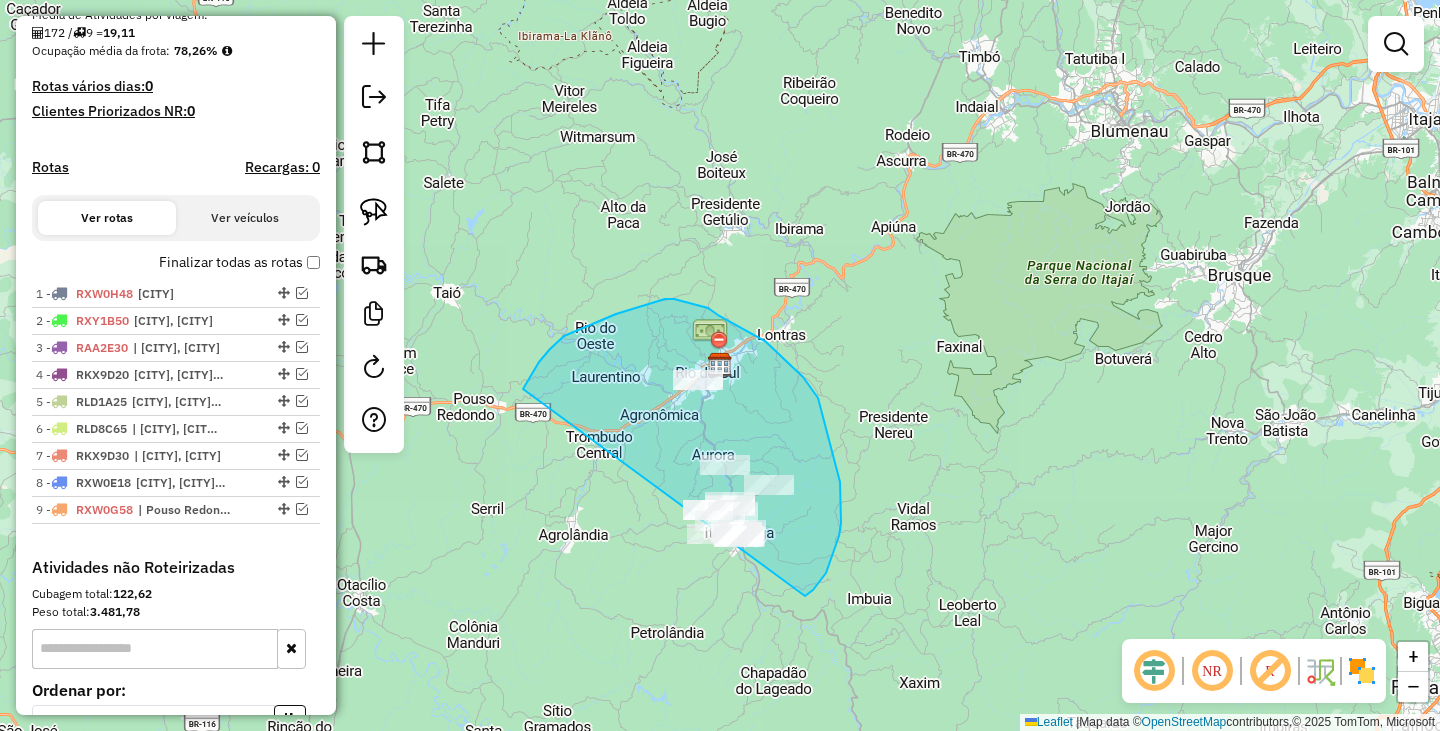 drag, startPoint x: 539, startPoint y: 362, endPoint x: 735, endPoint y: 635, distance: 336.0729 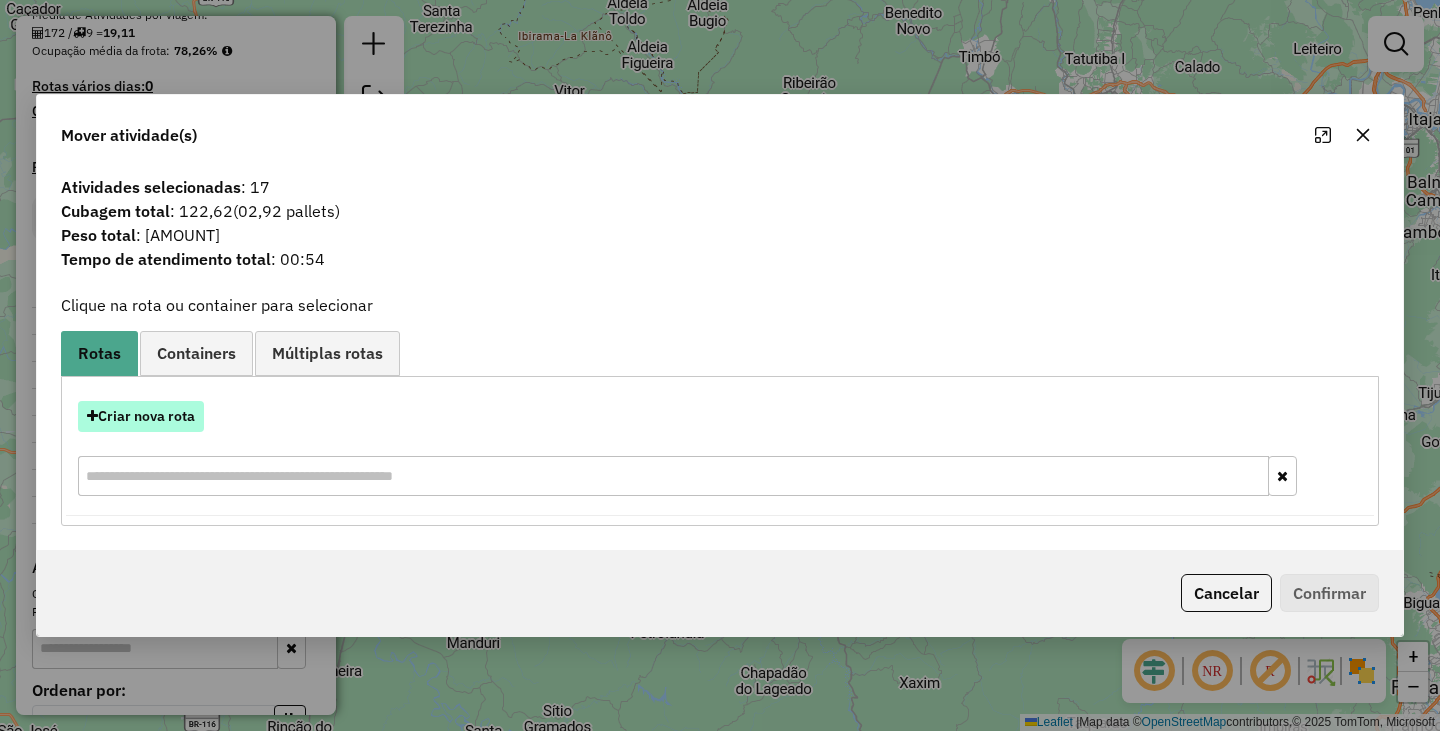 click on "Criar nova rota" at bounding box center (141, 416) 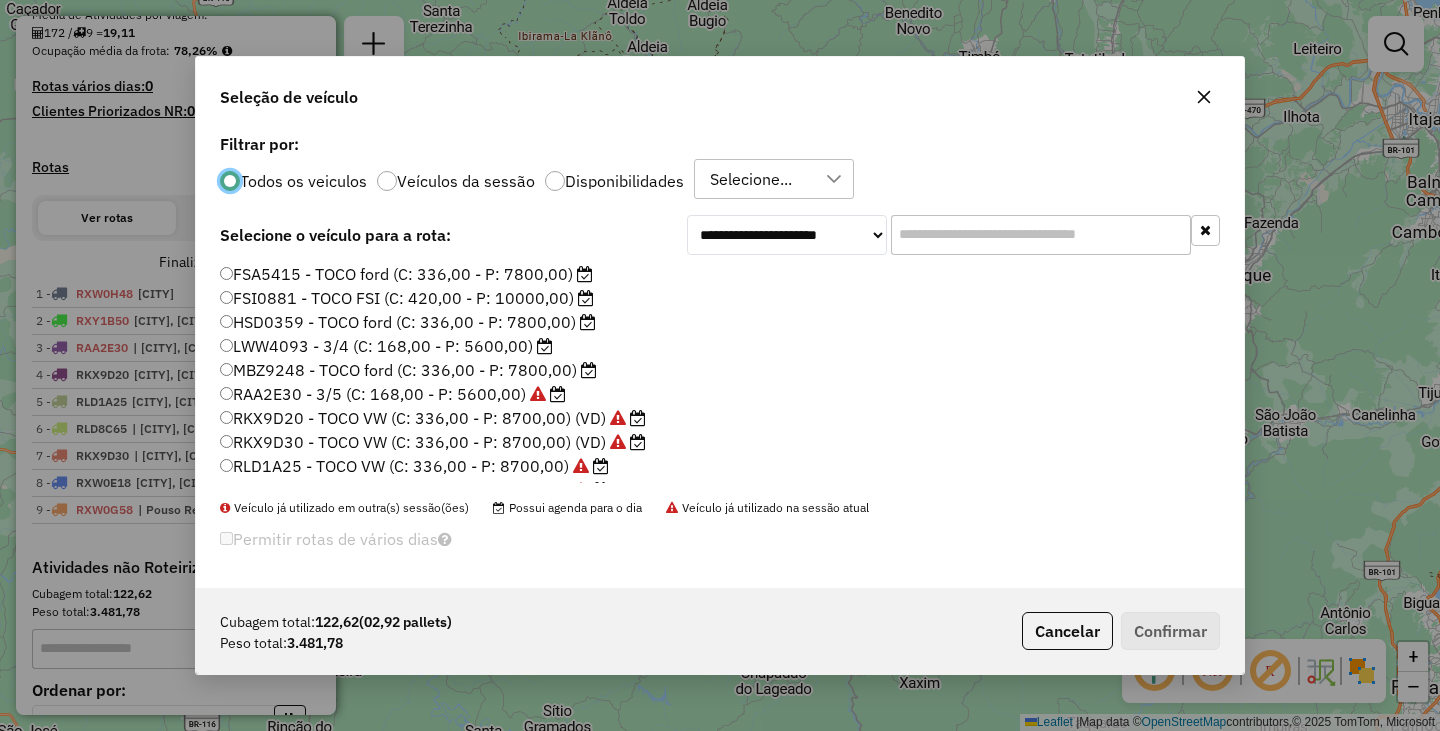 scroll, scrollTop: 11, scrollLeft: 6, axis: both 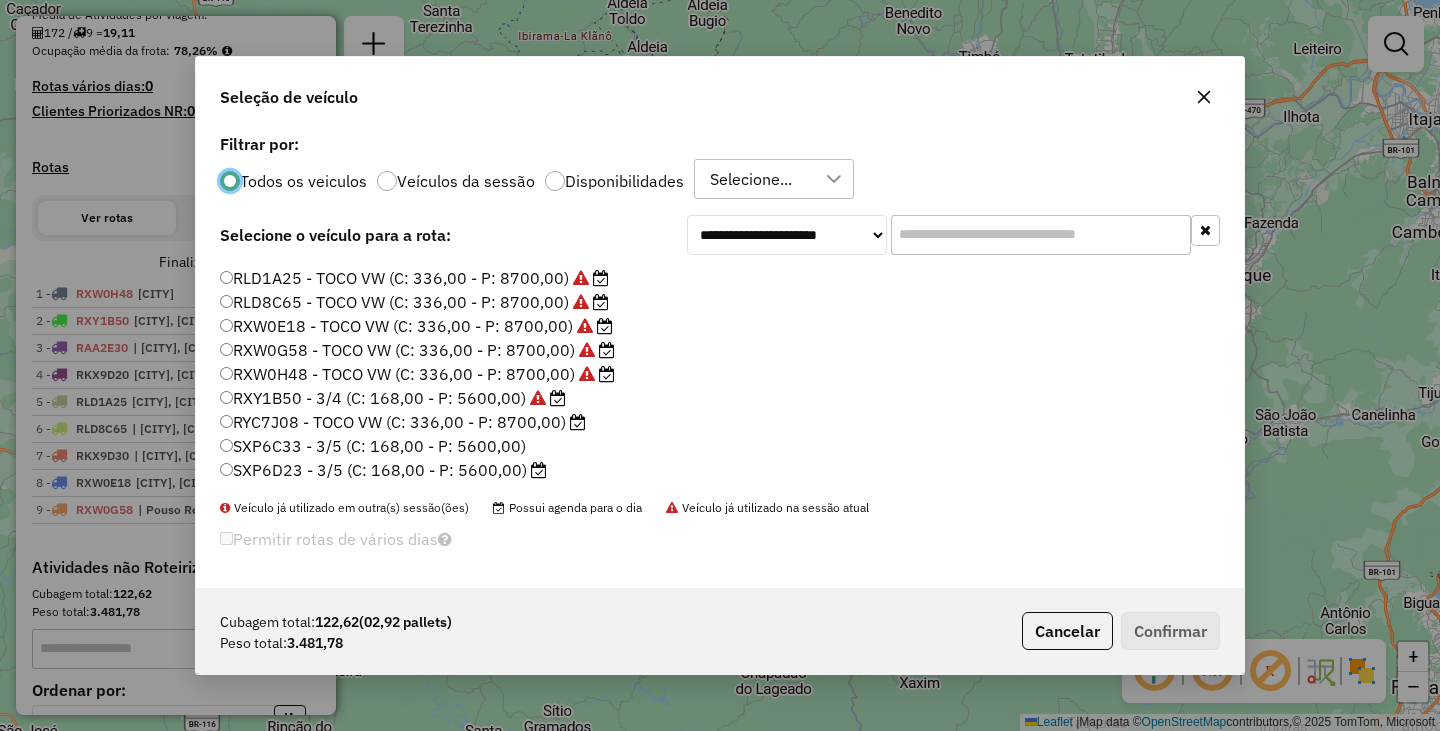 click on "RYC7J08 - TOCO VW (C: 336,00 - P: 8700,00)" 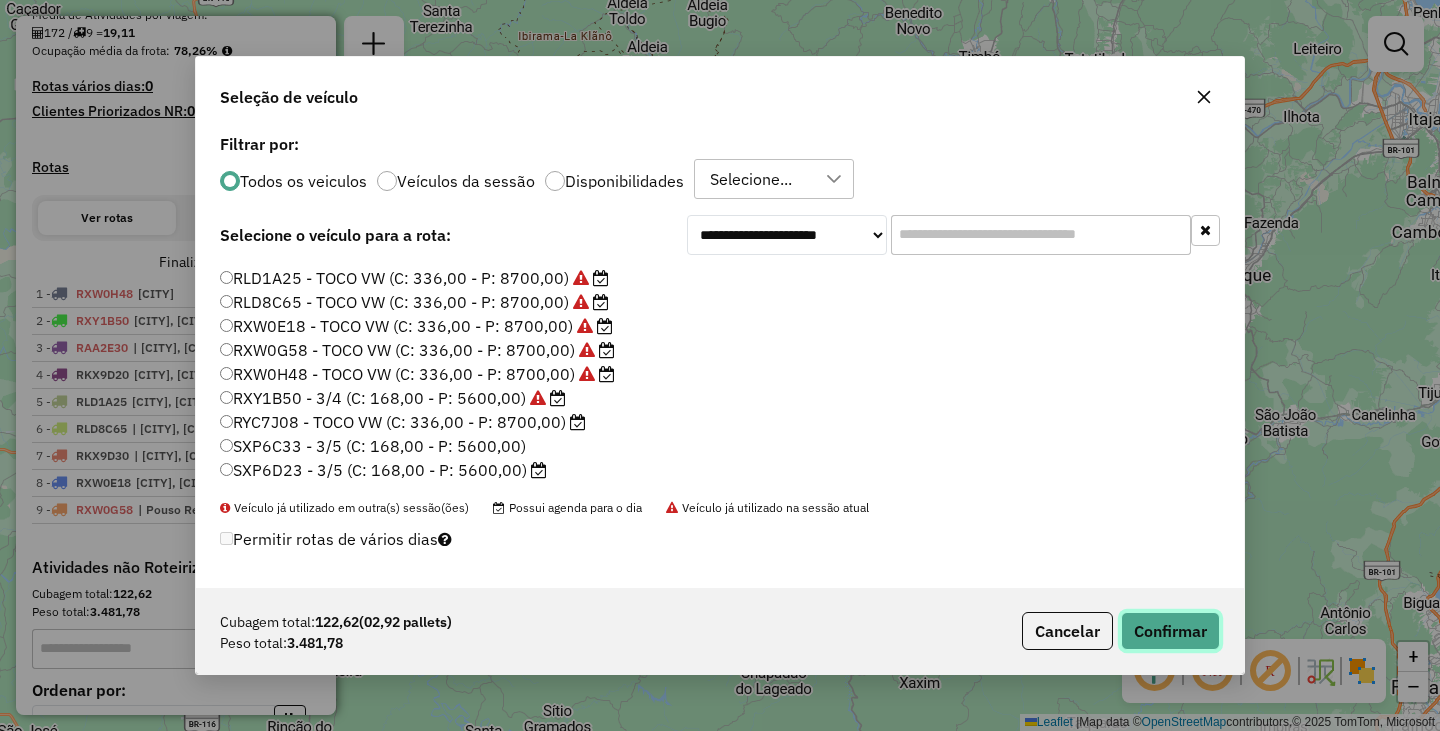 click on "Confirmar" 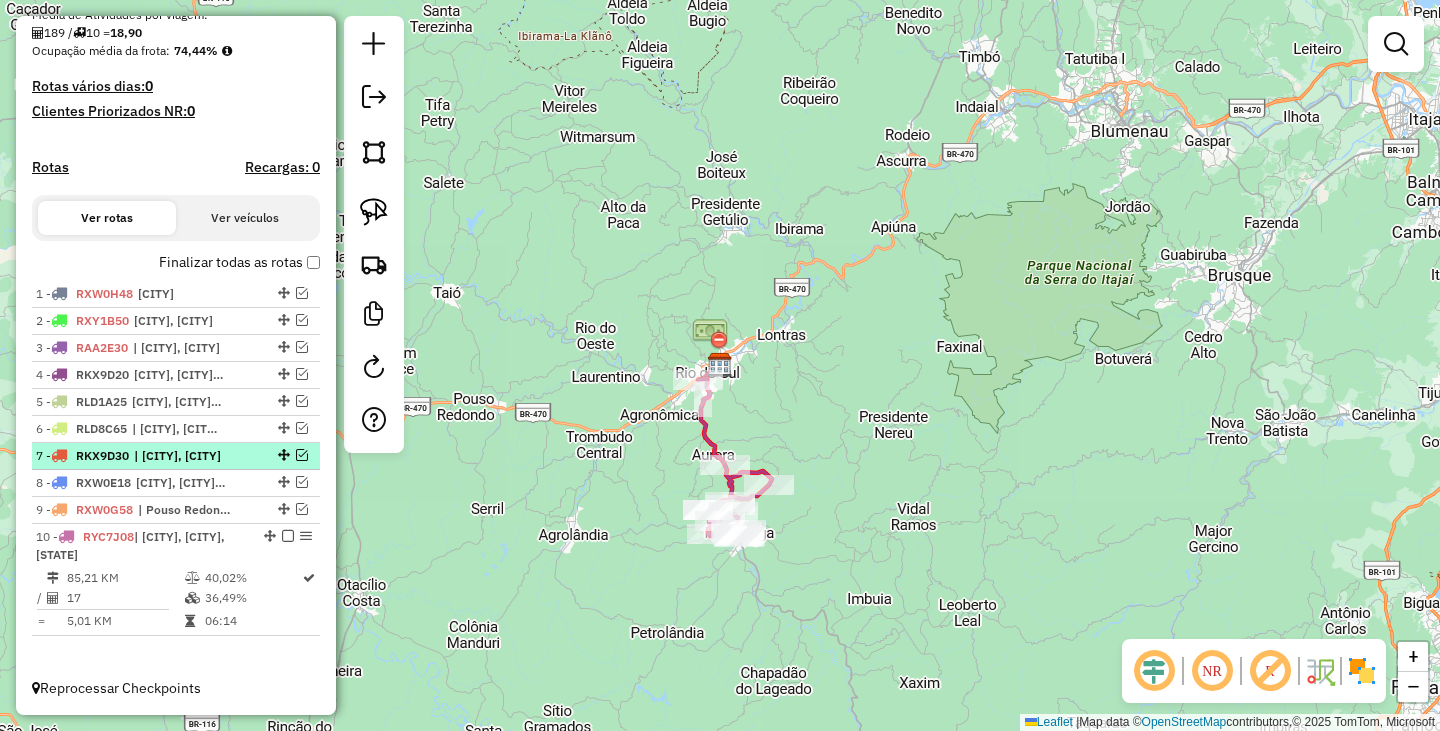 click at bounding box center (288, 536) 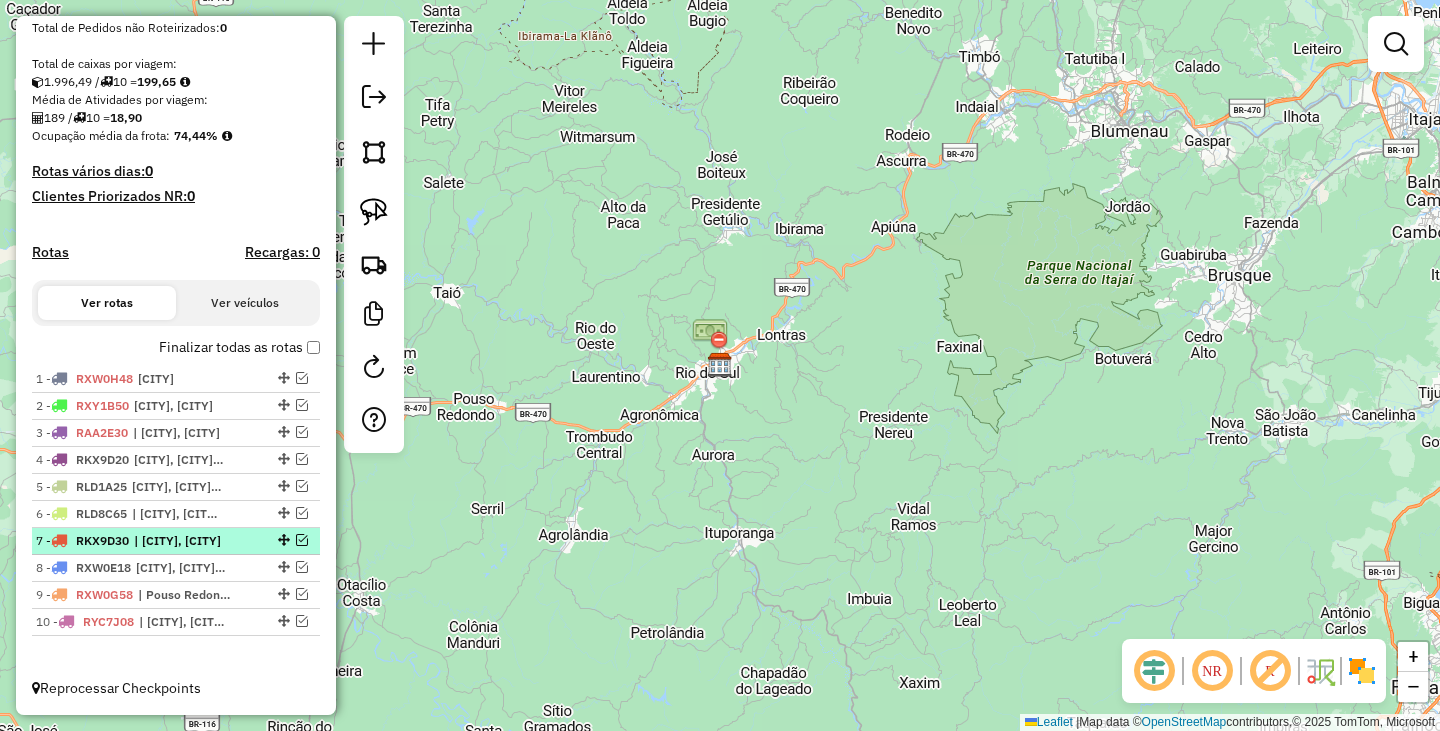 scroll, scrollTop: 400, scrollLeft: 0, axis: vertical 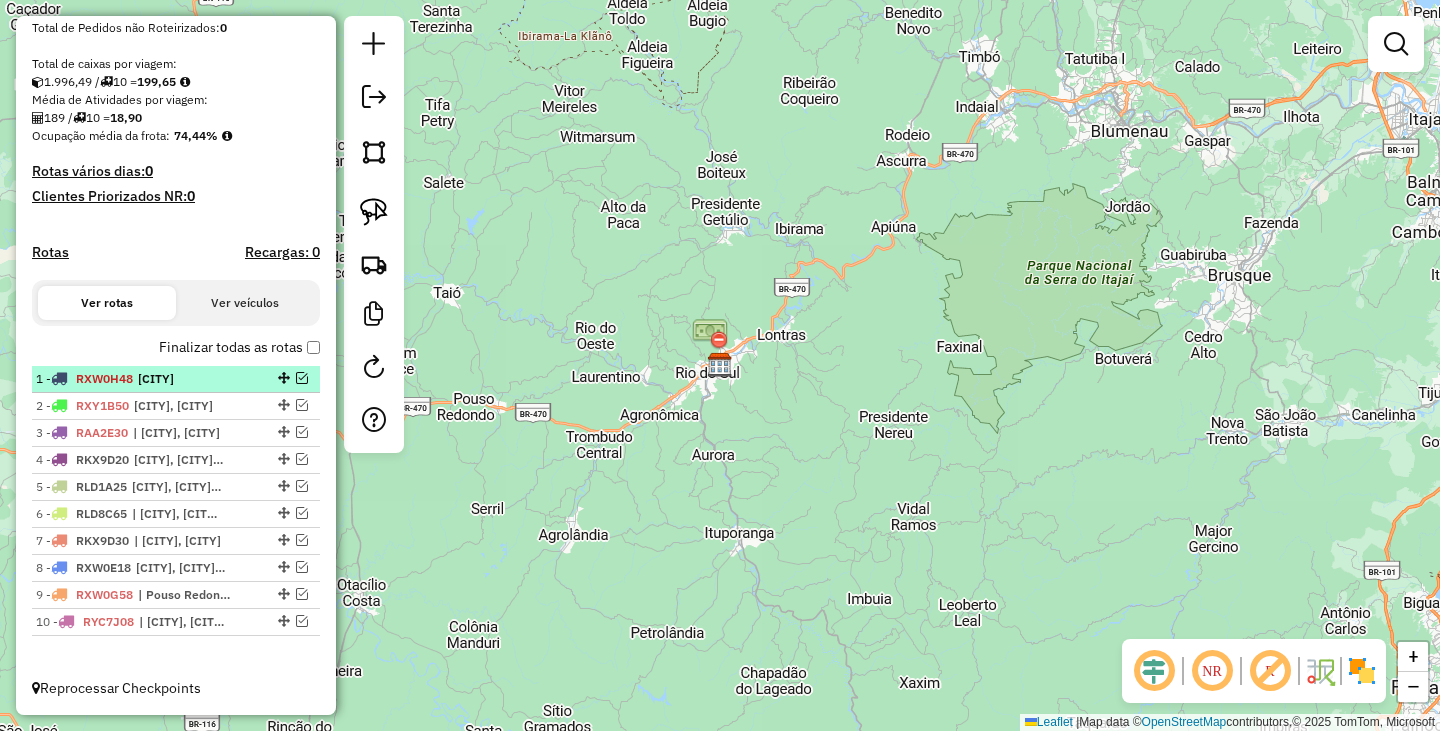 click at bounding box center [302, 378] 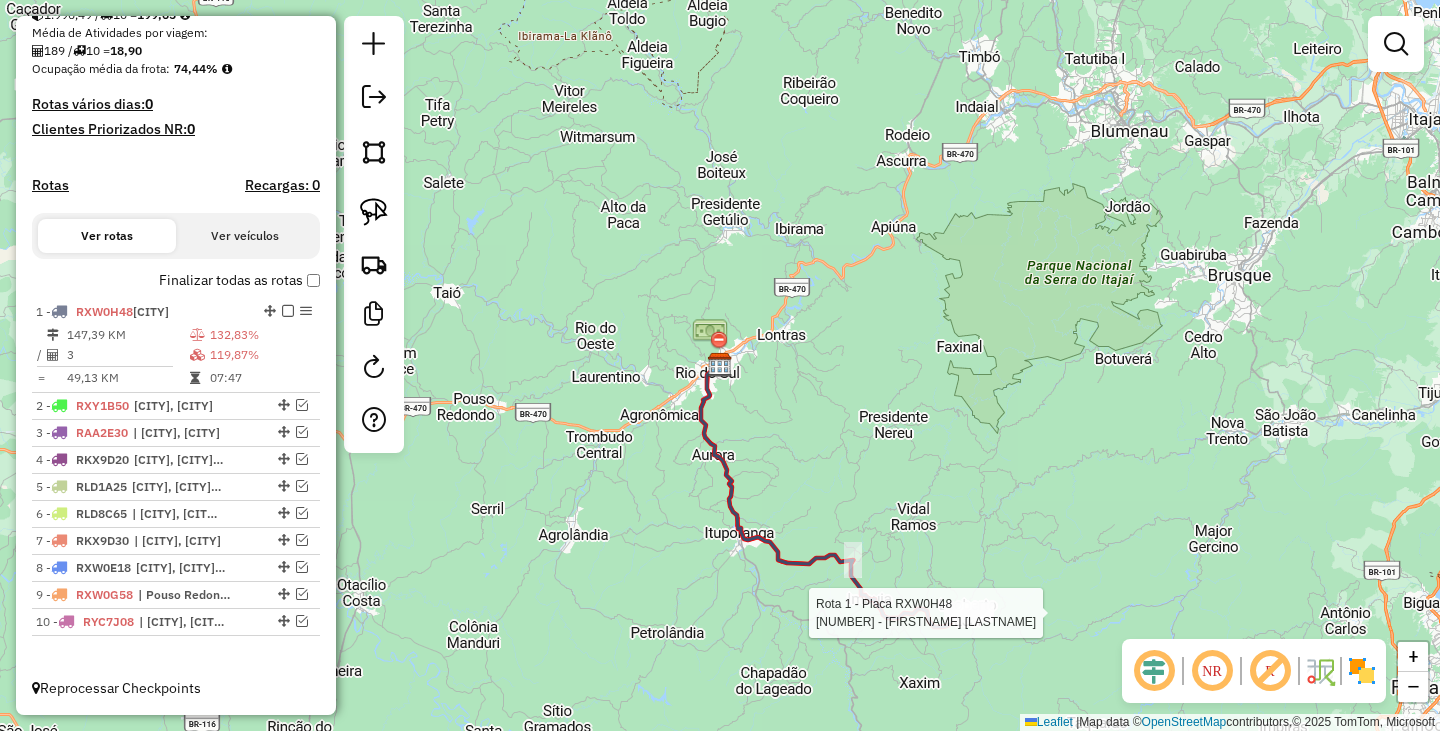 select on "*********" 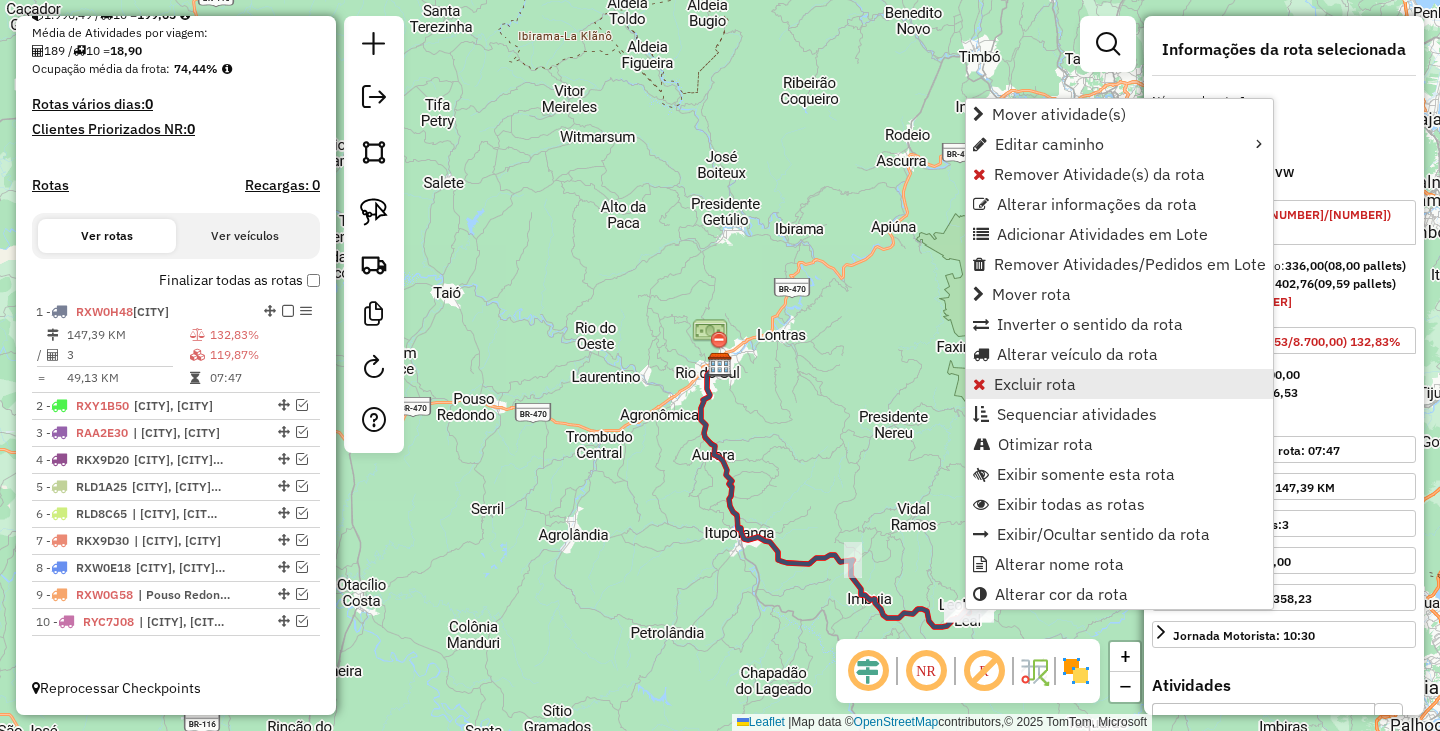 click on "Excluir rota" at bounding box center [1035, 384] 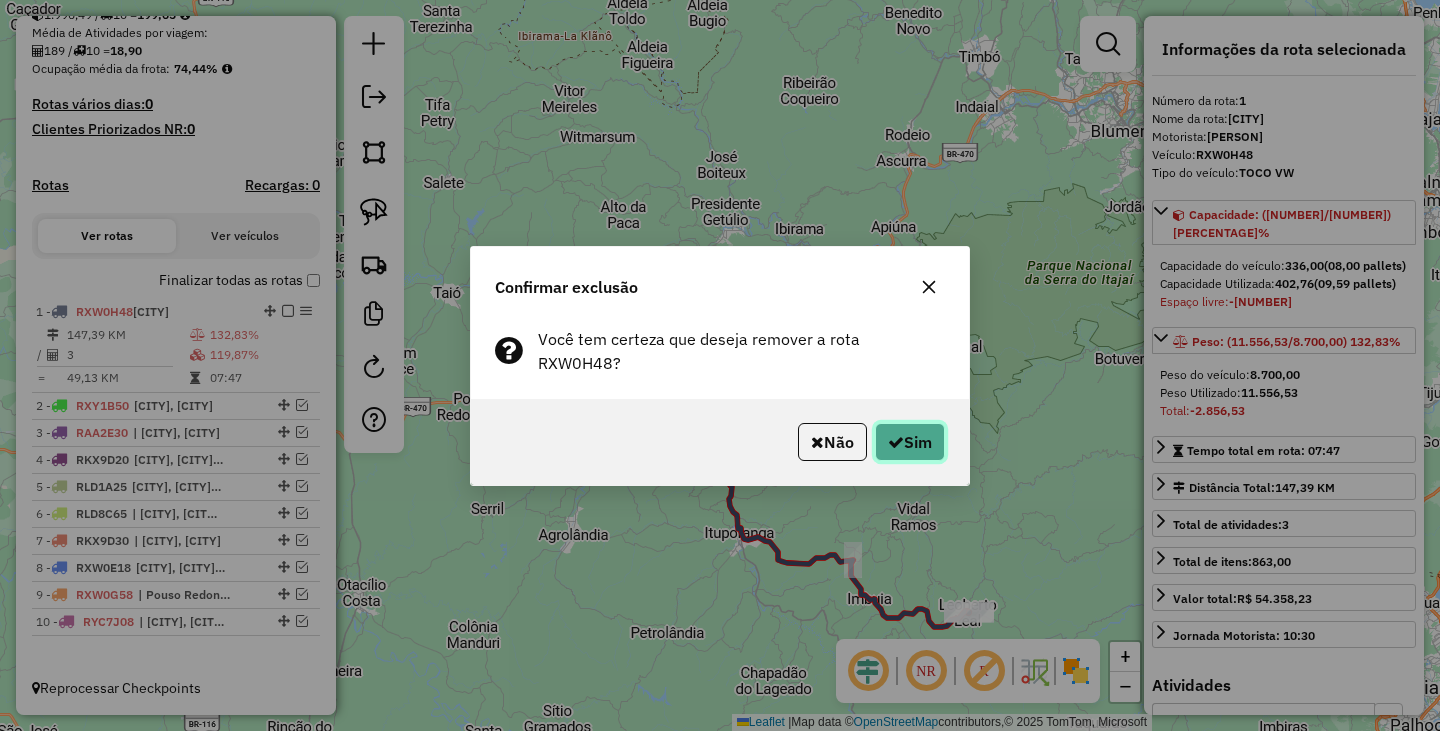 click on "Sim" 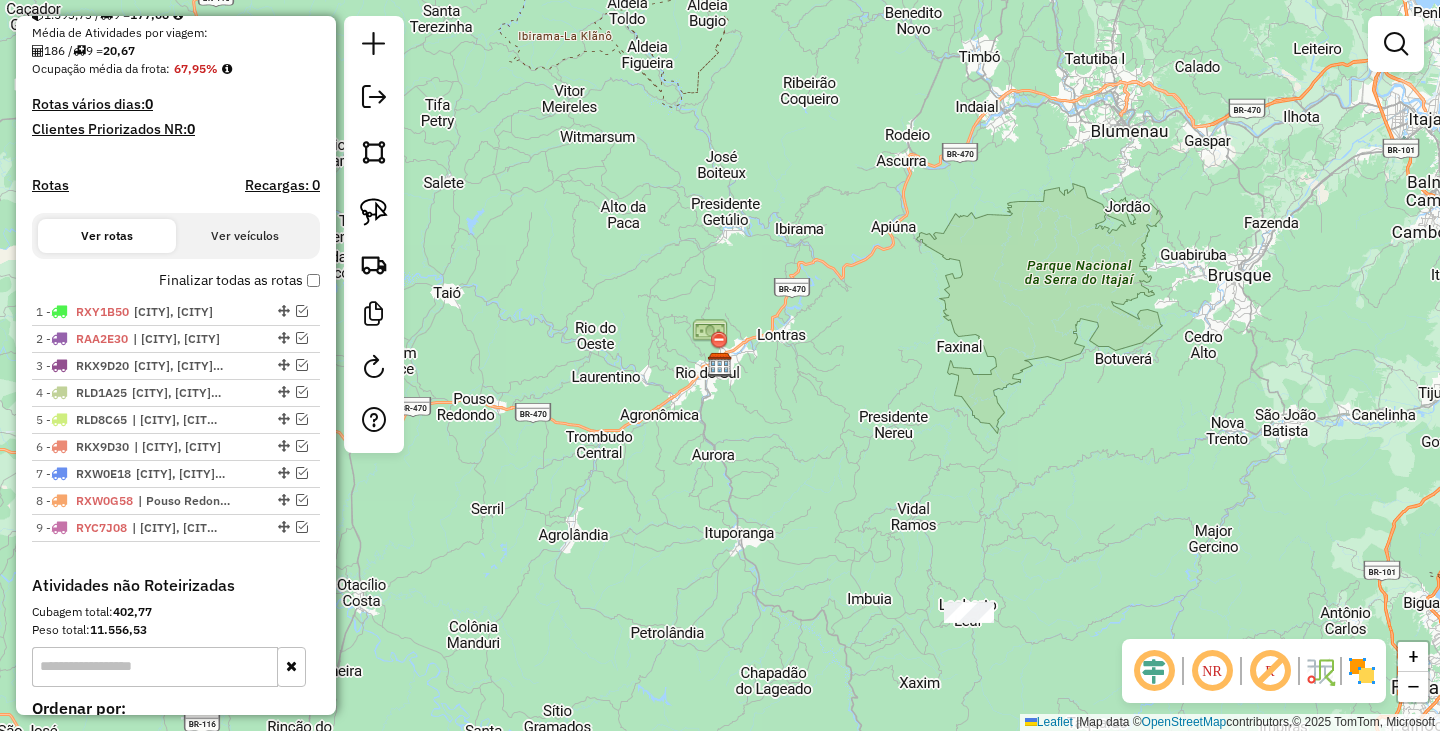 scroll, scrollTop: 485, scrollLeft: 0, axis: vertical 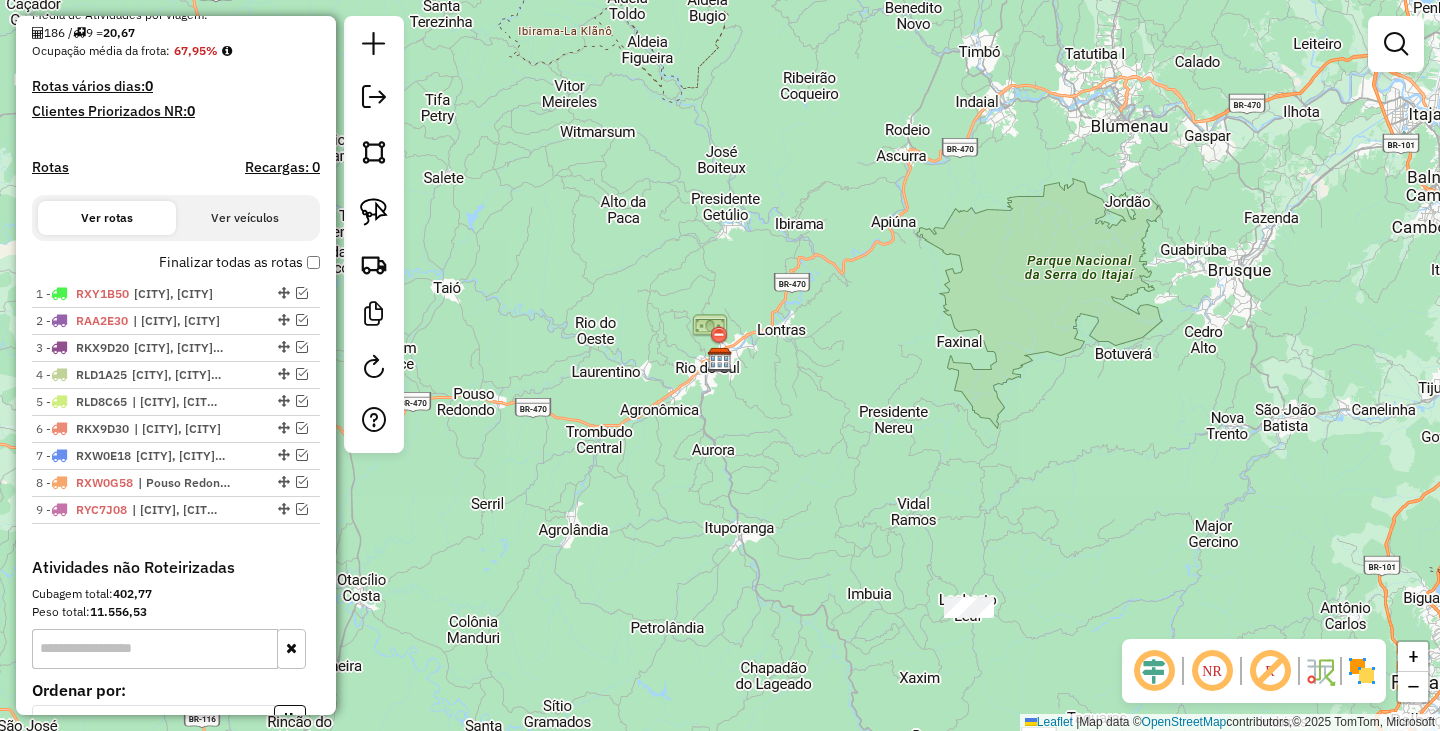 drag, startPoint x: 956, startPoint y: 487, endPoint x: 904, endPoint y: 236, distance: 256.32986 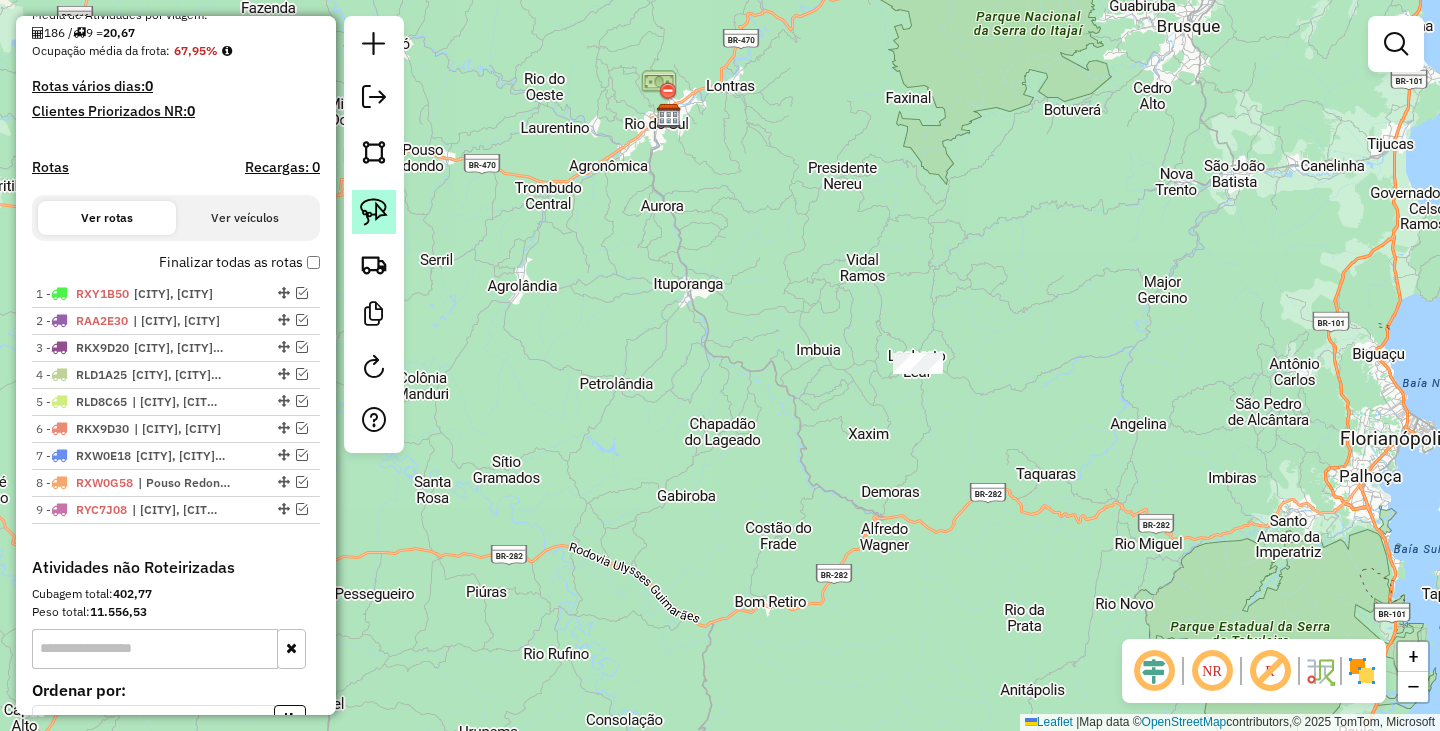 click 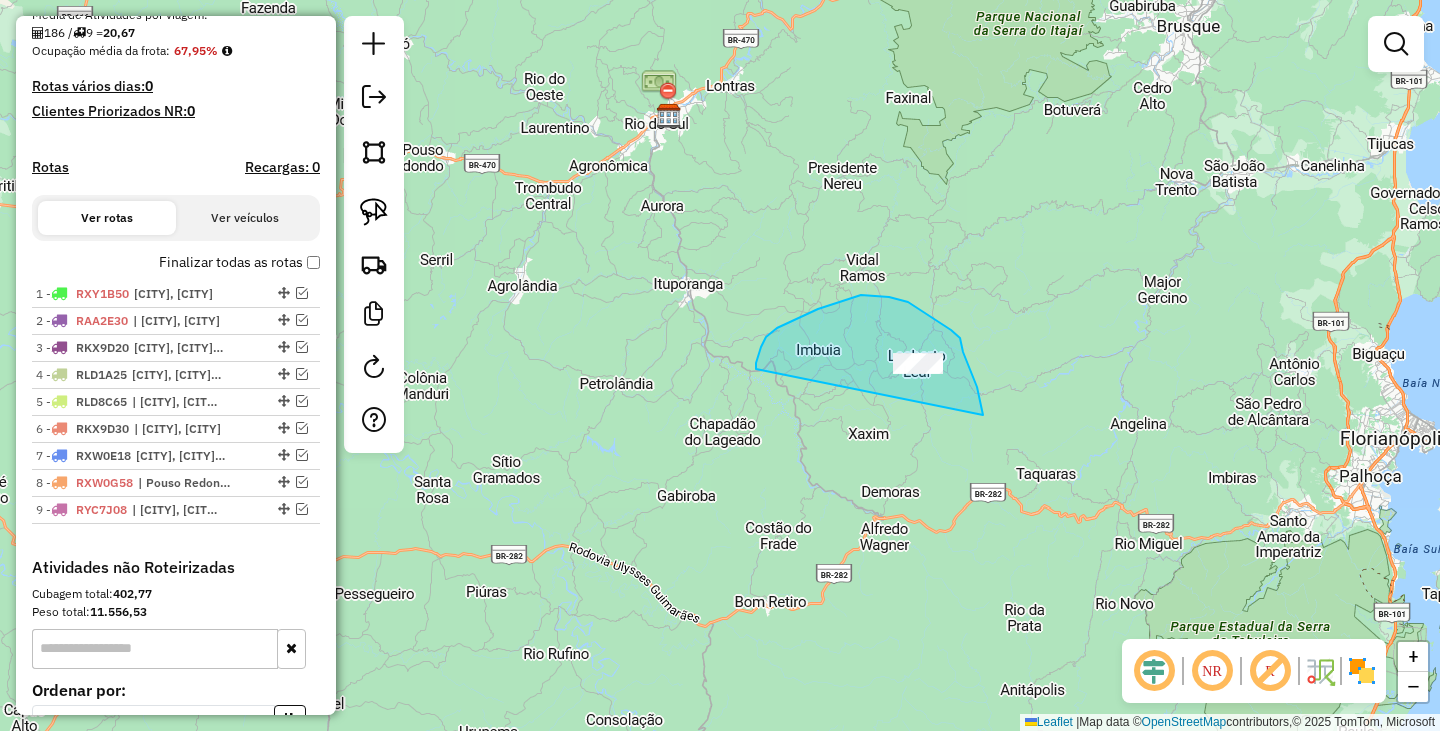 drag, startPoint x: 756, startPoint y: 363, endPoint x: 983, endPoint y: 416, distance: 233.10513 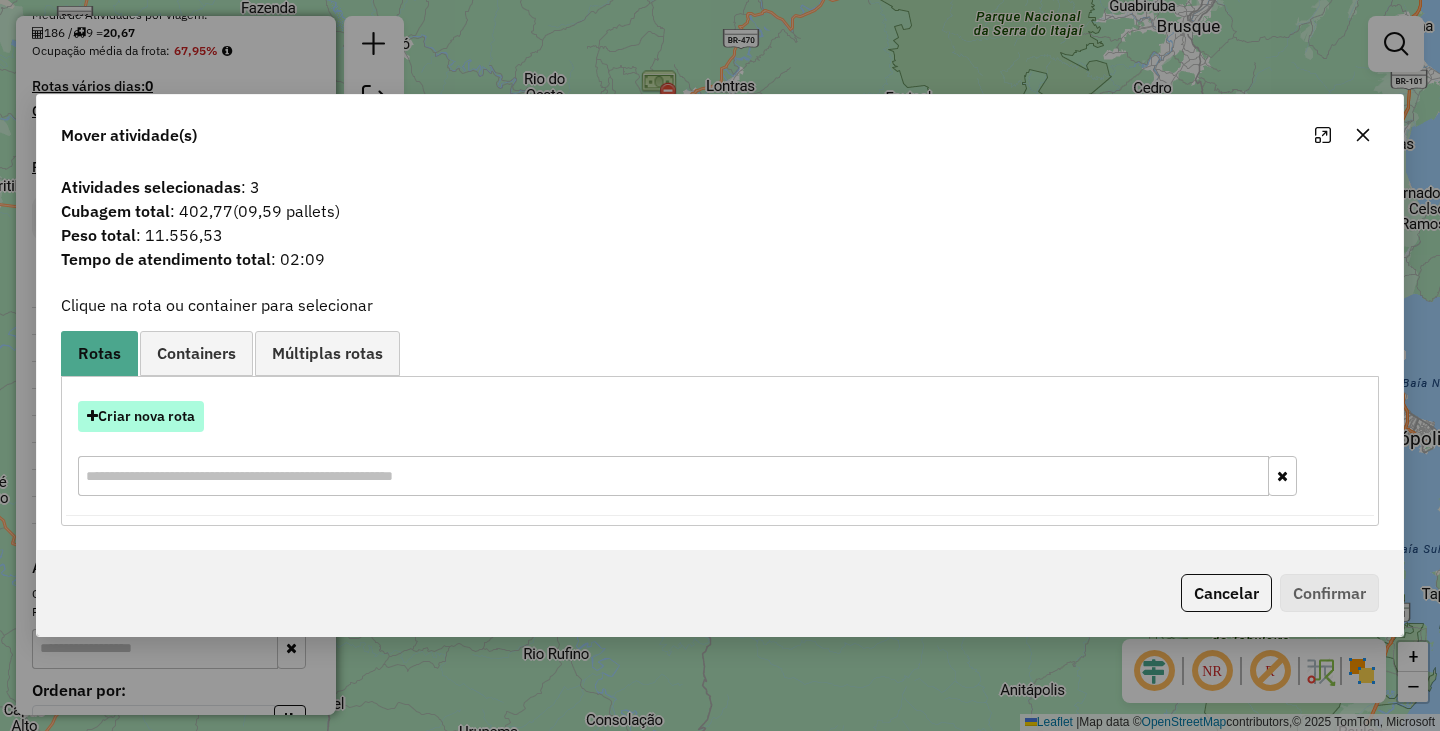click on "Criar nova rota" at bounding box center [141, 416] 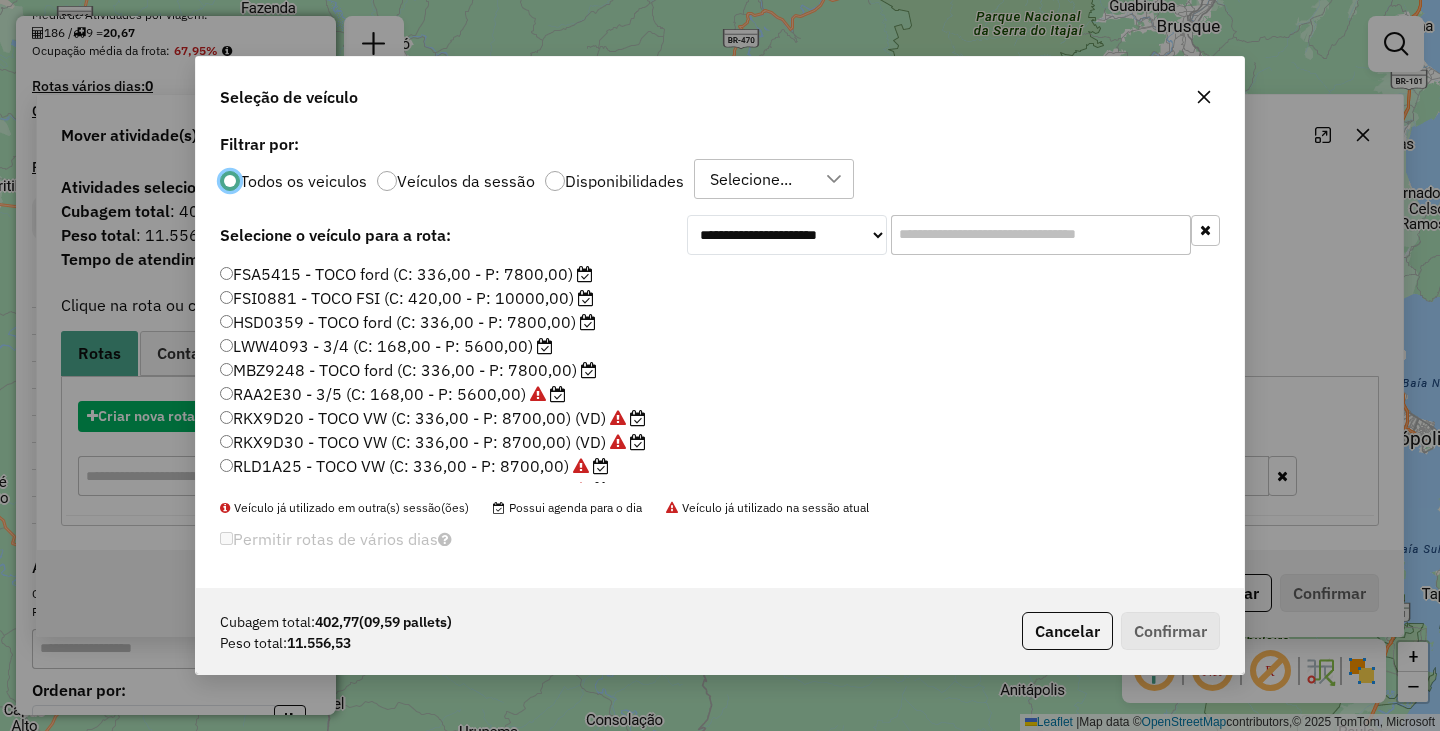 scroll, scrollTop: 11, scrollLeft: 6, axis: both 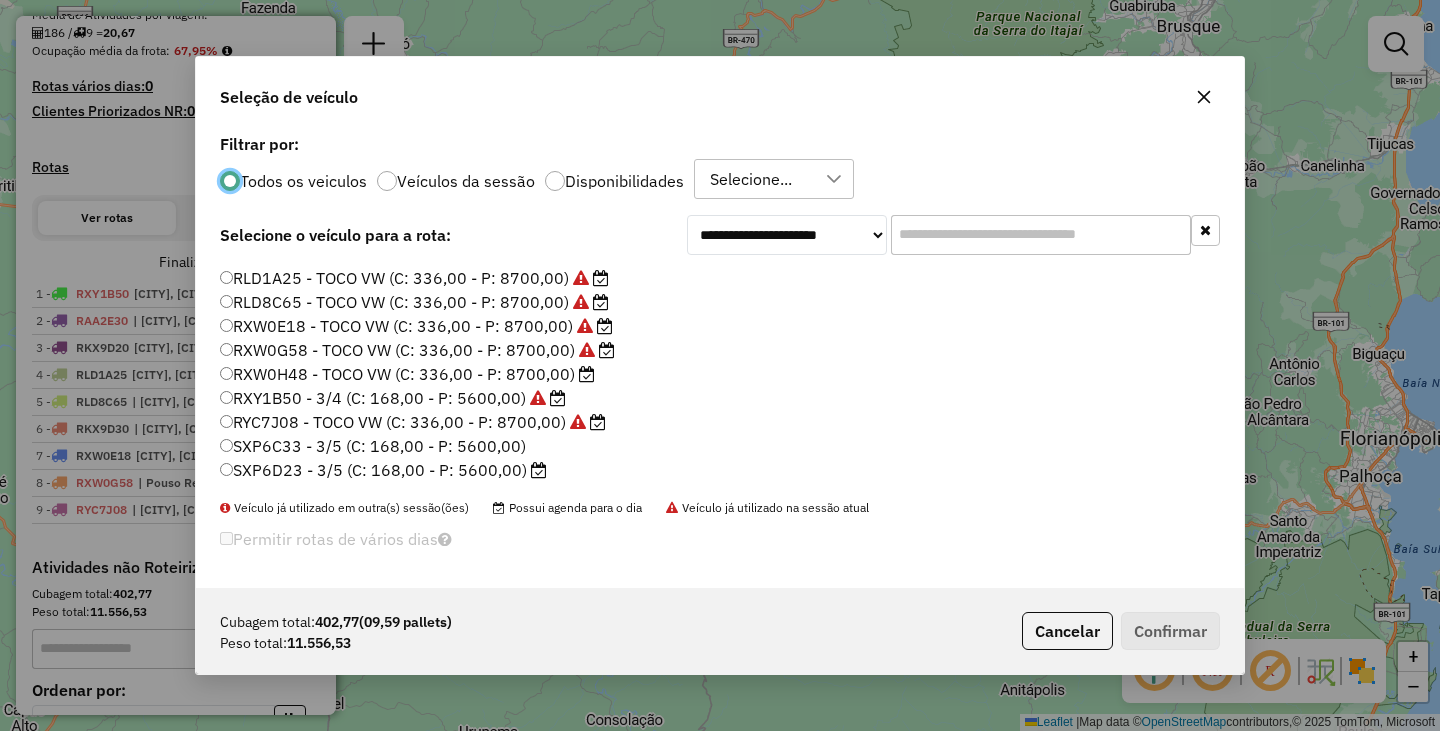 click on "RXW0H48 - TOCO VW (C: 336,00 - P: 8700,00)" 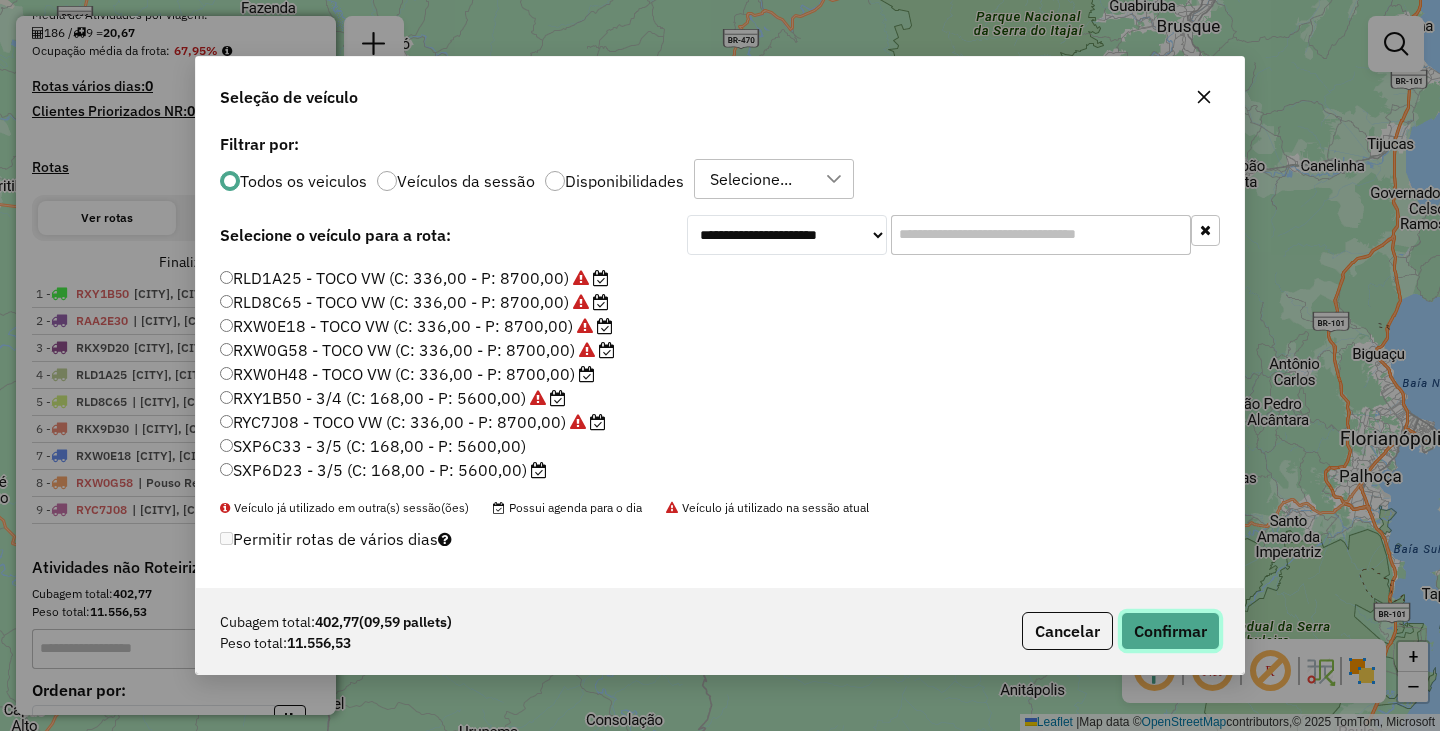 click on "Confirmar" 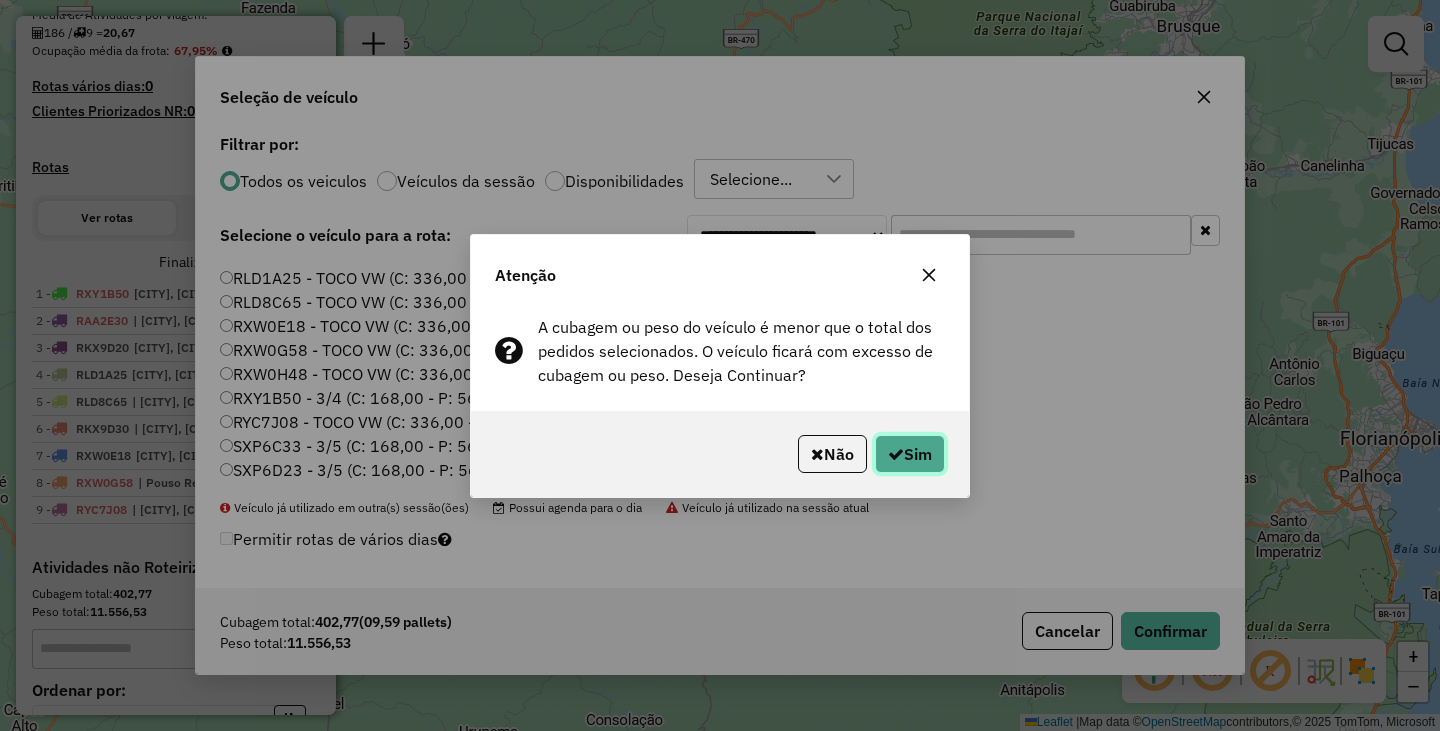 click on "Sim" 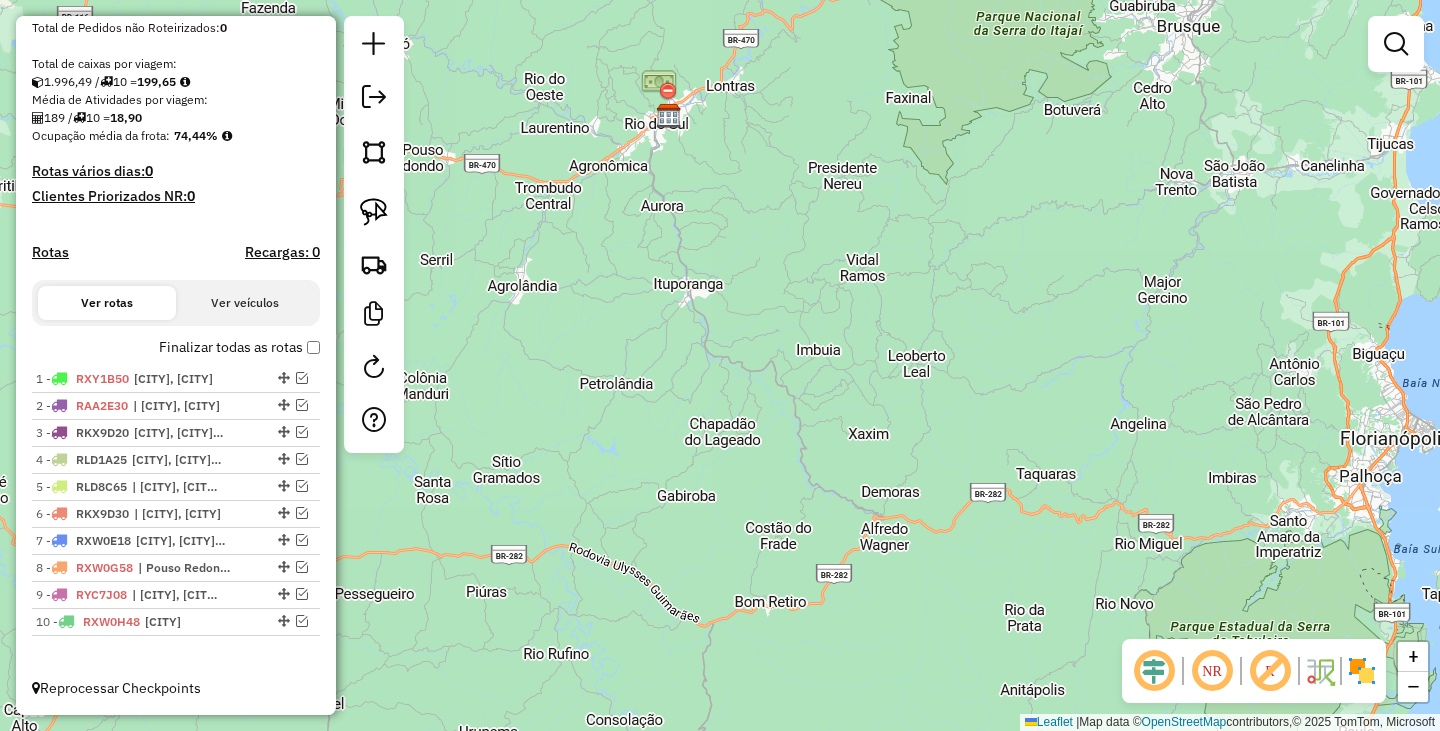 scroll, scrollTop: 400, scrollLeft: 0, axis: vertical 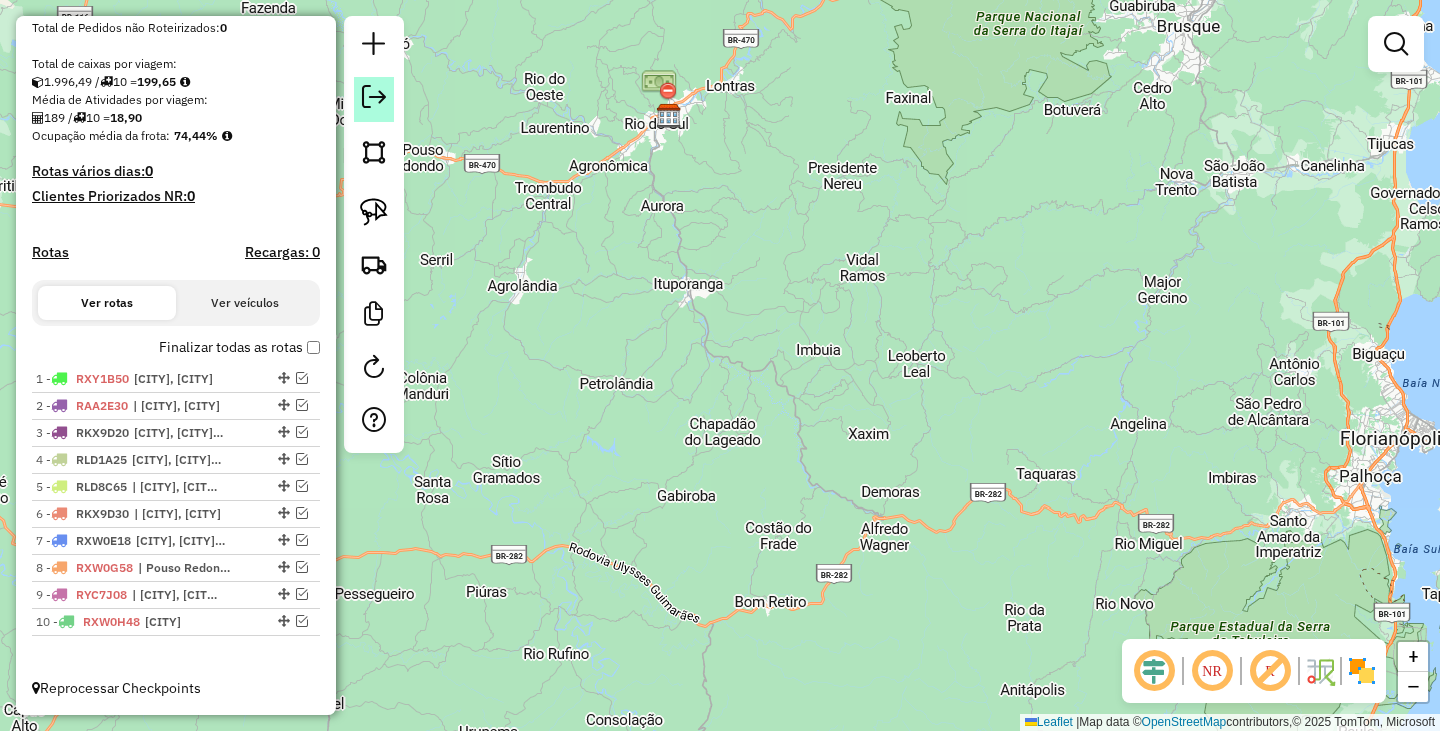 click 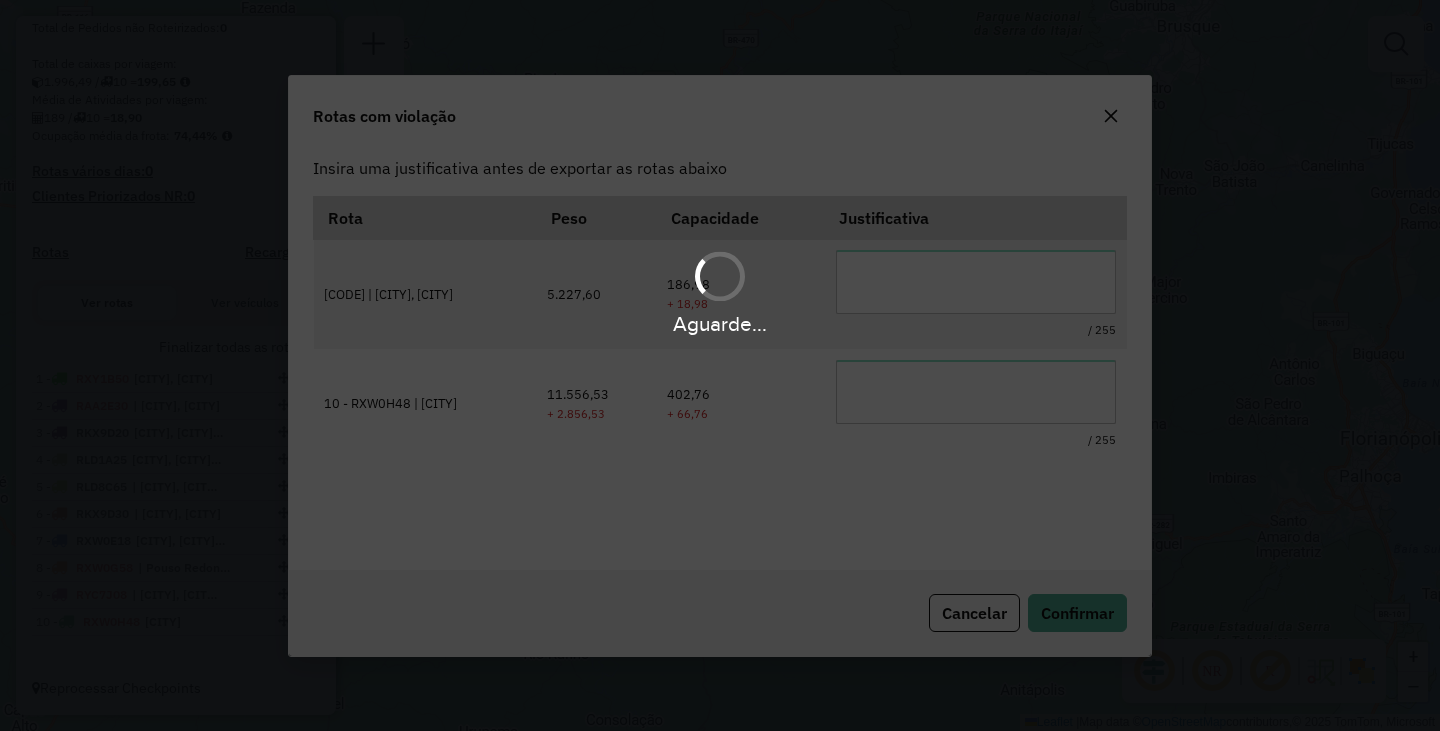scroll, scrollTop: 0, scrollLeft: 0, axis: both 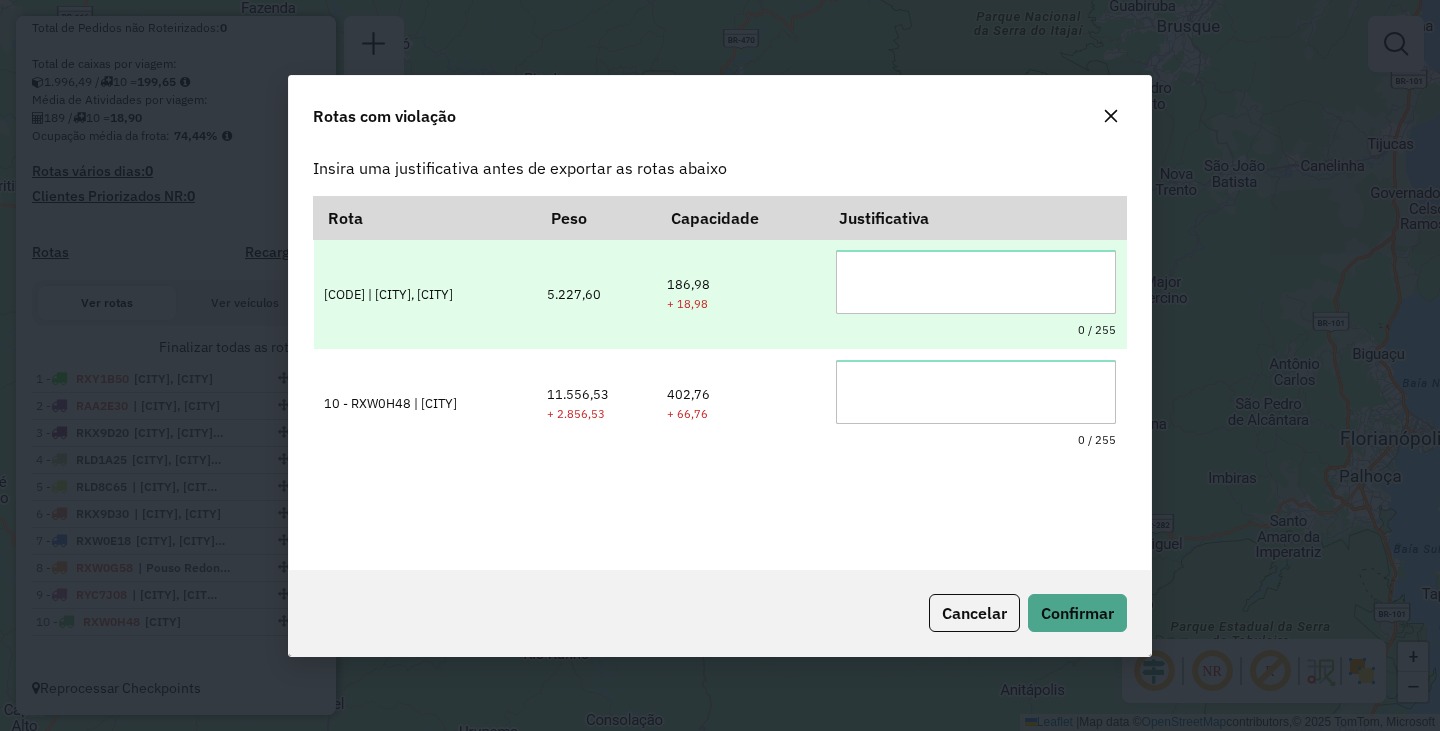 click at bounding box center [976, 282] 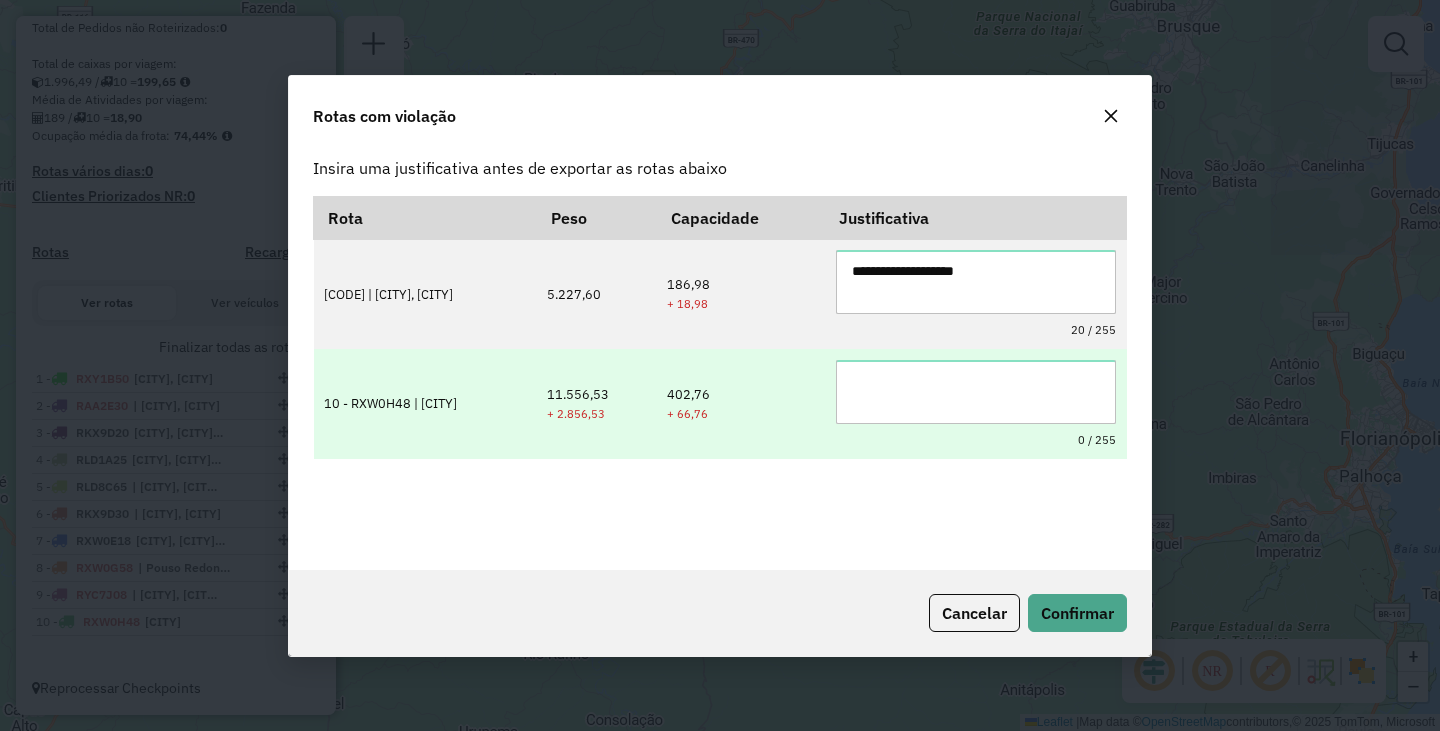 type on "**********" 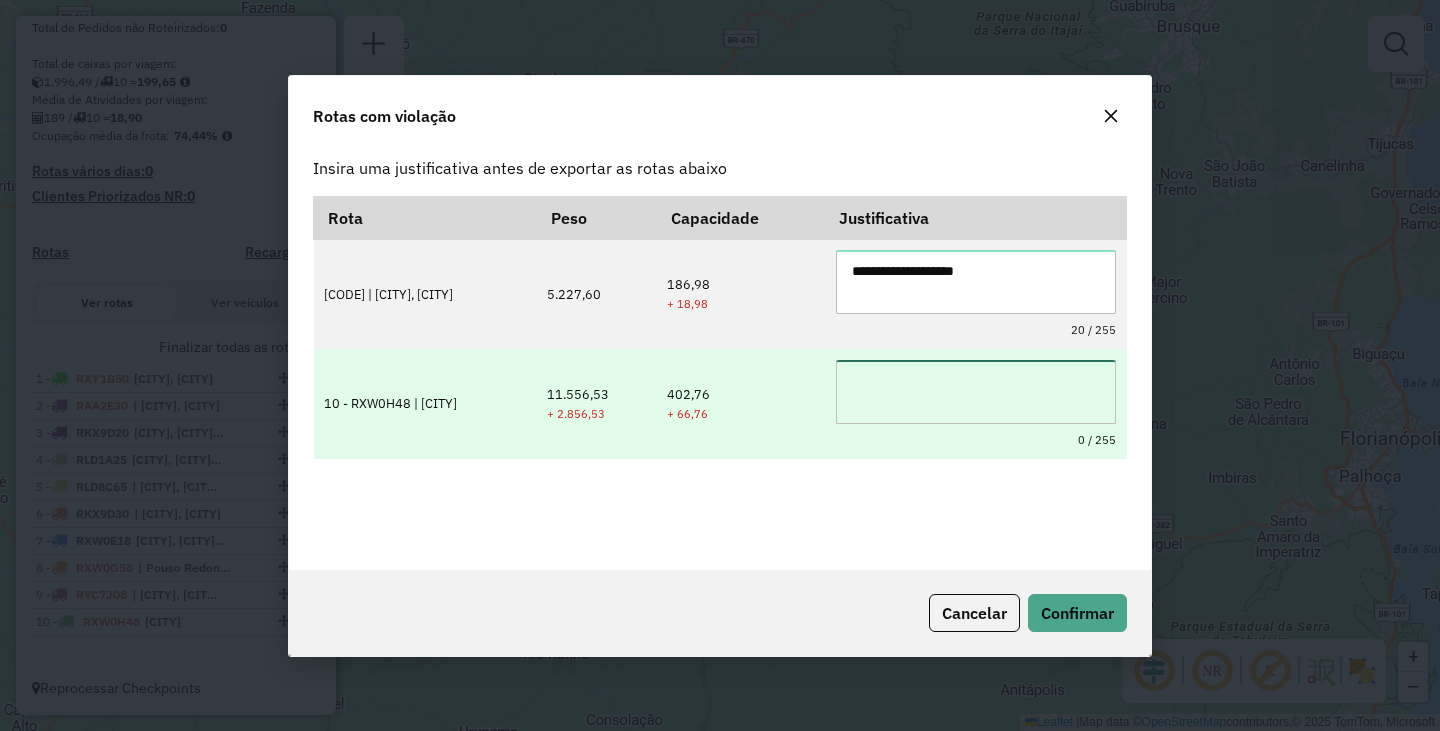 click at bounding box center (976, 392) 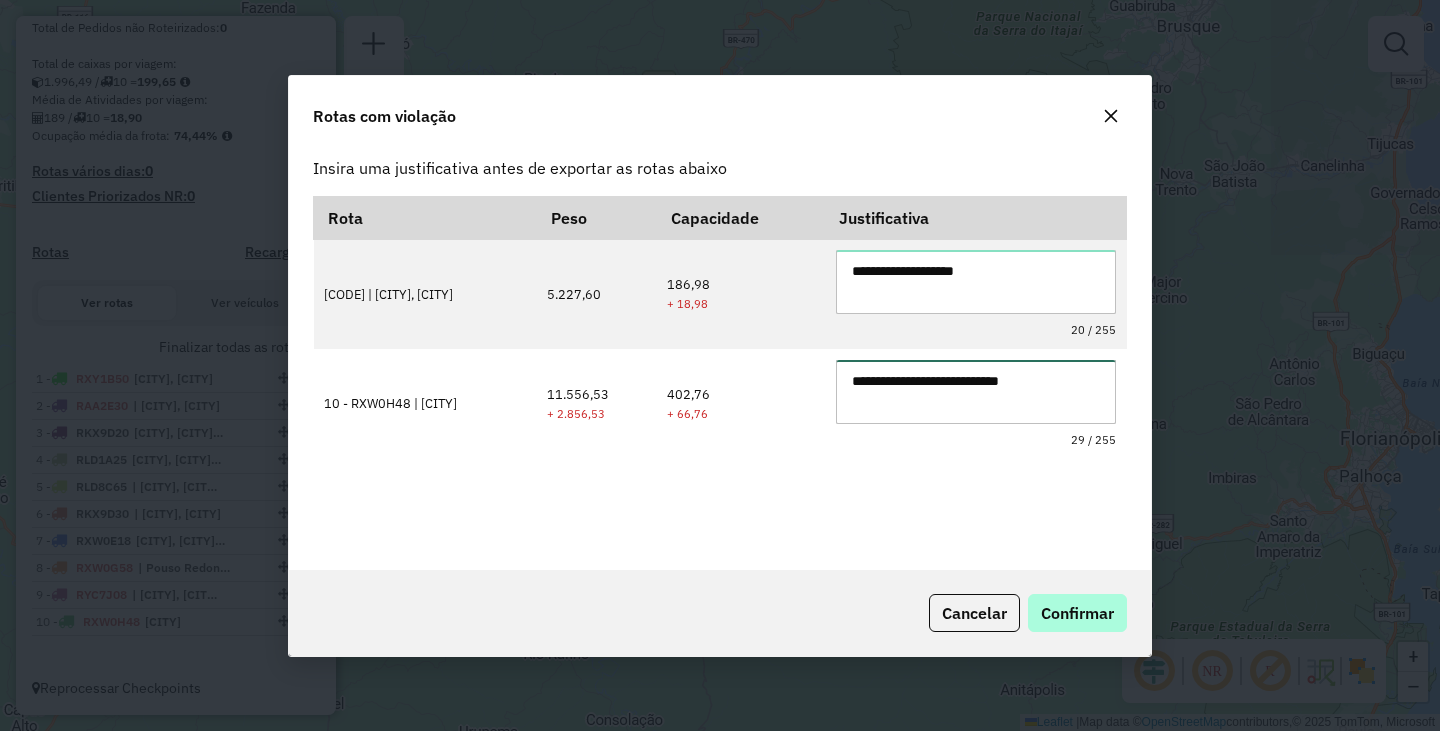 type on "**********" 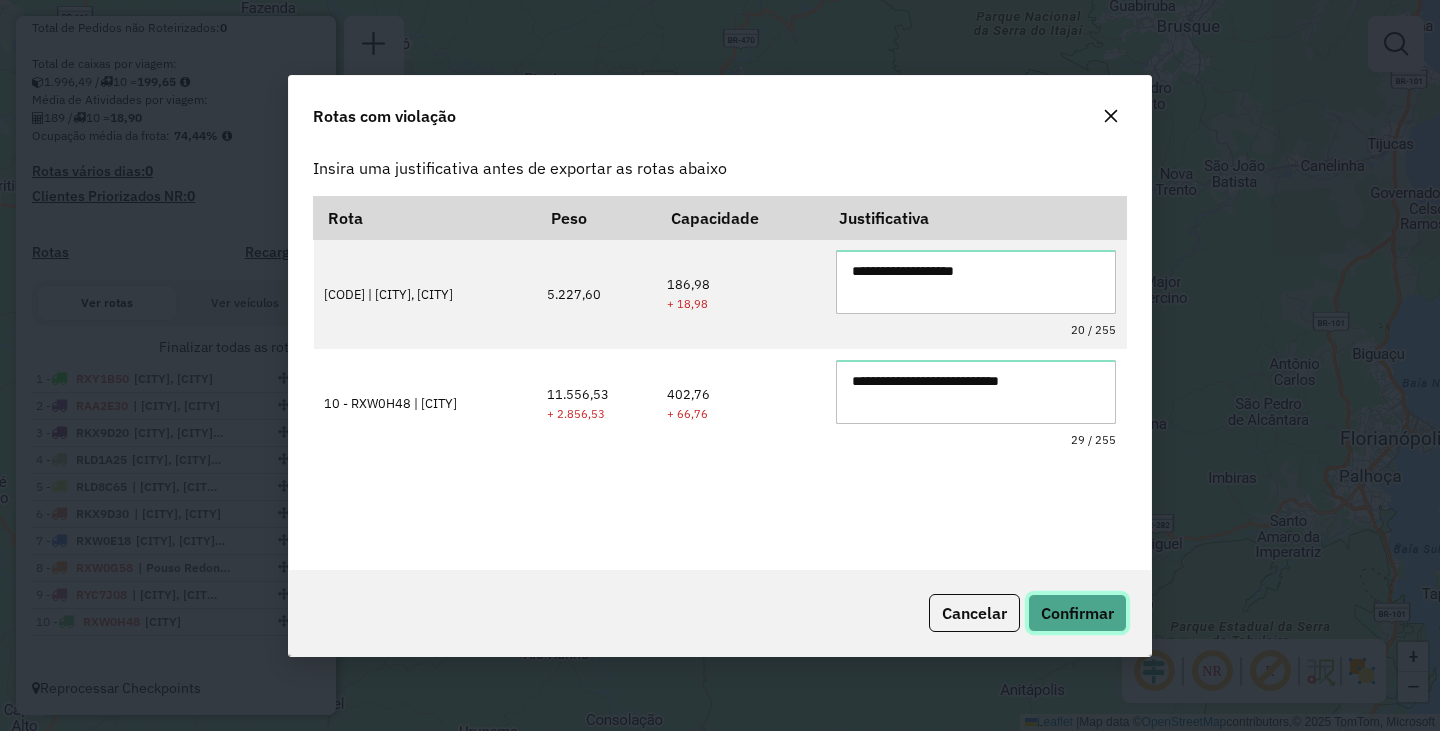 click on "Confirmar" 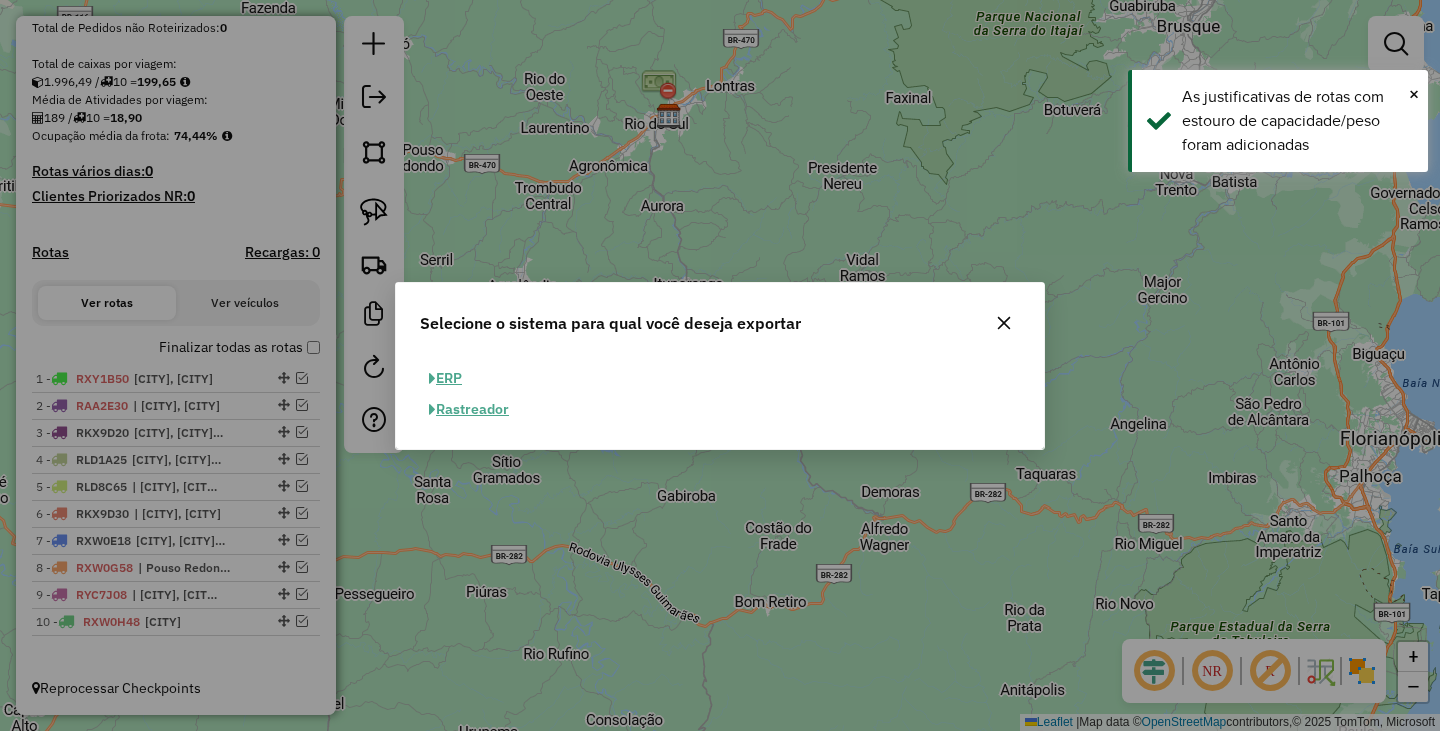 click on "ERP" 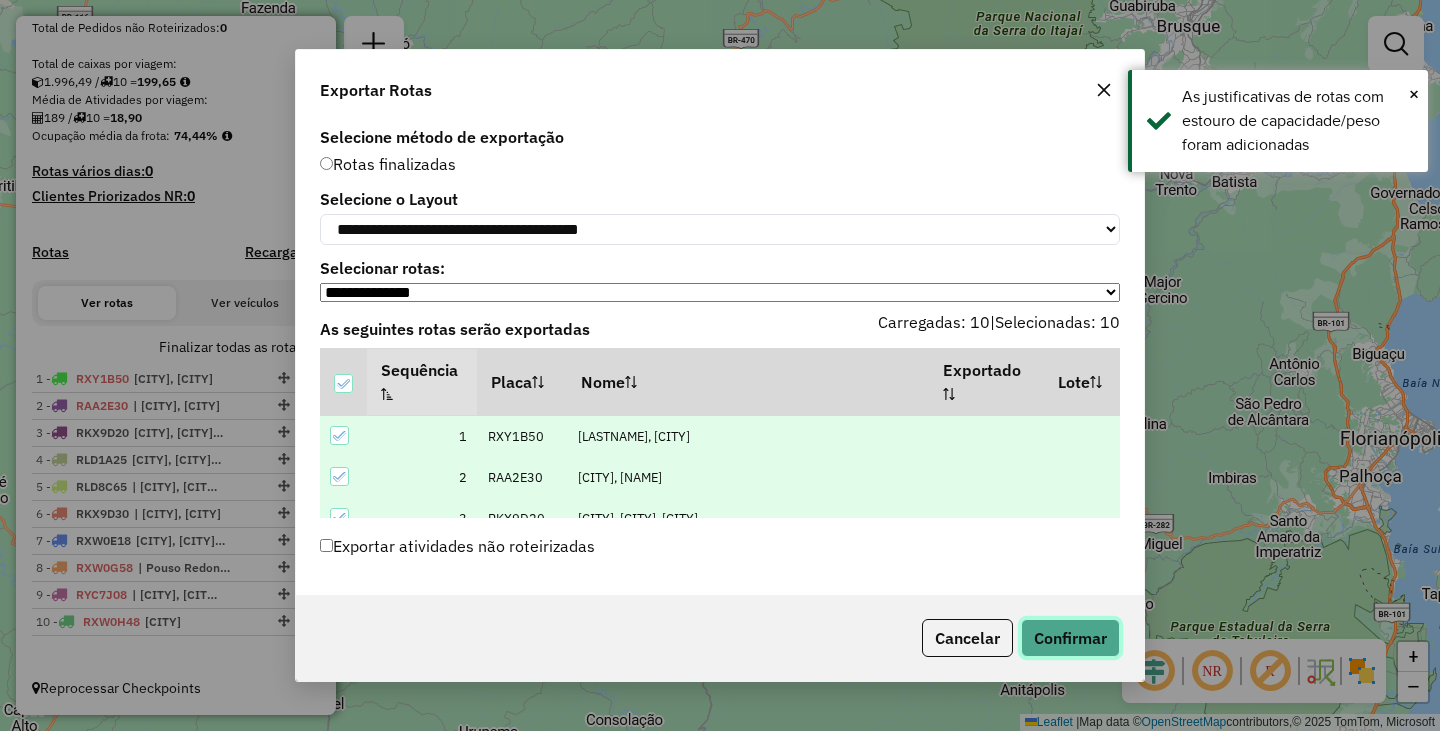 click on "Confirmar" 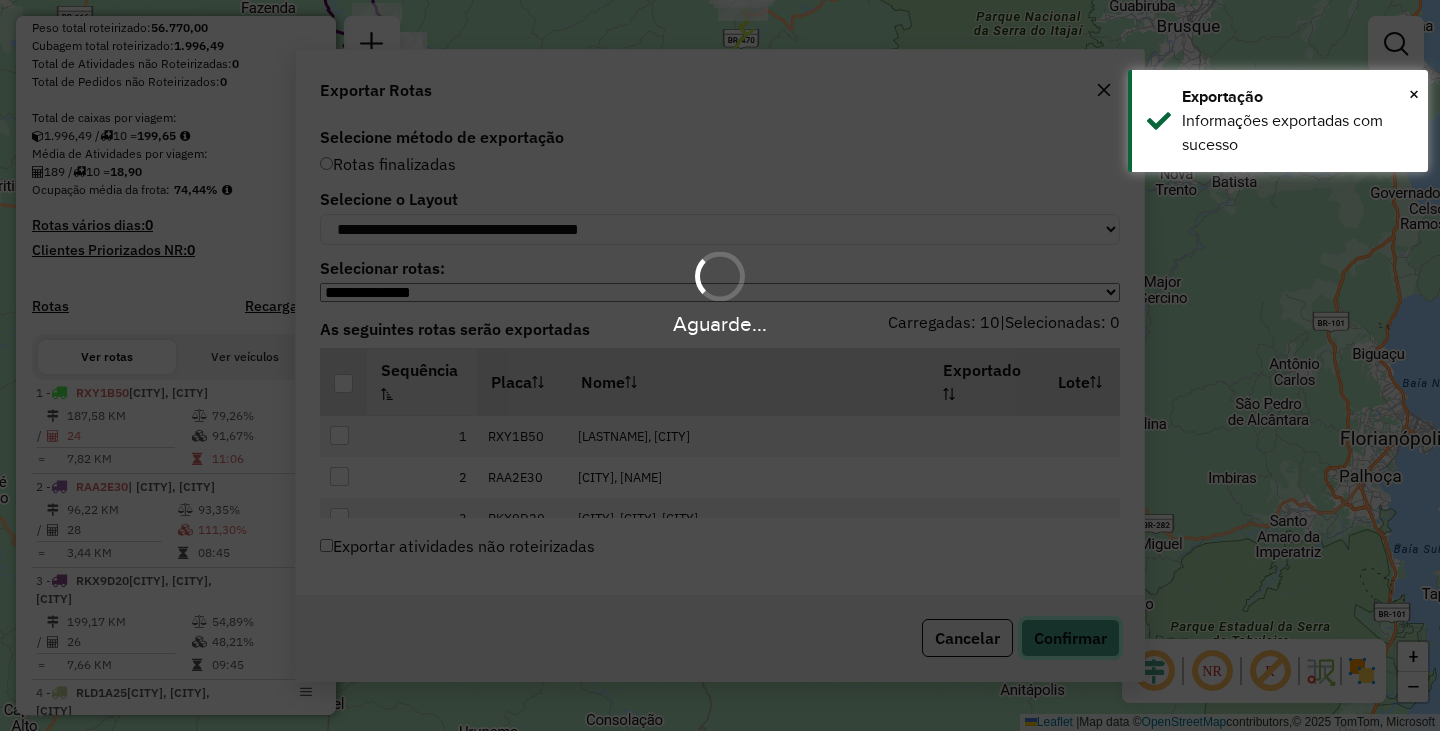 scroll, scrollTop: 454, scrollLeft: 0, axis: vertical 